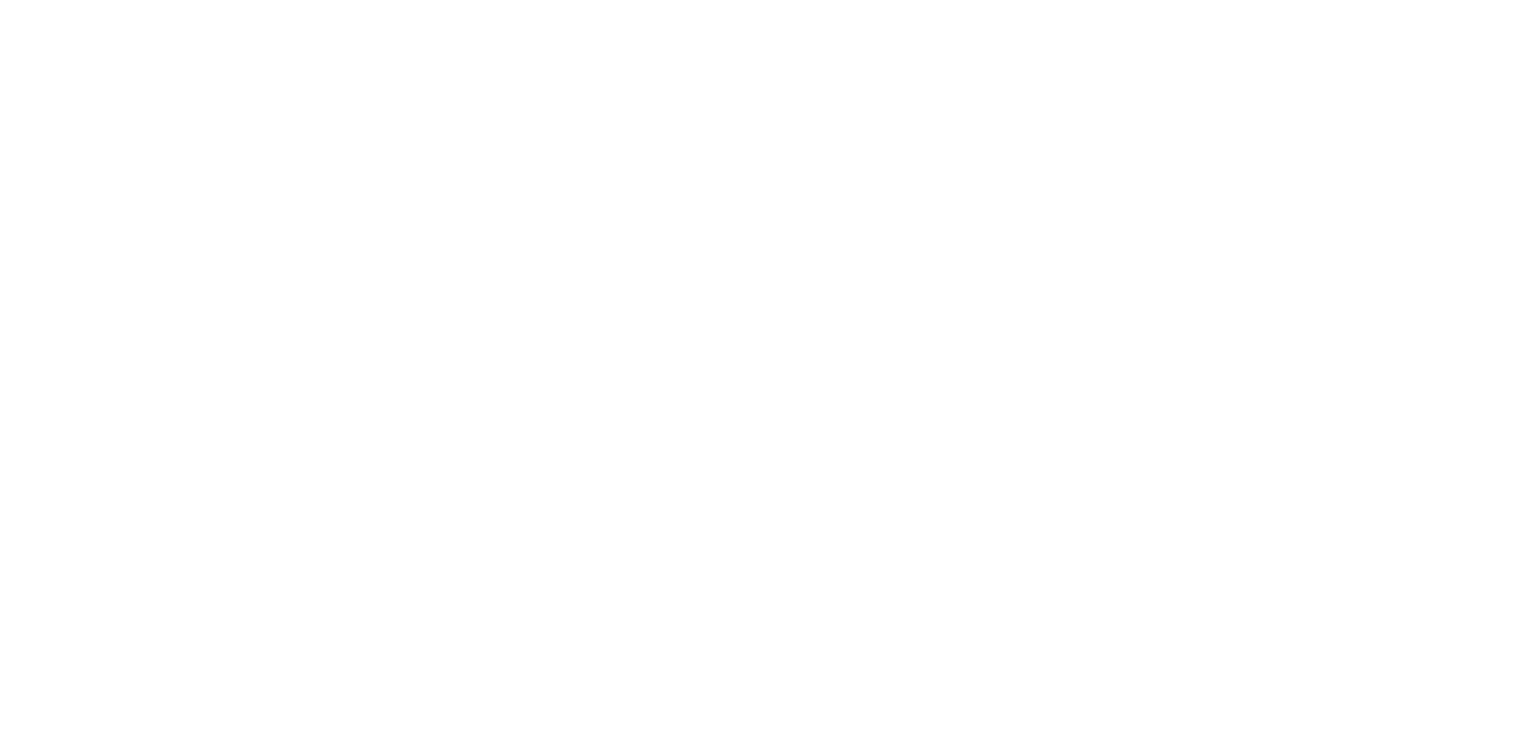 scroll, scrollTop: 0, scrollLeft: 0, axis: both 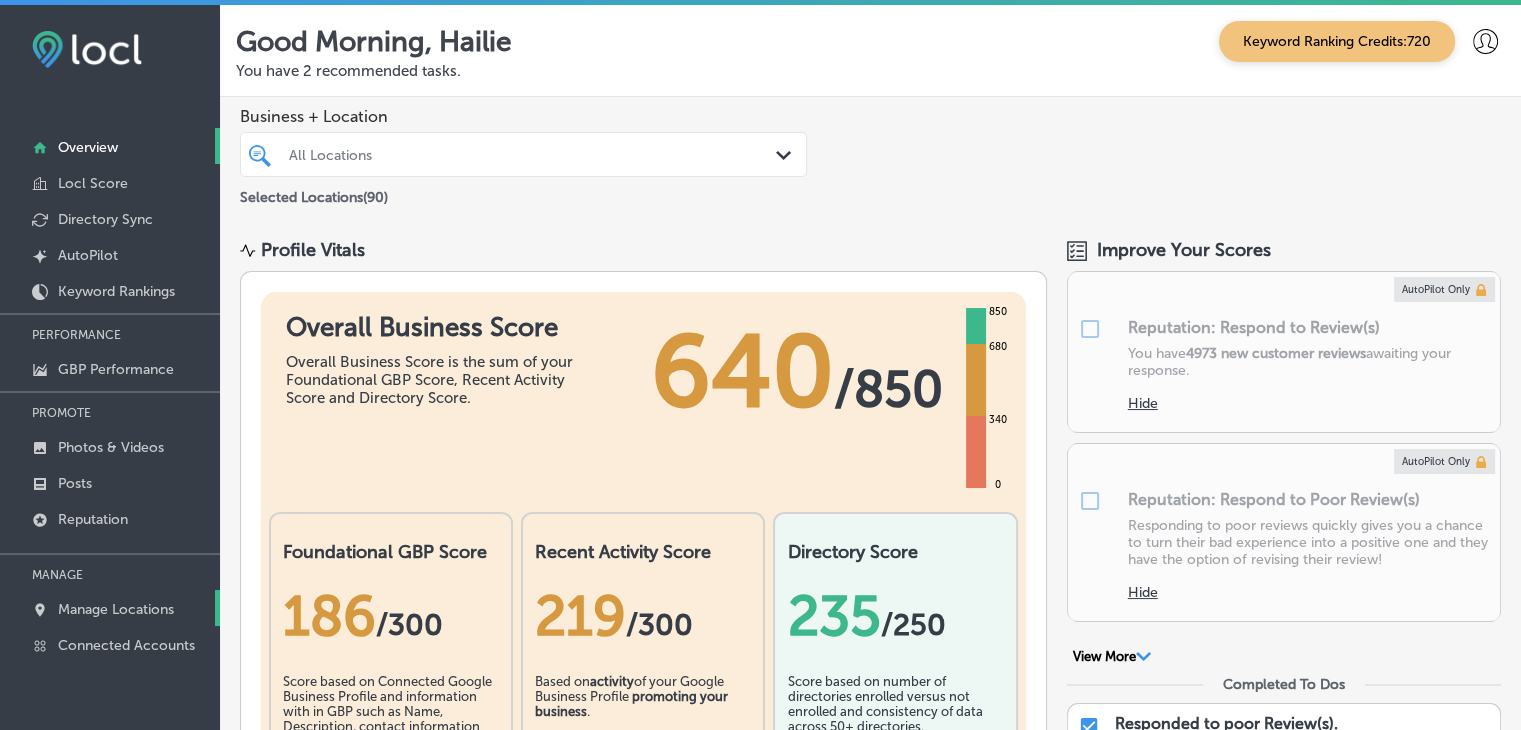 click on "Manage Locations" at bounding box center [116, 609] 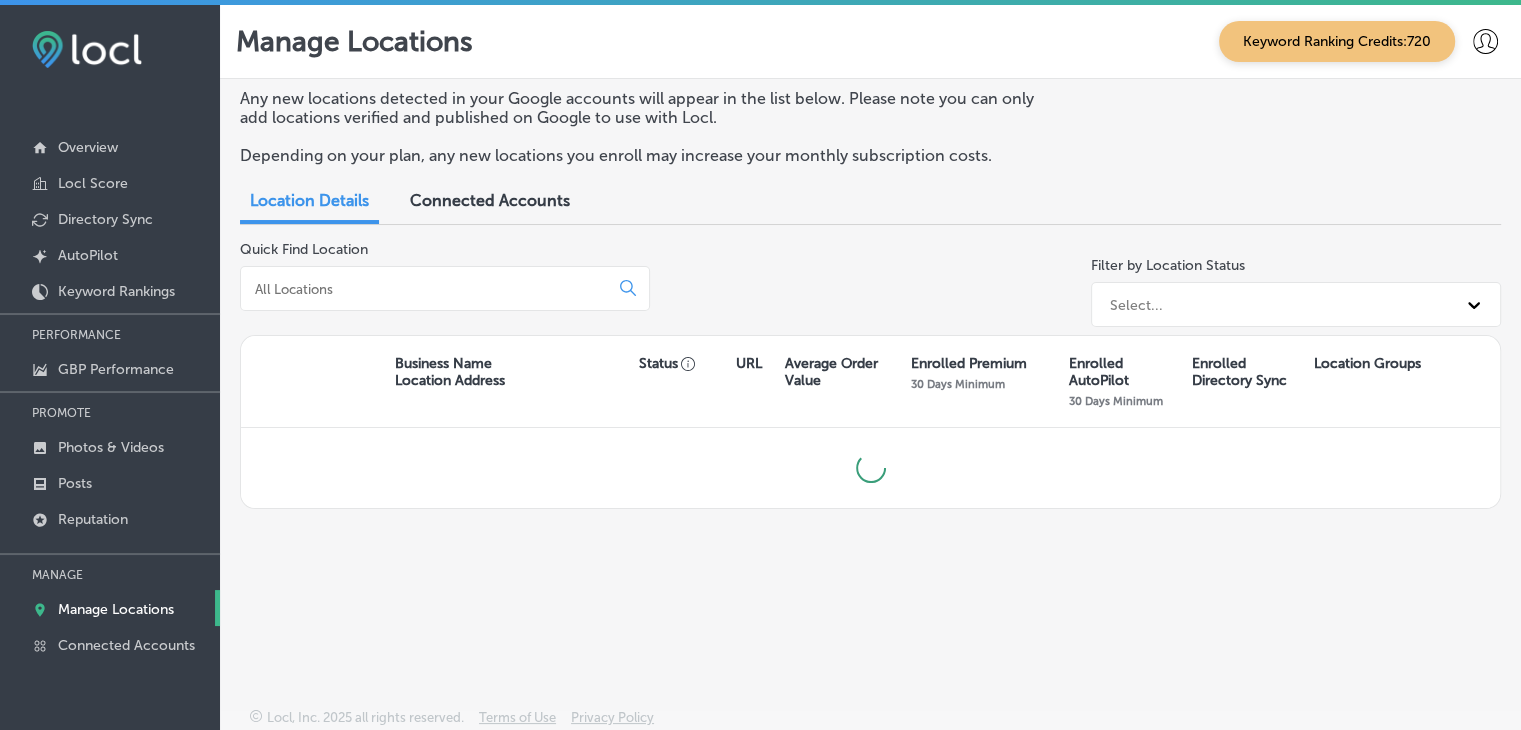 click at bounding box center [428, 289] 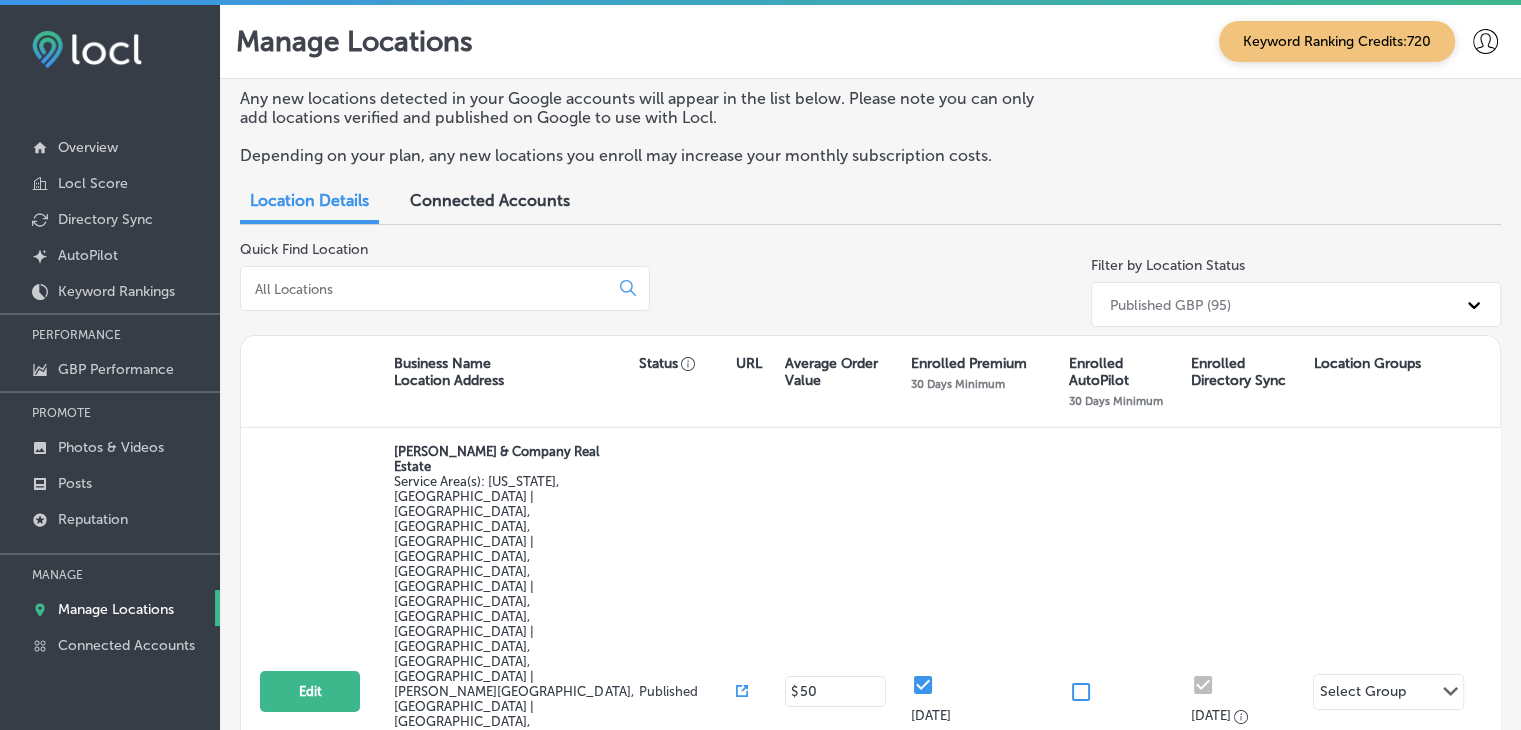 click at bounding box center (428, 289) 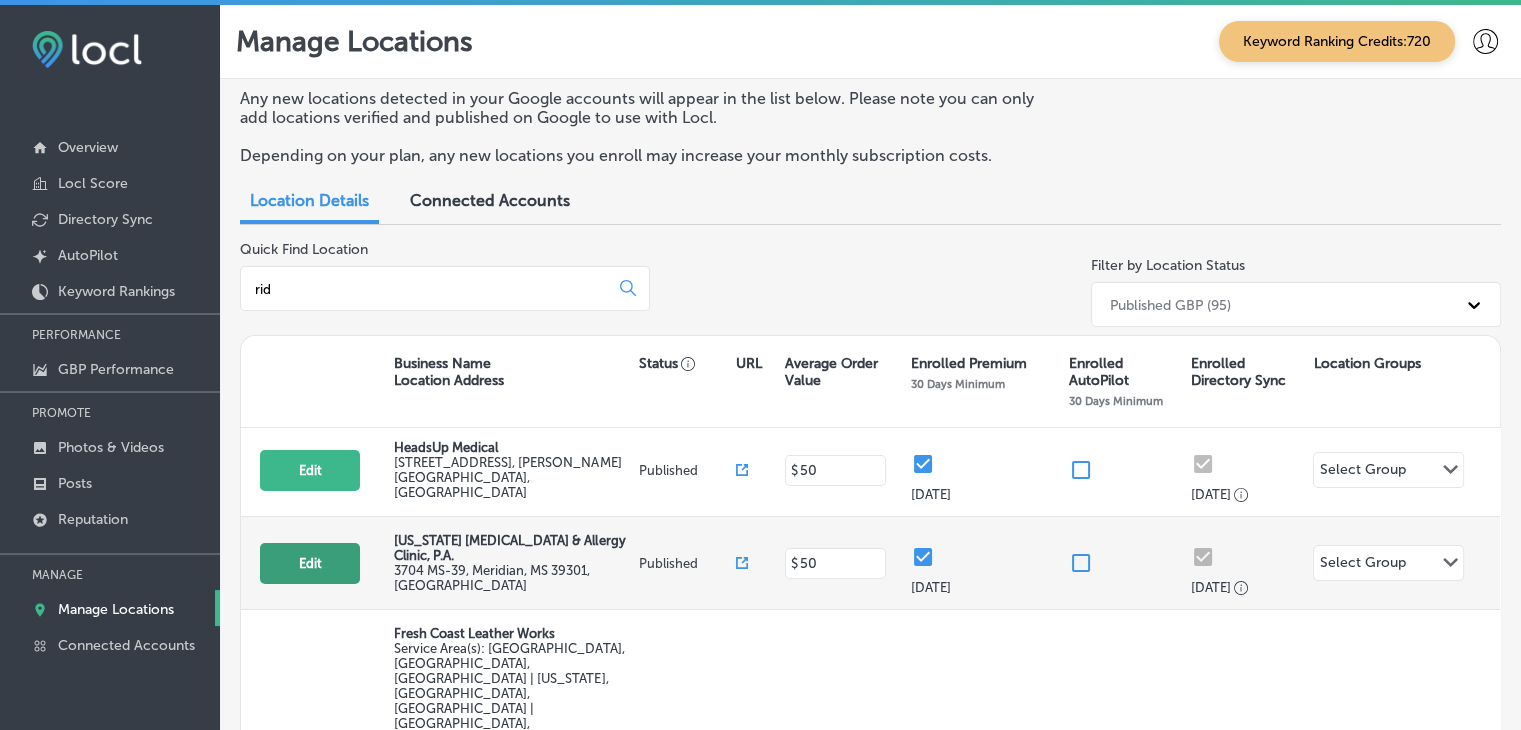 scroll, scrollTop: 5, scrollLeft: 0, axis: vertical 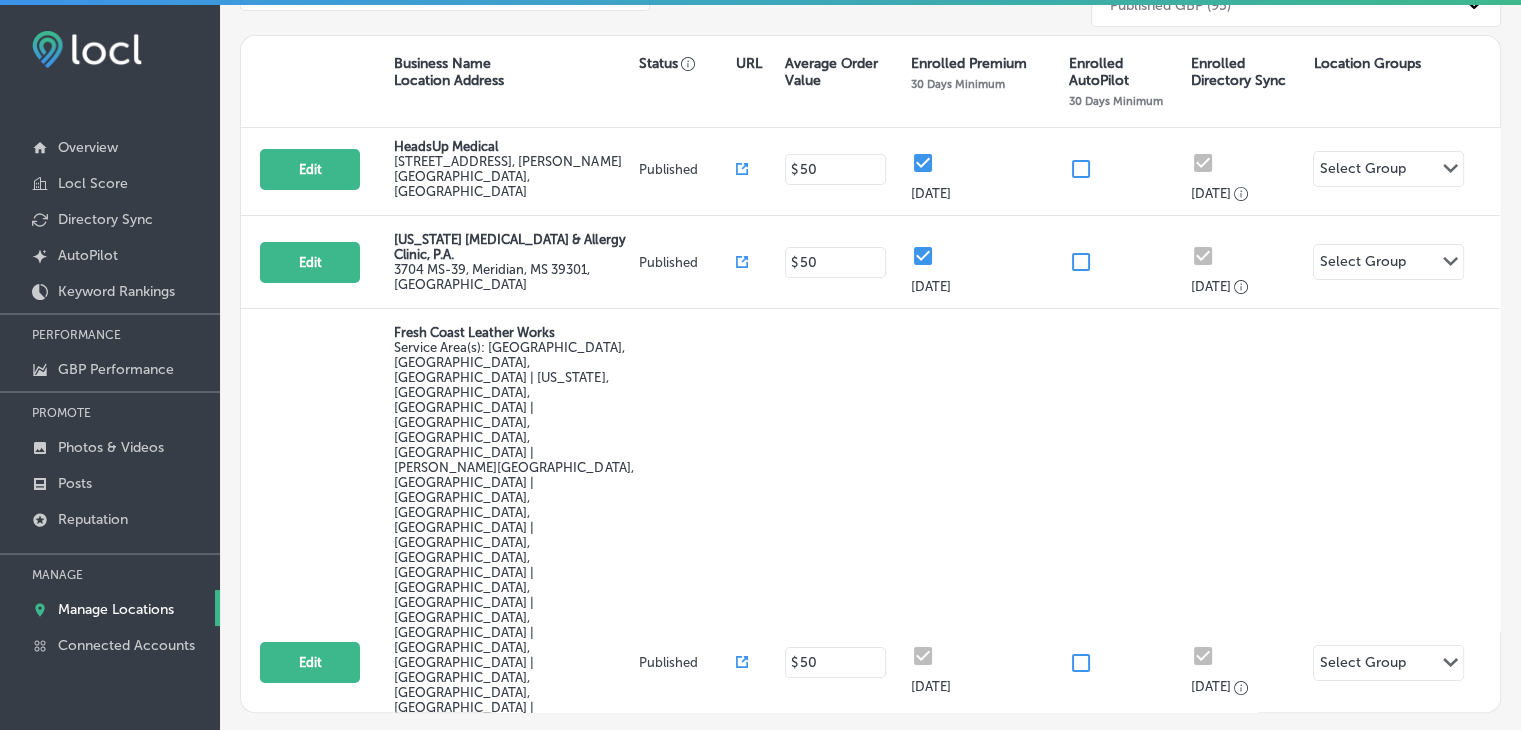 type on "rid" 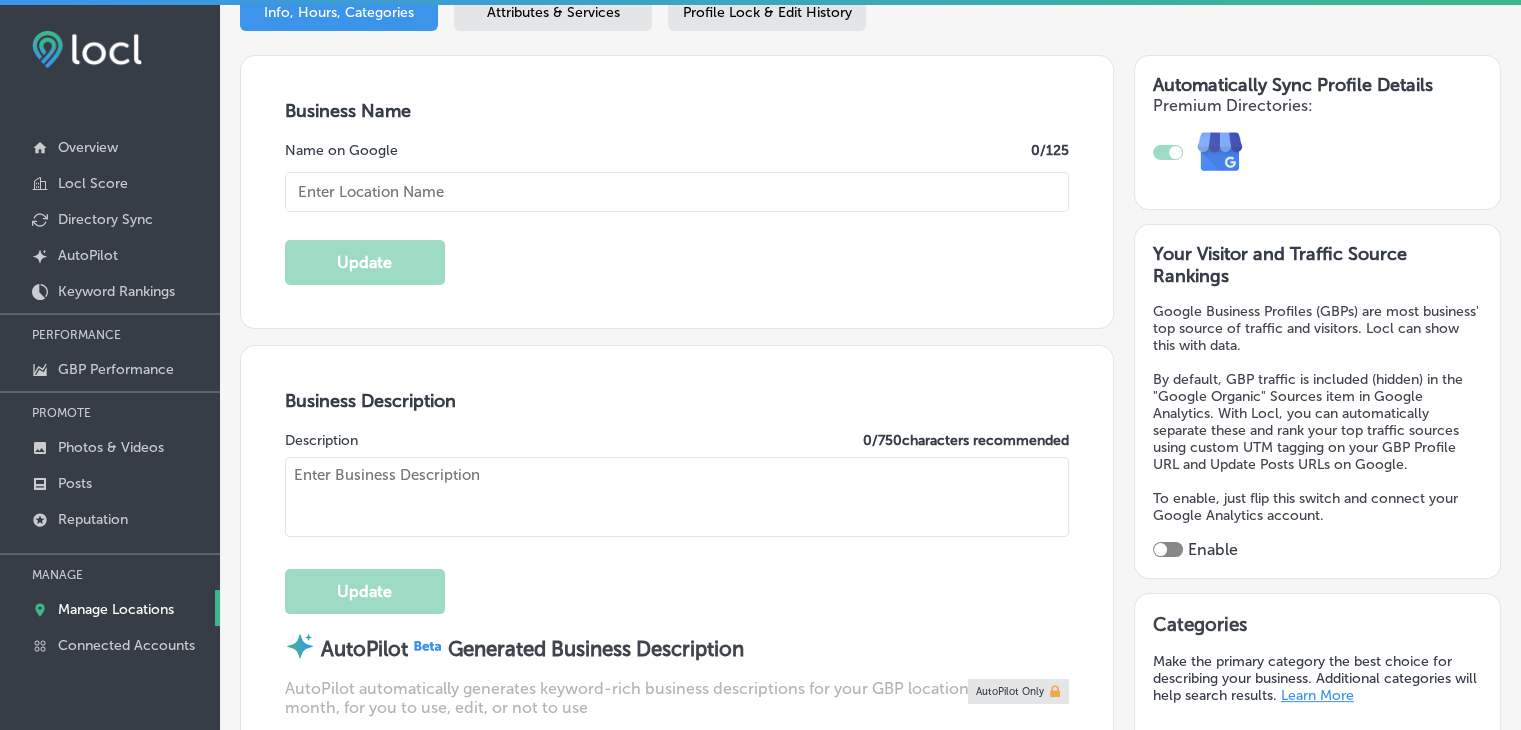 scroll, scrollTop: 335, scrollLeft: 0, axis: vertical 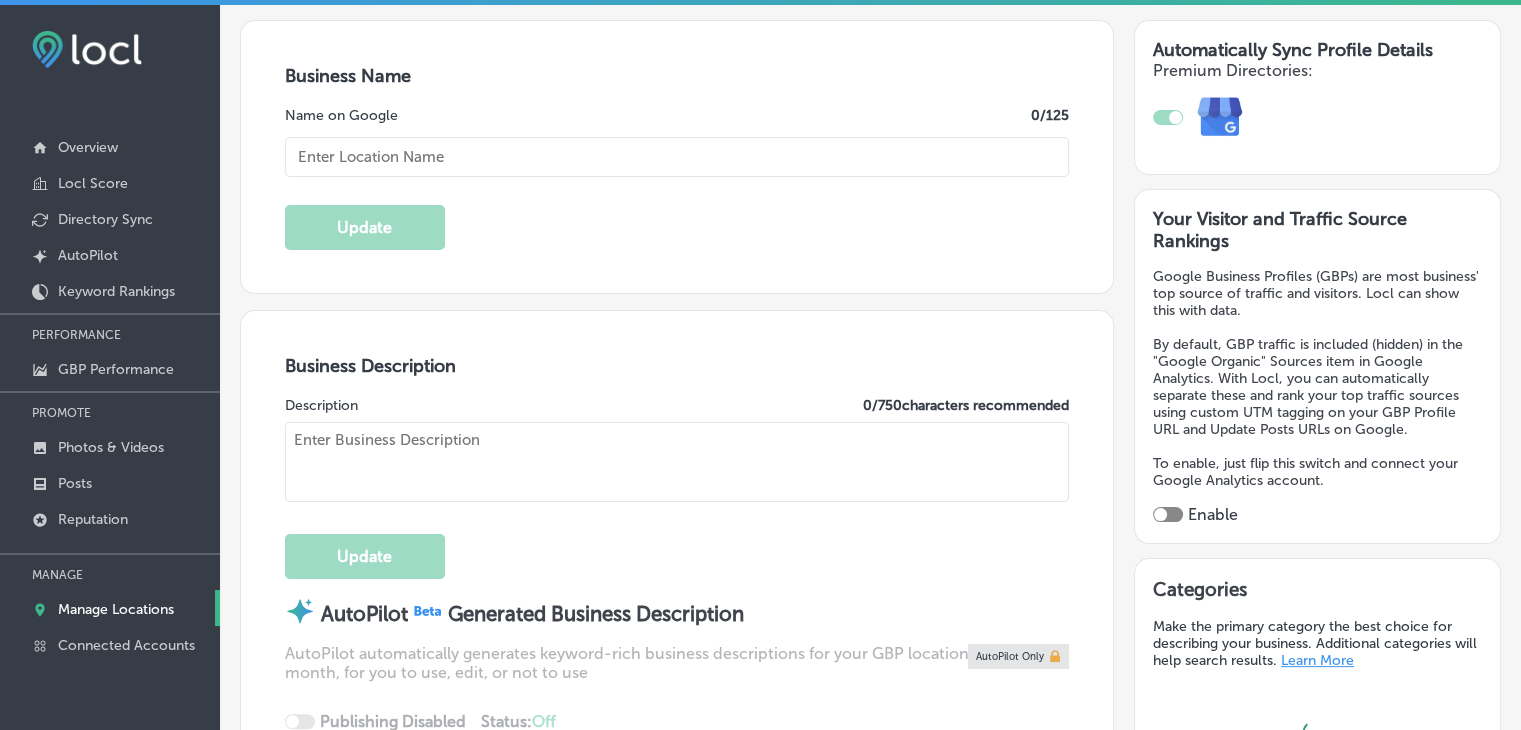 type on "[US_STATE] [MEDICAL_DATA] & Allergy Clinic, P.A." 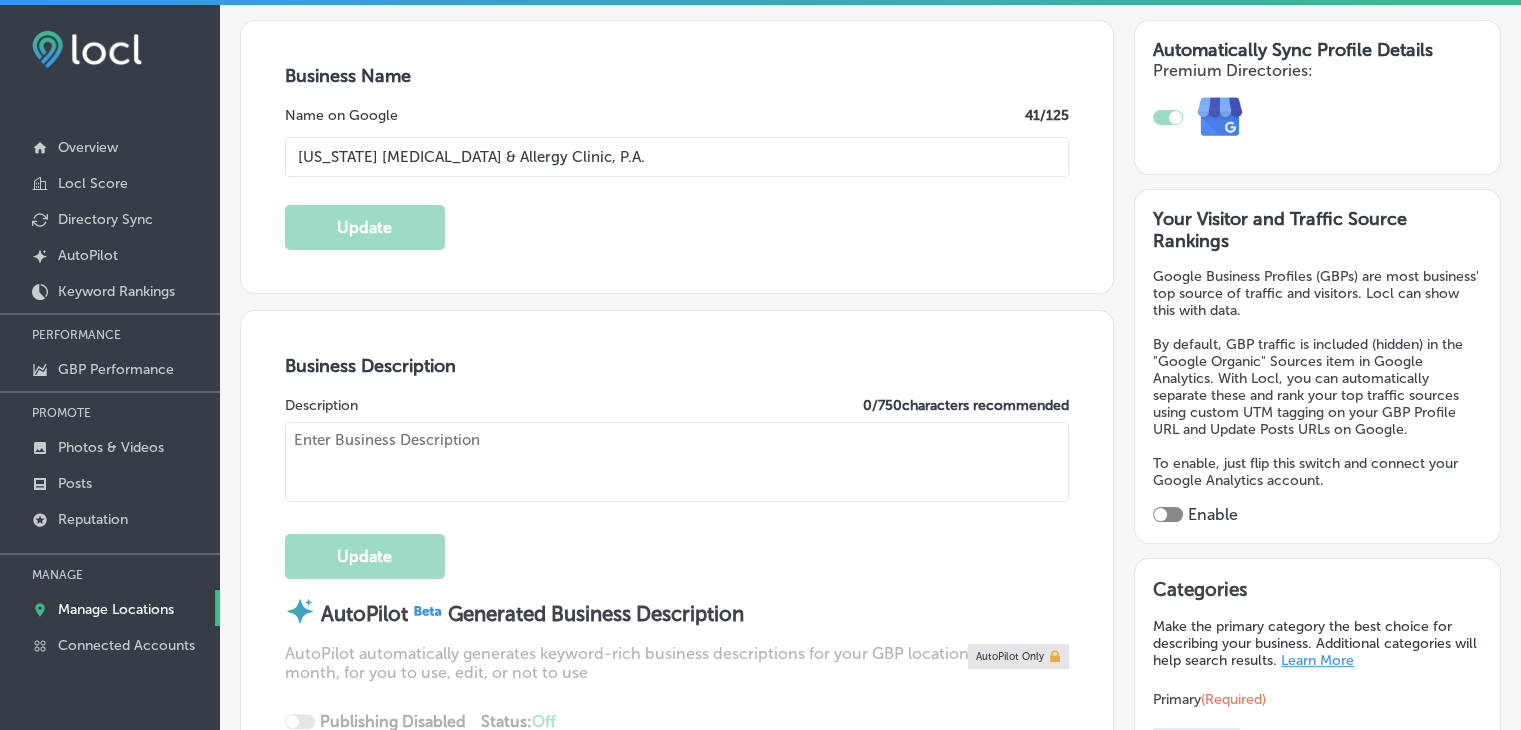 type on "680 US-51 B" 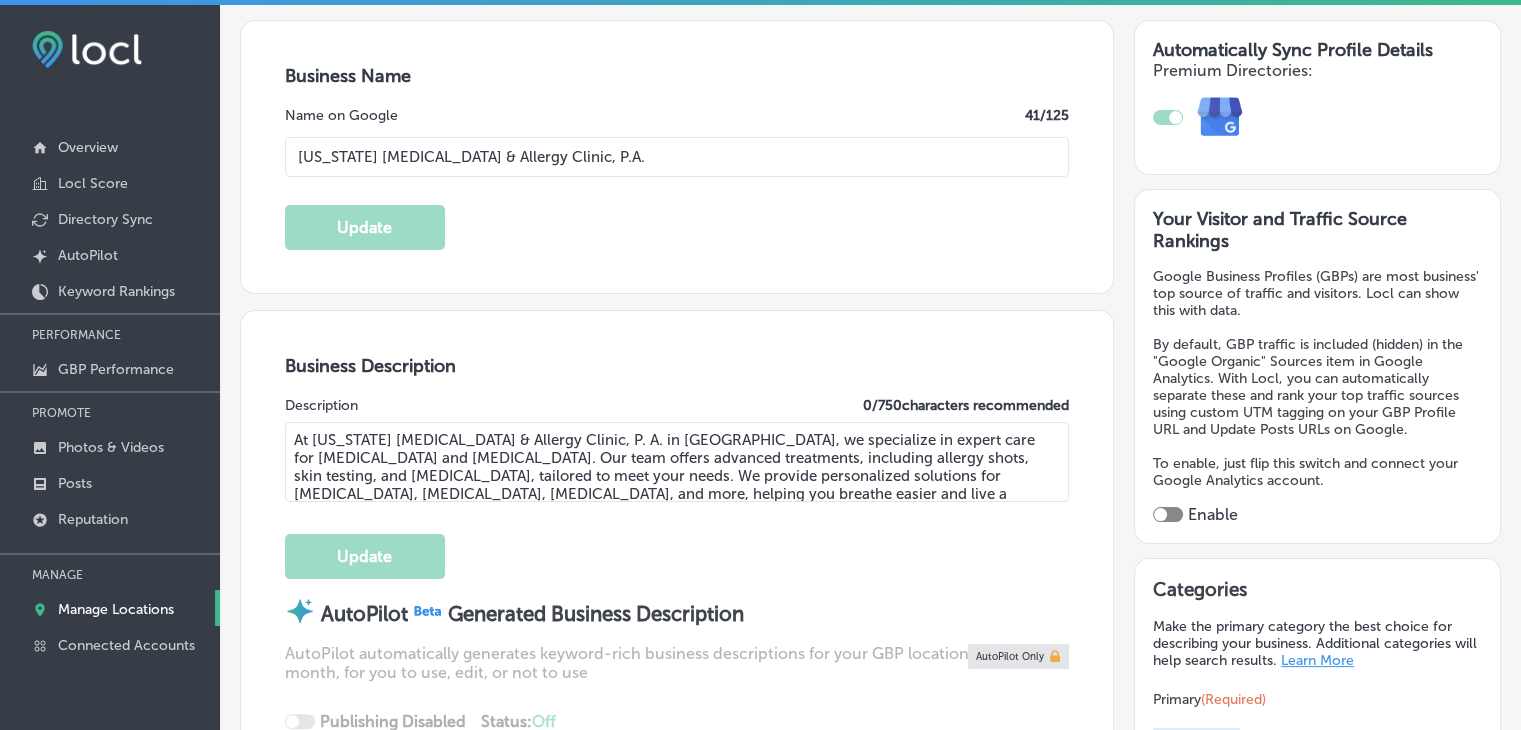 type on "+1 601 898 1877" 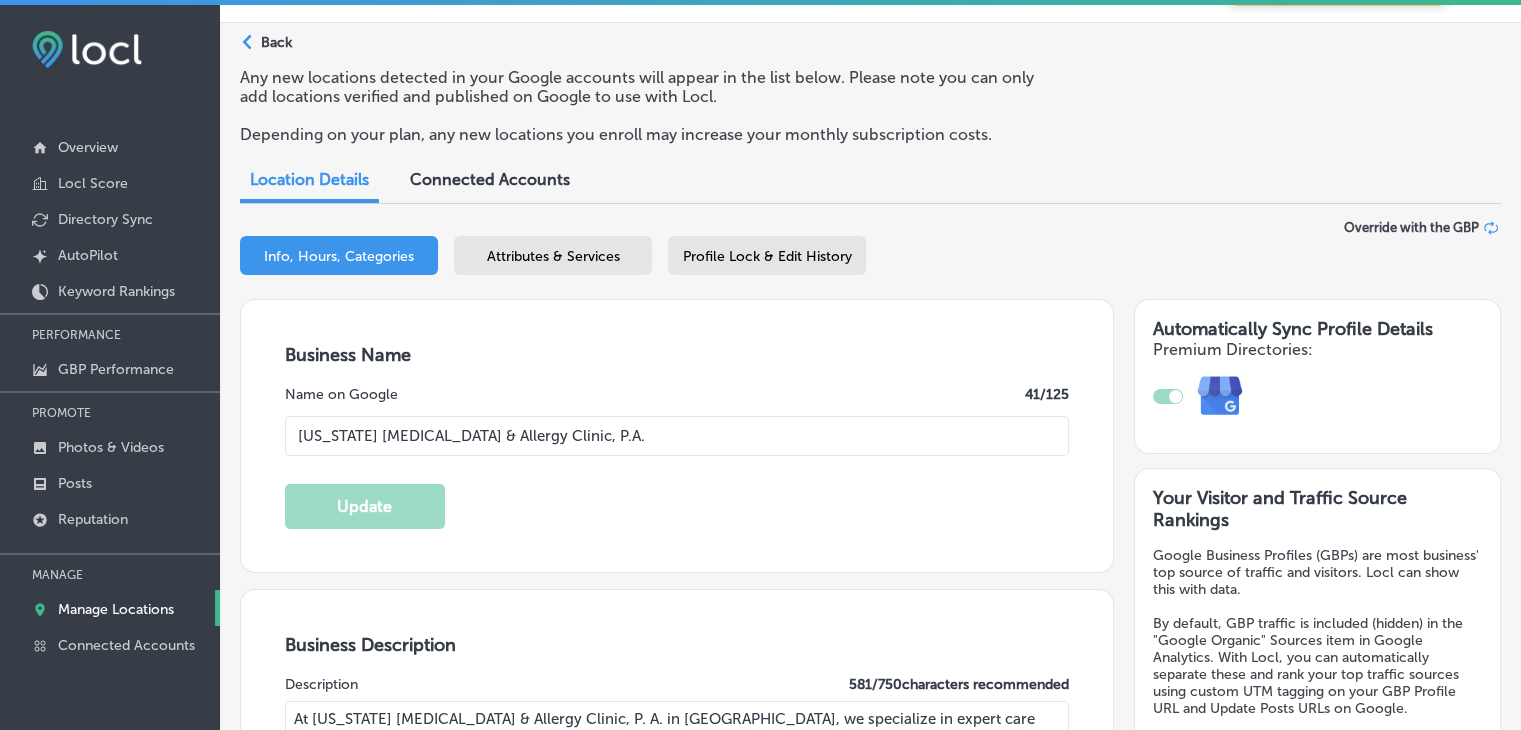 scroll, scrollTop: 35, scrollLeft: 0, axis: vertical 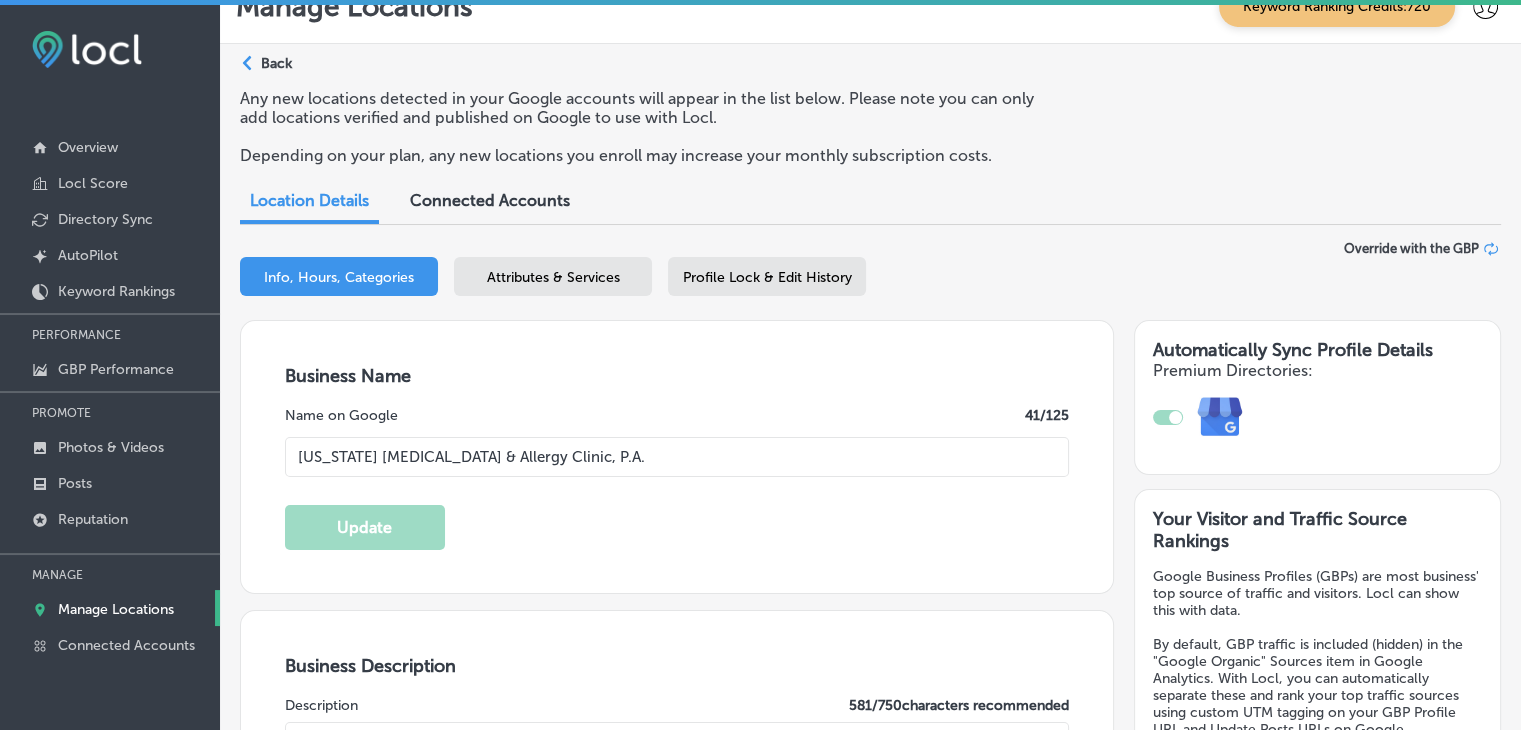 drag, startPoint x: 826, startPoint y: 274, endPoint x: 843, endPoint y: 280, distance: 18.027756 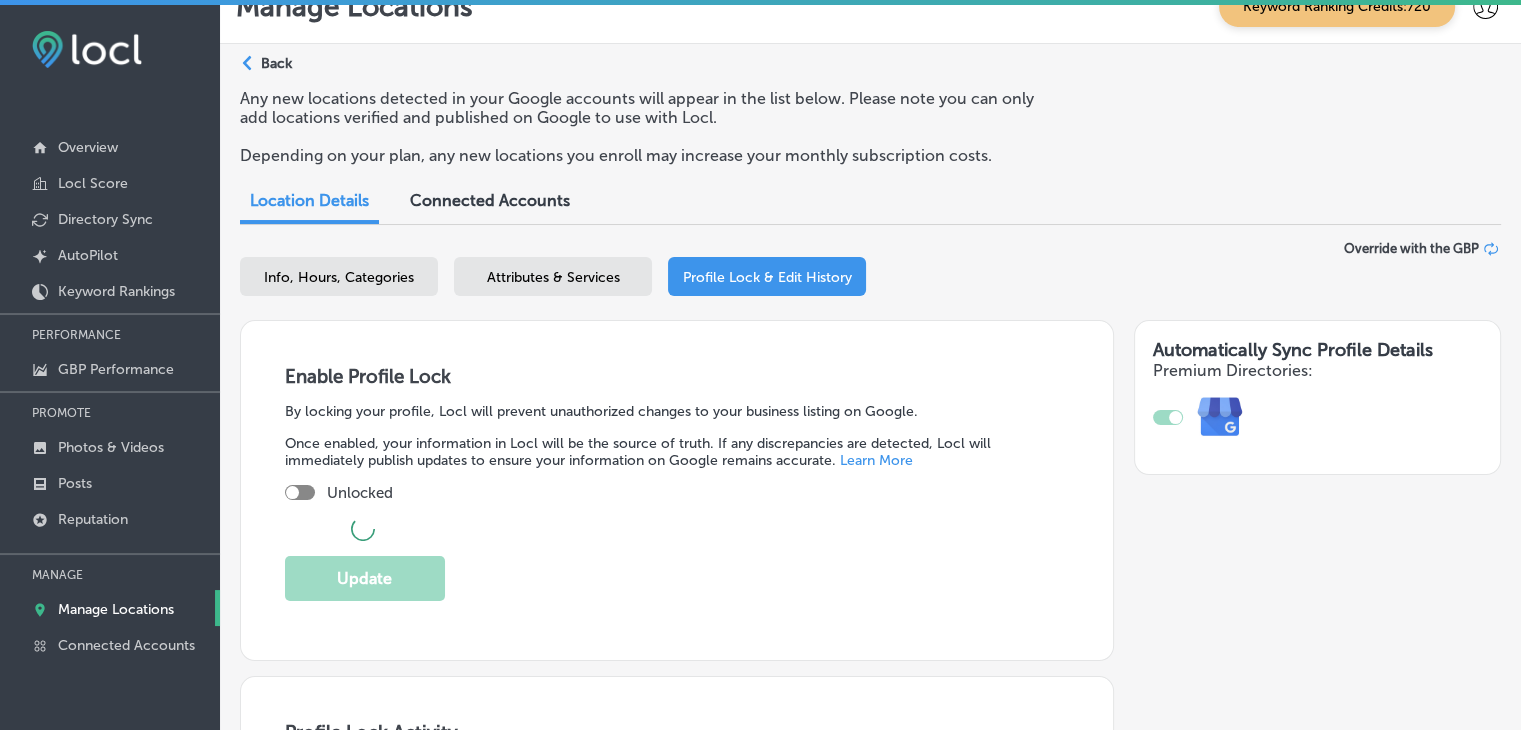 checkbox on "true" 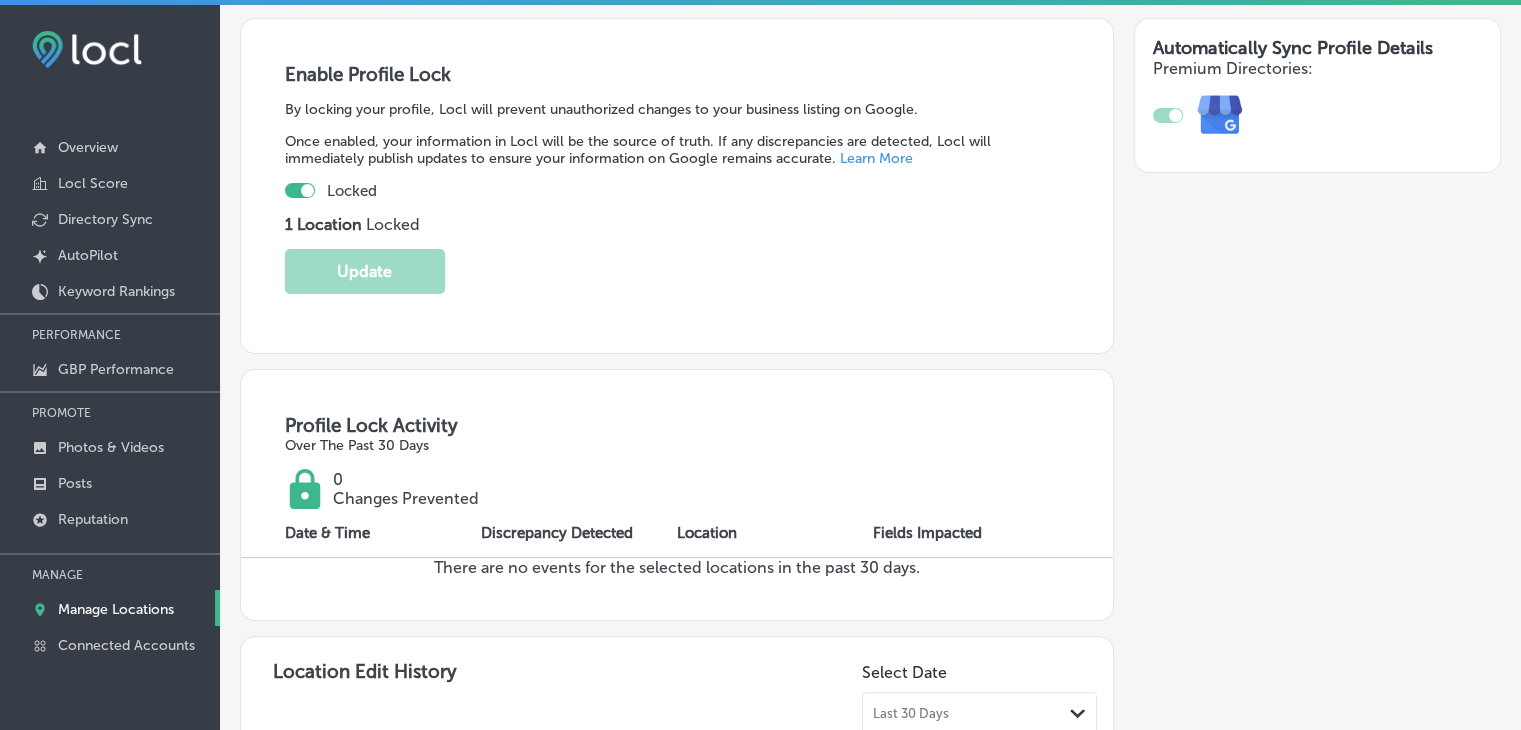 scroll, scrollTop: 135, scrollLeft: 0, axis: vertical 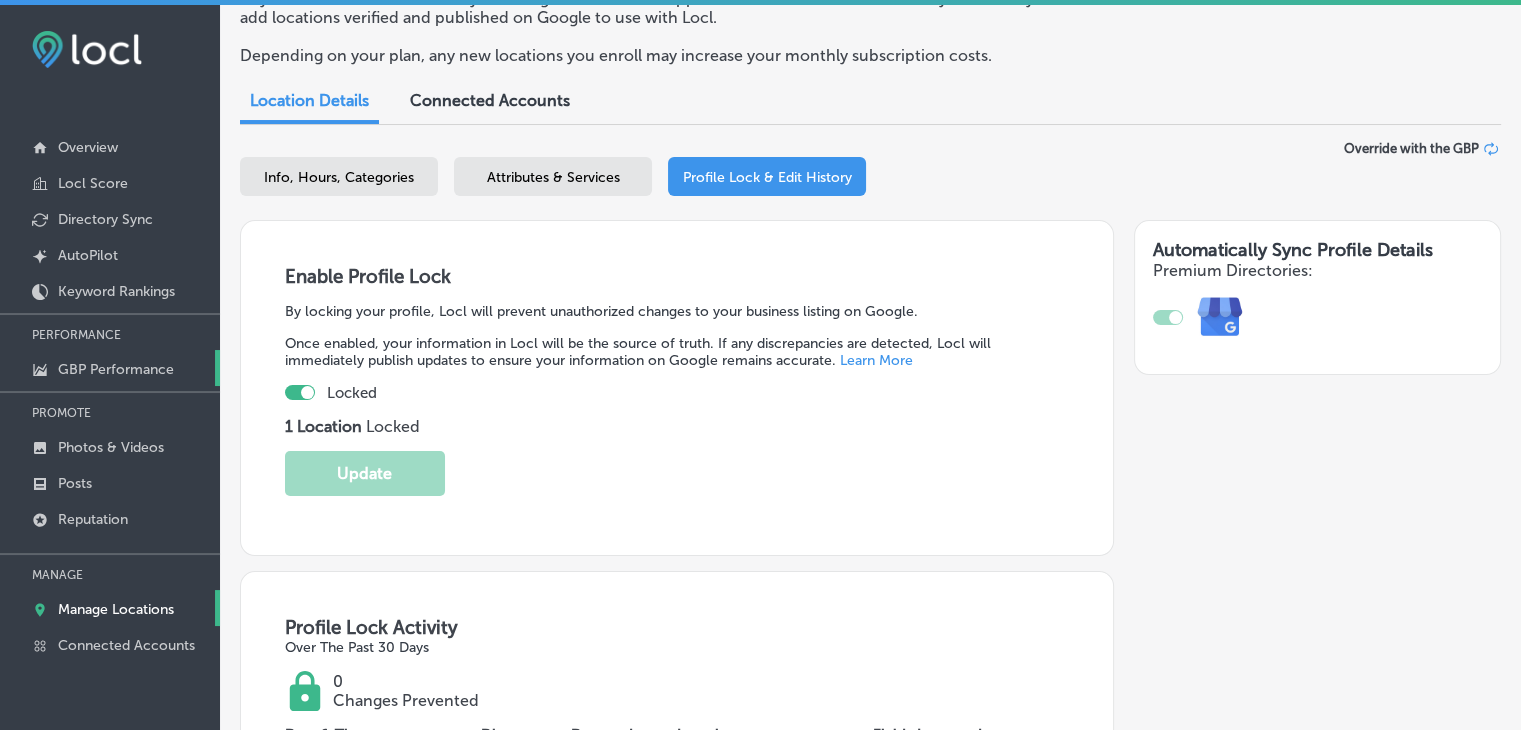 click on "GBP Performance" at bounding box center (110, 368) 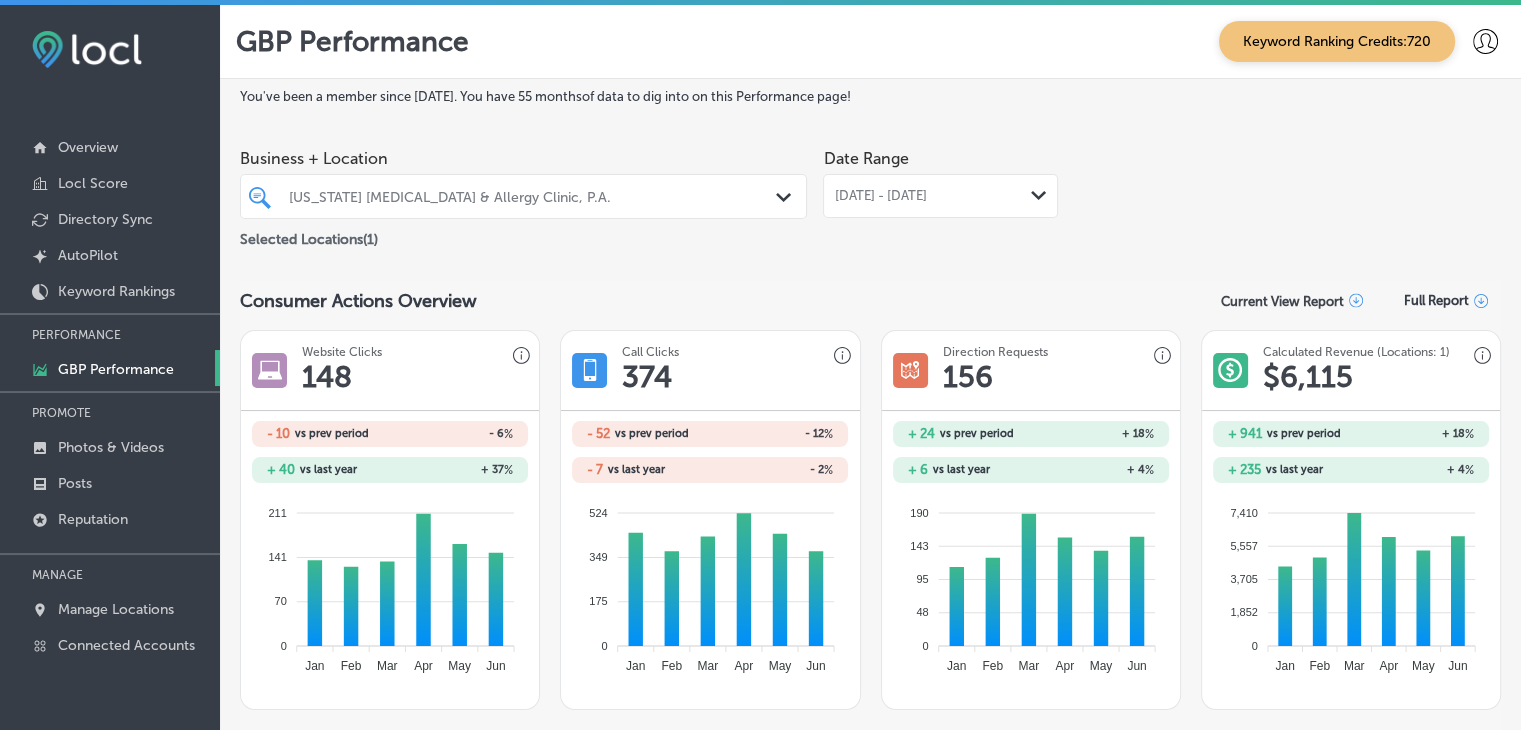 click on "Jun 01, 2025 - Jun 30, 2025
Path
Created with Sketch." at bounding box center [940, 196] 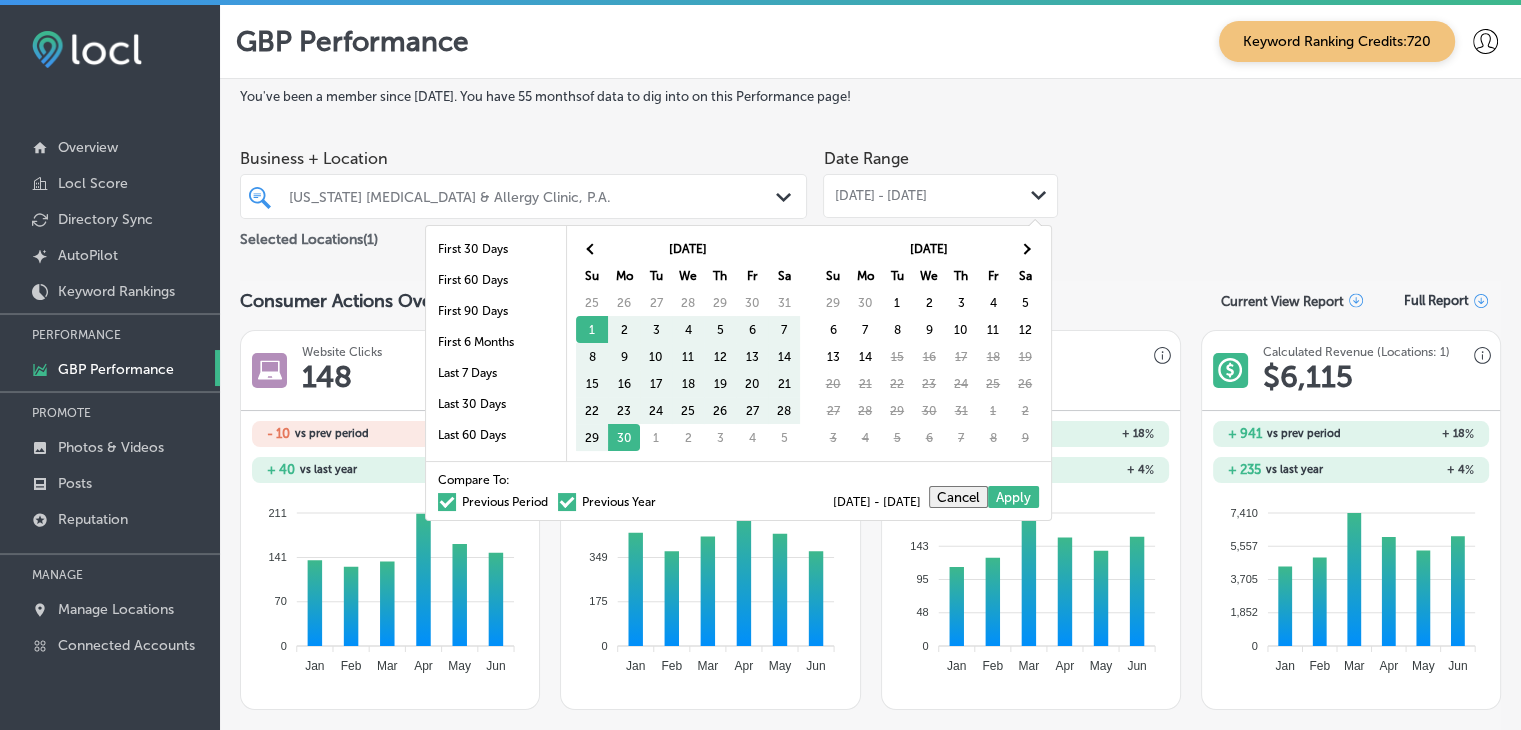 click on "Su" at bounding box center [592, 275] 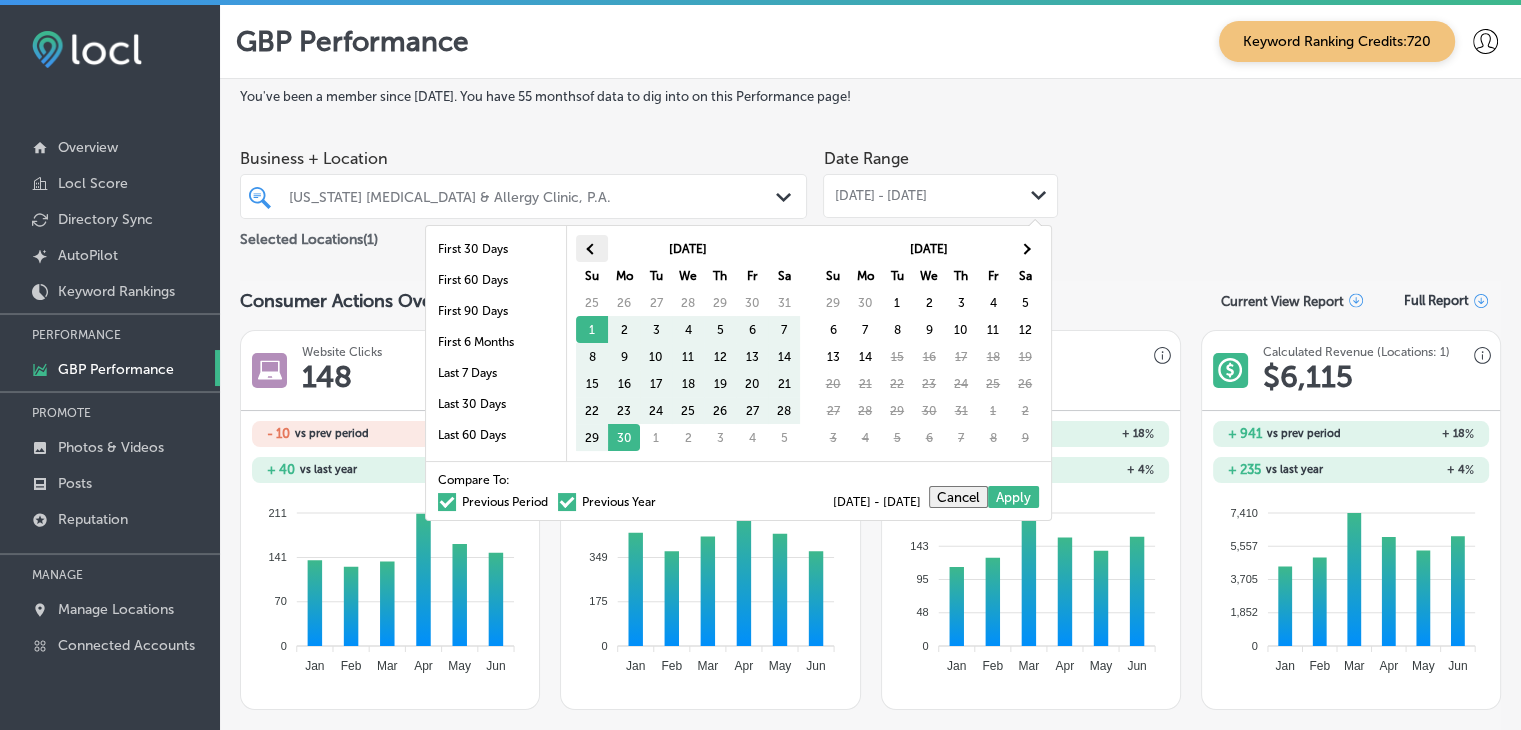 click at bounding box center (592, 248) 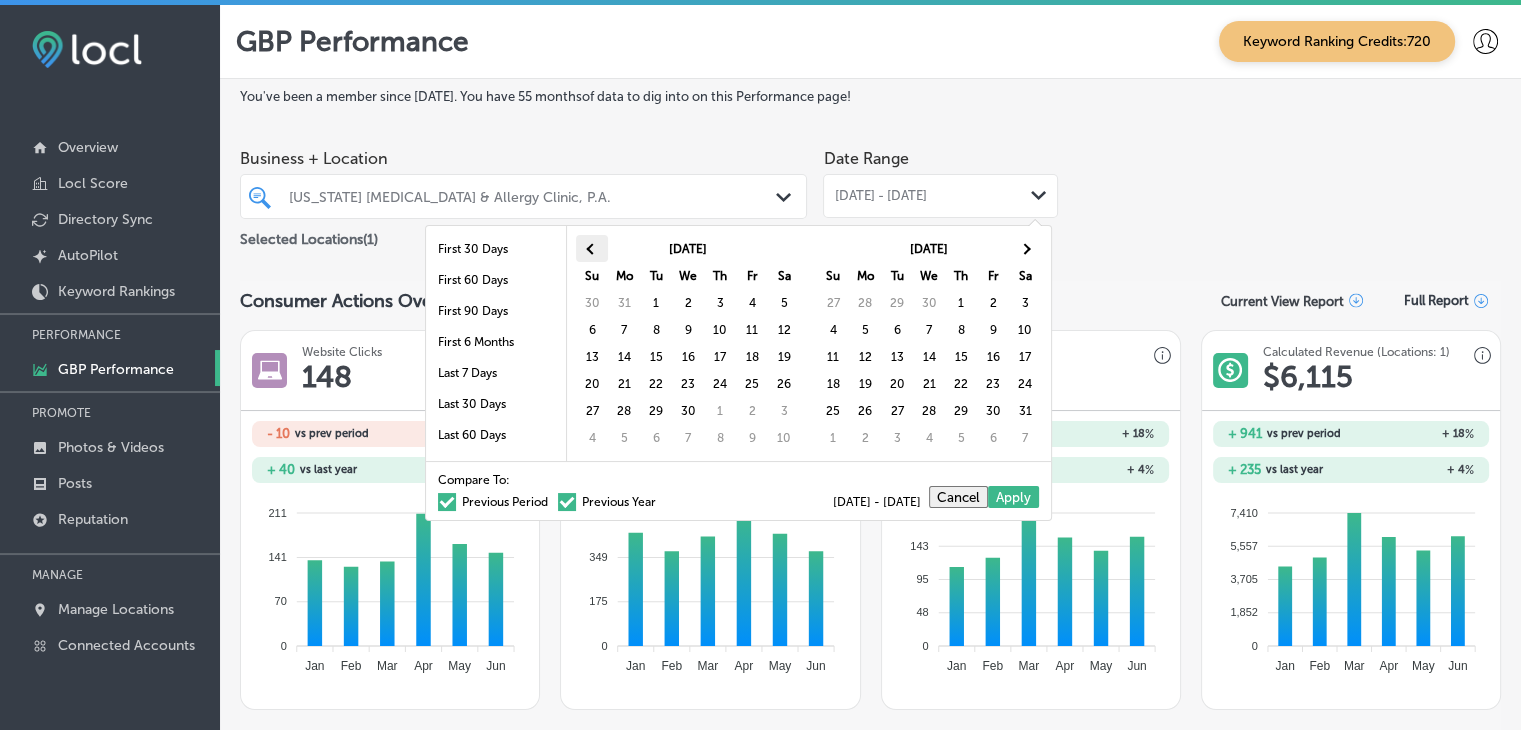 click at bounding box center [591, 248] 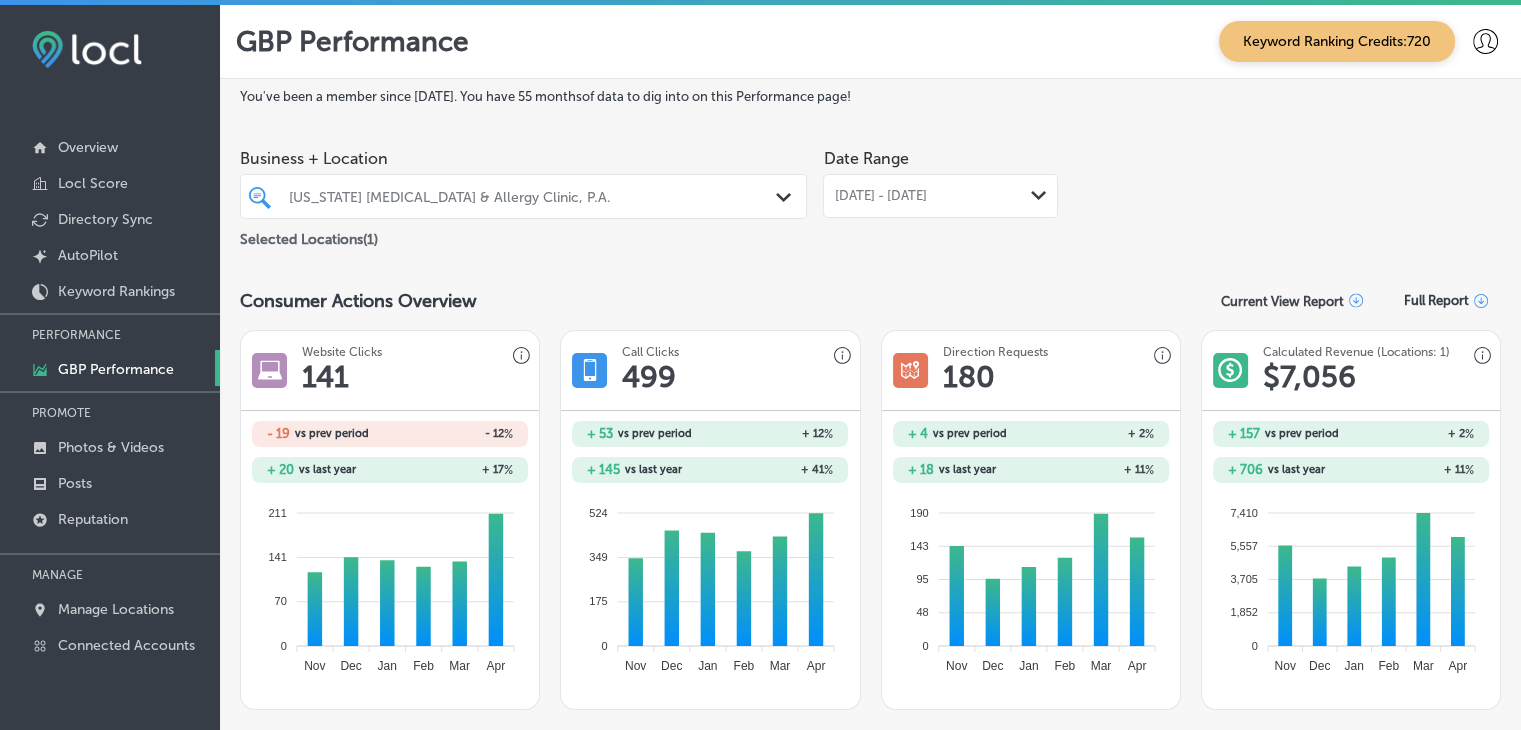 click on "Mar 14, 2025 - Apr 14, 2025" at bounding box center [880, 196] 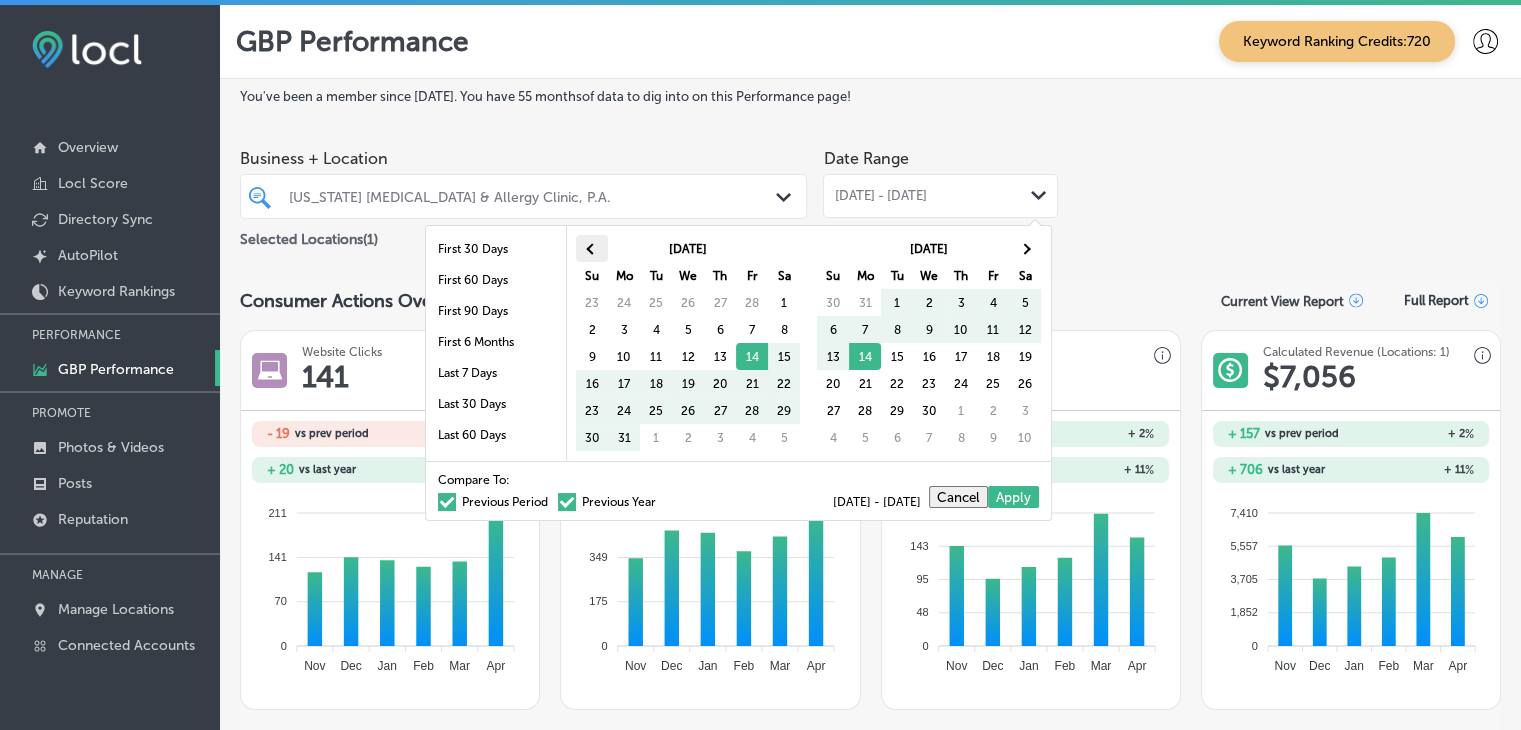 click at bounding box center (591, 248) 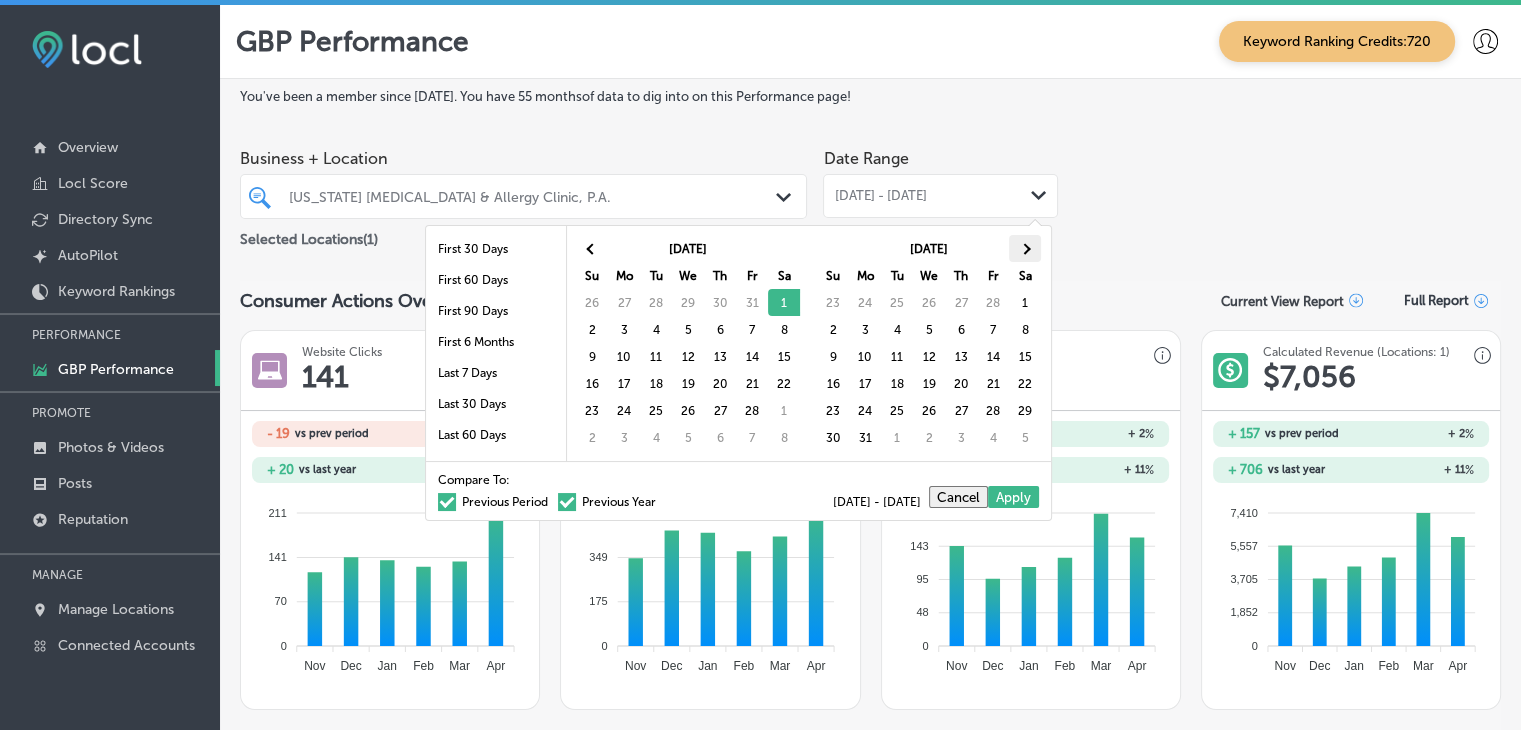 click at bounding box center (1025, 248) 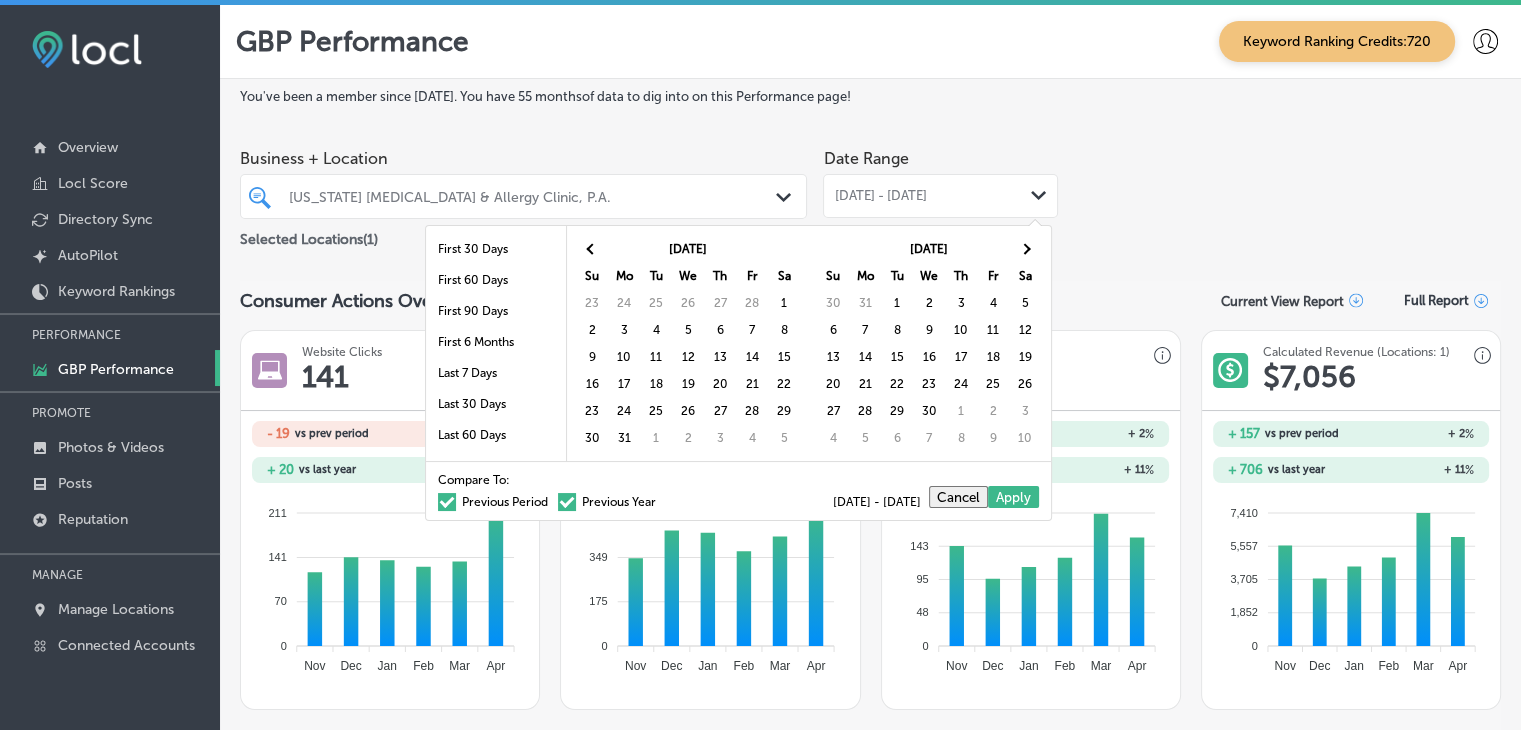 click on "Mar 2025 Su Mo Tu We Th Fr Sa 23 24 25 26 27 28 1 2 3 4 5 6 7 8 9 10 11 12 13 14 15 16 17 18 19 20 21 22 23 24 25 26 27 28 29 30 31 1 2 3 4 5" at bounding box center (687, 343) 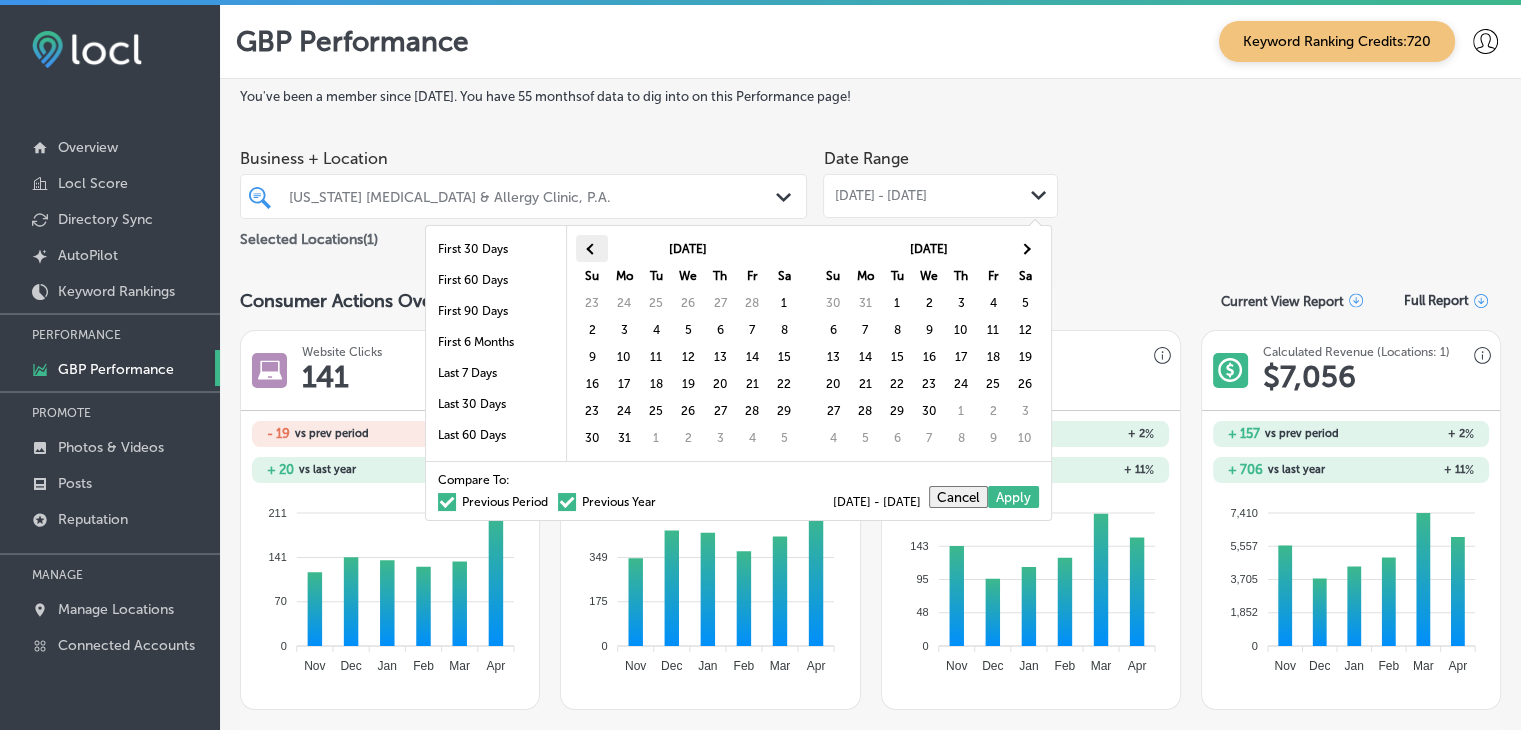 click at bounding box center [592, 248] 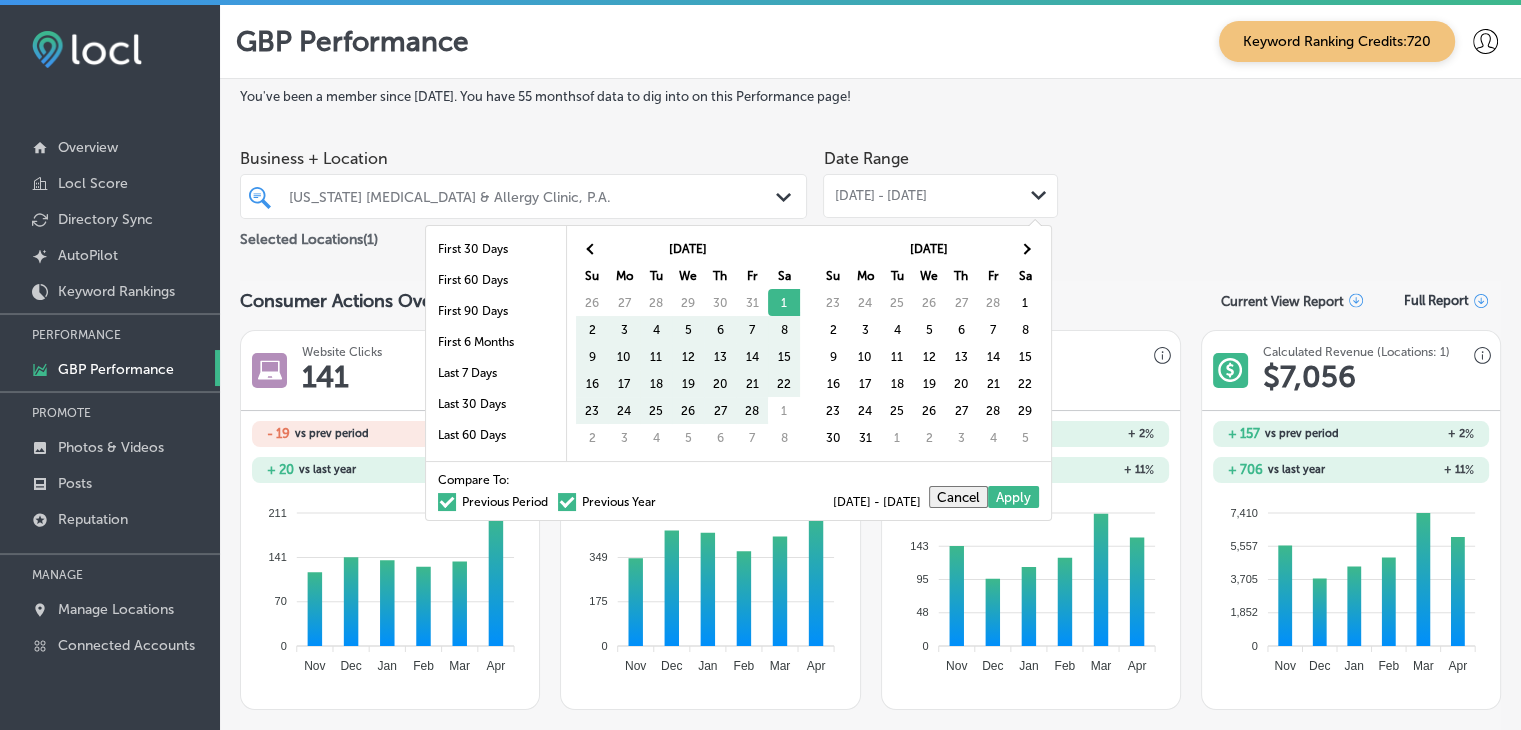 click on "Sa" at bounding box center (1025, 275) 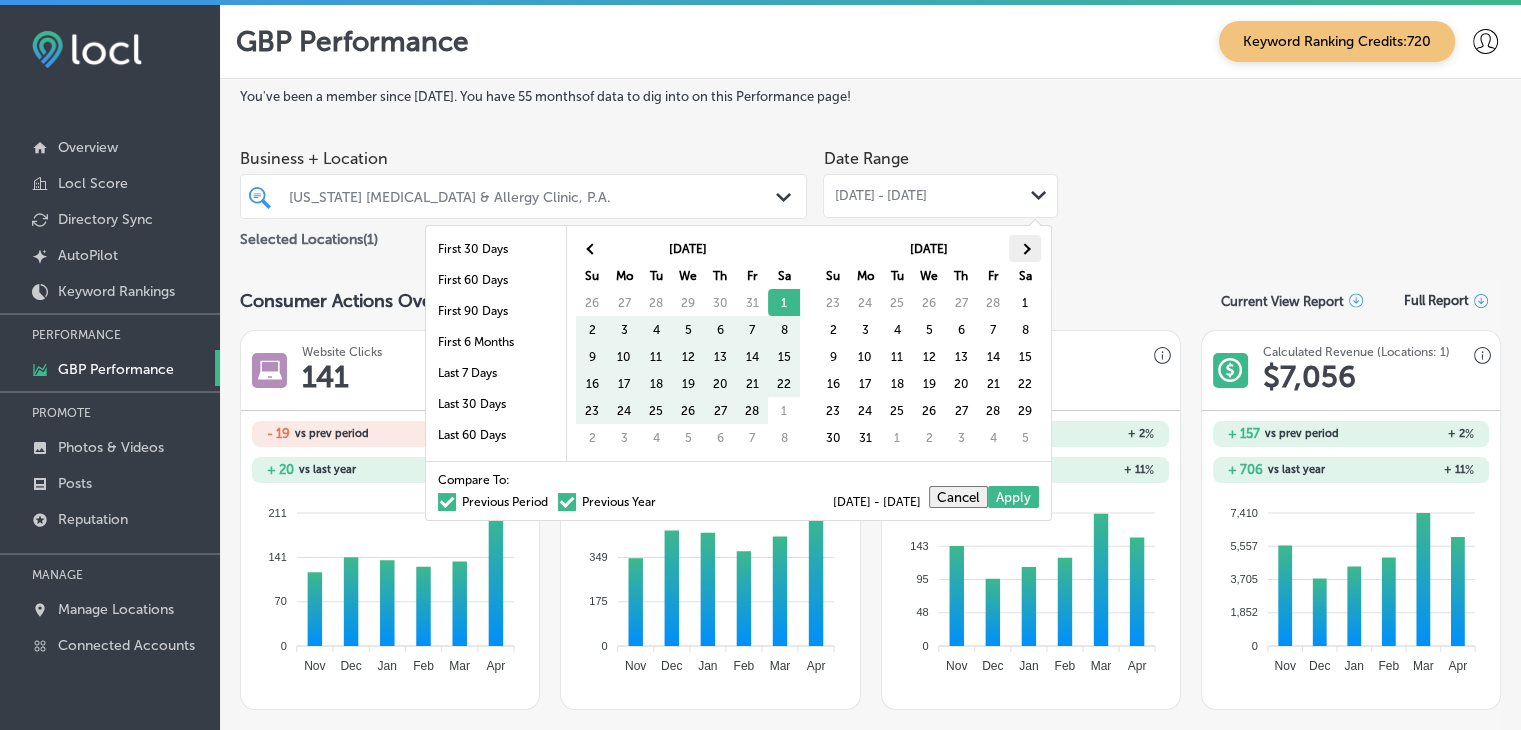 click at bounding box center (1025, 248) 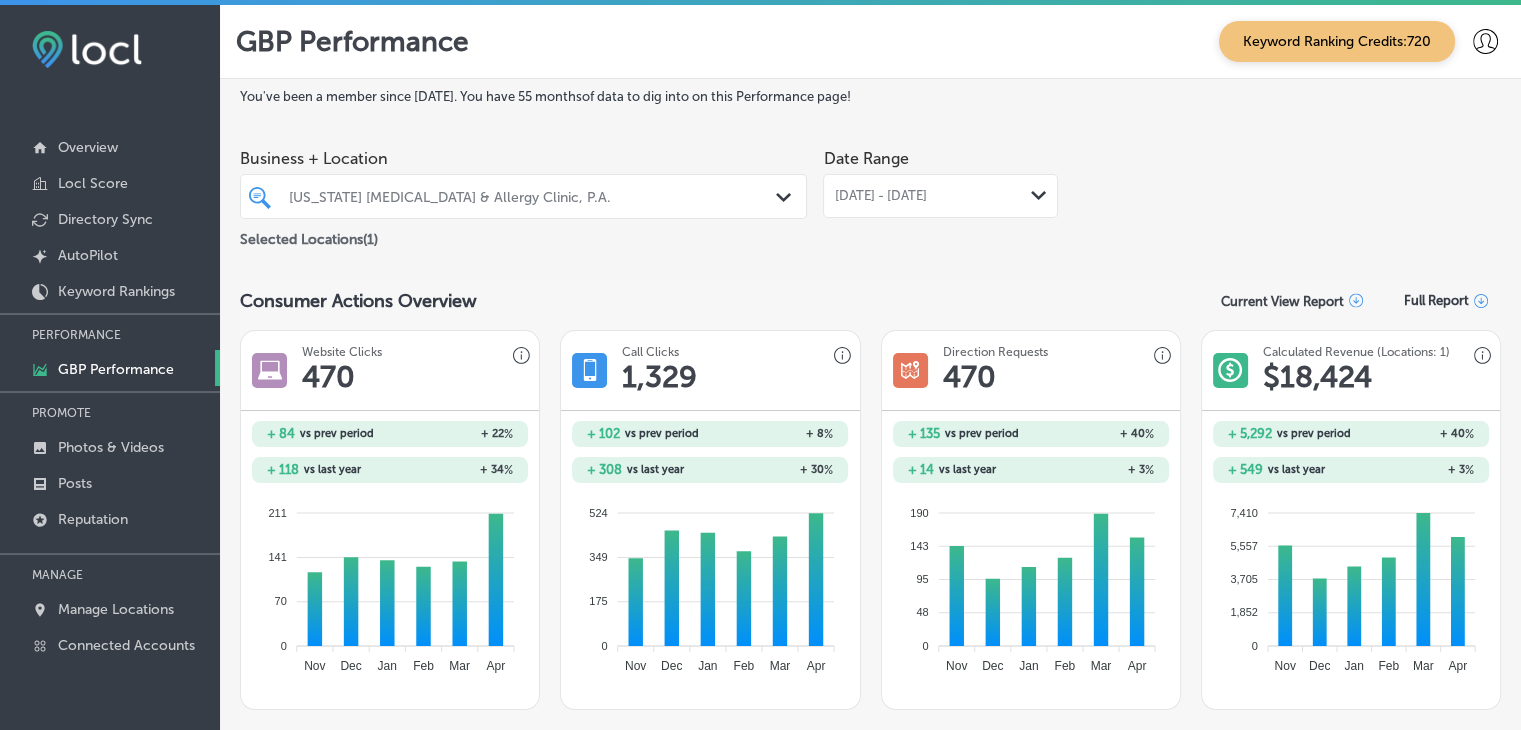 click on "Feb 01, 2025 - Apr 30, 2025
Path
Created with Sketch." at bounding box center (940, 196) 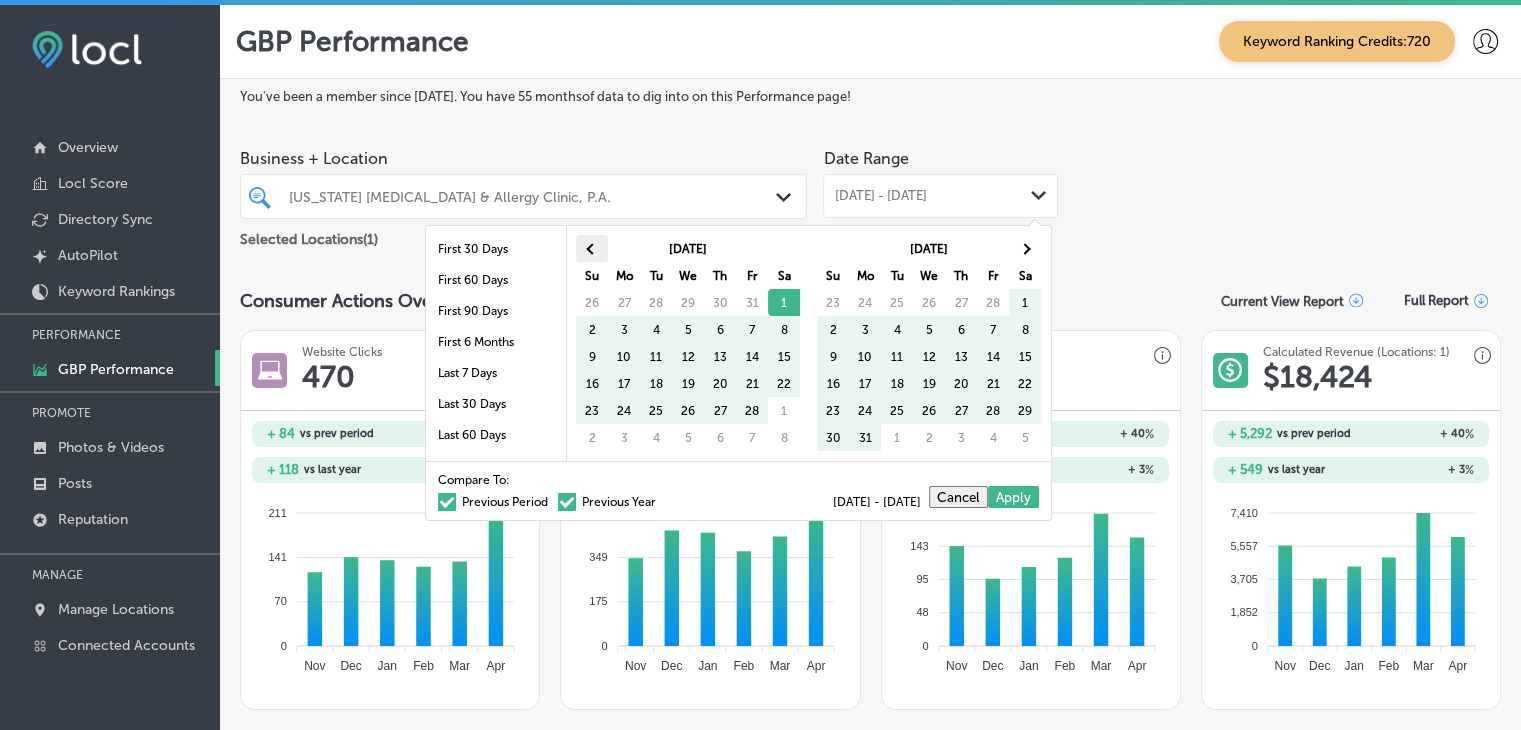 click at bounding box center [592, 248] 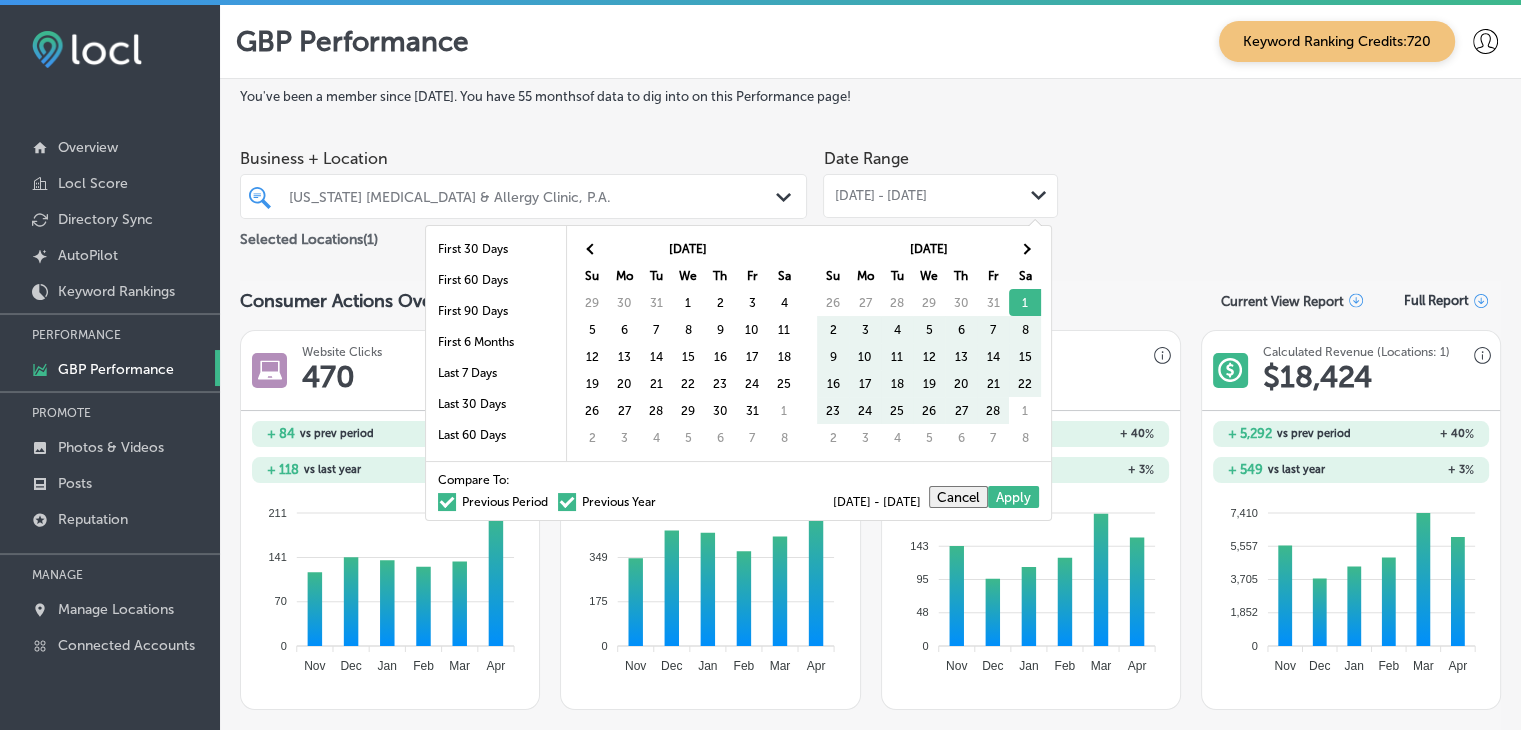 click at bounding box center [592, 248] 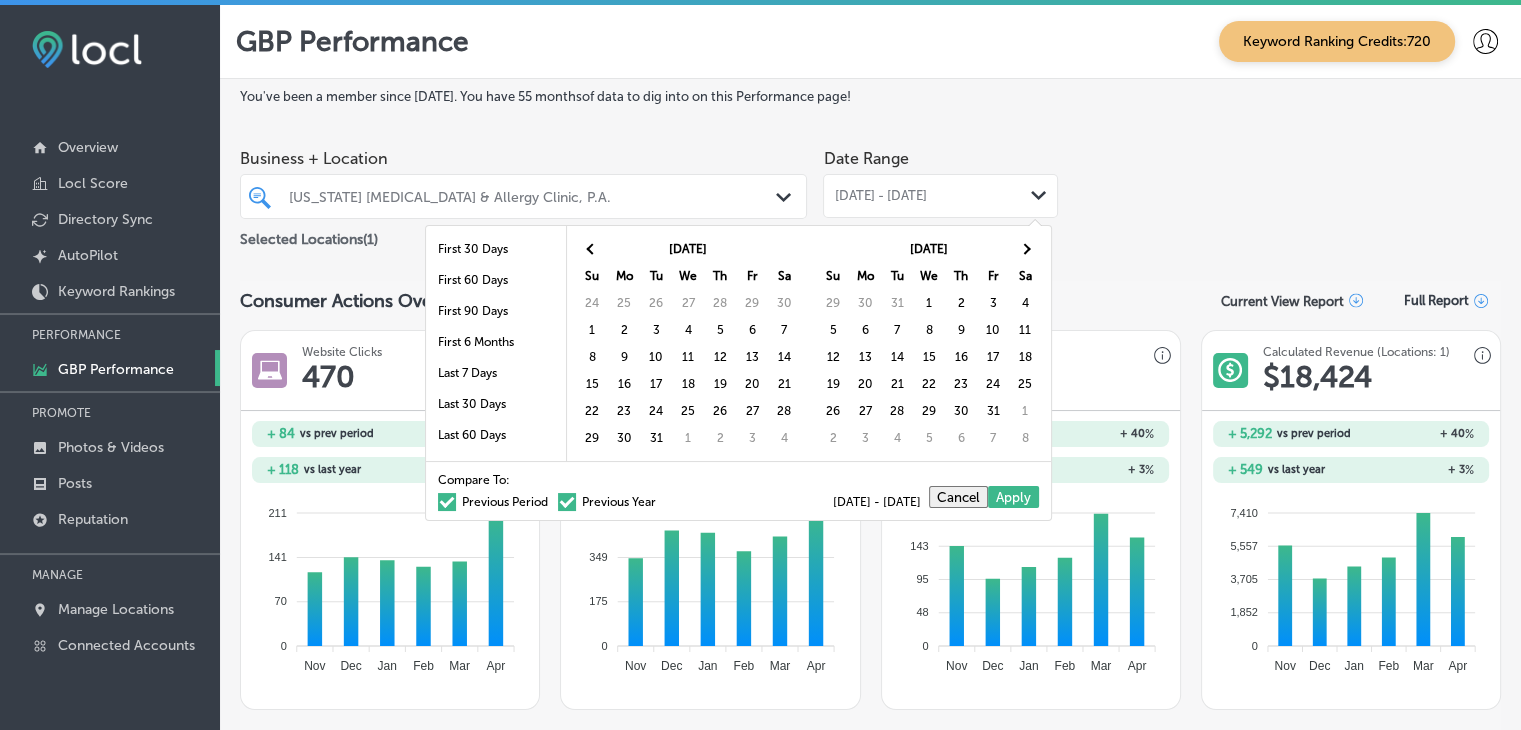click at bounding box center (592, 248) 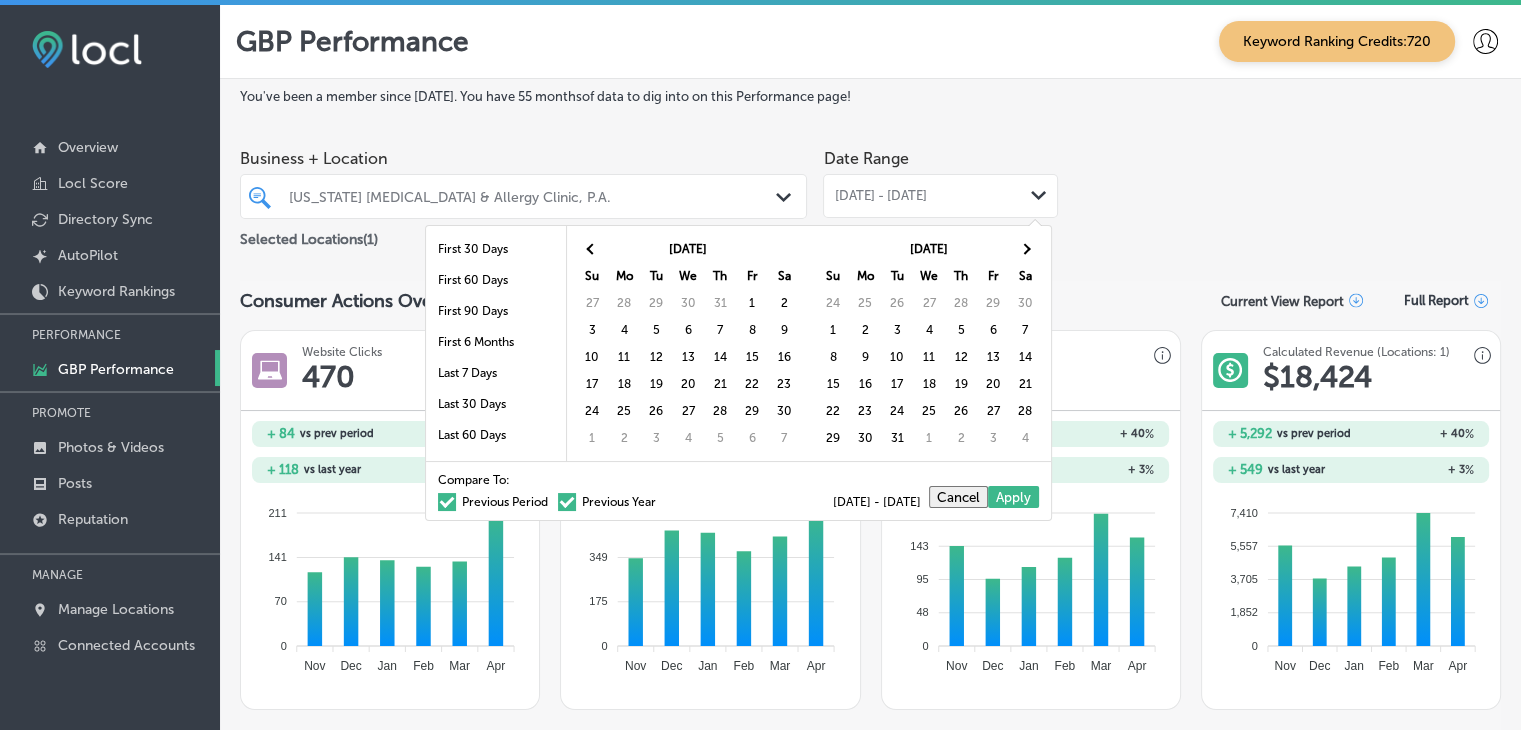 click on "Dec 2024 Su Mo Tu We Th Fr Sa 24 25 26 27 28 29 30 1 2 3 4 5 6 7 8 9 10 11 12 13 14 15 16 17 18 19 20 21 22 23 24 25 26 27 28 29 30 31 1 2 3 4" at bounding box center (929, 343) 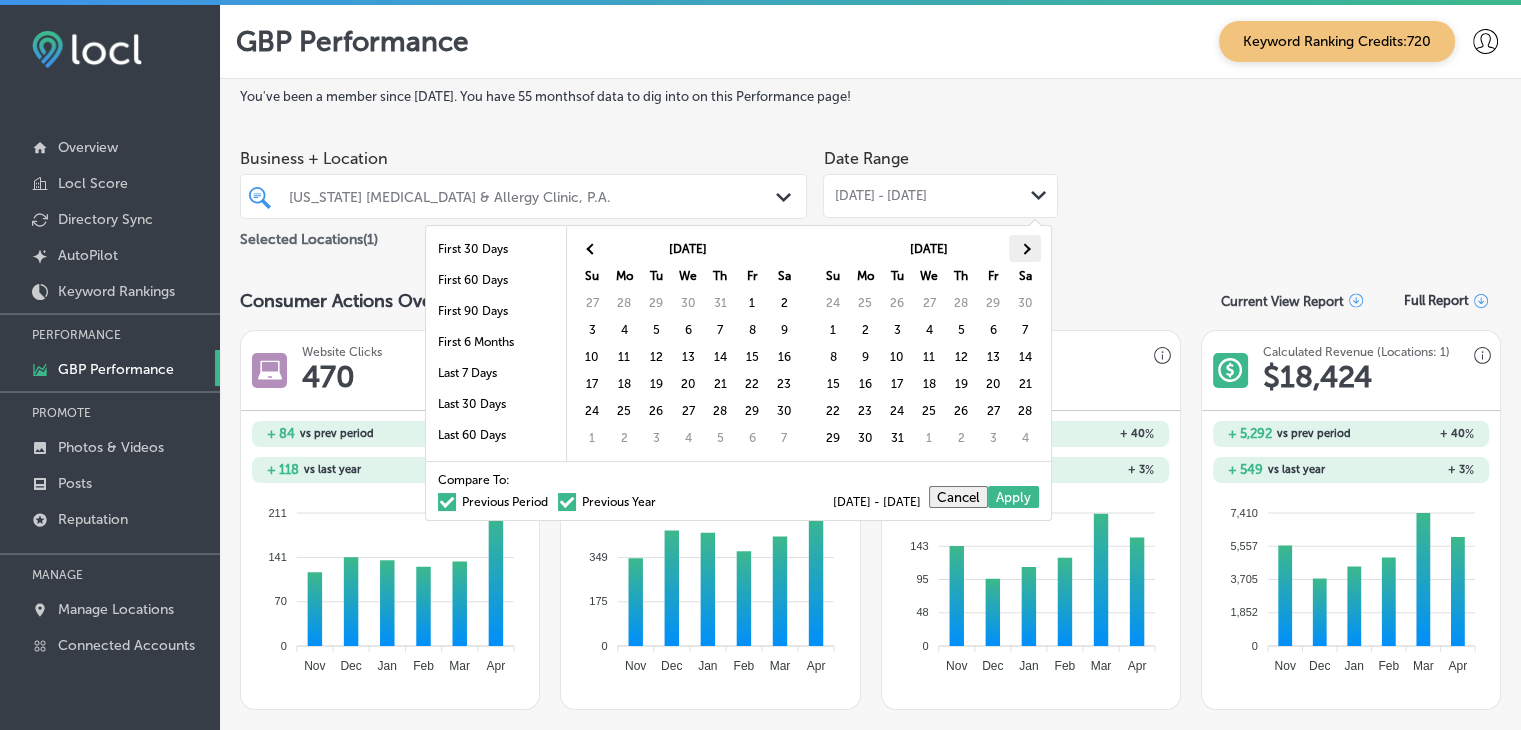 click at bounding box center (1025, 248) 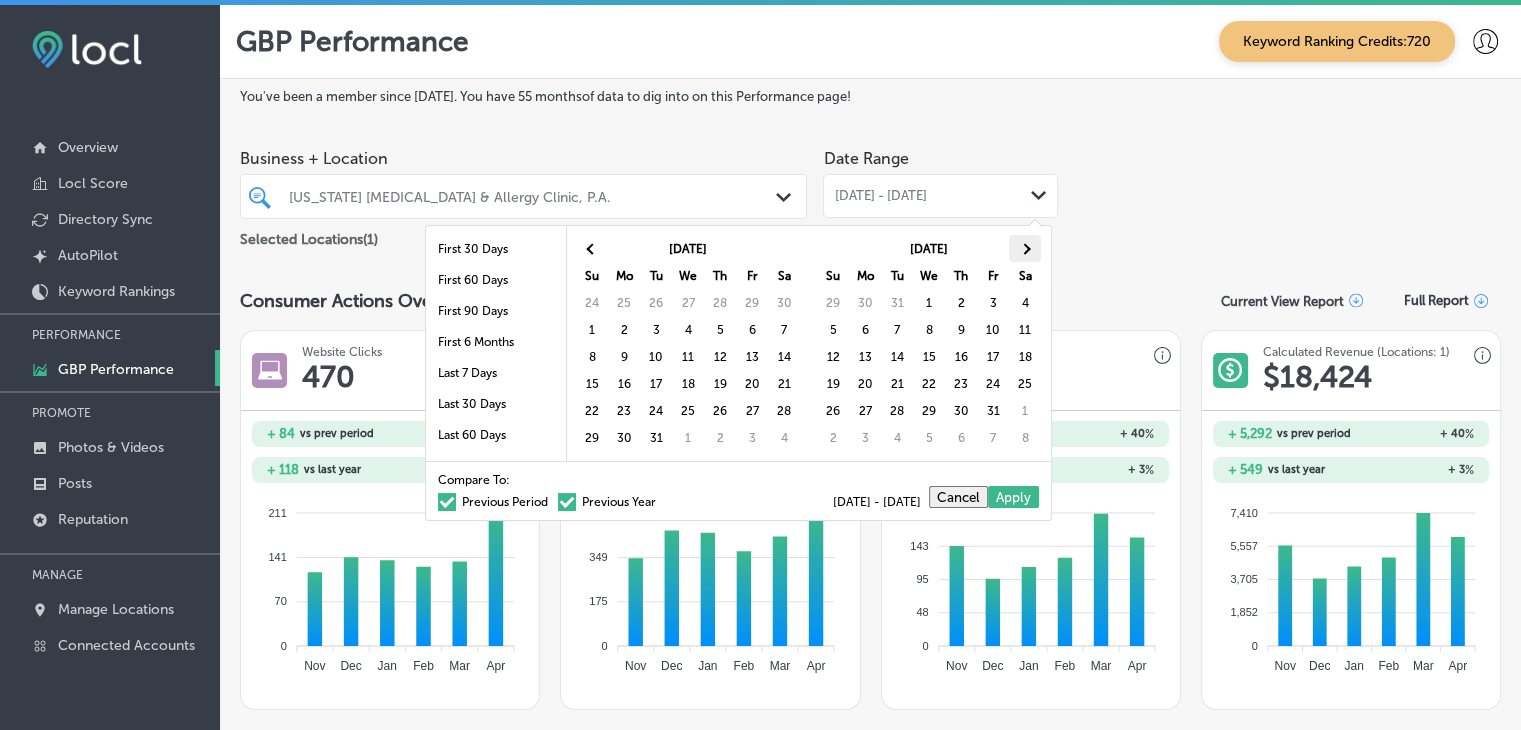 click at bounding box center (1025, 248) 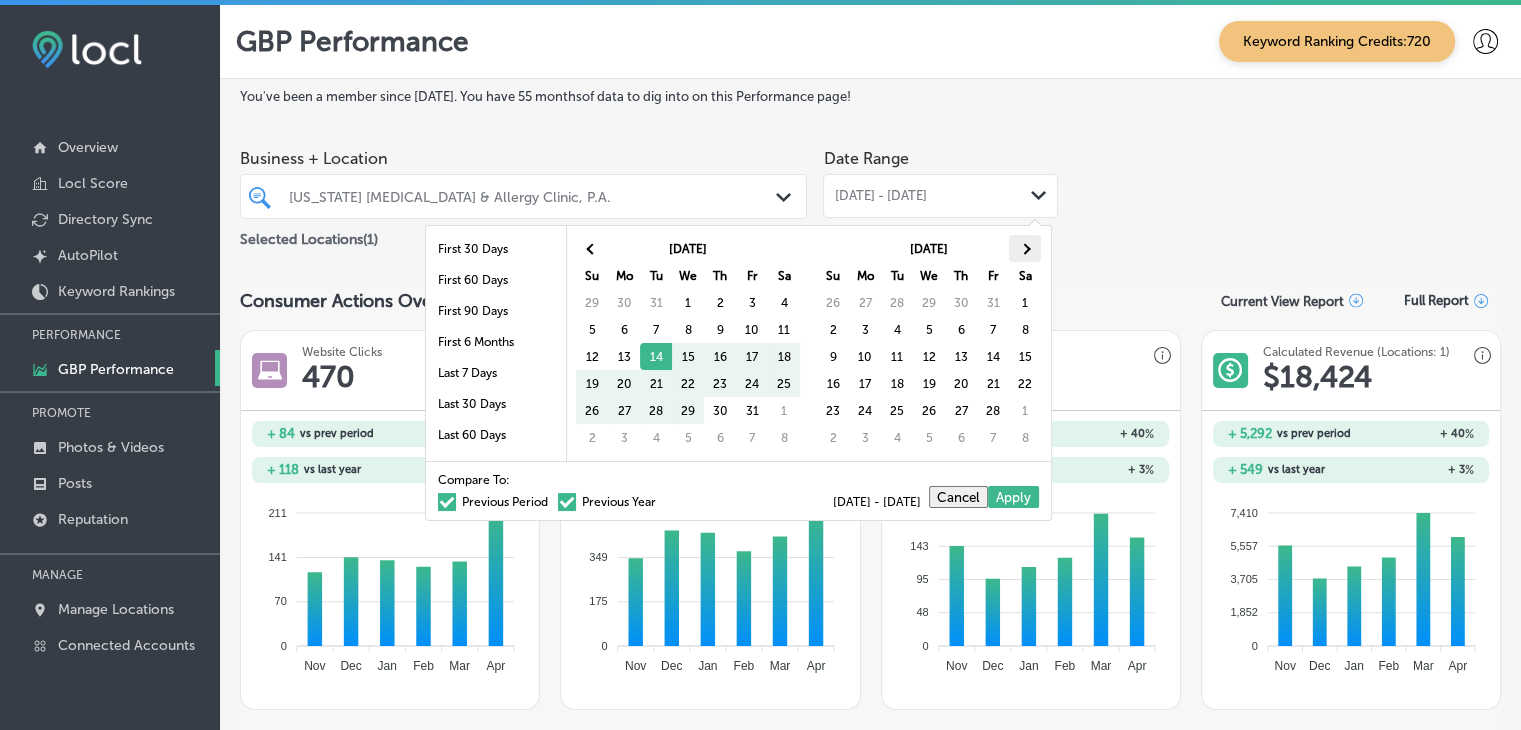 click at bounding box center [1024, 248] 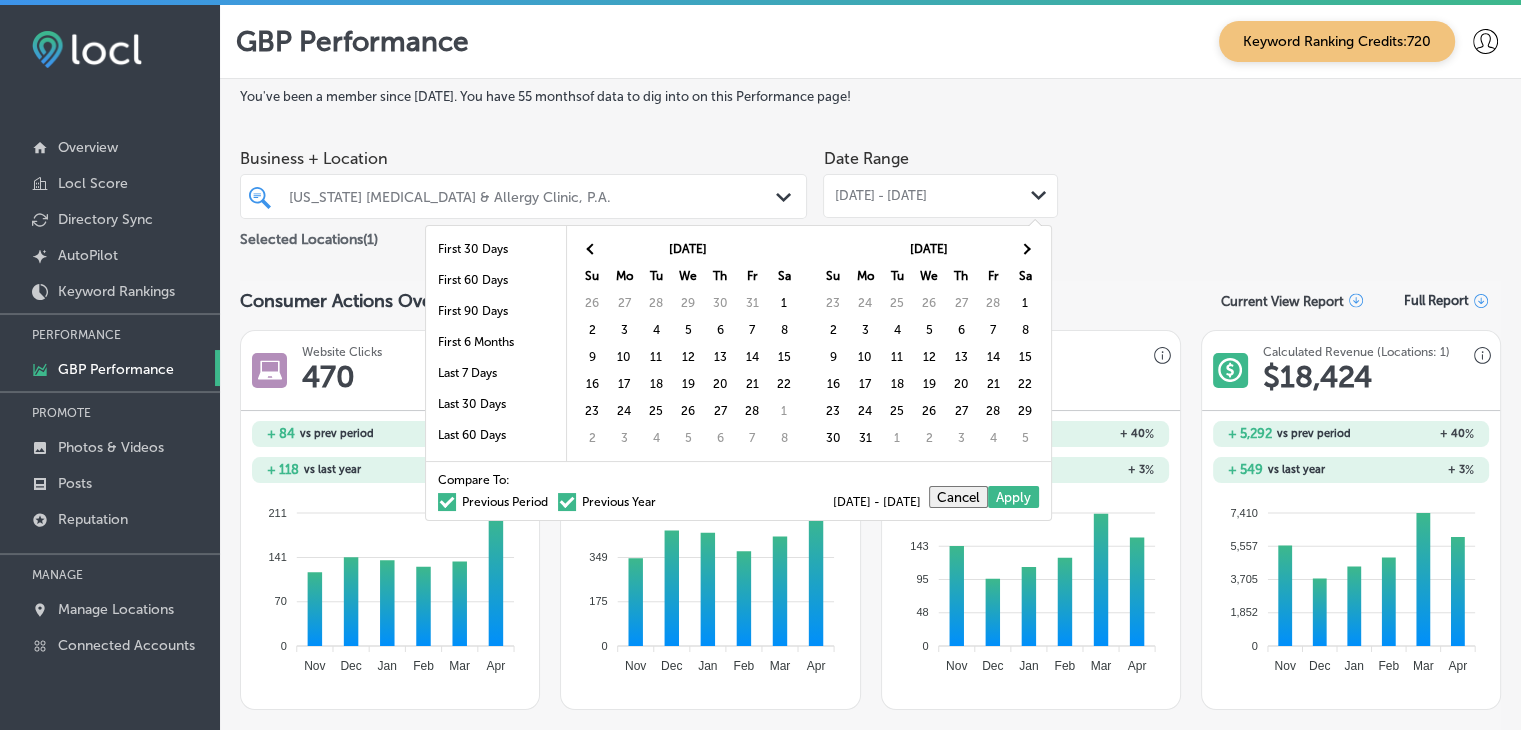 click at bounding box center [1025, 248] 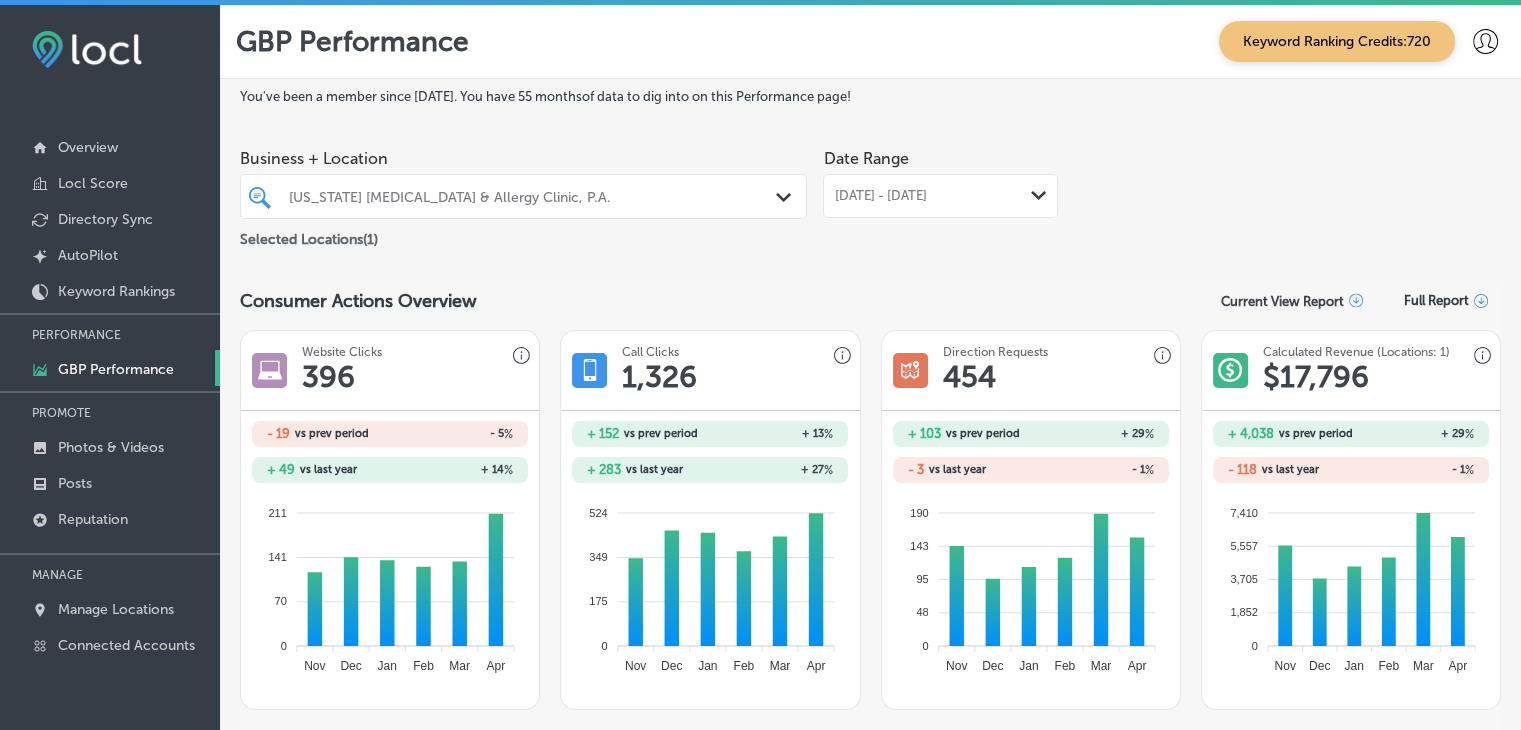 click on "Jan 14, 2025 - Apr 14, 2025" at bounding box center (880, 196) 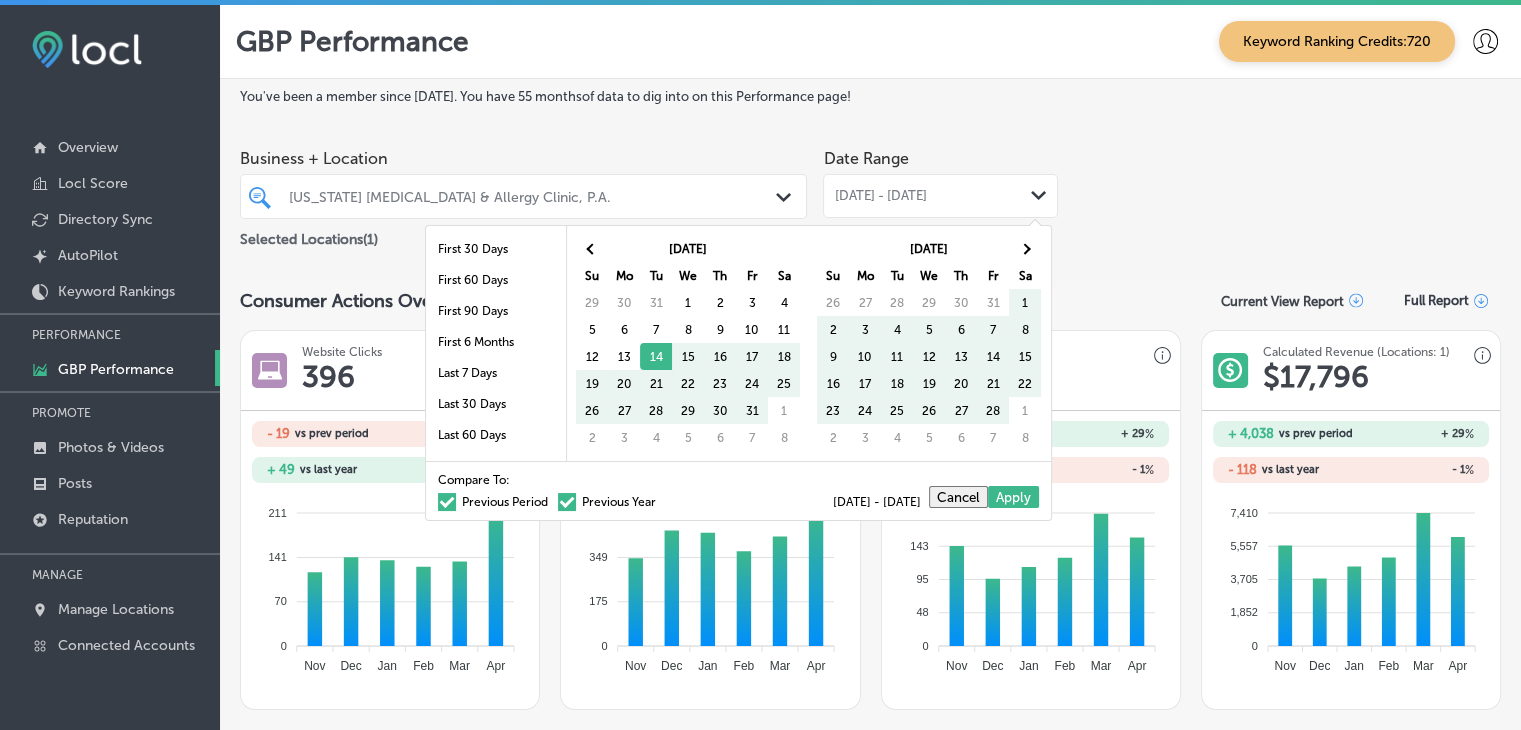 click on "Compare To:   Previous Period   Previous Year" at bounding box center [547, 491] 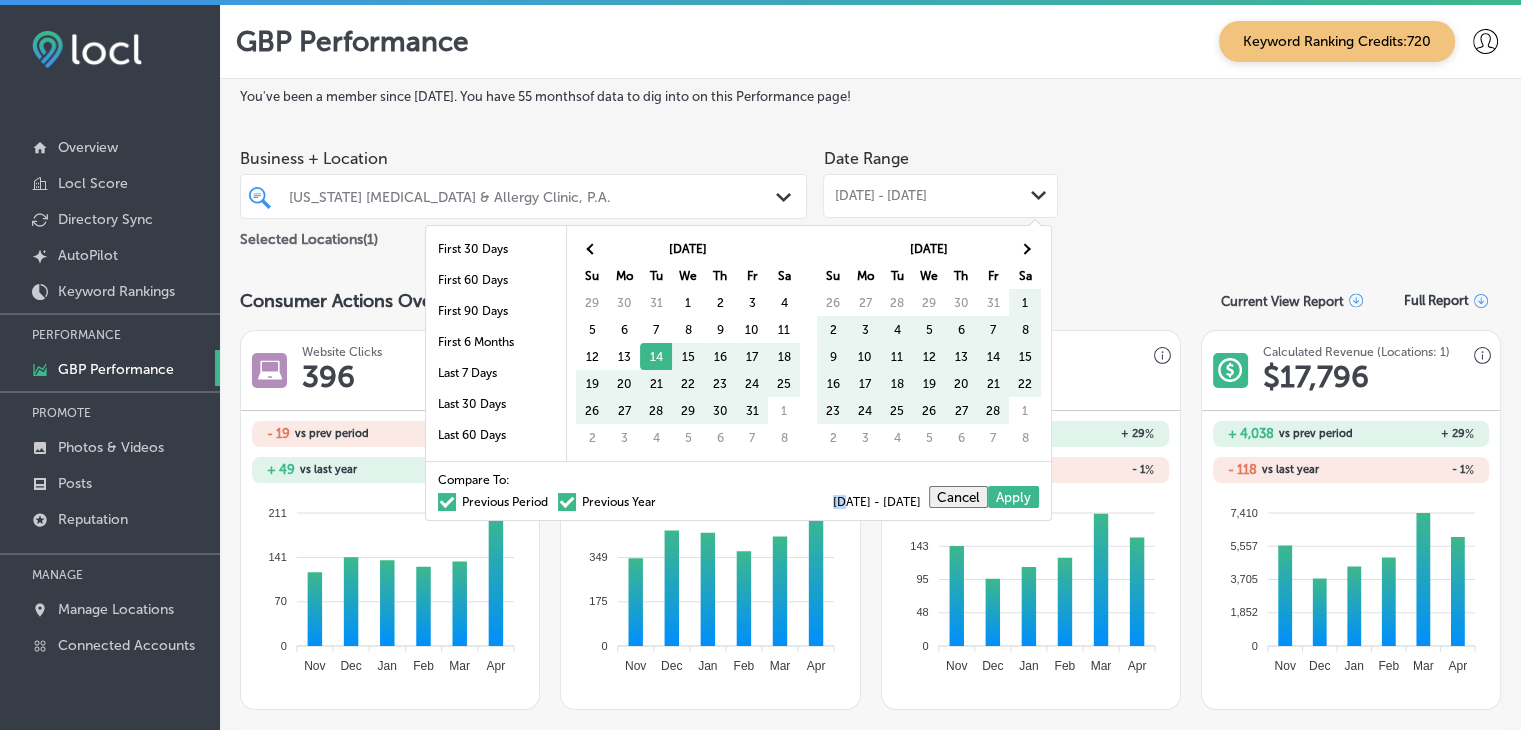 click on "Compare To:   Previous Period   Previous Year" at bounding box center [547, 491] 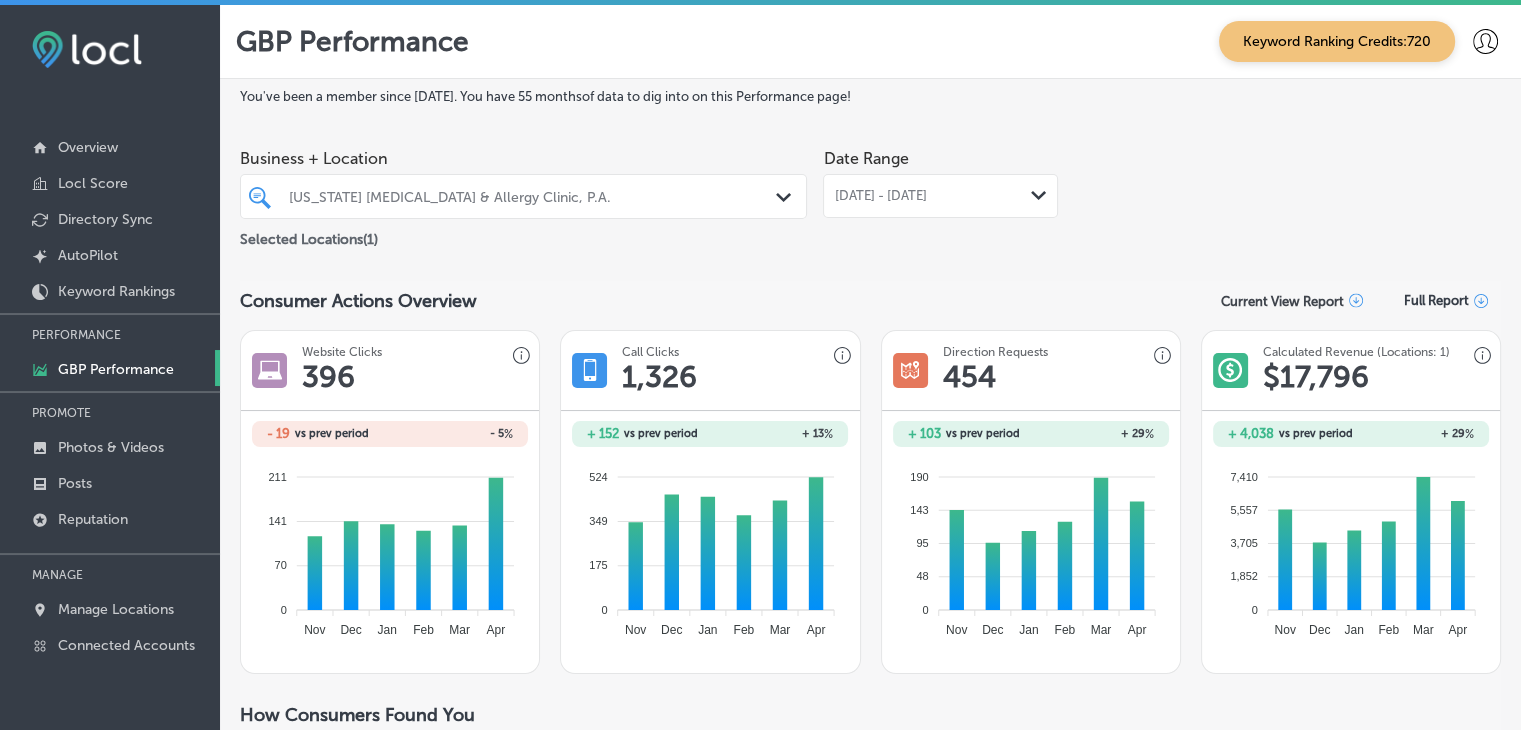 click on "Jan 14, 2025 - Apr 14, 2025
Path
Created with Sketch." at bounding box center (940, 196) 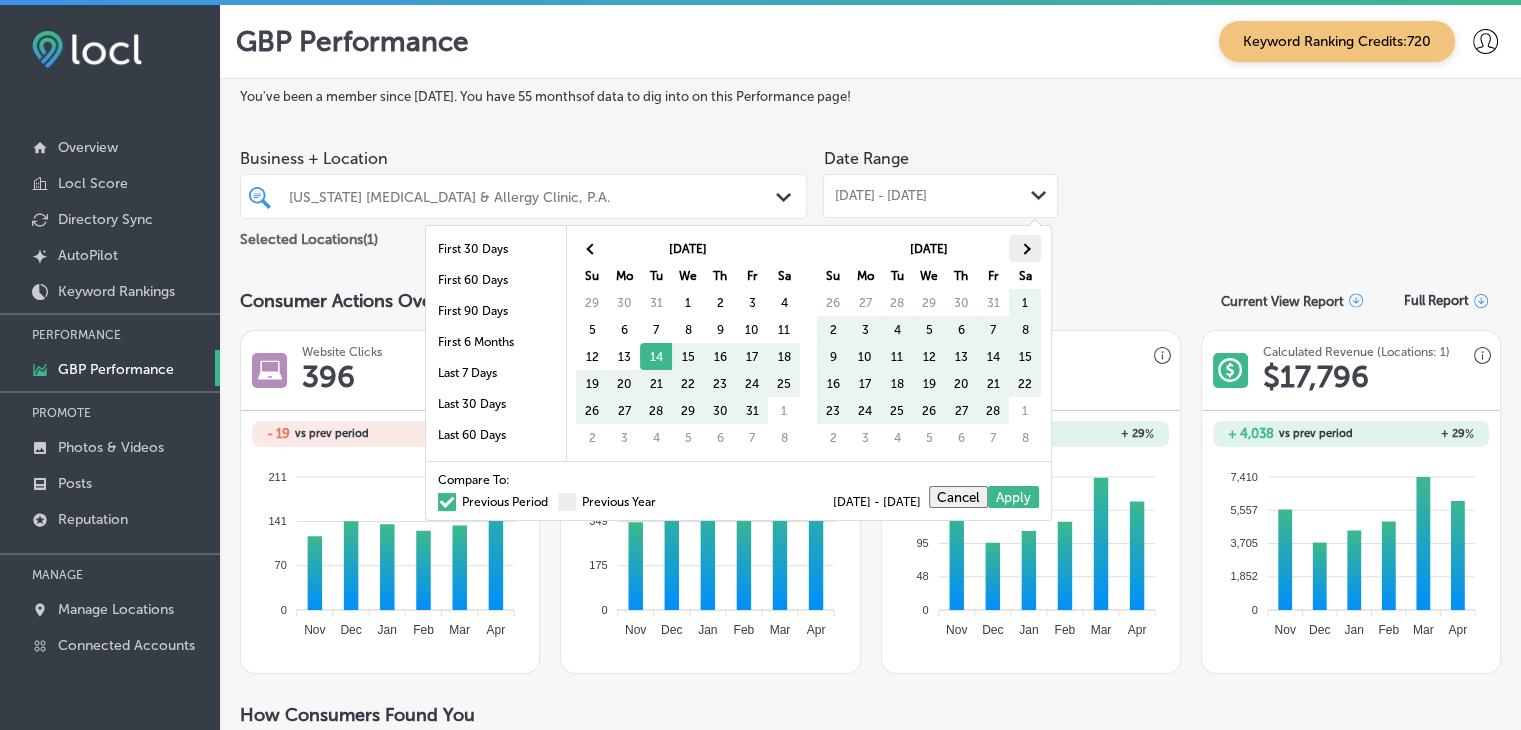 click at bounding box center [1025, 248] 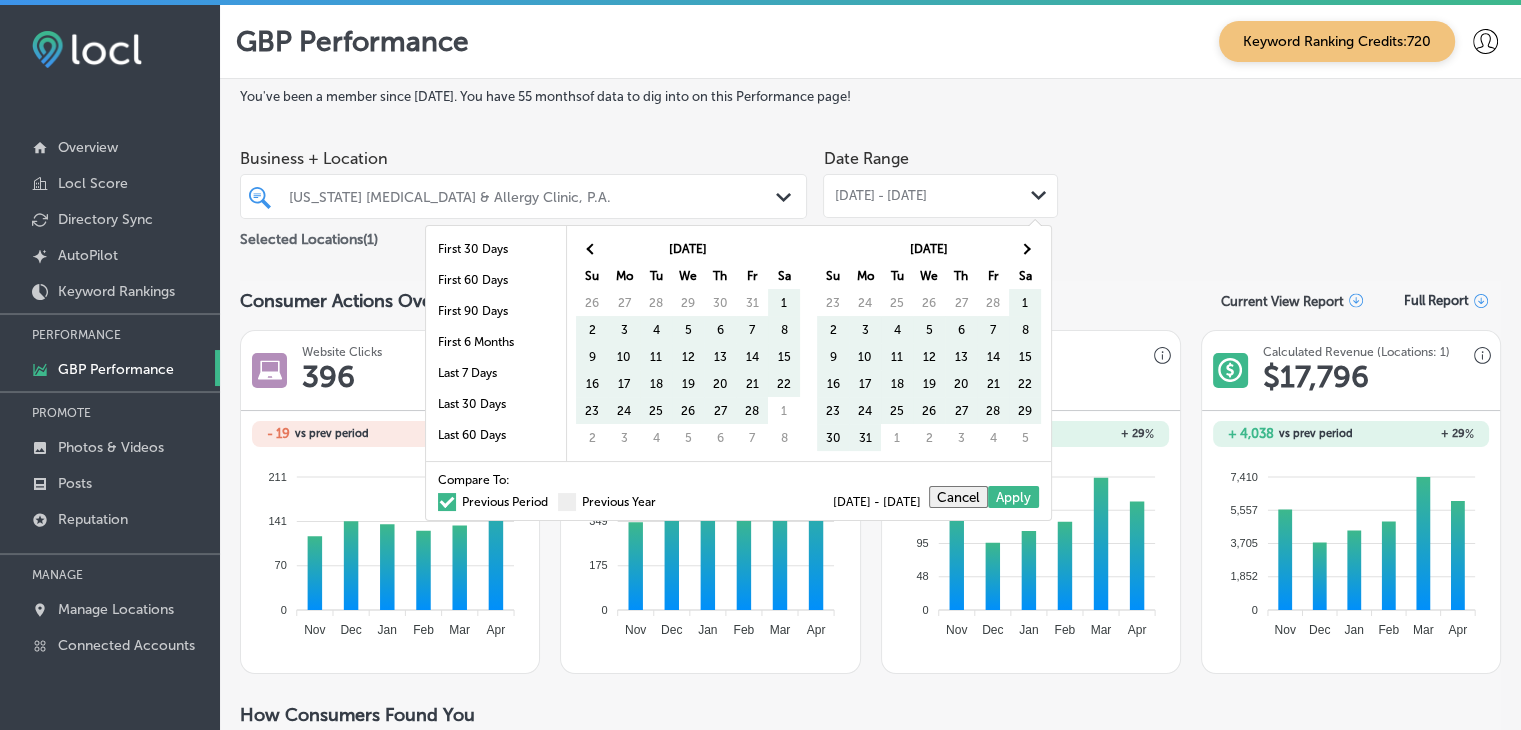 click at bounding box center (1025, 248) 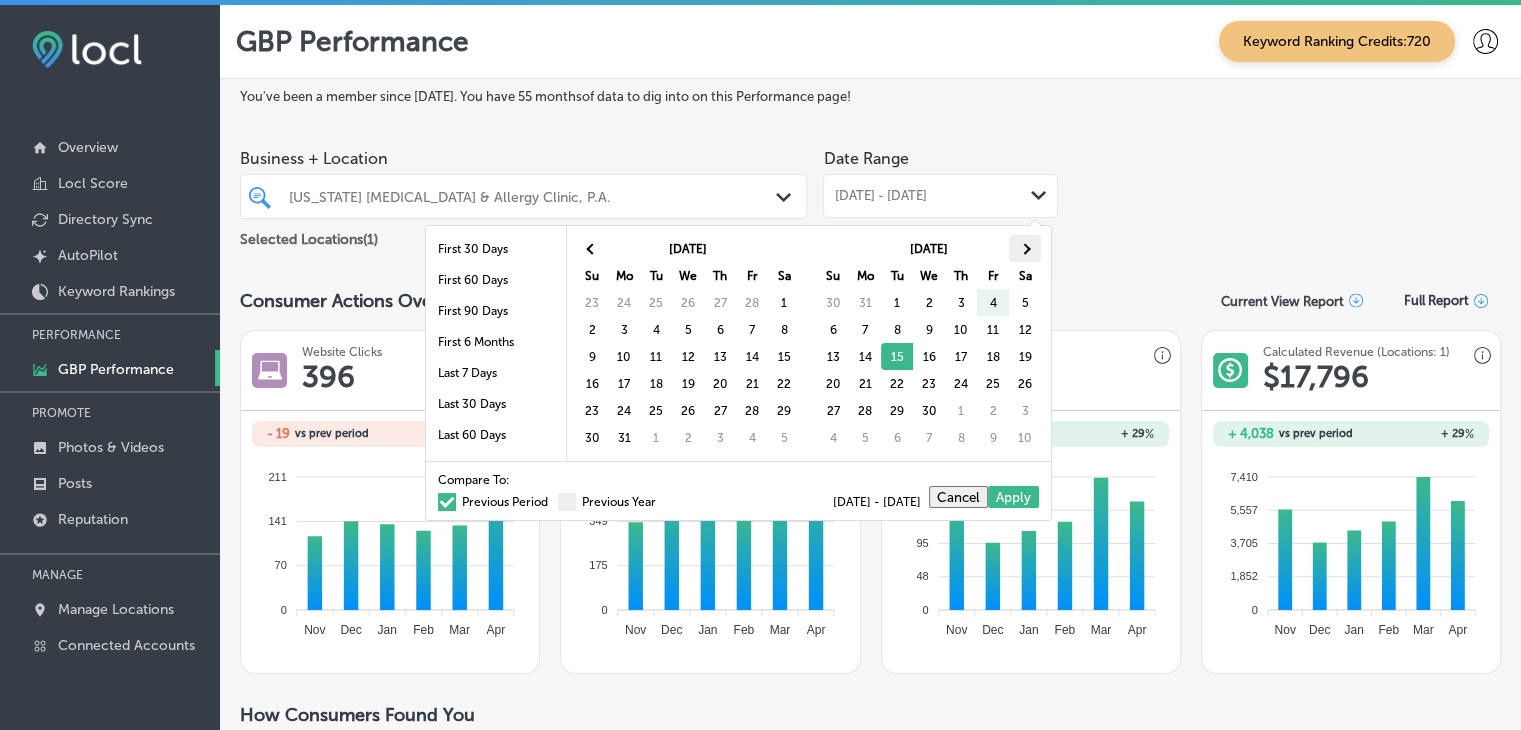click at bounding box center (1024, 248) 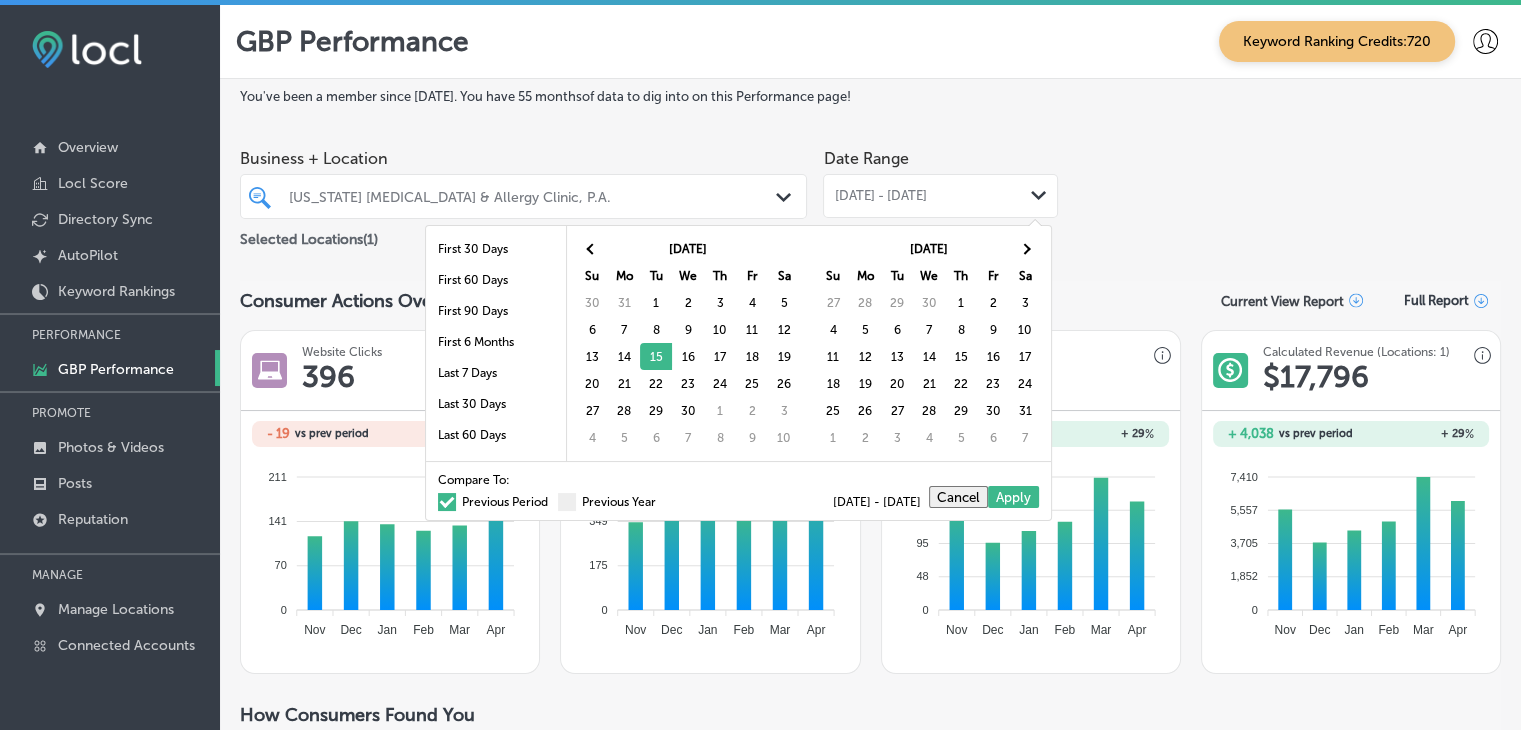 click at bounding box center (1024, 248) 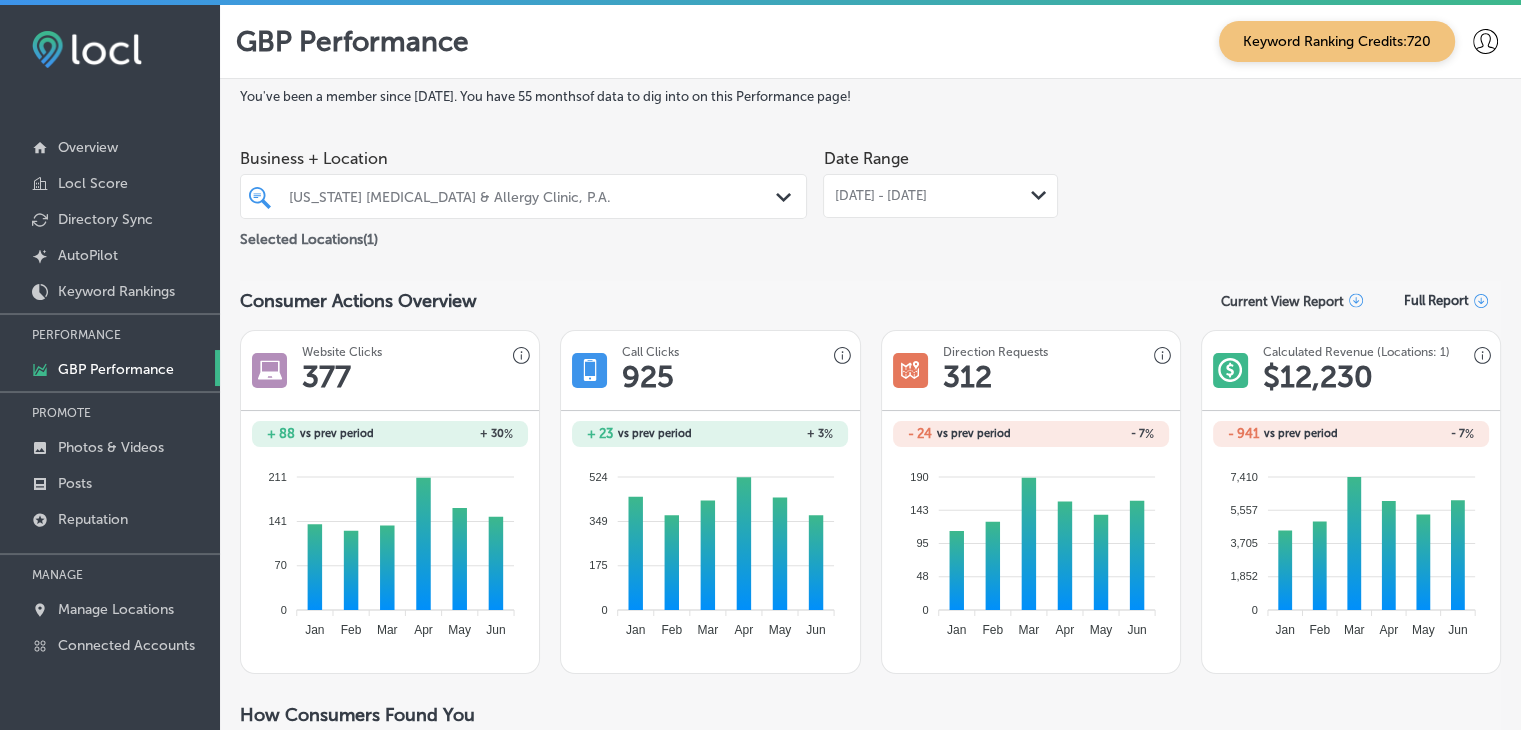 click on "Apr 15, 2025 - Jun 15, 2025" at bounding box center (880, 196) 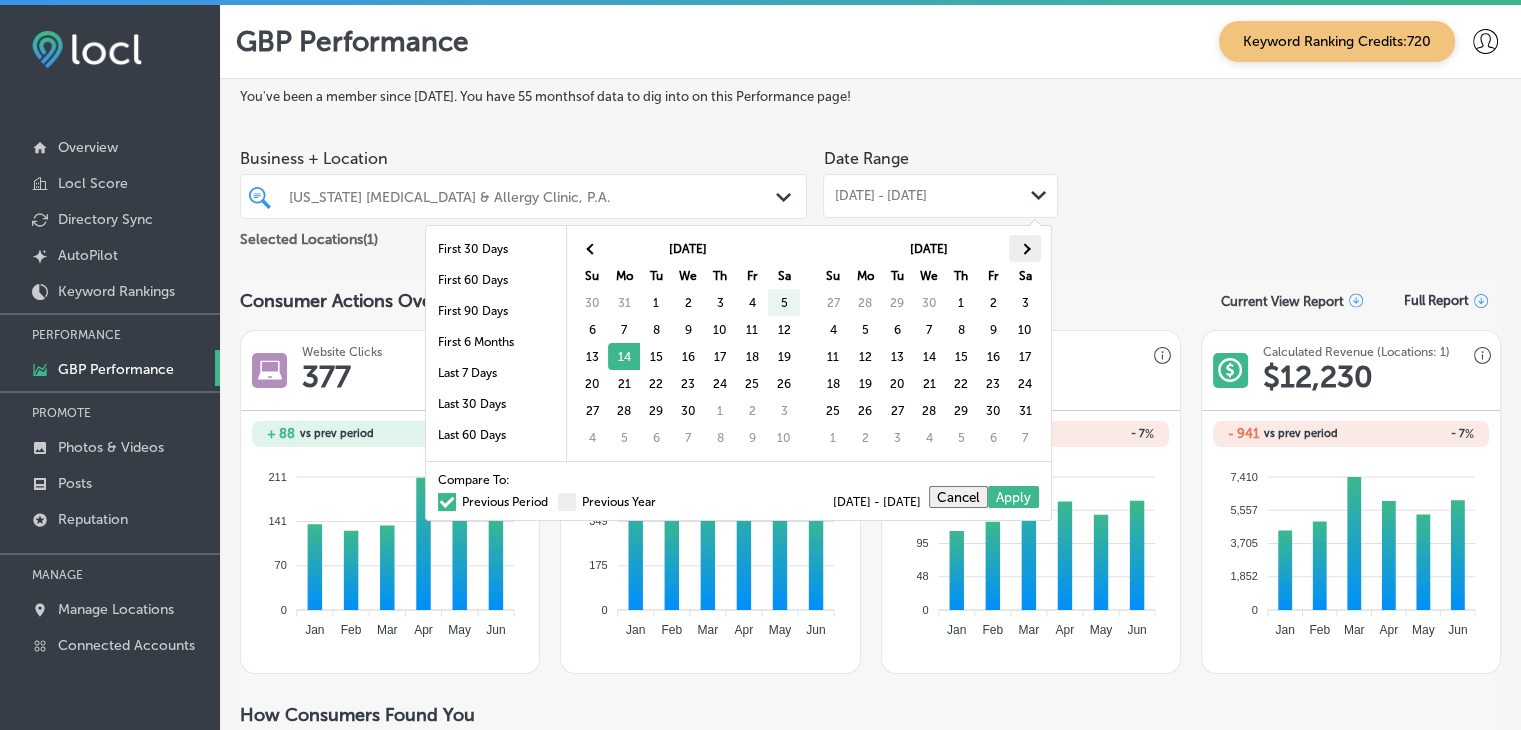 click at bounding box center [1025, 248] 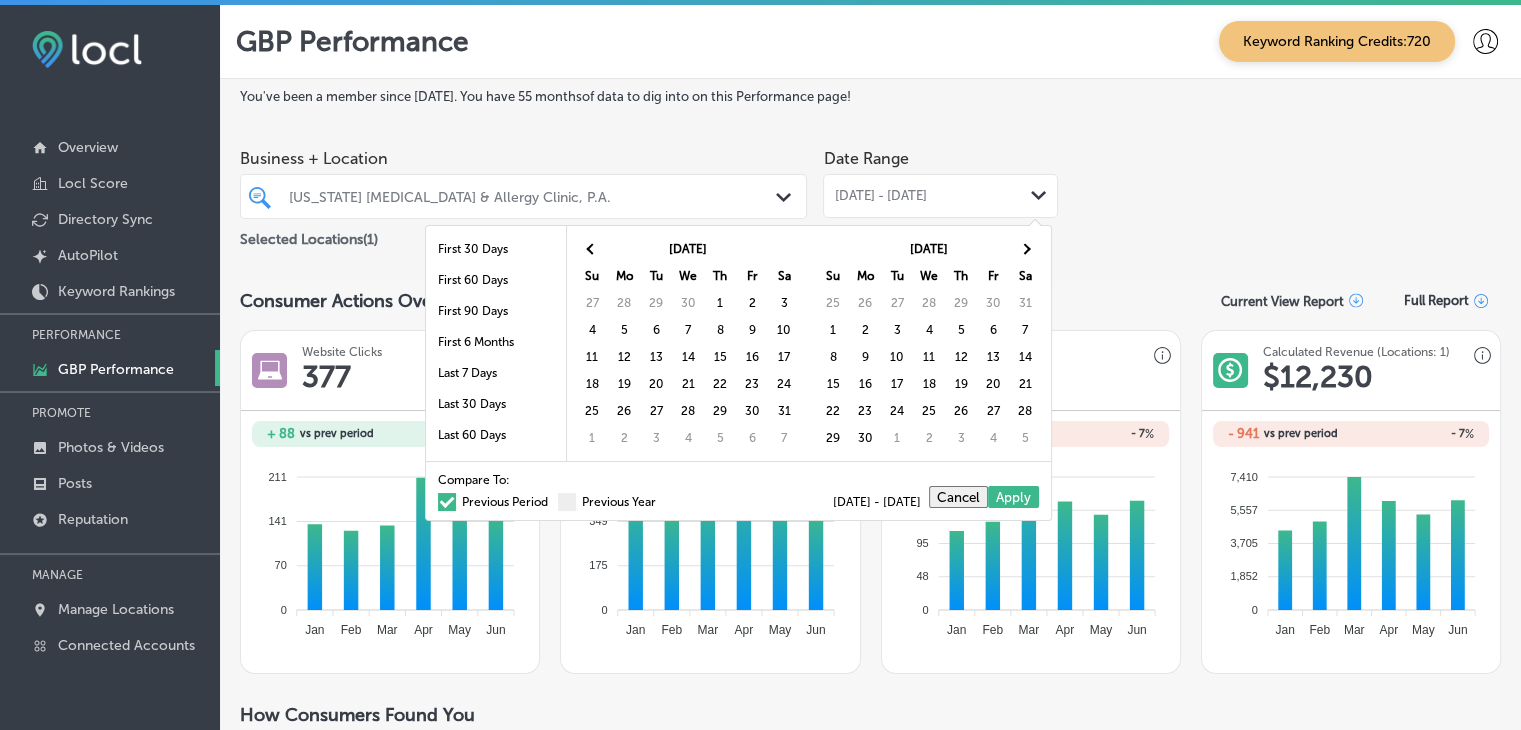 click at bounding box center [1025, 248] 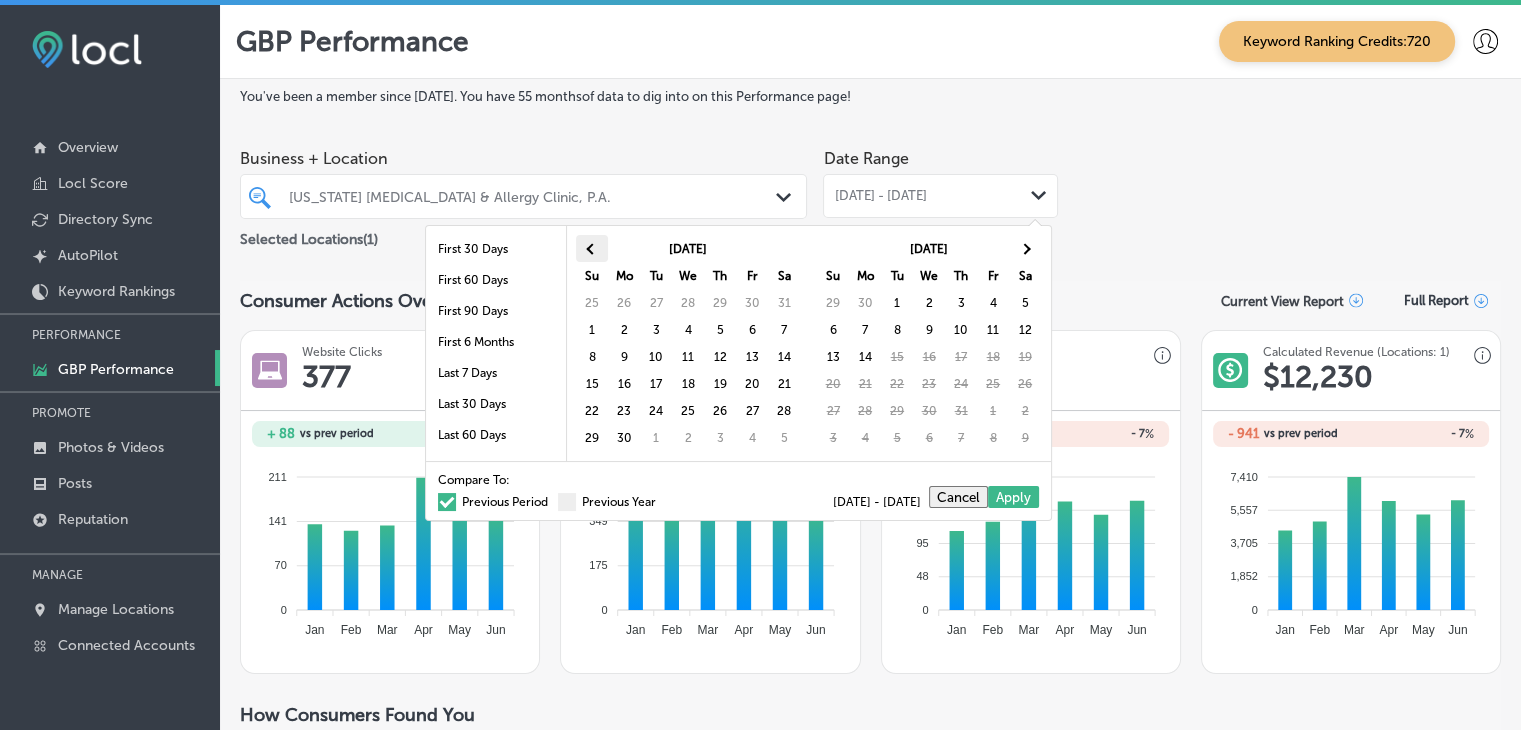 click at bounding box center [592, 248] 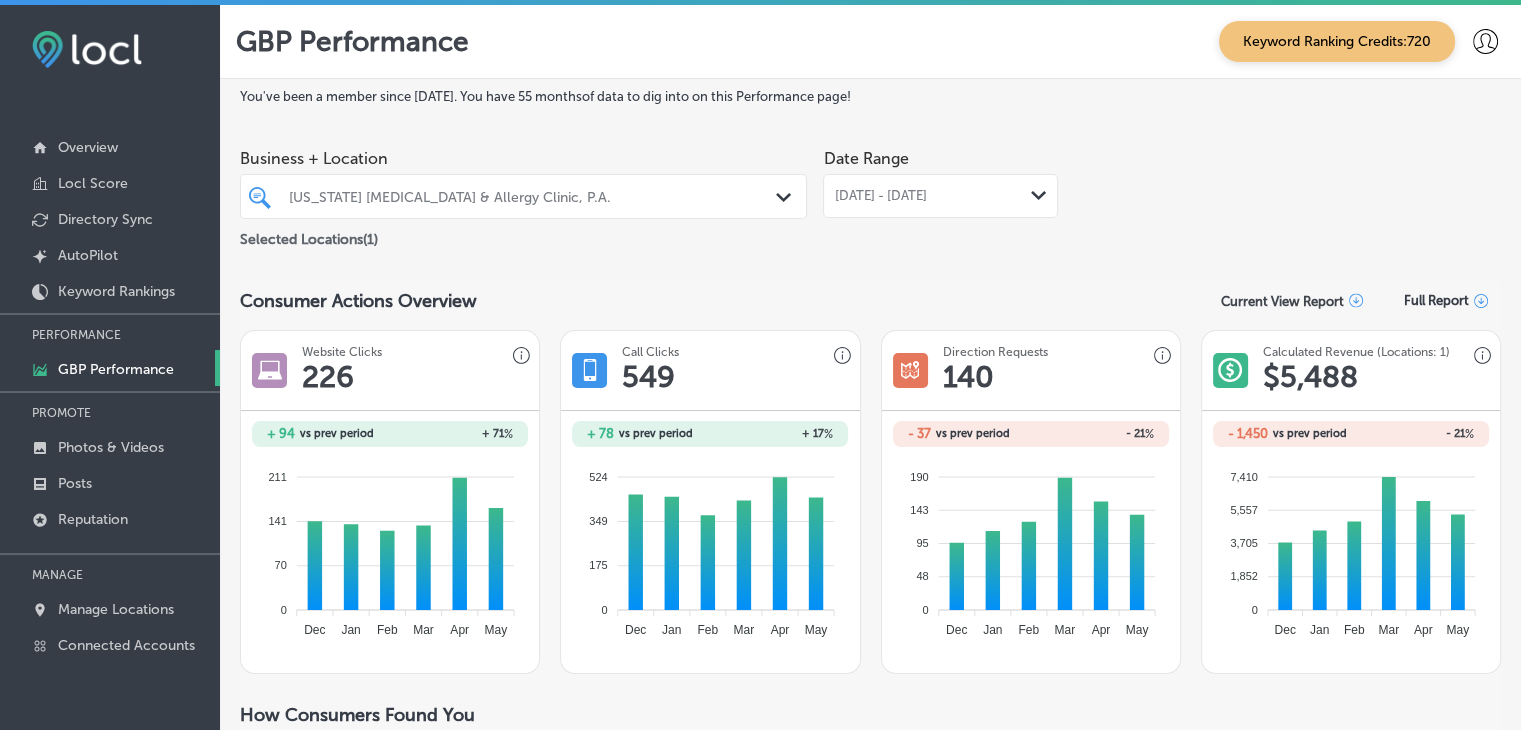 click on "Apr 14, 2025 - May 14, 2025
Path
Created with Sketch." at bounding box center [940, 196] 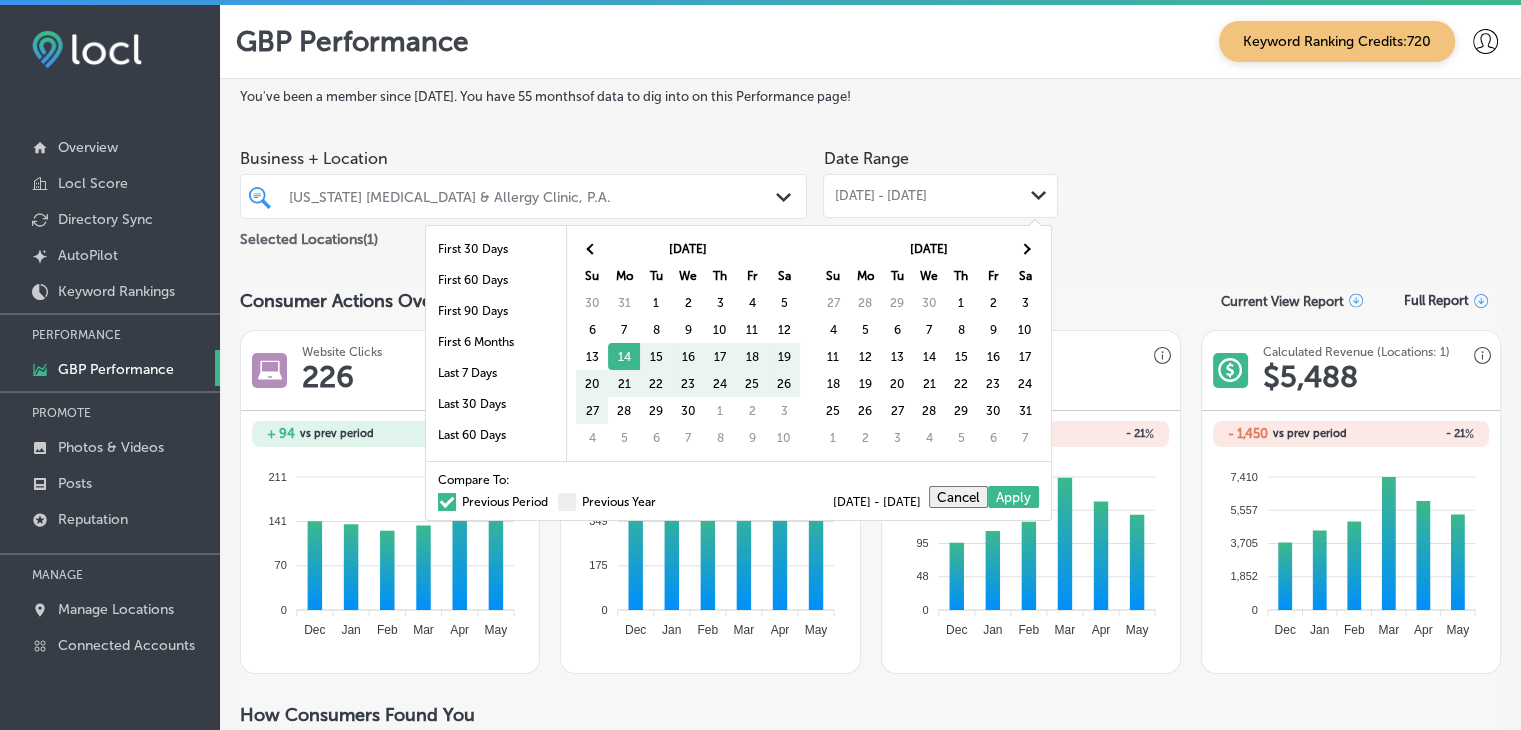 click on "May 2025 Su Mo Tu We Th Fr Sa 27 28 29 30 1 2 3 4 5 6 7 8 9 10 11 12 13 14 15 16 17 18 19 20 21 22 23 24 25 26 27 28 29 30 31 1 2 3 4 5 6 7" at bounding box center (929, 343) 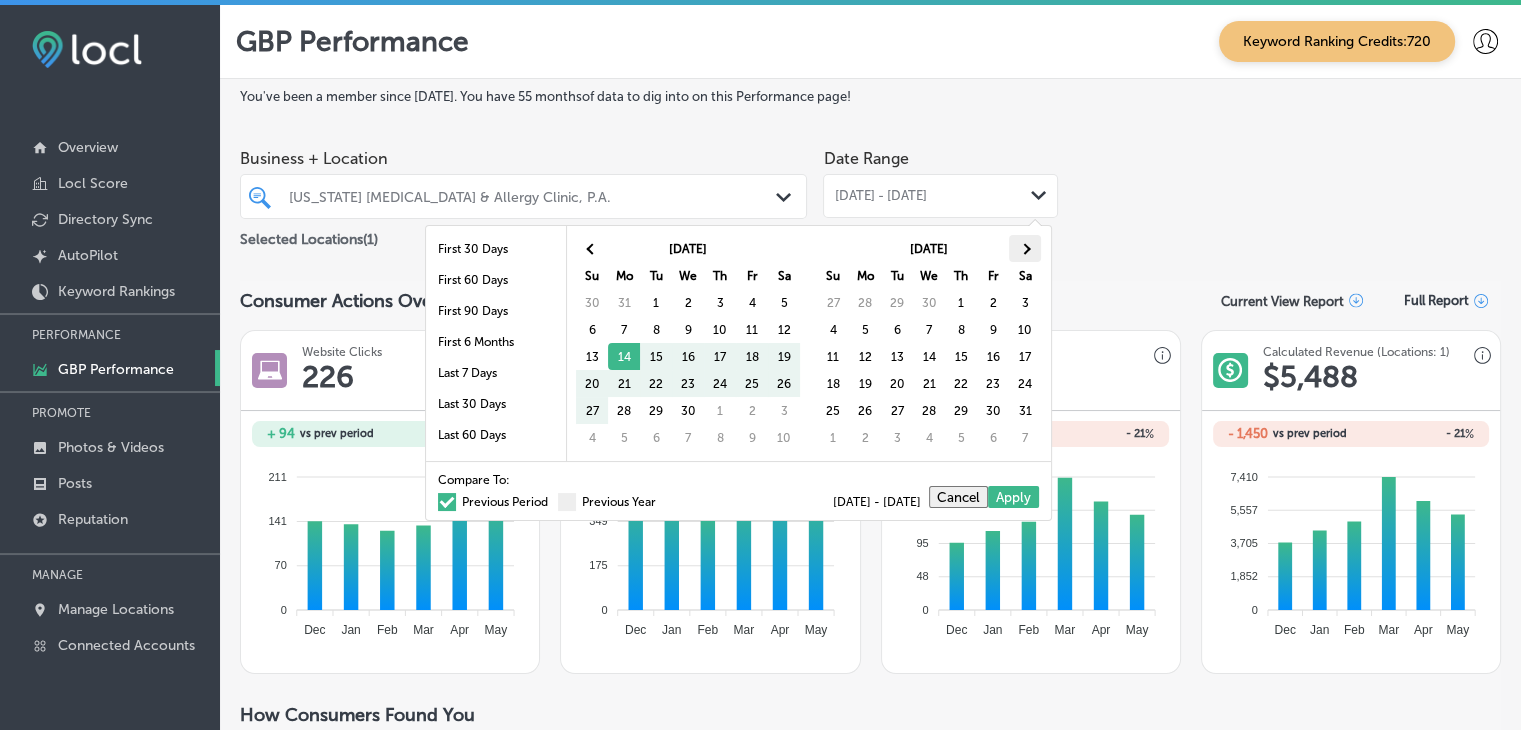 click at bounding box center (1025, 248) 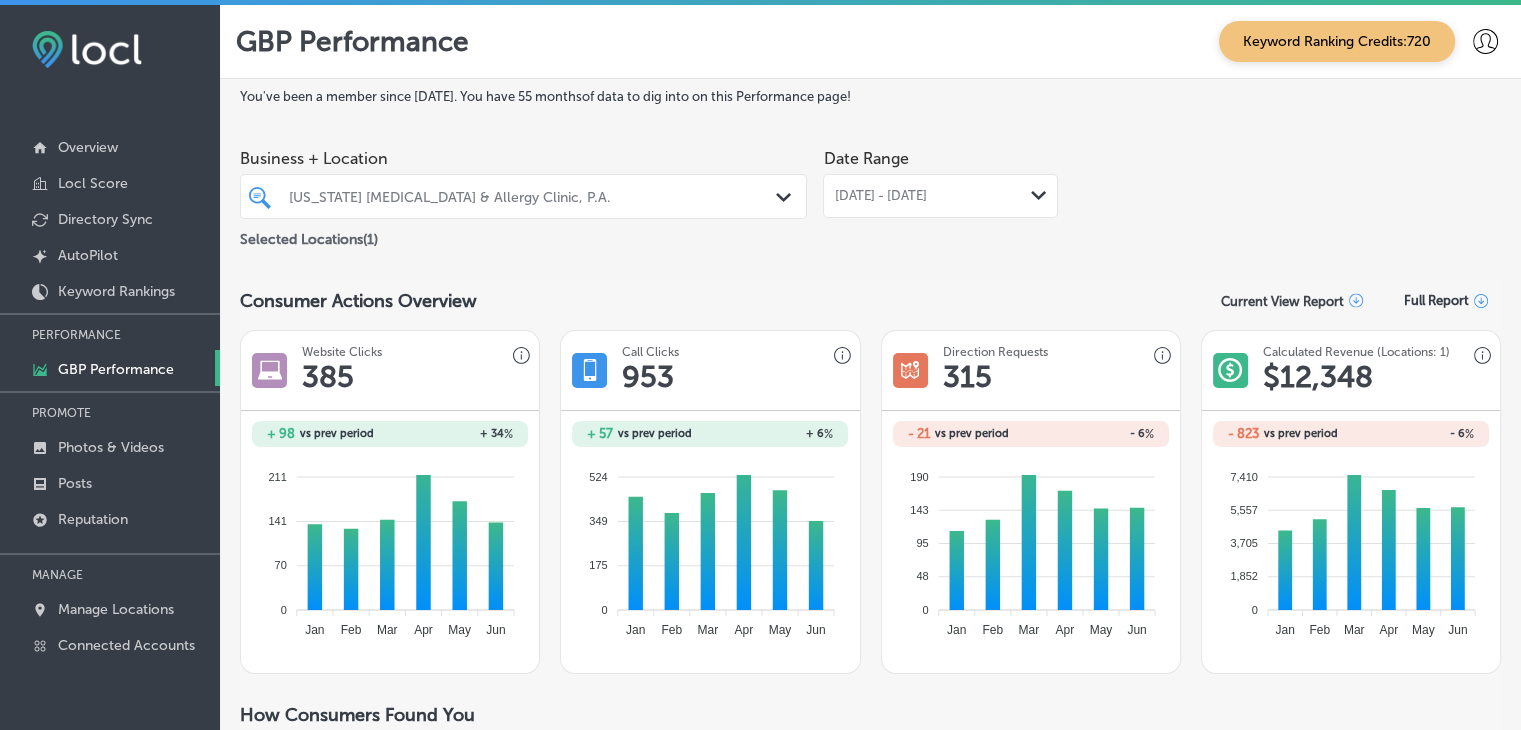 click on "Apr 14, 2025 - Jun 14, 2025
Path
Created with Sketch." at bounding box center [940, 196] 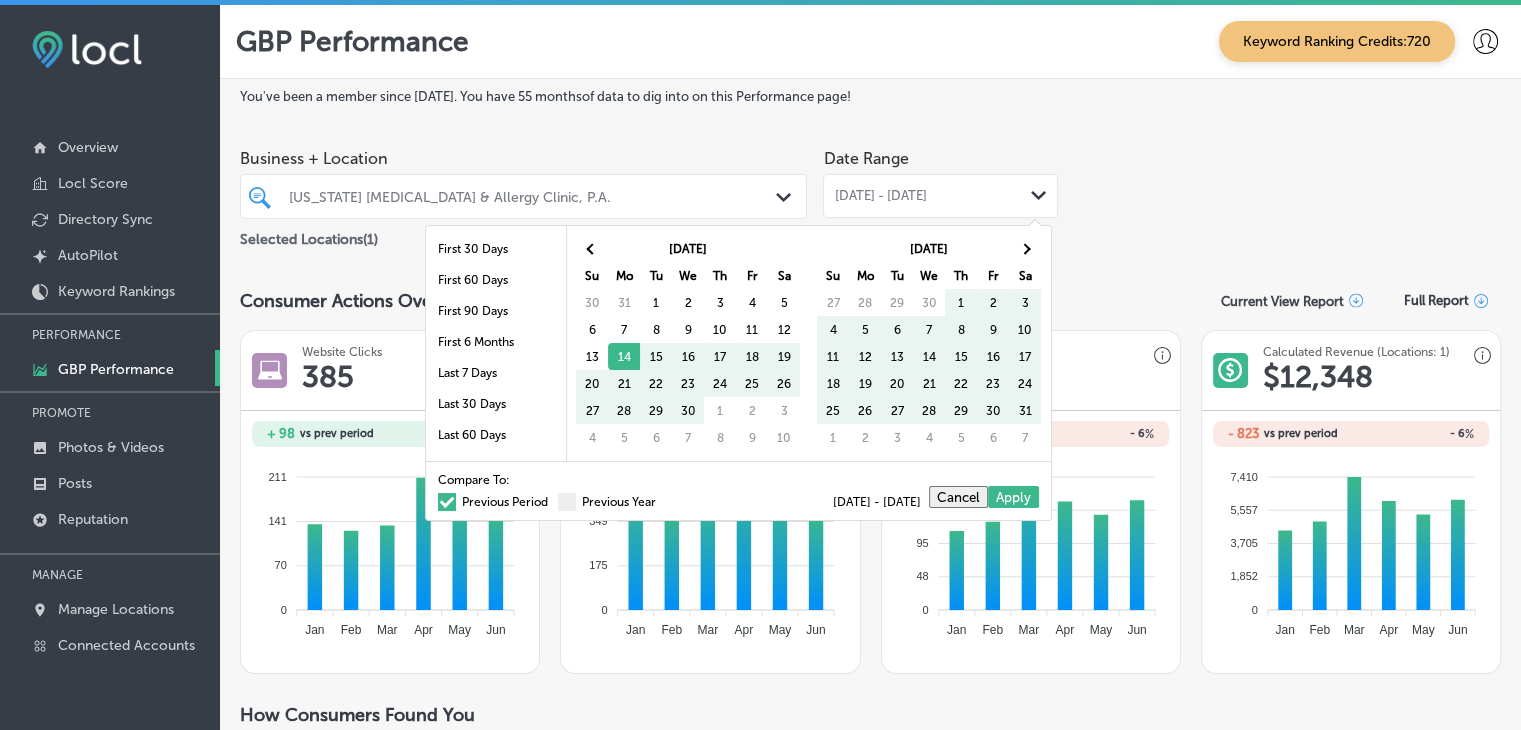 click on "Mississippi Asthma & Allergy Clinic, P.A.
Path
Created with Sketch." at bounding box center [523, 196] 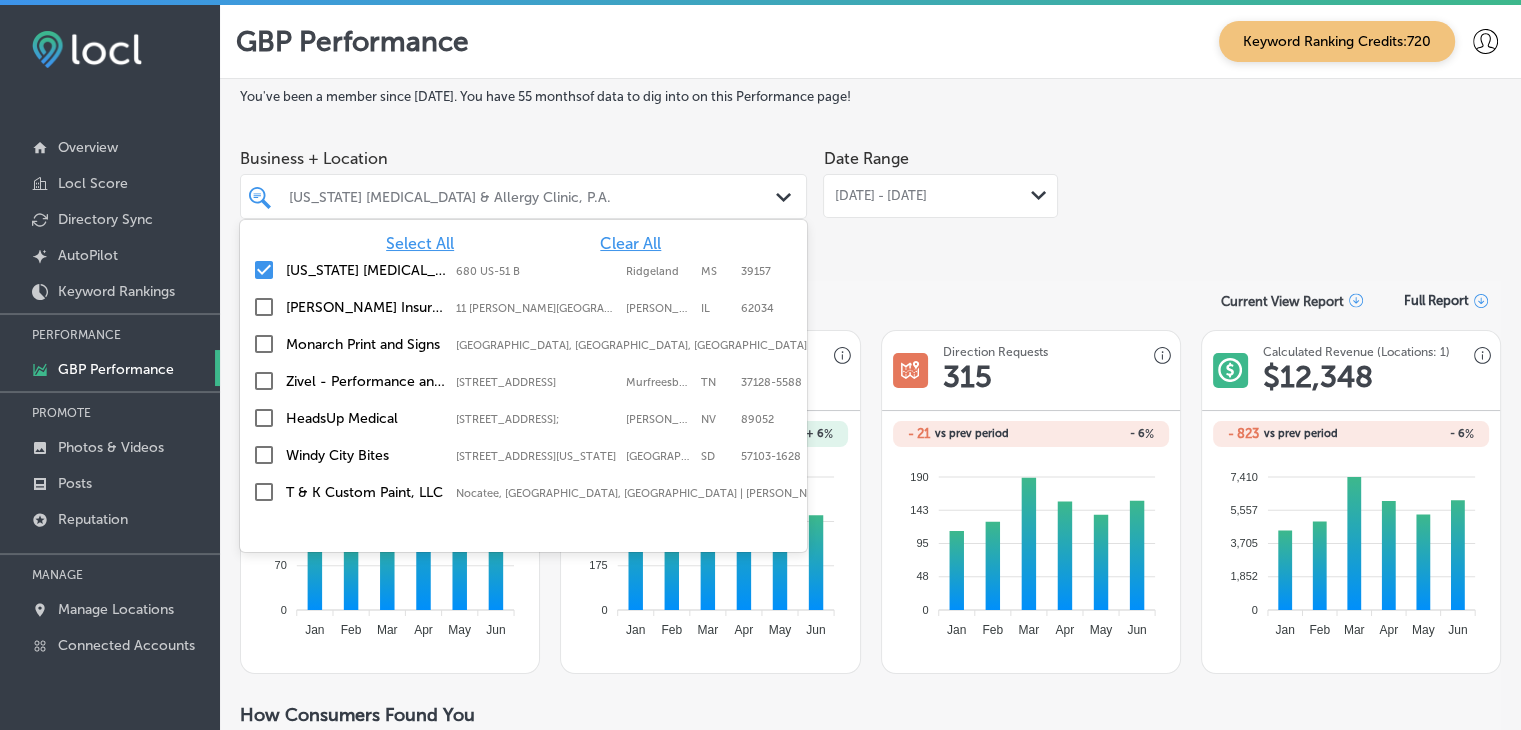 click on "Mississippi Asthma & Allergy Clinic, P.A. 680 US-51 B, Ridgeland, MS, 39157 680 US-51 B Ridgeland MS 39157" at bounding box center (523, 270) 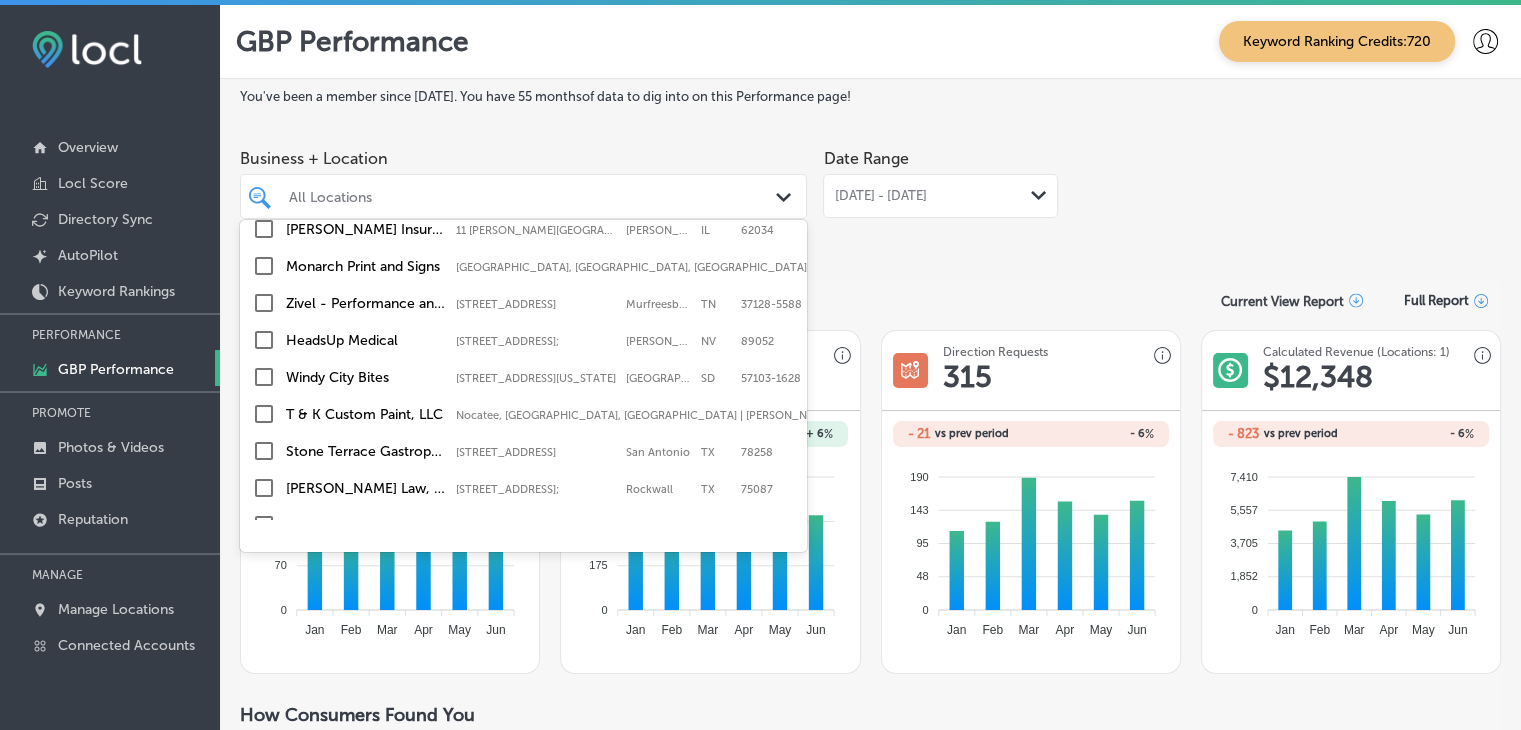 scroll, scrollTop: 0, scrollLeft: 0, axis: both 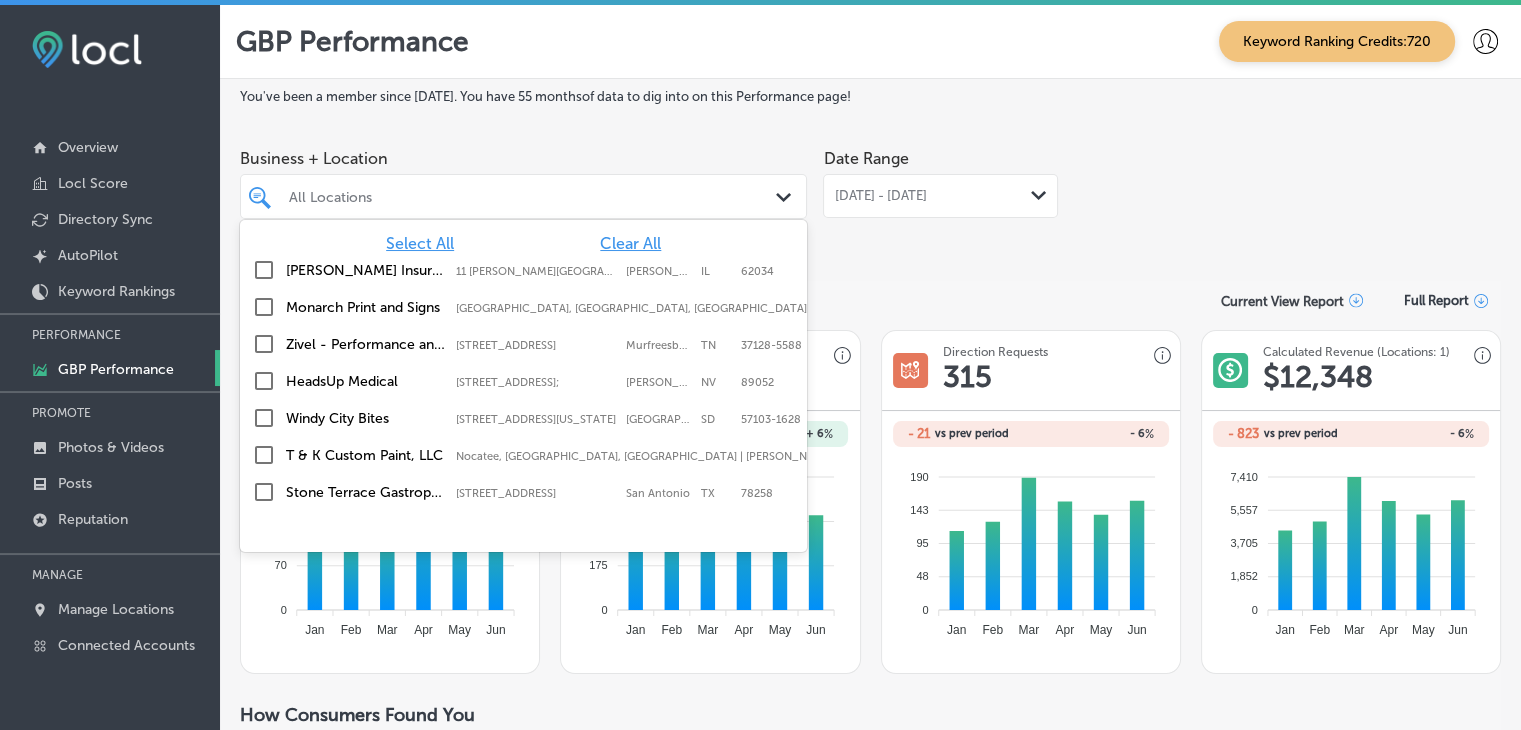 click on "11 [PERSON_NAME][GEOGRAPHIC_DATA]" at bounding box center [536, 271] 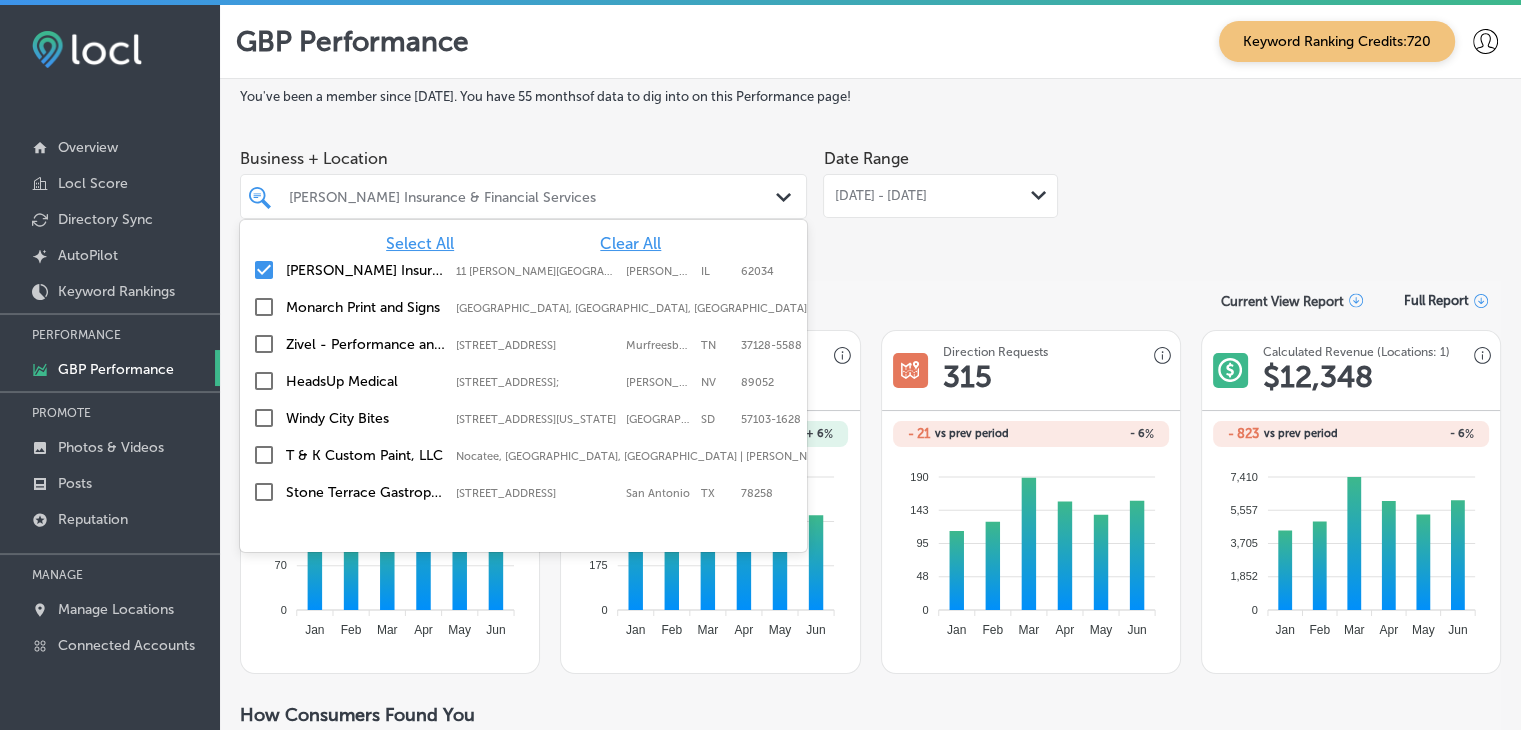 click on "You've been a member since   June, 2022 . You have   55   months  of data to dig into on this Performance page! Business + Location   option 11 Glen Ed Professional Park, selected.    option 11 Glen Ed Professional Park focused, 2 of 91. 91 results available. Use Up and Down to choose options, press Enter to select the currently focused option, press Escape to exit the menu, press Tab to select the option and exit the menu.
Babcock Insurance & Financial Services
Path
Created with Sketch.
Select All Clear All Babcock Insurance & Financial Services 11 Glen Ed Professional Park, Glen Carbon, IL, 62034 11 Glen Ed Professional Park Glen Carbon IL 62034 Monarch Print and Signs Las Vegas, NV, USA Zivel - Performance and Recovery 1144 Fortress Blvd Suite E, Murfreesboro, TN, 37128-5588 1144 Fortress Blvd Suite E Murfreesboro TN 37128-5588 HeadsUp Medical 2610 W Horizon Ridge Pkwy #103;, Henderson, NV, 89052 1" at bounding box center [870, 1247] 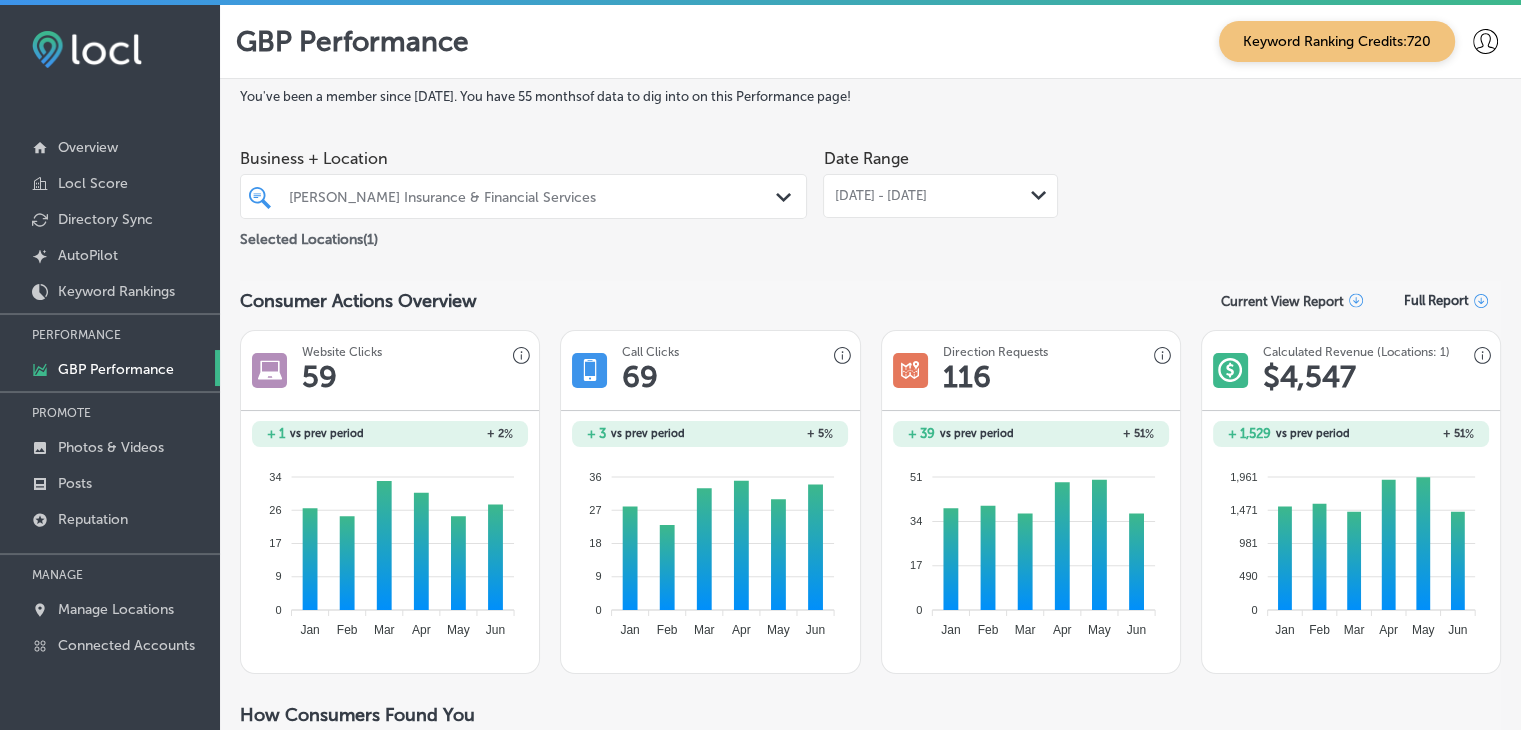 click on "Apr 14, 2025 - Jun 14, 2025
Path
Created with Sketch." at bounding box center (940, 196) 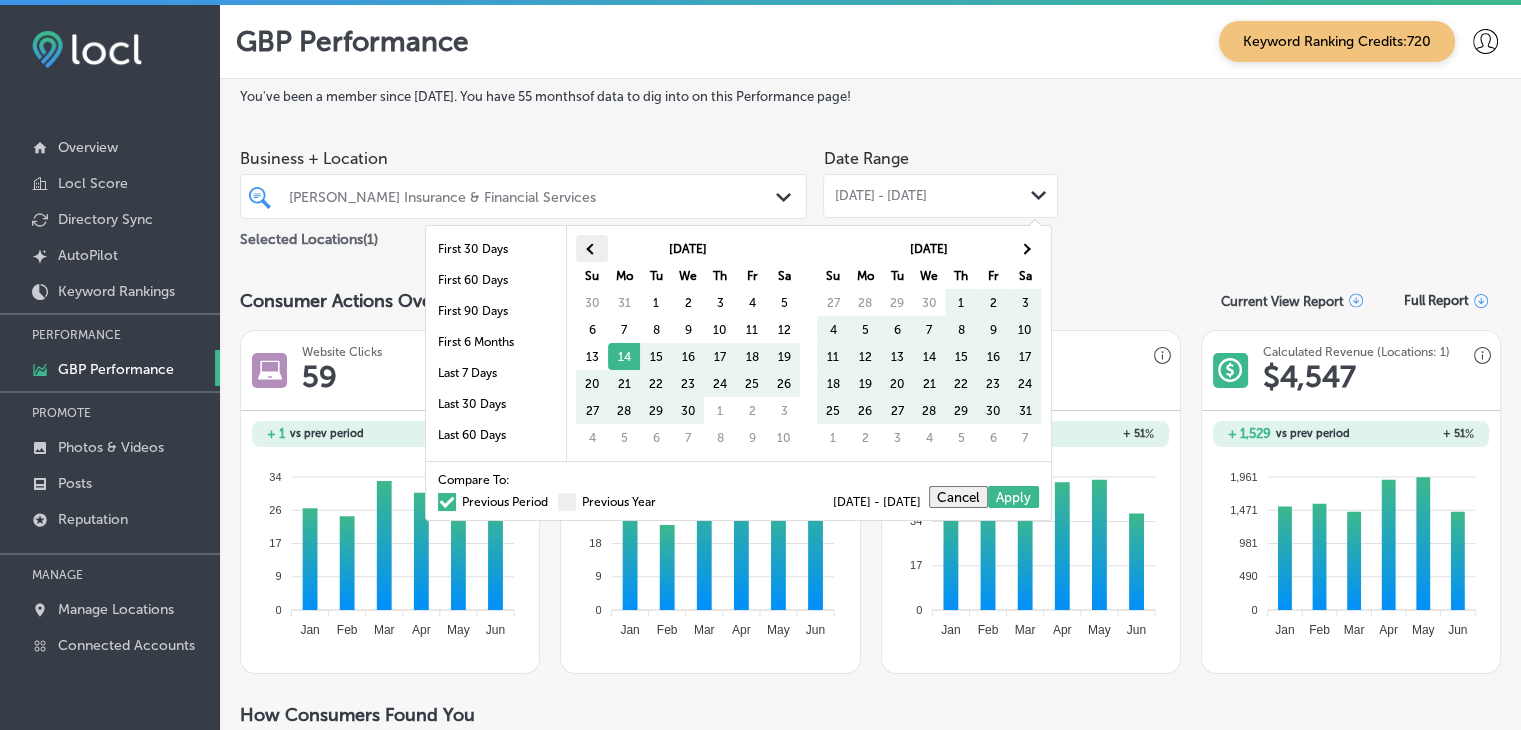 click at bounding box center [592, 248] 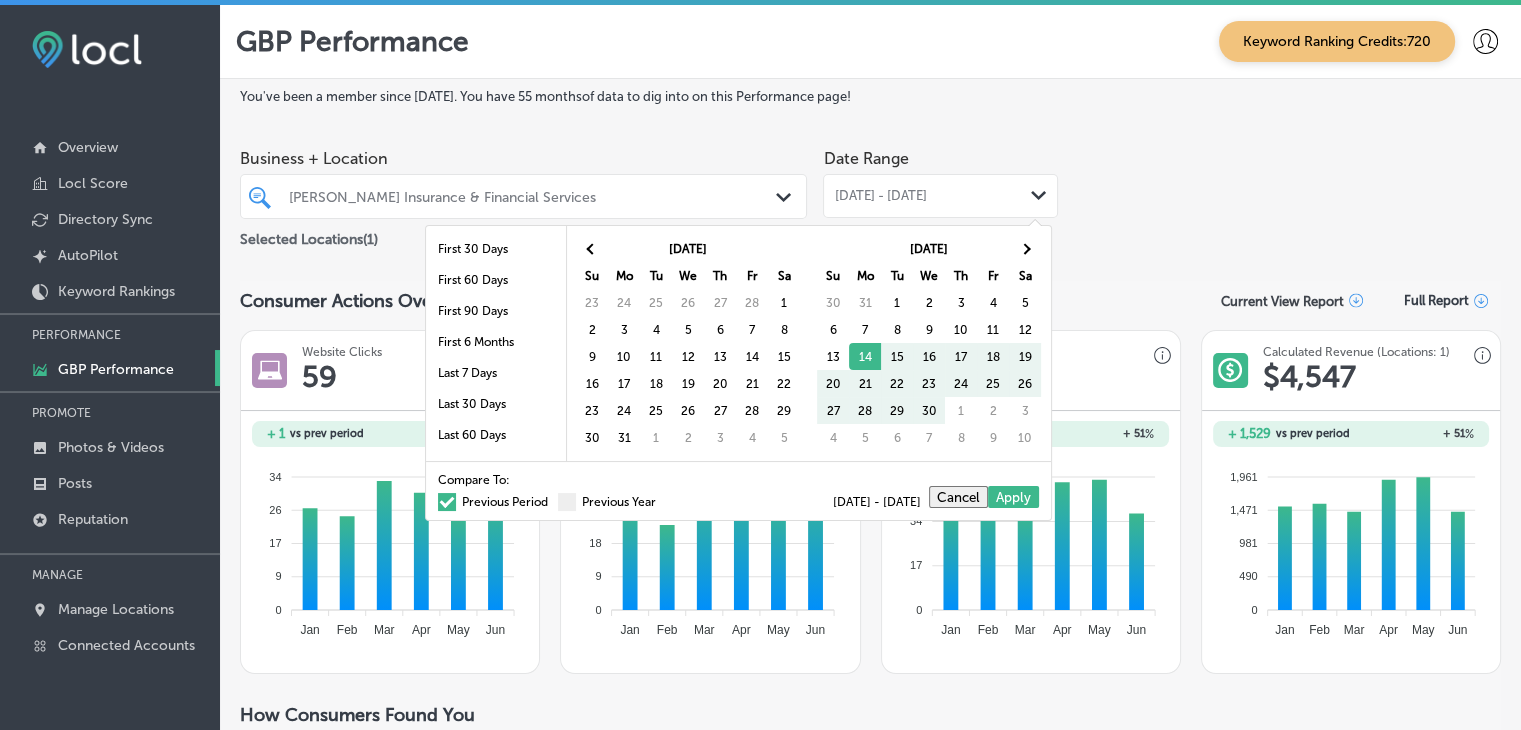 click at bounding box center [592, 248] 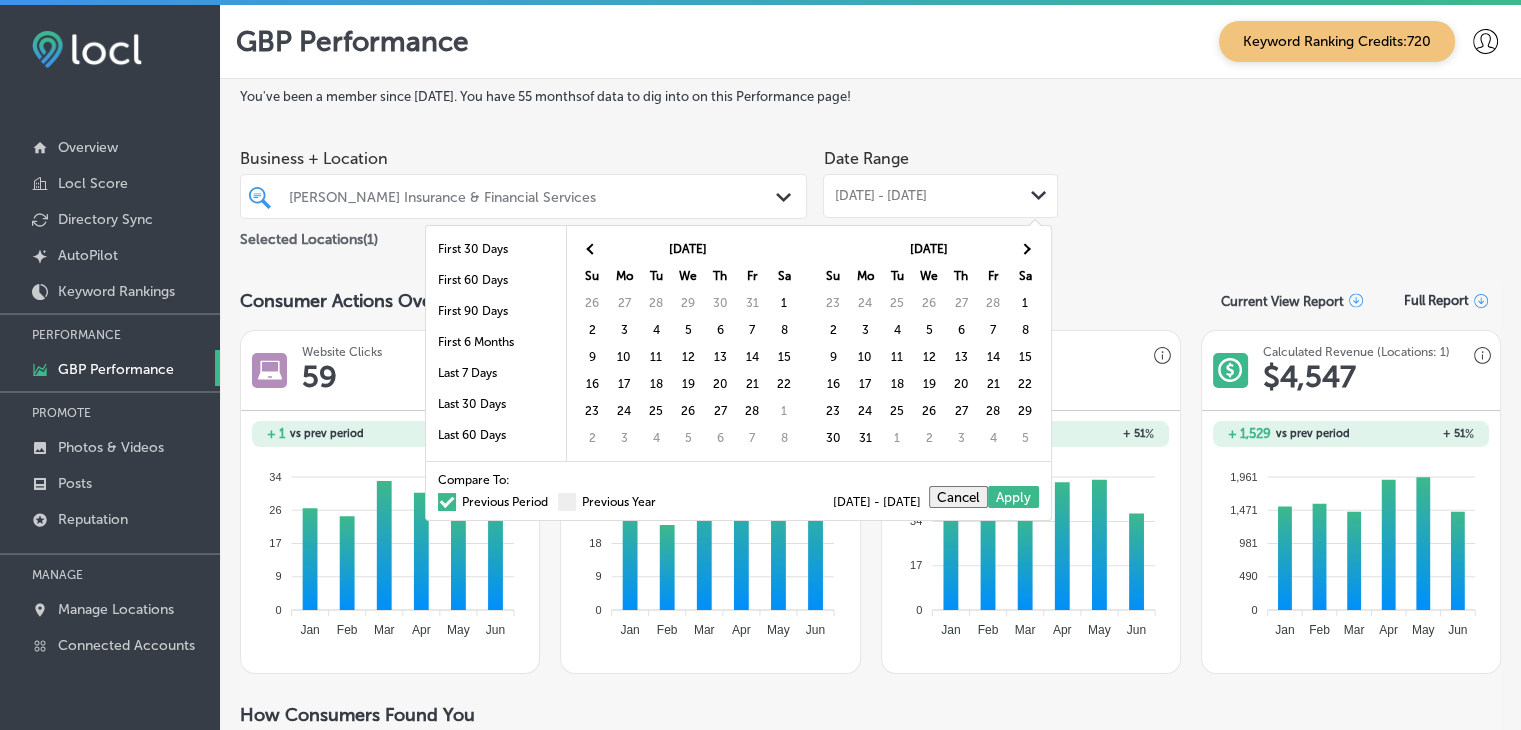 click at bounding box center [592, 248] 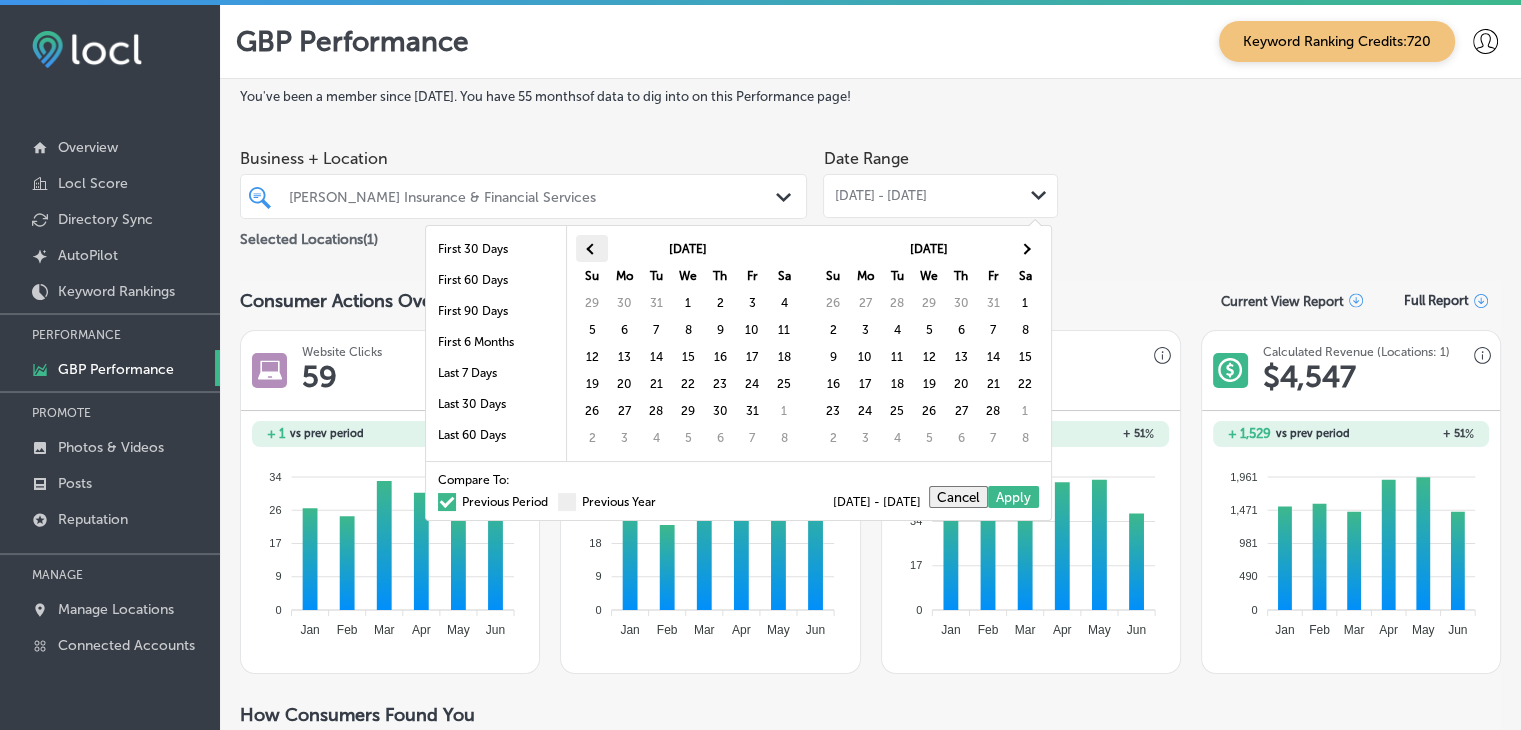 click at bounding box center [592, 248] 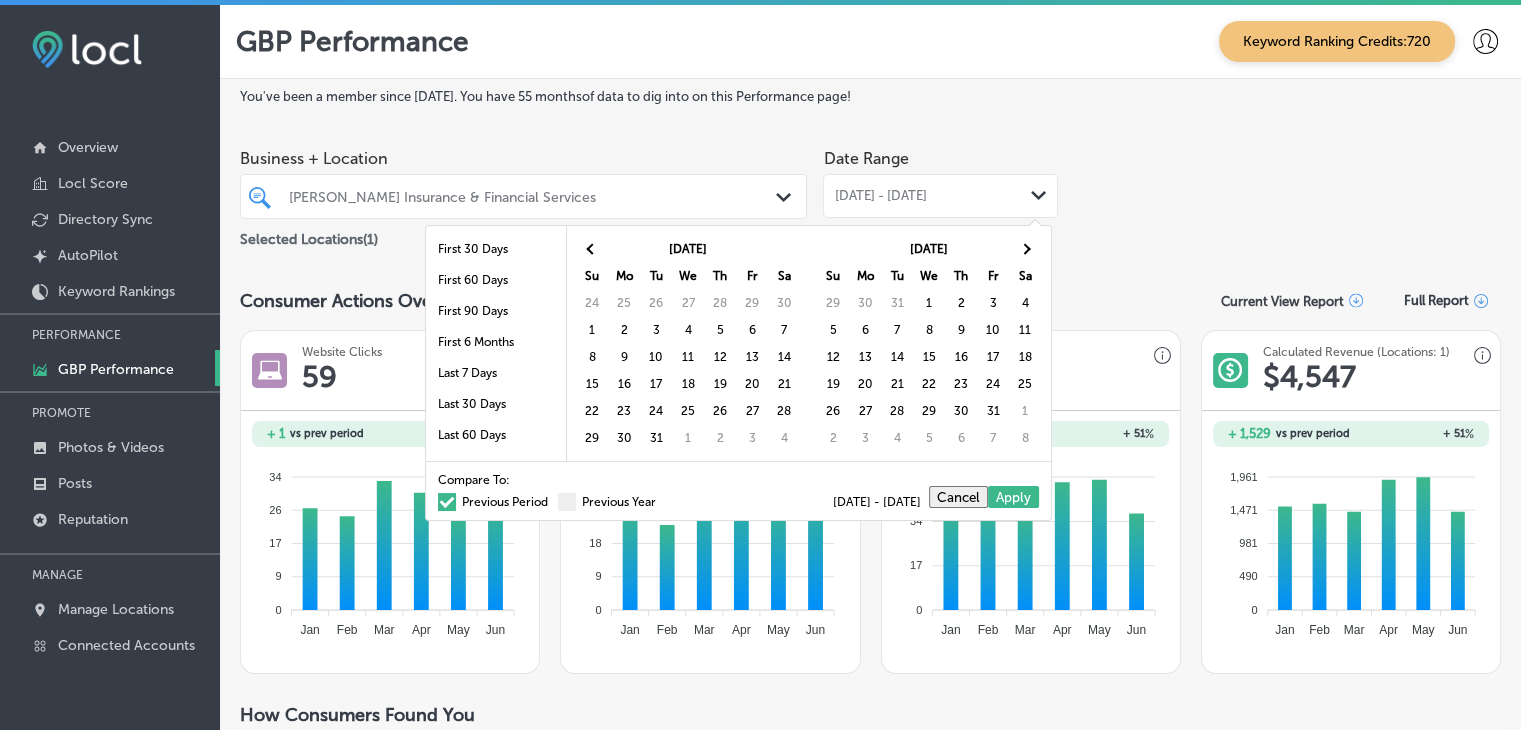 click at bounding box center [591, 248] 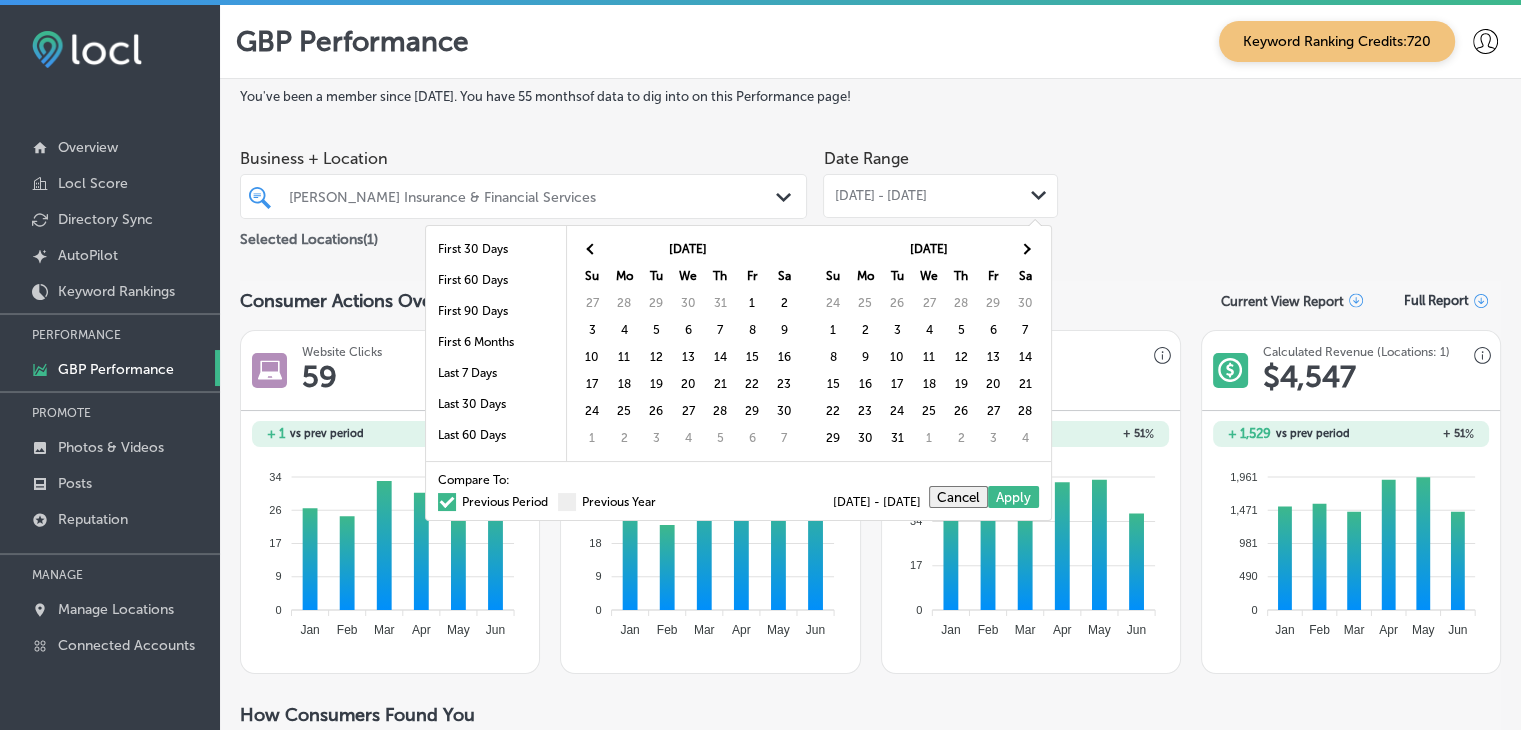 click on "Sa" at bounding box center (1025, 275) 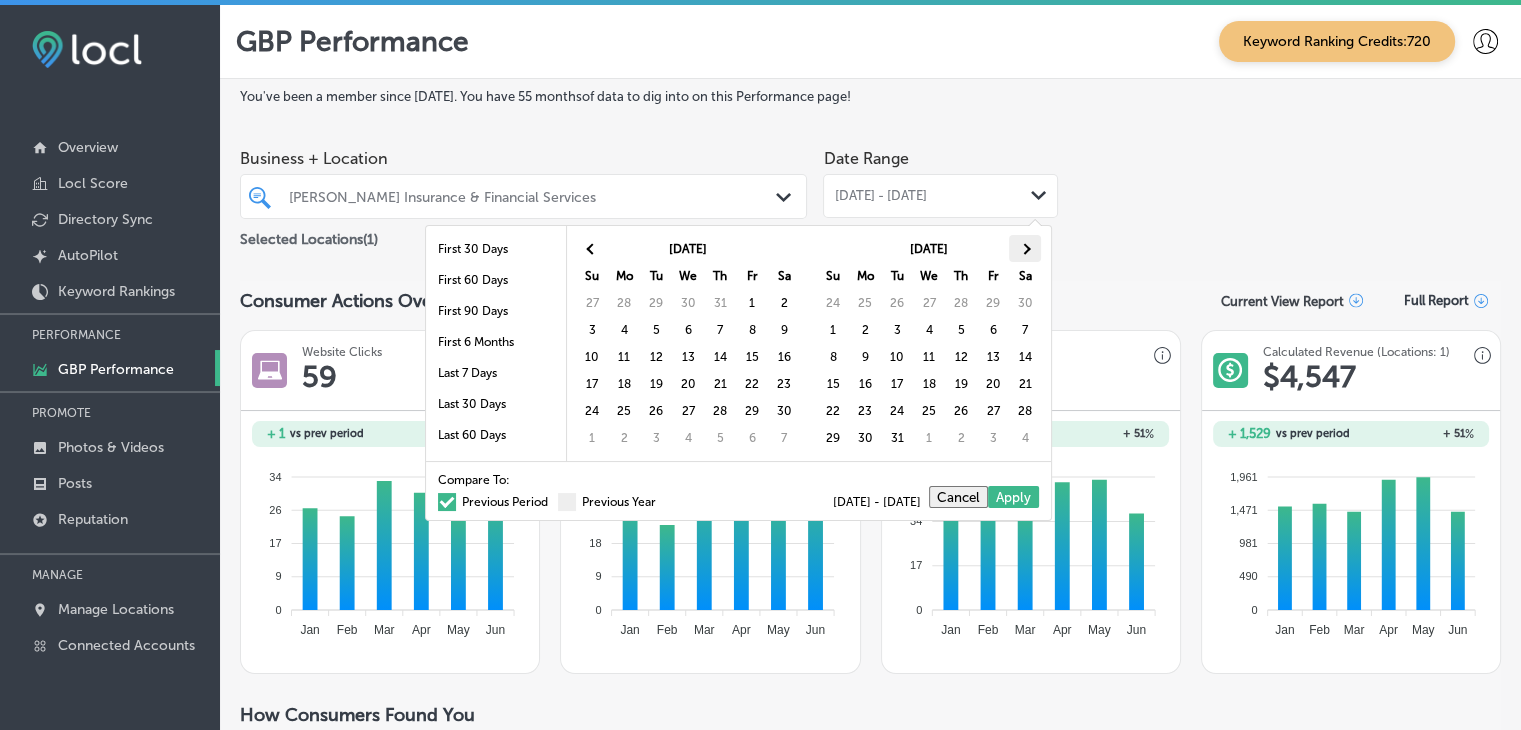 click at bounding box center [1025, 248] 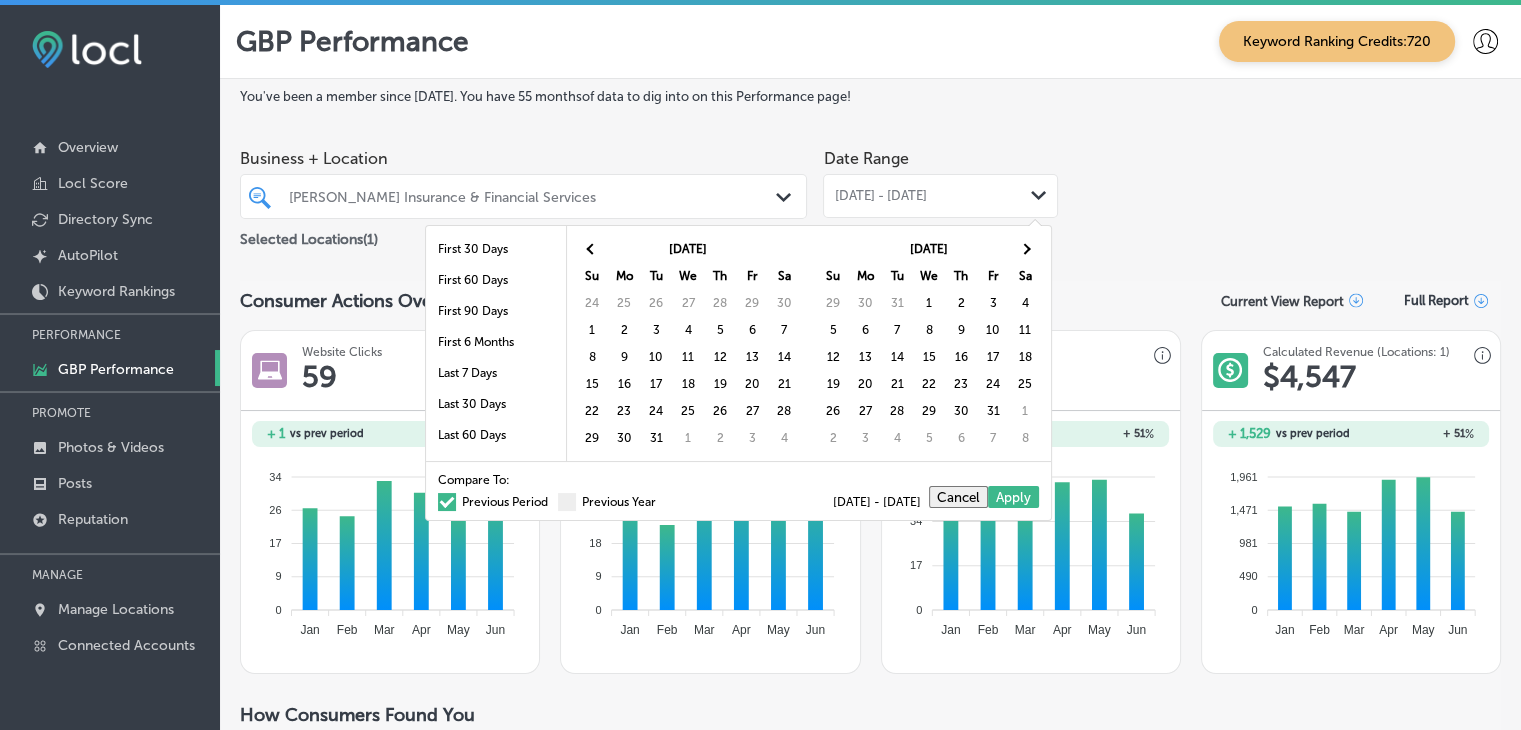 click at bounding box center [1025, 248] 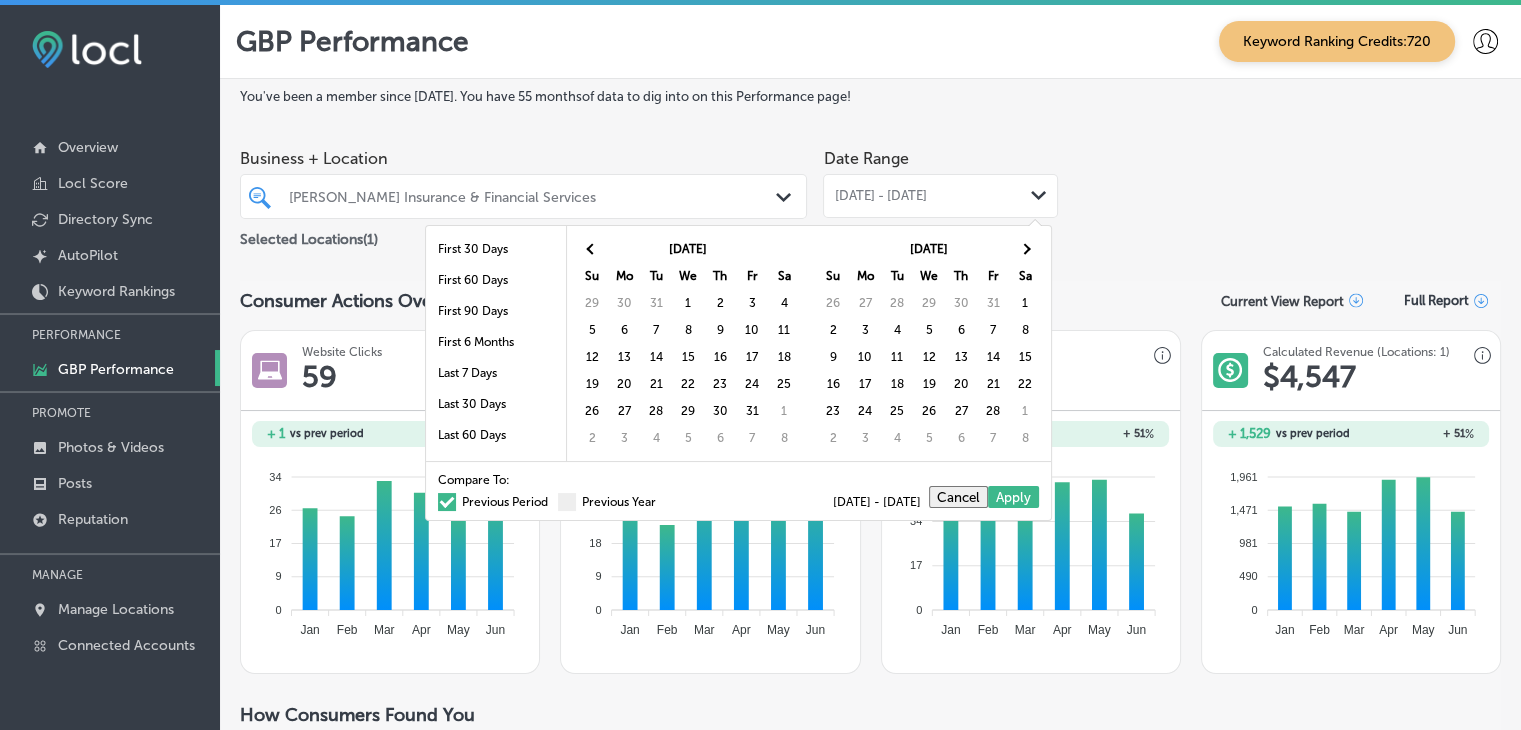 click at bounding box center [1025, 248] 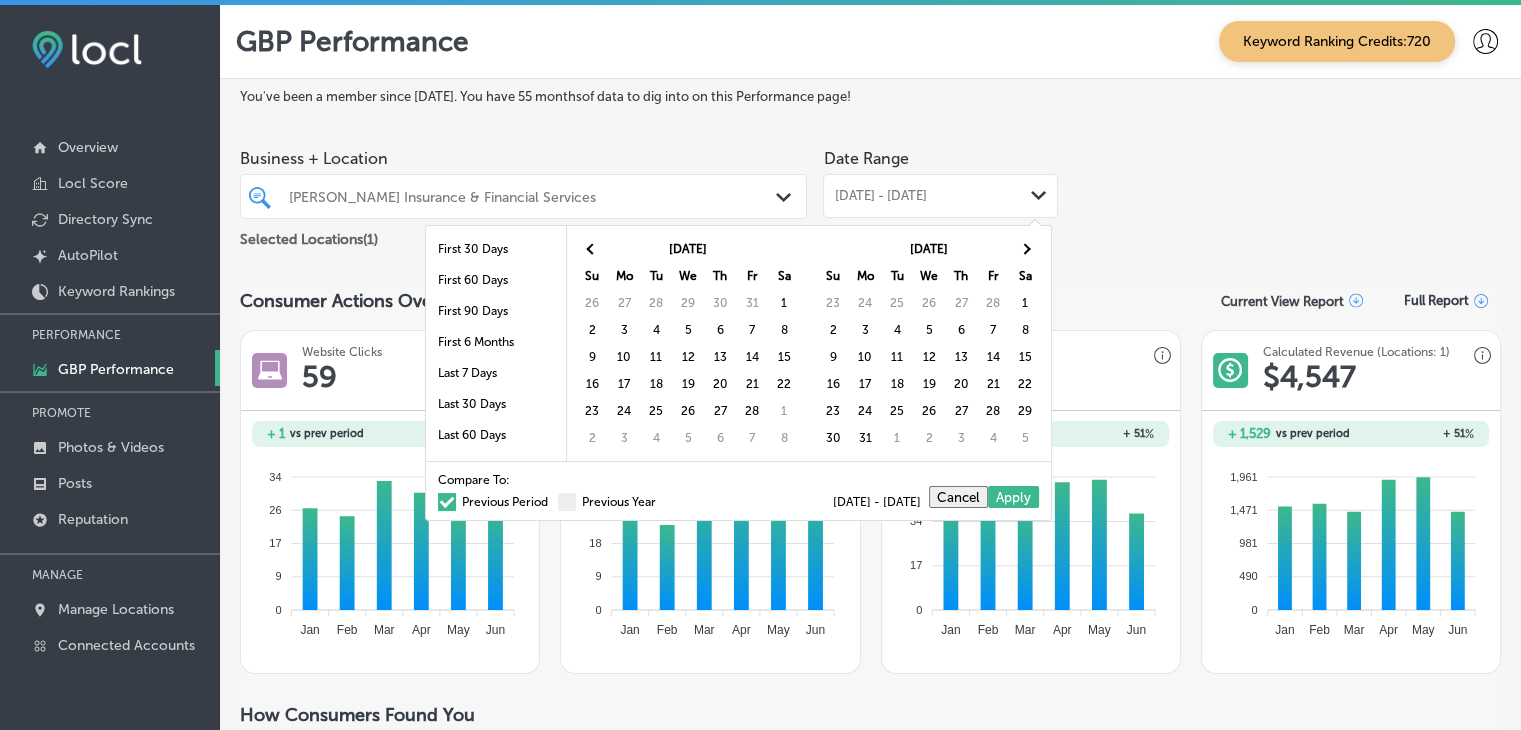 click at bounding box center (1025, 248) 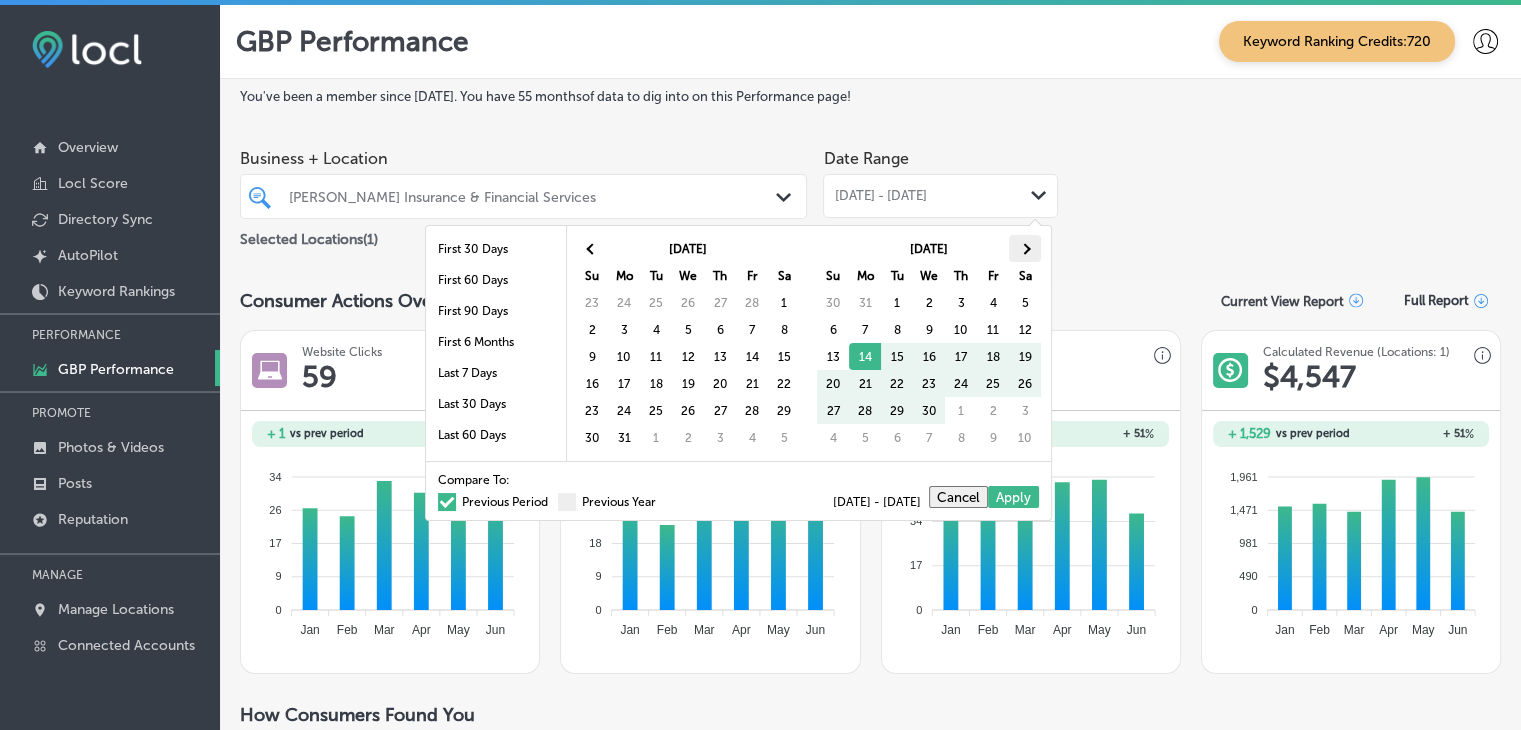 click at bounding box center [1025, 248] 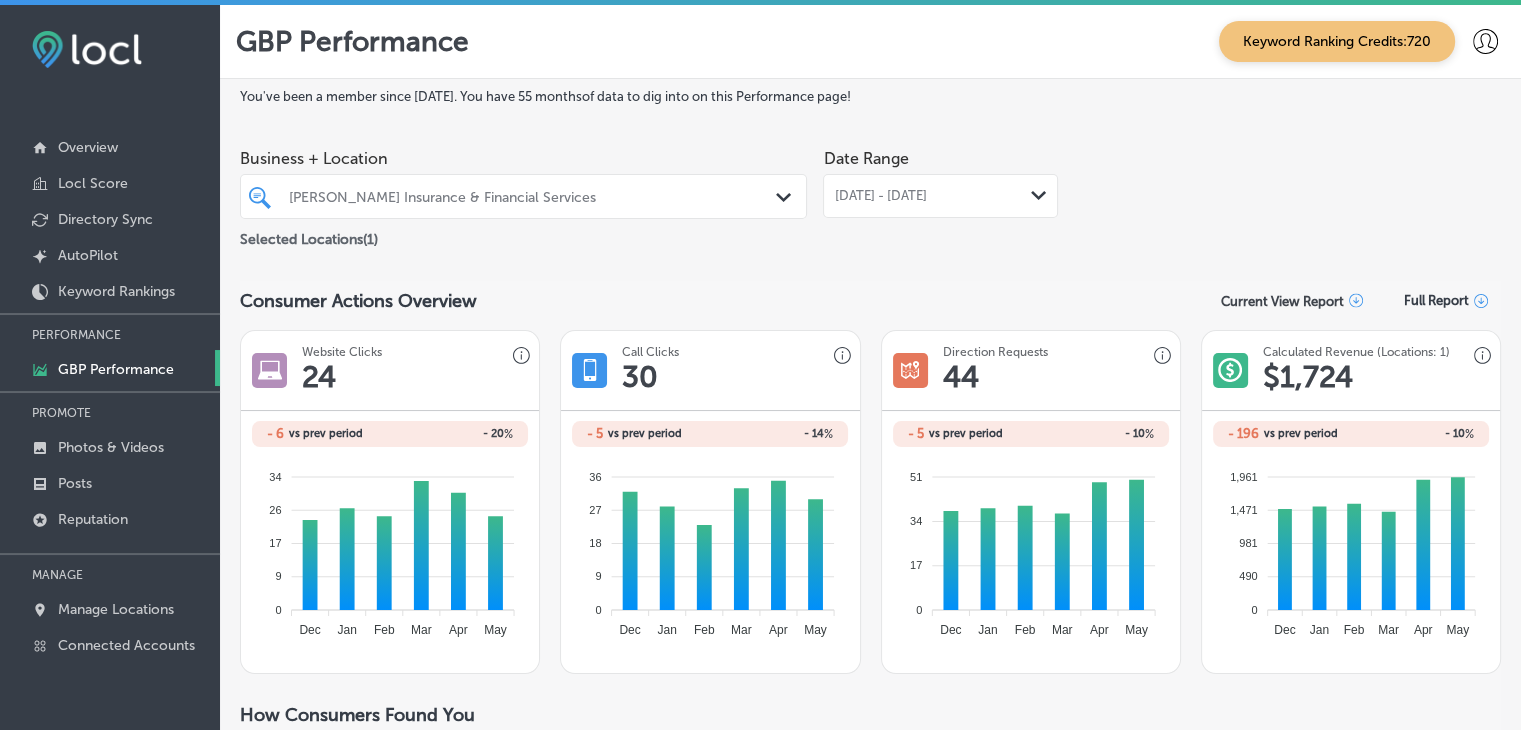 click on "May 01, 2025 - May 30, 2025
Path
Created with Sketch." at bounding box center (940, 196) 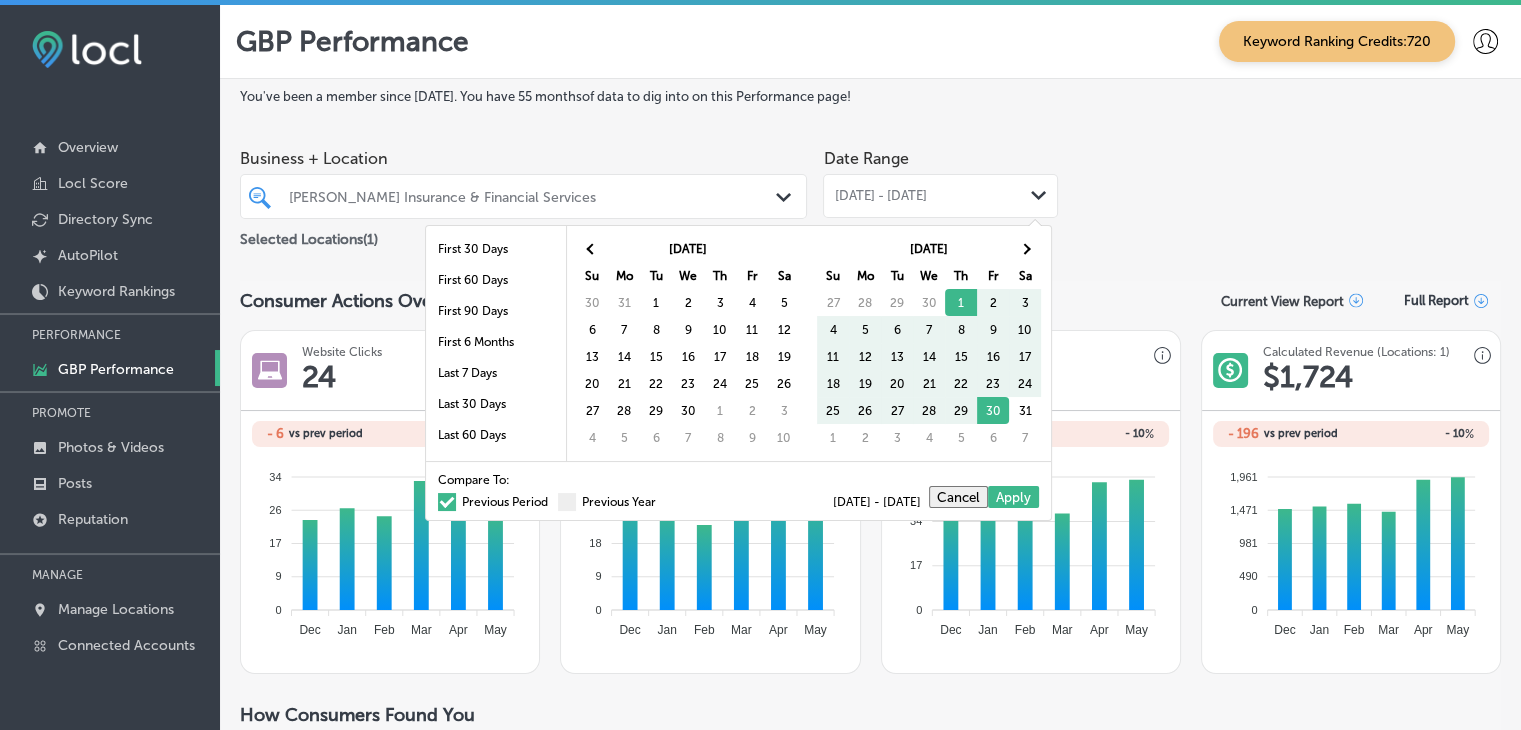 click on "Compare To:   Previous Period   Previous Year 05/01/2025 - 05/30/2025 Cancel Apply" at bounding box center (738, 490) 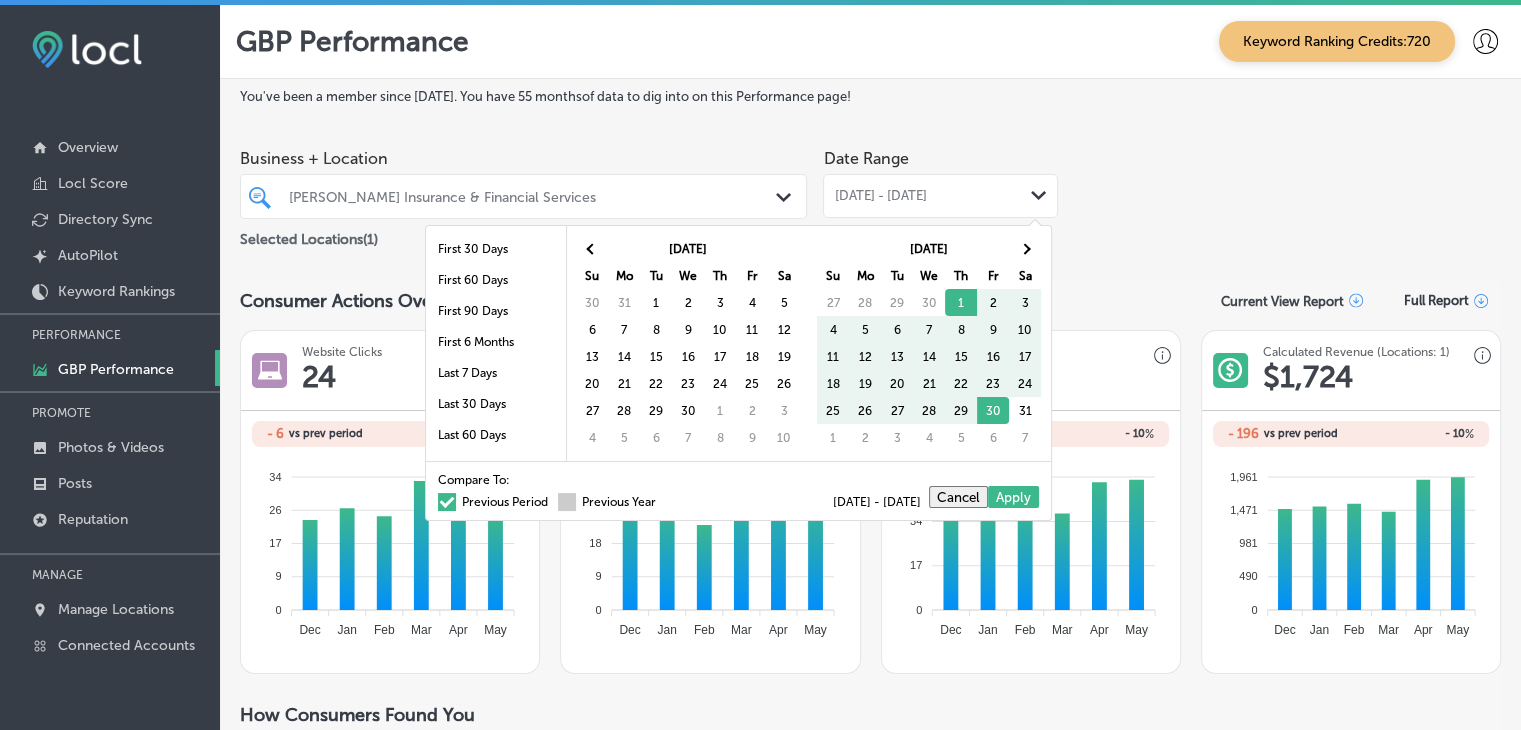 click on "Previous Year" at bounding box center (607, 502) 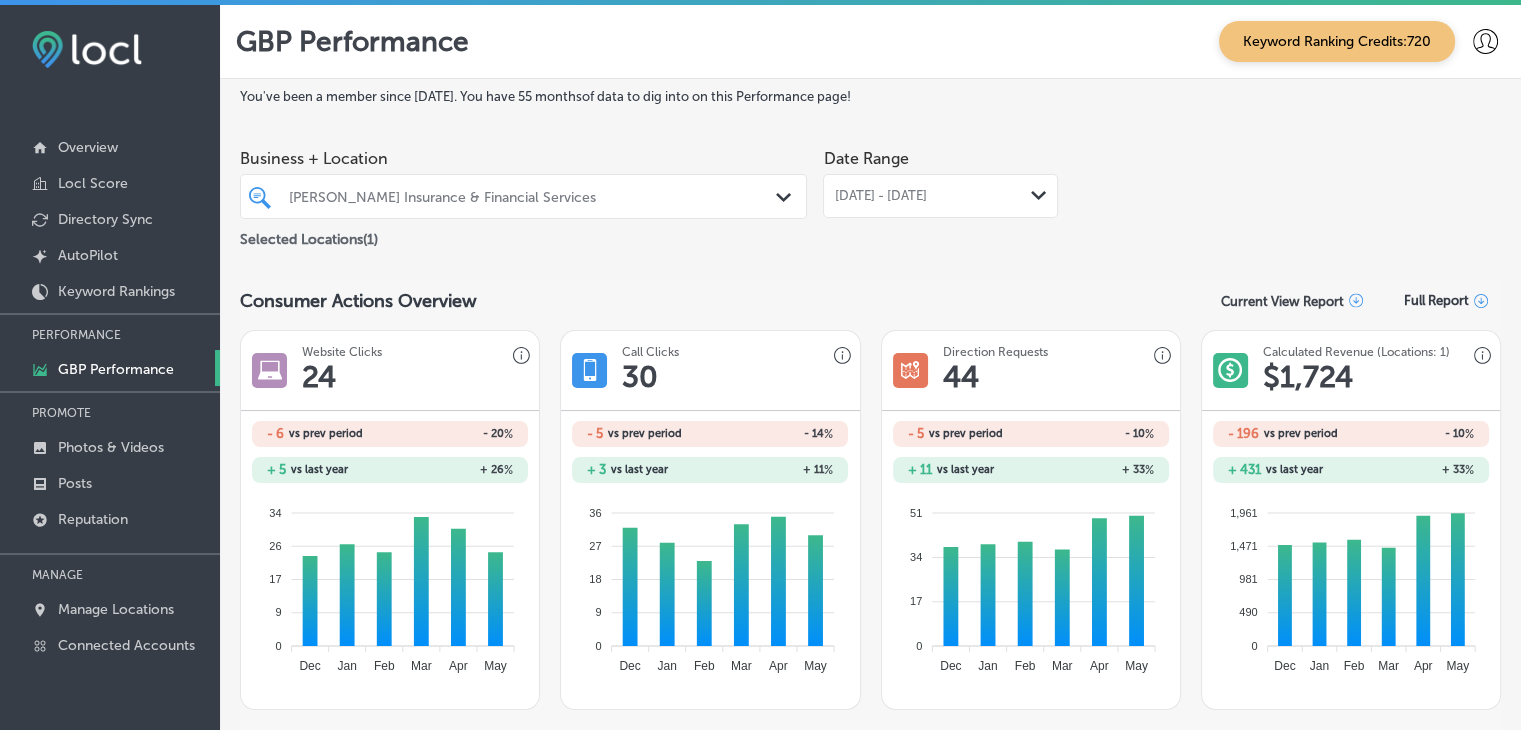 click on "May 01, 2025 - May 30, 2025" at bounding box center [880, 196] 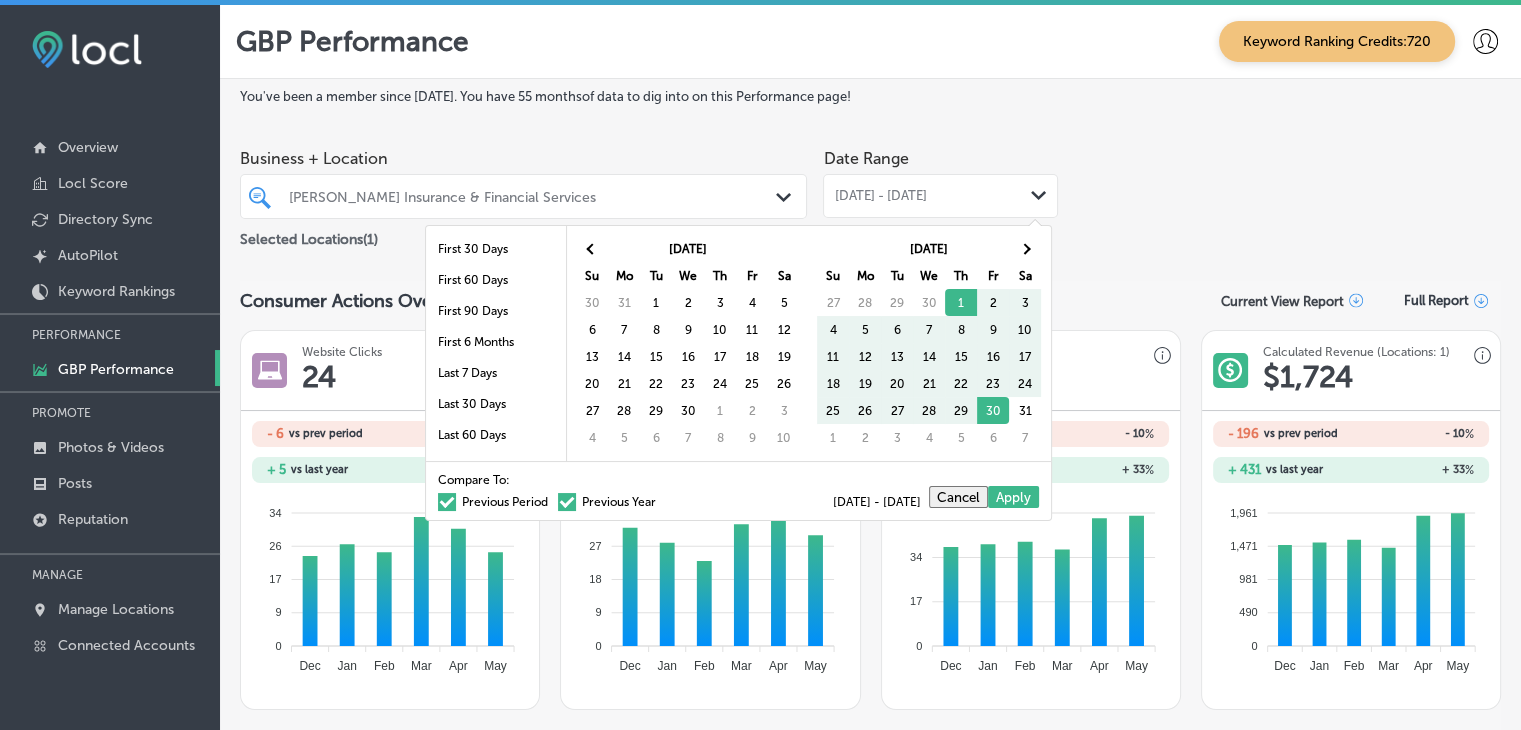 click on "Sa" at bounding box center (1025, 275) 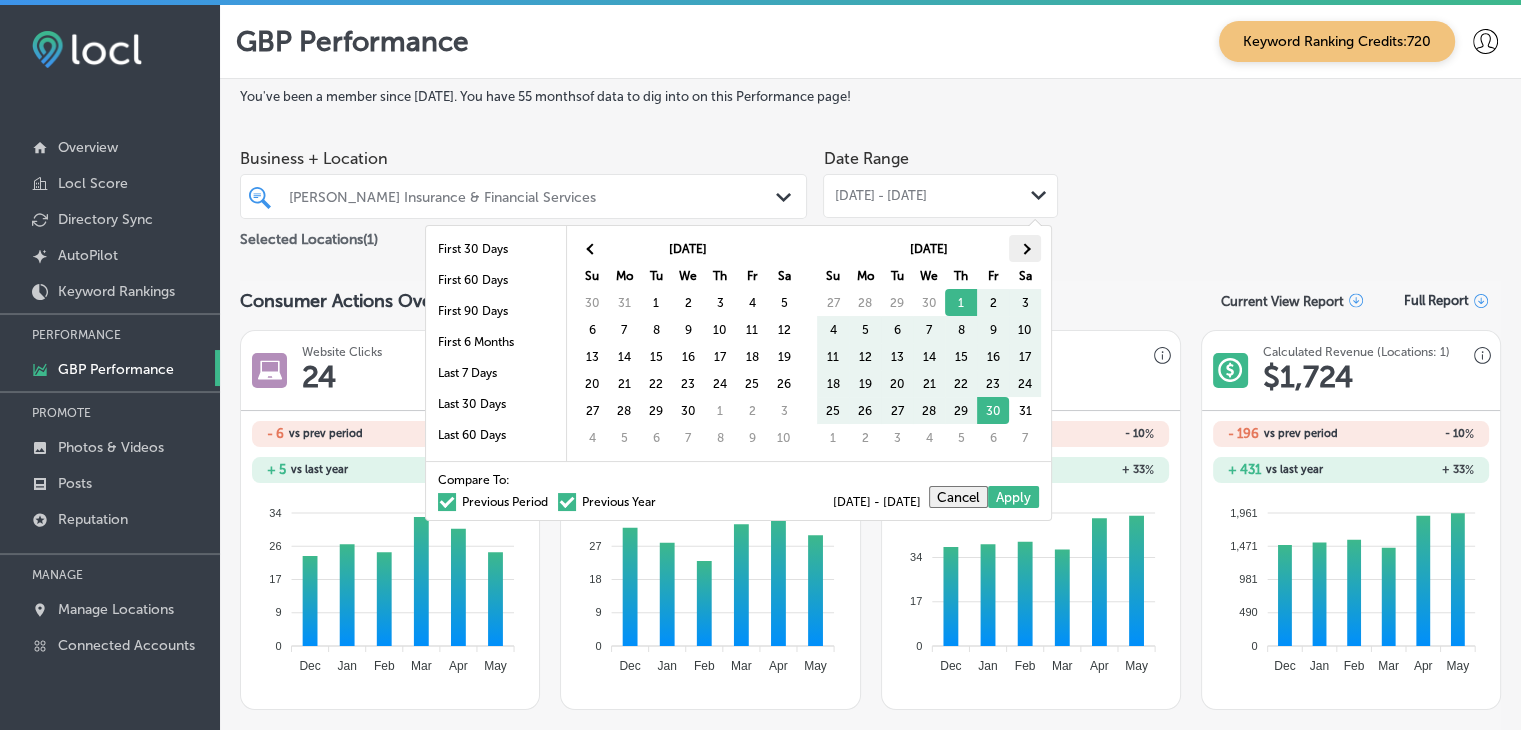 click at bounding box center (1025, 248) 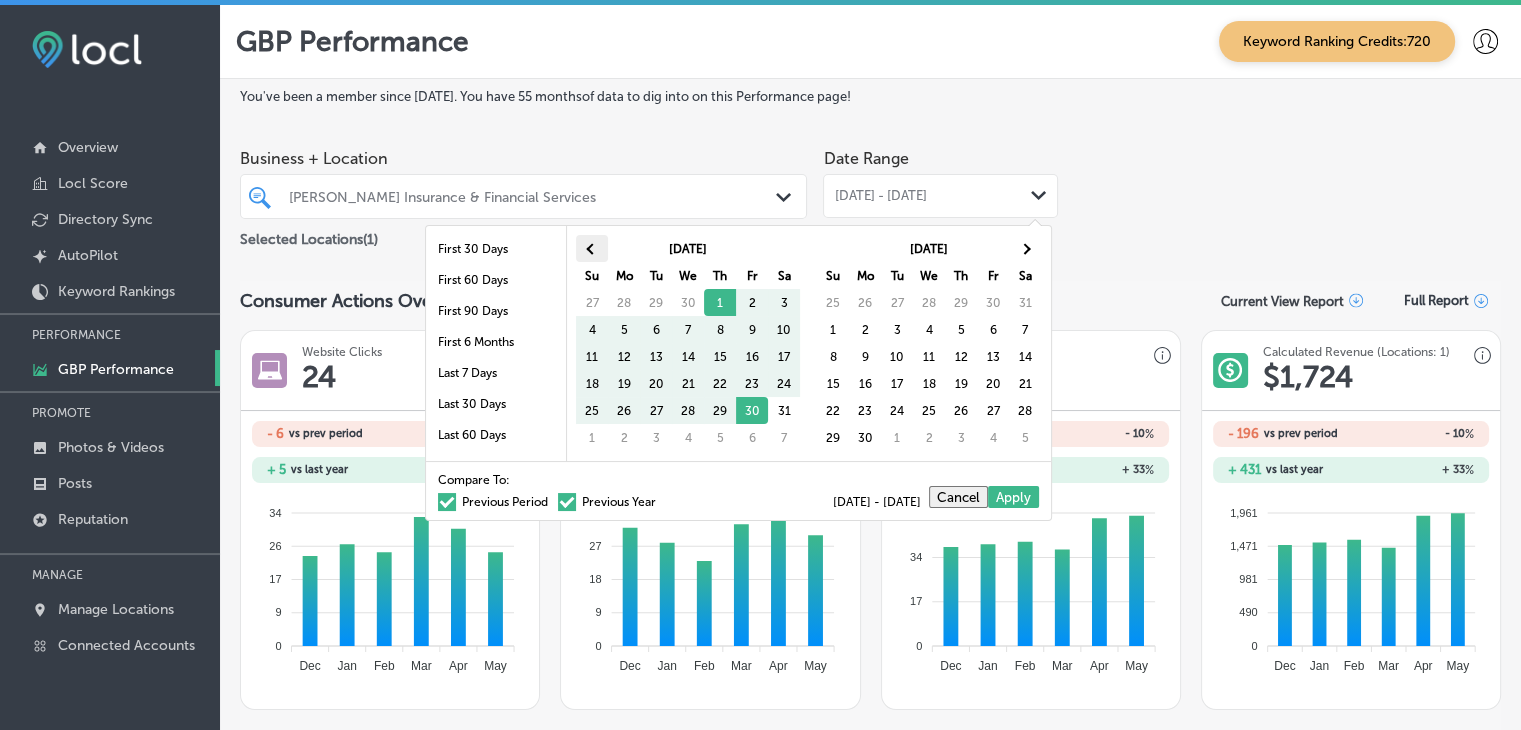 click at bounding box center (592, 248) 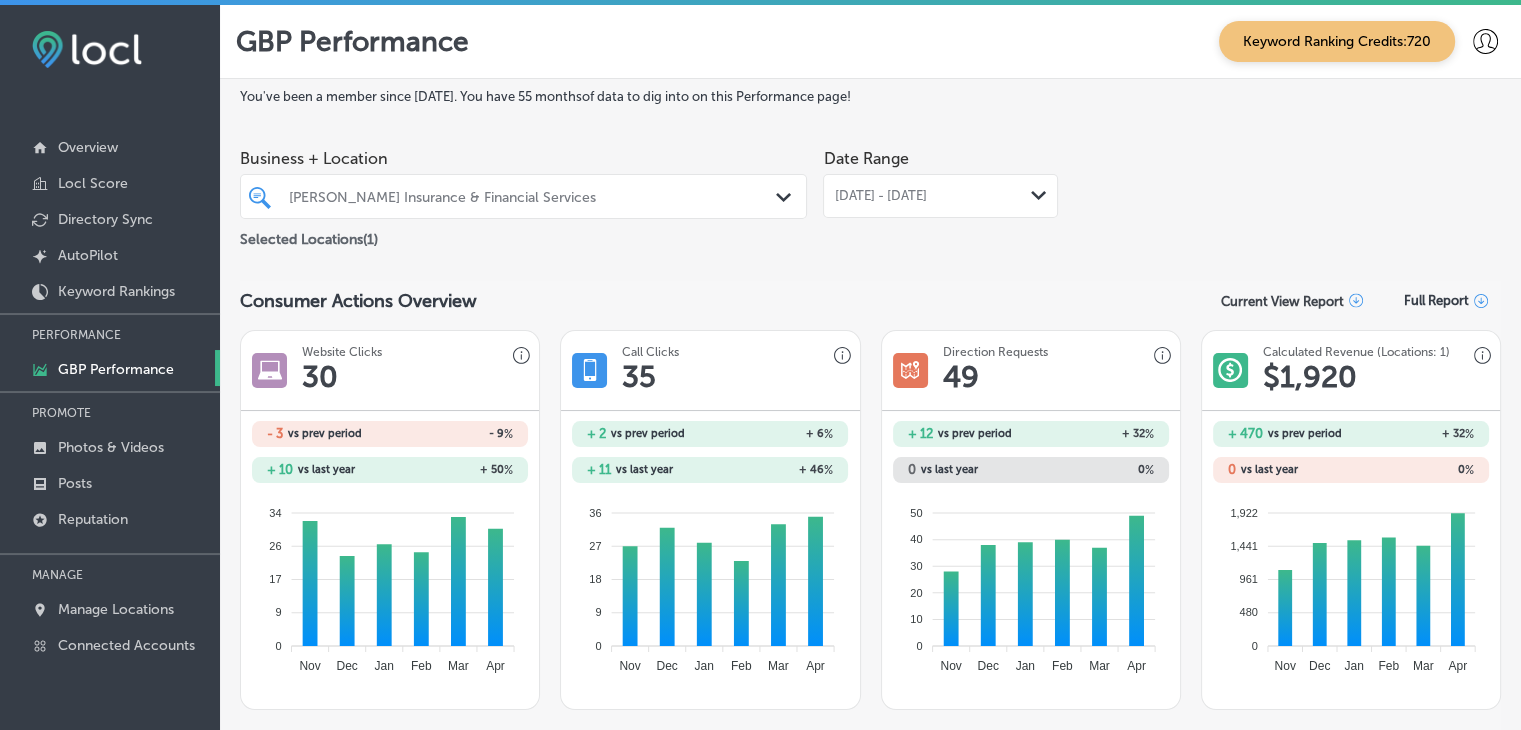 click on "Apr 01, 2025 - Apr 30, 2025
Path
Created with Sketch." at bounding box center (940, 196) 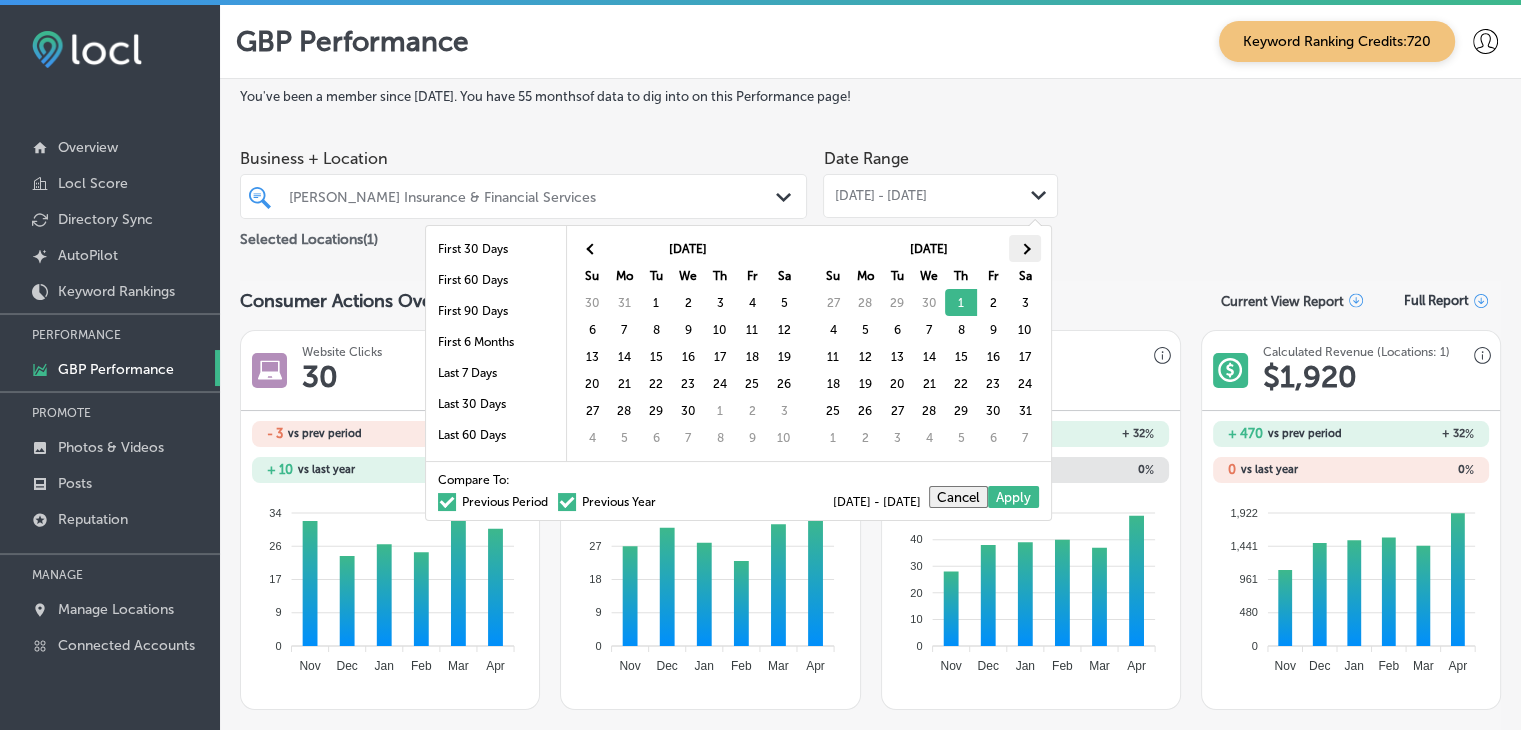 click at bounding box center [1025, 248] 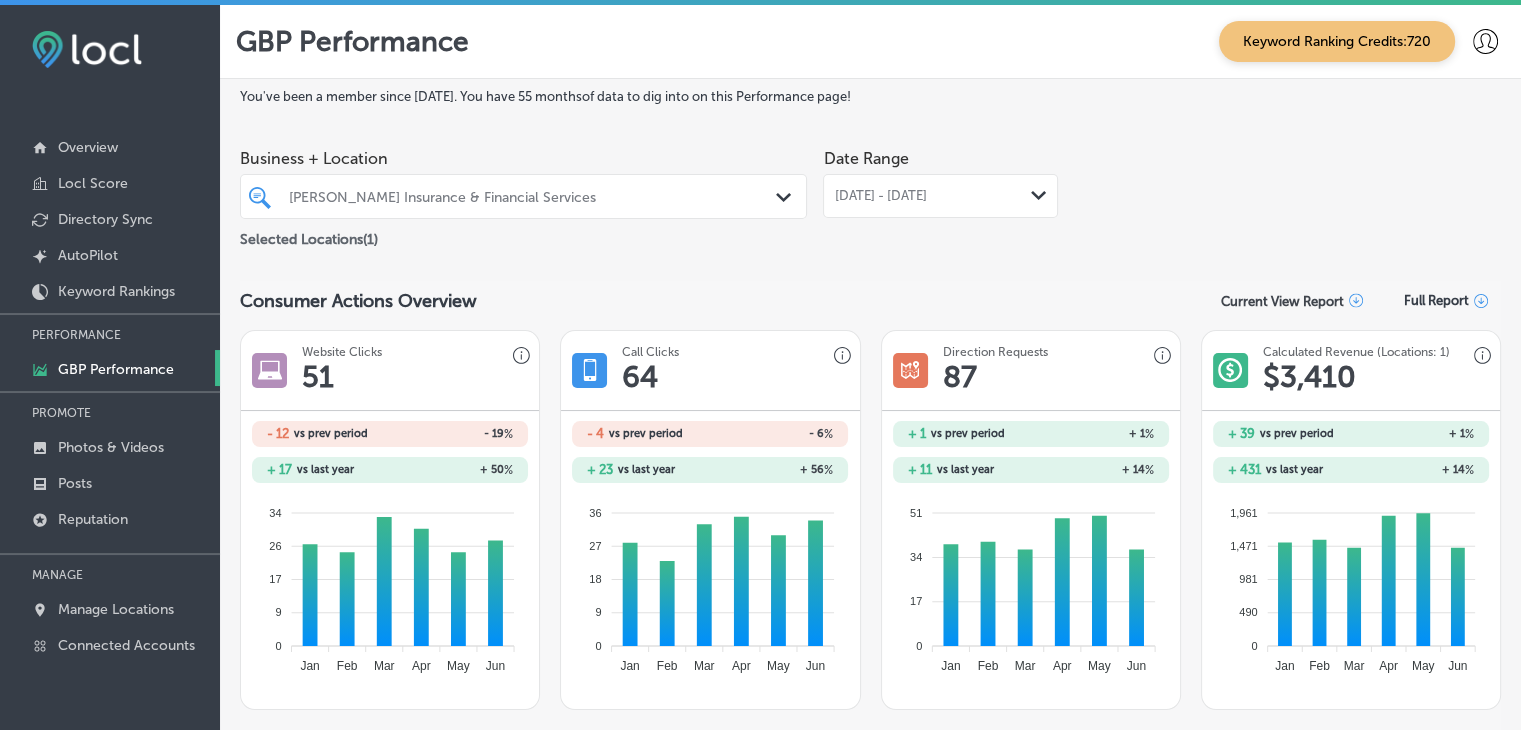 click on "Date Range May 01, 2025 - Jun 30, 2025
Path
Created with Sketch." at bounding box center (940, 195) 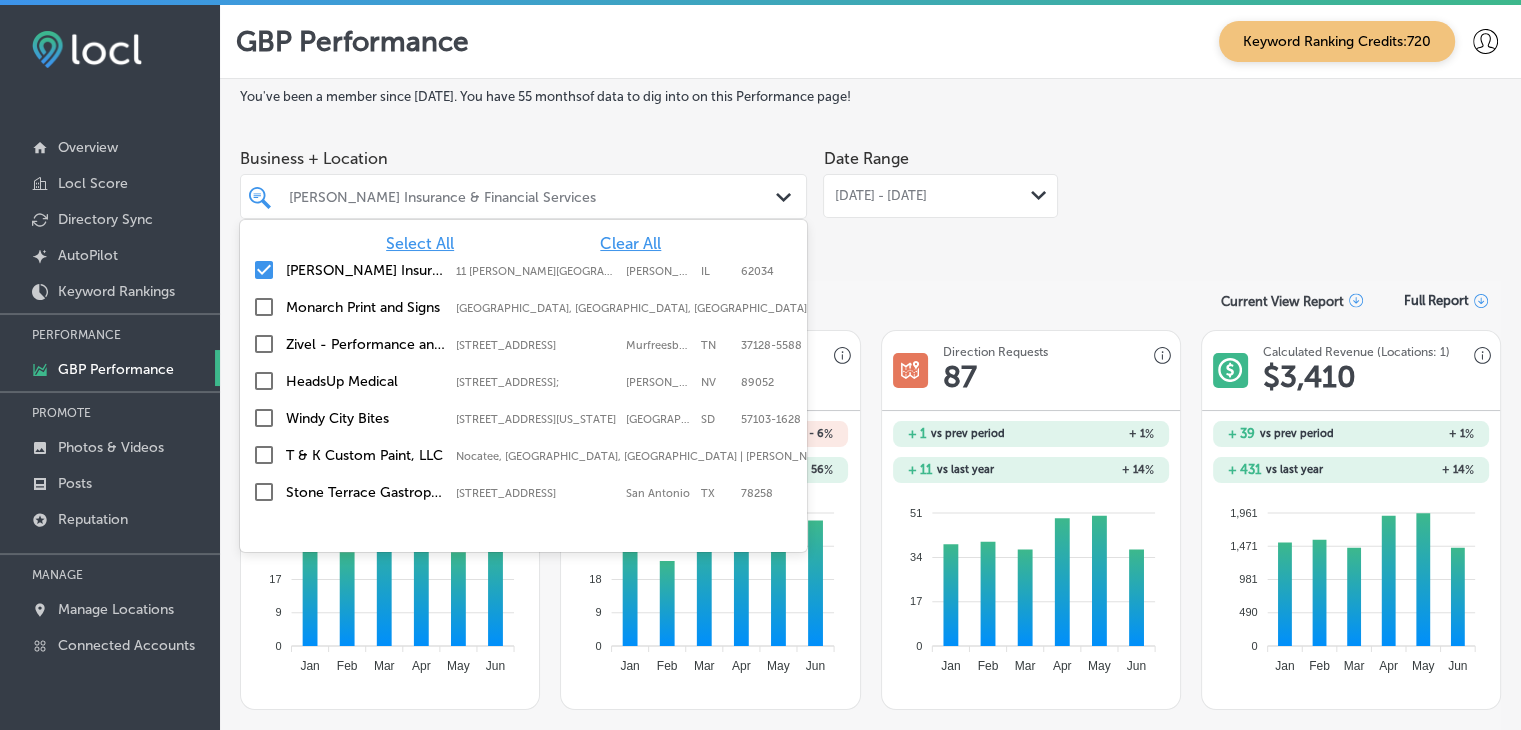 click on "Clear All" at bounding box center (630, 243) 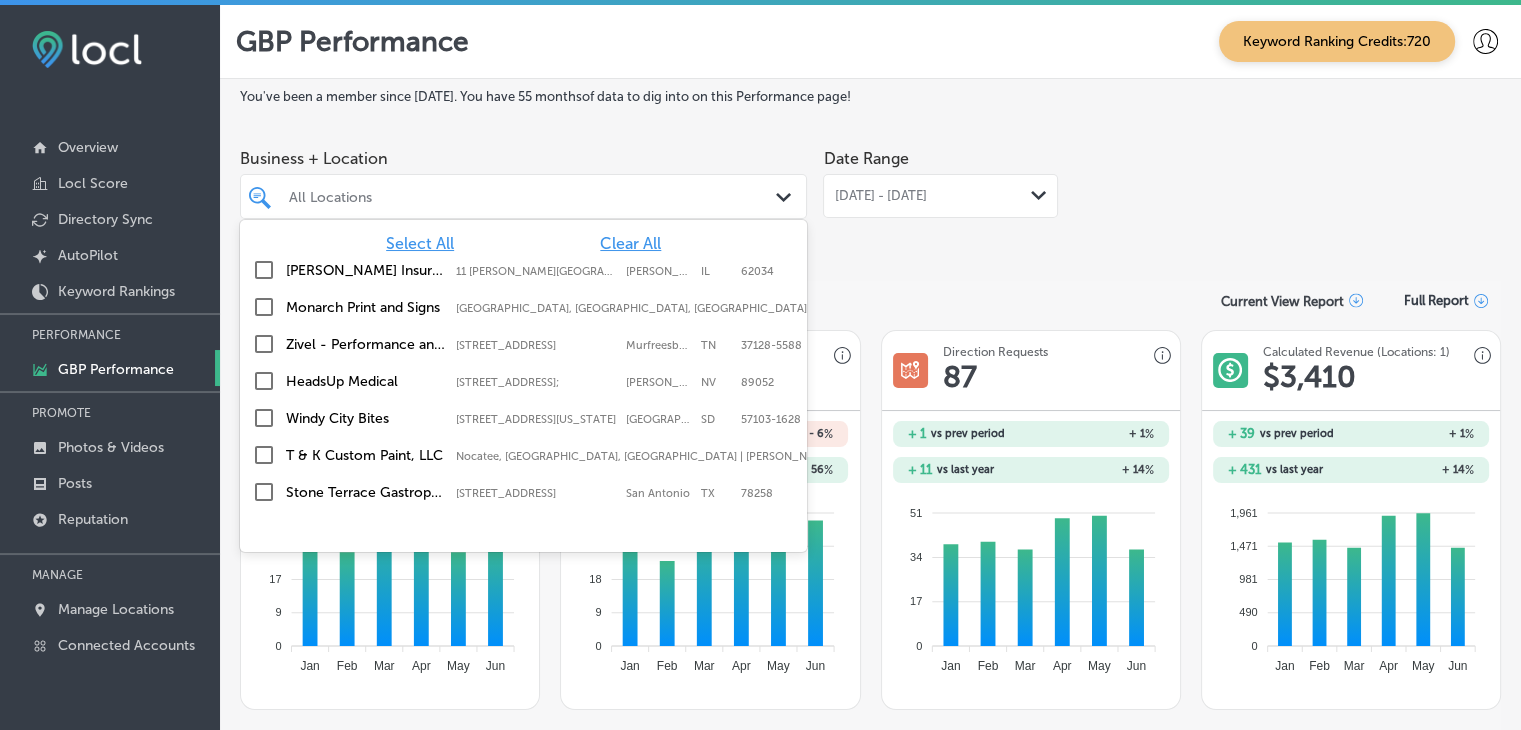 click on "Select All" at bounding box center (420, 243) 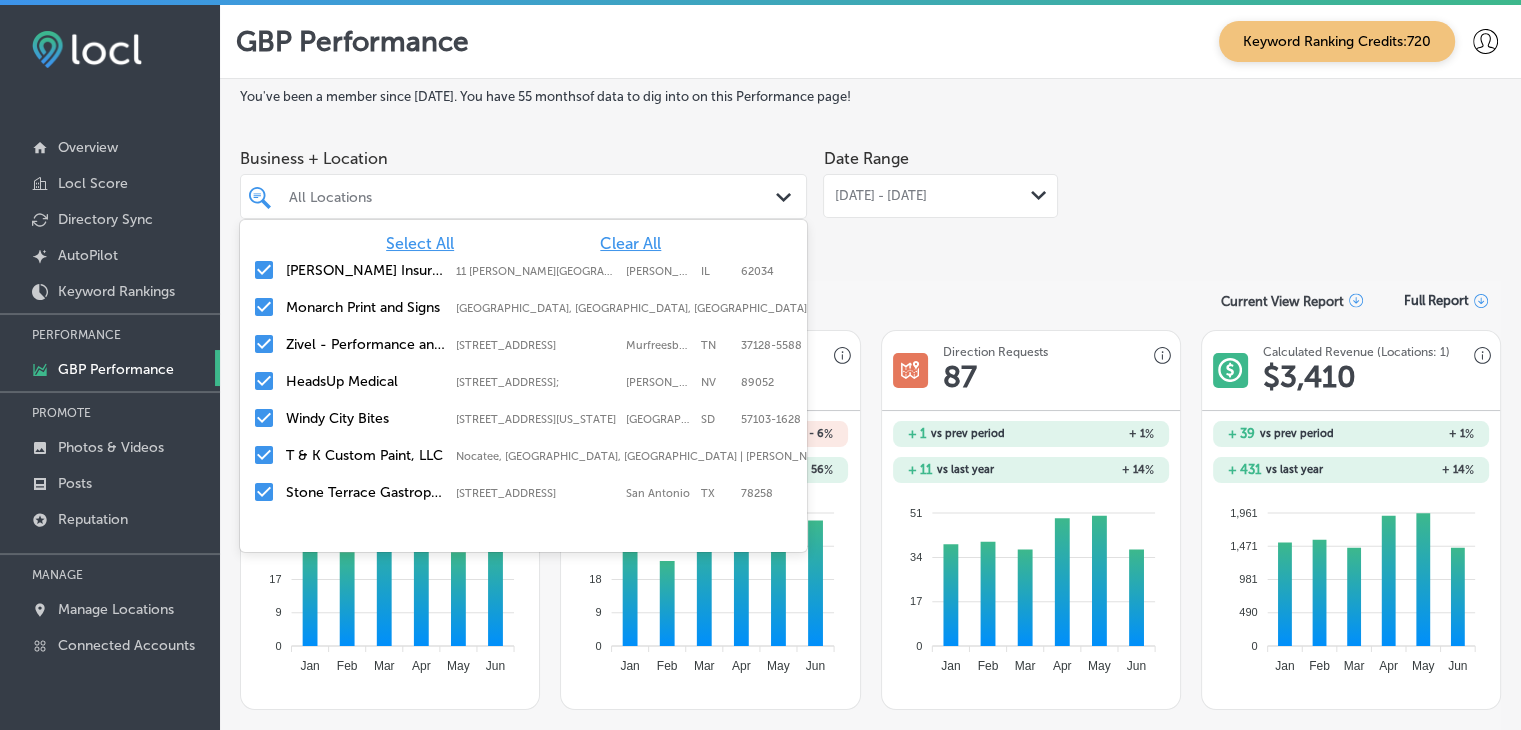 click on "Business + Location   option 11 Glen Ed Professional Park, selected.    option  focused, 1 of 91. 91 results available. Use Up and Down to choose options, press Enter to select the currently focused option, press Escape to exit the menu, press Tab to select the option and exit the menu.
All Locations
Path
Created with Sketch.
Select All Clear All Babcock Insurance & Financial Services 11 Glen Ed Professional Park, Glen Carbon, IL, 62034 11 Glen Ed Professional Park Glen Carbon IL 62034 Monarch Print and Signs Las Vegas, NV, USA Zivel - Performance and Recovery 1144 Fortress Blvd Suite E, Murfreesboro, TN, 37128-5588 1144 Fortress Blvd Suite E Murfreesboro TN 37128-5588 HeadsUp Medical 2610 W Horizon Ridge Pkwy #103;, Henderson, NV, 89052 2610 W Horizon Ridge Pkwy #103; Henderson NV 89052 Windy City Bites 114 N Indiana Ave, Sioux Falls, SD, 57103-1628 114 N Indiana Ave Sioux Falls SD 57103-1628 ... TX" at bounding box center [870, 195] 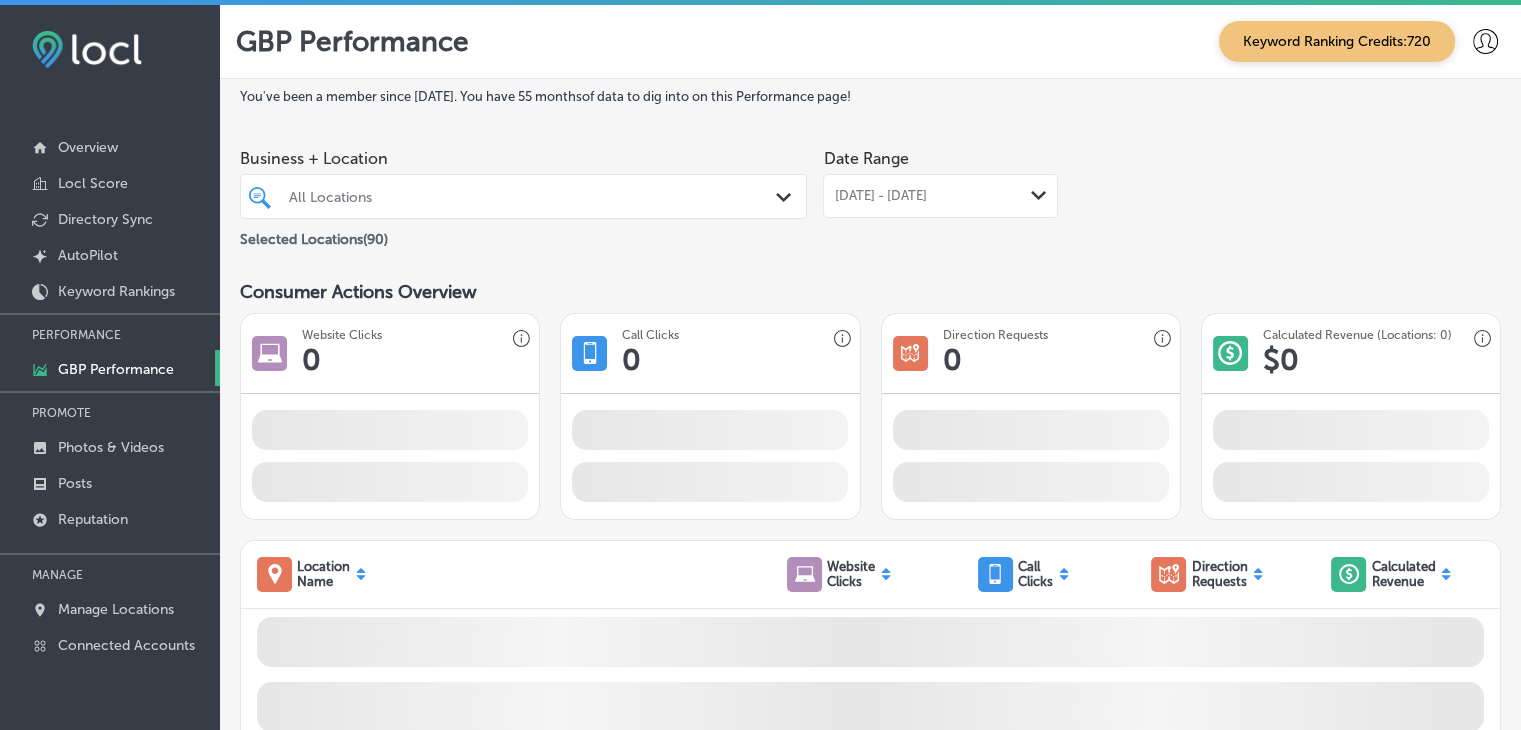 click on "May 01, 2025 - Jun 30, 2025
Path
Created with Sketch." at bounding box center (940, 196) 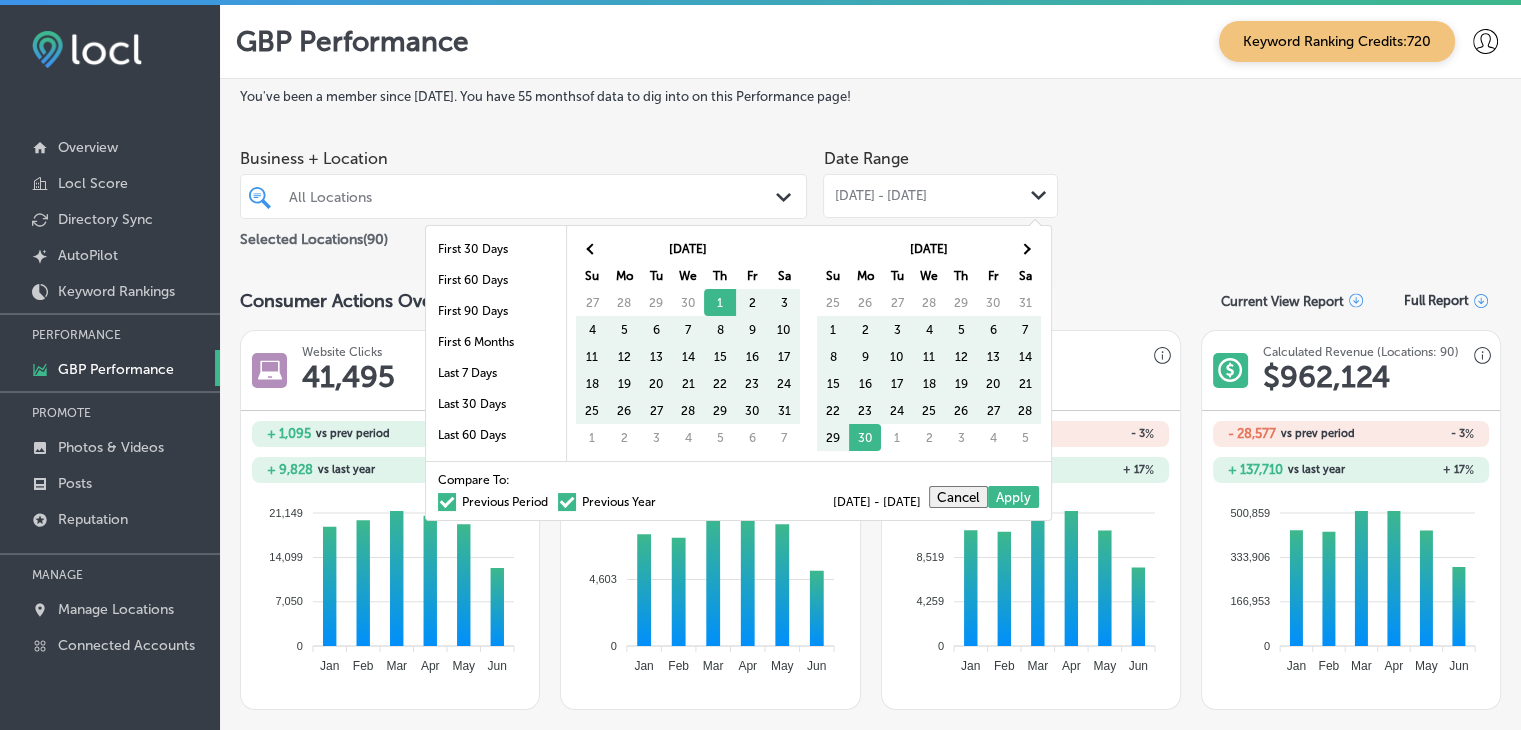 drag, startPoint x: 1134, startPoint y: 173, endPoint x: 1104, endPoint y: 187, distance: 33.105892 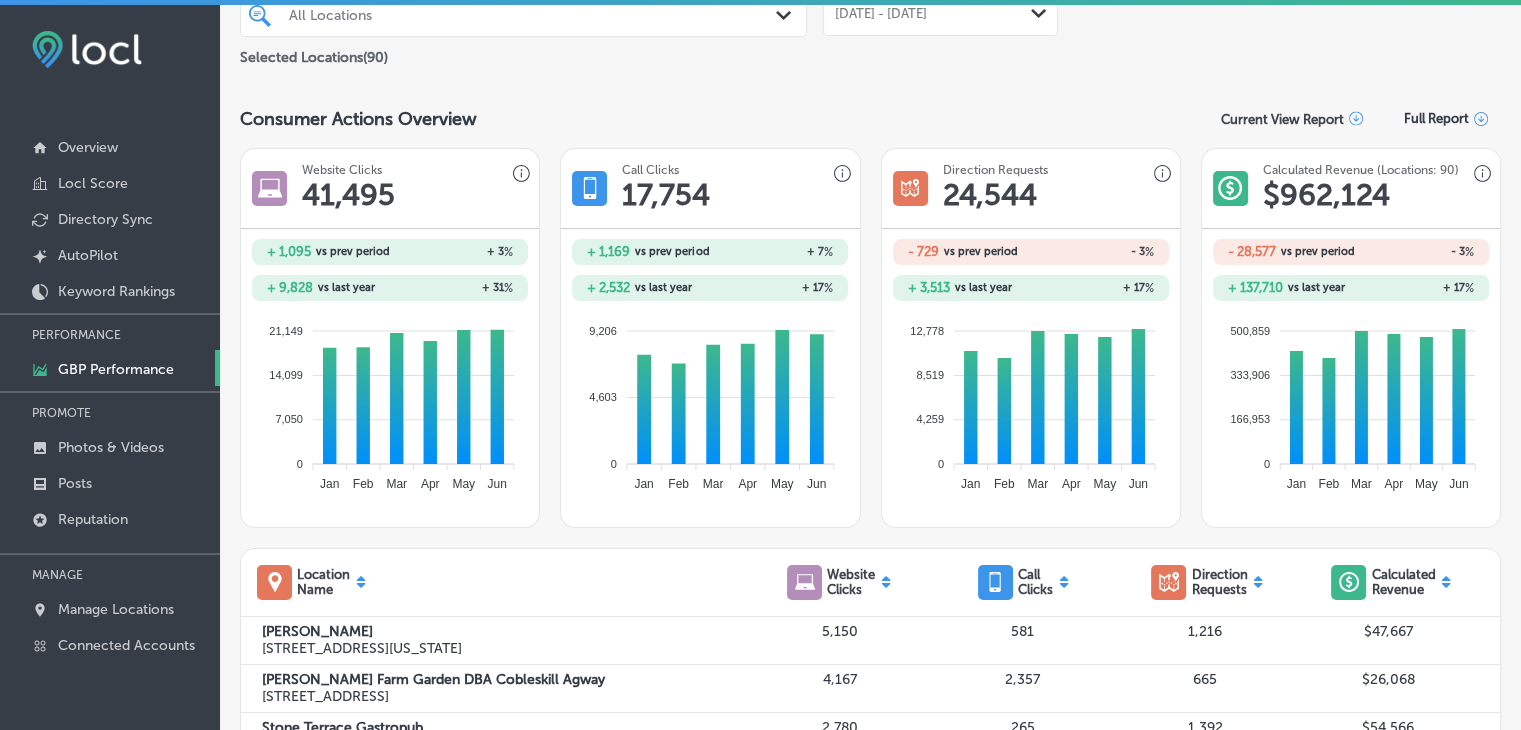 scroll, scrollTop: 400, scrollLeft: 0, axis: vertical 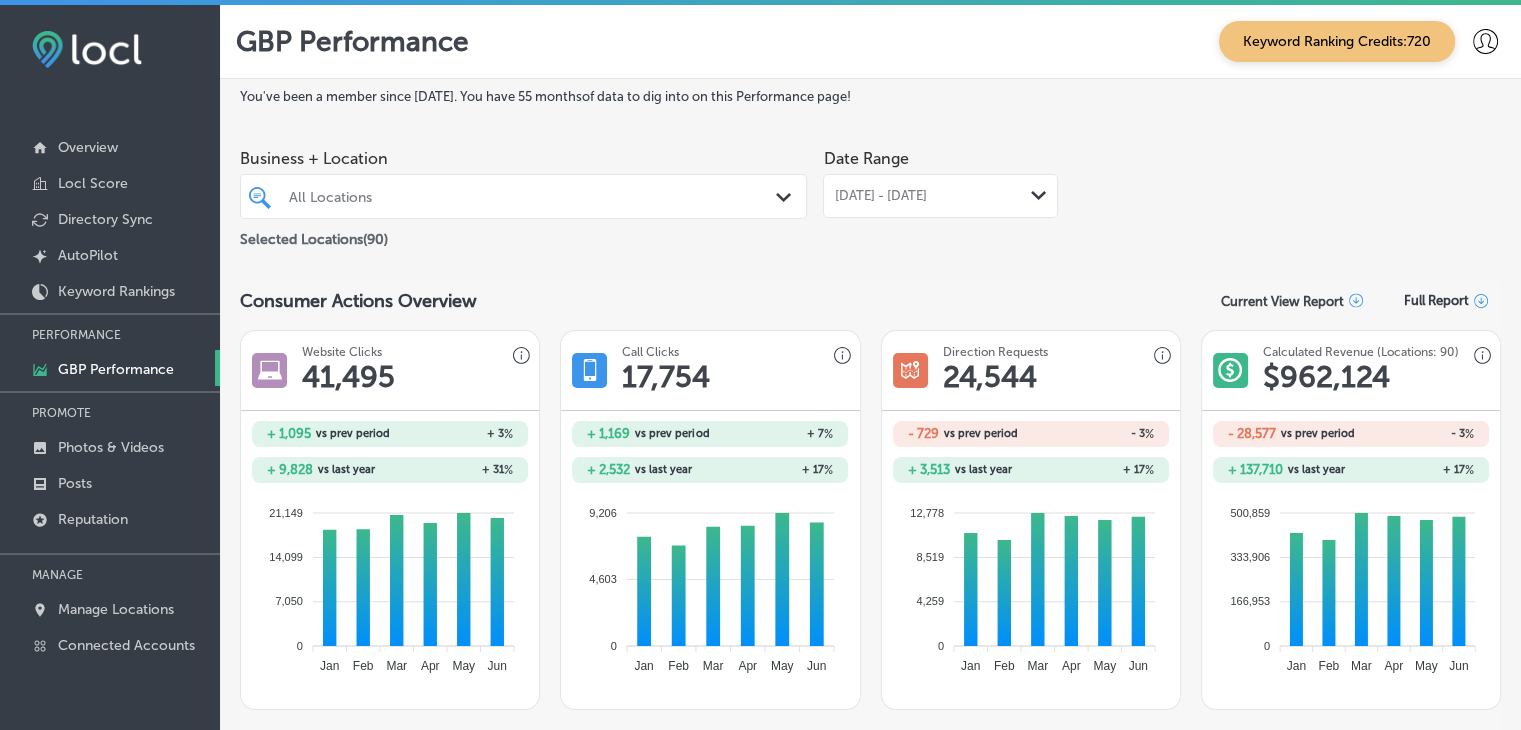 click on "May 01, 2025 - Jun 30, 2025
Path
Created with Sketch." at bounding box center (940, 196) 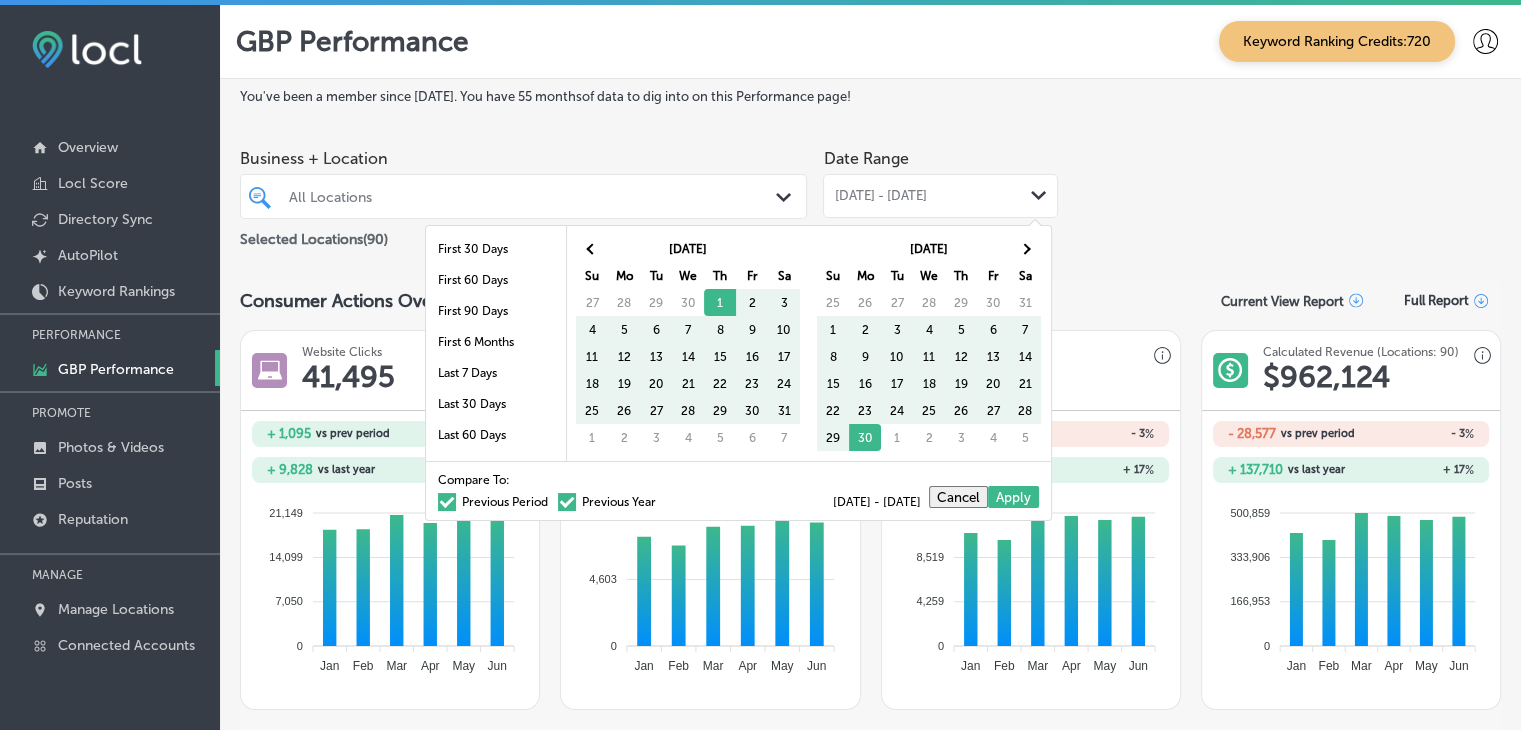 click on "Business + Location
All Locations
Path
Created with Sketch.
Selected Locations  ( 90 ) Date Range May 01, 2025 - Jun 30, 2025
Path
Created with Sketch." at bounding box center (870, 195) 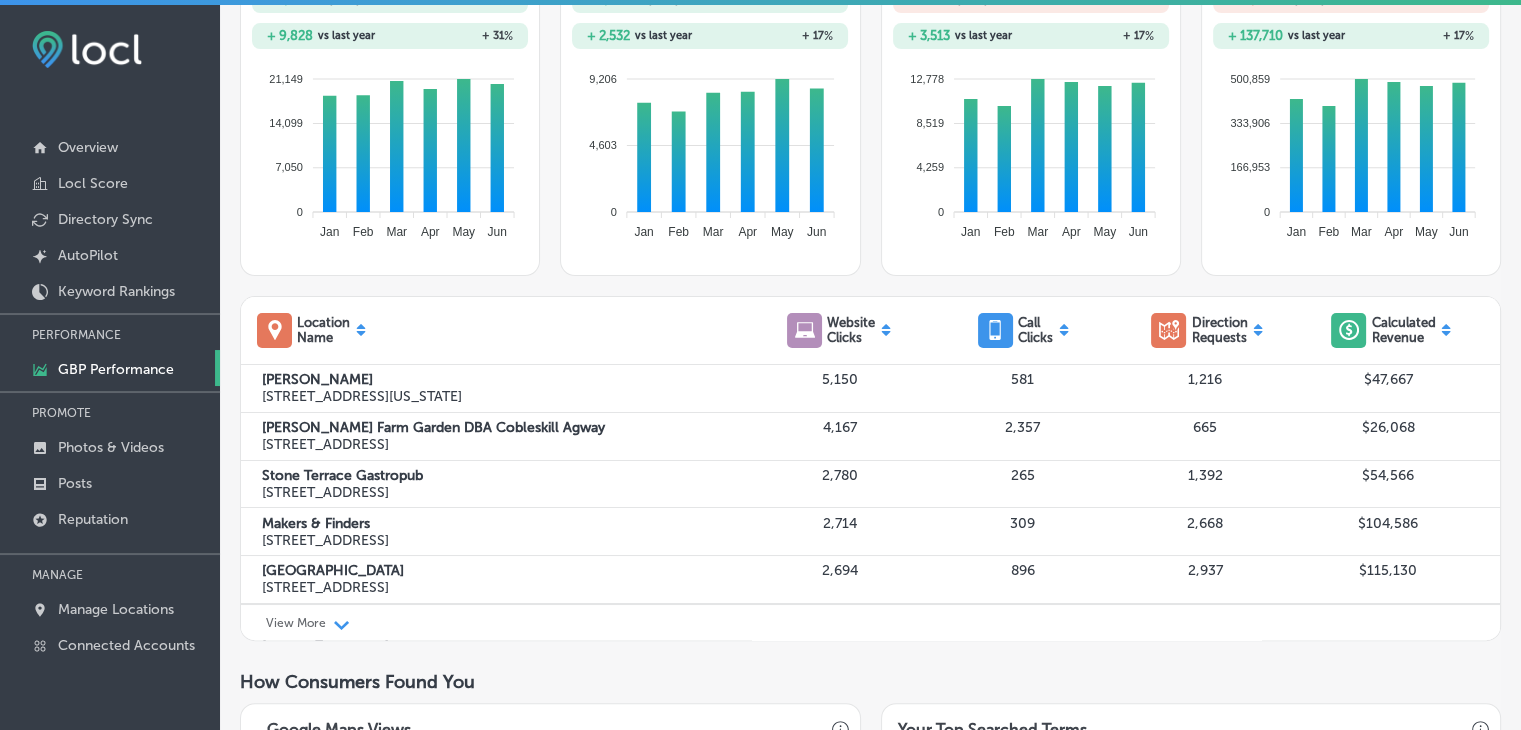 scroll, scrollTop: 400, scrollLeft: 0, axis: vertical 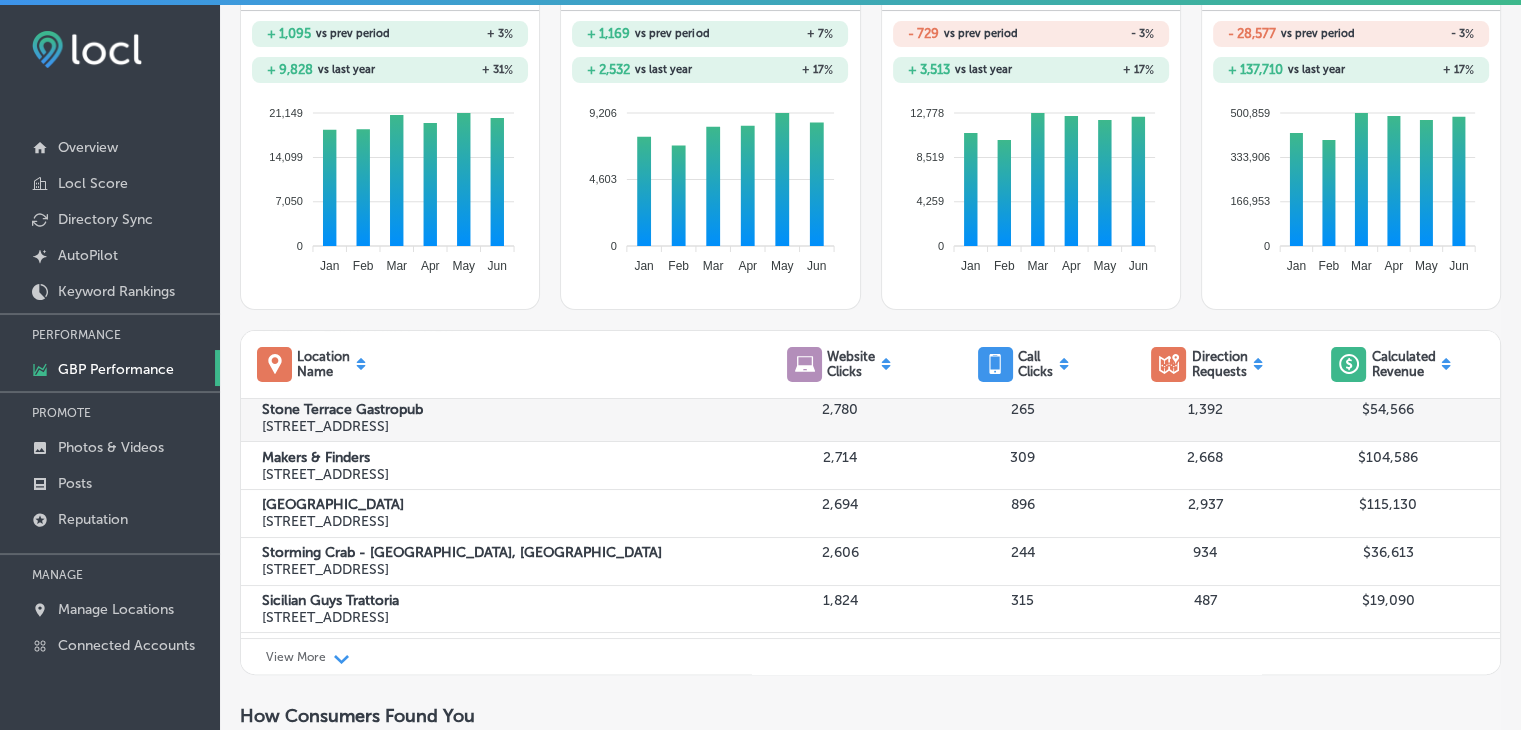 click on "20626 Stone Oak Pkwy Unit 103 San Antonio, TX 78258, US" at bounding box center (505, 426) 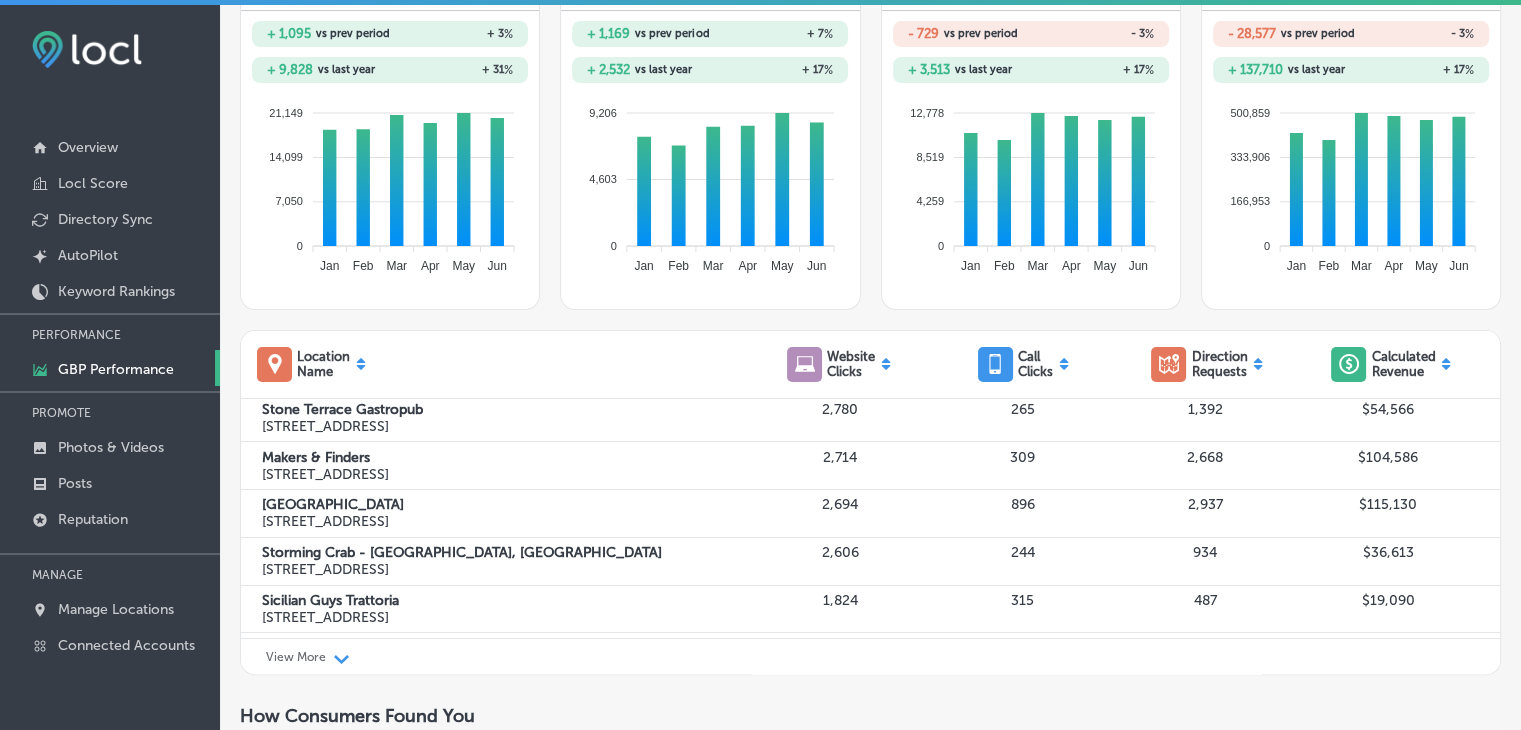 scroll, scrollTop: 0, scrollLeft: 0, axis: both 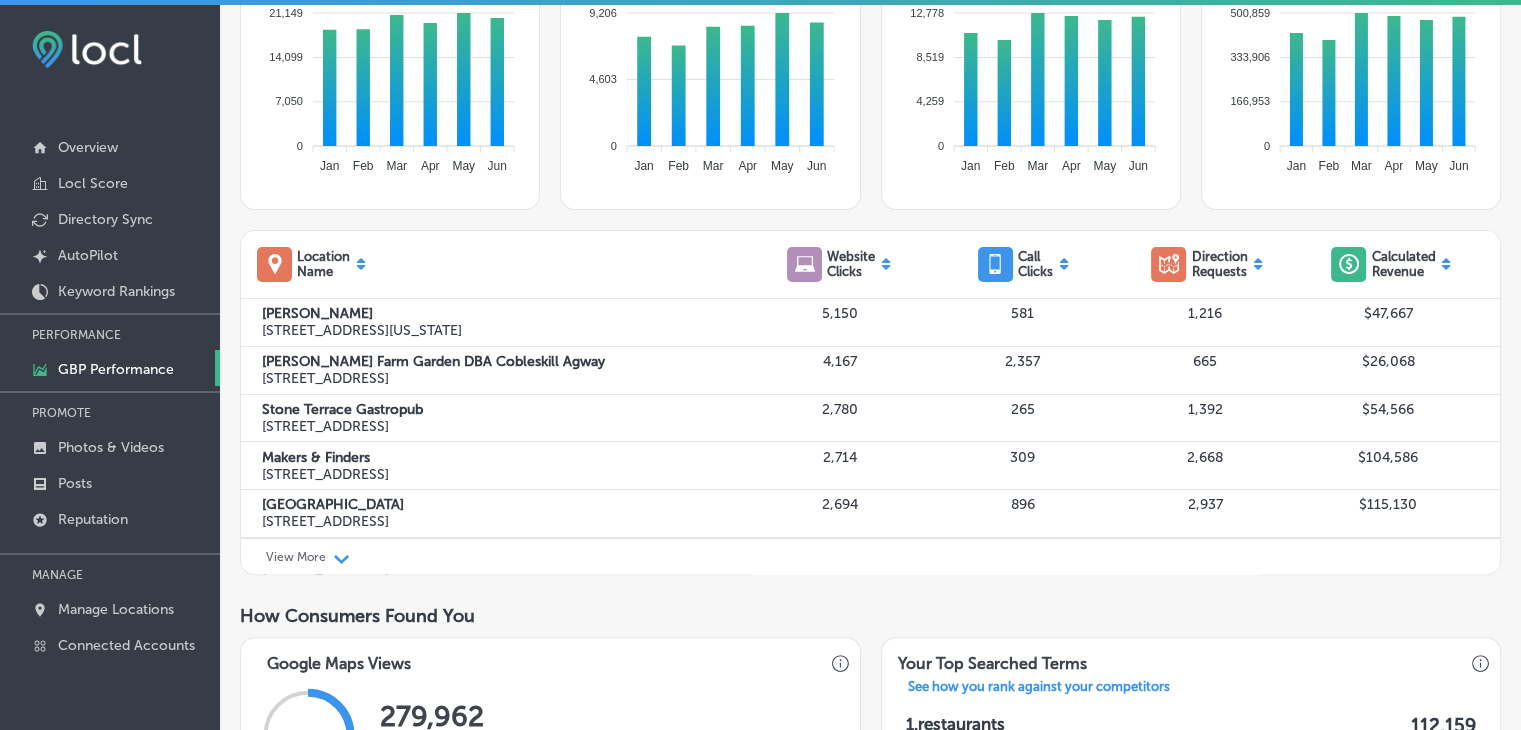 click on "Storming Crab - Rapid City, SD 1756 eglin st rapid city, SD 57701-6117, US 2,606 244 934 $36,613" at bounding box center [870, 562] 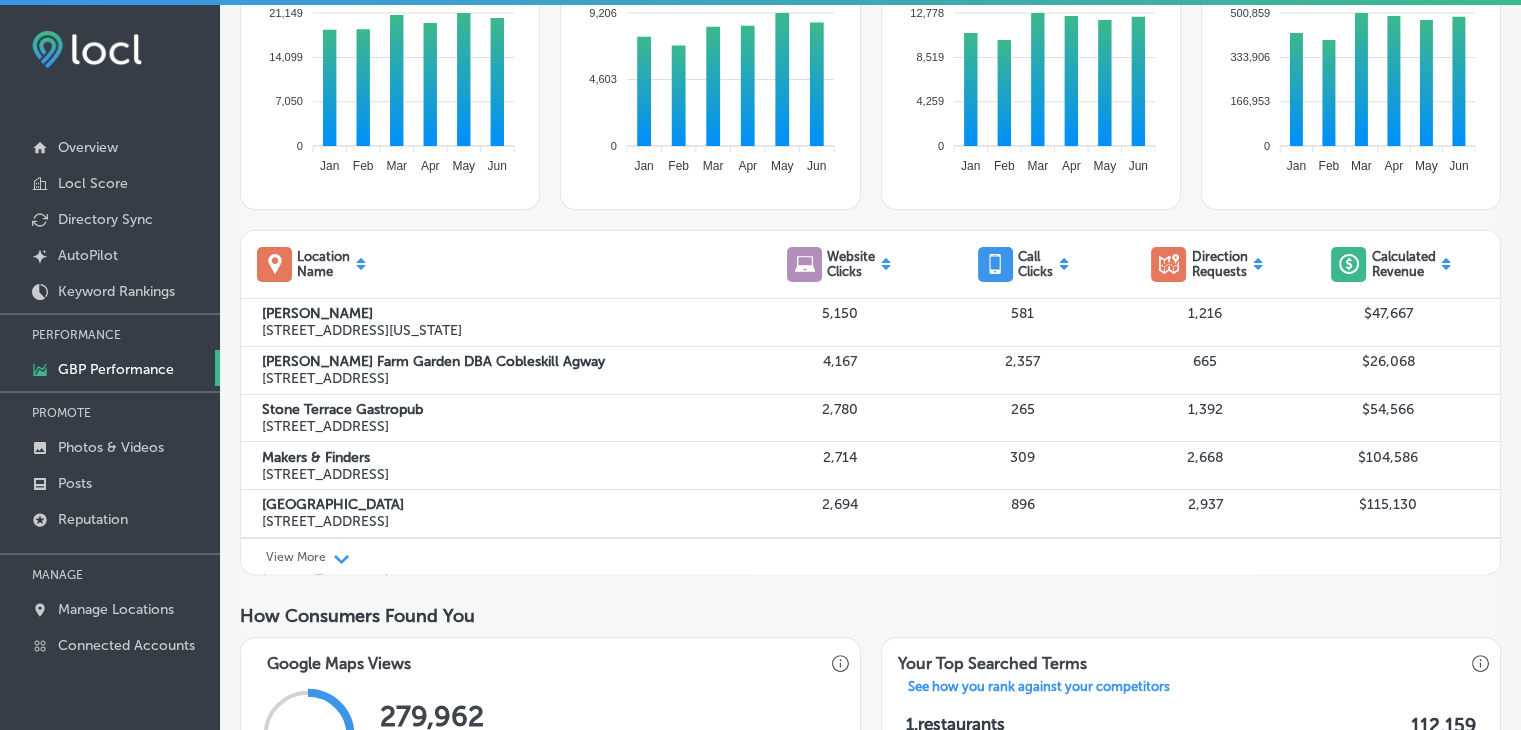 click on "View More
Path
Created with Sketch." at bounding box center (870, 556) 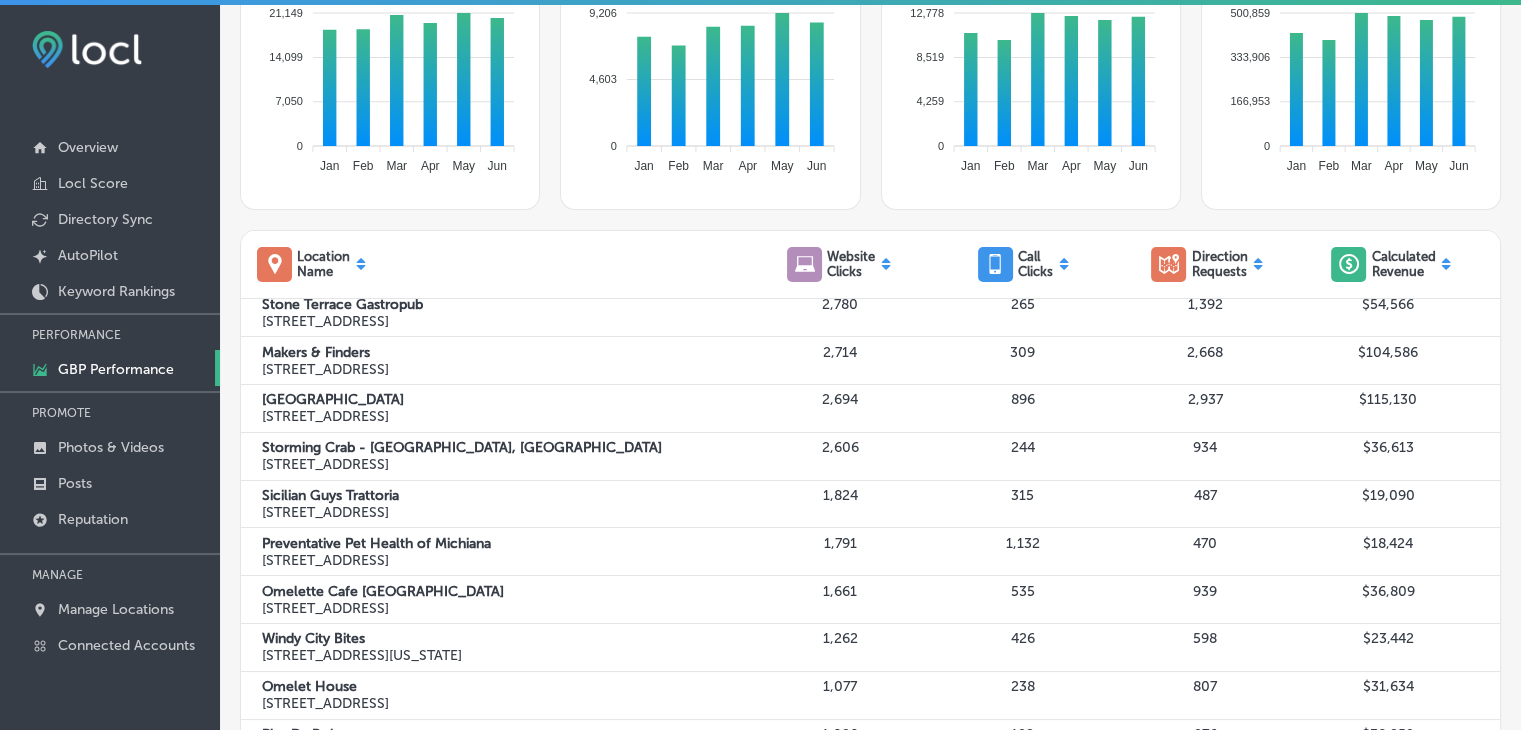 scroll, scrollTop: 140, scrollLeft: 0, axis: vertical 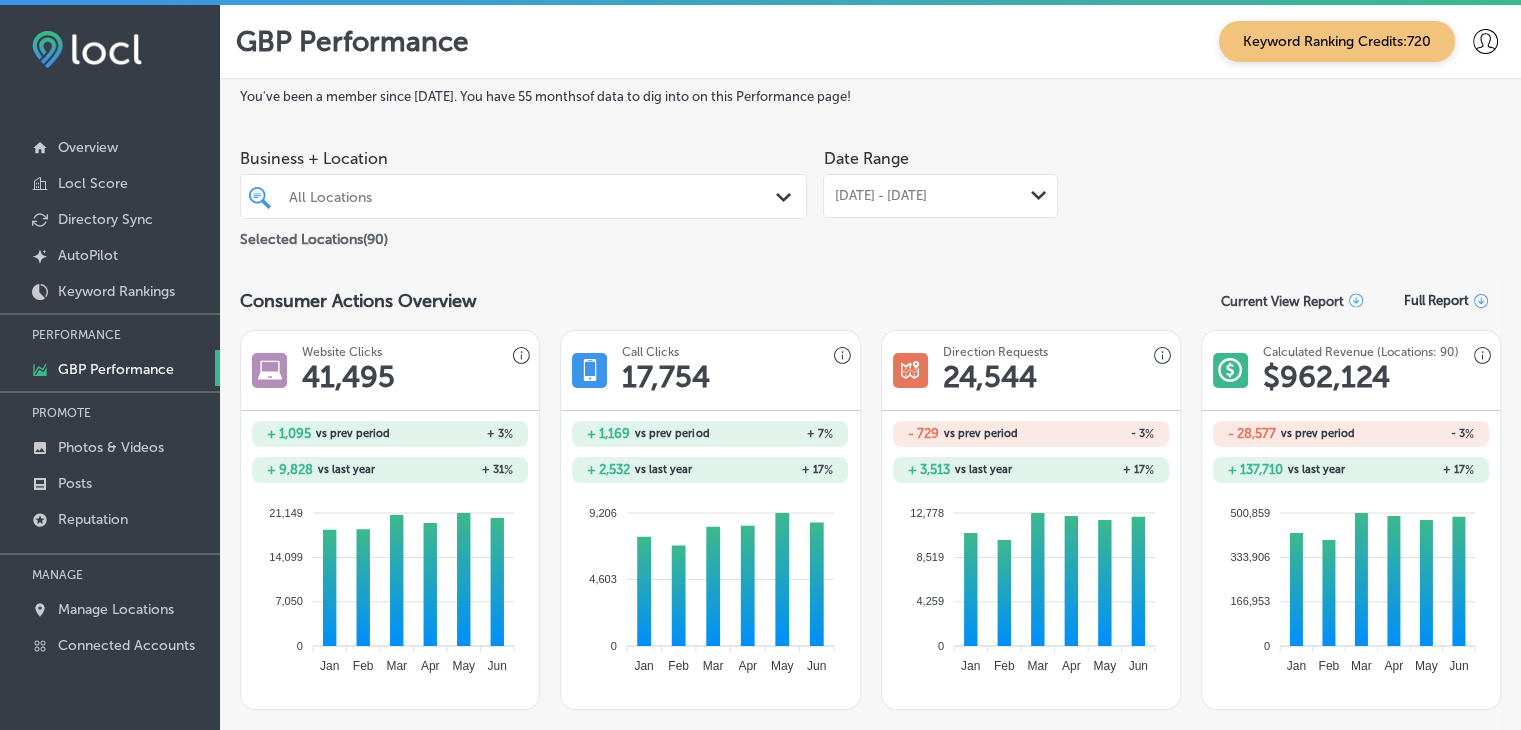 click on "All Locations" at bounding box center (533, 196) 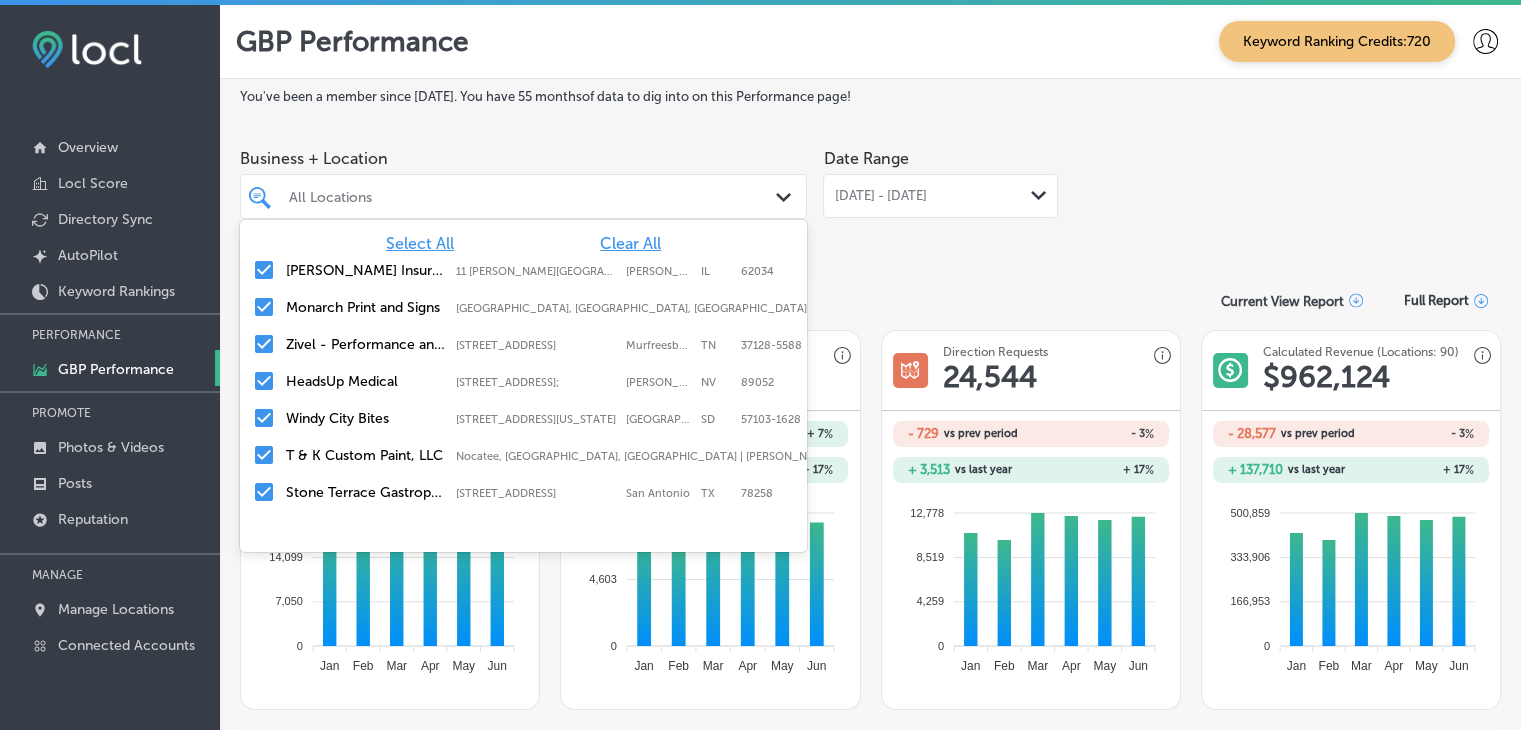 click on "Clear All" at bounding box center (630, 243) 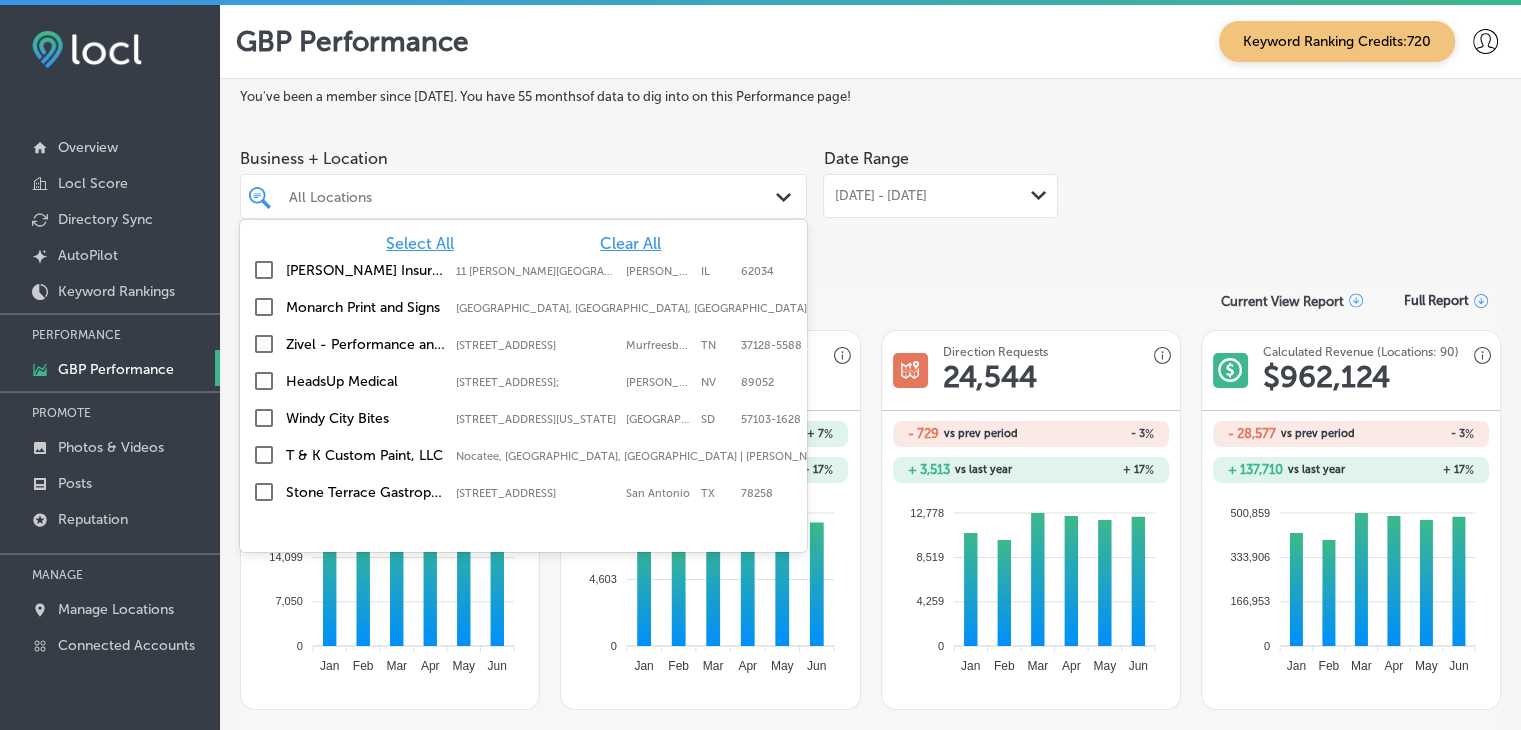 click on "Stone Terrace Gastropub 20626 Stone Oak Pkwy, Unit 103, San Antonio, TX, 78258 20626 Stone Oak Pkwy, Unit 103 San Antonio TX 78258" at bounding box center (523, 492) 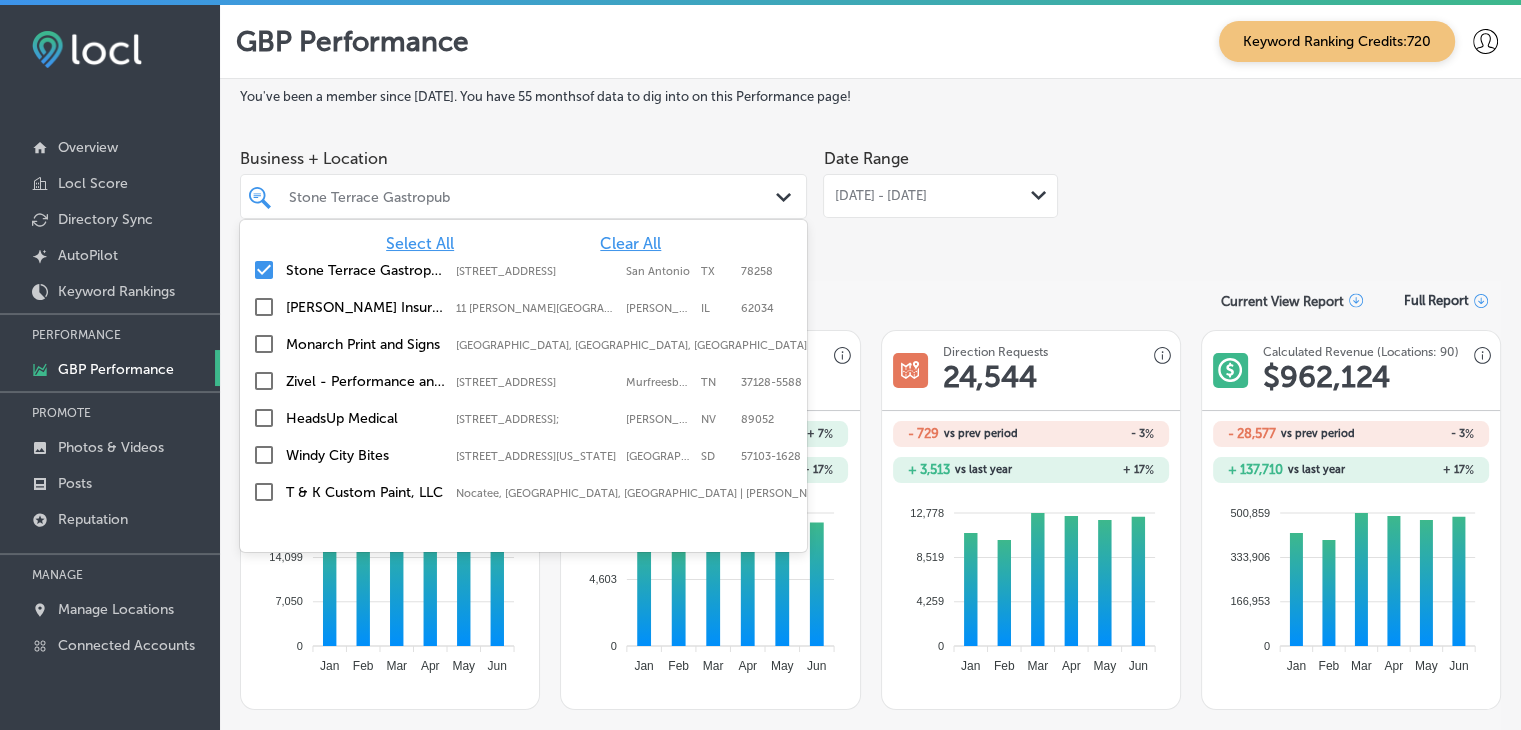 click on "Consumer Actions Overview Current View Report
Full Report
Website Clicks   41,495
+ 1,095 vs prev period + 3 % + 9,828 vs last year + 31 % 21,149 21,149 14,099 14,099 7,050 7,050 0 0 Jan Jan Feb Feb Mar Mar Apr Apr May May Jun Jun
Call Clicks   17,754
+ 1,169 vs prev period + 7 % + 2,532 vs last year + 17 % 9,206 9,206 4,603 4,603 0 0 Jan Jan Feb Feb Mar Mar Apr Apr May May Jun Jun
iconmonstr-map-5 copy 2" at bounding box center (870, 495) 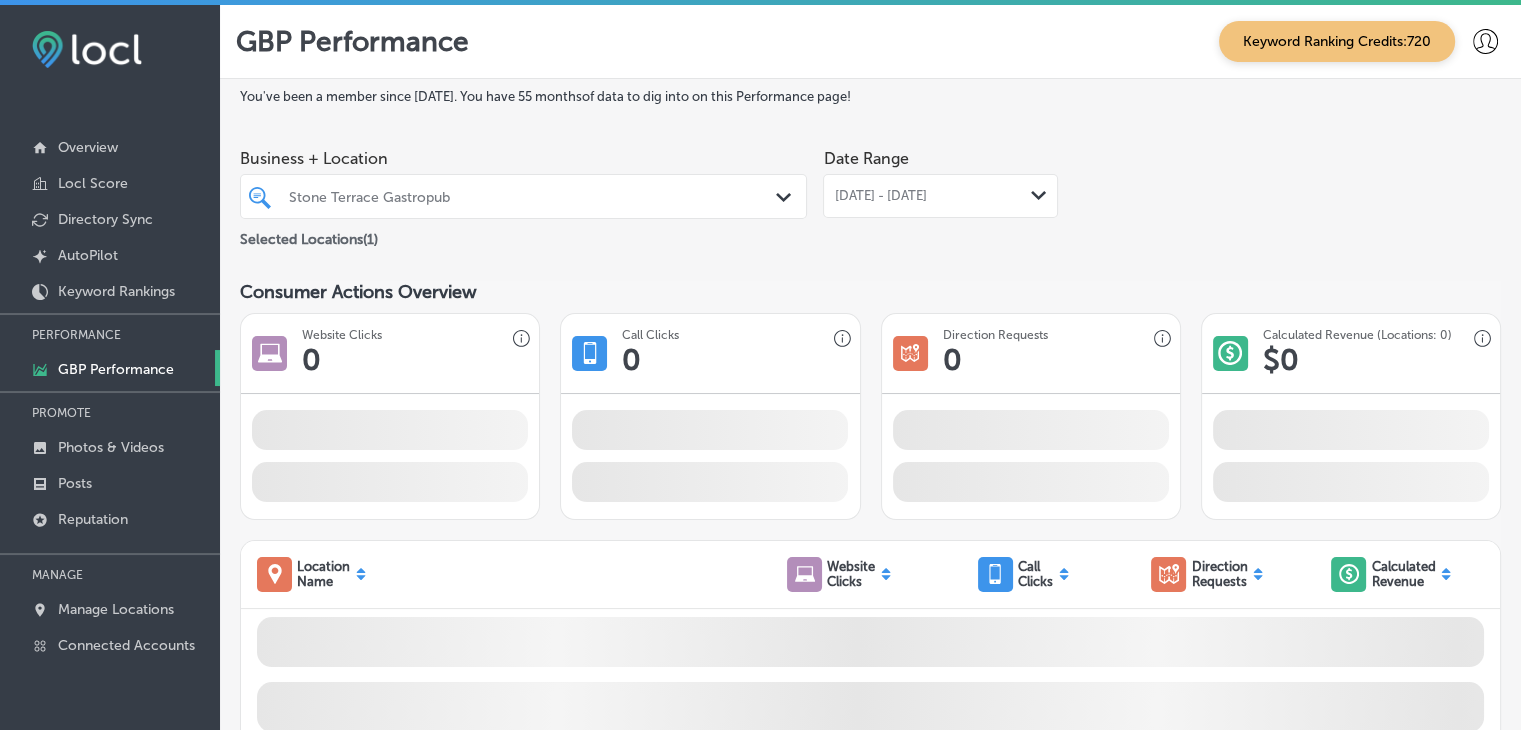 click on "May 01, 2025 - Jun 30, 2025
Path
Created with Sketch." at bounding box center (940, 196) 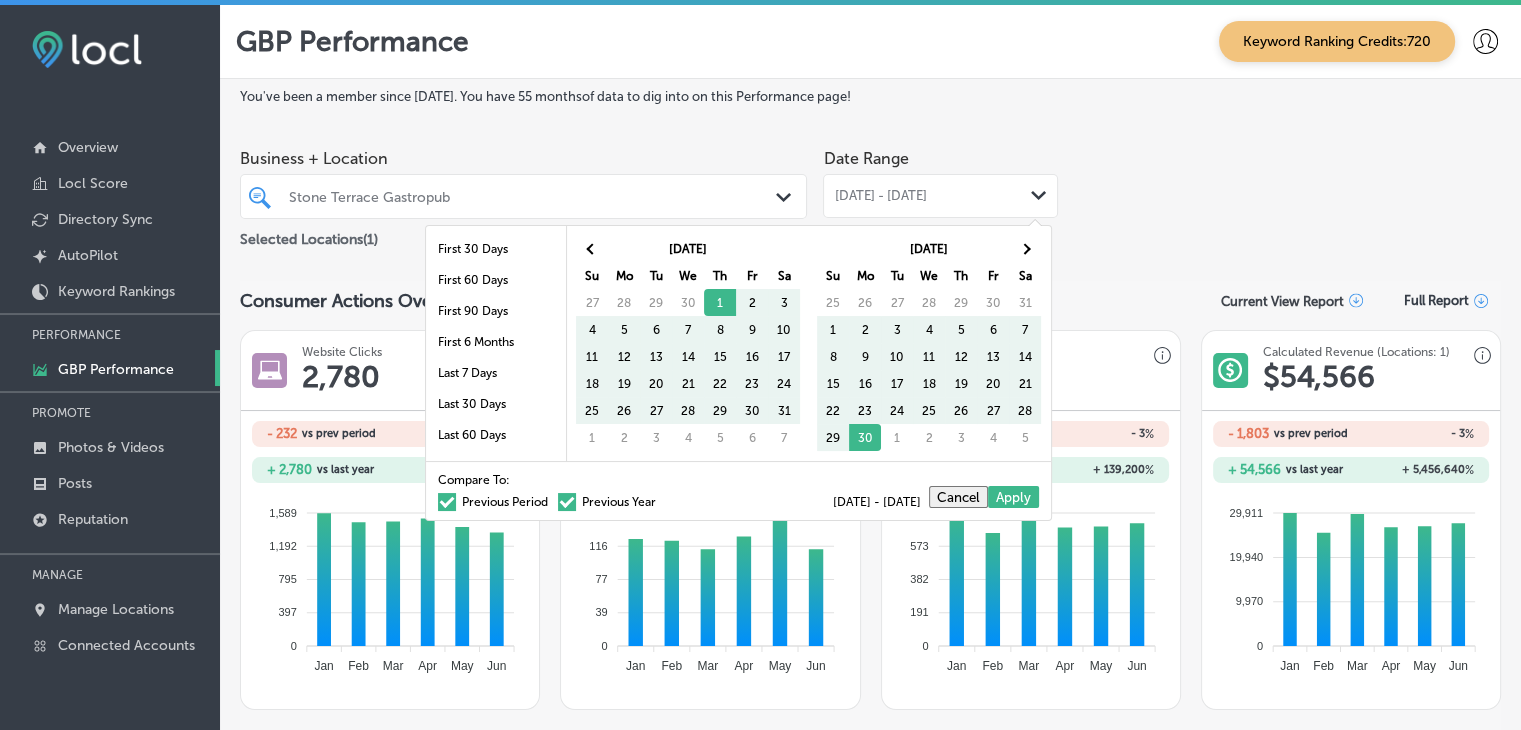 click on "[DATE]" at bounding box center (688, 248) 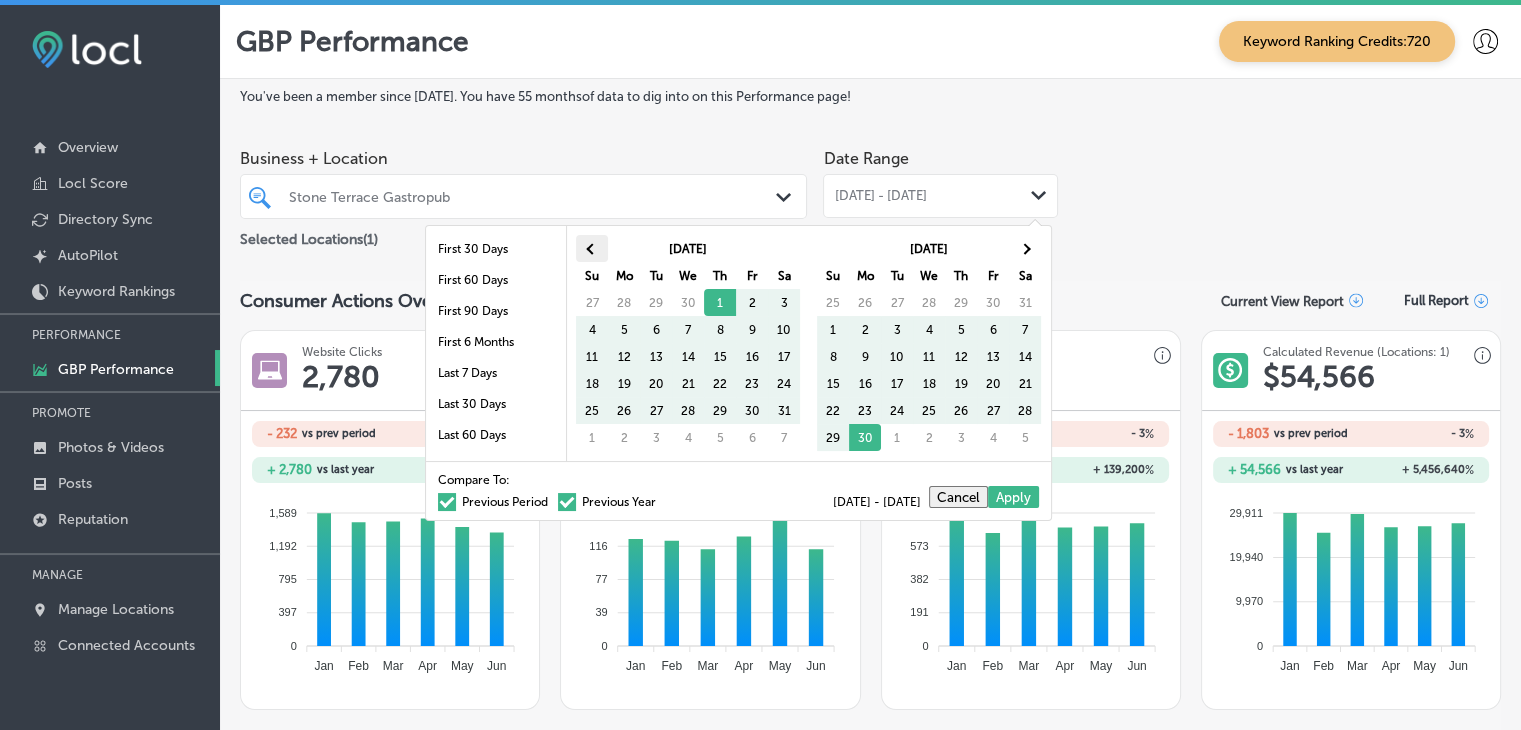 click at bounding box center [592, 248] 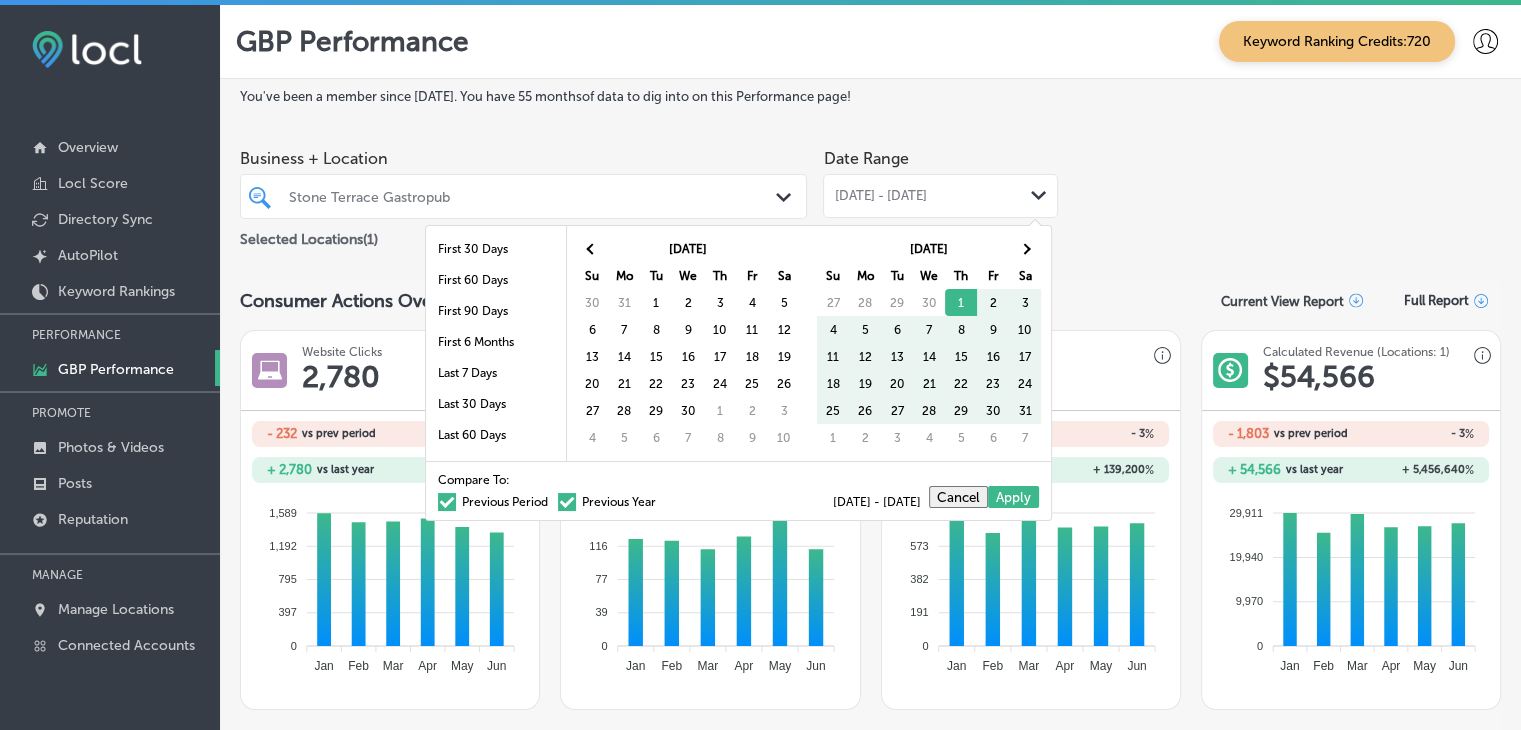 click at bounding box center [592, 248] 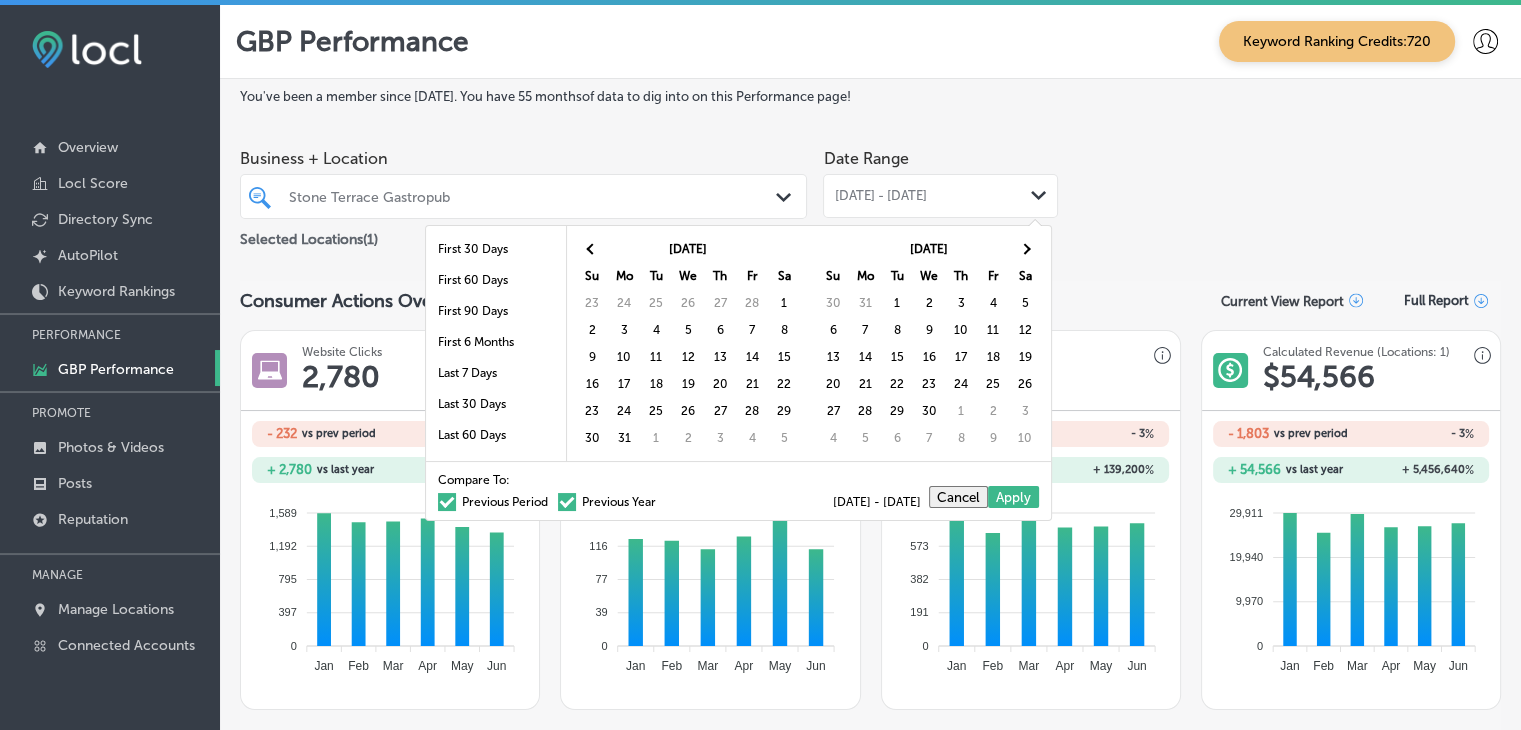 click at bounding box center (592, 248) 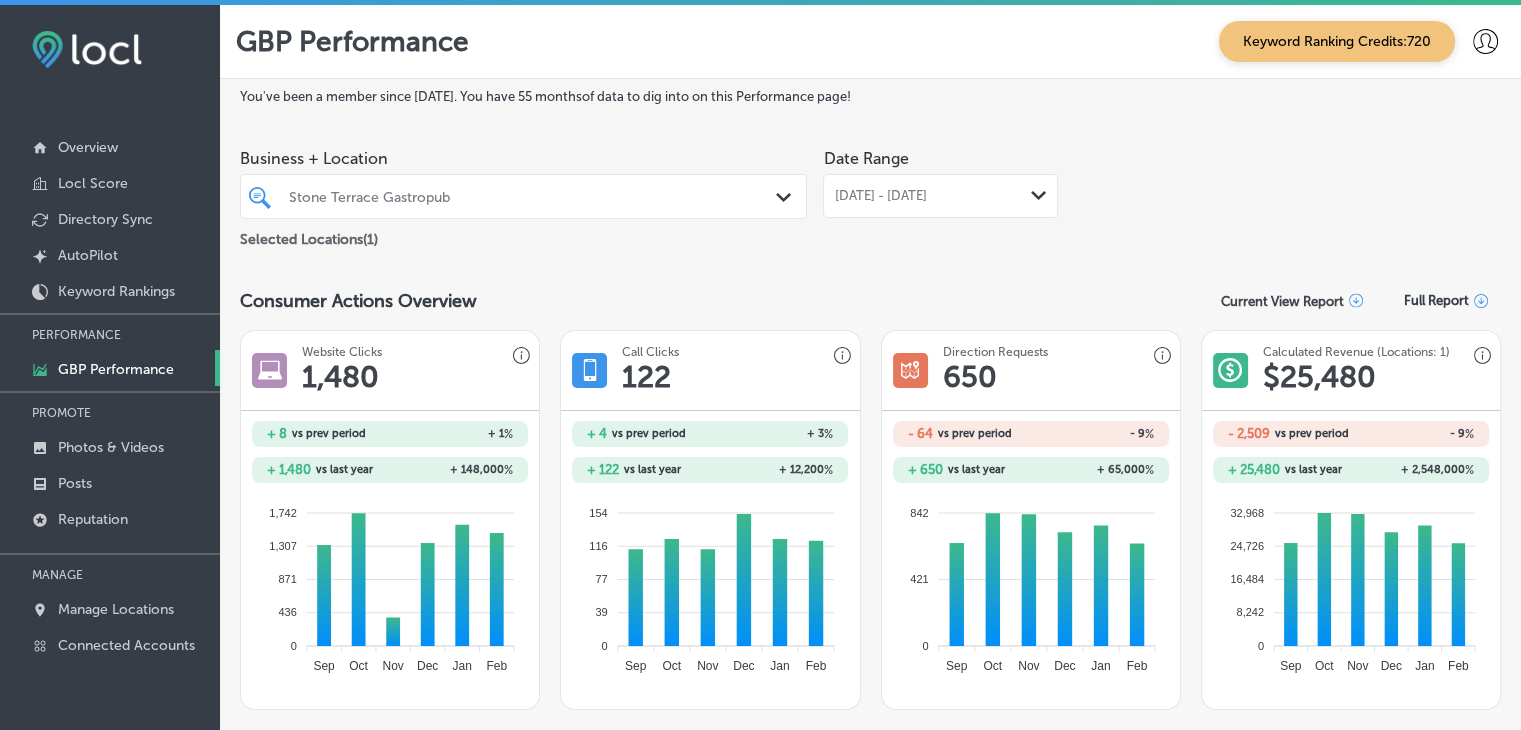 click on "Feb 01, 2025 - Feb 28, 2025
Path
Created with Sketch." at bounding box center [940, 196] 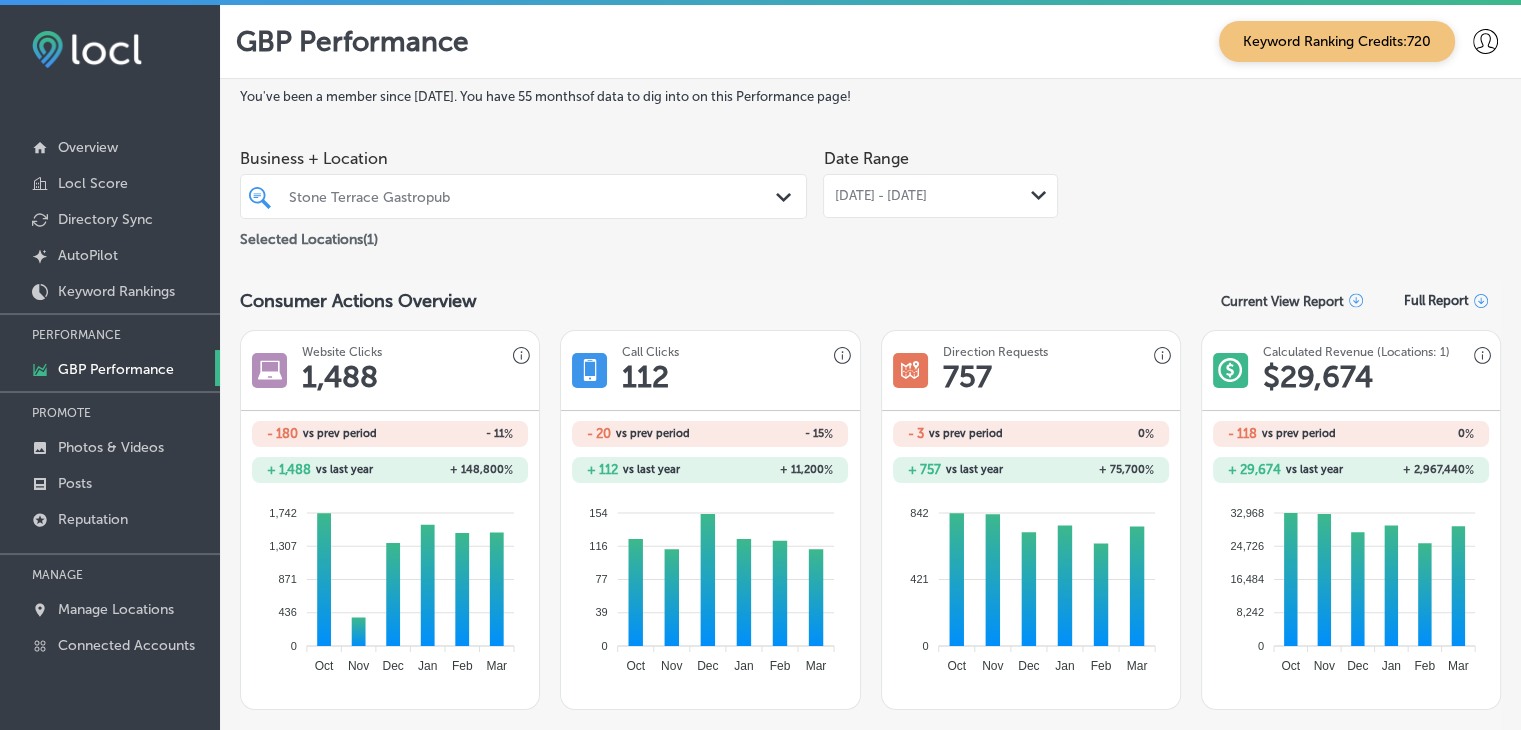 click on "You've been a member since   June, 2022 . You have   55   months  of data to dig into on this Performance page! Business + Location
Stone Terrace Gastropub
Path
Created with Sketch.
Selected Locations  ( 1 ) Date Range Mar 01, 2025 - Mar 31, 2025
Path
Created with Sketch.
Consumer Actions Overview Current View Report
Full Report
Website Clicks   1,488
- 180 vs prev period - 11 % + 1,488 vs last year + 148,800 % 1,742 1,742 1,307 1,307 871 871 436 436 0 0 Oct Oct" at bounding box center [870, 1278] 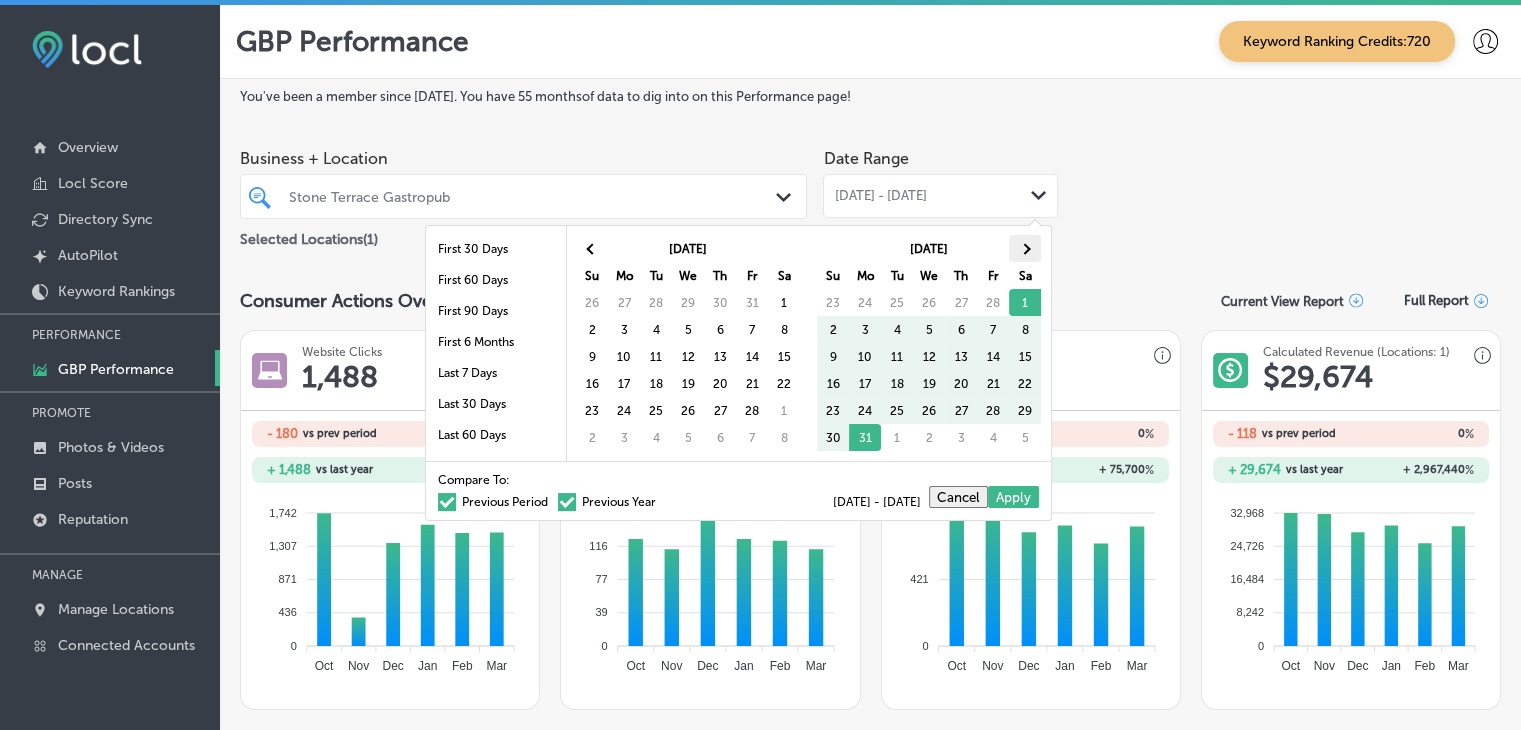 click at bounding box center [1025, 248] 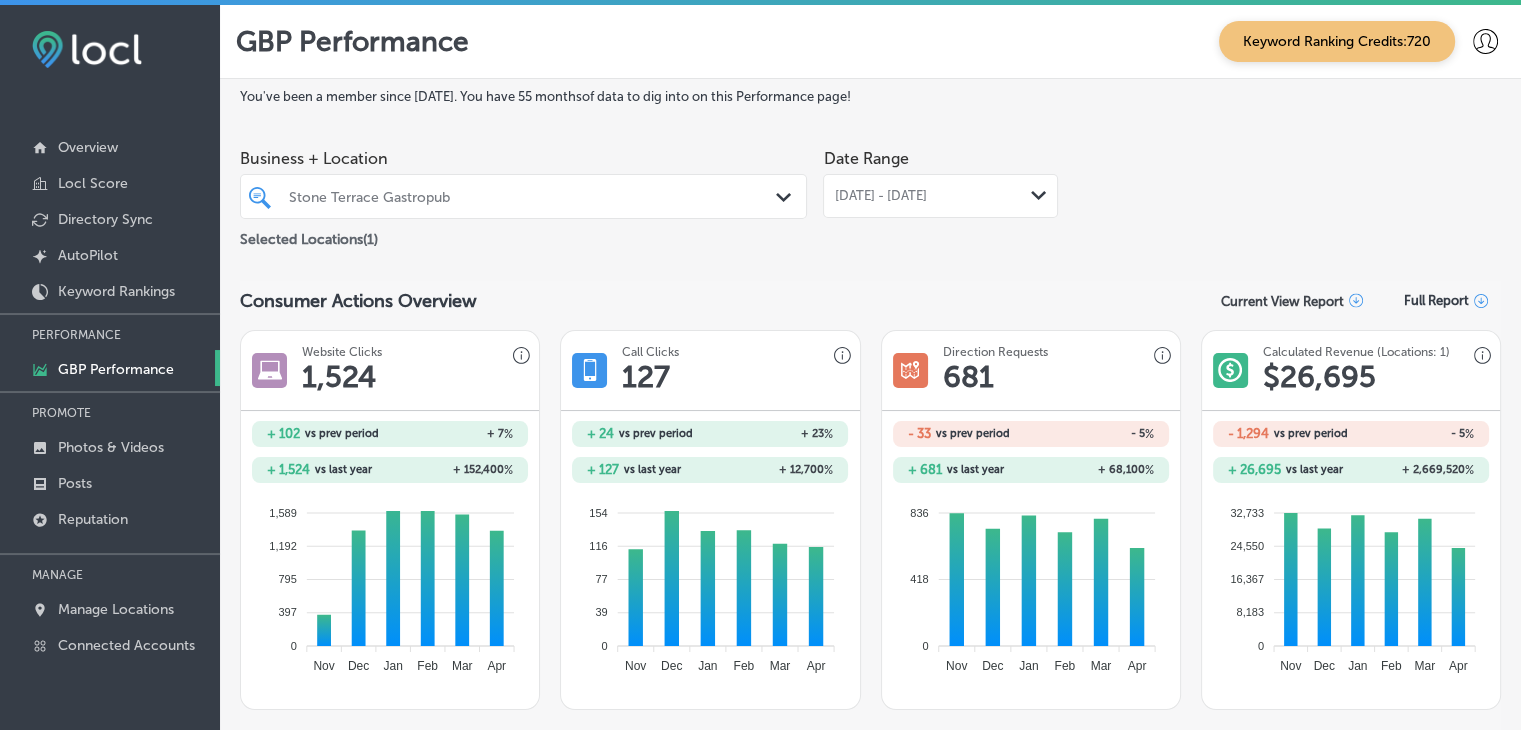 click on "Apr 01, 2025 - Apr 30, 2025
Path
Created with Sketch." at bounding box center (940, 196) 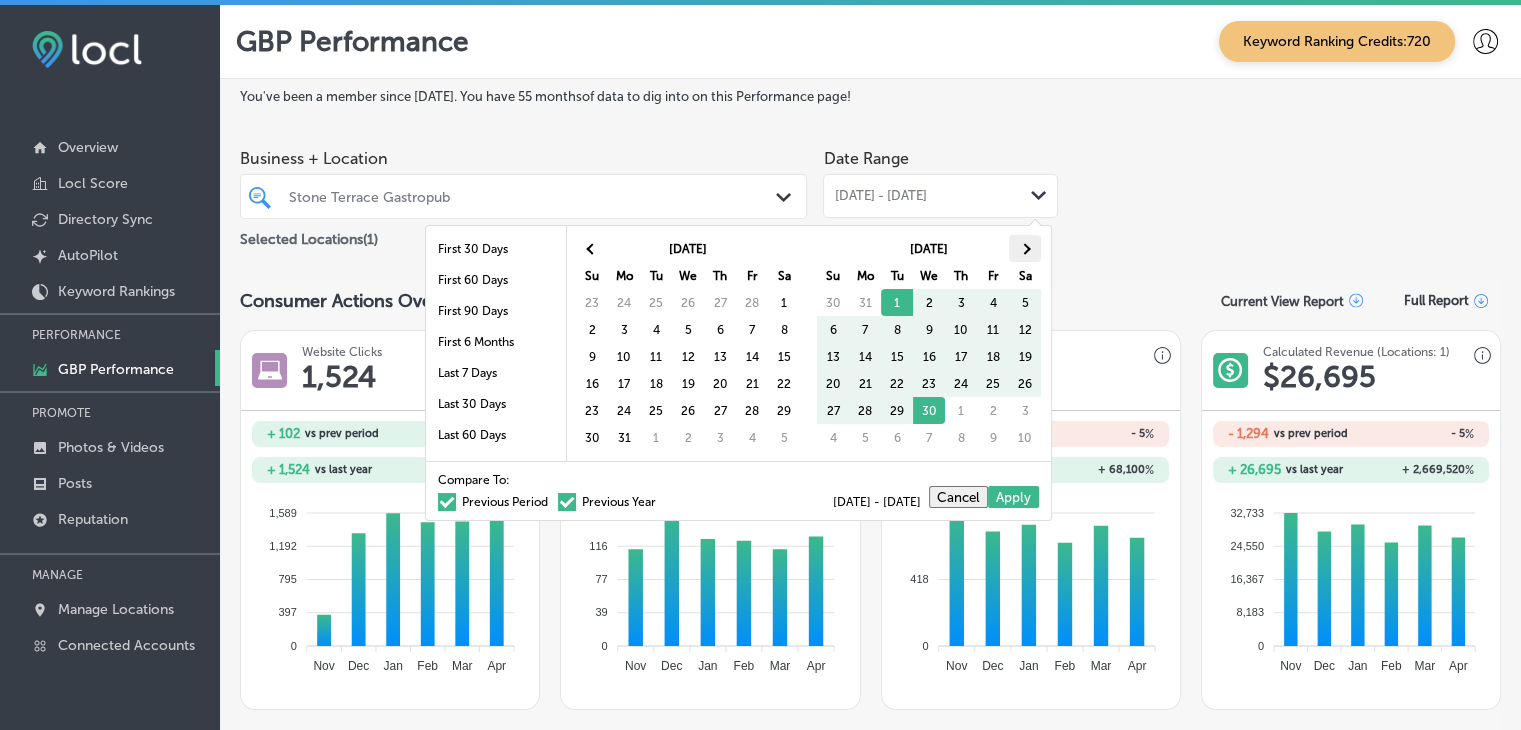 click at bounding box center (1024, 248) 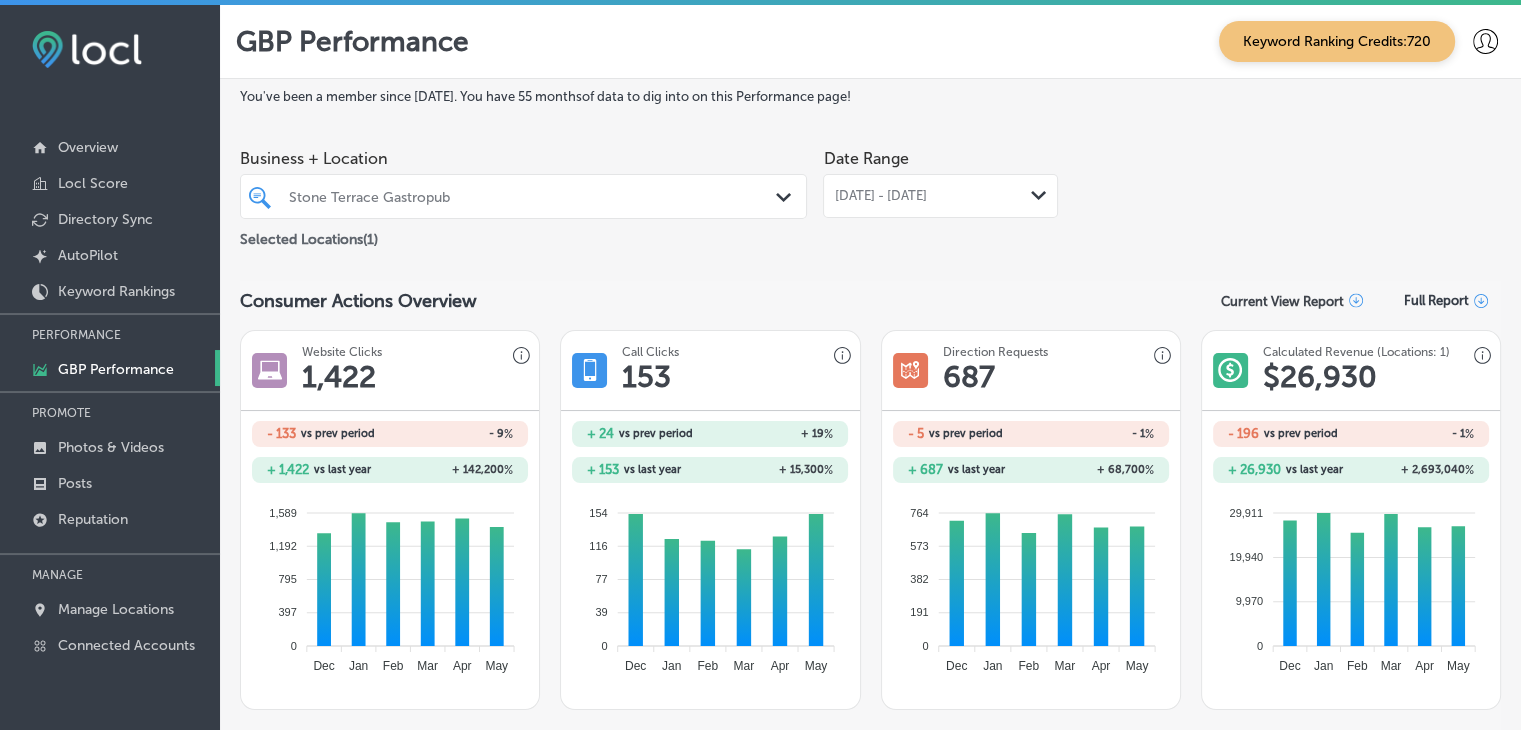 click 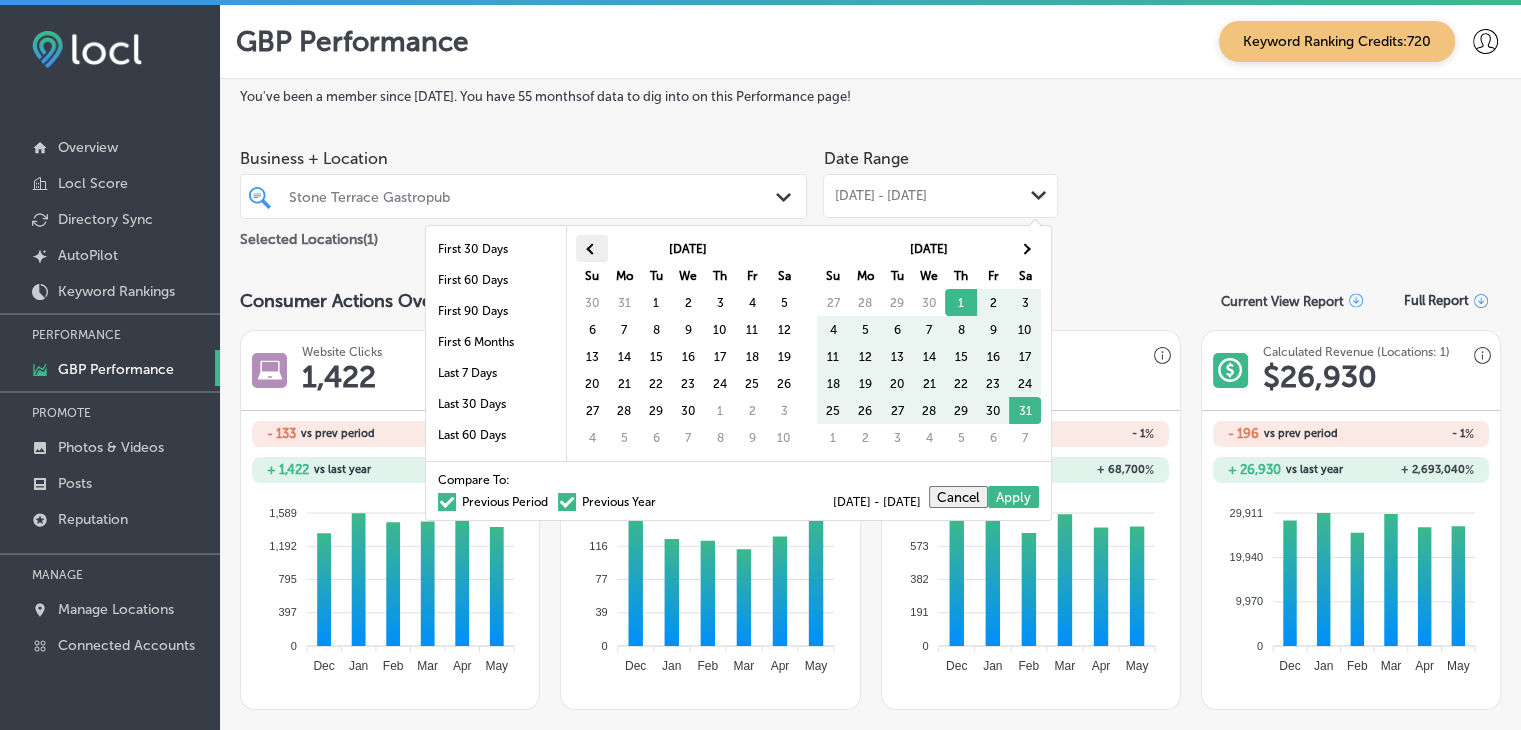 click at bounding box center [592, 248] 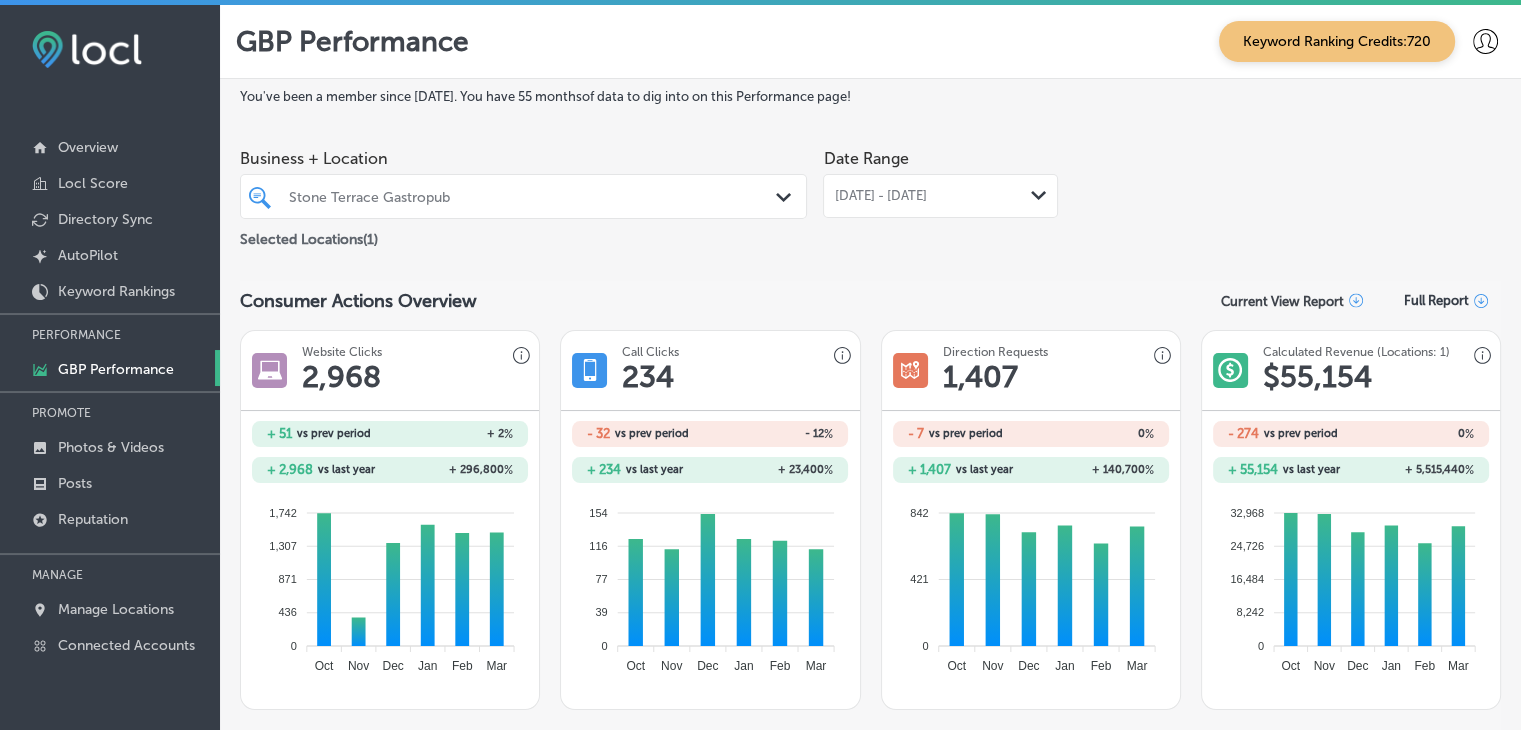 click on "Date Range Feb 01, 2025 - Mar 31, 2025
Path
Created with Sketch." at bounding box center (940, 178) 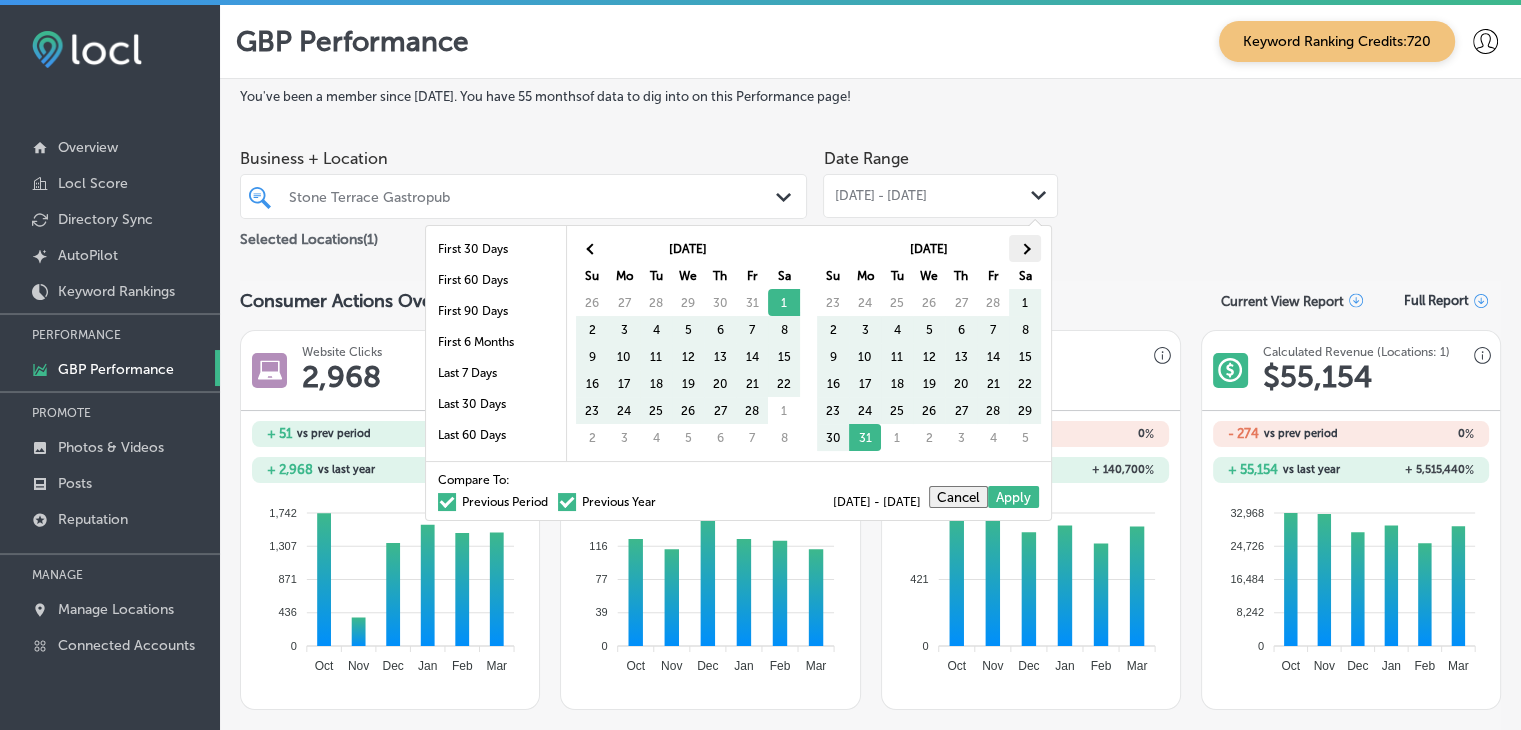 click at bounding box center (1025, 248) 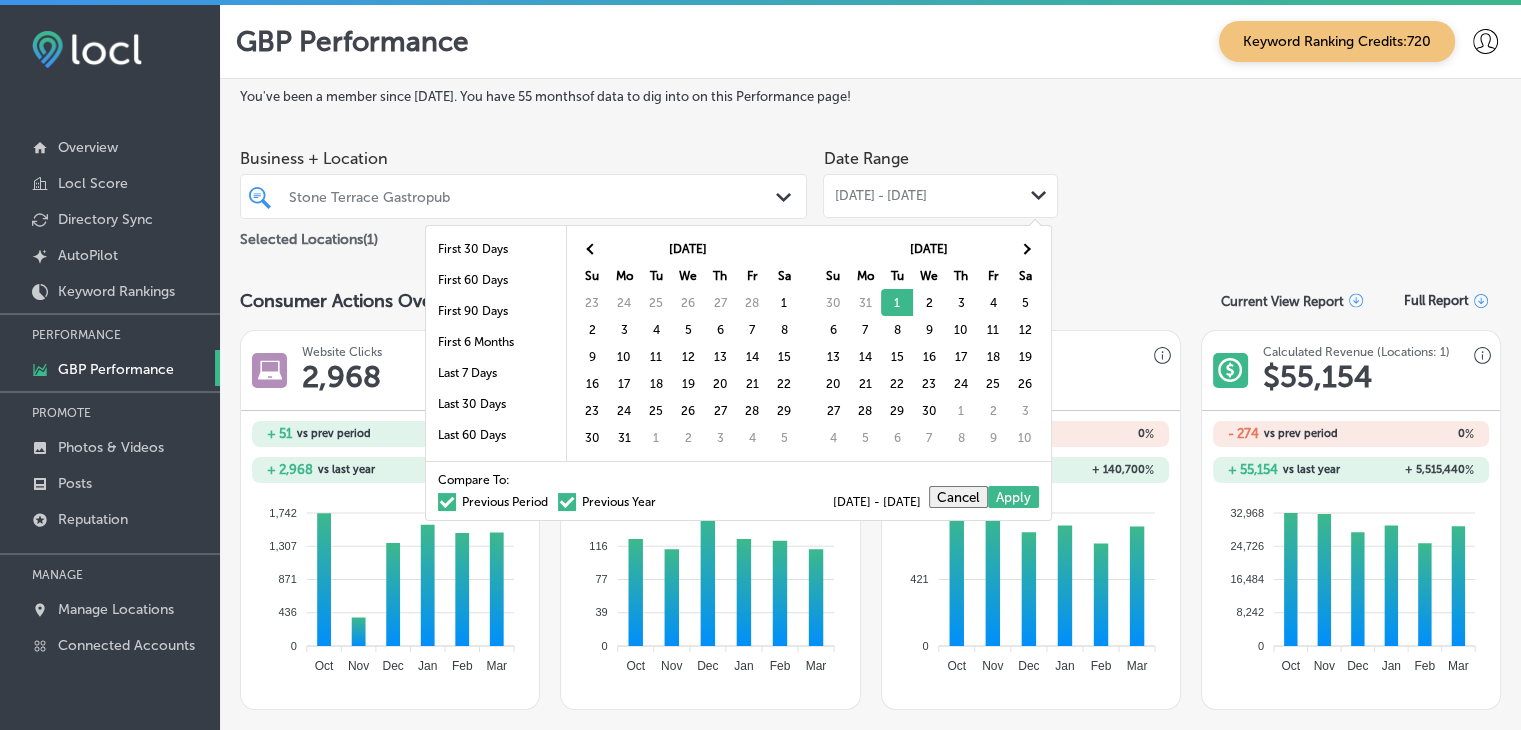 click on "Business + Location
Stone Terrace Gastropub
Path
Created with Sketch.
Selected Locations  ( 1 ) Date Range Feb 01, 2025 - Mar 31, 2025
Path
Created with Sketch." at bounding box center (870, 195) 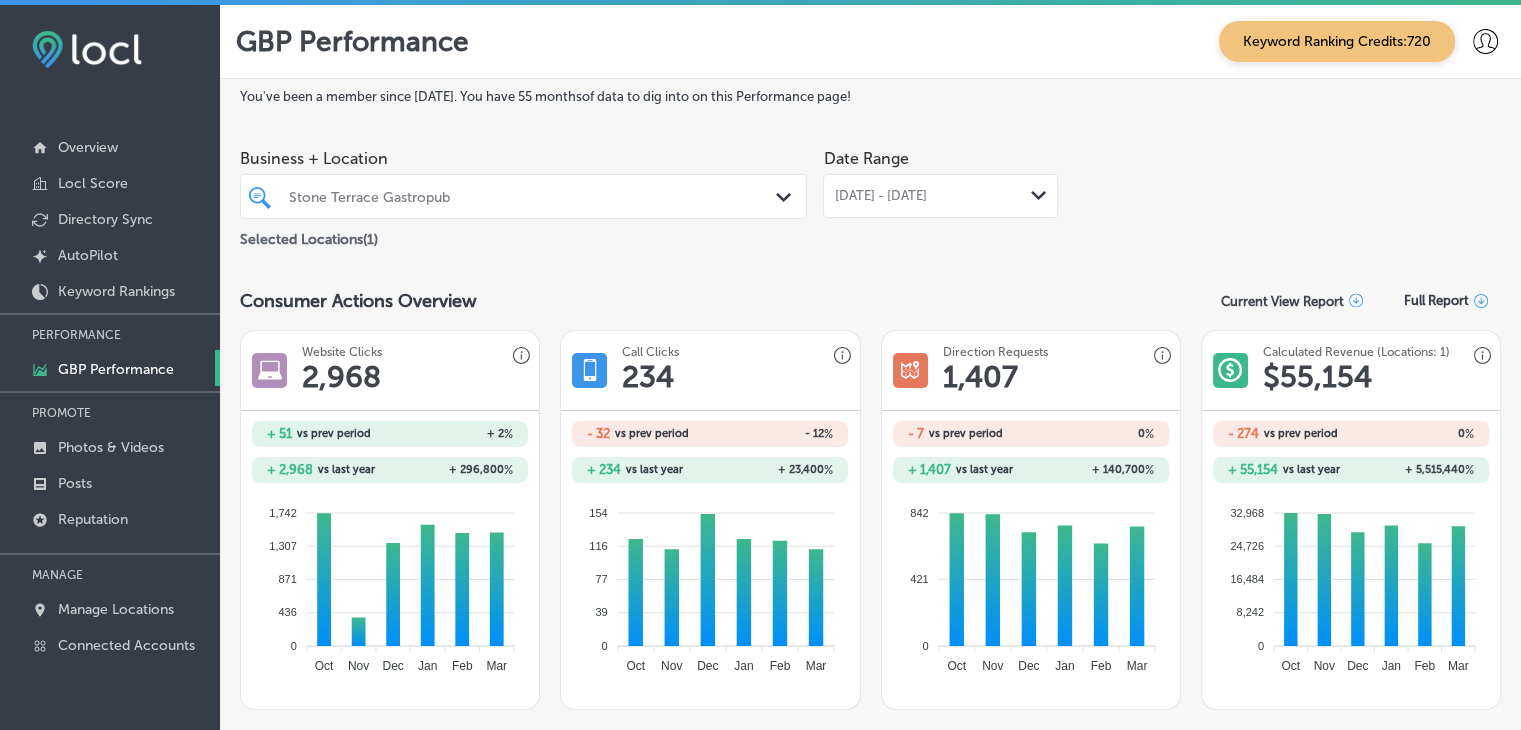 click on "Feb 01, 2025 - Mar 31, 2025
Path
Created with Sketch." at bounding box center (940, 196) 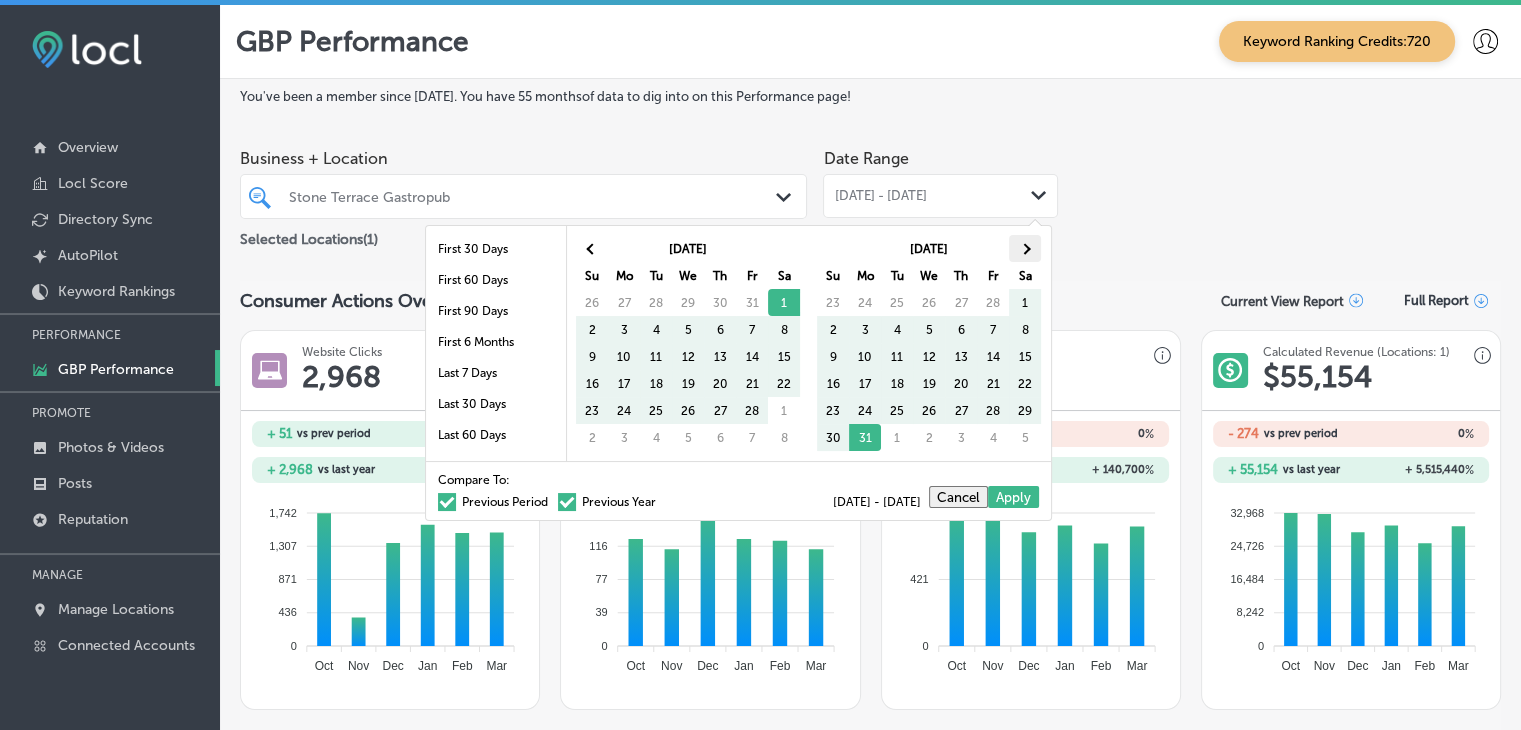 click at bounding box center [1025, 248] 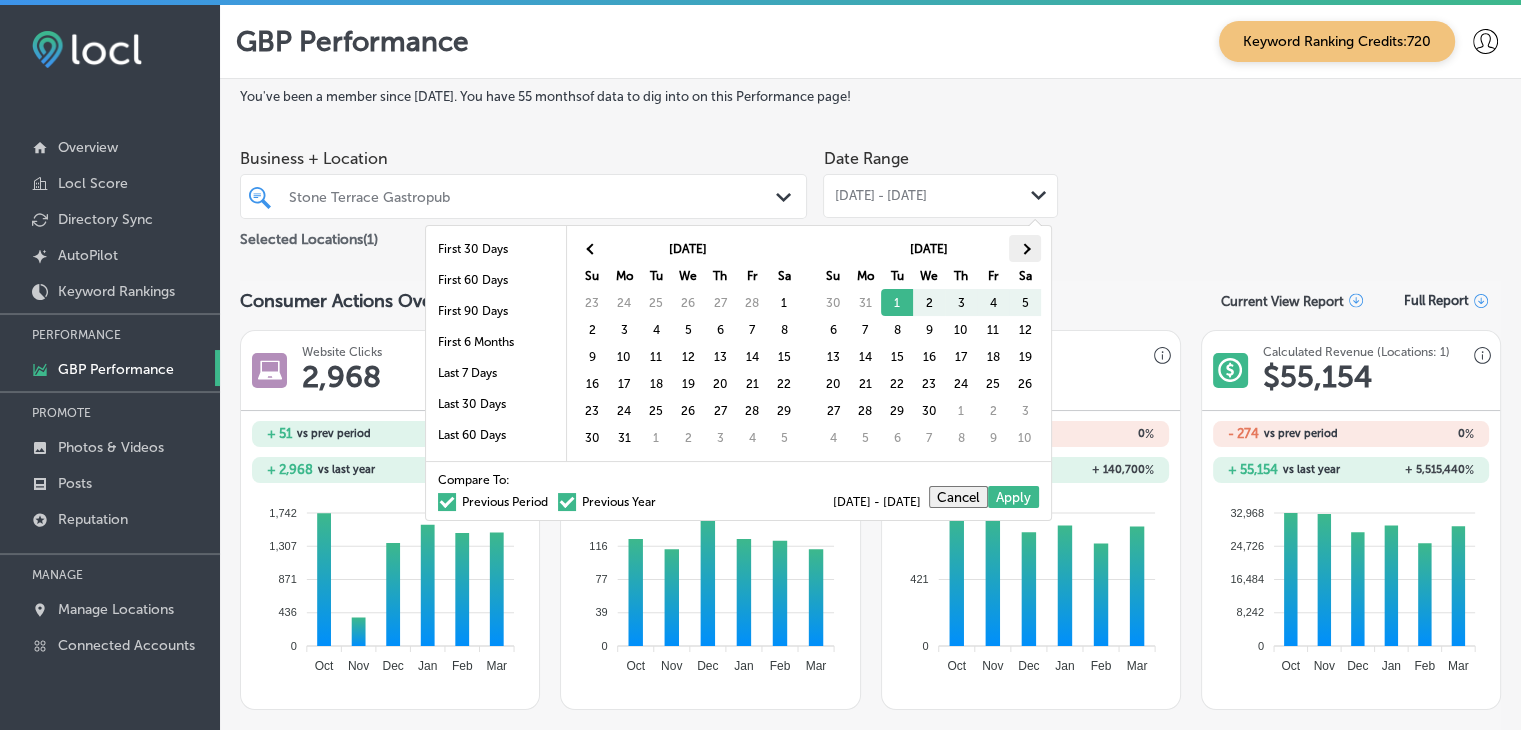 click at bounding box center (1024, 248) 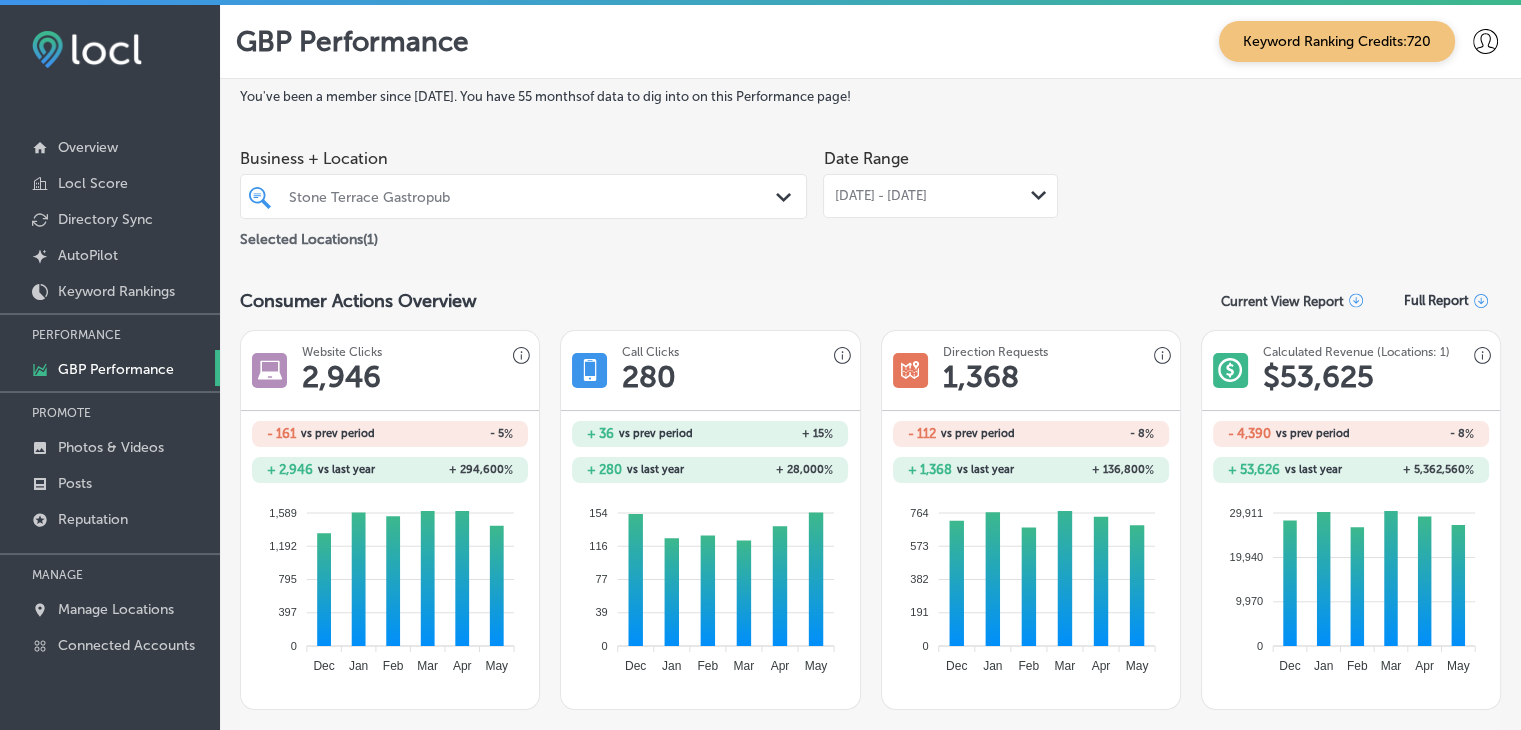 click on "Apr 01, 2025 - May 31, 2025" at bounding box center (880, 196) 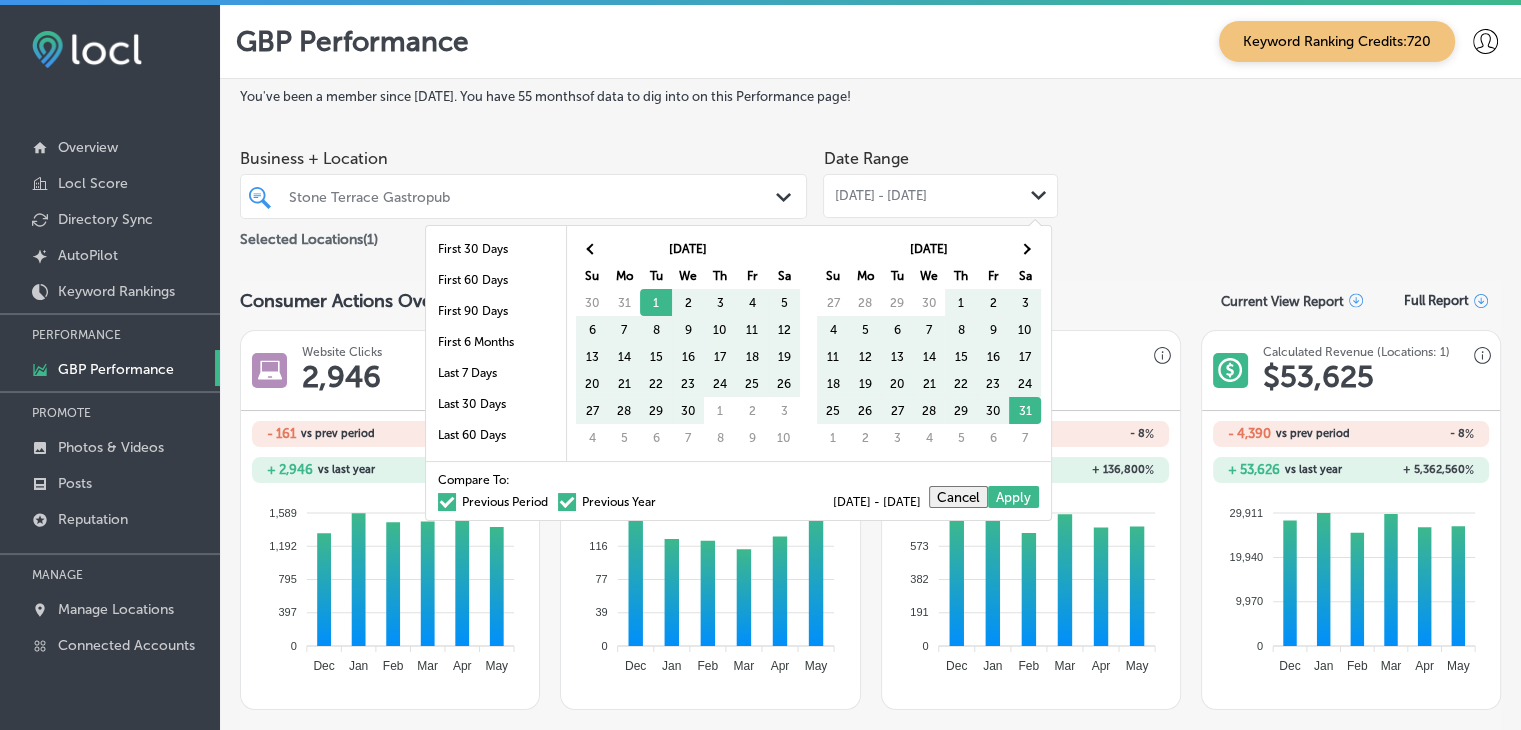 click on "[DATE]" at bounding box center (929, 248) 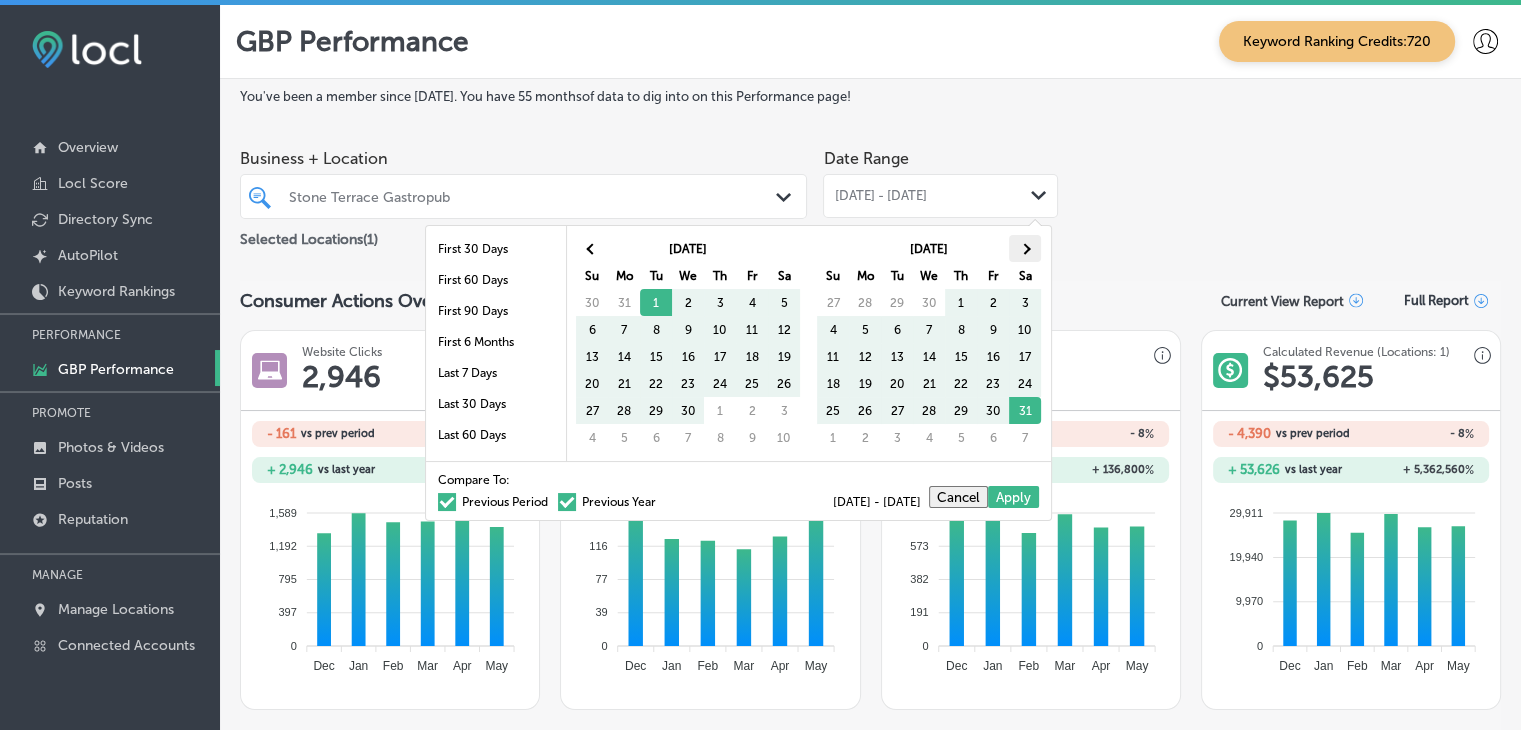 click at bounding box center (1025, 248) 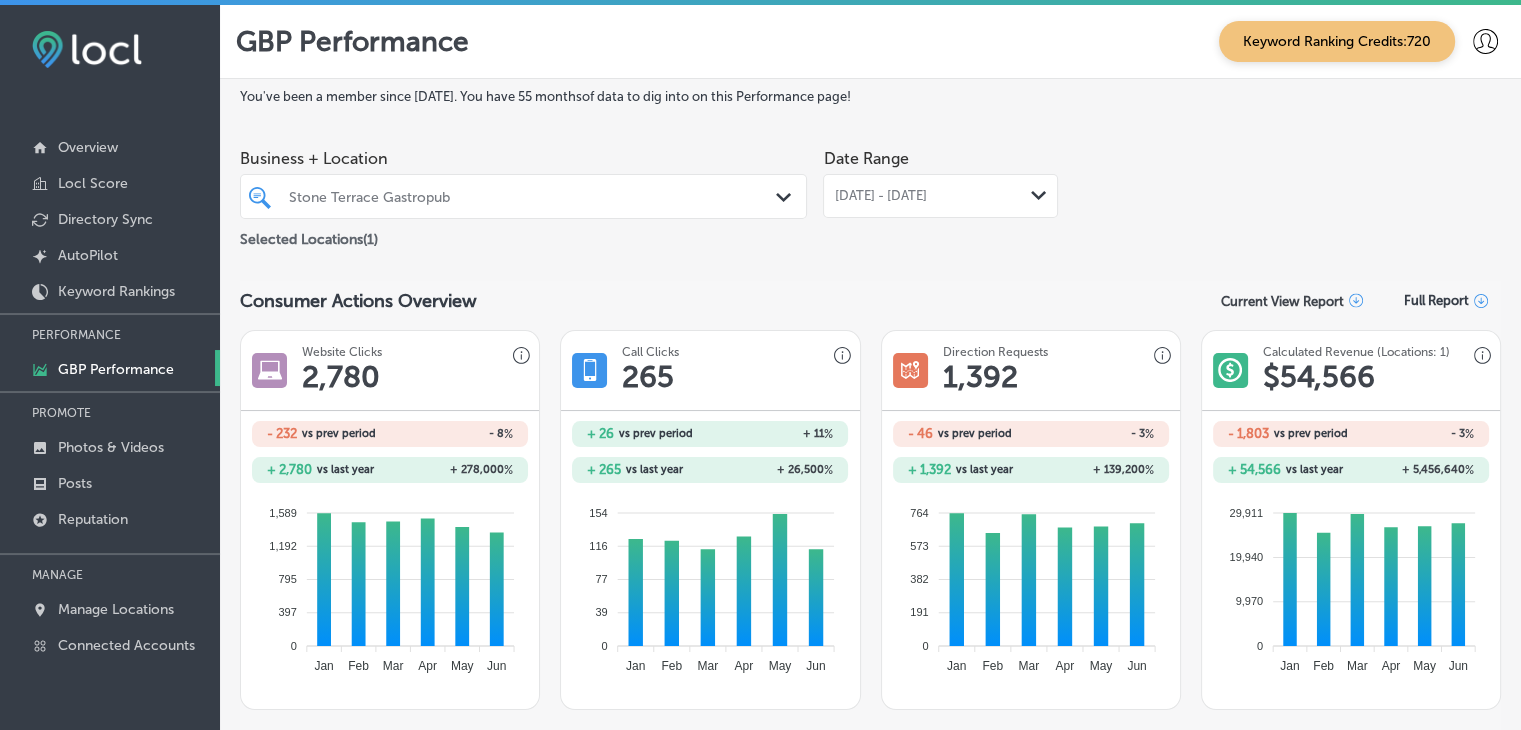 click on "May 01, 2025 - Jun 30, 2025" at bounding box center (880, 196) 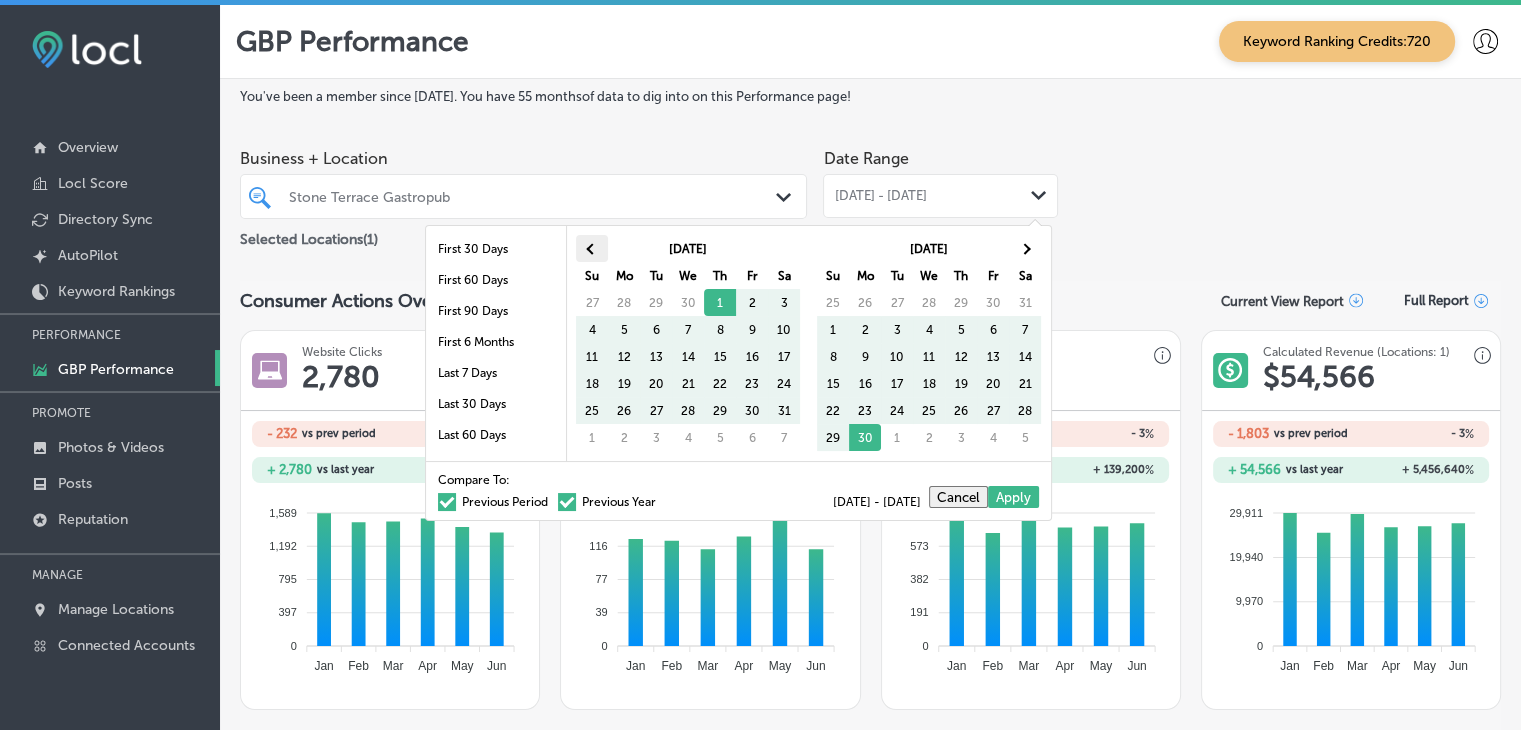 click at bounding box center (592, 248) 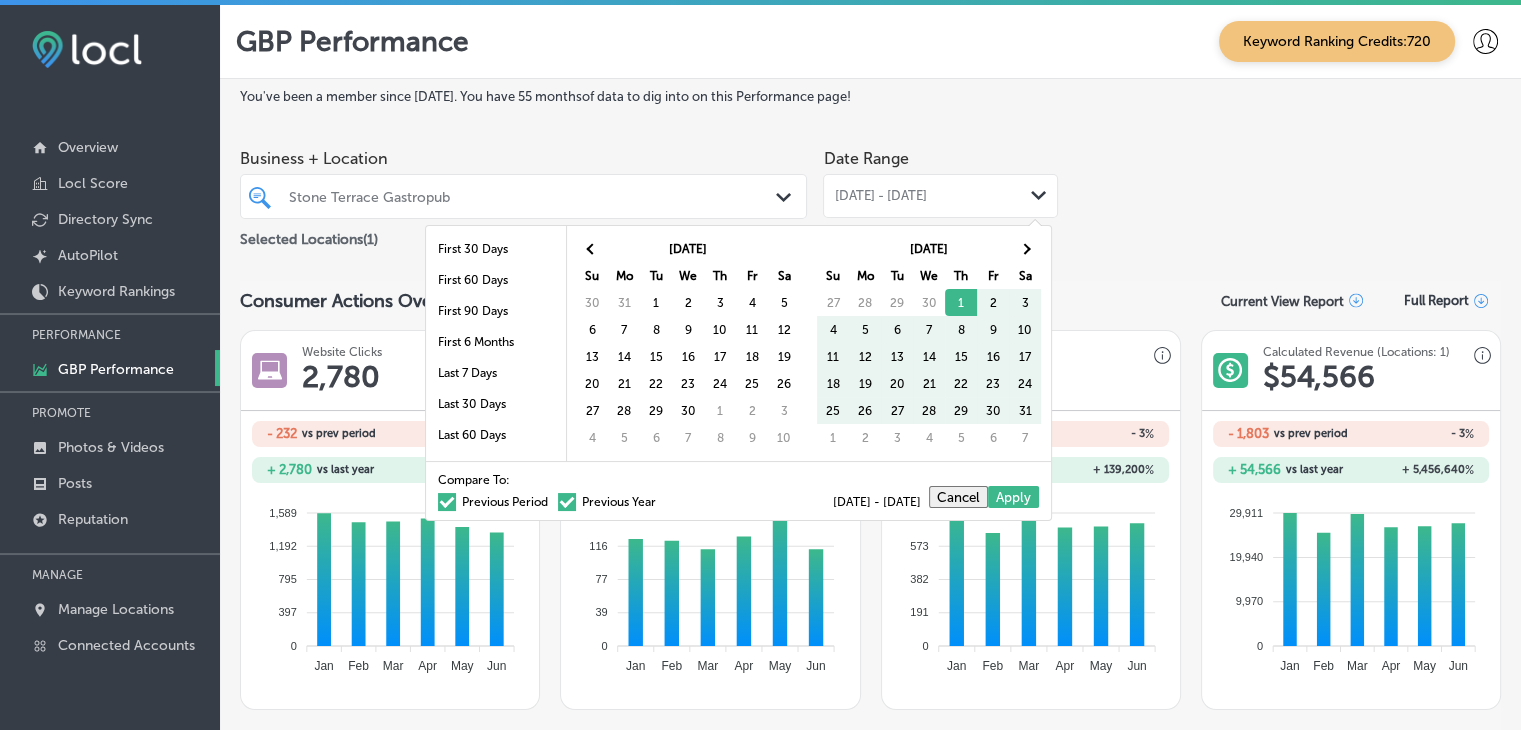 click at bounding box center [592, 248] 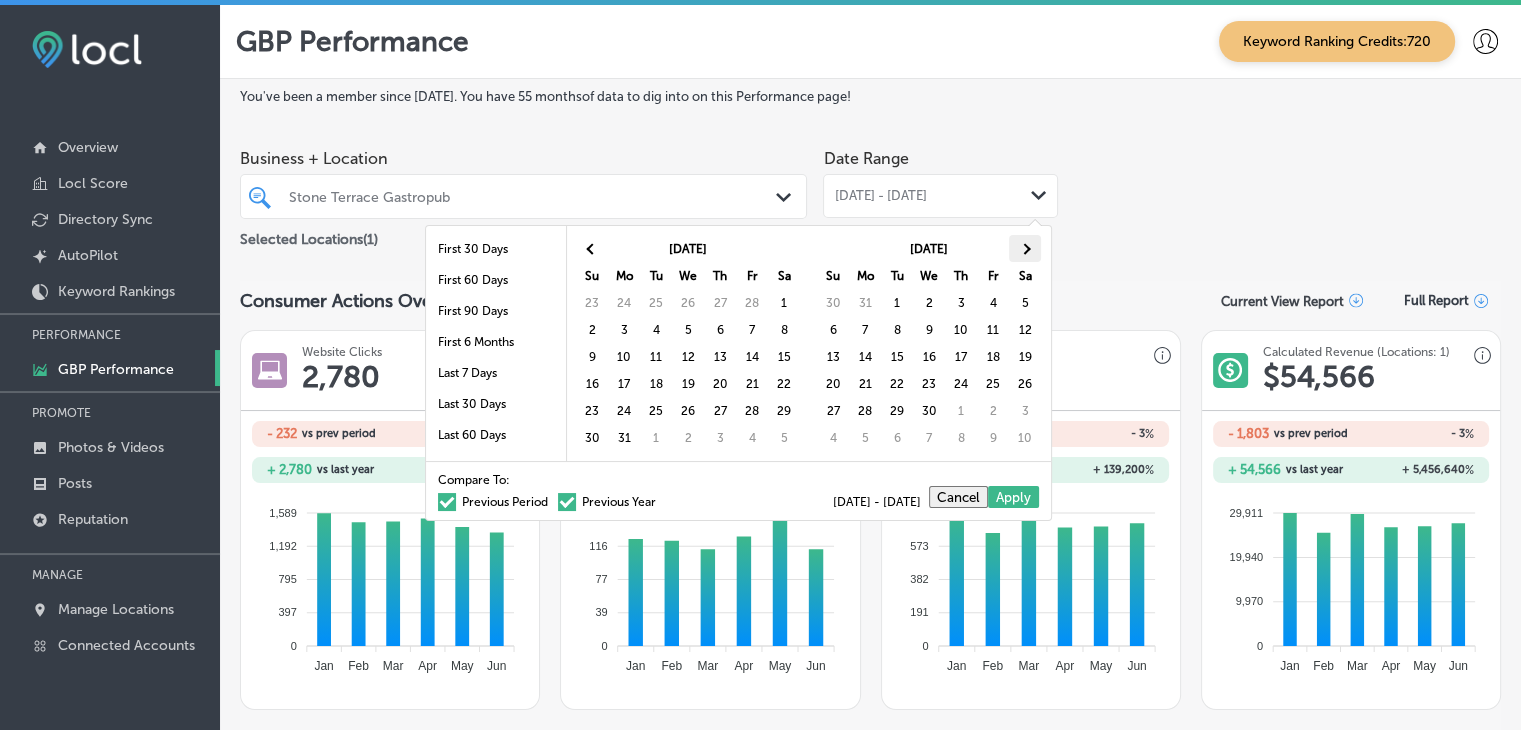 click at bounding box center (1024, 248) 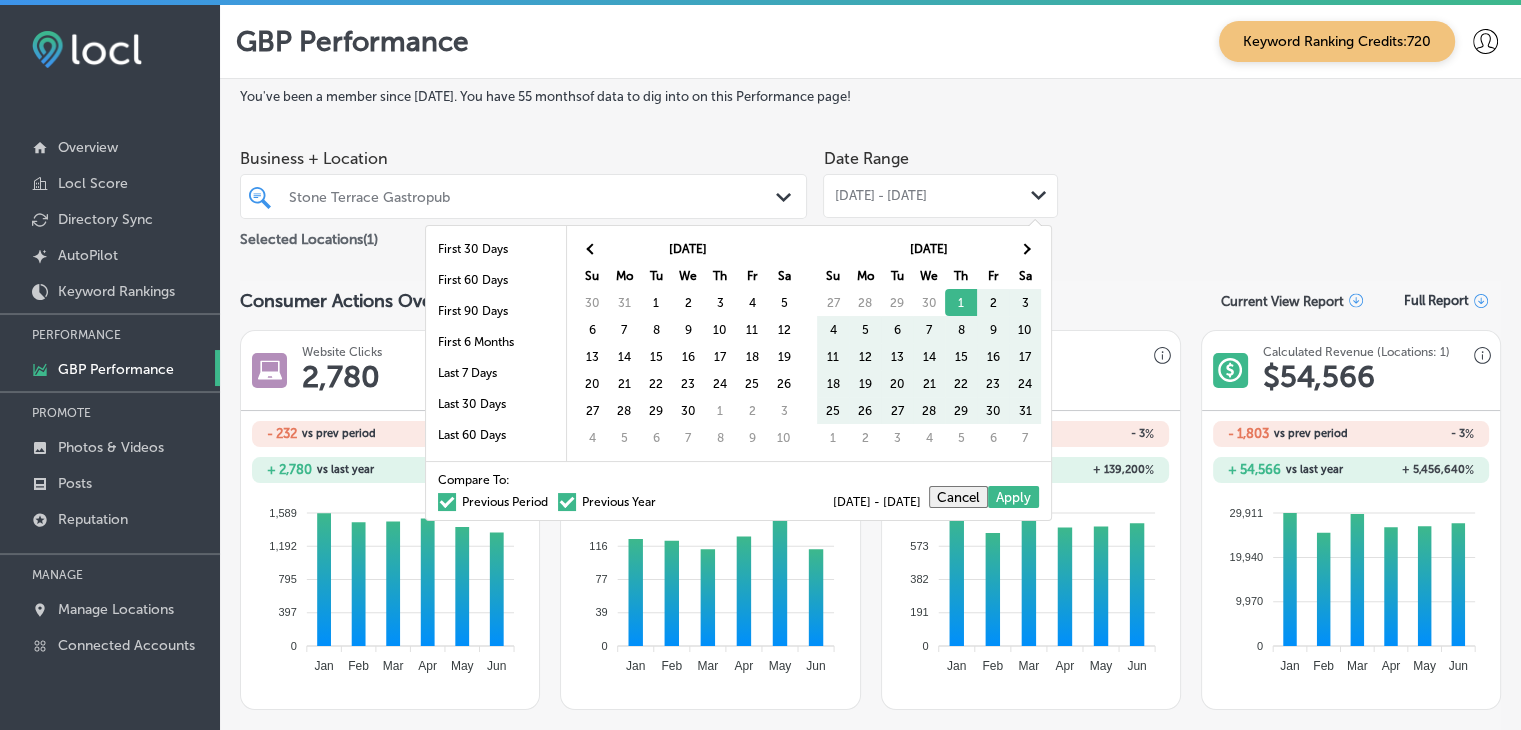 click at bounding box center [1024, 248] 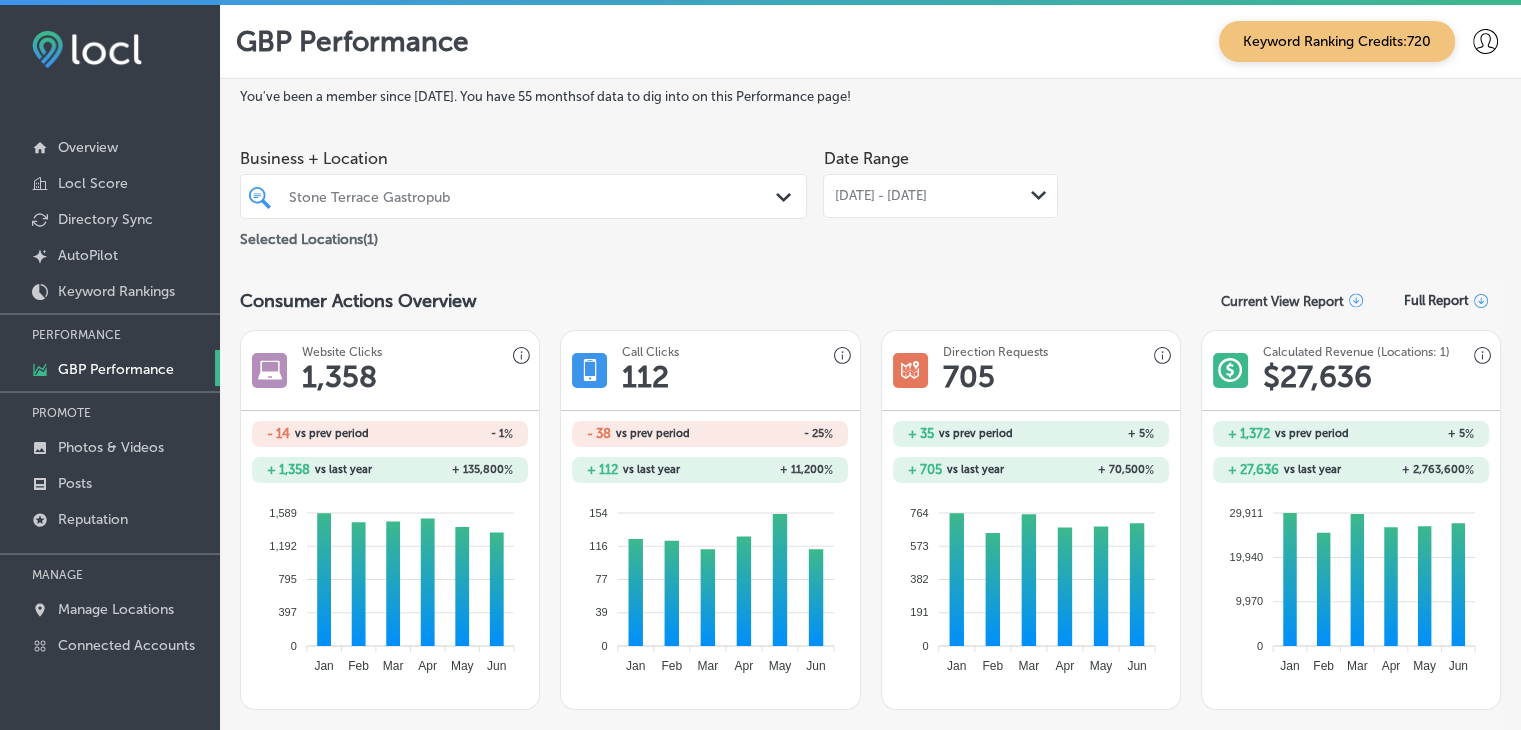 click on "Business + Location
Stone Terrace Gastropub
Path
Created with Sketch.
Selected Locations  ( 1 ) Date Range Jun 01, 2025 - Jun 30, 2025
Path
Created with Sketch." at bounding box center [870, 195] 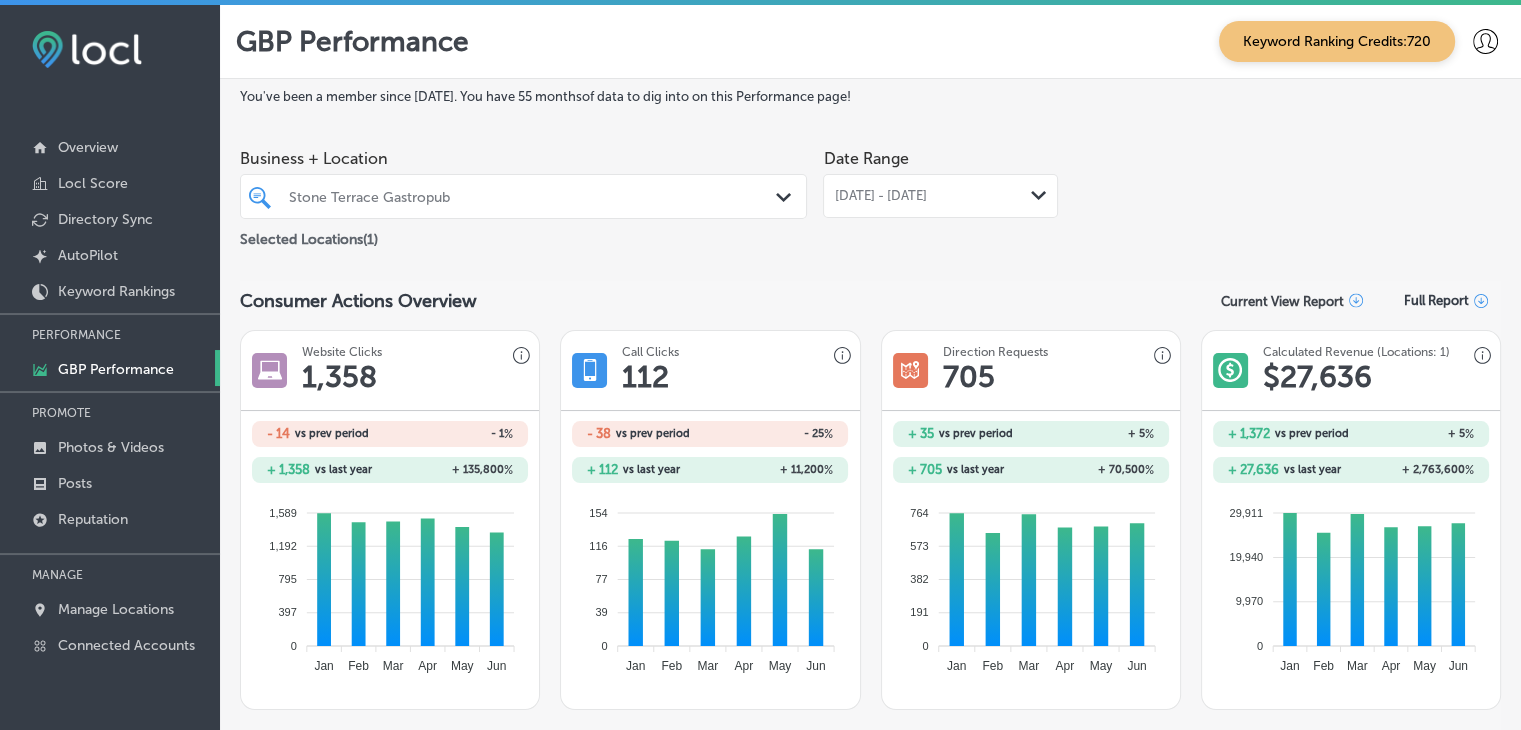 click on "Jun 01, 2025 - Jun 30, 2025
Path
Created with Sketch." at bounding box center (940, 196) 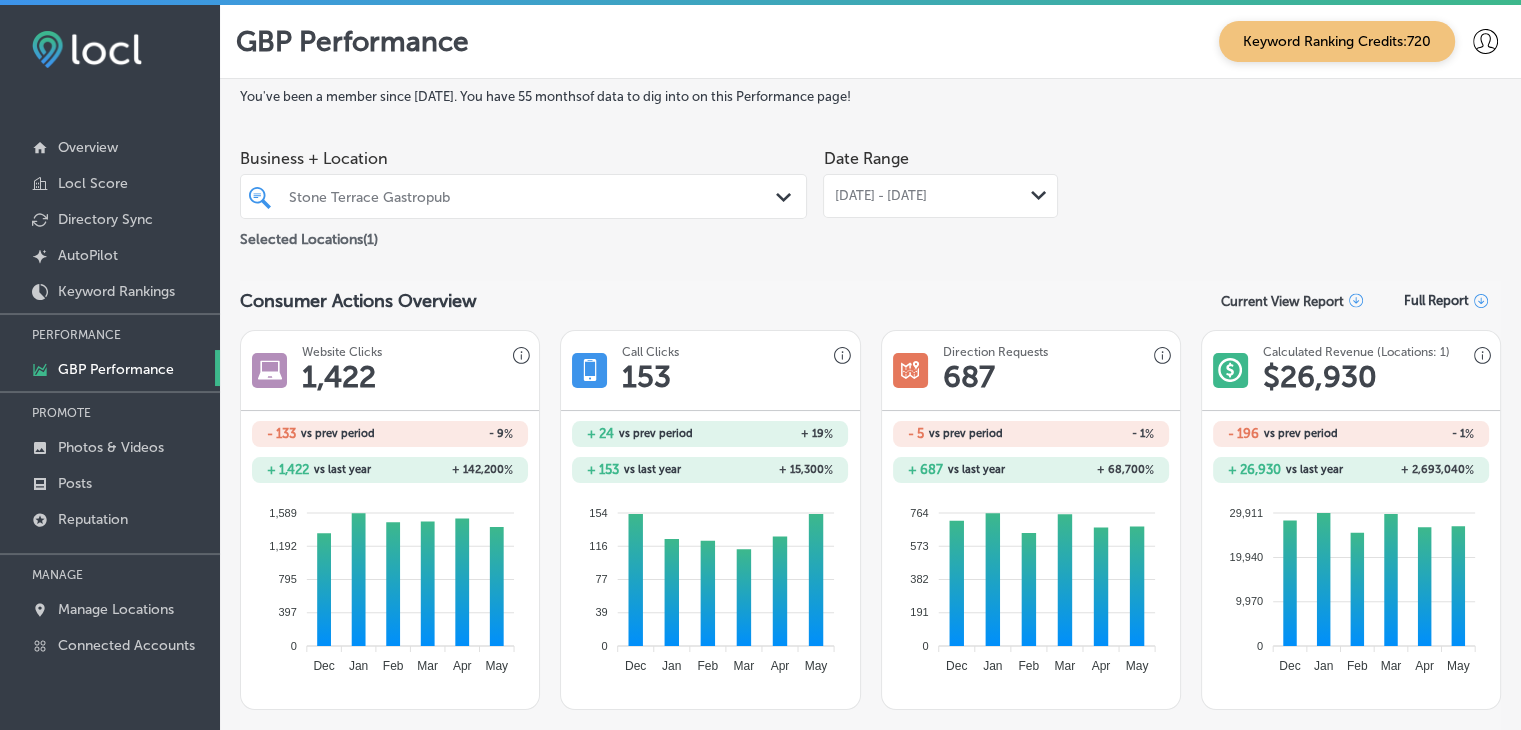 click on "May 01, 2025 - May 31, 2025
Path
Created with Sketch." at bounding box center [940, 196] 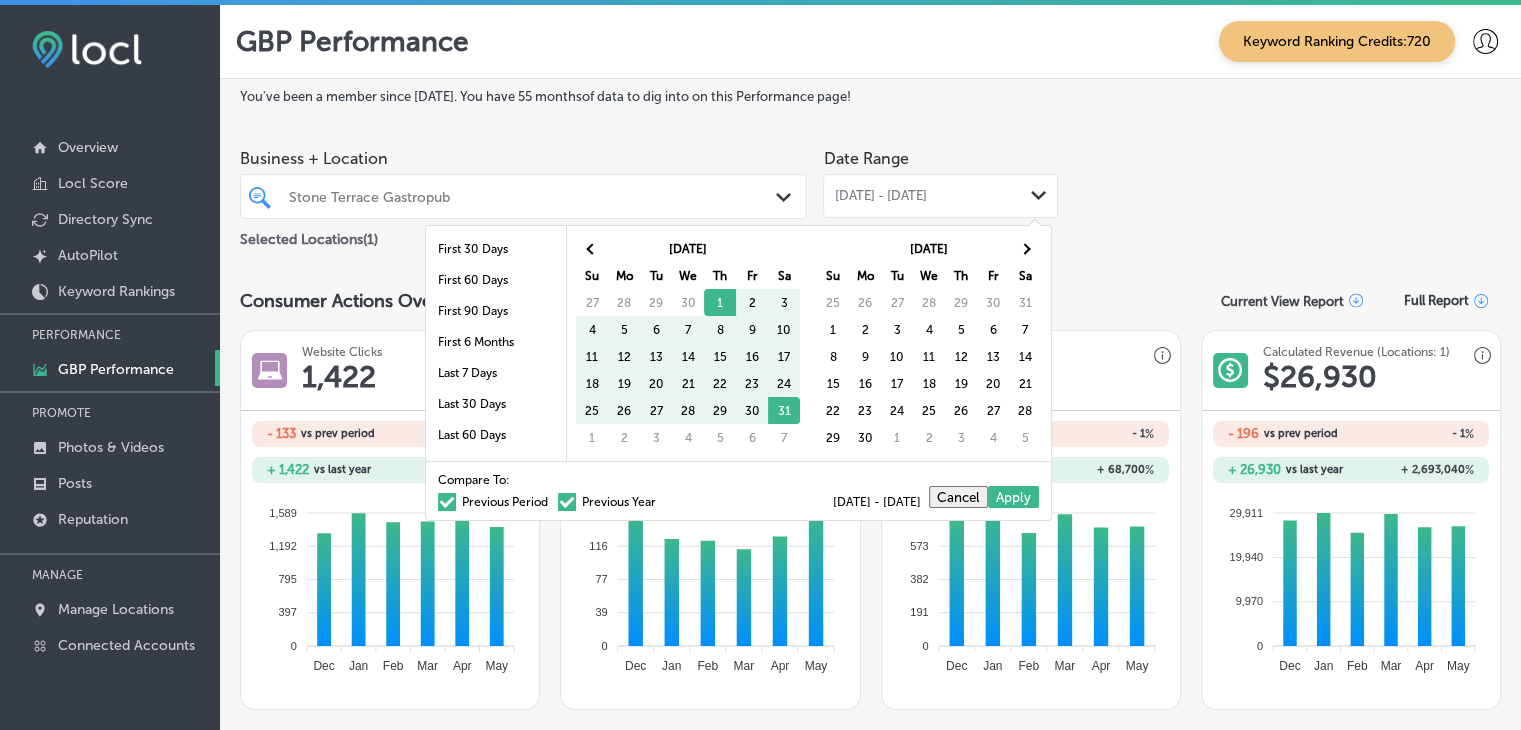 click on "[DATE]" at bounding box center (688, 248) 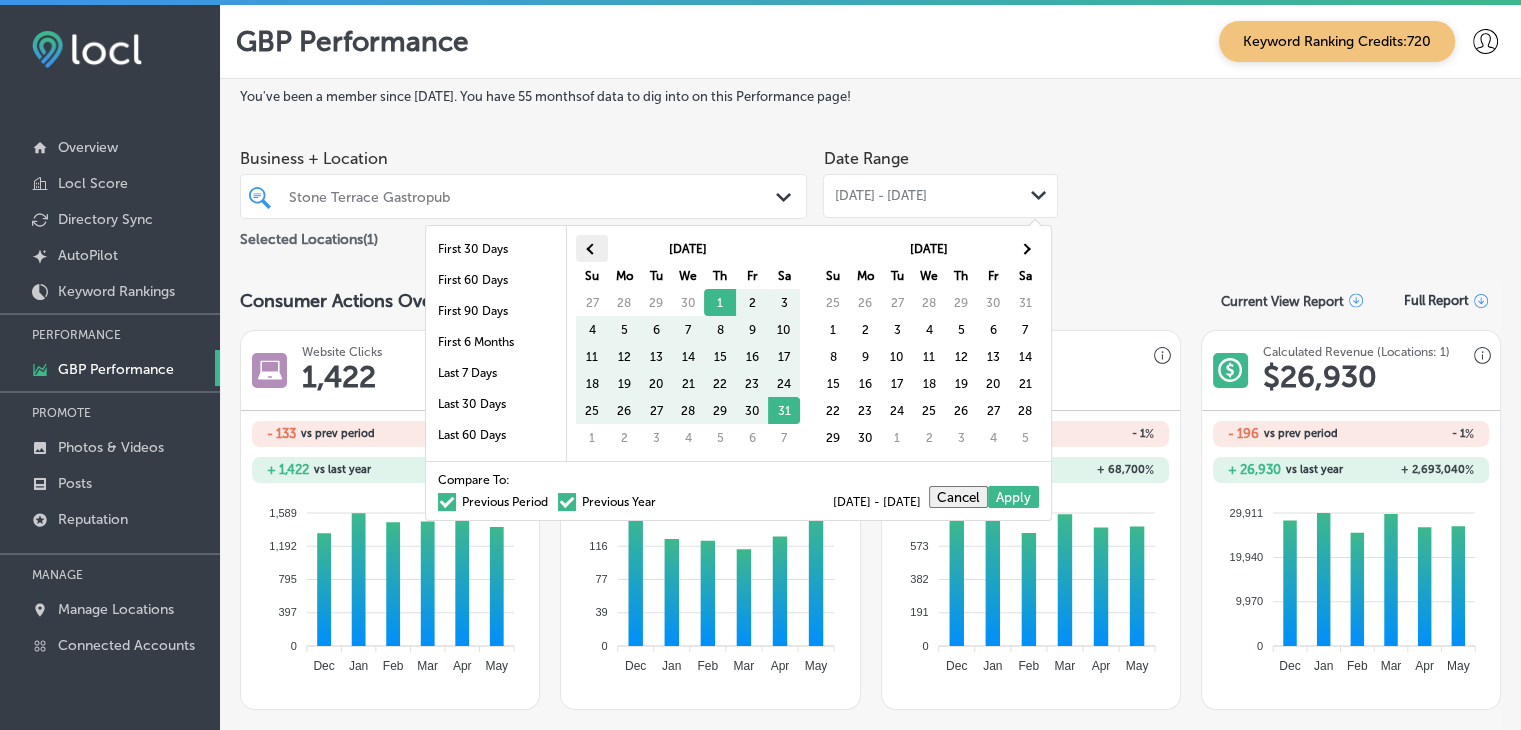 click at bounding box center (591, 248) 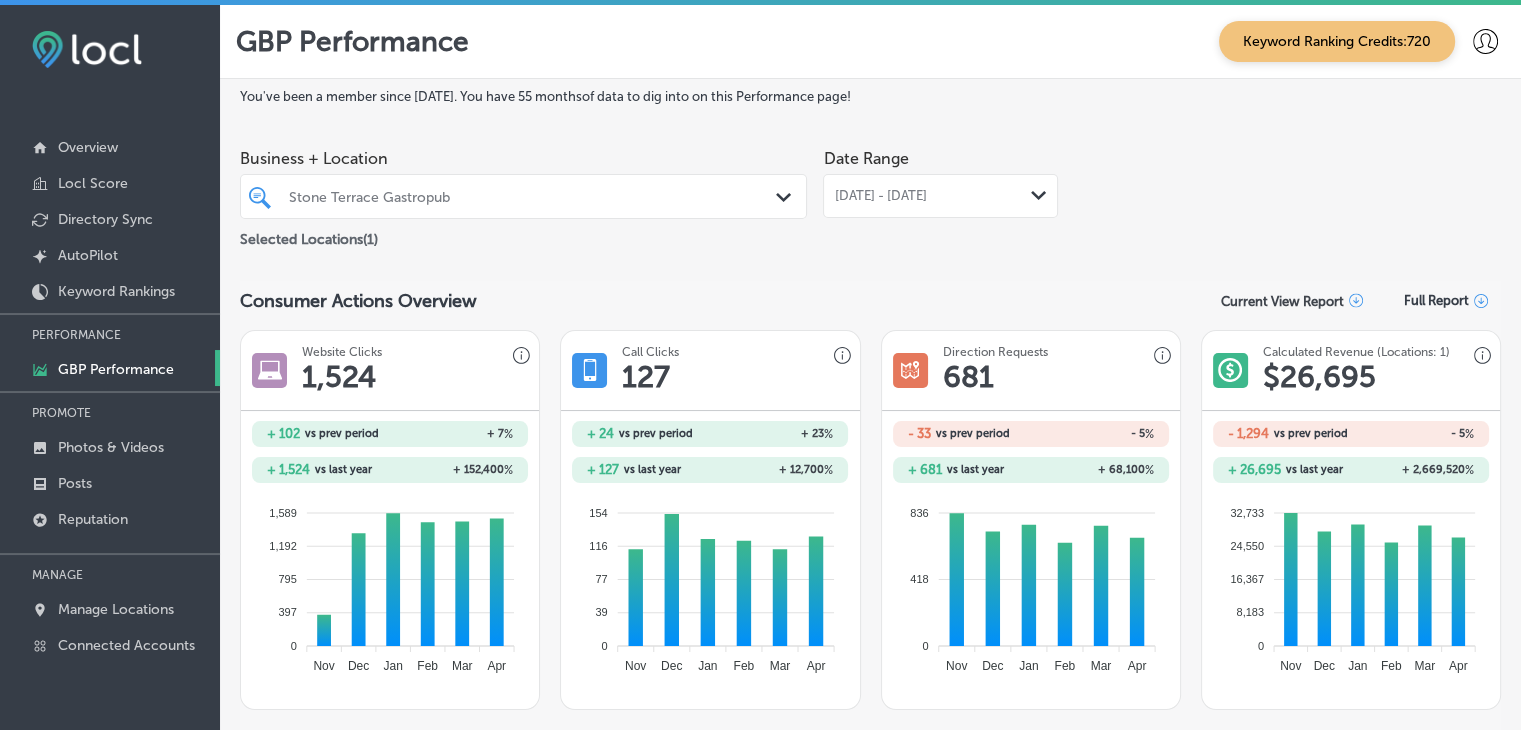 click on "Apr 01, 2025 - Apr 30, 2025" at bounding box center (880, 196) 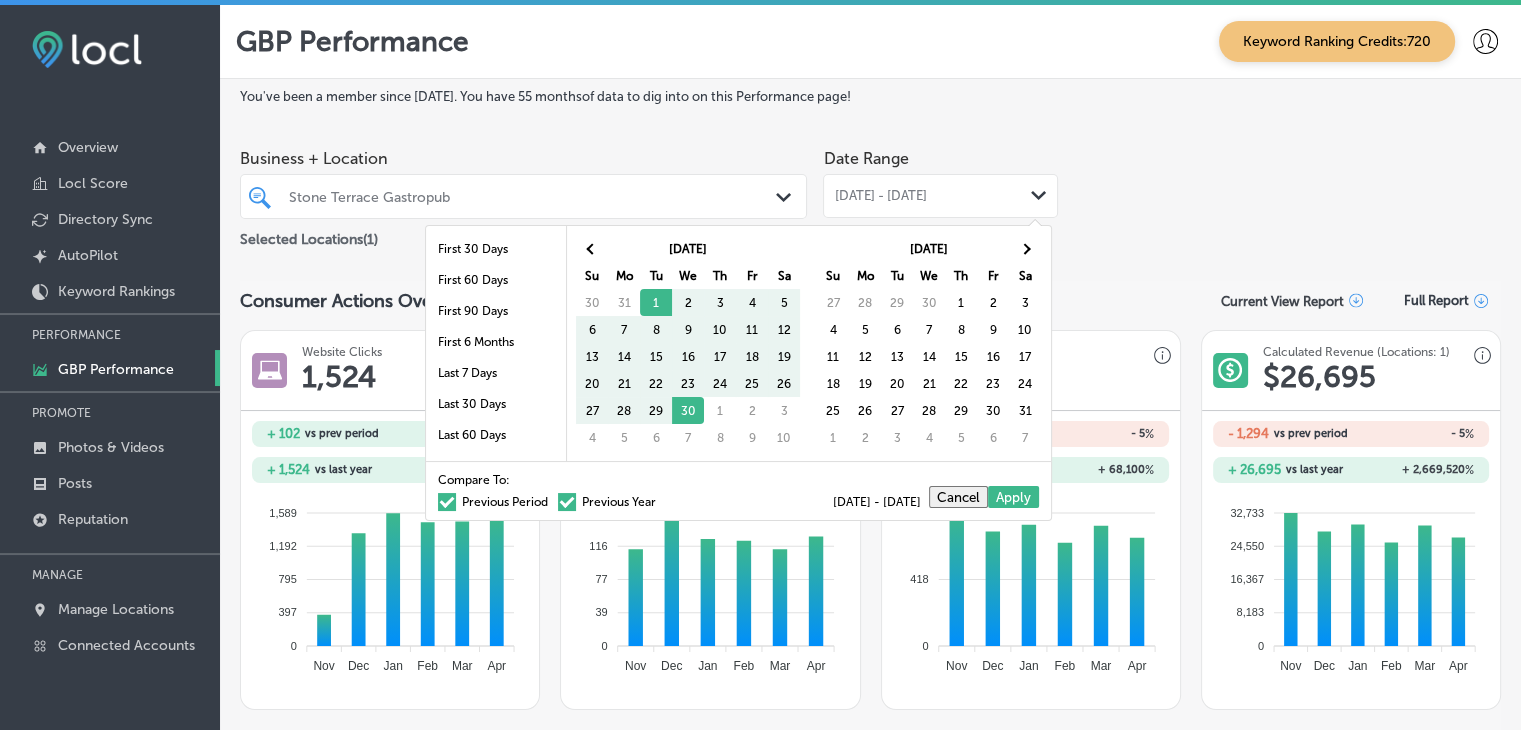 click on "Su" at bounding box center [592, 275] 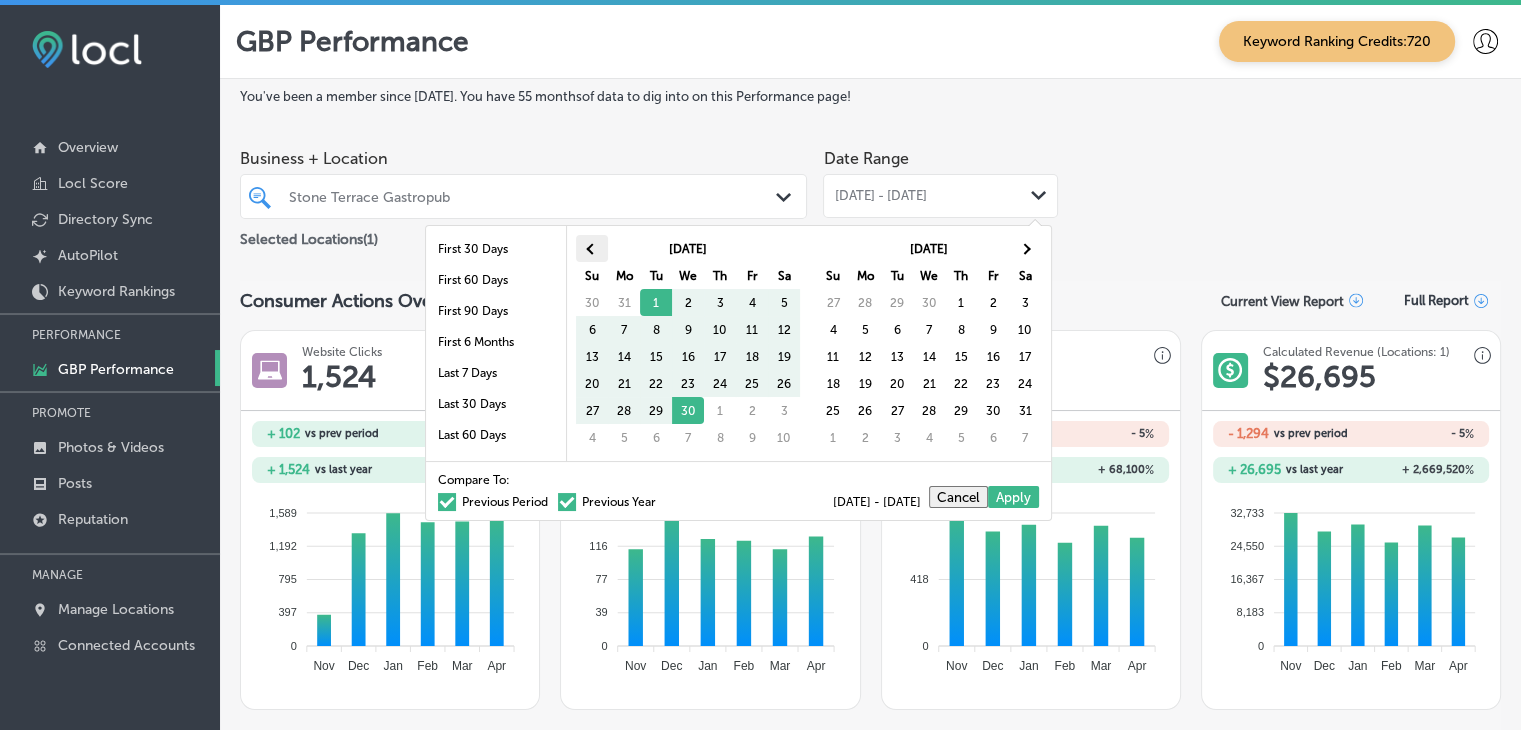 click at bounding box center (591, 248) 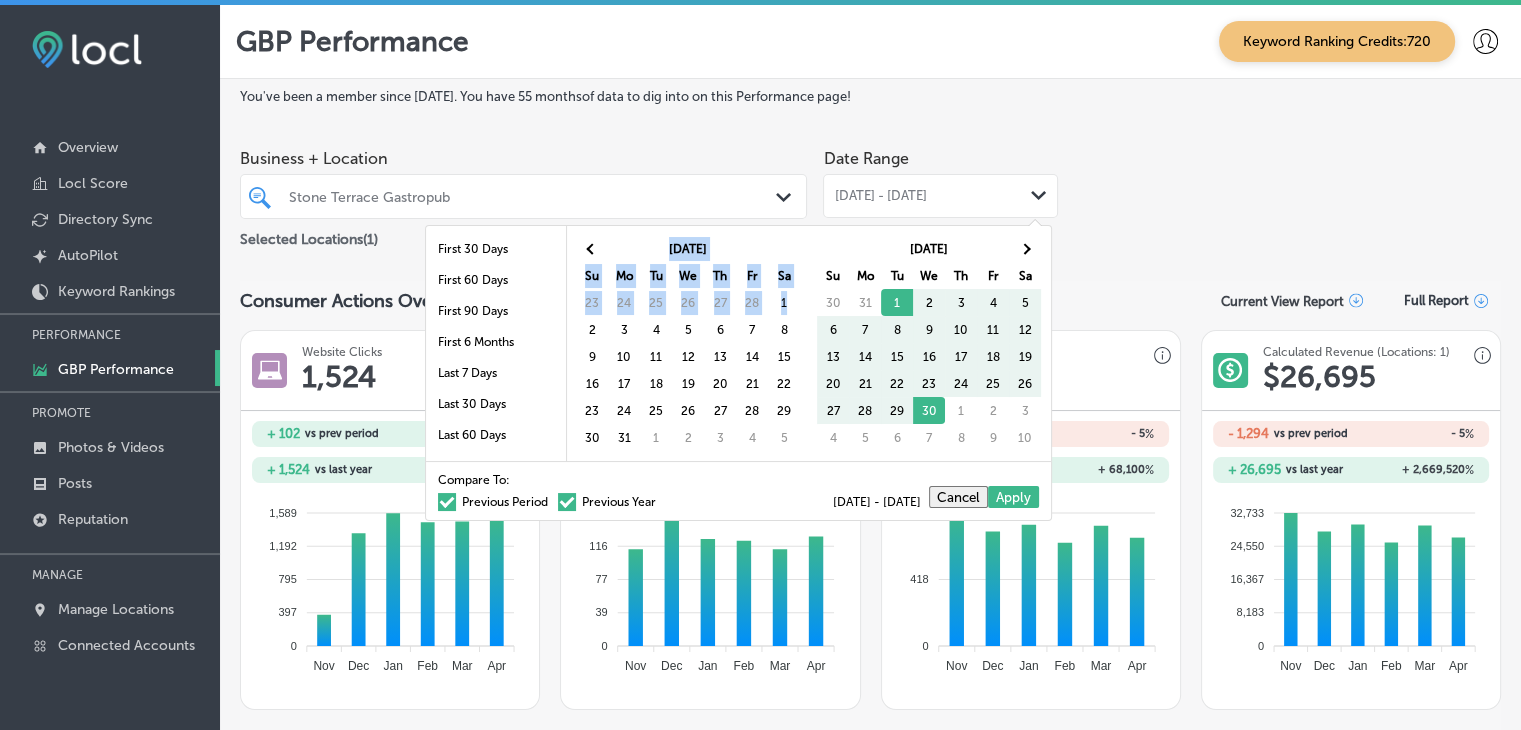 click on "Mar 2025 Su Mo Tu We Th Fr Sa 23 24 25 26 27 28 1 2 3 4 5 6 7 8 9 10 11 12 13 14 15 16 17 18 19 20 21 22 23 24 25 26 27 28 29 30 31 1 2 3 4 5" at bounding box center (692, 343) 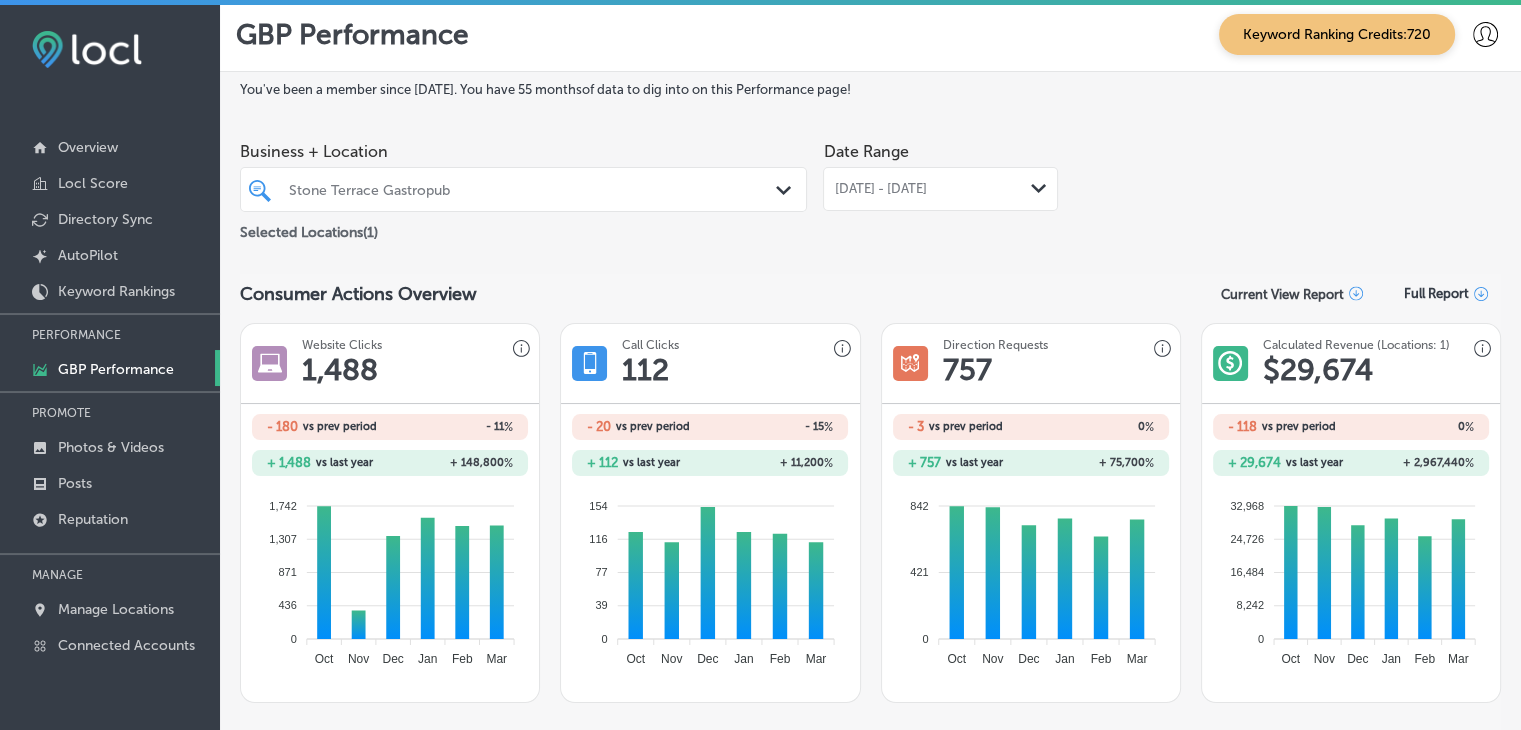 scroll, scrollTop: 0, scrollLeft: 0, axis: both 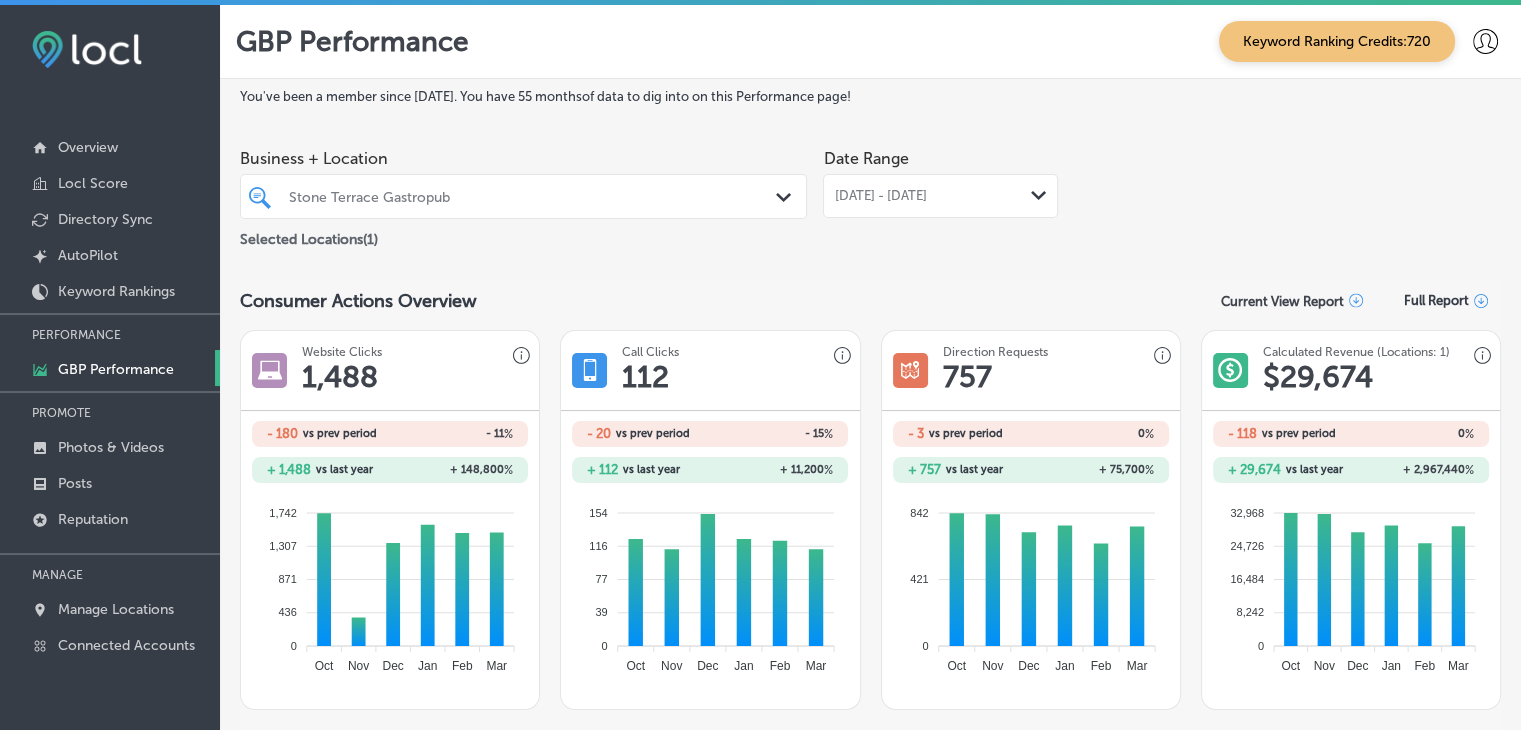 click on "Mar 01, 2025 - Mar 31, 2025" at bounding box center (880, 196) 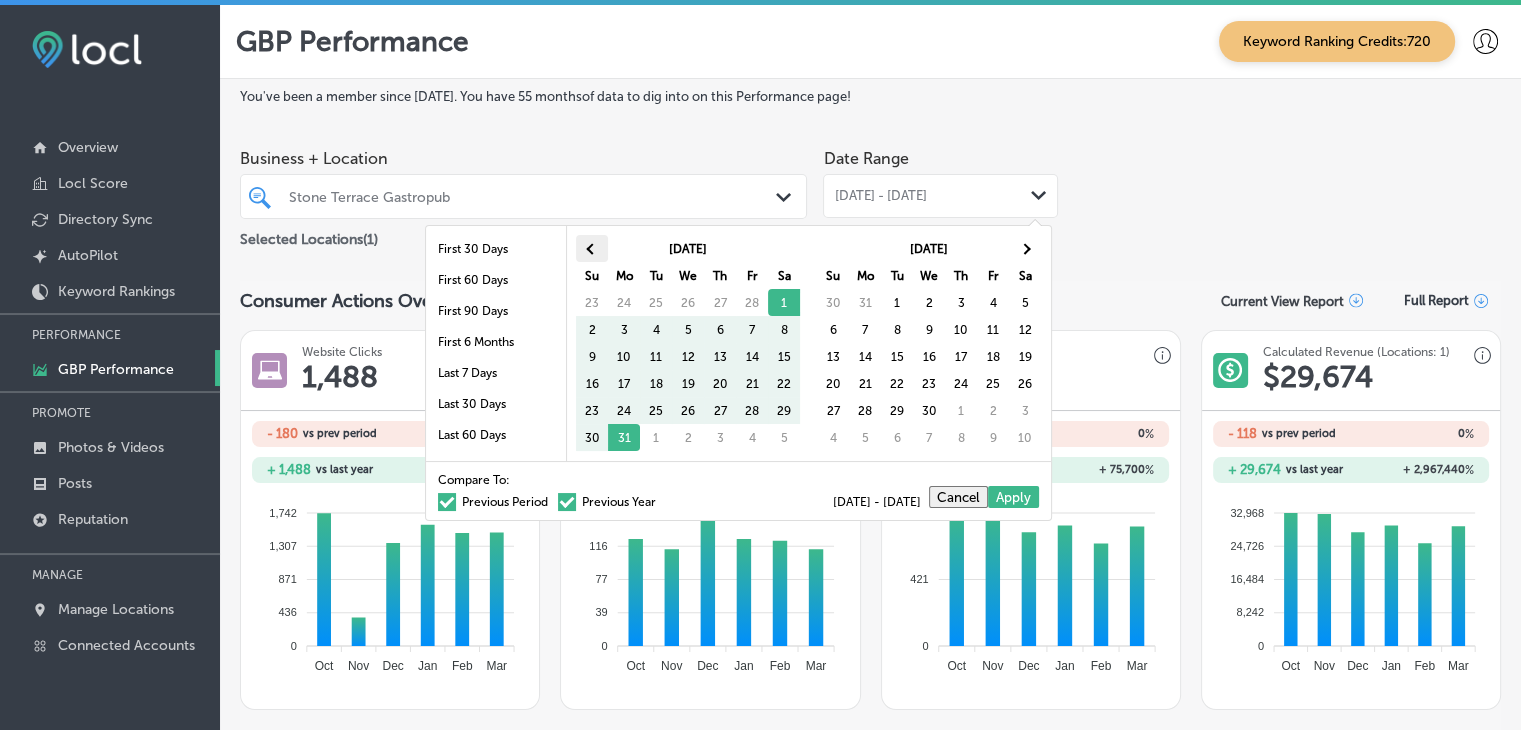 click at bounding box center (592, 248) 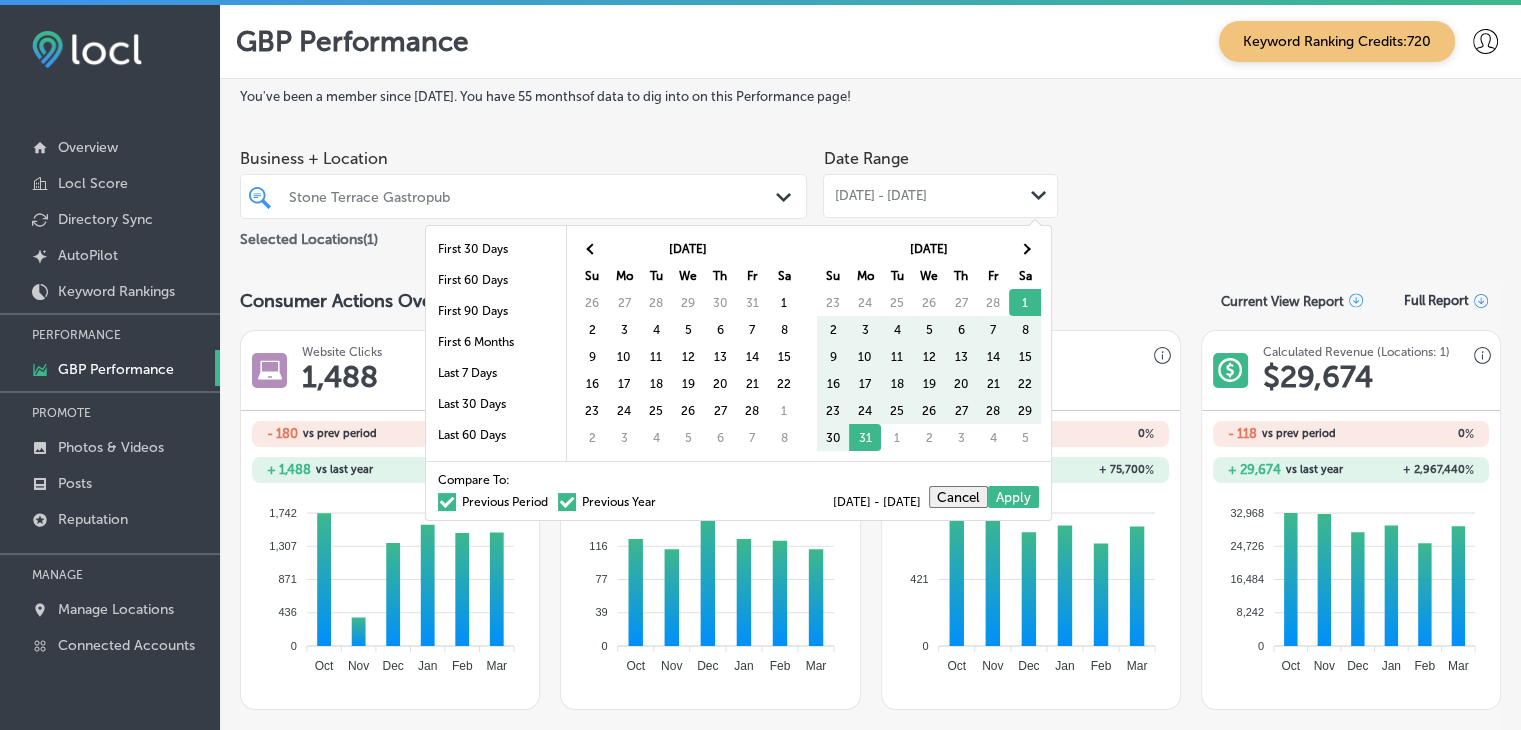 click at bounding box center (592, 248) 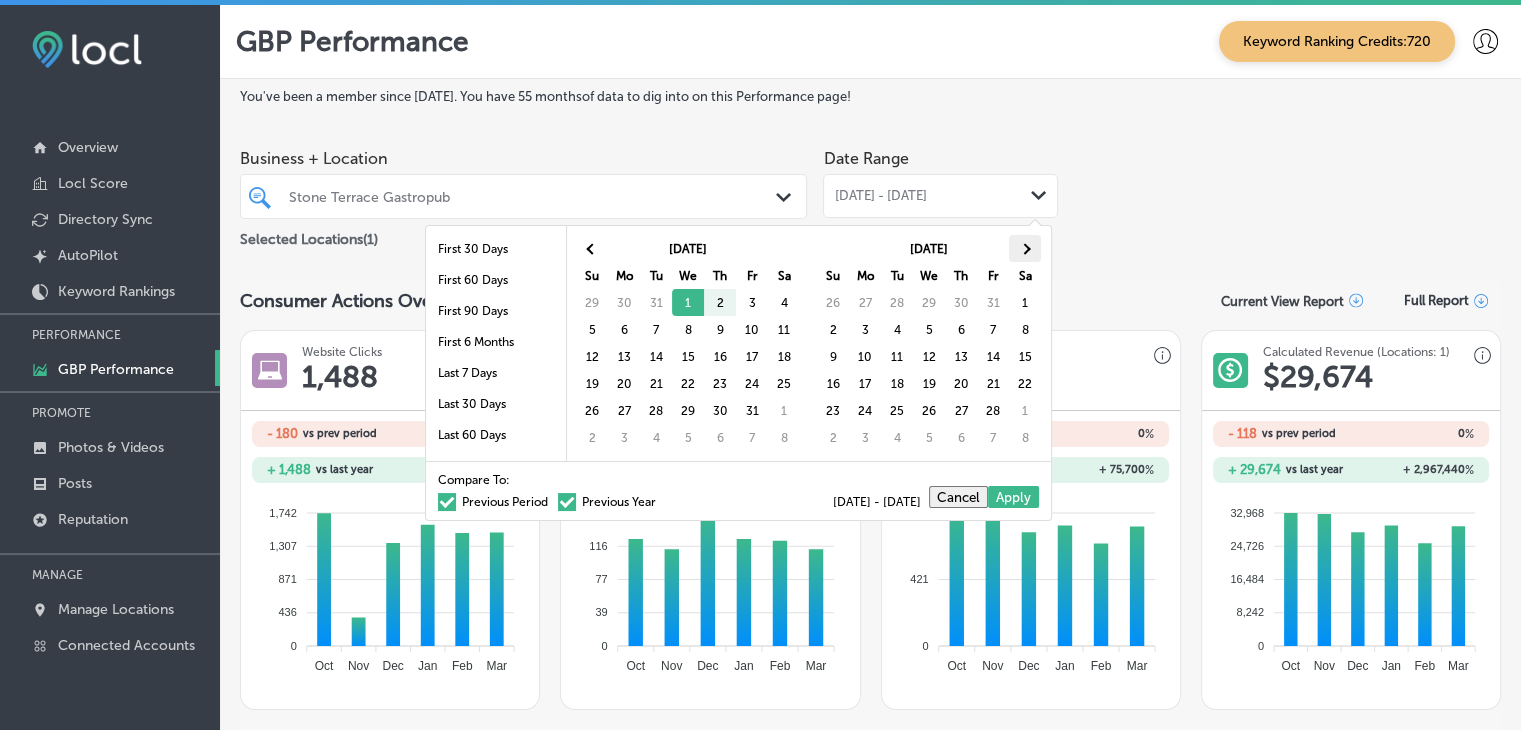 click at bounding box center [1025, 248] 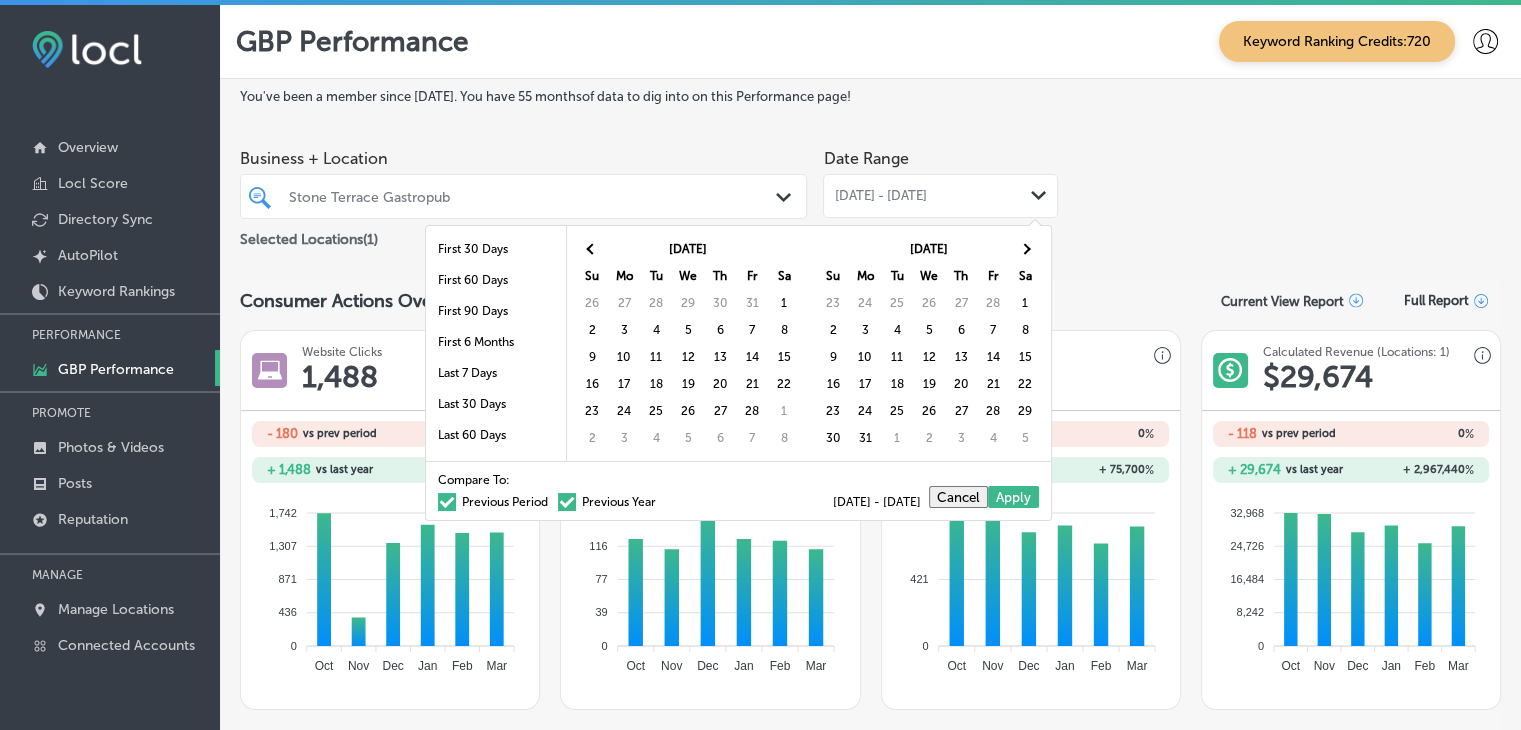 click at bounding box center (1025, 248) 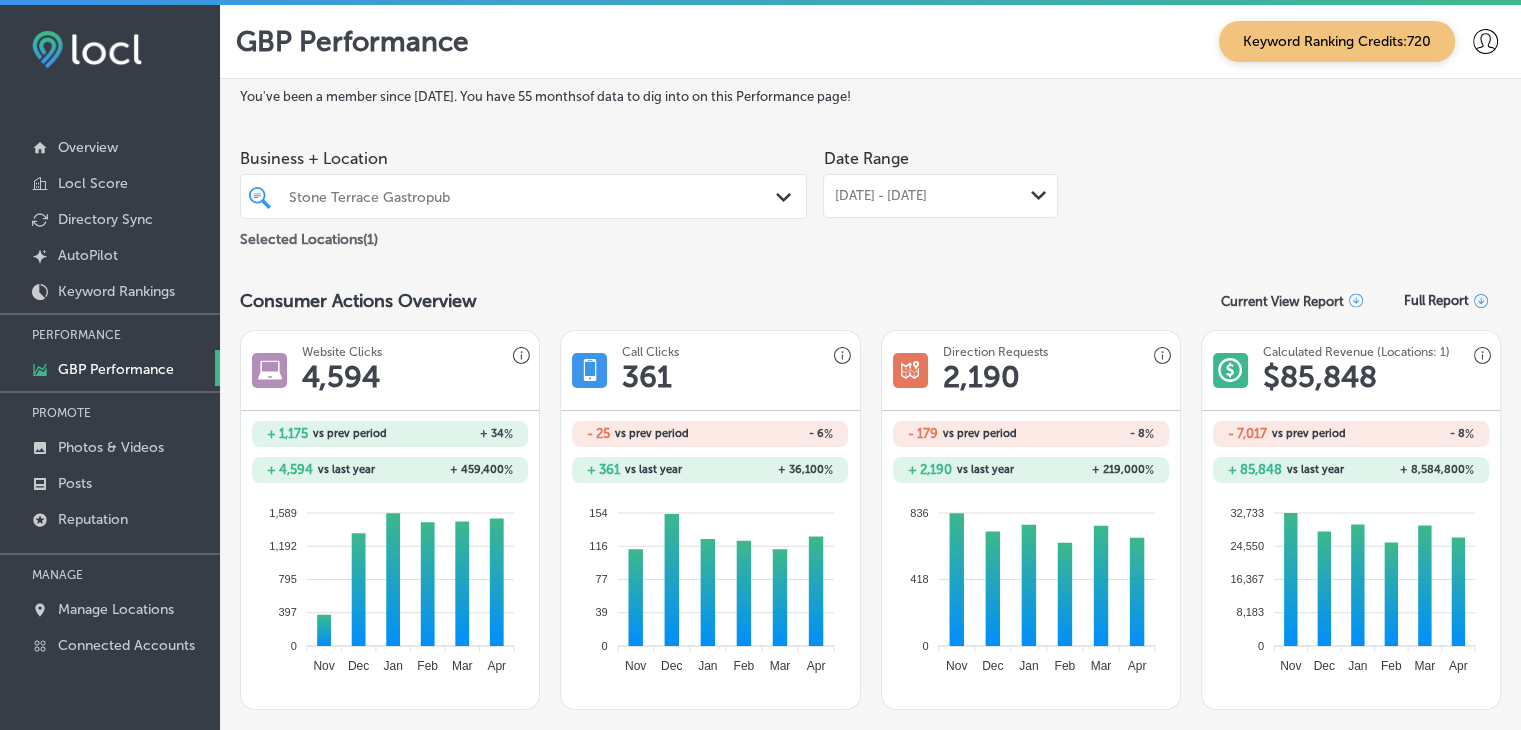 click on "[DATE] - [DATE]
Path
Created with Sketch." at bounding box center [940, 196] 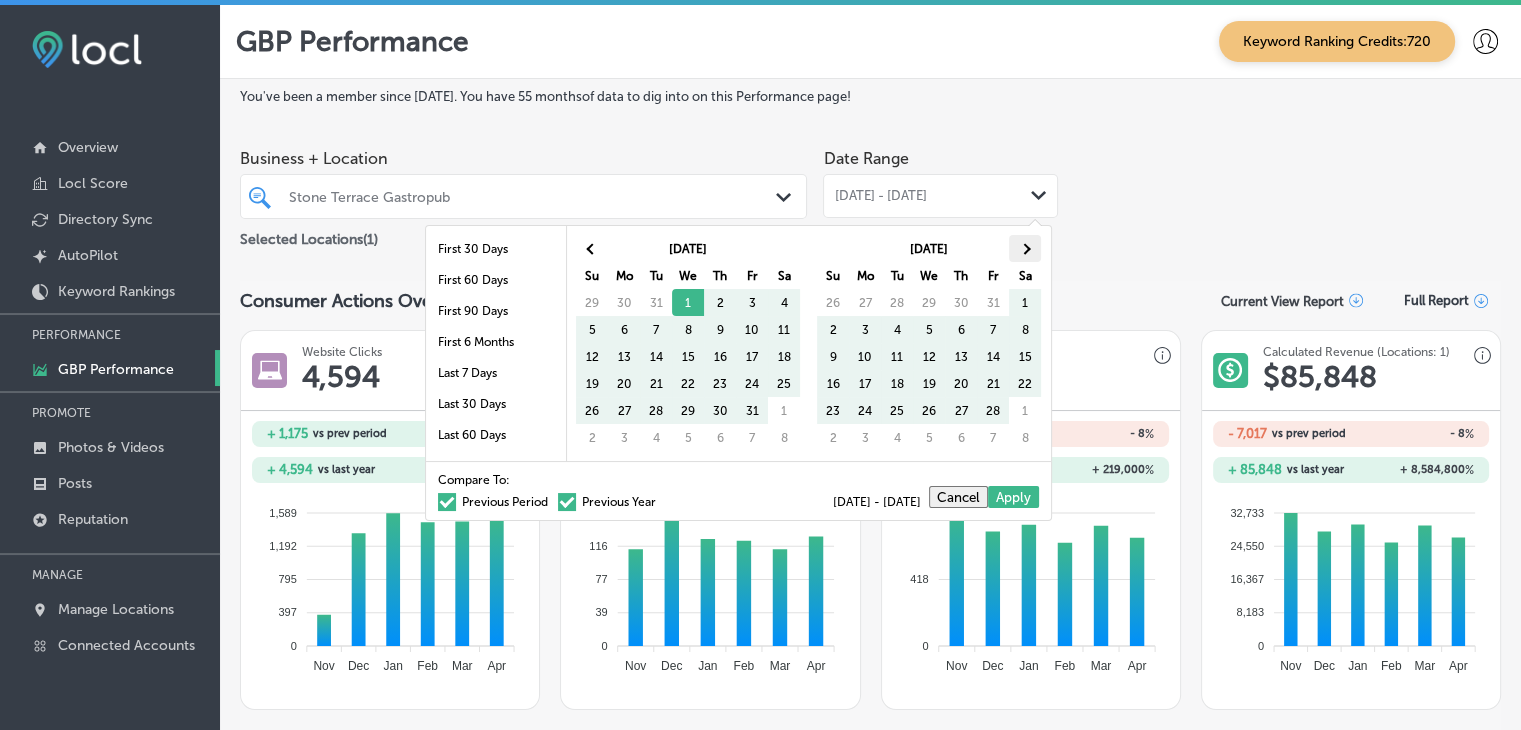 click at bounding box center (1025, 248) 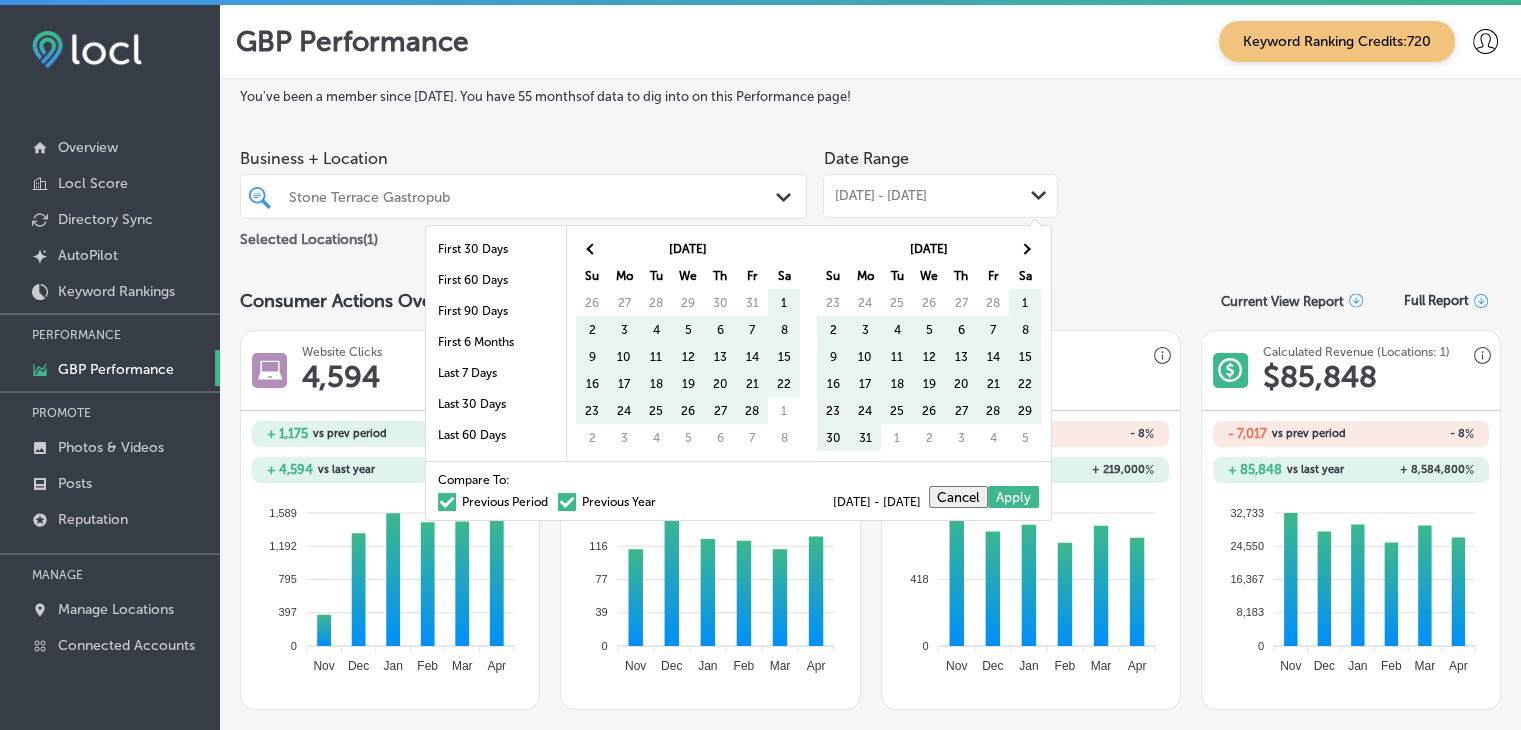 click at bounding box center (1025, 248) 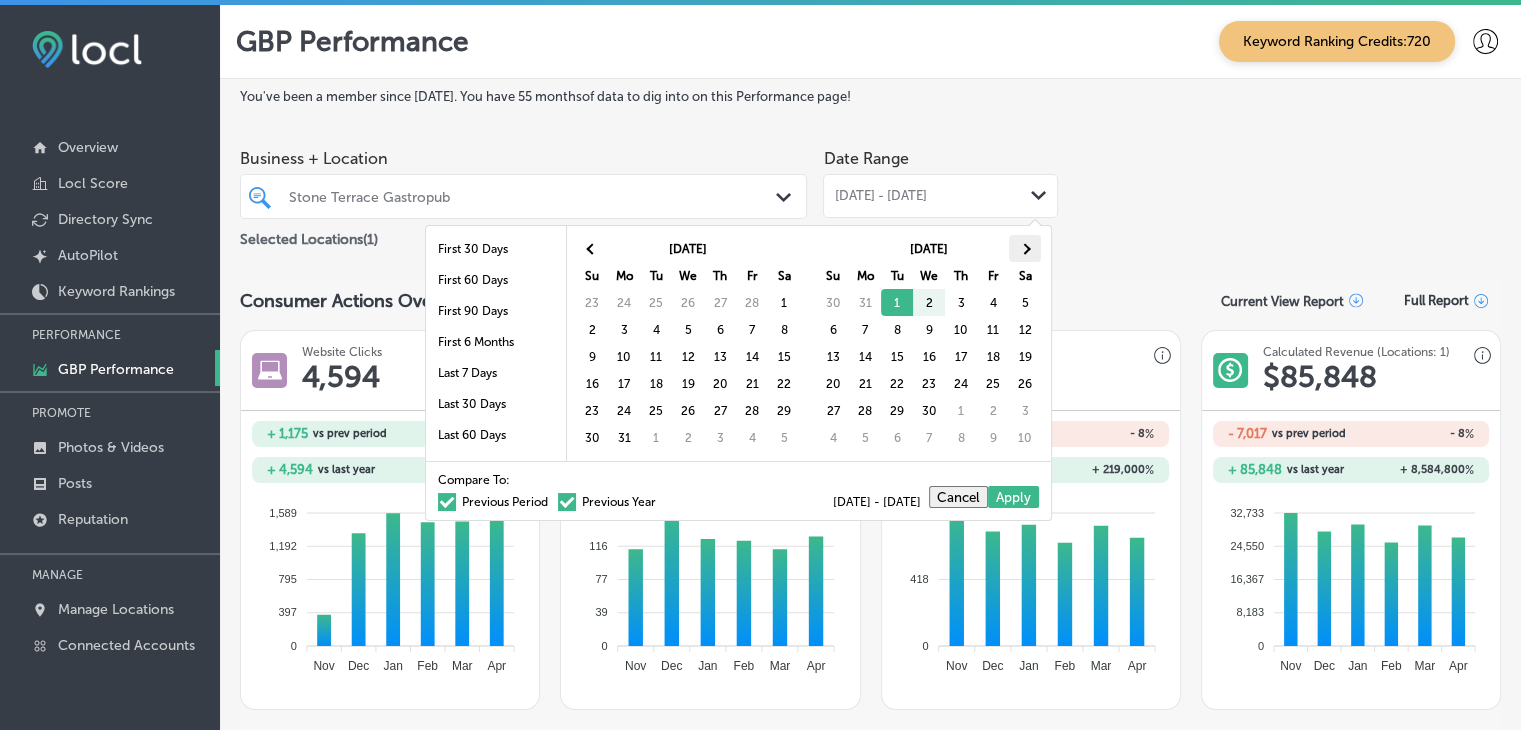 drag, startPoint x: 1008, startPoint y: 258, endPoint x: 1024, endPoint y: 252, distance: 17.088007 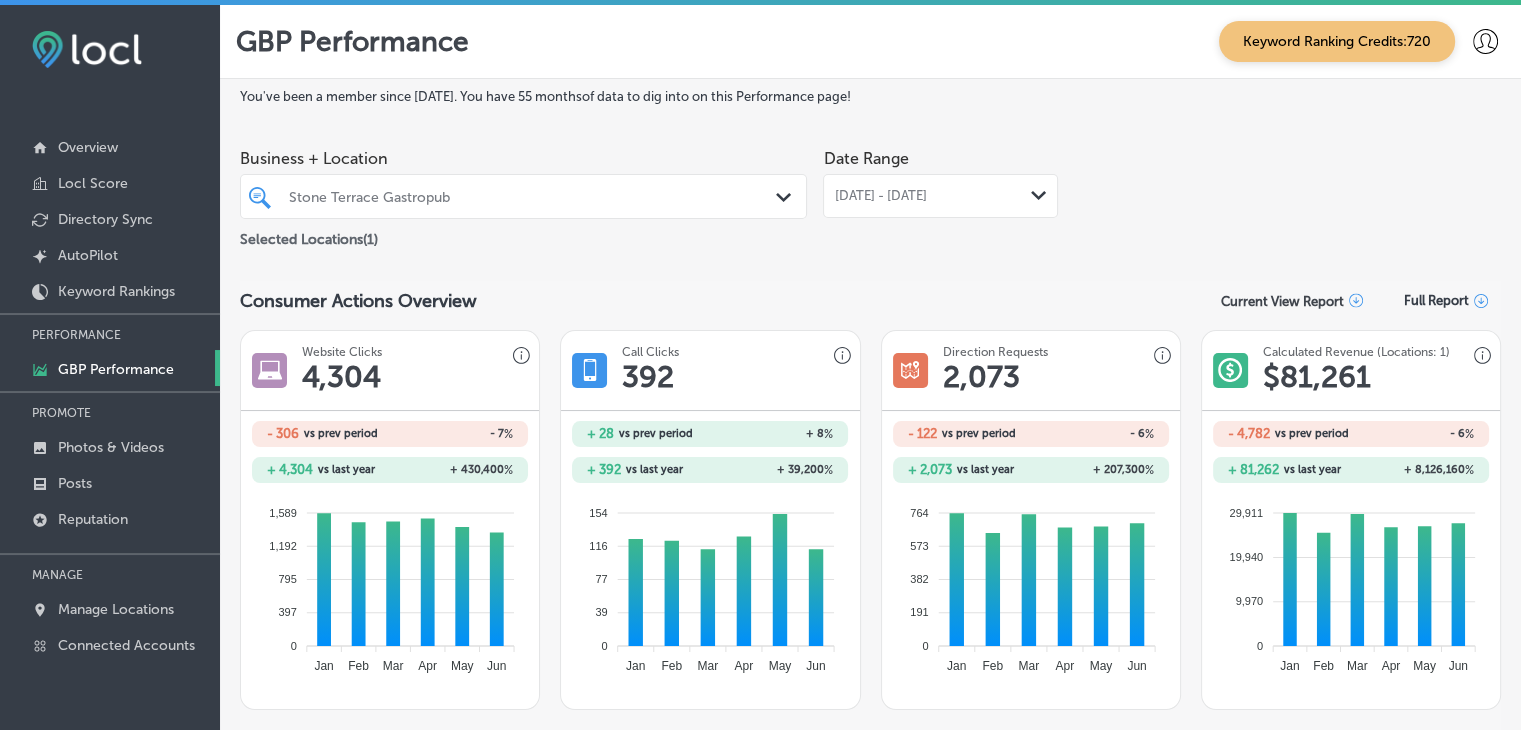 click on "Stone Terrace Gastropub" at bounding box center [533, 196] 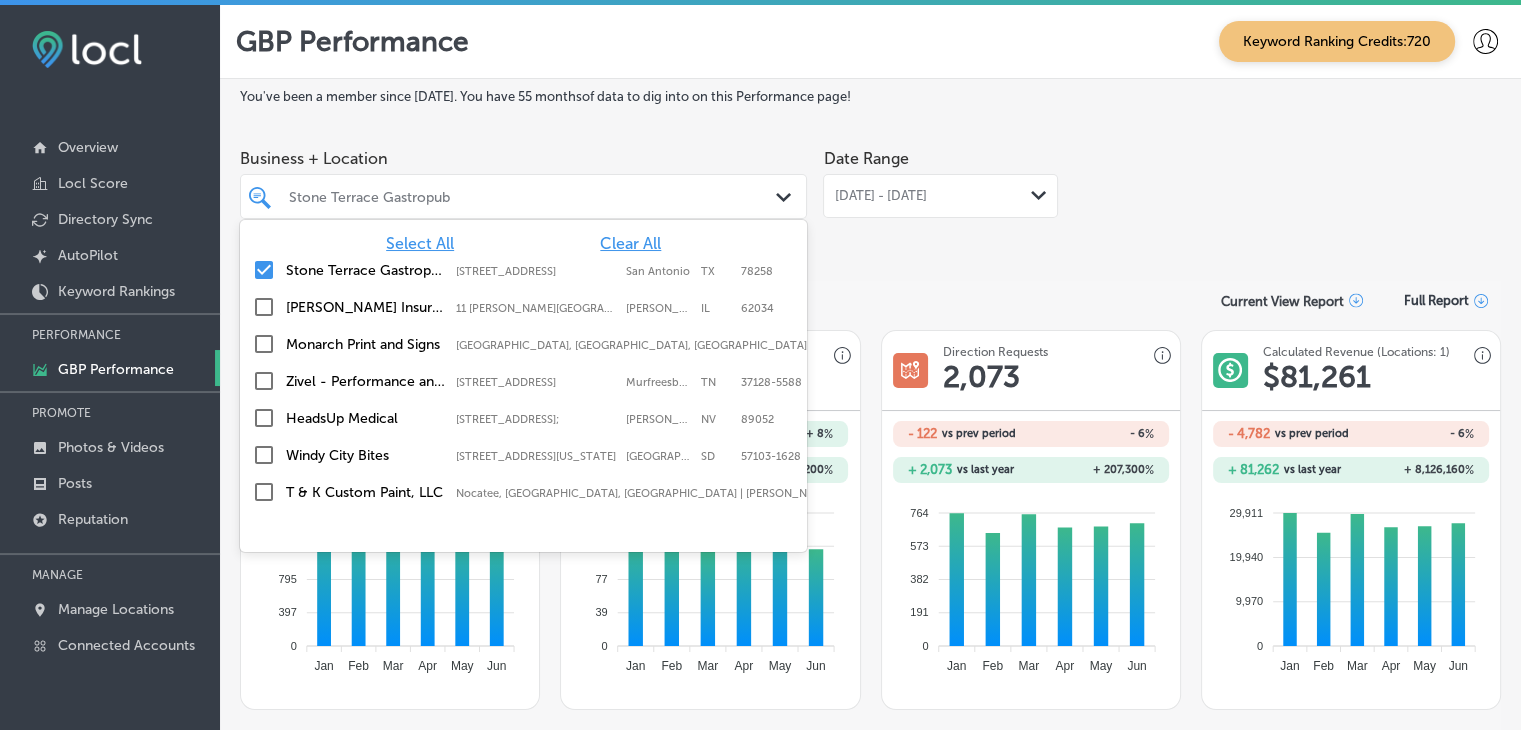 click on "Stone Terrace Gastropub 20626 Stone Oak Pkwy, Unit 103, San Antonio, TX, 78258 20626 Stone Oak Pkwy, Unit 103 San Antonio TX 78258" at bounding box center (523, 270) 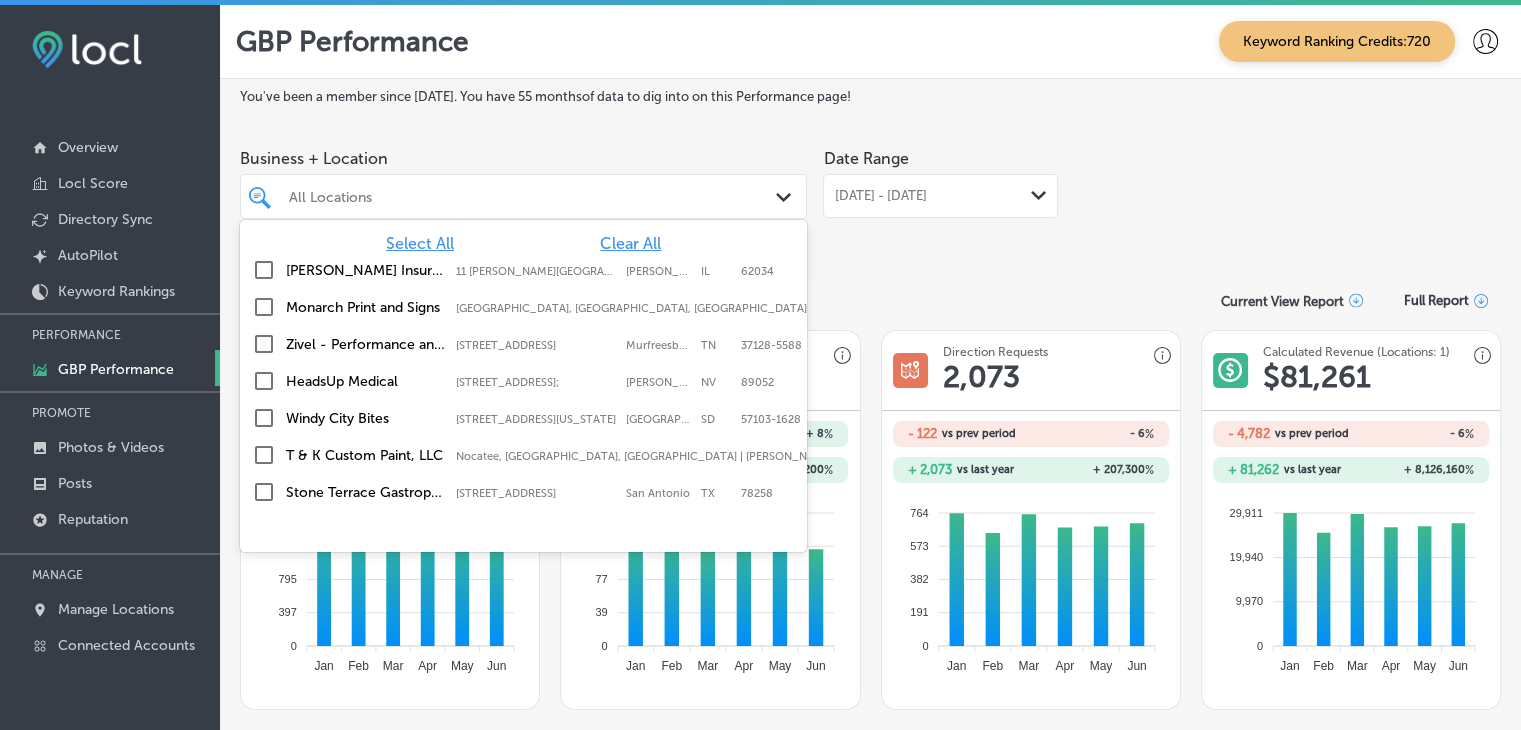 click on "11 [PERSON_NAME][GEOGRAPHIC_DATA]" at bounding box center [536, 271] 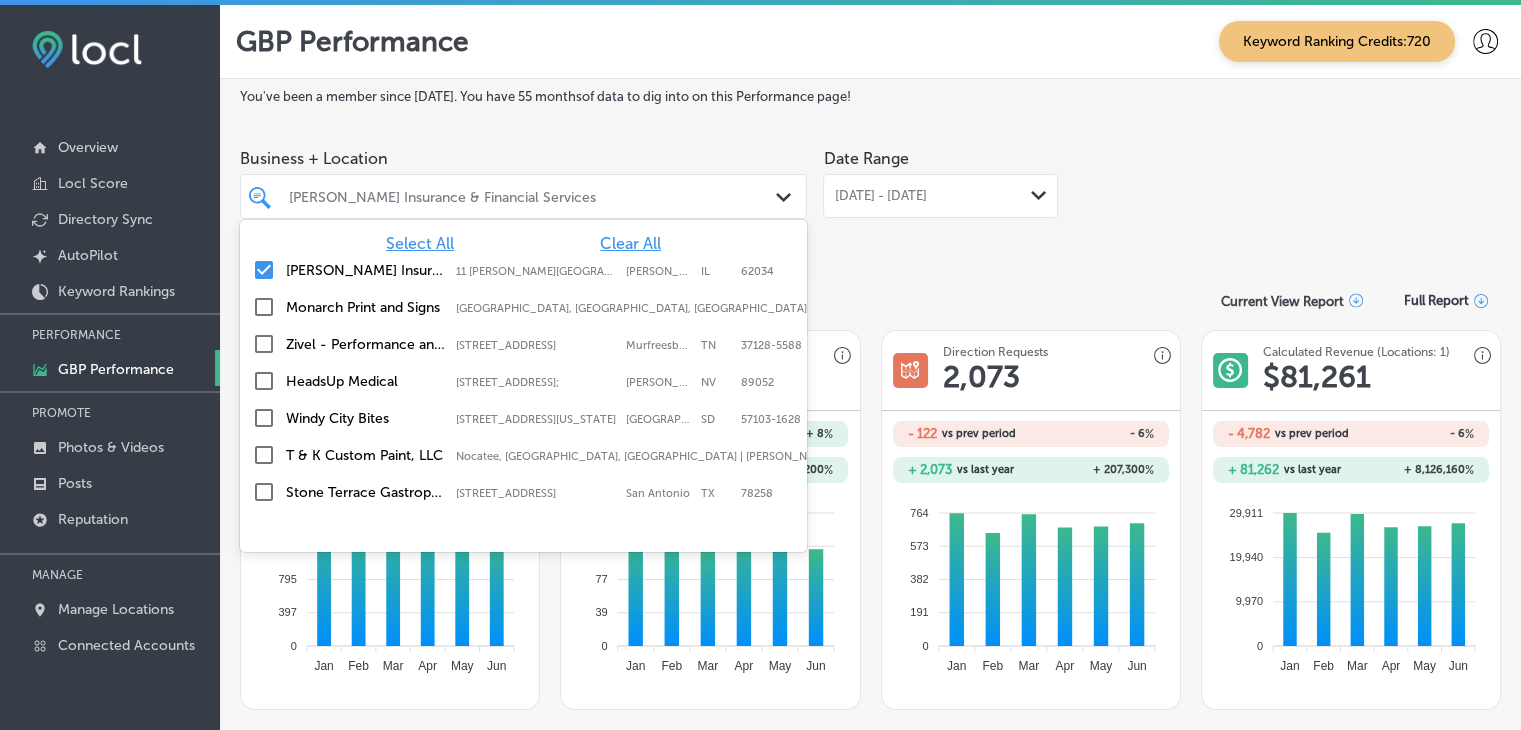 click on "You've been a member since   June, 2022 . You have   55   months  of data to dig into on this Performance page! Business + Location   option 11 Glen Ed Professional Park, selected.    option 11 Glen Ed Professional Park focused, 2 of 91. 91 results available. Use Up and Down to choose options, press Enter to select the currently focused option, press Escape to exit the menu, press Tab to select the option and exit the menu.
Babcock Insurance & Financial Services
Path
Created with Sketch.
Select All Clear All Babcock Insurance & Financial Services 11 Glen Ed Professional Park, Glen Carbon, IL, 62034 11 Glen Ed Professional Park Glen Carbon IL 62034 Monarch Print and Signs Las Vegas, NV, USA Zivel - Performance and Recovery 1144 Fortress Blvd Suite E, Murfreesboro, TN, 37128-5588 1144 Fortress Blvd Suite E Murfreesboro TN 37128-5588 HeadsUp Medical 2610 W Horizon Ridge Pkwy #103;, Henderson, NV, 89052 1" at bounding box center [870, 1278] 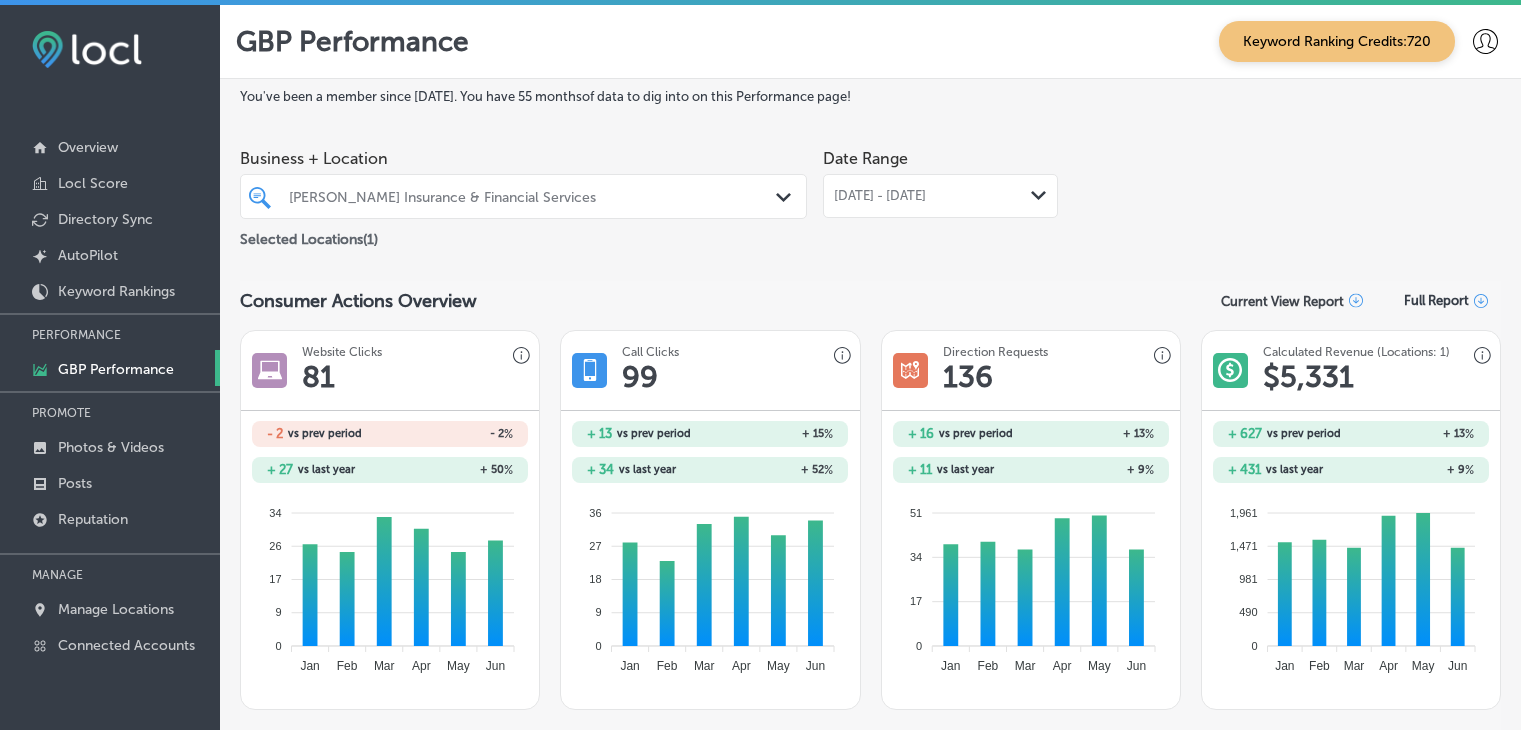 scroll, scrollTop: 0, scrollLeft: 0, axis: both 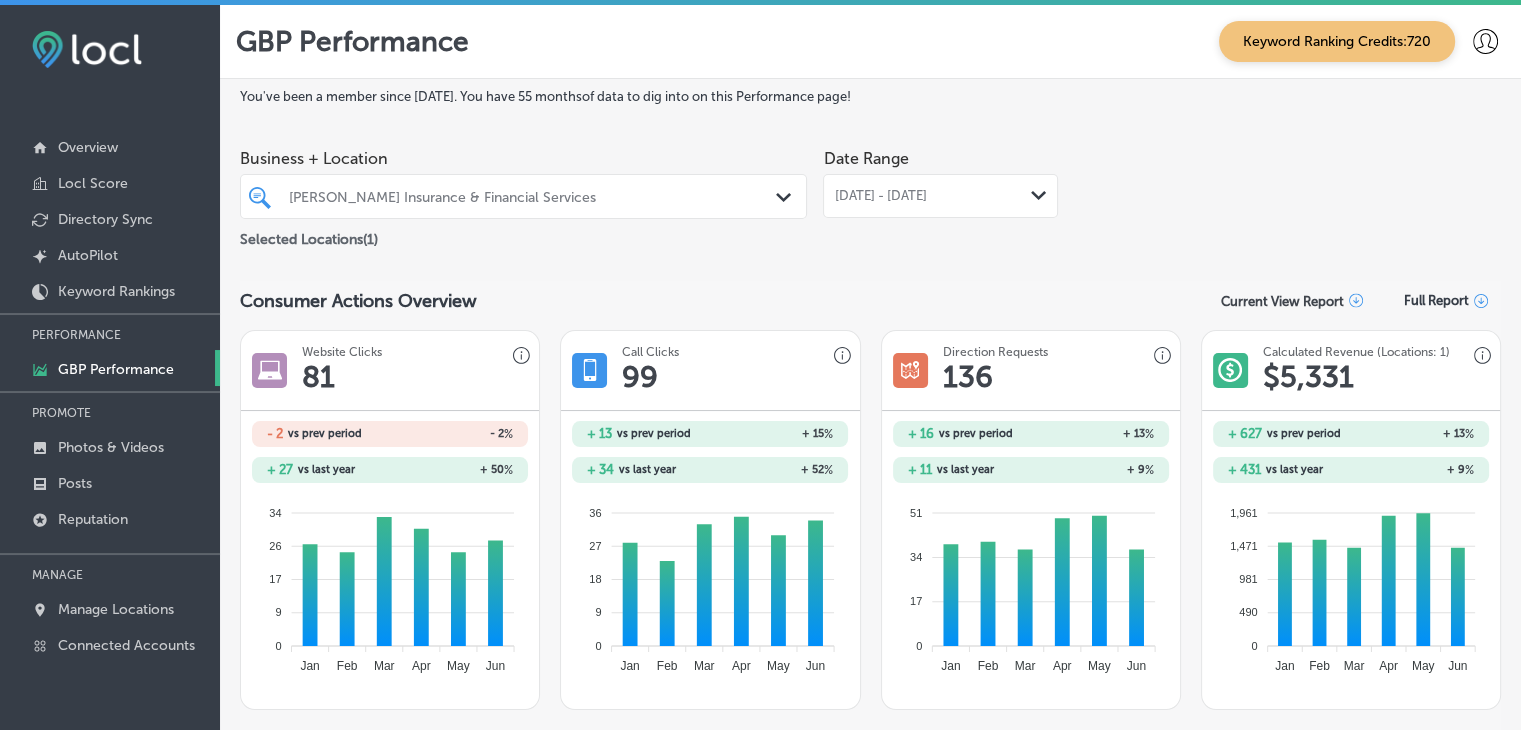 click on "[PERSON_NAME] Insurance & Financial Services" at bounding box center [533, 196] 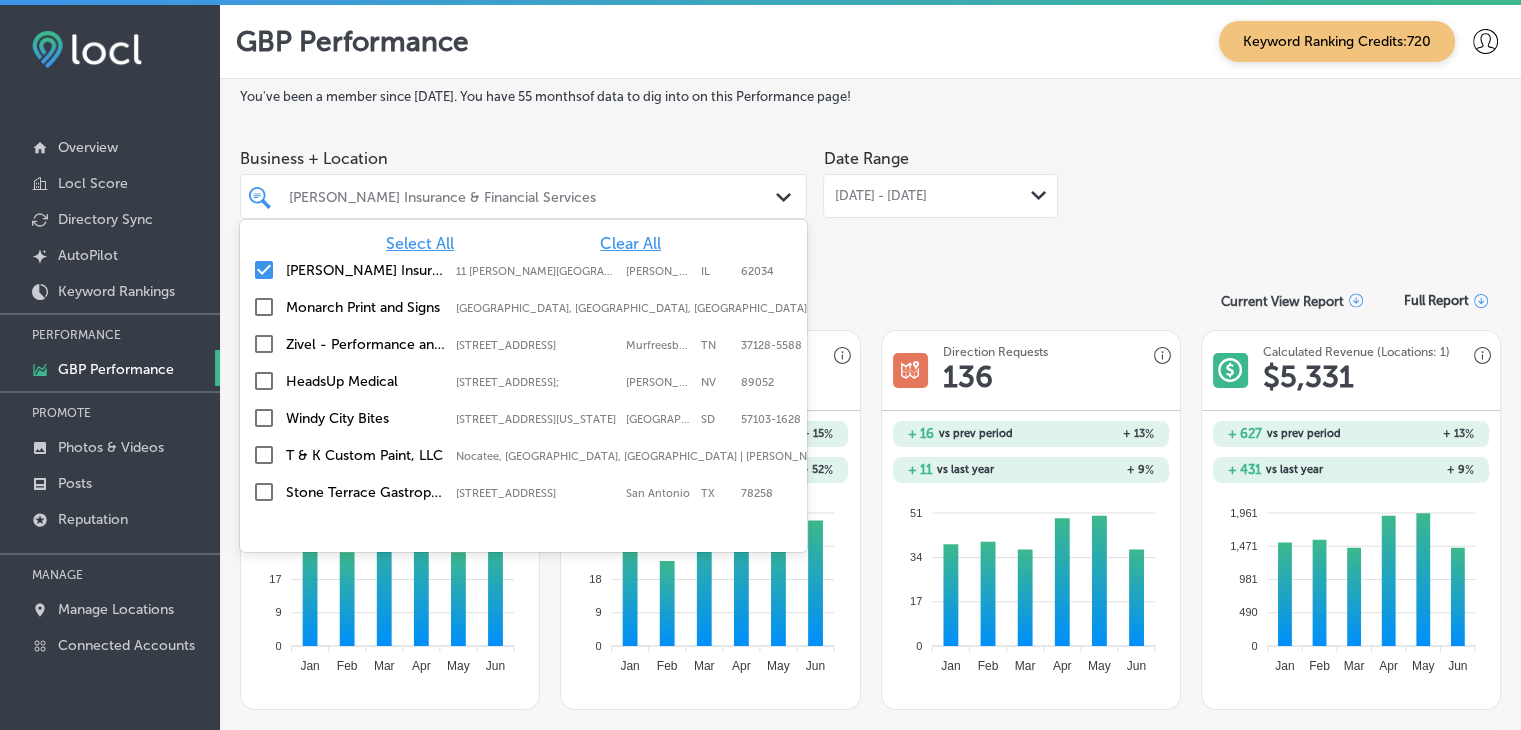 click on "Clear All" at bounding box center (630, 243) 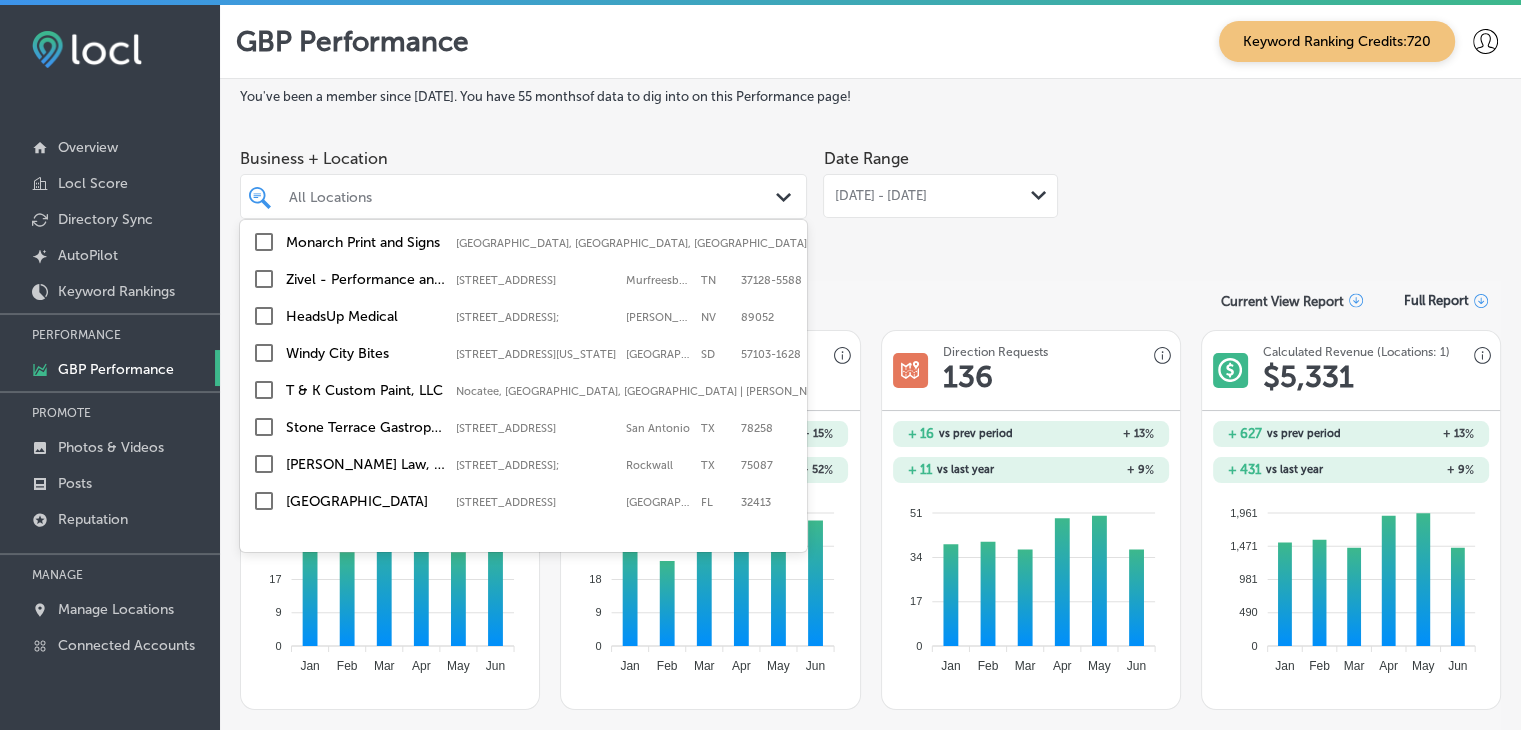 scroll, scrollTop: 100, scrollLeft: 0, axis: vertical 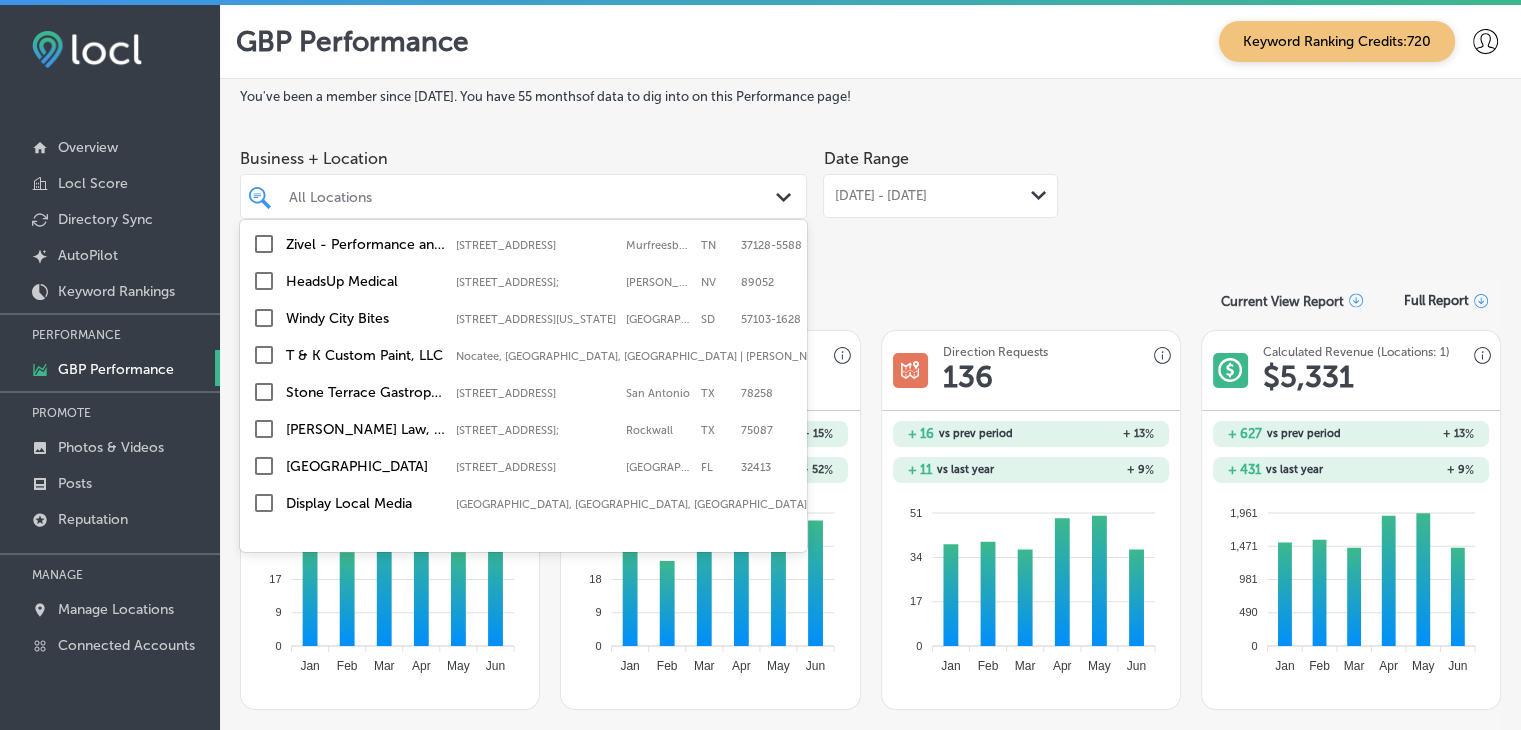 click on "[STREET_ADDRESS]" at bounding box center [536, 393] 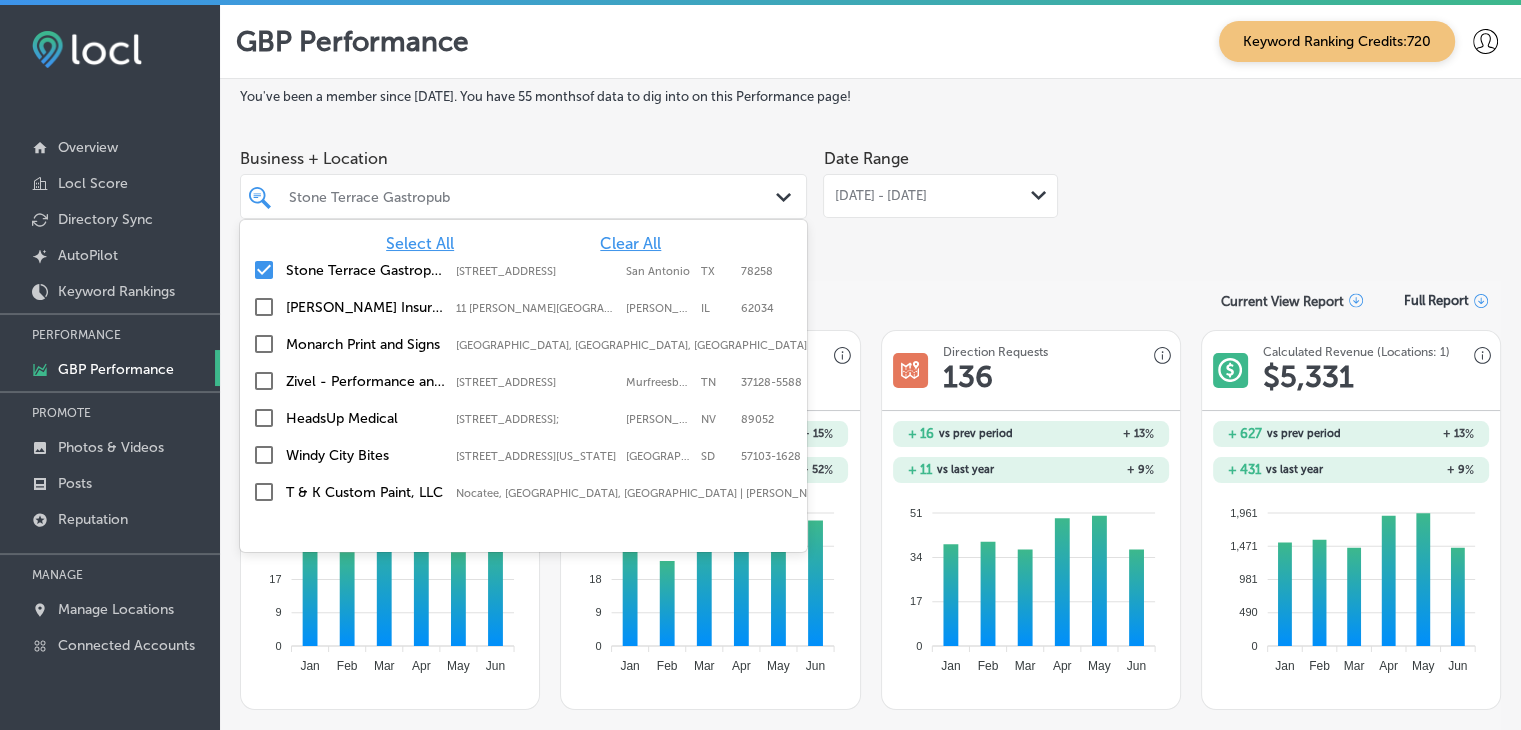 click on "[STREET_ADDRESS]" at bounding box center (536, 271) 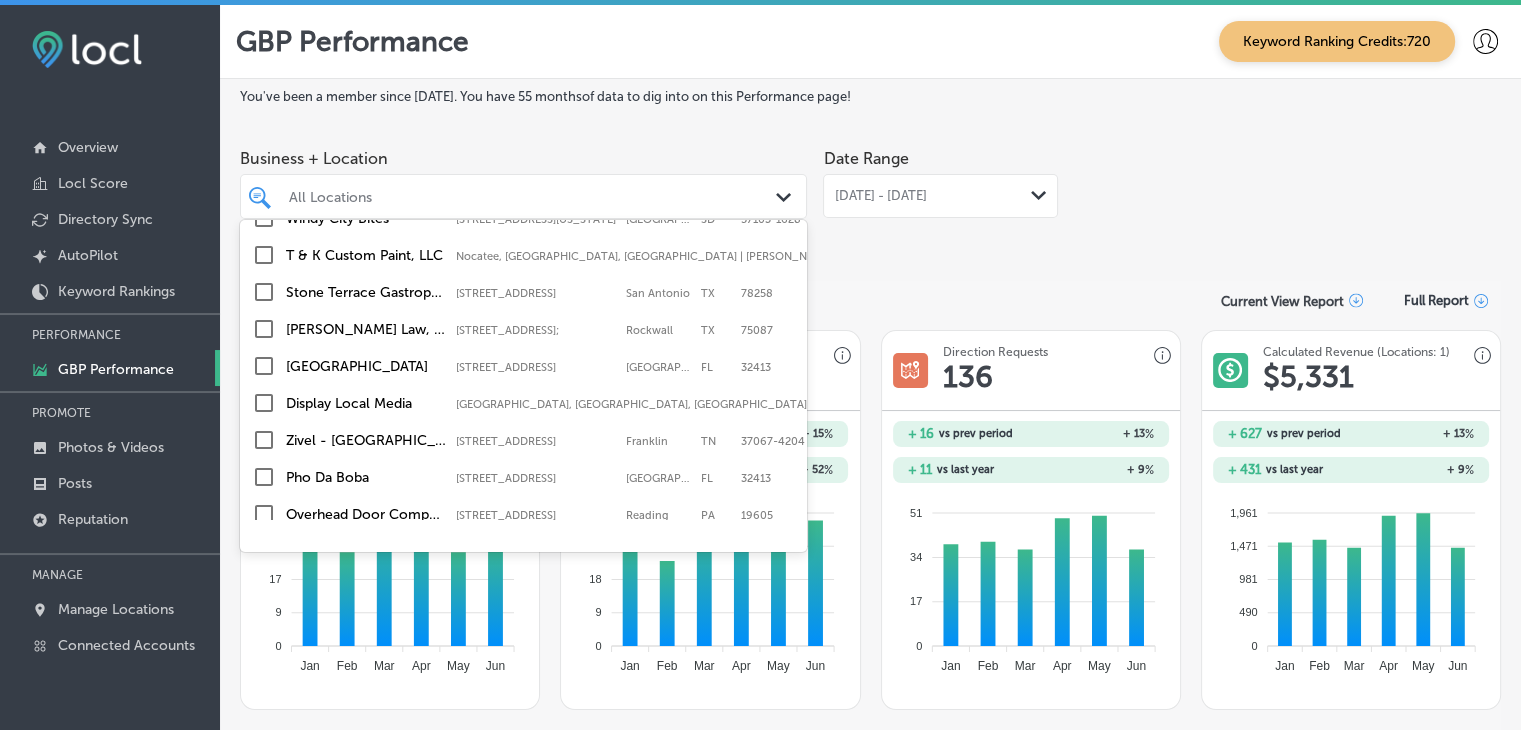 scroll, scrollTop: 300, scrollLeft: 0, axis: vertical 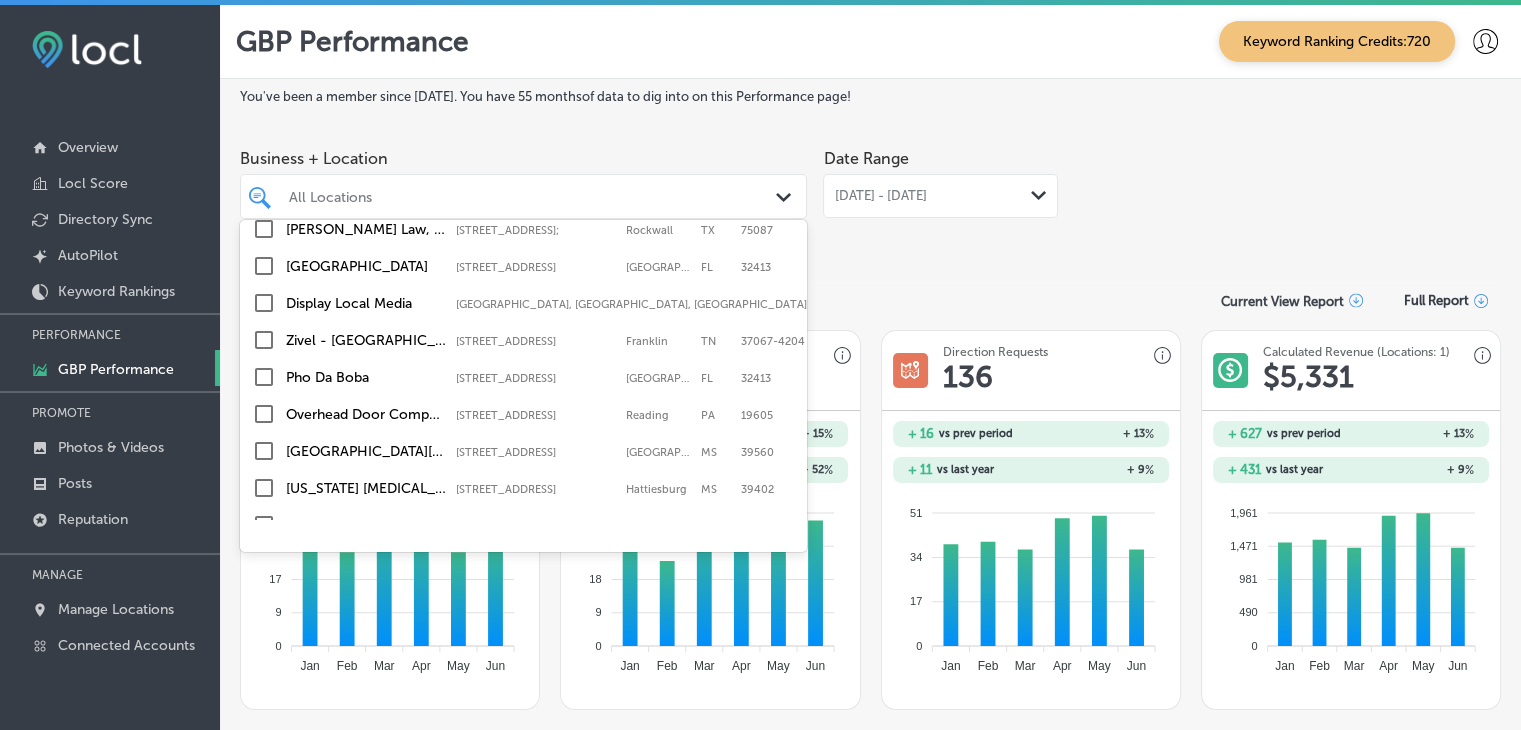 click on "Pho Da Boba [STREET_ADDRESS][GEOGRAPHIC_DATA][STREET_ADDRESS]" at bounding box center [523, 377] 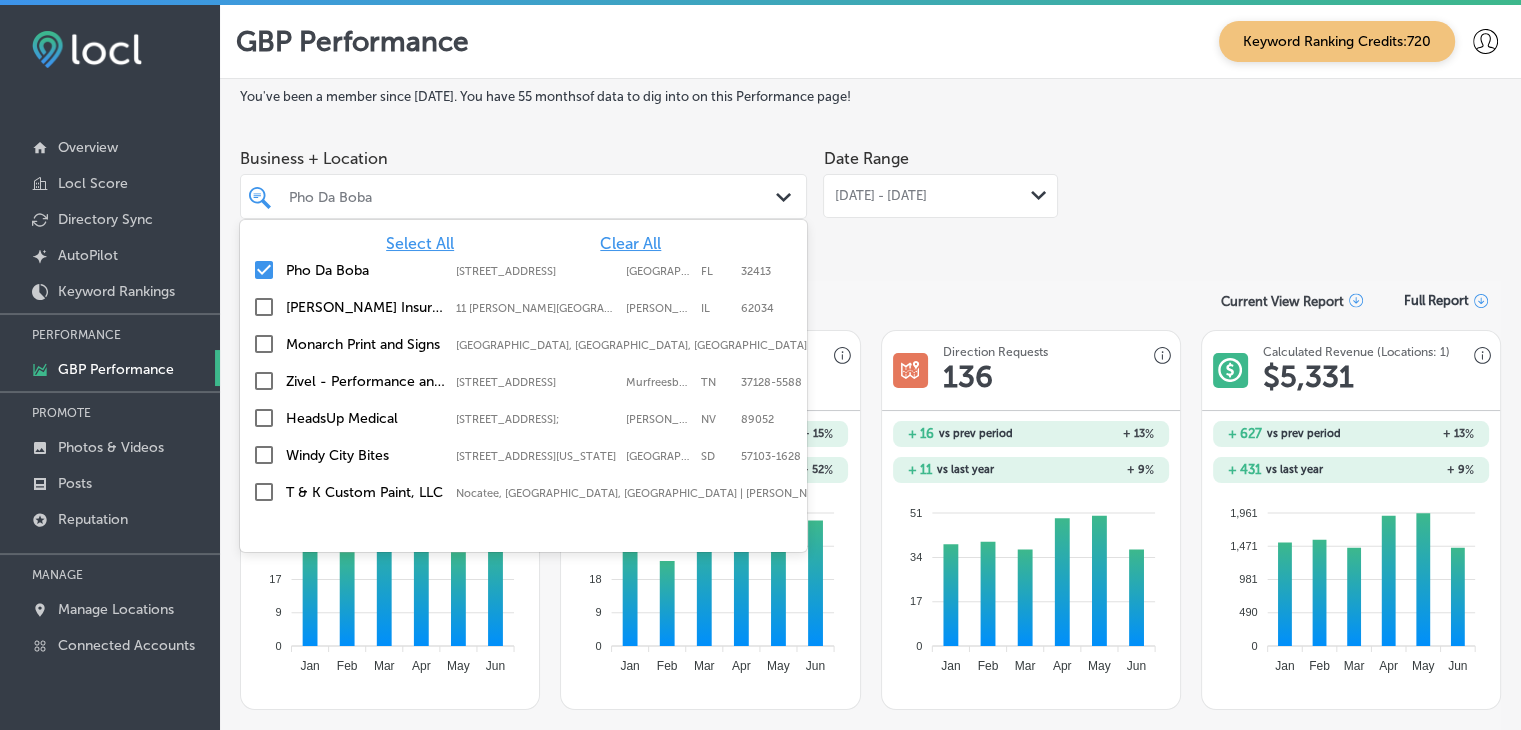 click on "You've been a member since   [DATE] . You have   55   months  of data to dig into on this Performance page! Business + Location   option [STREET_ADDRESS].    option 11 [PERSON_NAME][GEOGRAPHIC_DATA] focused, 3 of 91. 91 results available. Use Up and Down to choose options, press Enter to select the currently focused option, press Escape to exit the menu, press Tab to select the option and exit the menu.
Pho Da Boba
Path
Created with Sketch.
Select All Clear All [GEOGRAPHIC_DATA][STREET_ADDRESS][STREET_ADDRESS] [PERSON_NAME] Insurance & Financial Services [STREET_ADDRESS][PERSON_NAME] [GEOGRAPHIC_DATA][PERSON_NAME] Monarch Print and [GEOGRAPHIC_DATA], [GEOGRAPHIC_DATA] Zivel - Performance and Recovery [STREET_ADDRESS]-5588 [STREET_ADDRESS]" at bounding box center (870, 1278) 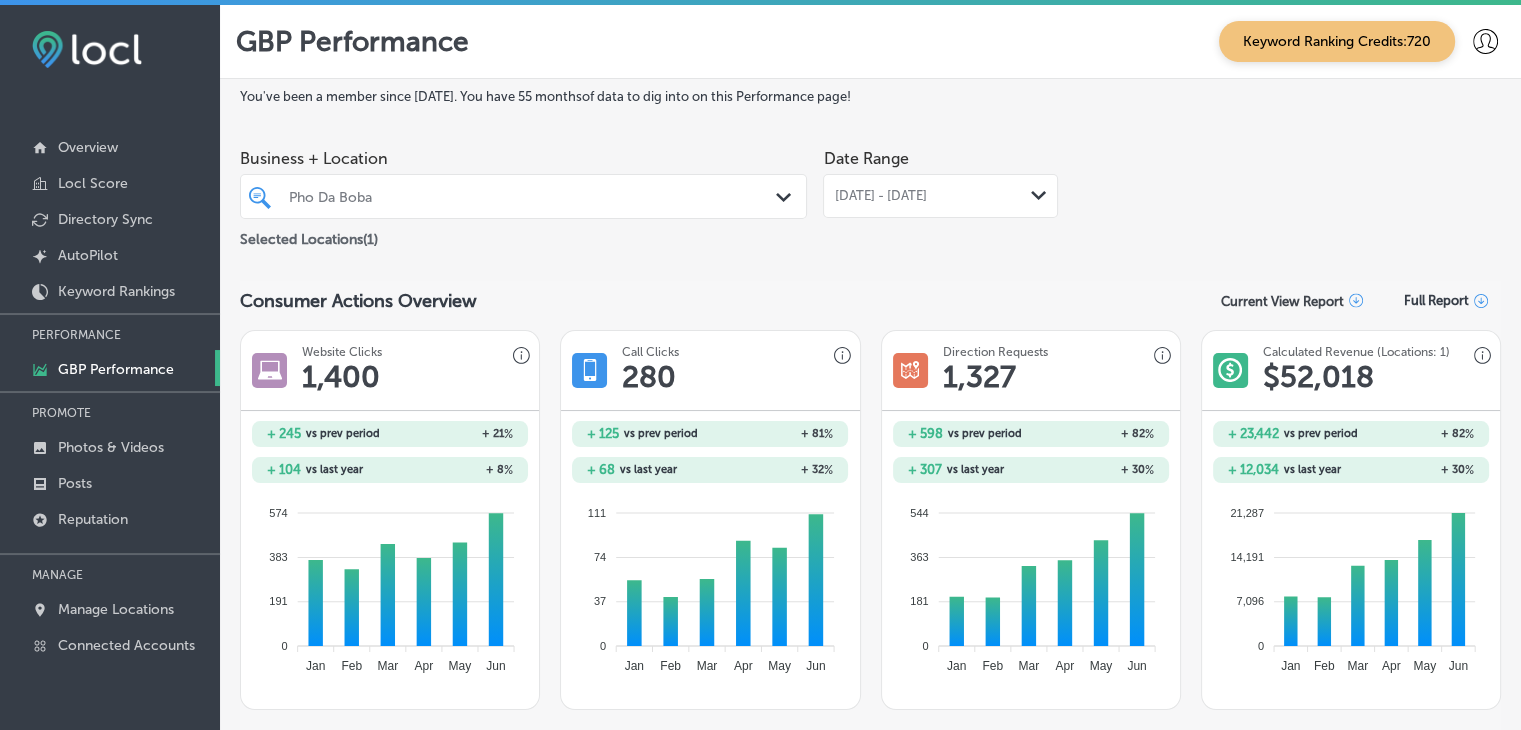 click on "[DATE] - [DATE]" at bounding box center [880, 196] 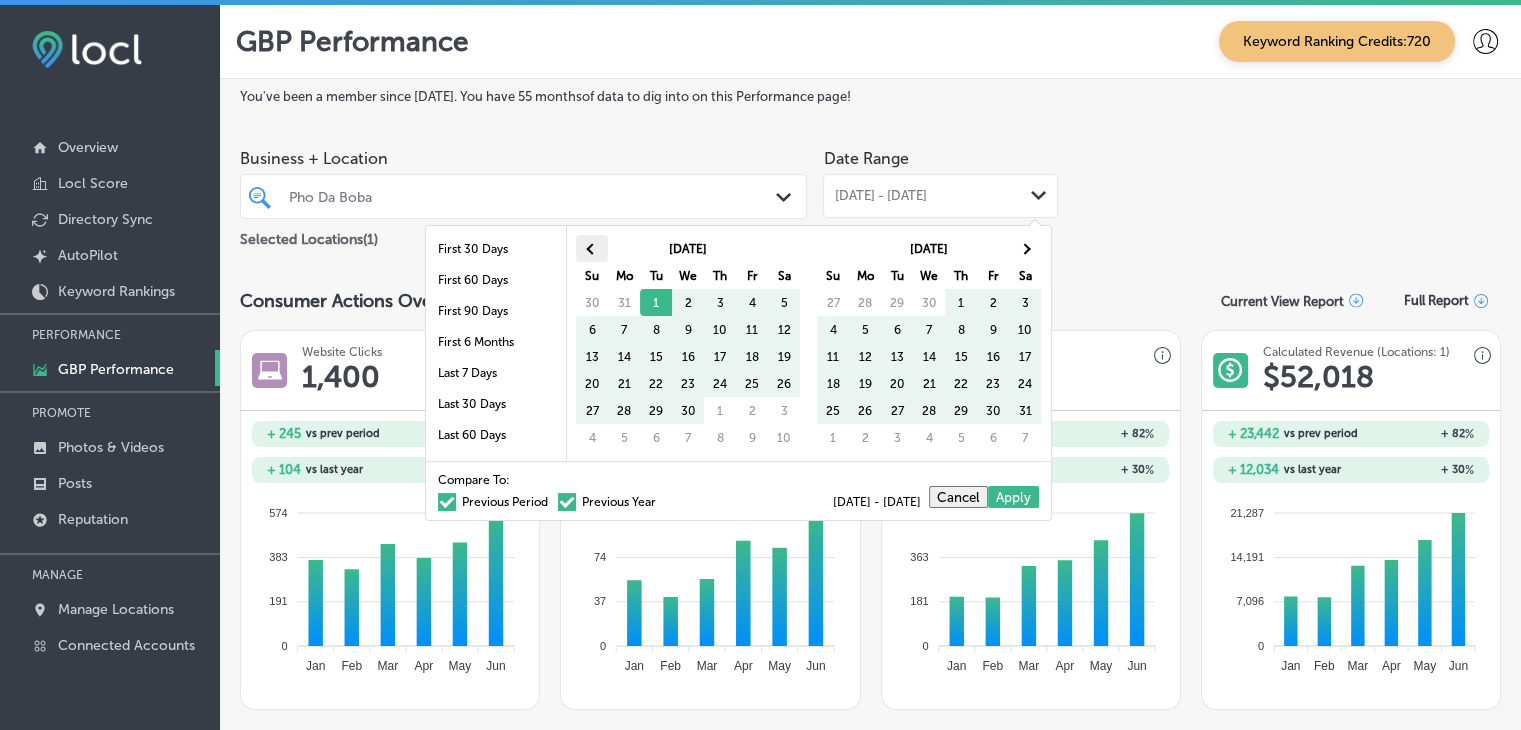 click at bounding box center (592, 248) 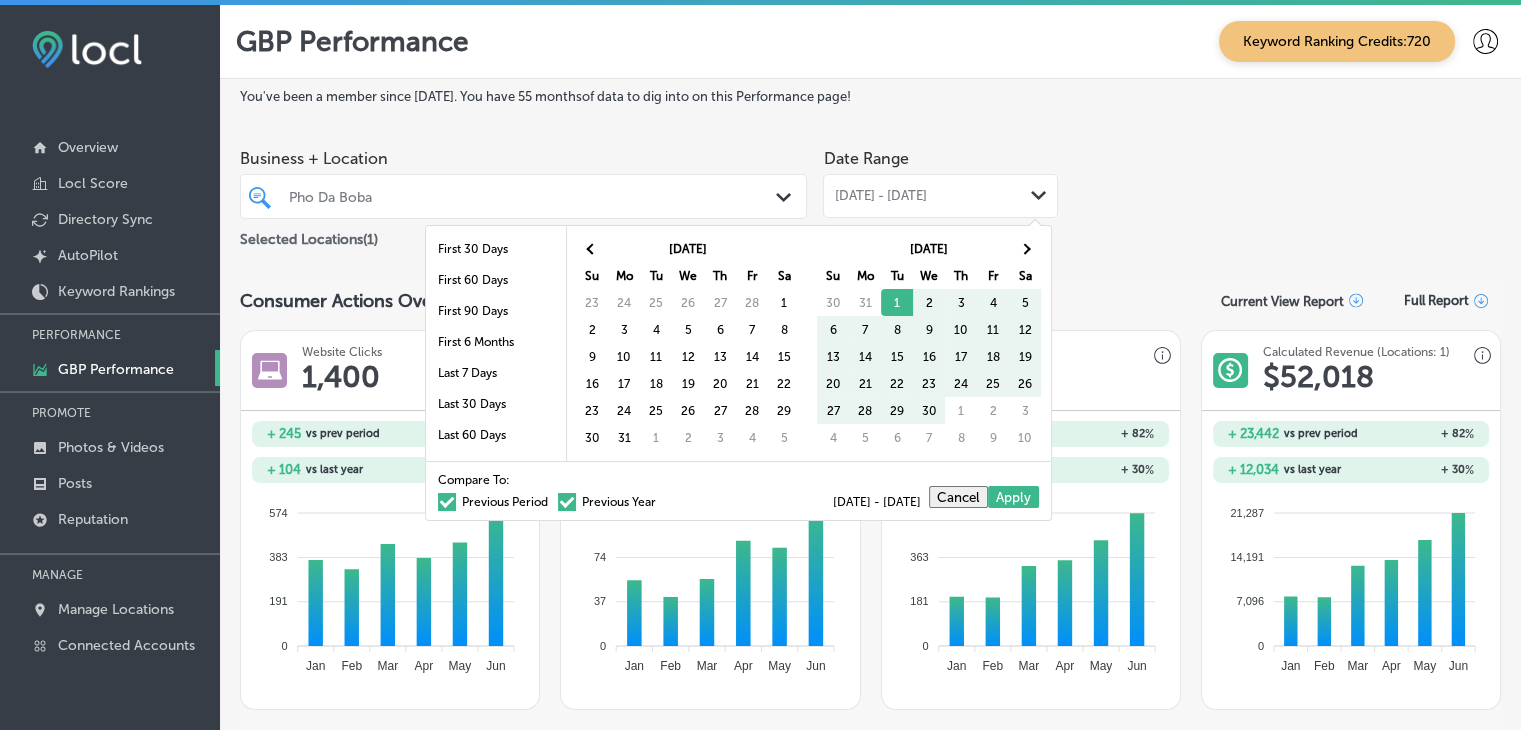 click at bounding box center [592, 248] 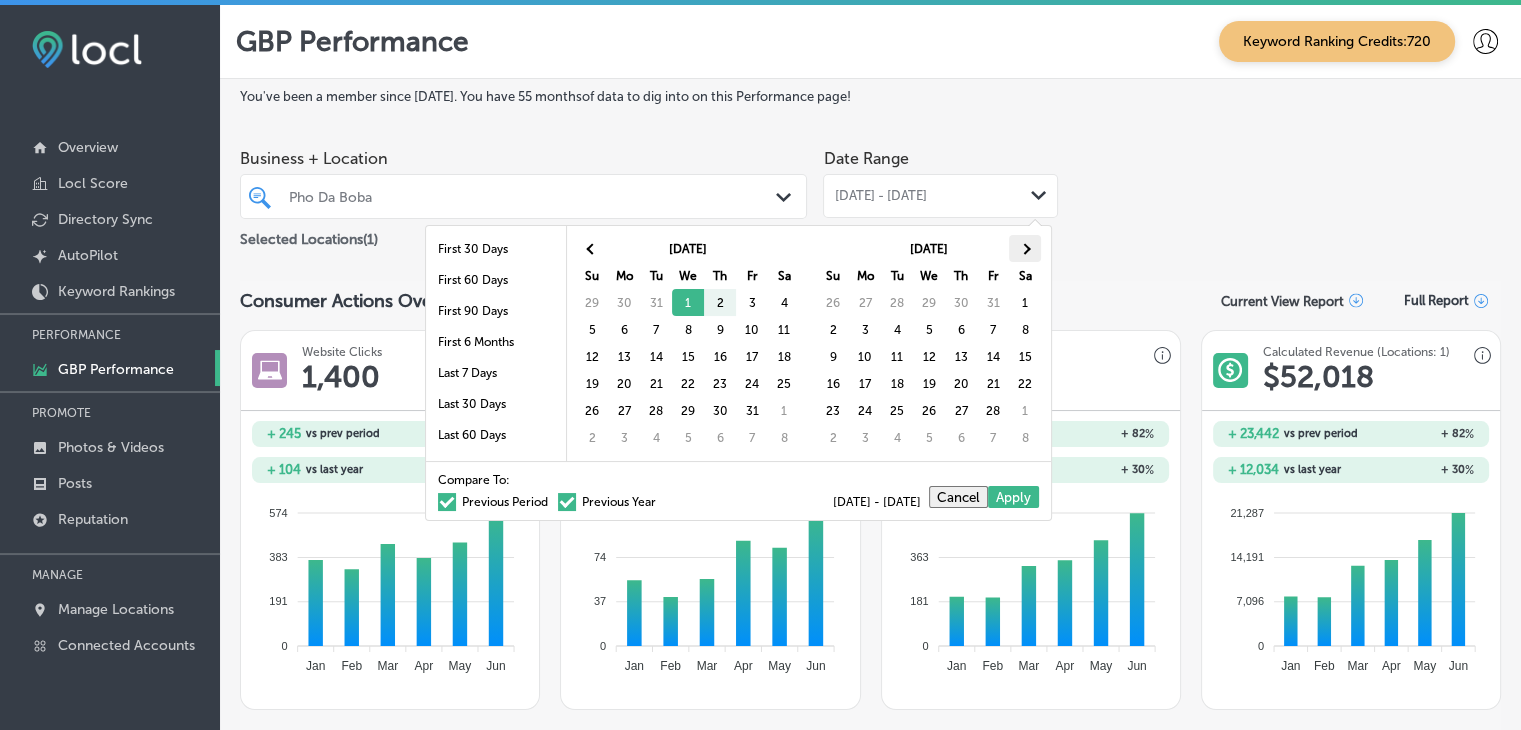 click at bounding box center [1025, 248] 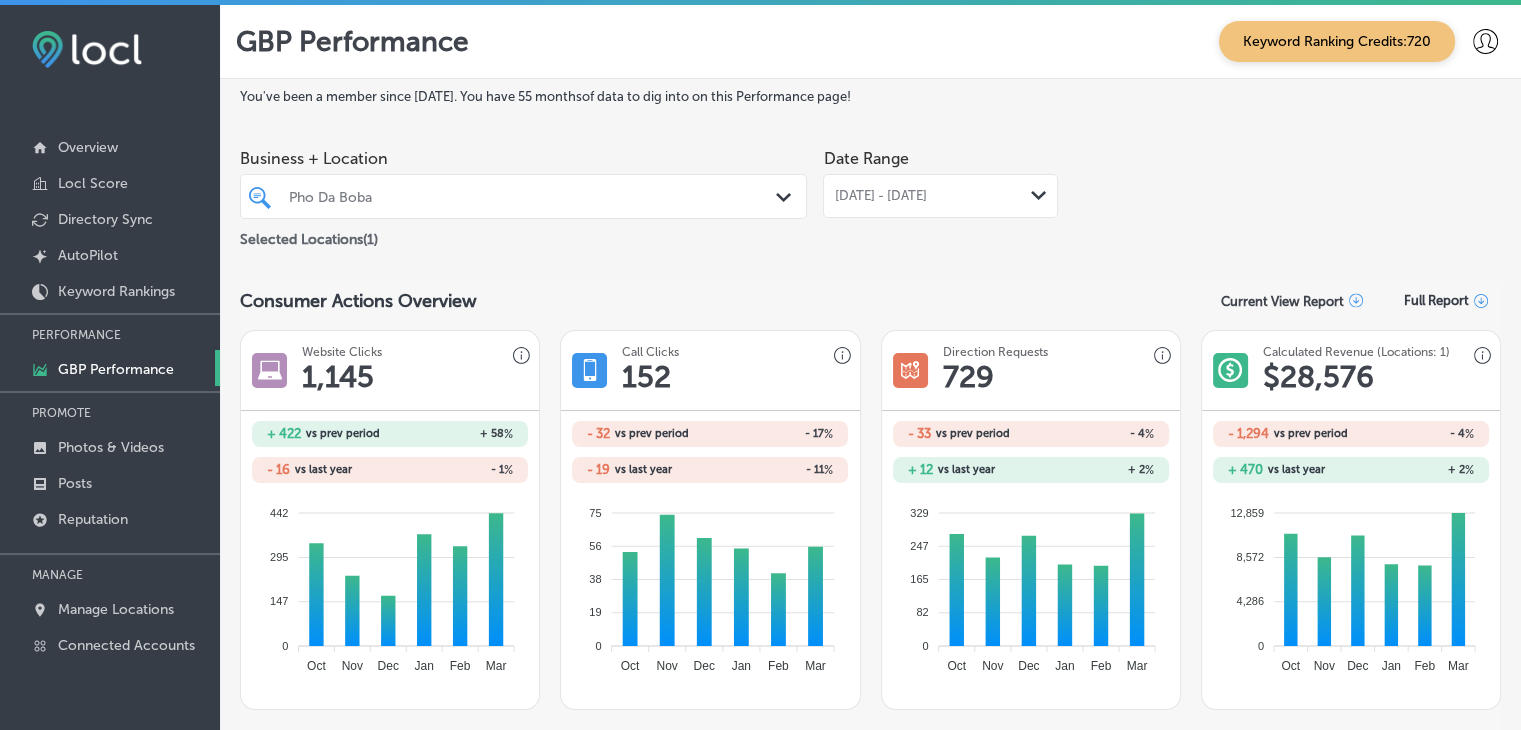 click on "[DATE] - [DATE]" at bounding box center (880, 196) 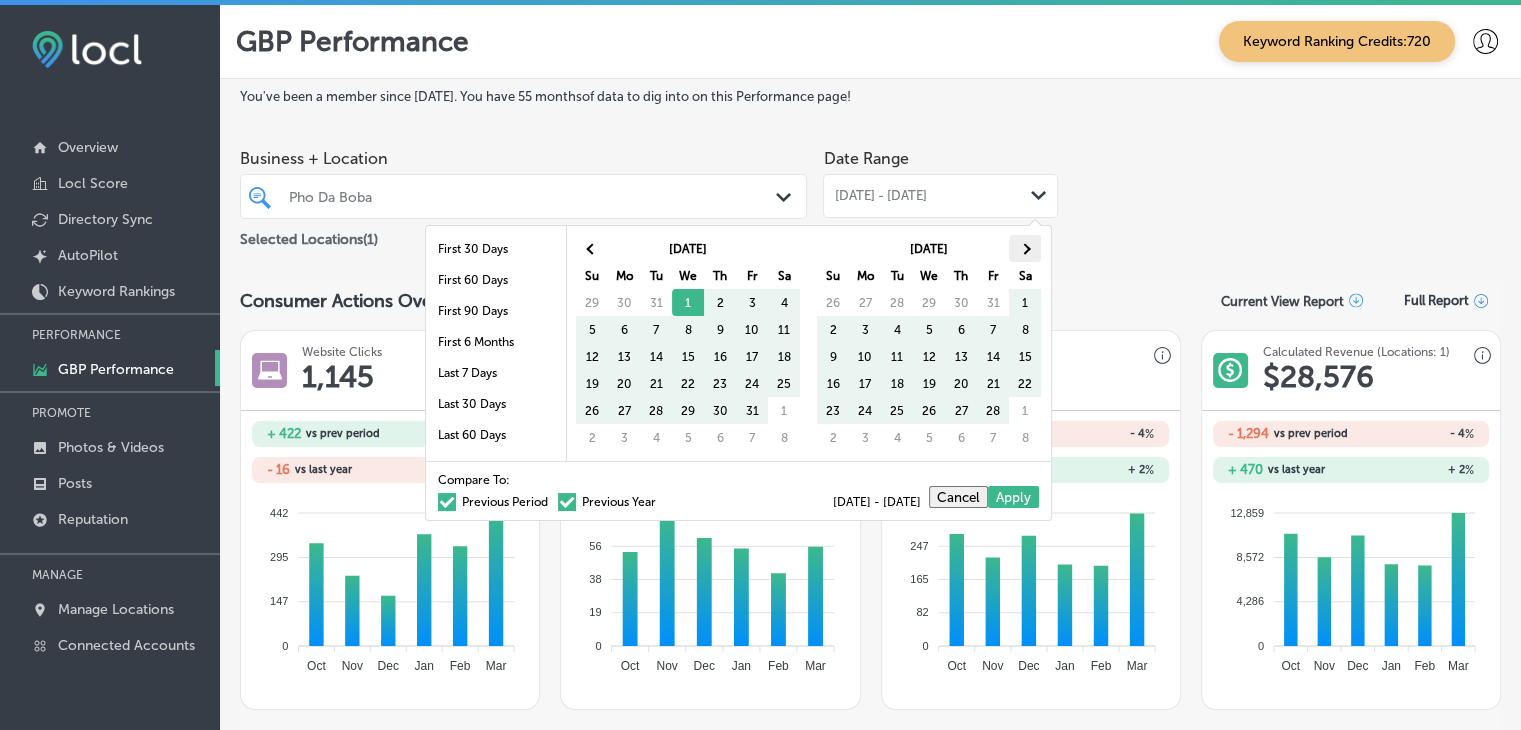 click at bounding box center (1025, 248) 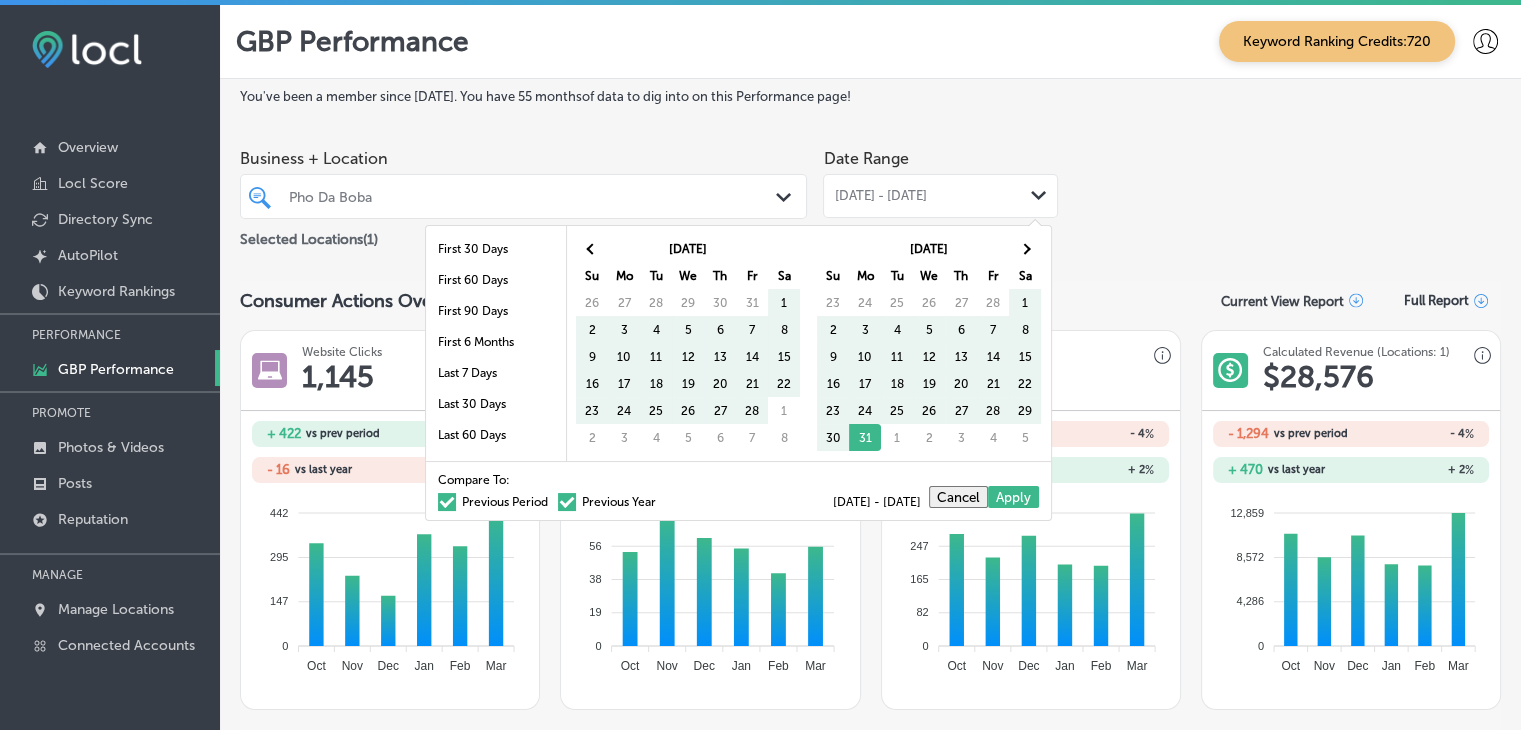 click at bounding box center [1025, 248] 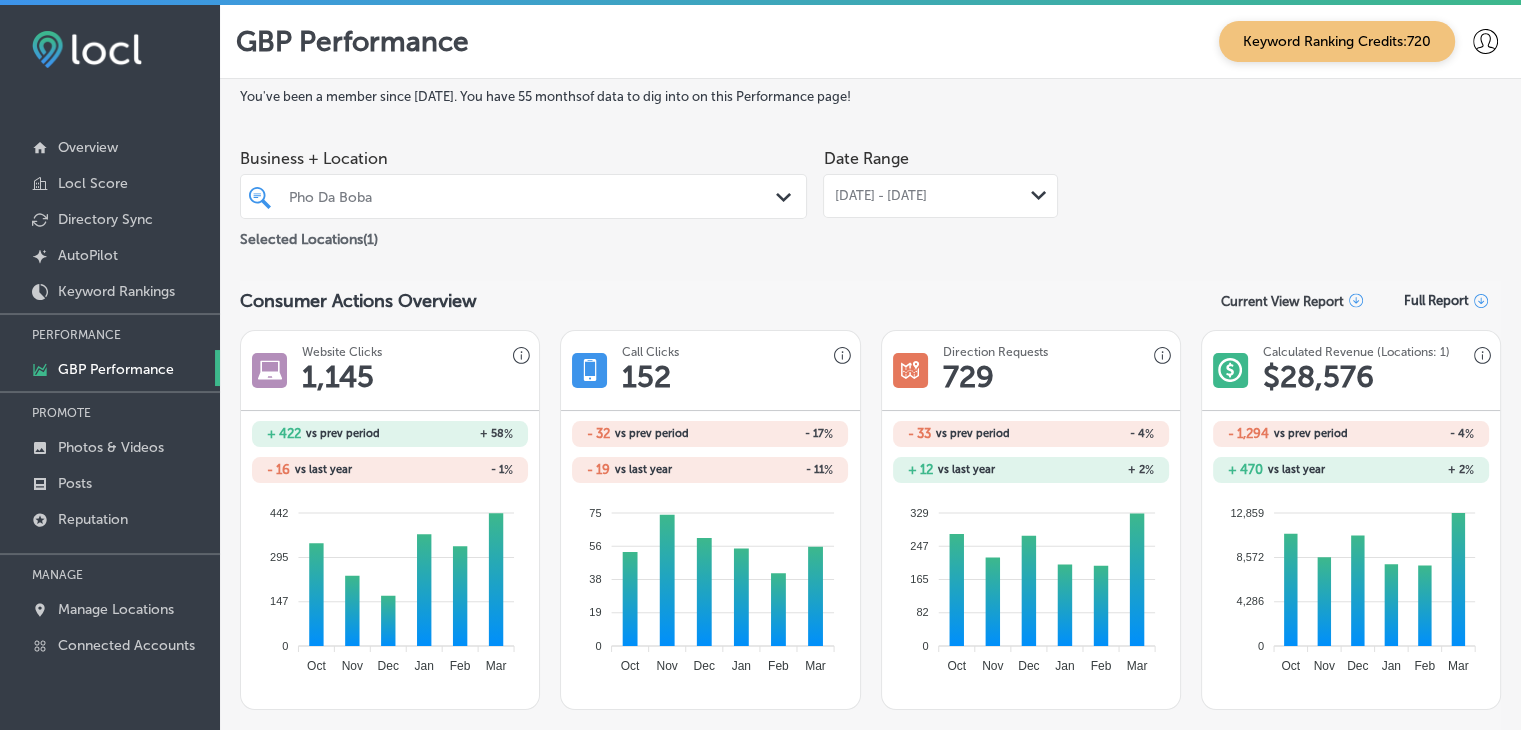 drag, startPoint x: 1087, startPoint y: 202, endPoint x: 1053, endPoint y: 210, distance: 34.928497 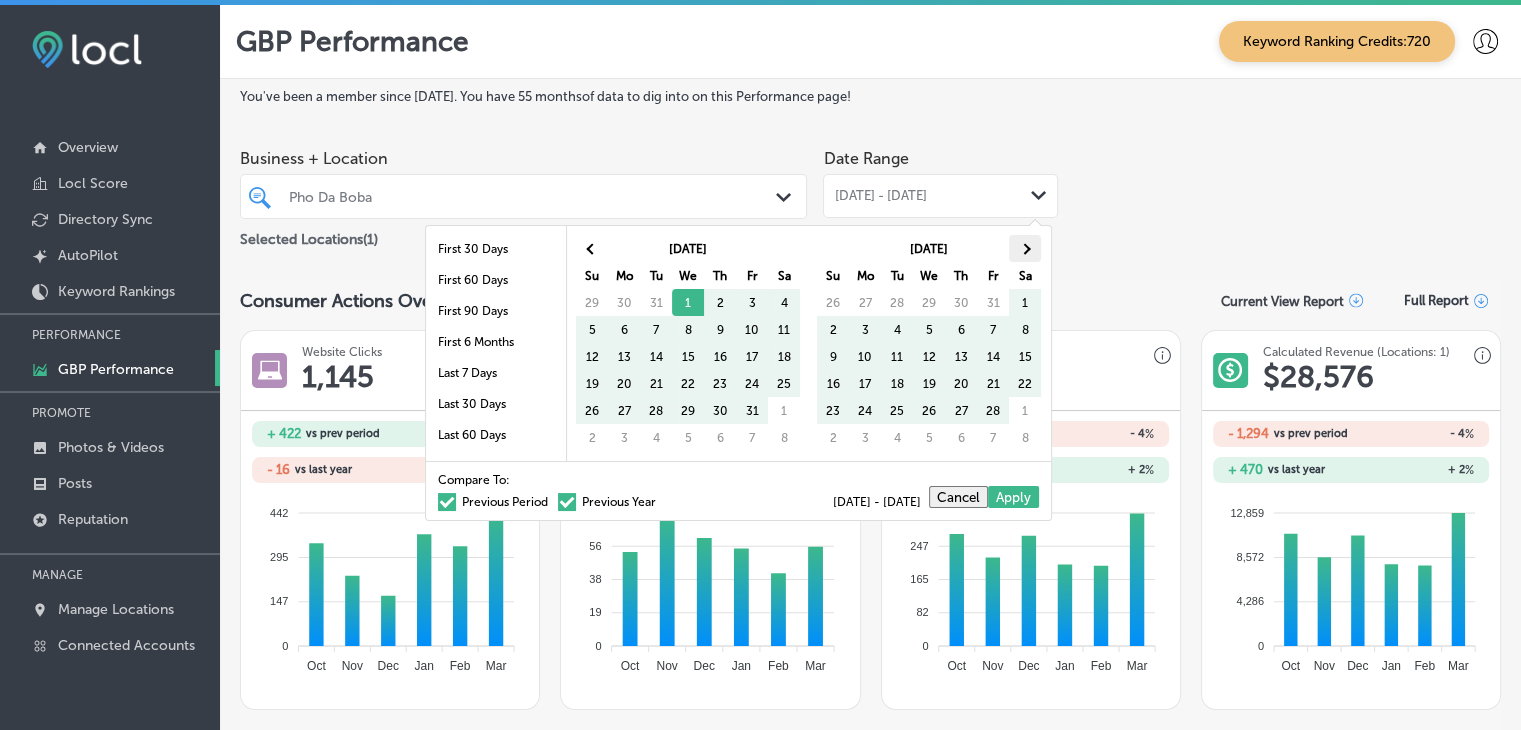click at bounding box center (1024, 248) 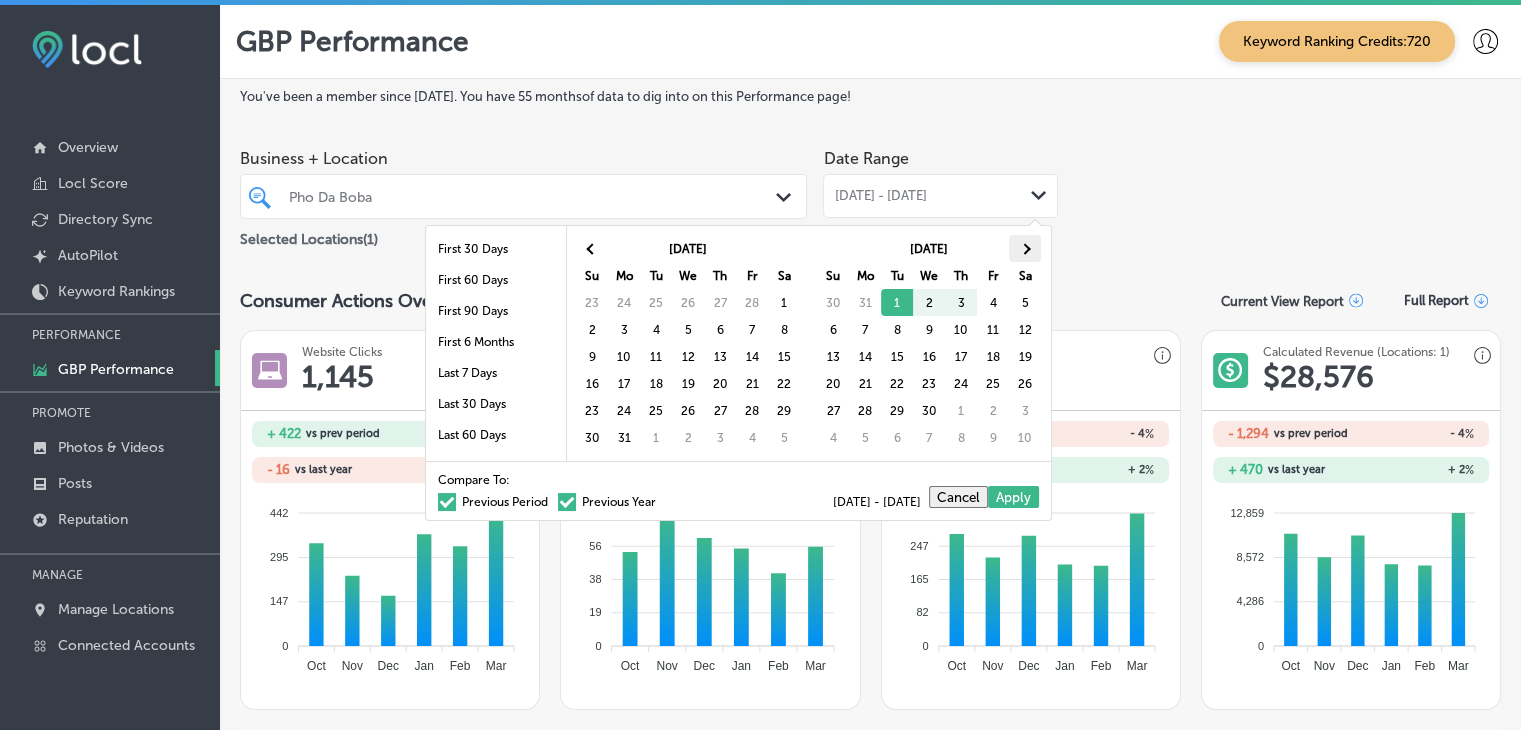 click at bounding box center [1025, 248] 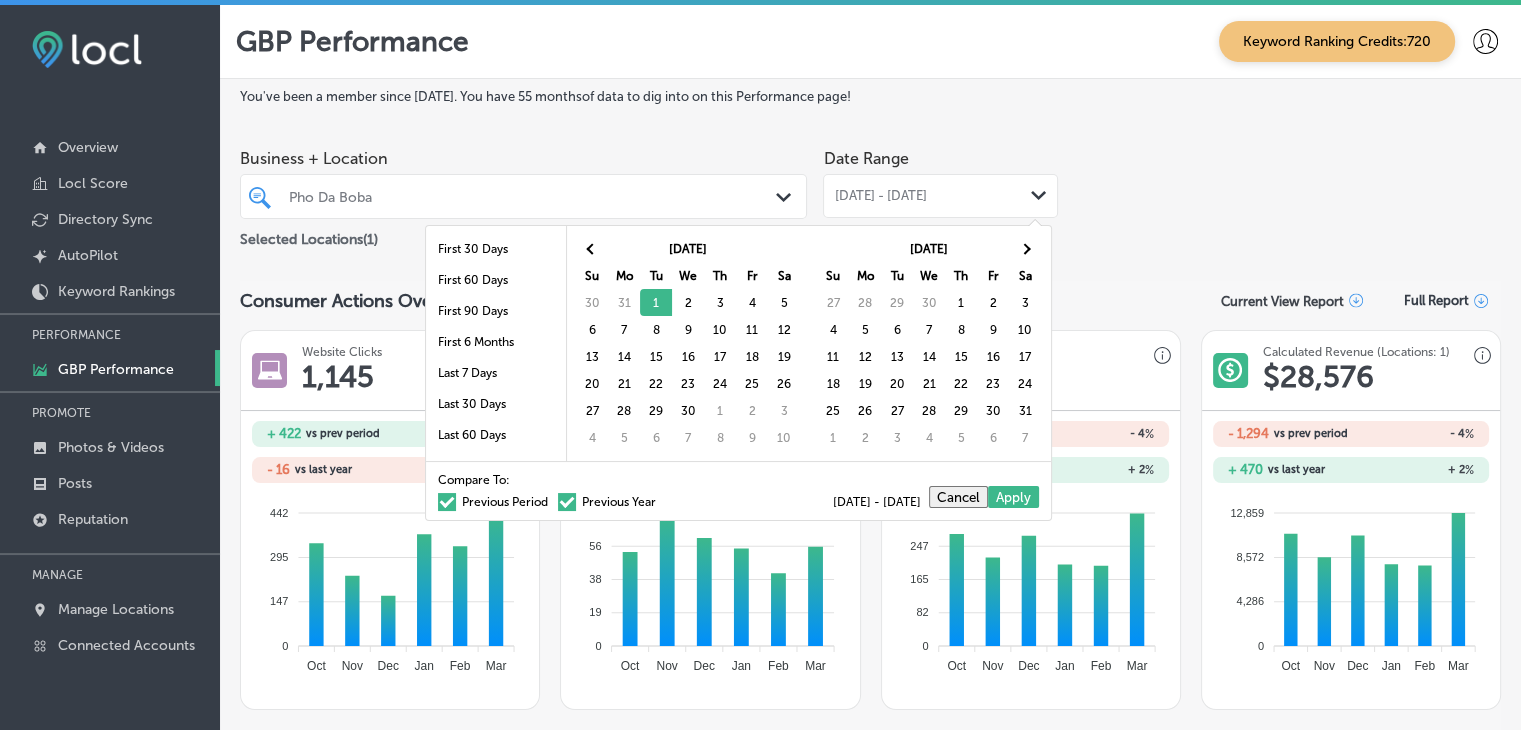 click at bounding box center [1025, 248] 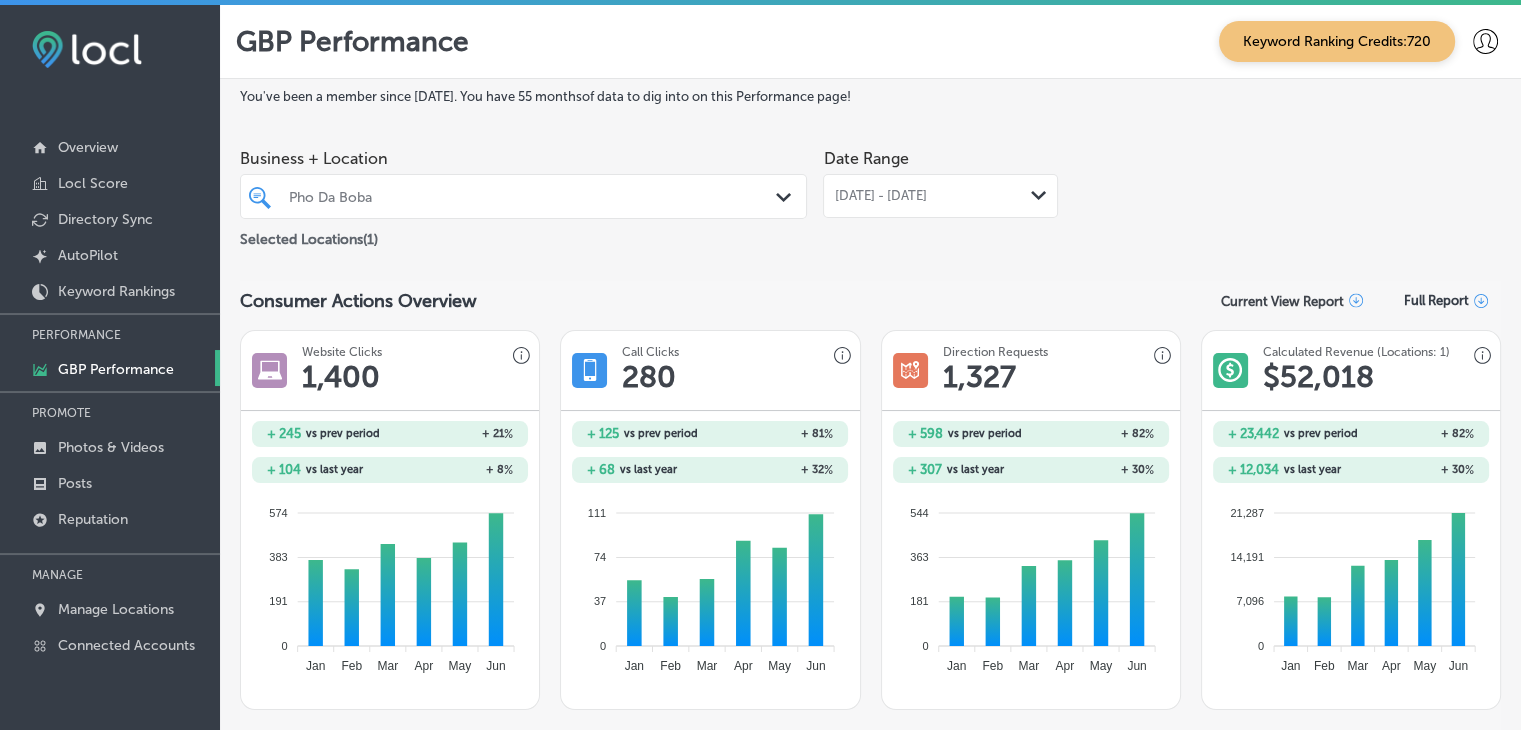 click on "Business + Location
Pho Da Boba
Path
Created with Sketch.
Selected Locations  ( 1 ) Date Range [DATE] - [DATE]
Path
Created with Sketch." at bounding box center [870, 195] 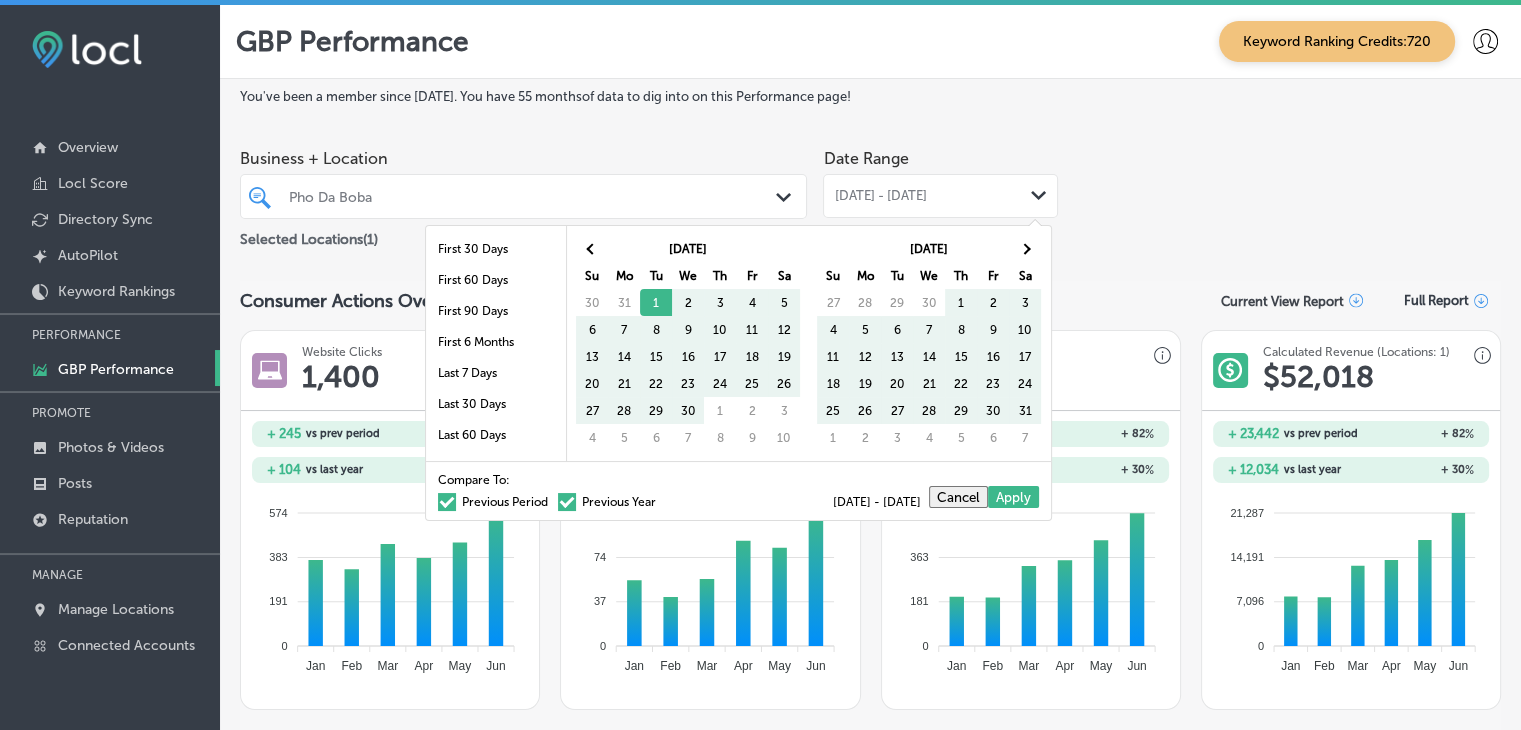 click on "You've been a member since   [DATE] . You have   55   months  of data to dig into on this Performance page!" at bounding box center [870, 96] 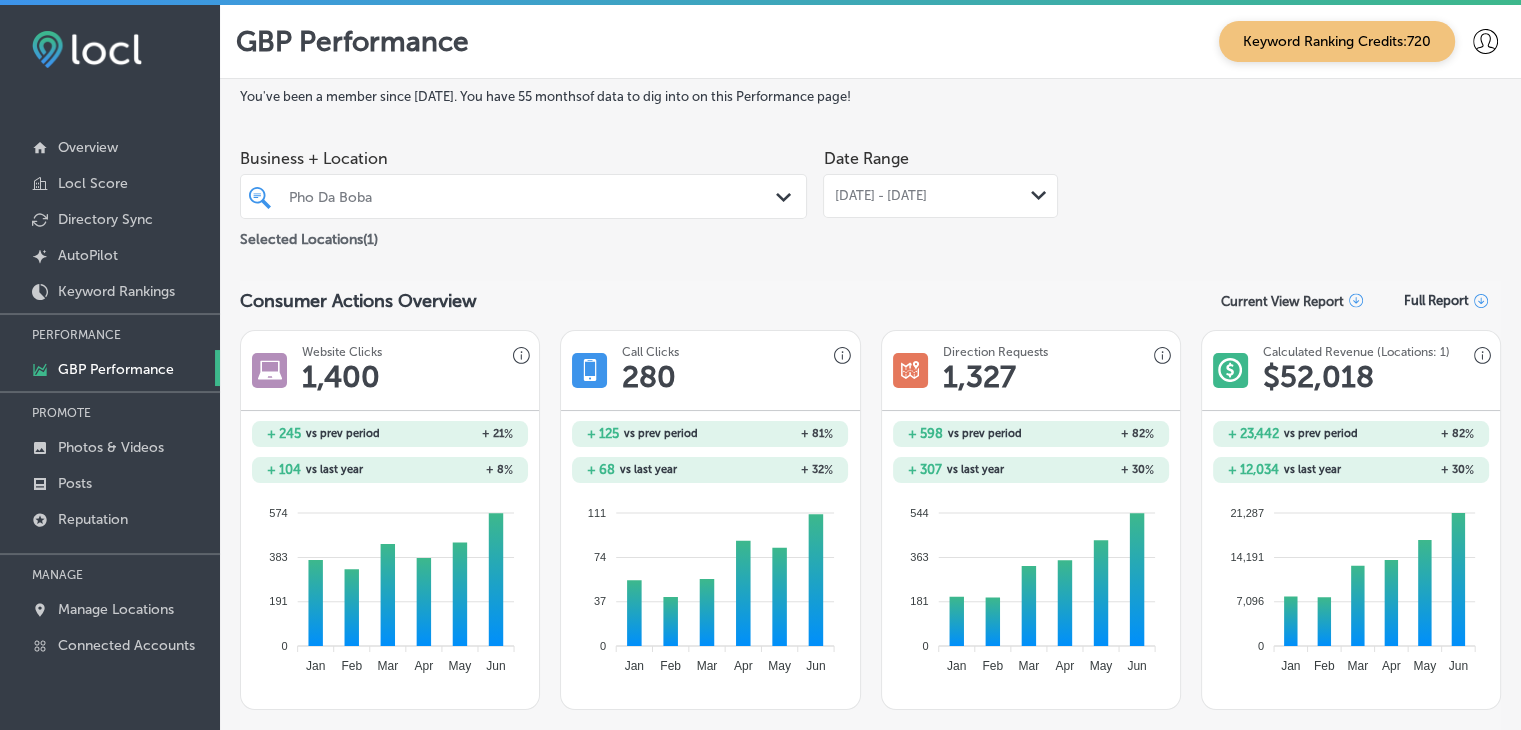 click at bounding box center [500, 196] 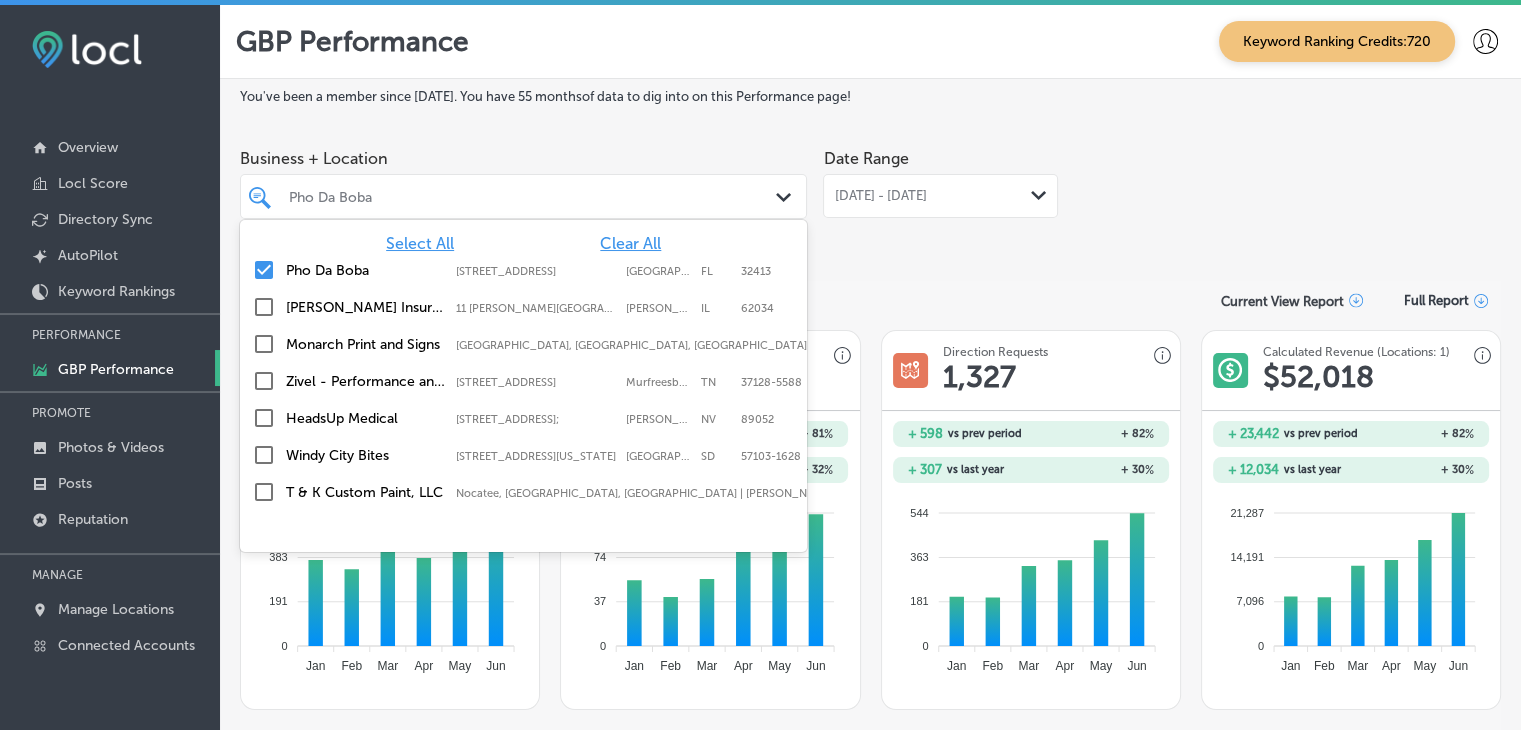click on "Clear All" at bounding box center [630, 243] 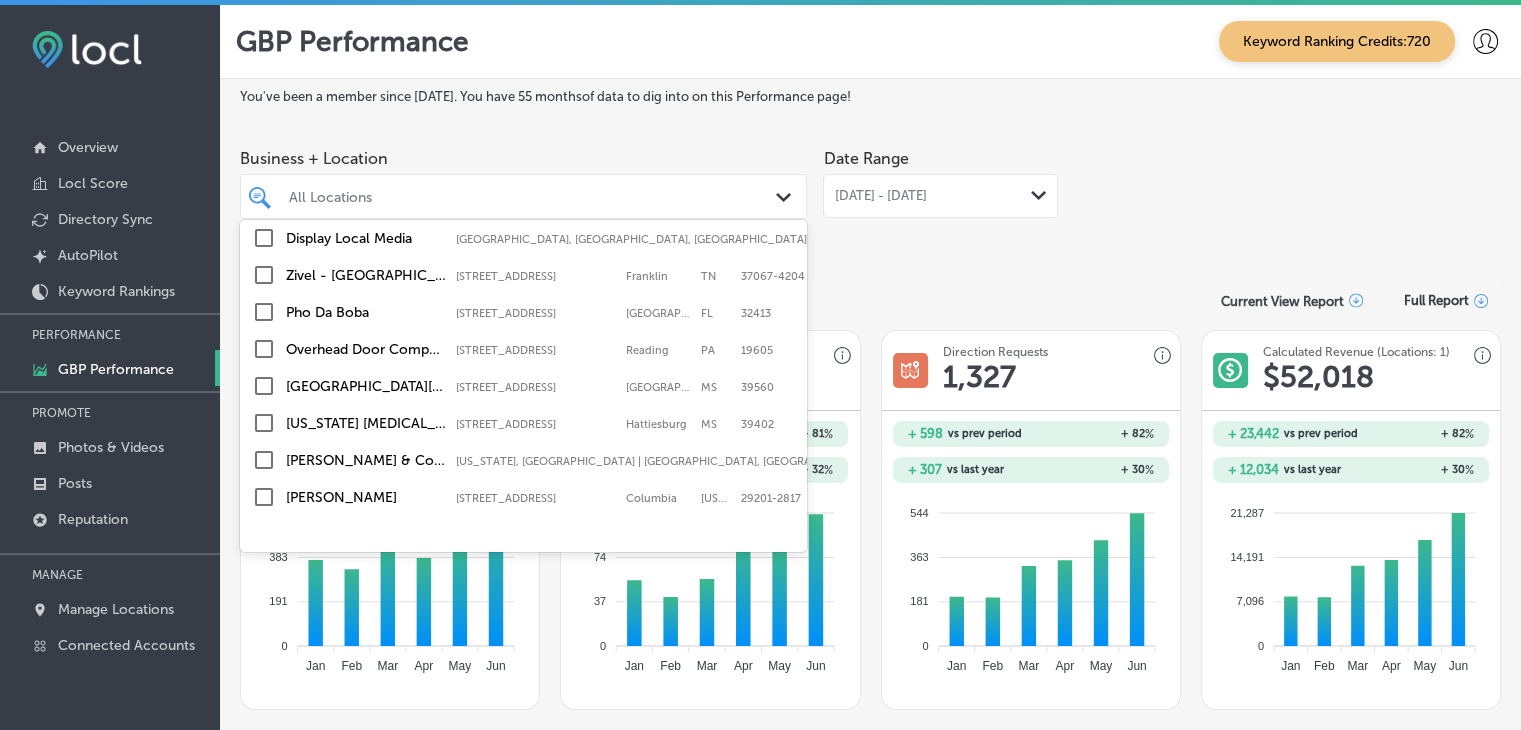 scroll, scrollTop: 400, scrollLeft: 0, axis: vertical 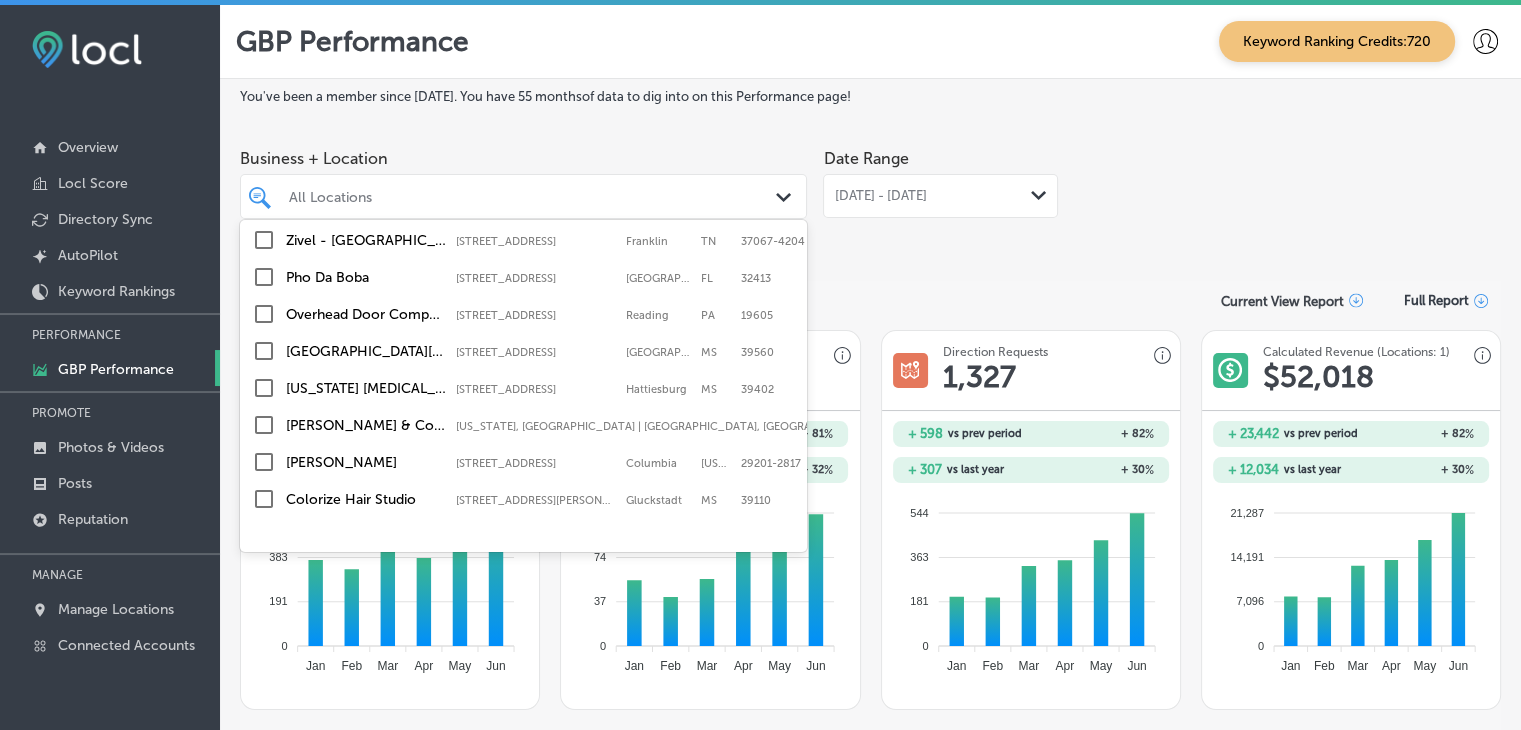 click on "[STREET_ADDRESS]" at bounding box center (536, 389) 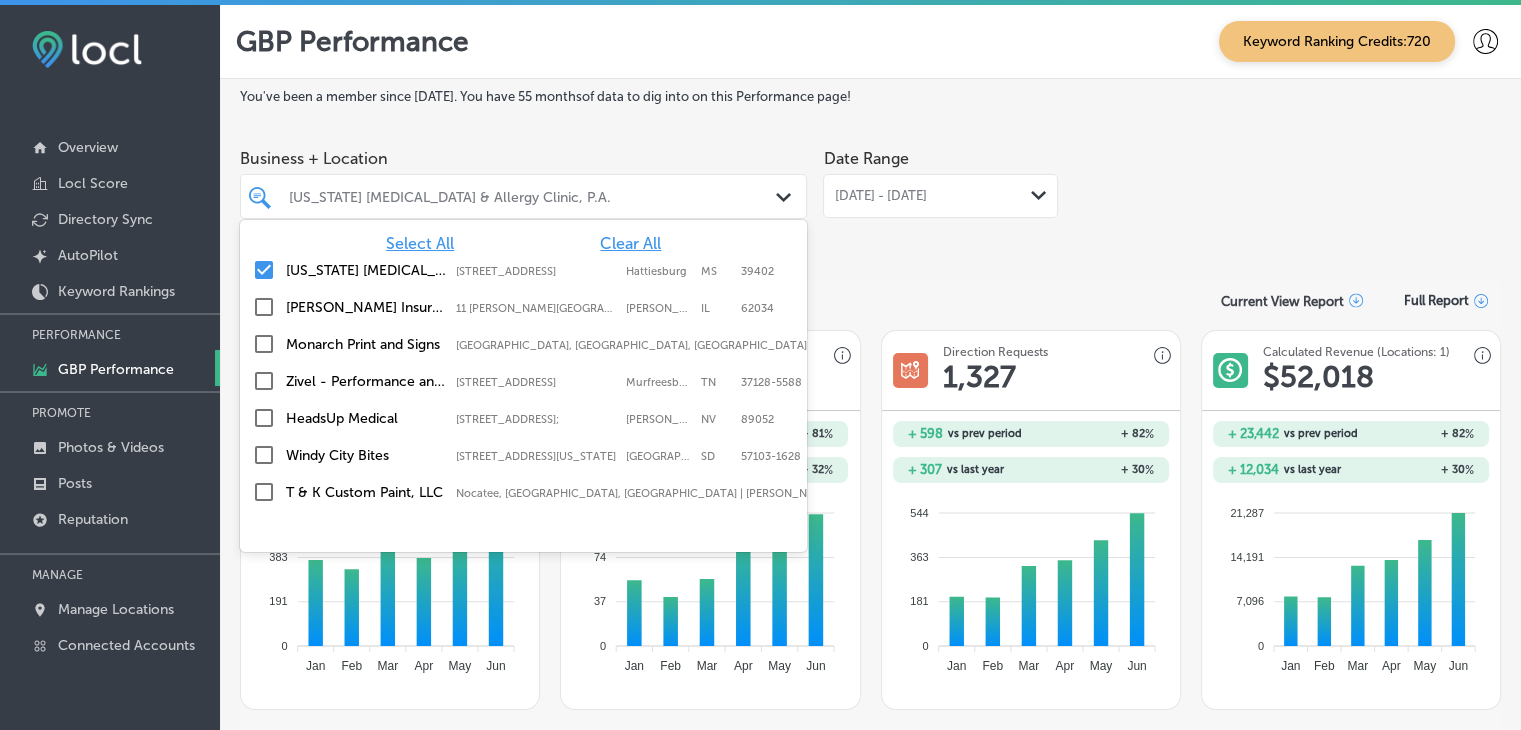 click on "Business + Location   [STREET_ADDRESS].    option  focused, 4 of 91. 91 results available. Use Up and Down to choose options, press Enter to select the currently focused option, press Escape to exit the menu, press Tab to select the option and exit the menu.
[US_STATE] [MEDICAL_DATA] & Allergy Clinic, P.A.
Path
Created with Sketch.
Select All Clear All [US_STATE] [MEDICAL_DATA] & Allergy Clinic, P.A. [STREET_ADDRESS][GEOGRAPHIC_DATA][STREET_ADDRESS] [PERSON_NAME] Insurance & Financial Services [STREET_ADDRESS][PERSON_NAME] [GEOGRAPHIC_DATA][PERSON_NAME] Monarch Print and Signs [GEOGRAPHIC_DATA], [GEOGRAPHIC_DATA], [GEOGRAPHIC_DATA] Zivel - Performance and Recovery [STREET_ADDRESS]-5588 [STREET_ADDRESS]-5588 HeadsUp Medical [STREET_ADDRESS][PERSON_NAME]" at bounding box center [870, 195] 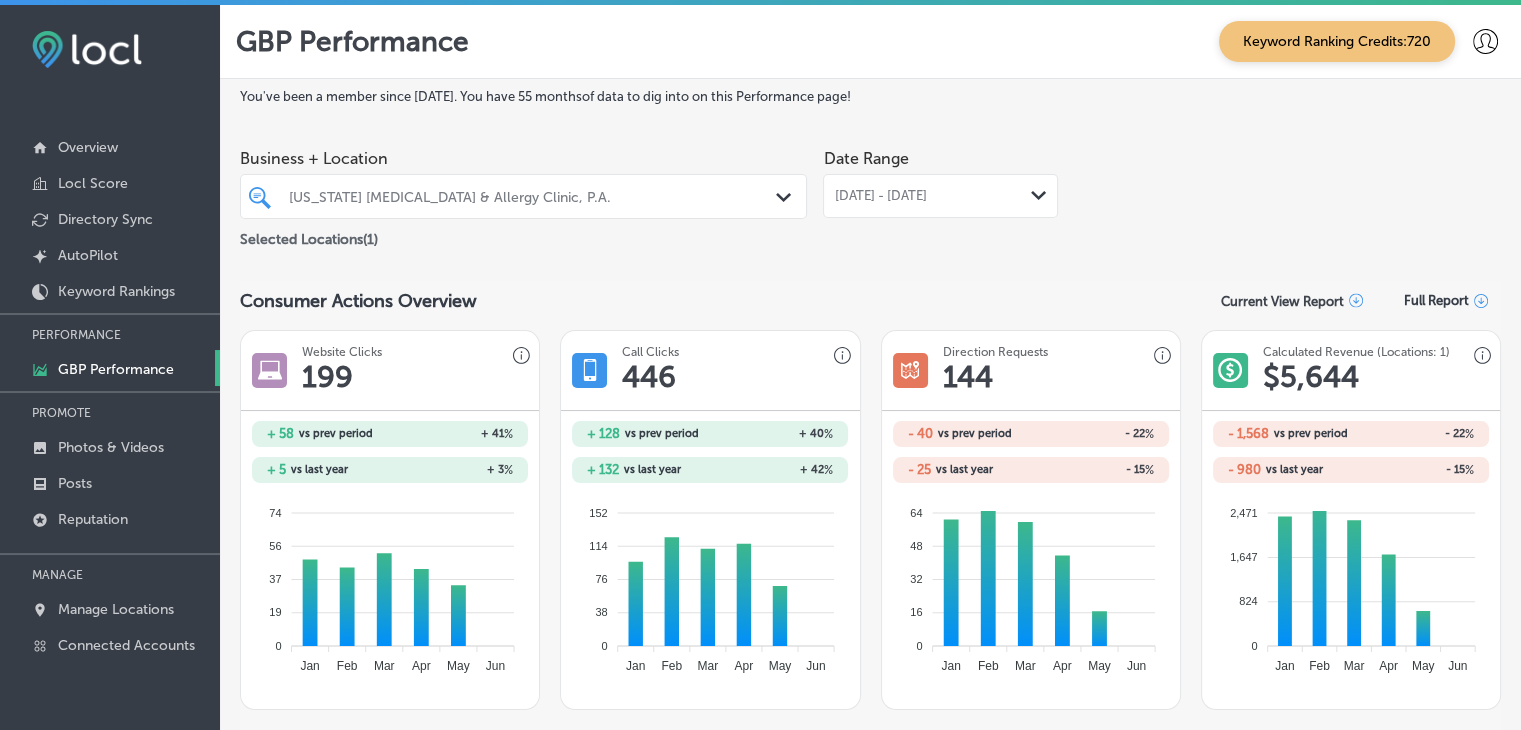 click on "Selected Locations  ( 1 )" at bounding box center (523, 235) 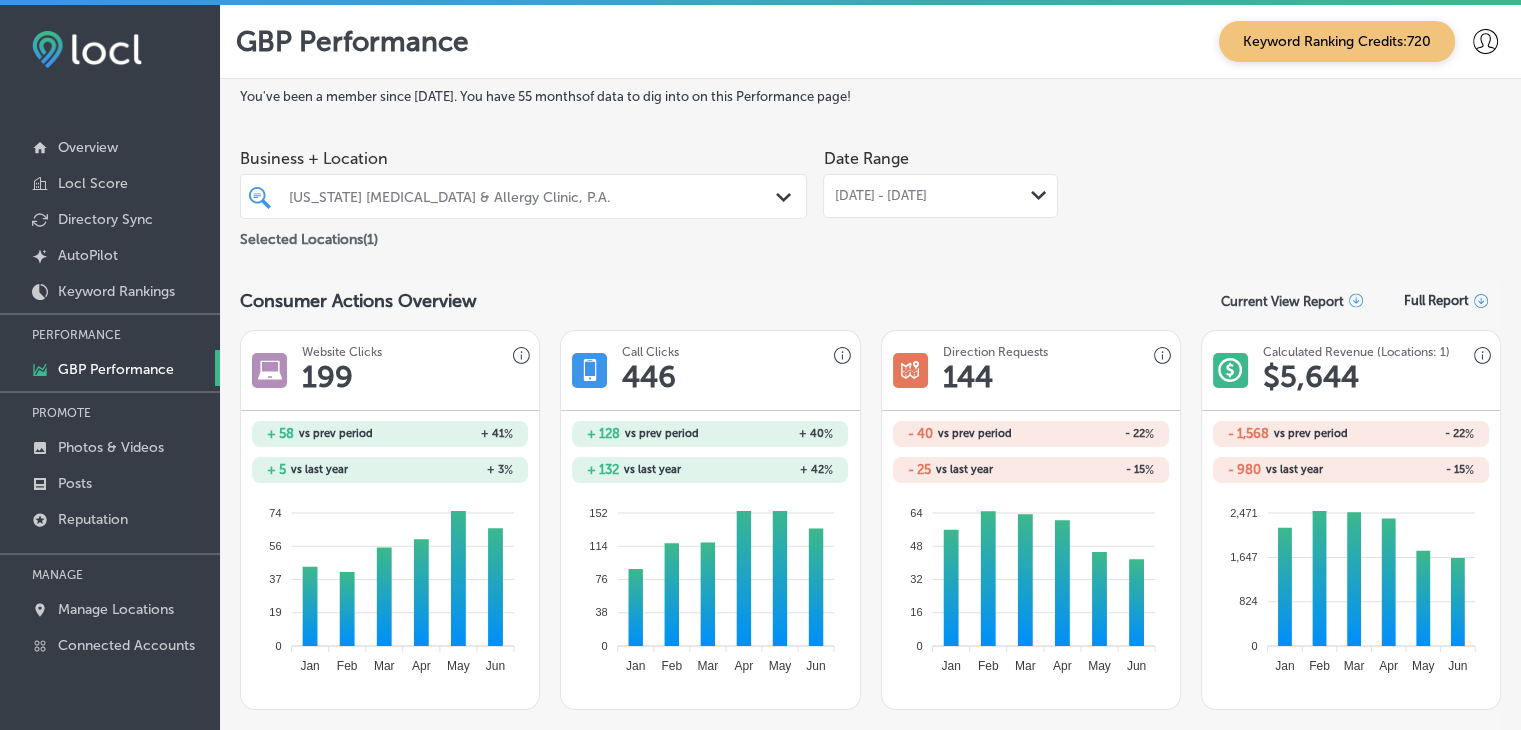 click on "[US_STATE] [MEDICAL_DATA] & Allergy Clinic, P.A." at bounding box center [523, 196] 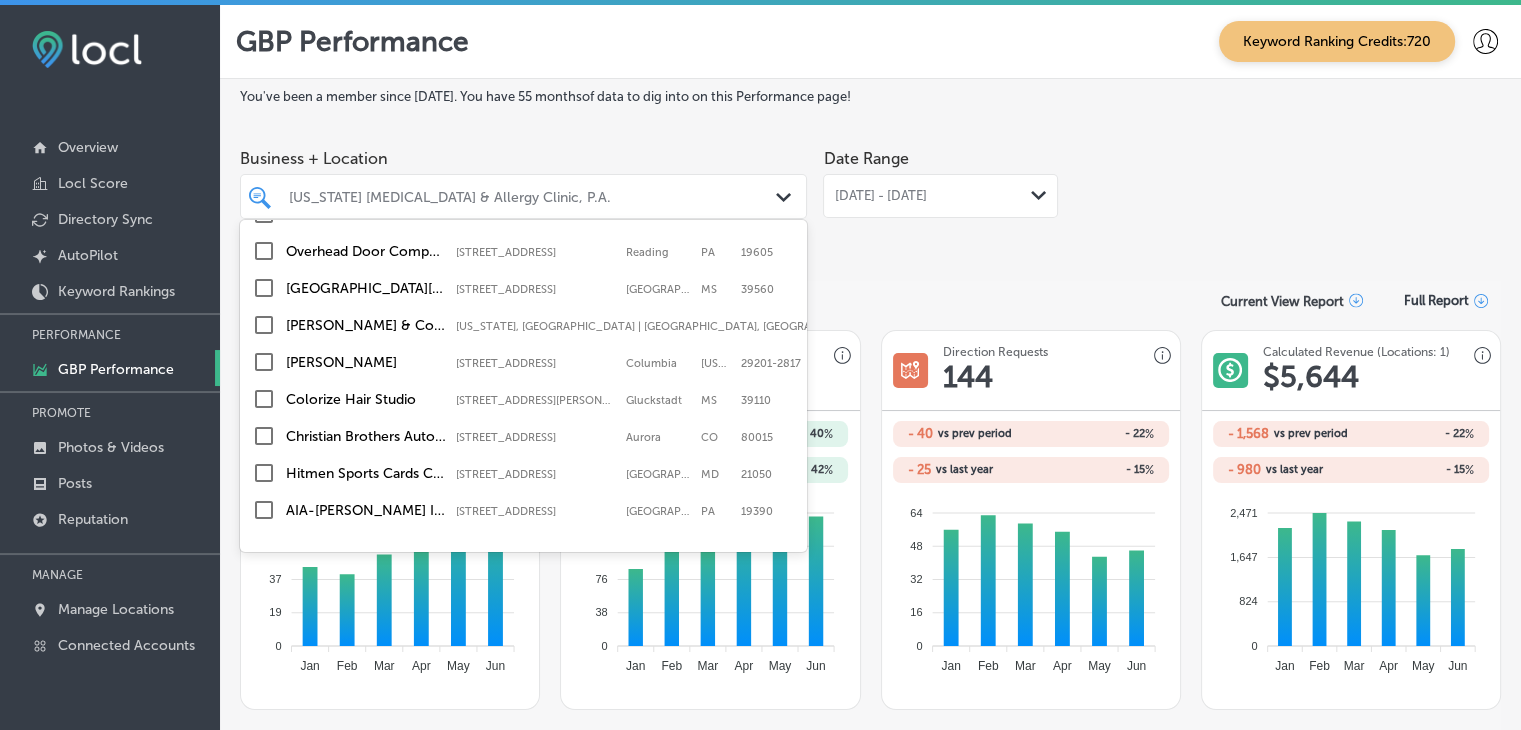 scroll, scrollTop: 0, scrollLeft: 0, axis: both 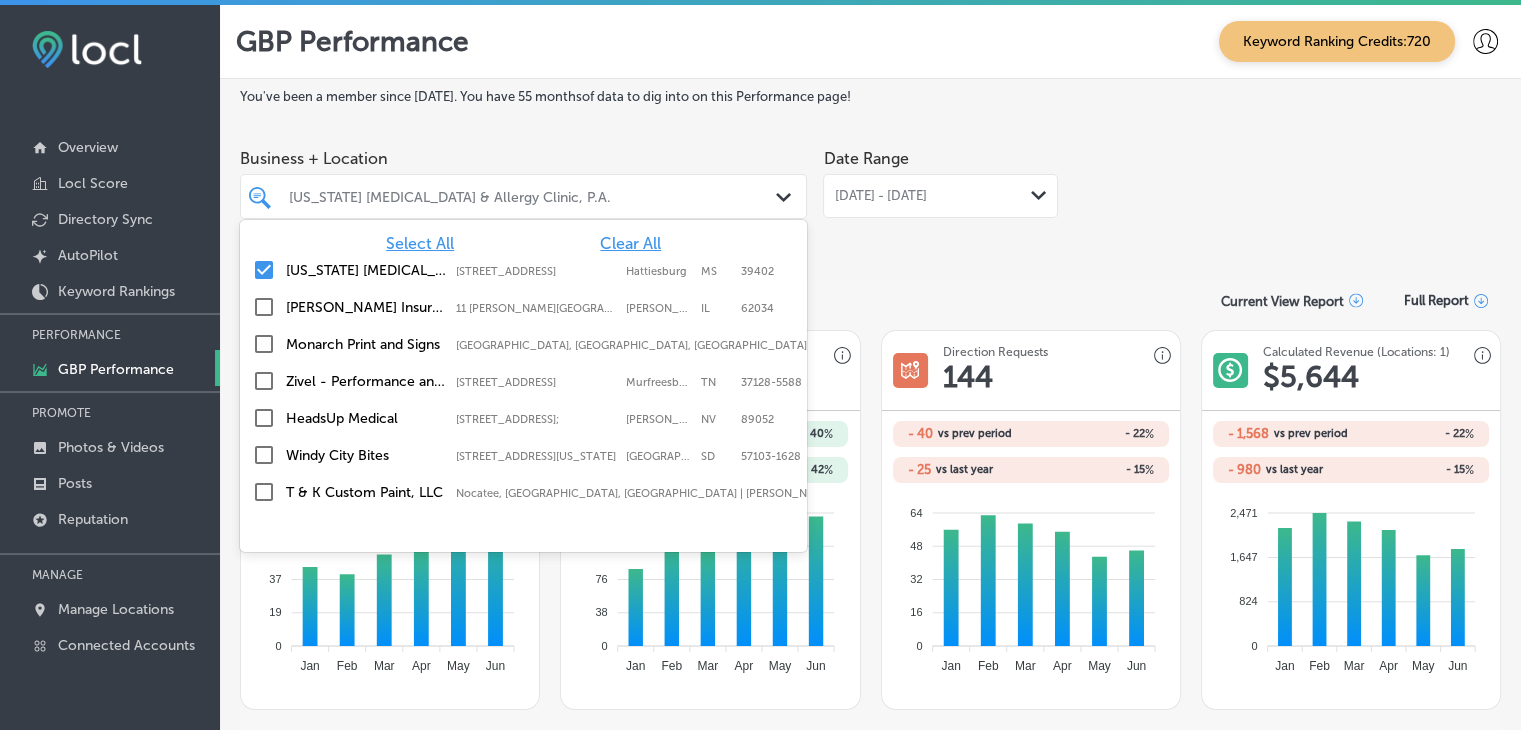 click on "[STREET_ADDRESS]" at bounding box center [536, 271] 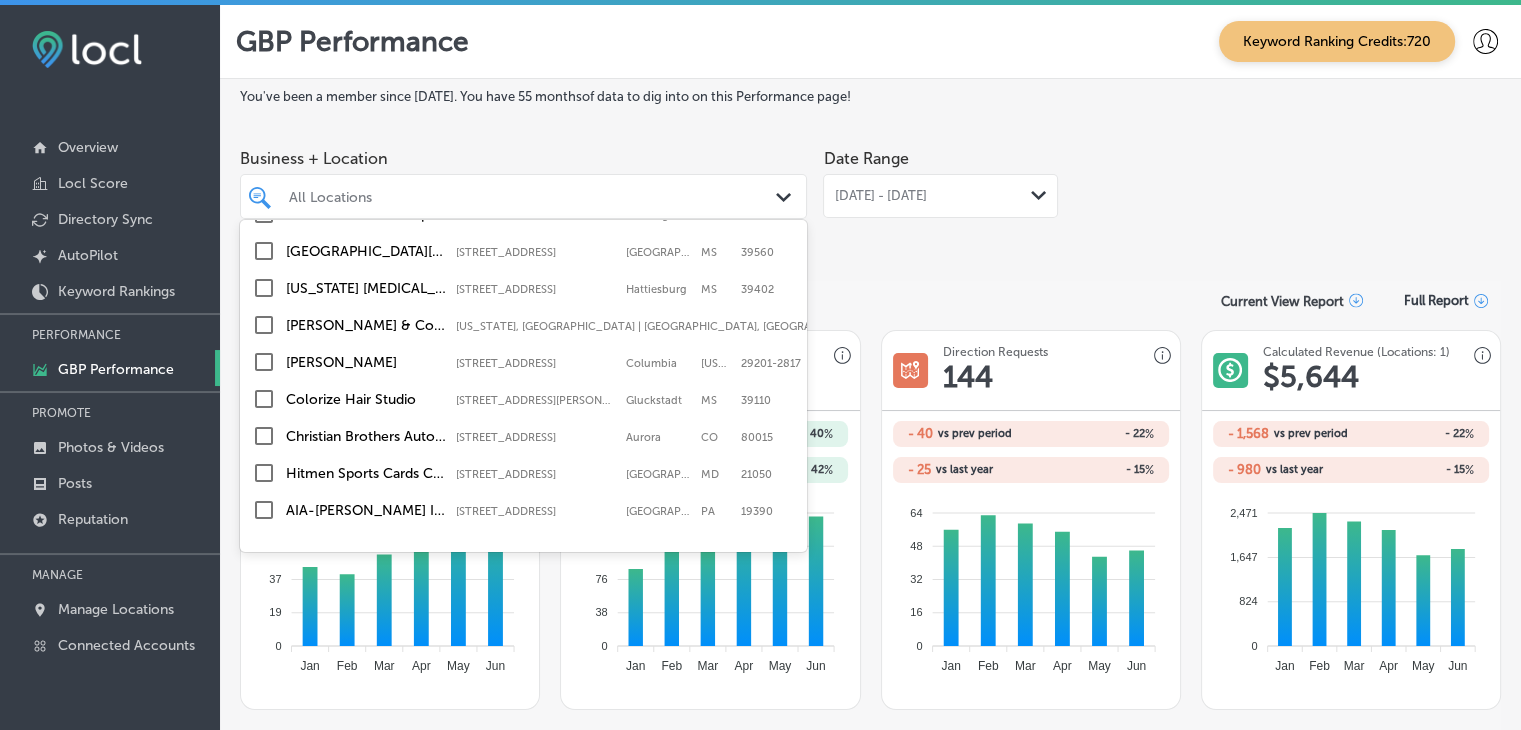 scroll, scrollTop: 0, scrollLeft: 0, axis: both 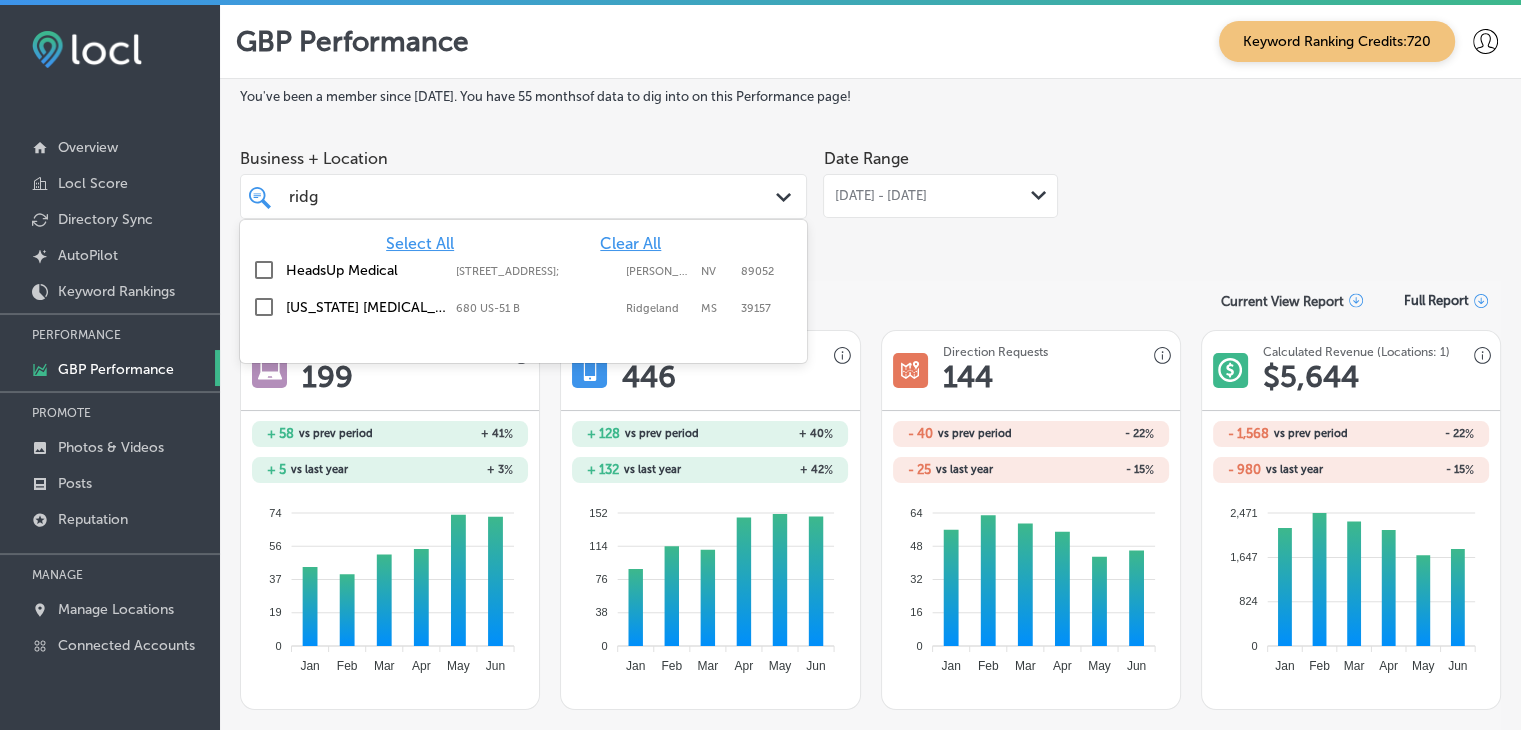 click on "680 US-51 B" at bounding box center [536, 308] 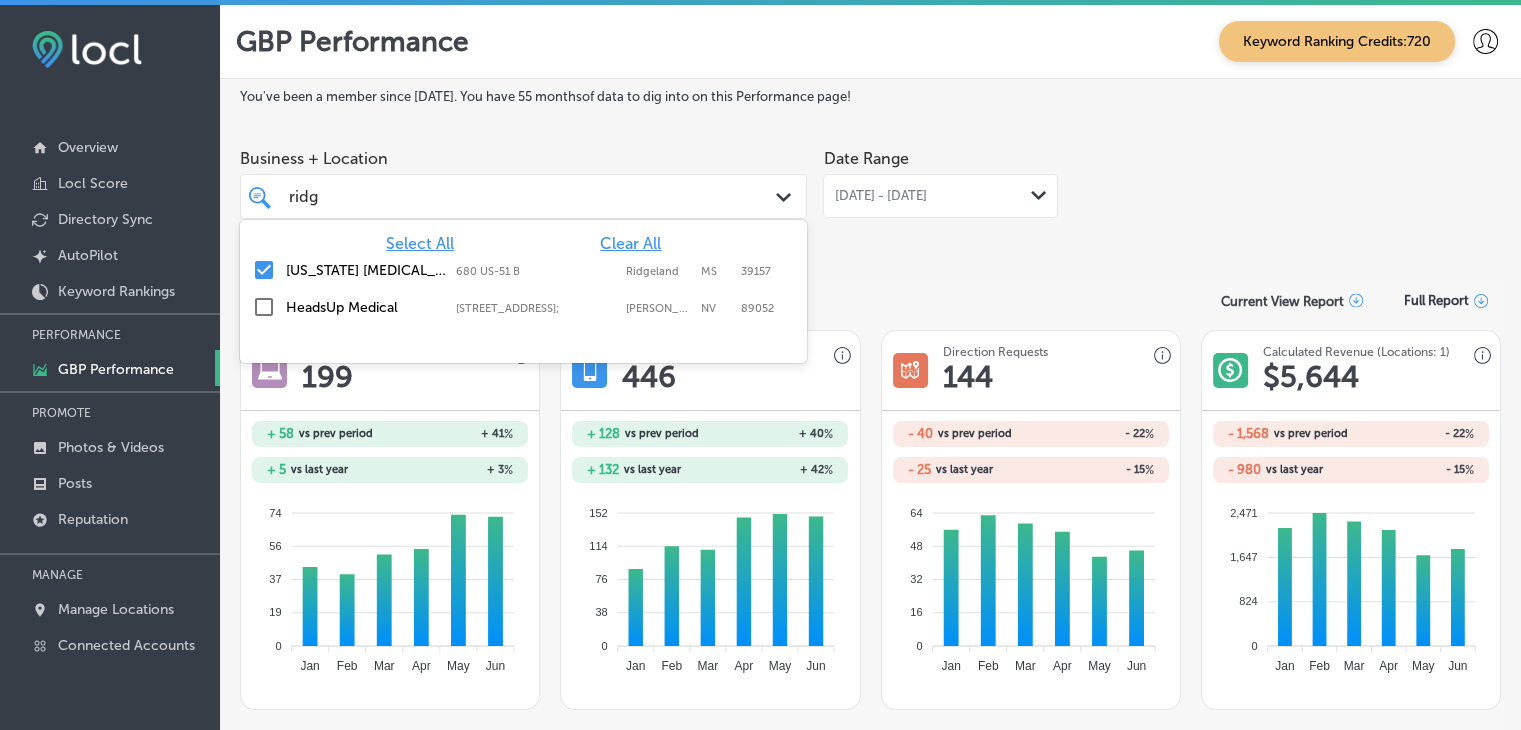 click on "Date Range [DATE] - [DATE]
Path
Created with Sketch." at bounding box center [940, 195] 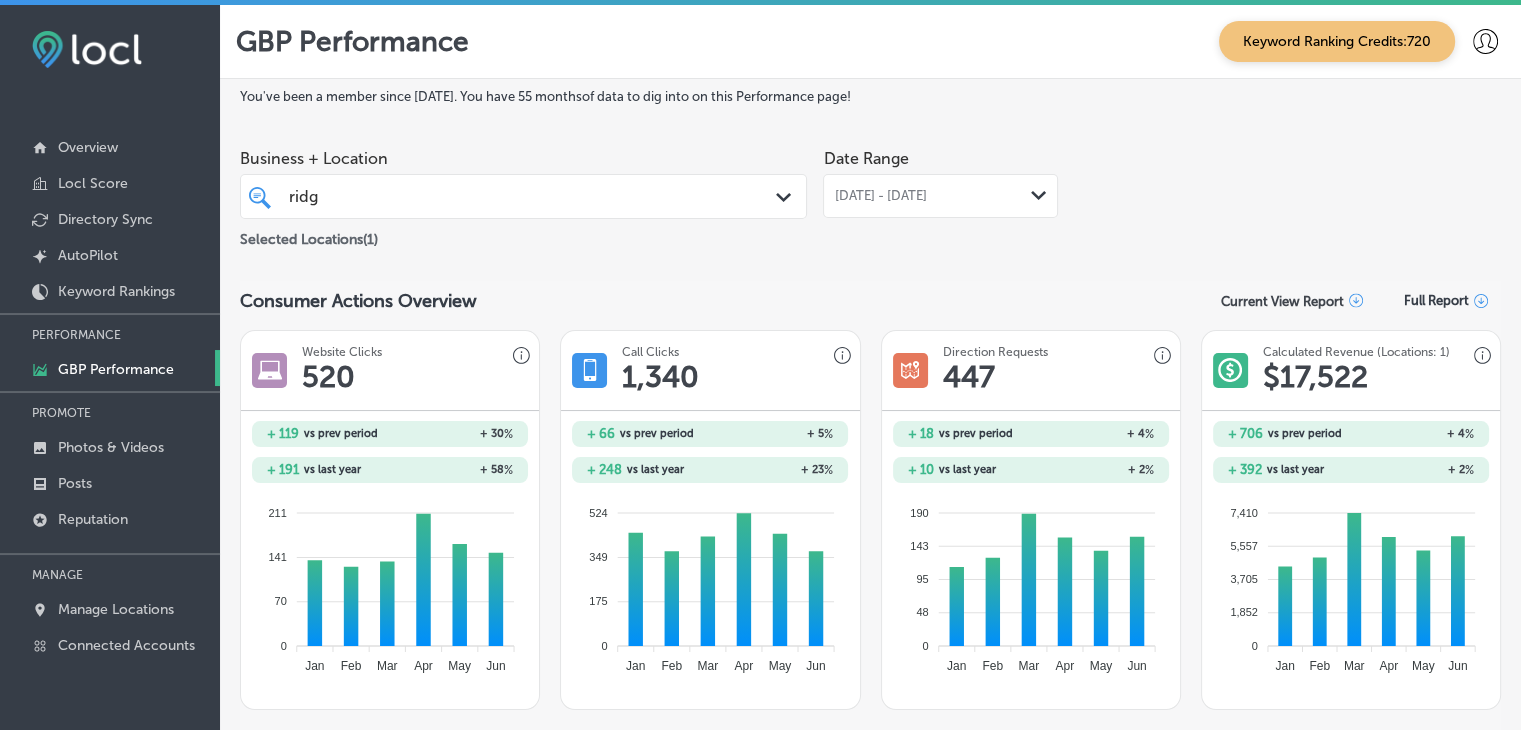 click on "[DATE] - [DATE]" at bounding box center (880, 196) 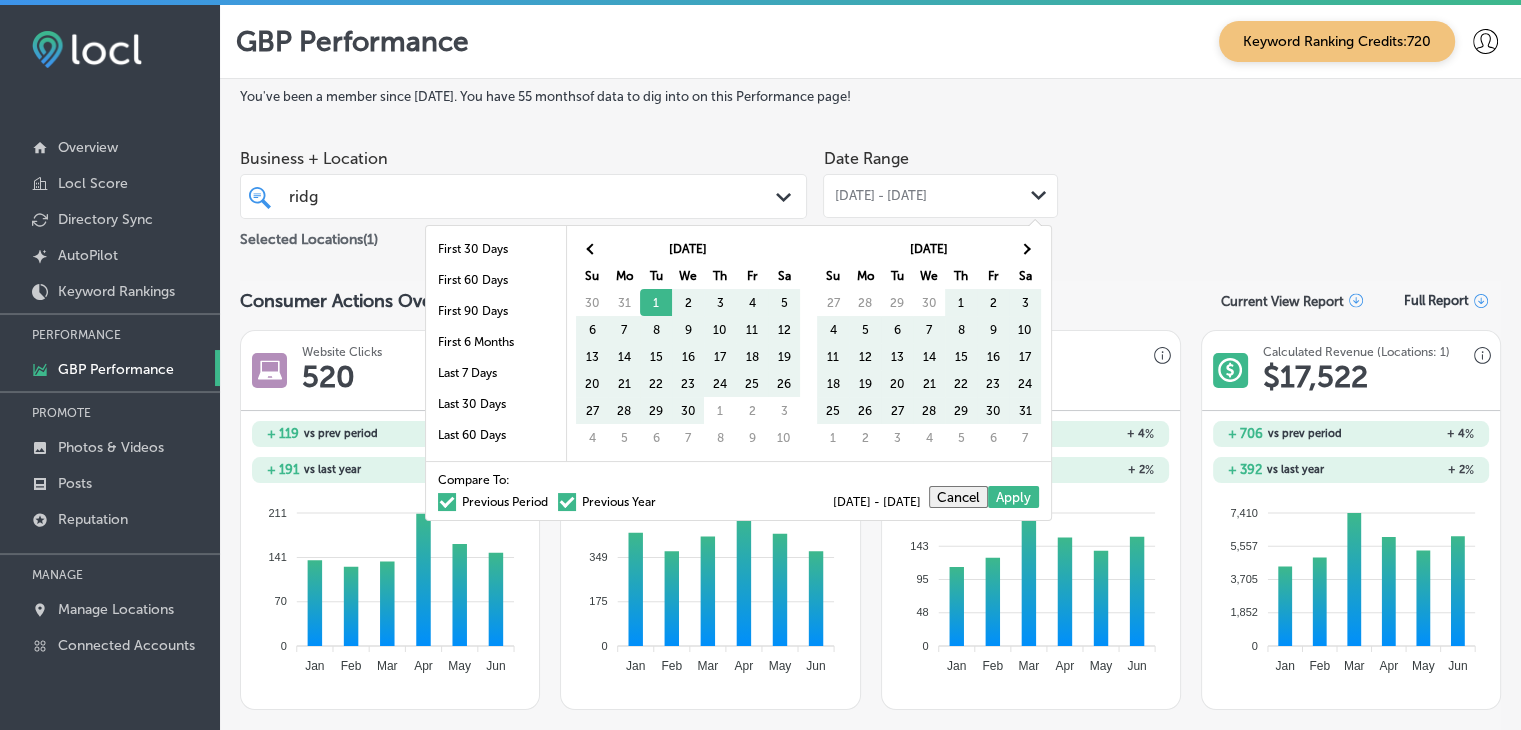 click on "Su" at bounding box center [592, 275] 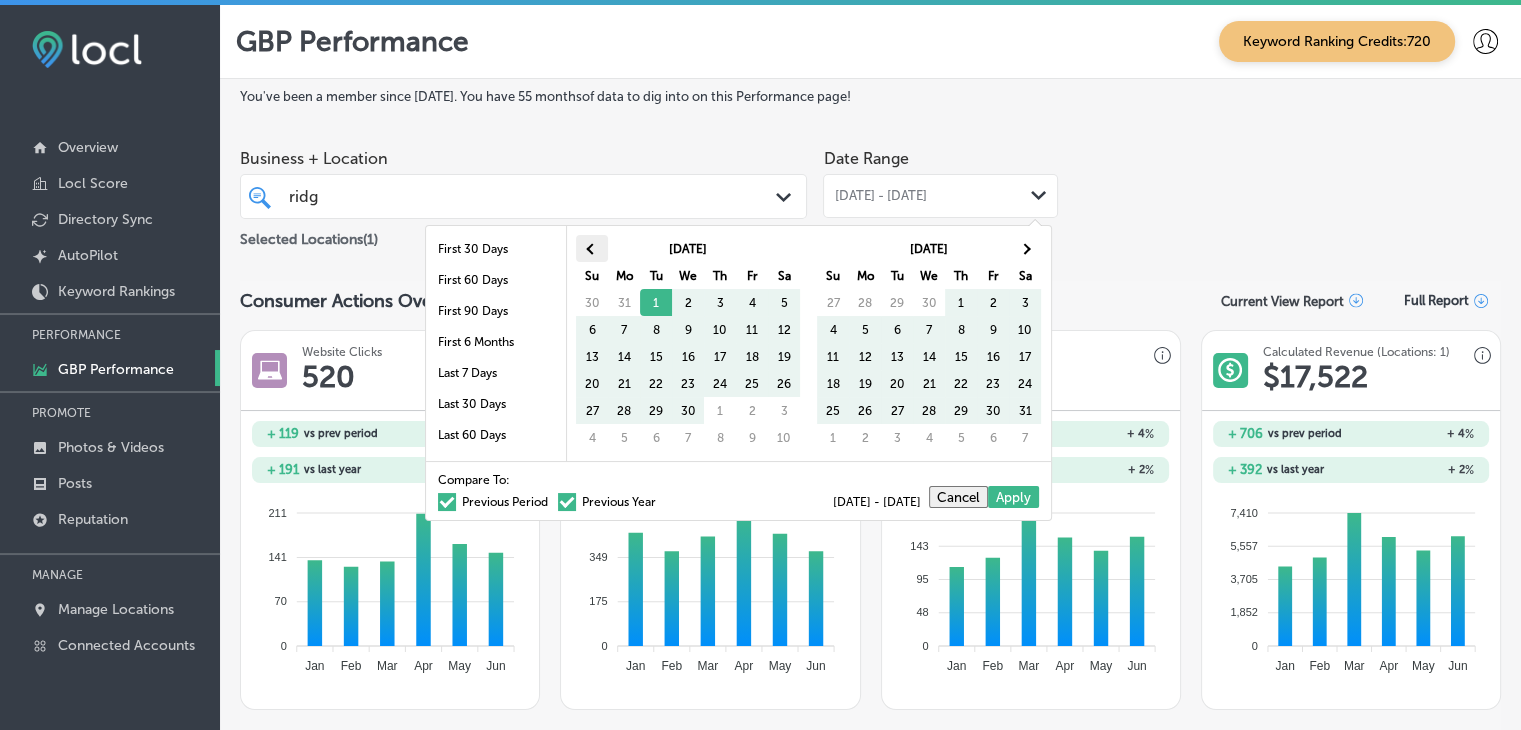 click at bounding box center [592, 248] 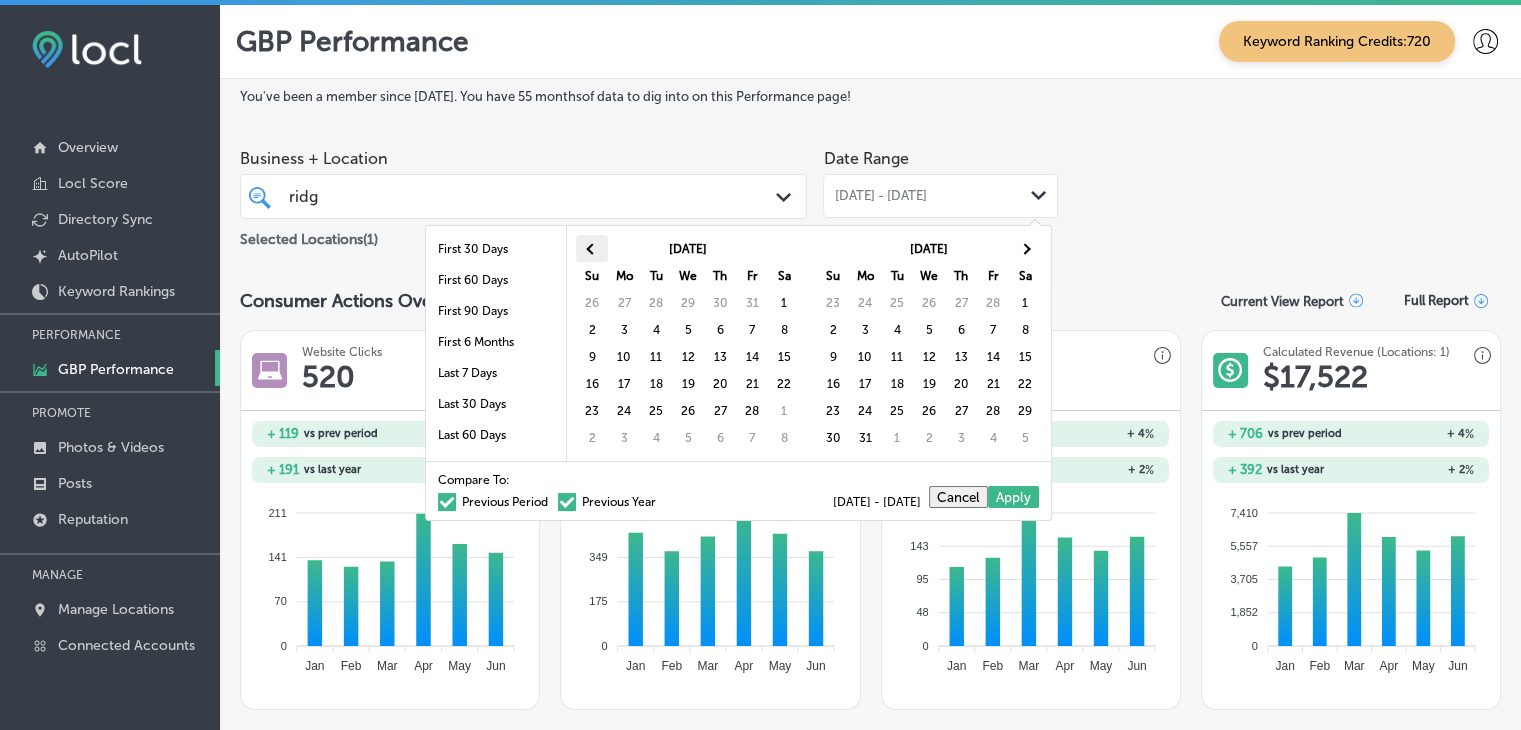 click at bounding box center [592, 248] 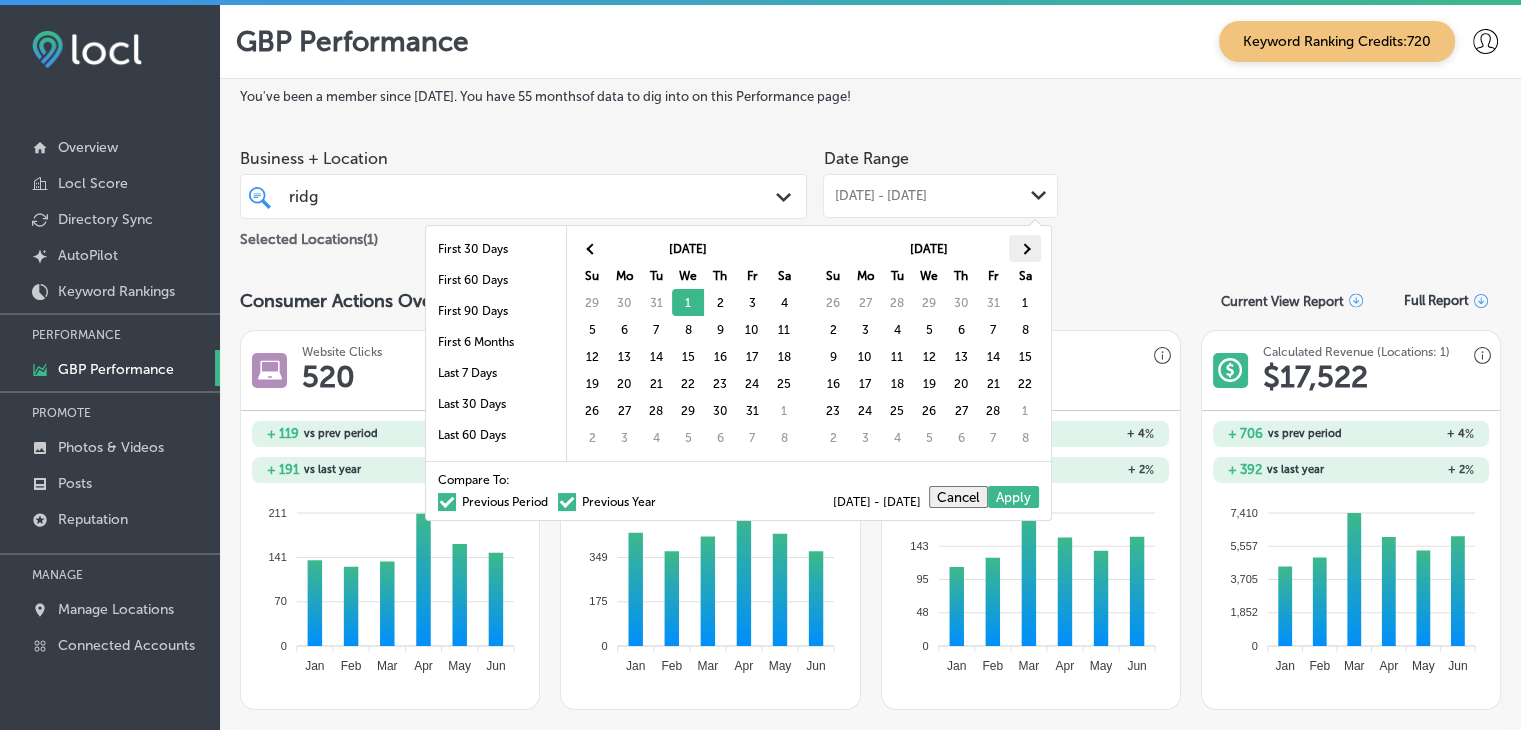 click at bounding box center [1024, 248] 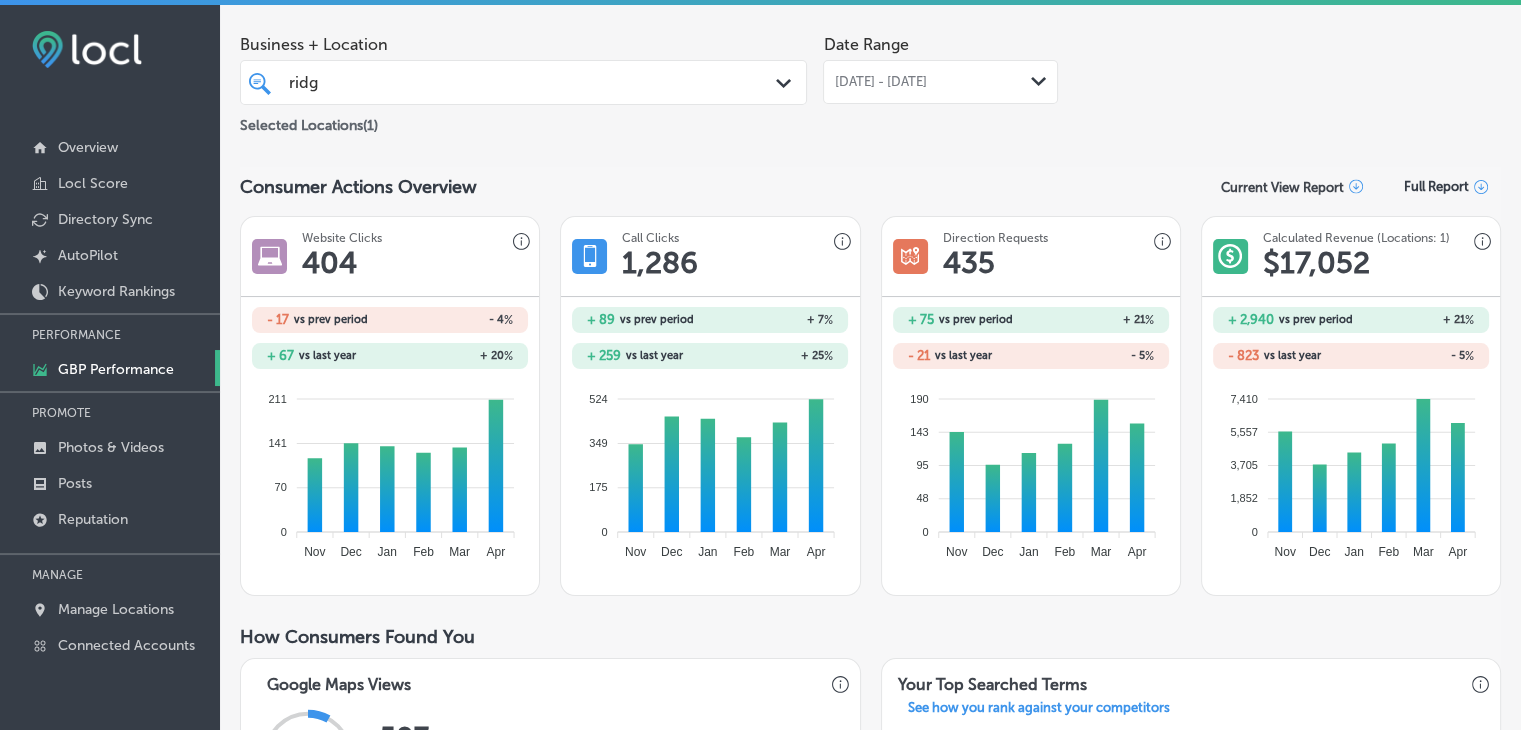 scroll, scrollTop: 0, scrollLeft: 0, axis: both 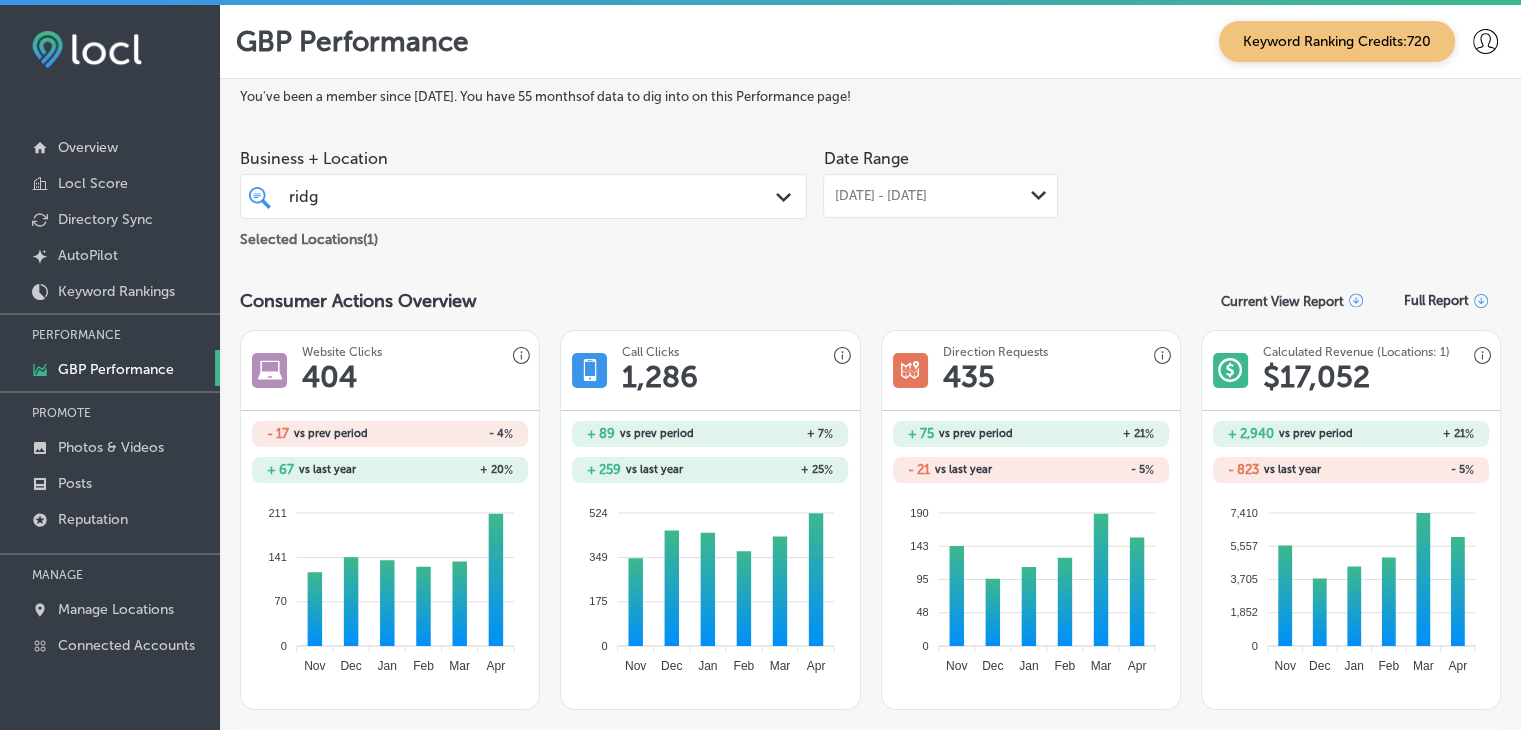 click on "[DATE] - [DATE]
Path
Created with Sketch." at bounding box center (940, 196) 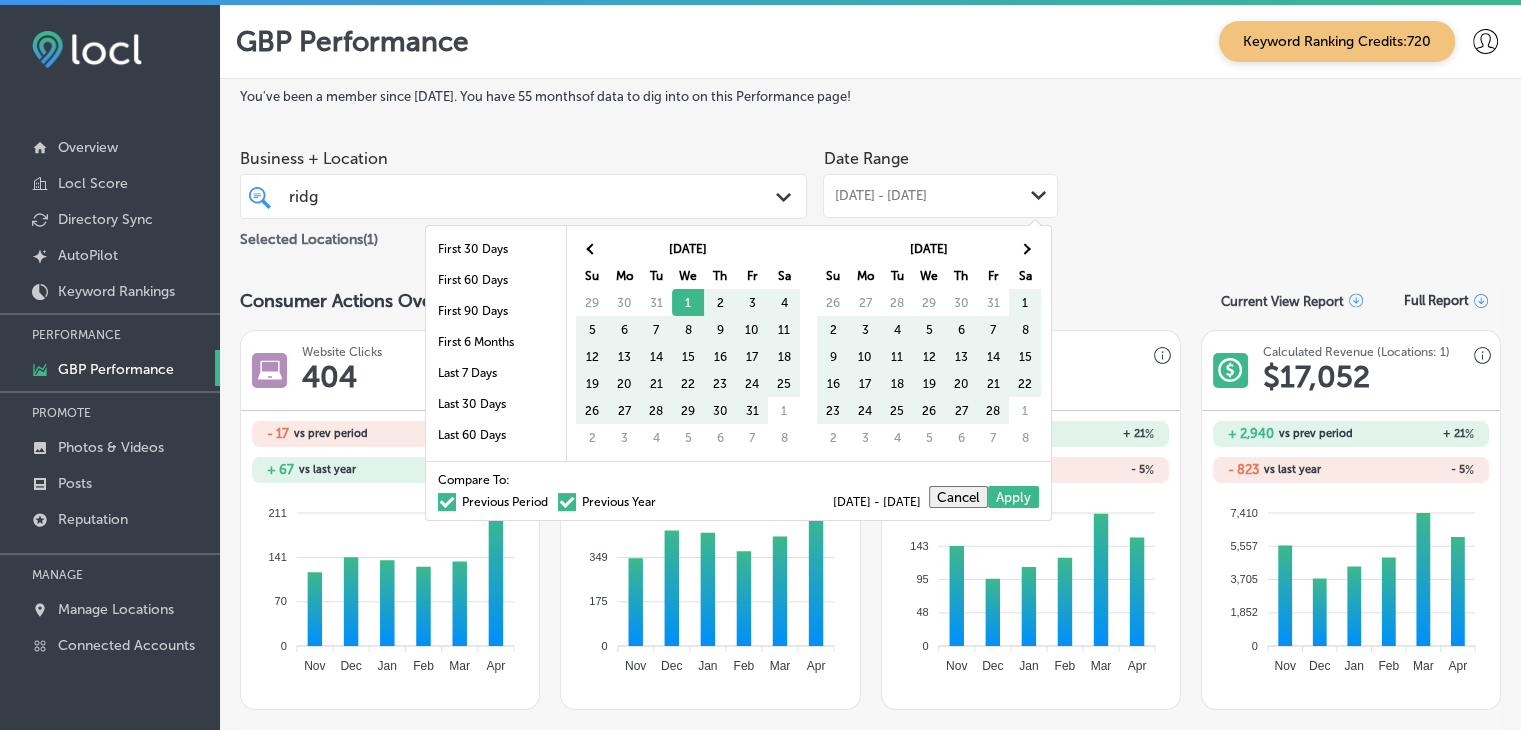 click on "ridg ridg" at bounding box center [500, 196] 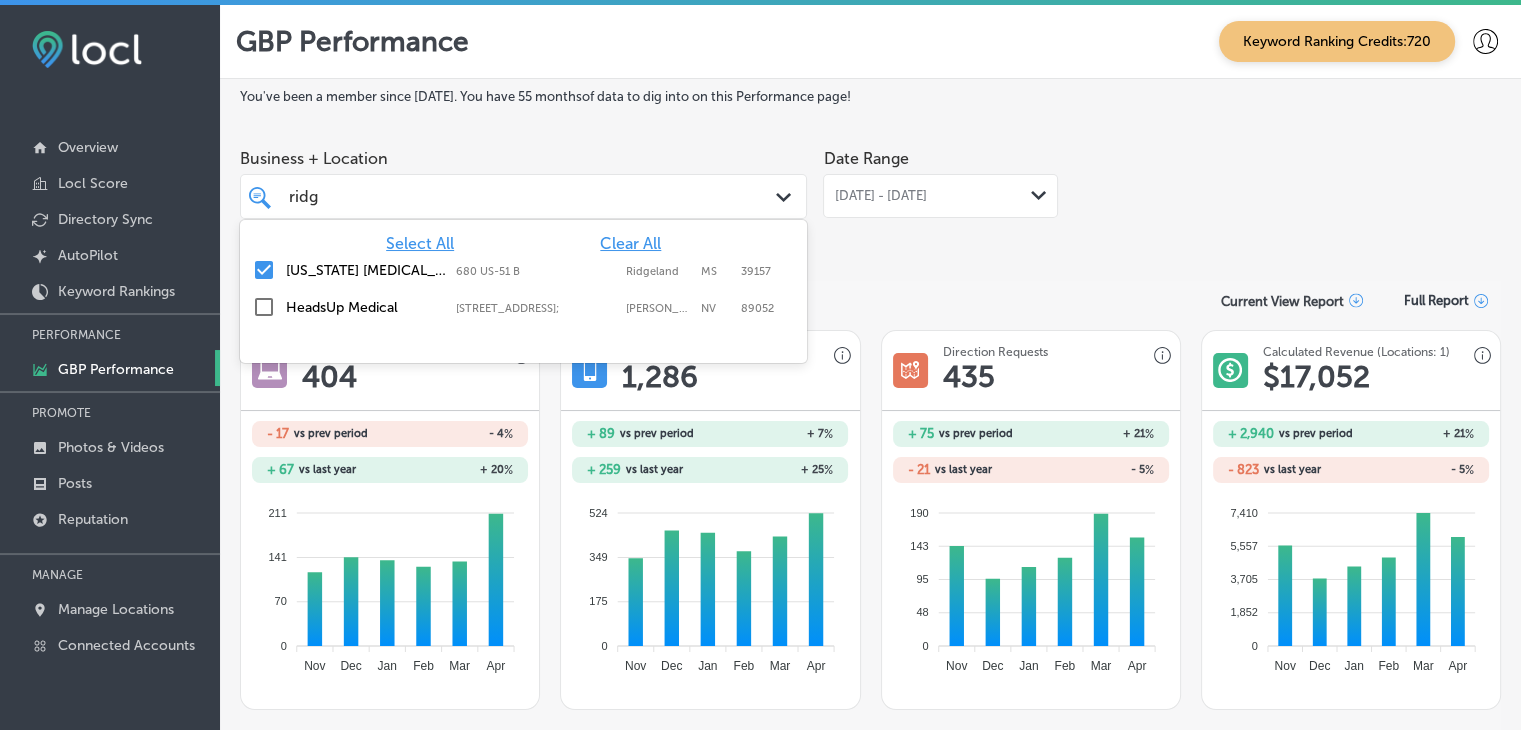 drag, startPoint x: 989, startPoint y: 182, endPoint x: 987, endPoint y: 195, distance: 13.152946 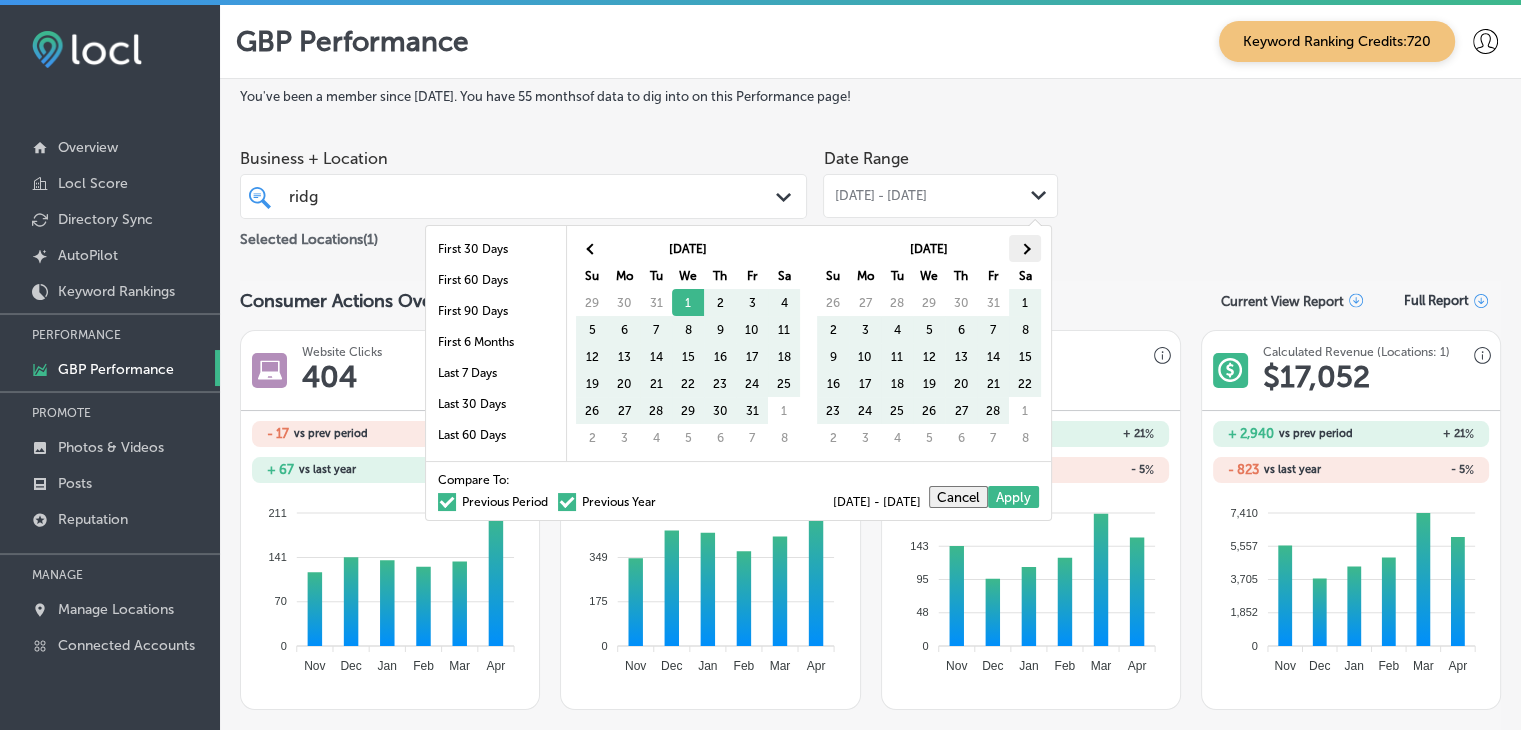 click at bounding box center (1024, 248) 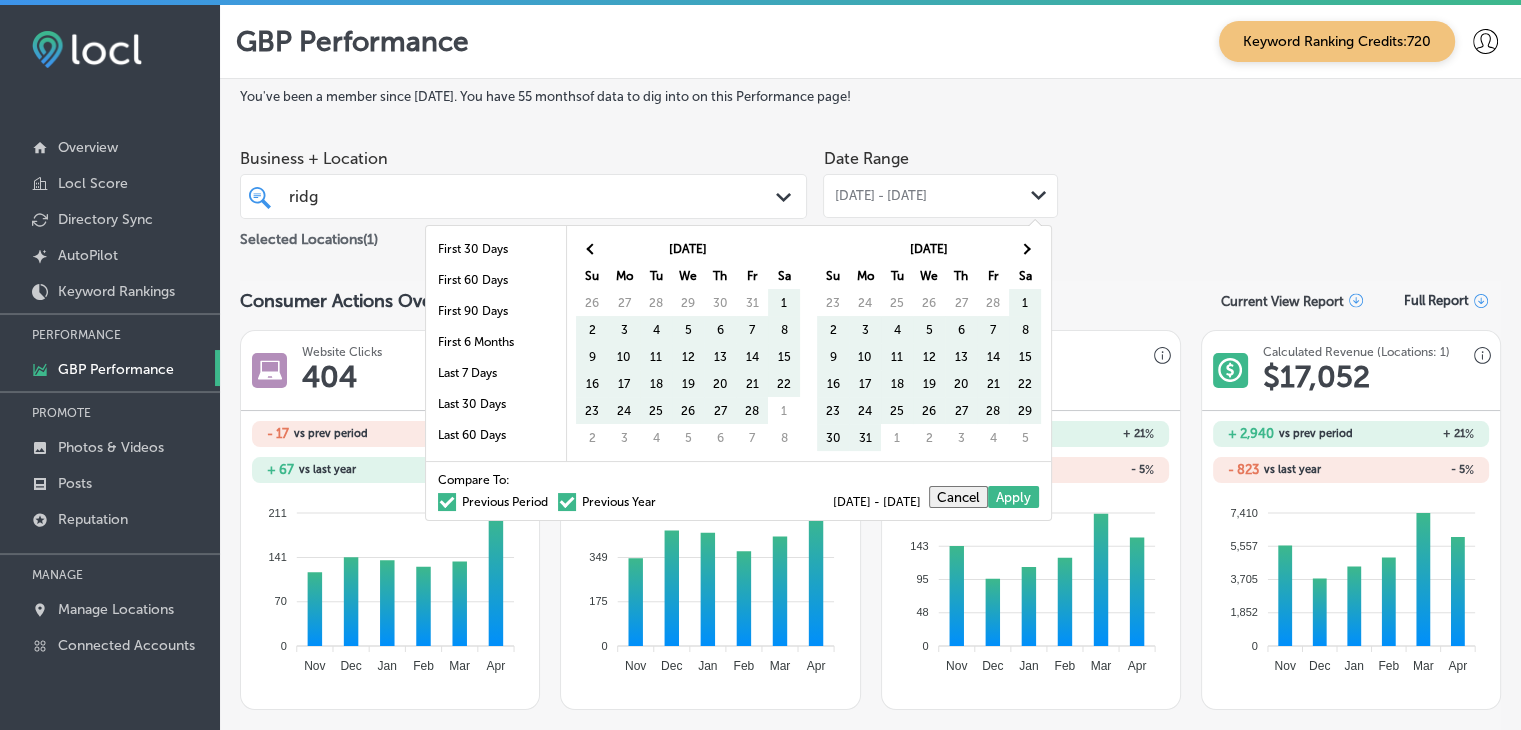 click at bounding box center [1024, 248] 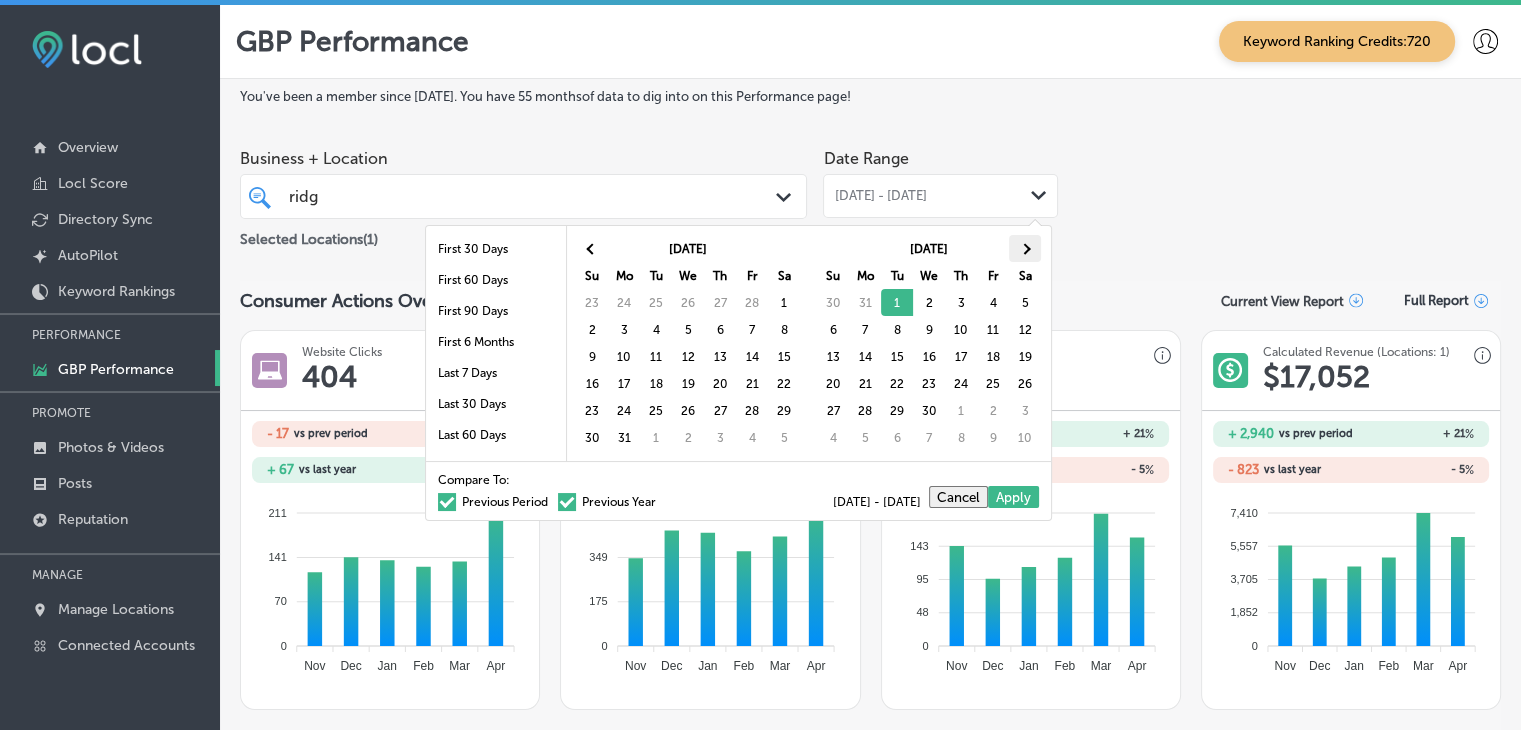 click at bounding box center (1025, 248) 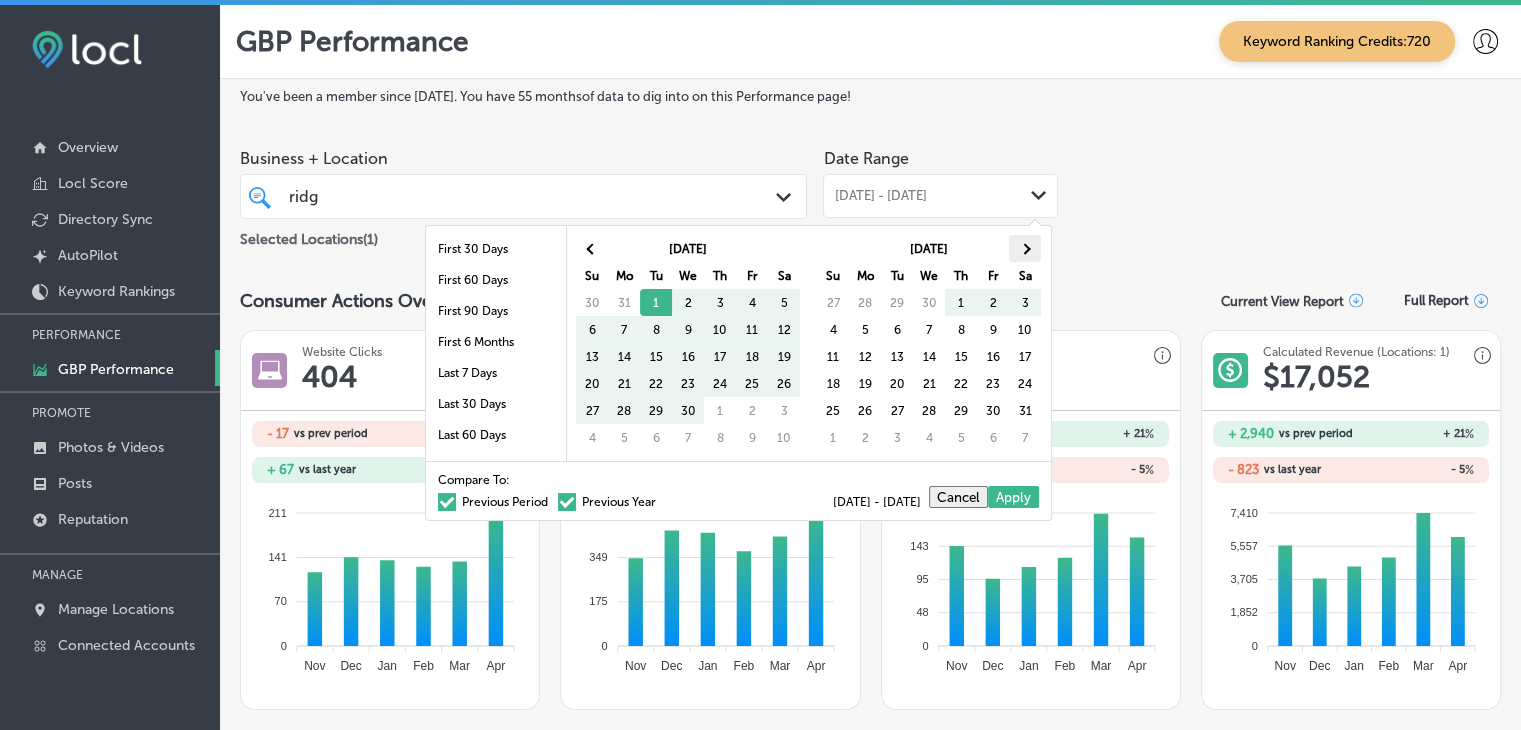 click at bounding box center [1025, 248] 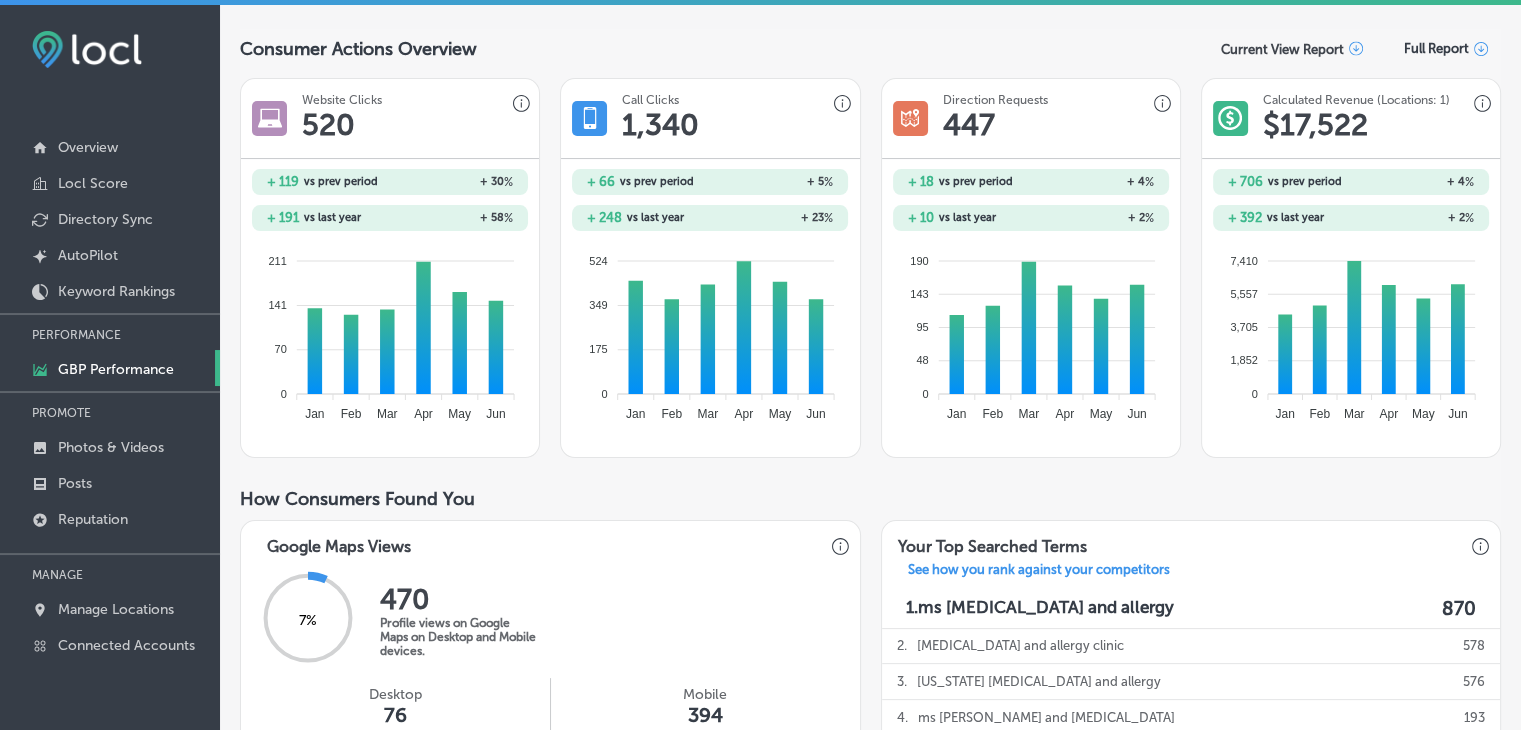 scroll, scrollTop: 0, scrollLeft: 0, axis: both 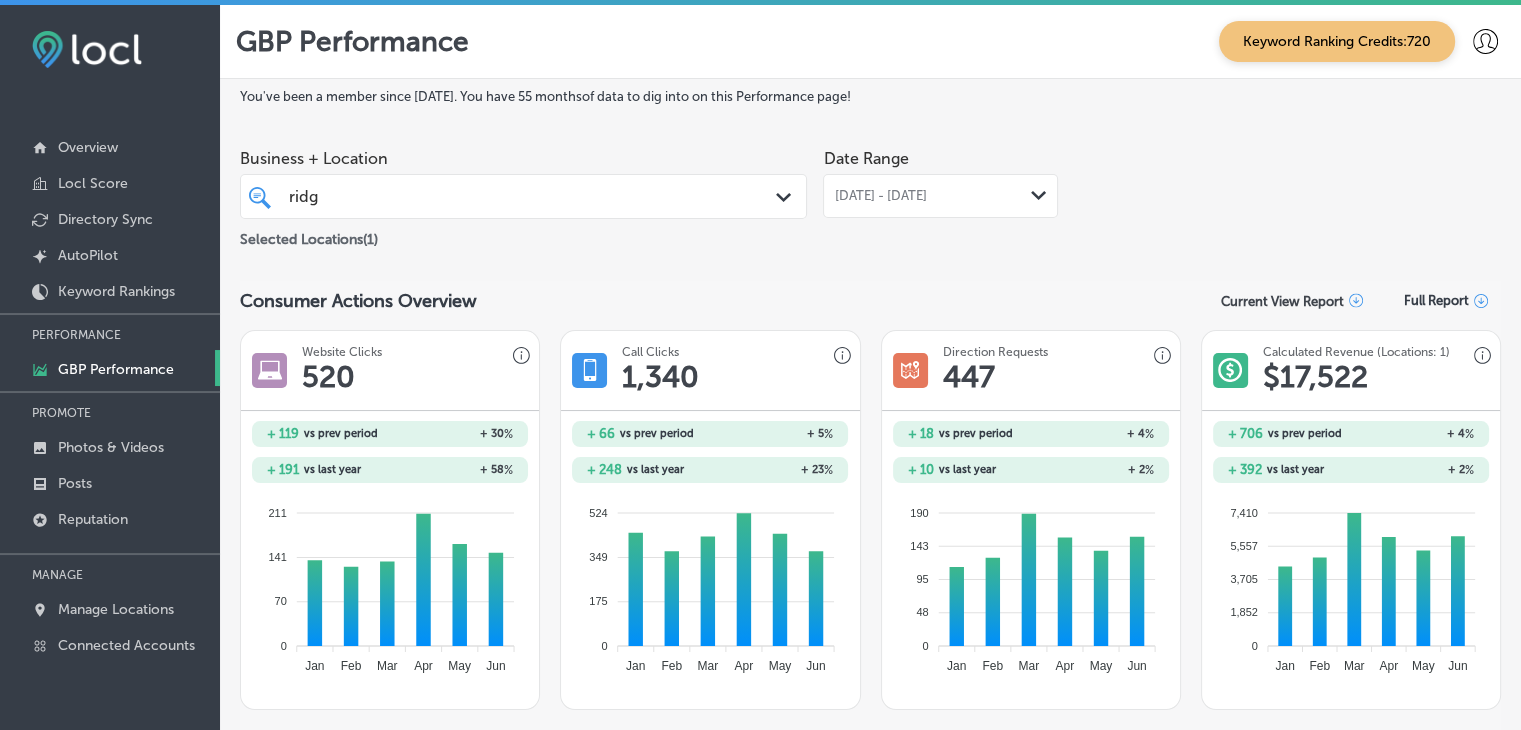 click on "ridg ridg
Path
Created with Sketch." at bounding box center (523, 196) 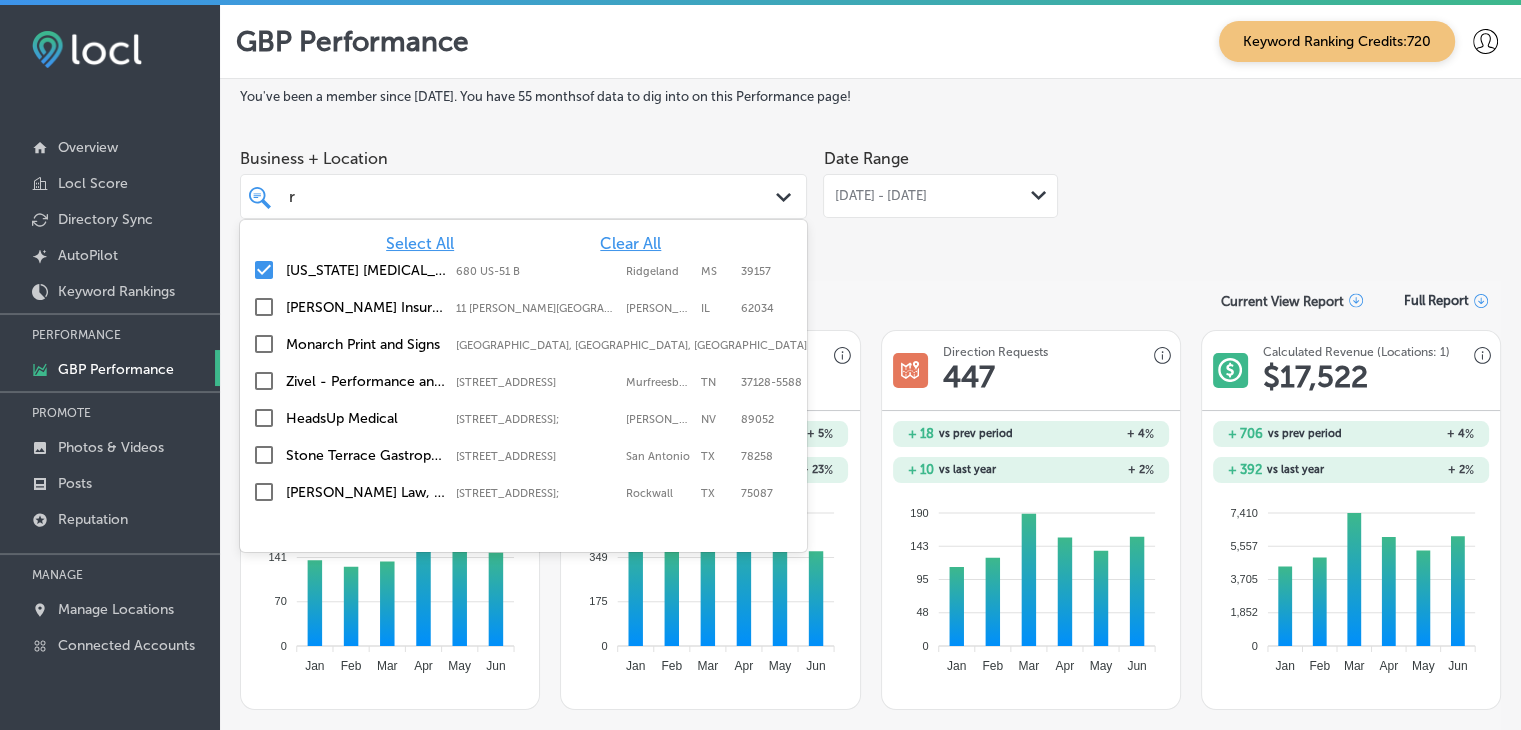 type on "r" 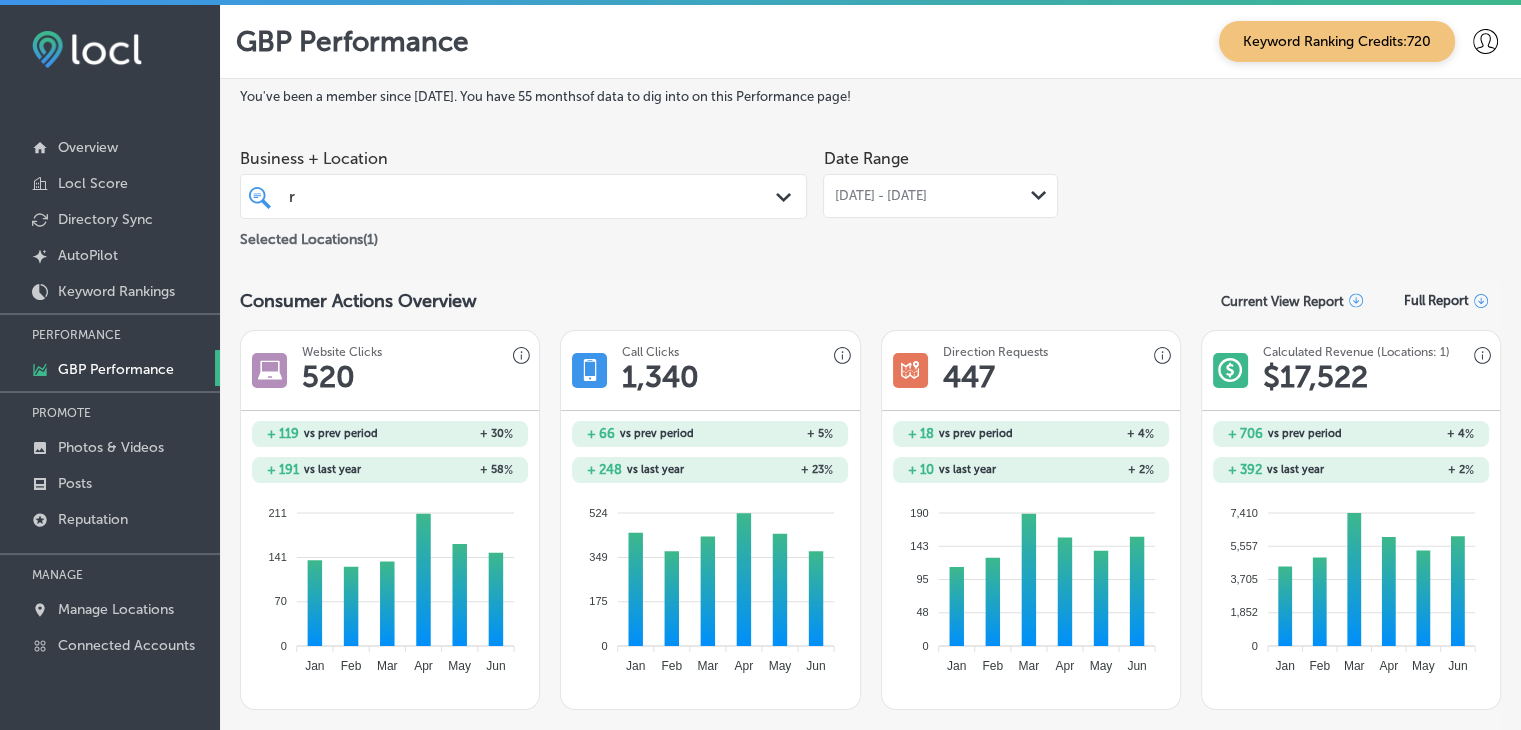 click on "r r" at bounding box center (500, 196) 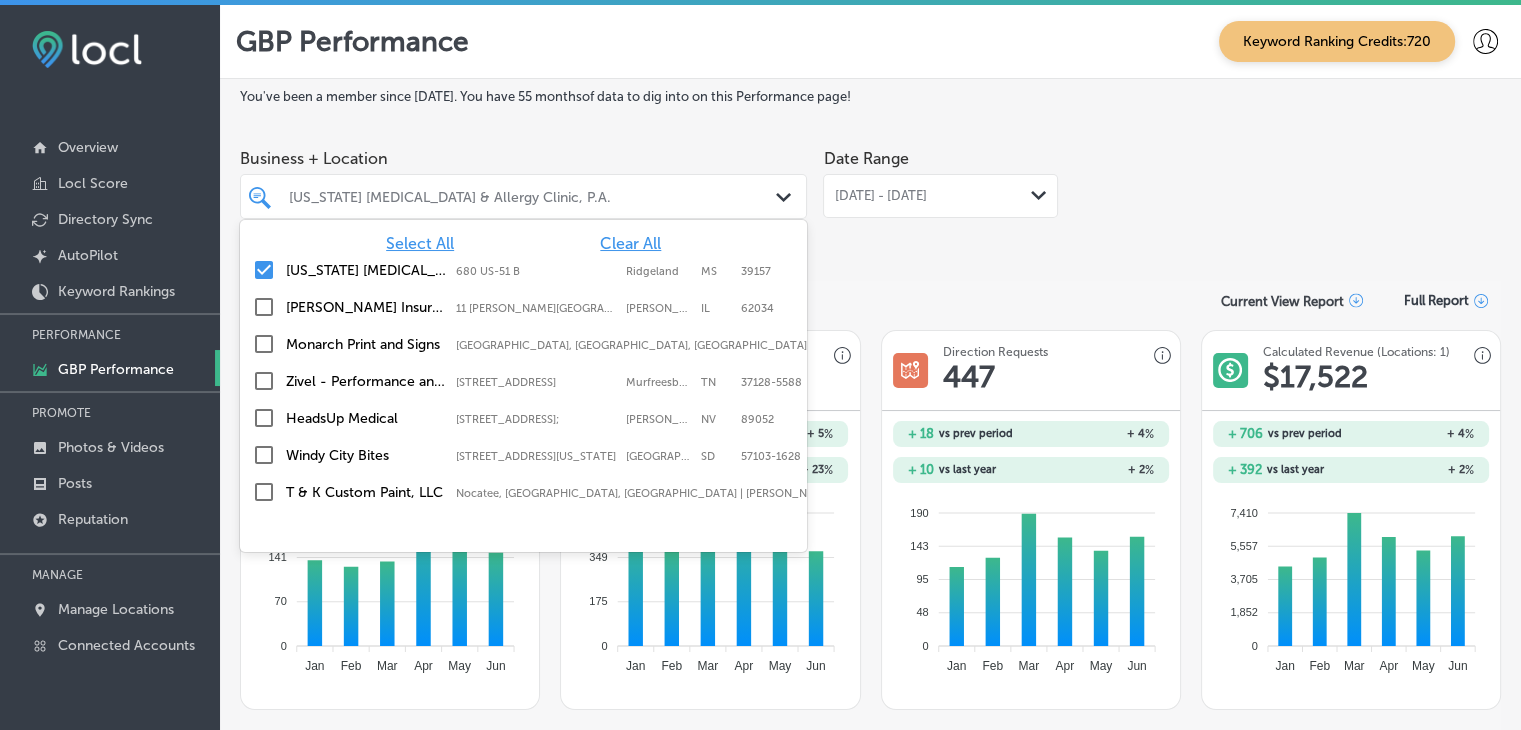 click on "Business + Location   option 680 US-51 B, selected.    option  focused, 1 of 91. 91 results available. Use Up and Down to choose options, press Enter to select the currently focused option, press Escape to exit the menu, press Tab to select the option and exit the menu.
[US_STATE] [MEDICAL_DATA] & Allergy Clinic, P.A.
Path
Created with Sketch.
Select All Clear All [US_STATE] [MEDICAL_DATA] & Allergy Clinic, P.A. 680 US-[GEOGRAPHIC_DATA] 680 US-51 [GEOGRAPHIC_DATA] 39157 [PERSON_NAME] Insurance & Financial Services [STREET_ADDRESS][PERSON_NAME] [GEOGRAPHIC_DATA][PERSON_NAME] Monarch Print and Signs [GEOGRAPHIC_DATA], [GEOGRAPHIC_DATA], [GEOGRAPHIC_DATA] Zivel - Performance and Recovery [STREET_ADDRESS]-5588 [STREET_ADDRESS] HeadsUp Medical [STREET_ADDRESS][PERSON_NAME] [STREET_ADDRESS][PERSON_NAME]" at bounding box center (523, 179) 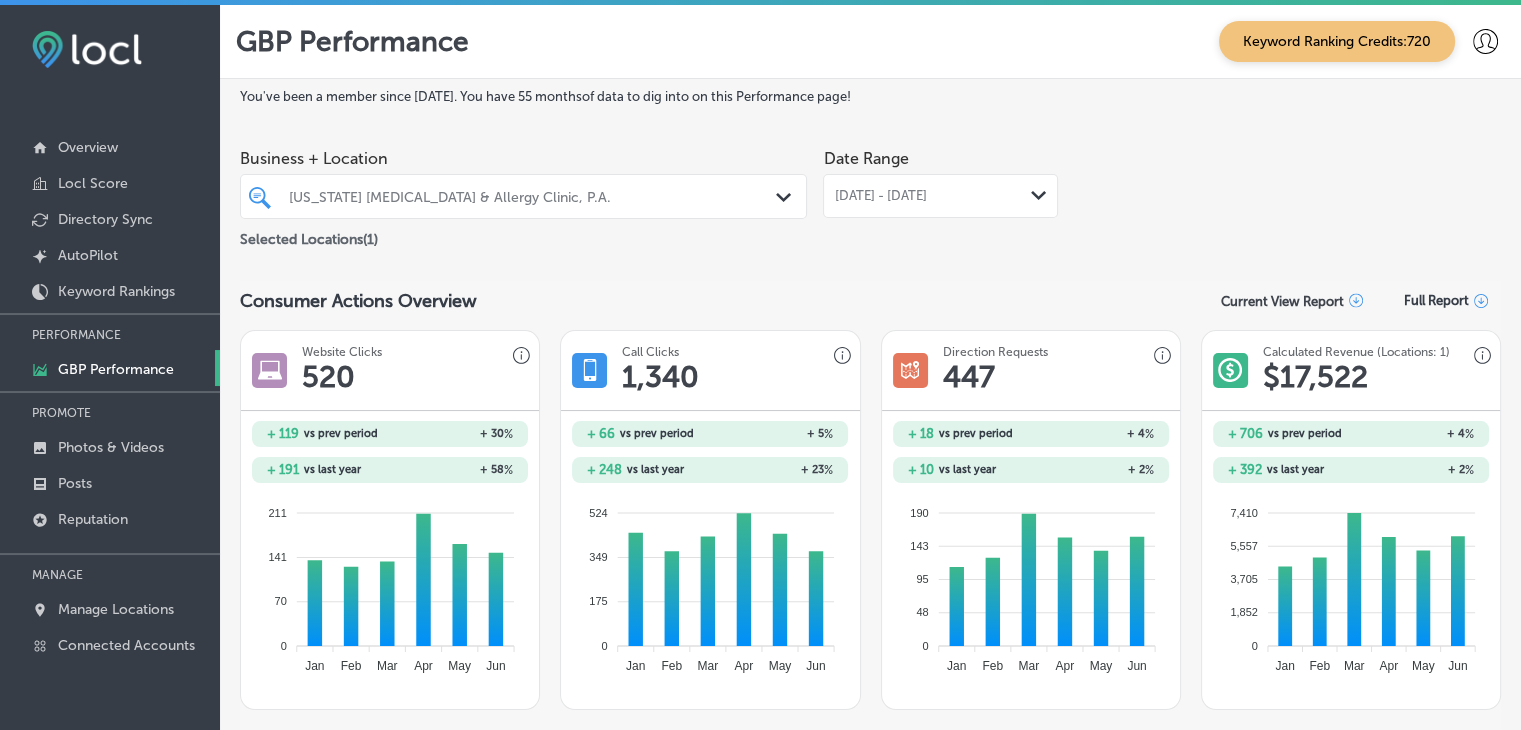 click on "[DATE] - [DATE]" at bounding box center (880, 196) 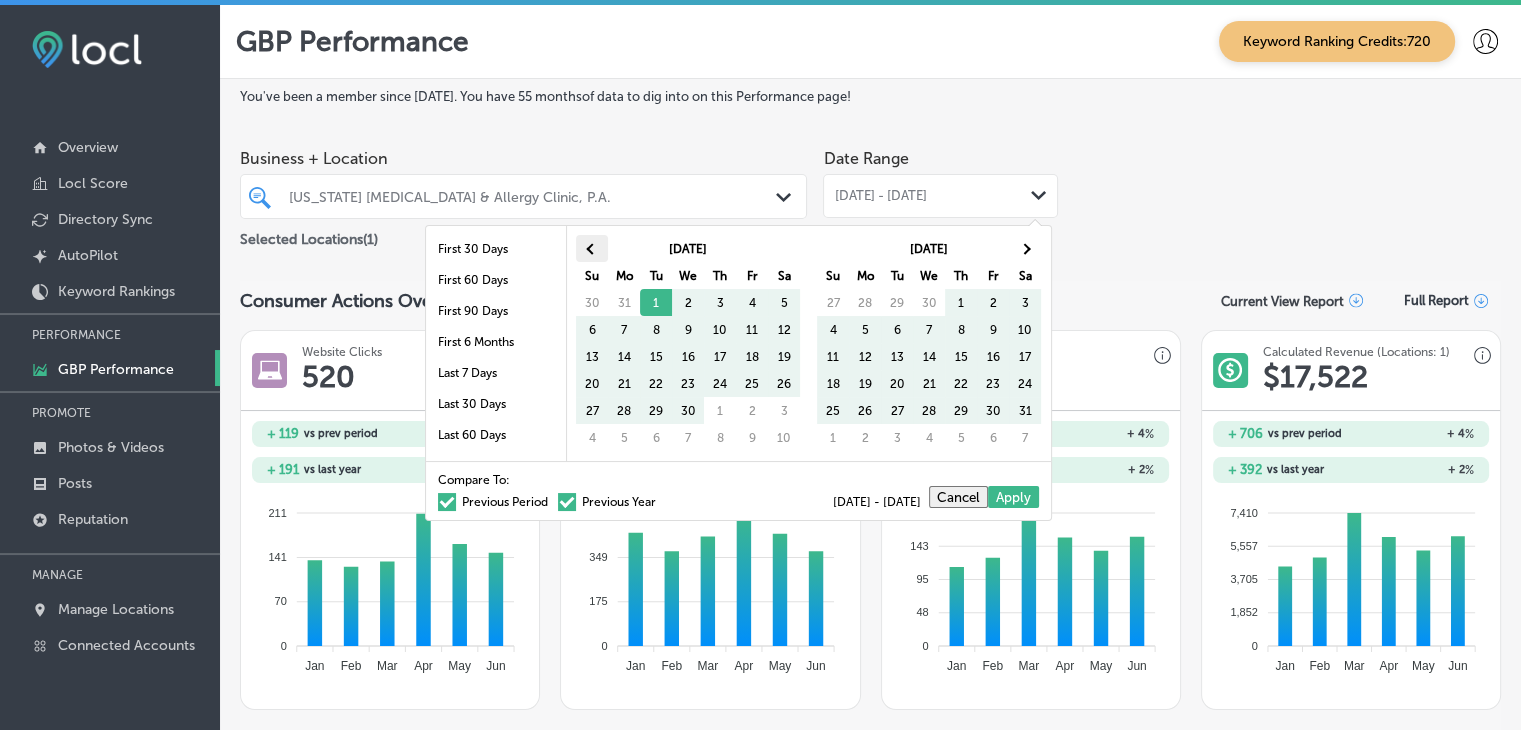 click at bounding box center [591, 248] 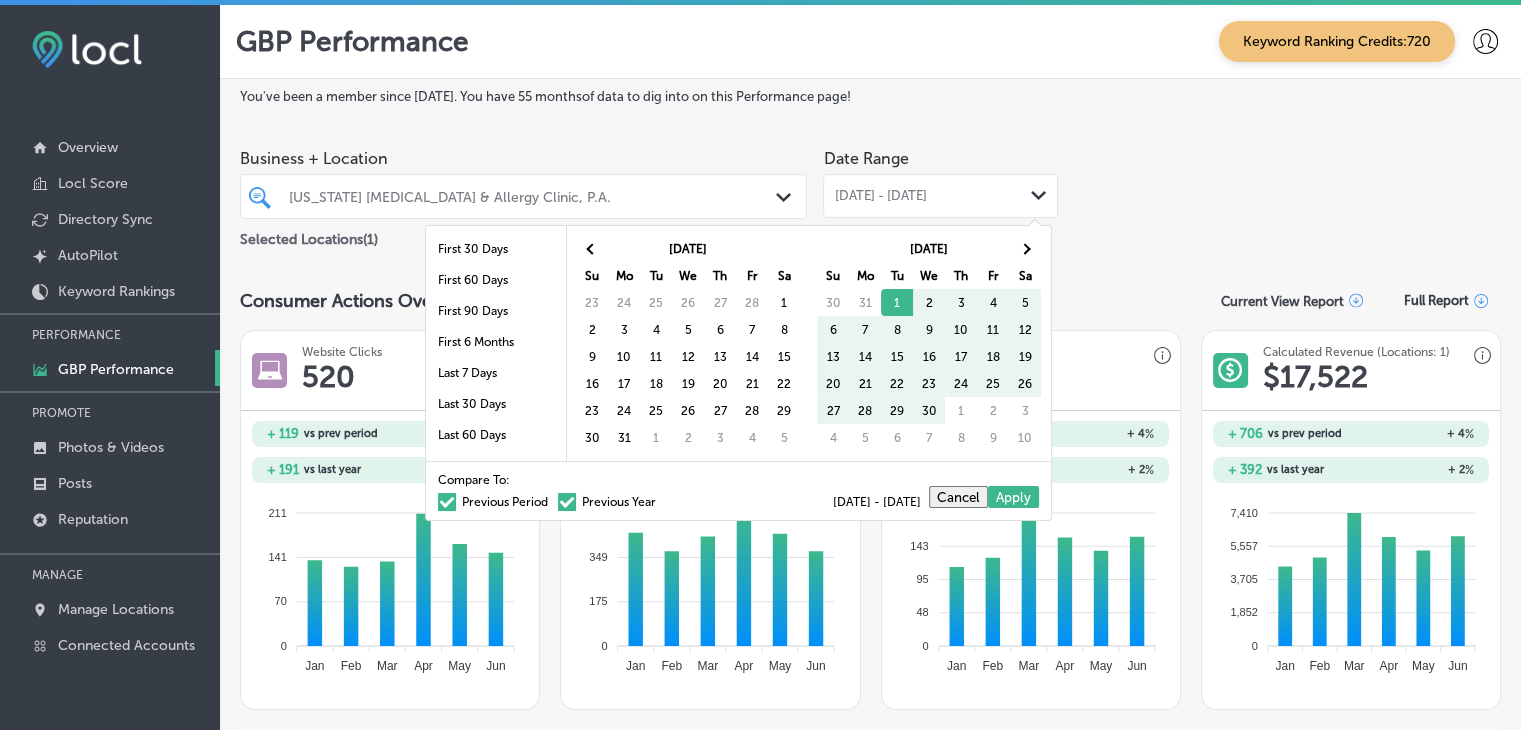 click at bounding box center [591, 248] 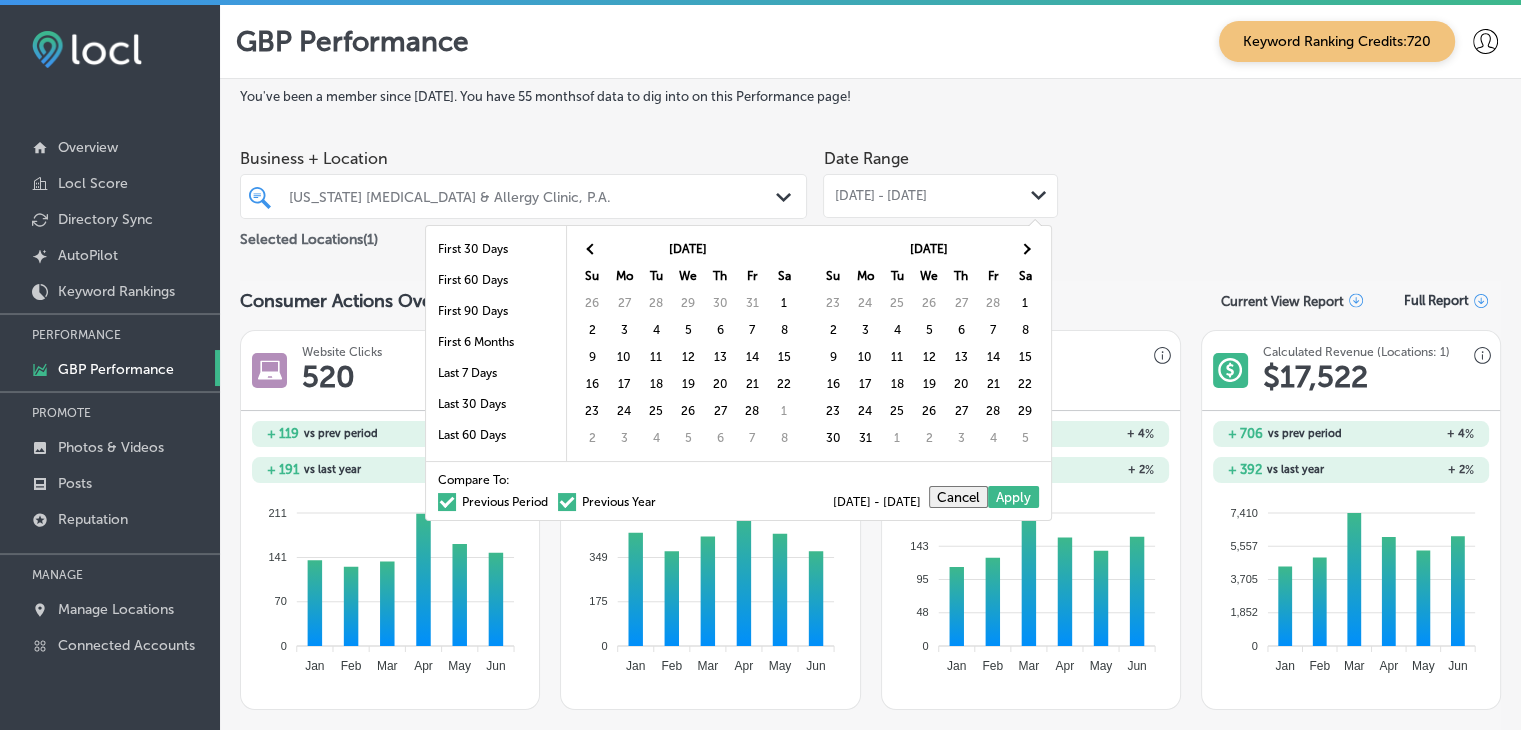 click at bounding box center (591, 248) 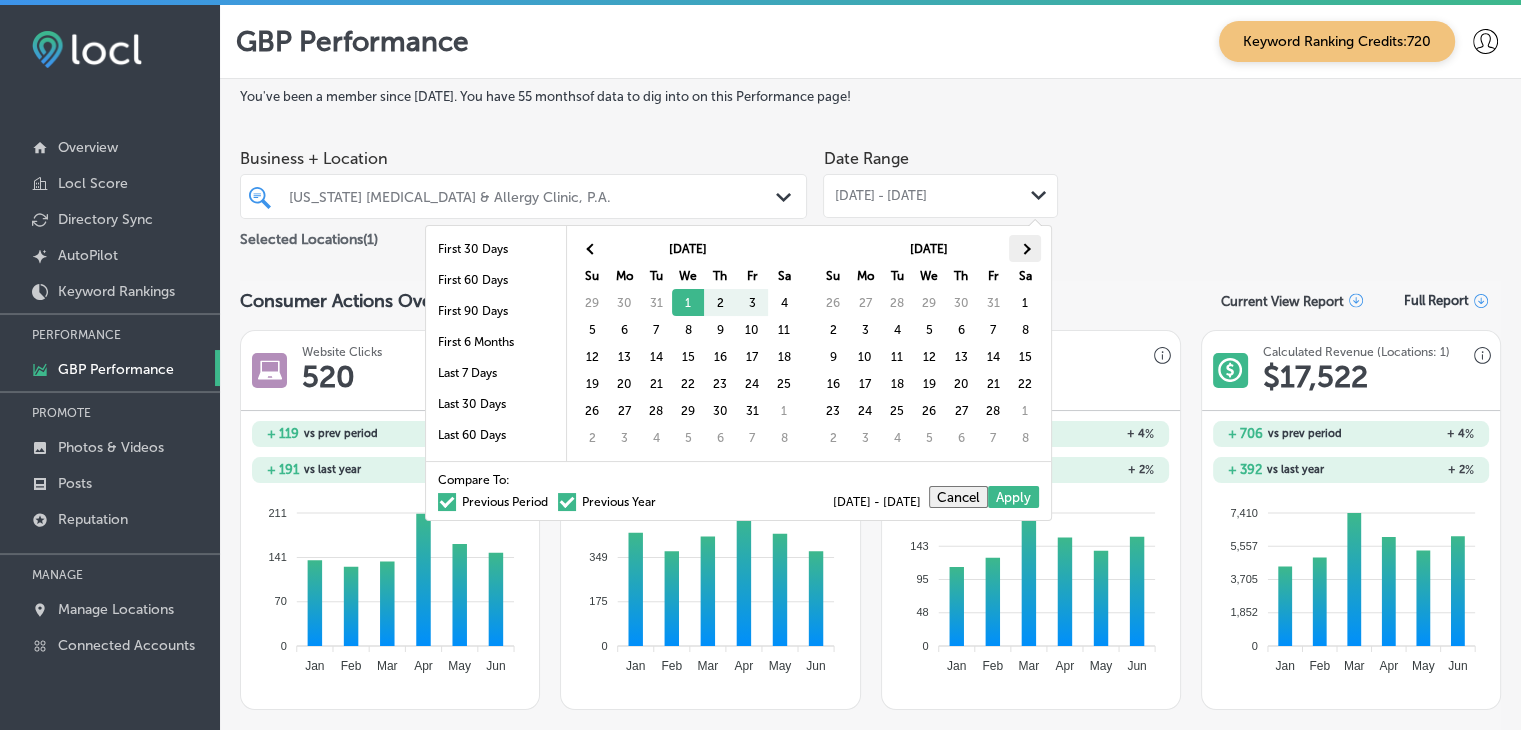 click at bounding box center [1025, 248] 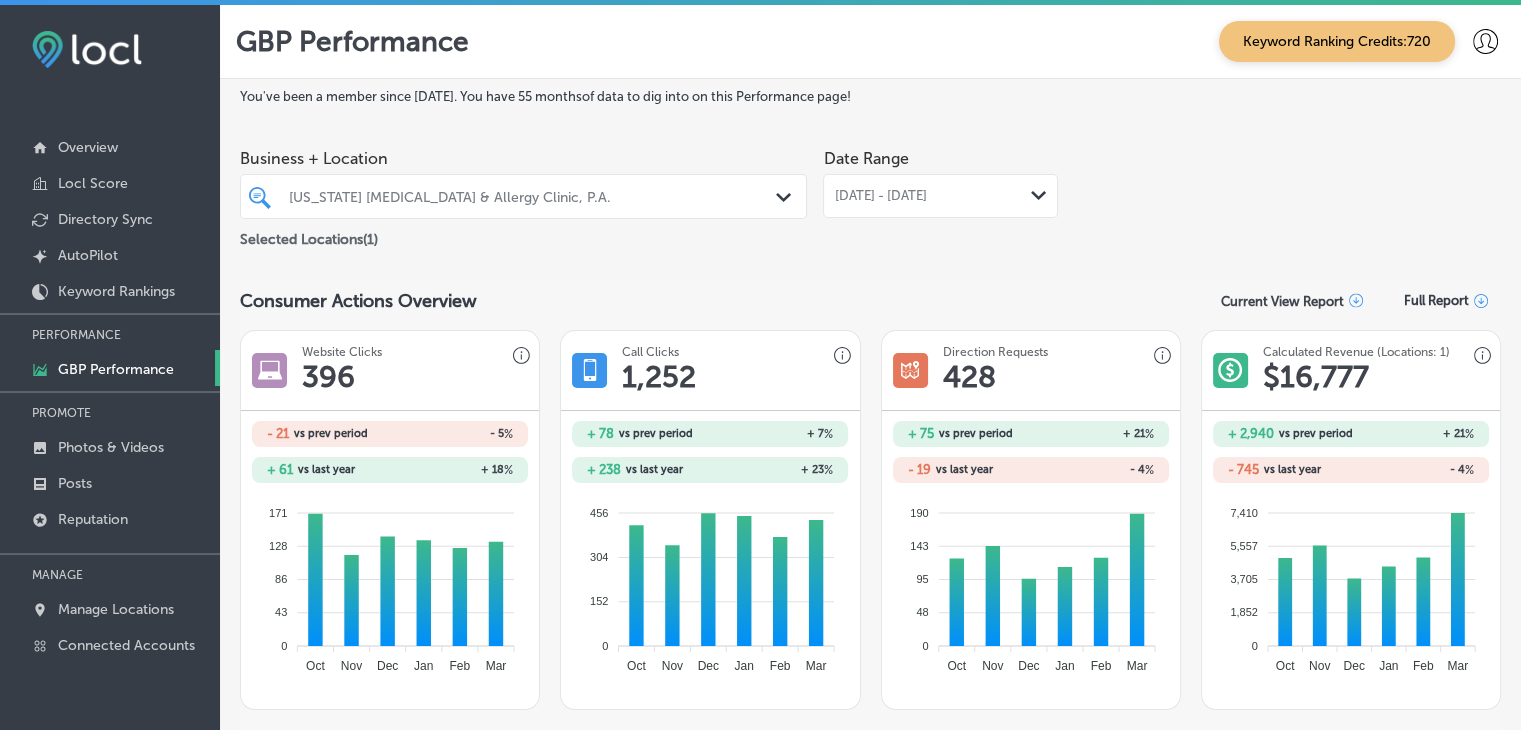 click on "Business + Location
[US_STATE] [MEDICAL_DATA] & Allergy Clinic, P.A.
Path
Created with Sketch.
Selected Locations  ( 1 ) Date Range [DATE] - [DATE]
Path
Created with Sketch." at bounding box center [870, 195] 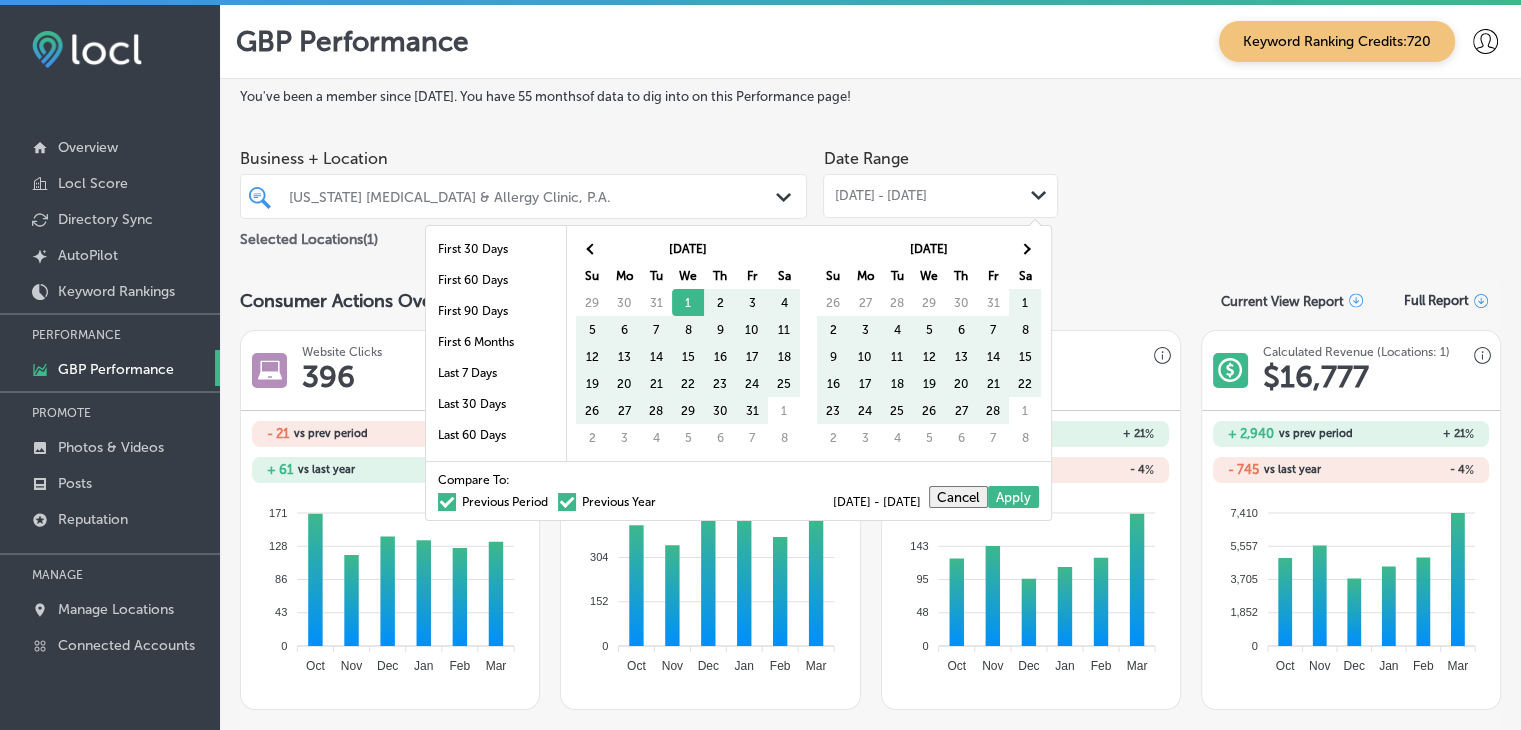 click on "[DATE] Su Mo Tu We Th Fr Sa 26 27 28 29 30 31 1 2 3 4 5 6 7 8 9 10 11 12 13 14 15 16 17 18 19 20 21 22 23 24 25 26 27 28 1 2 3 4 5 6 7 8" at bounding box center (930, 343) 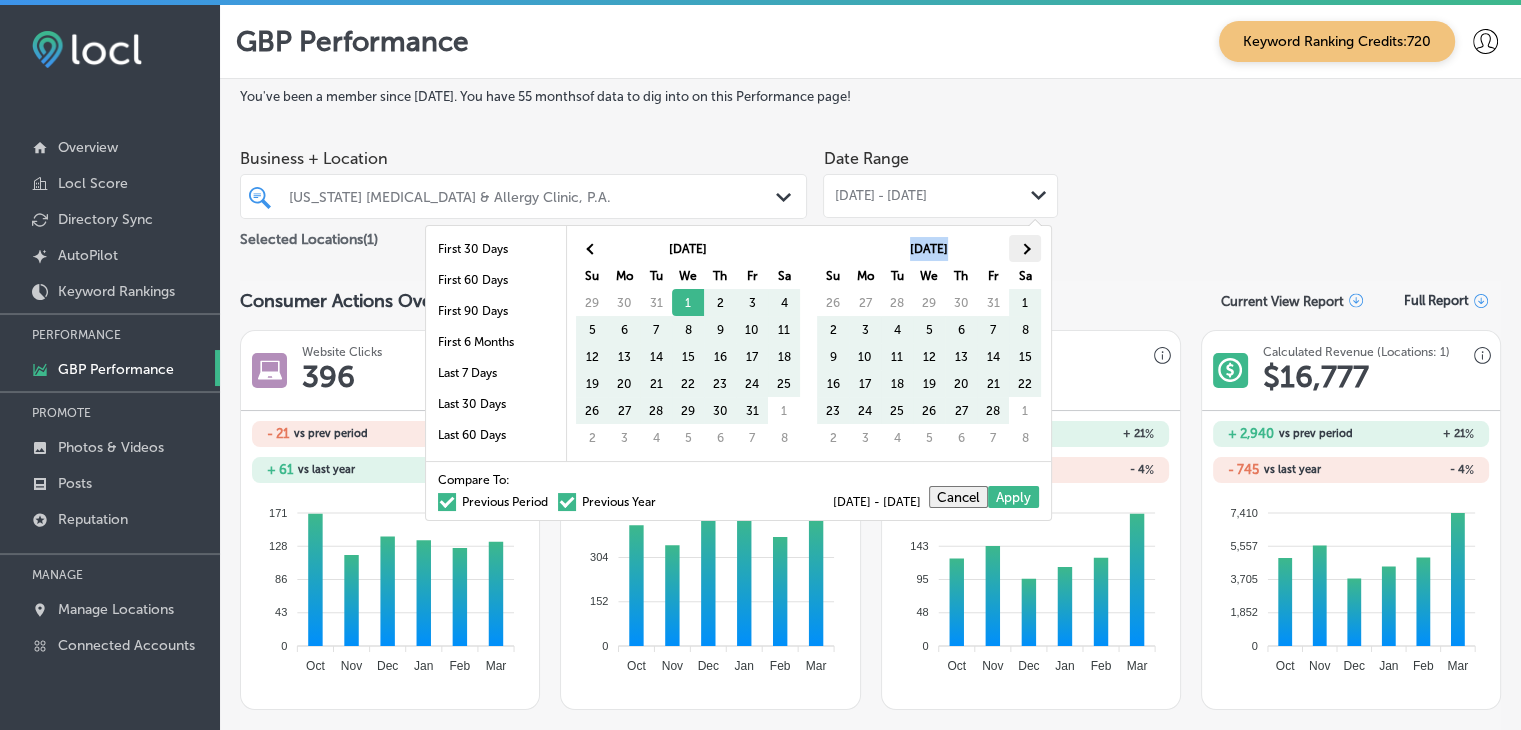 click on "[DATE] Su Mo Tu We Th Fr Sa 26 27 28 29 30 31 1 2 3 4 5 6 7 8 9 10 11 12 13 14 15 16 17 18 19 20 21 22 23 24 25 26 27 28 1 2 3 4 5 6 7 8" at bounding box center [929, 343] 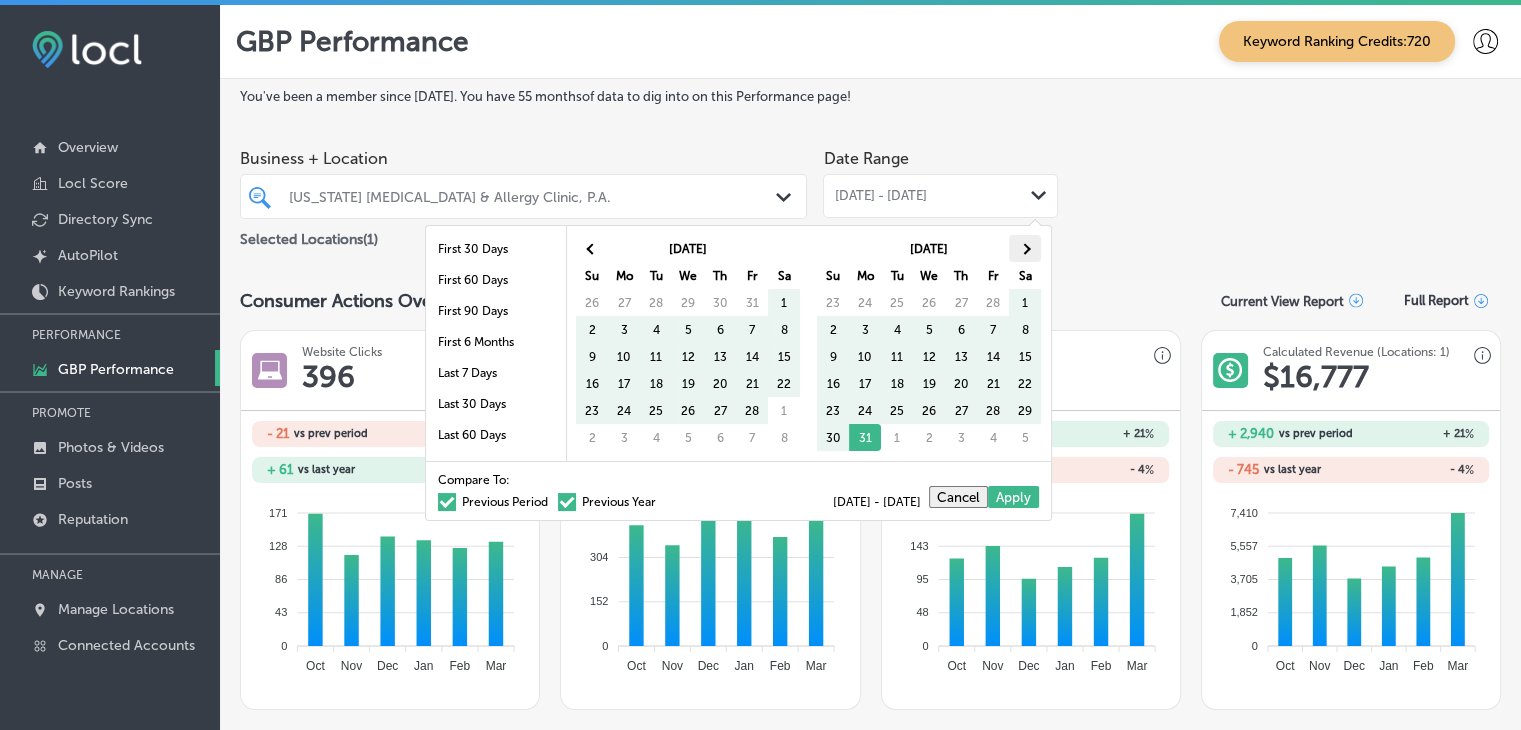 click at bounding box center [1025, 248] 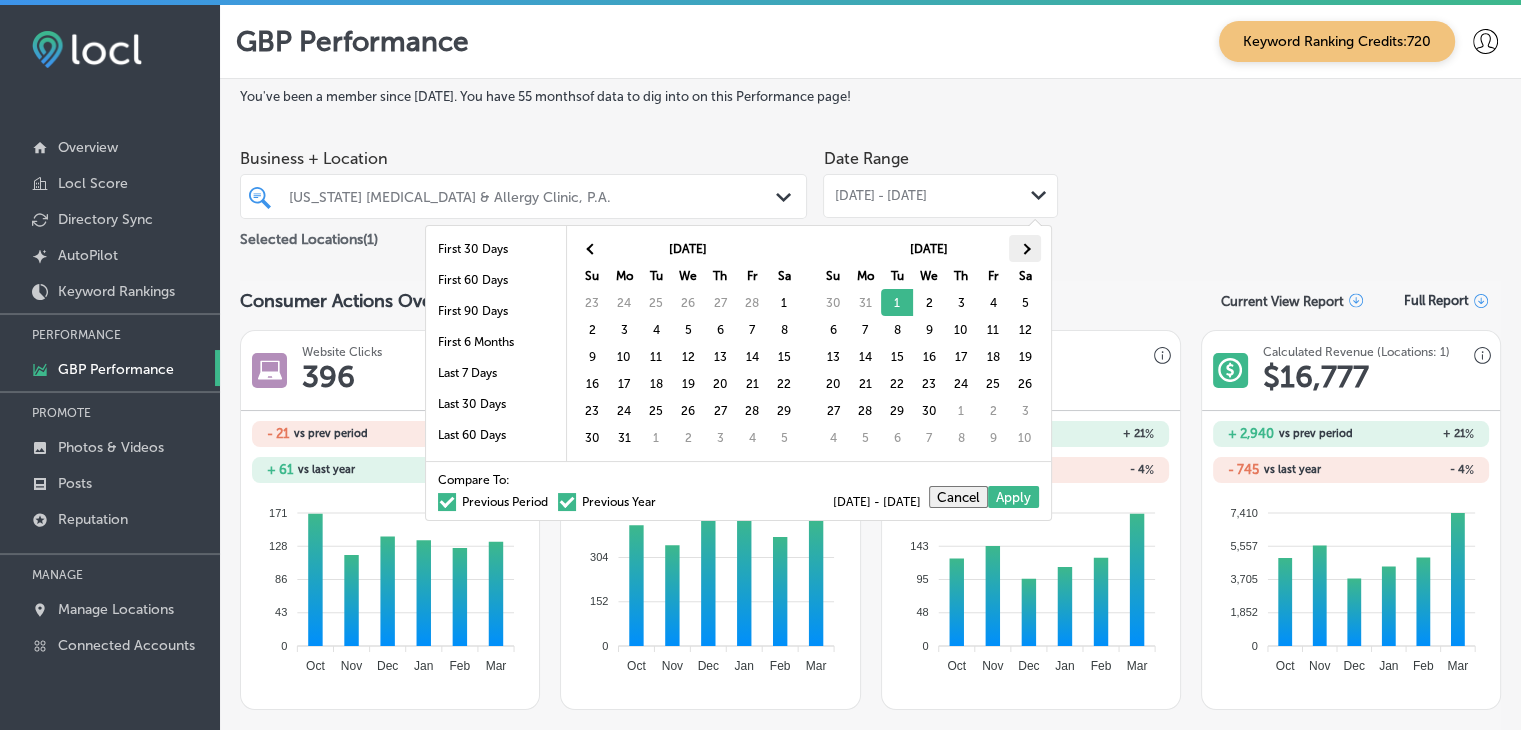 click at bounding box center [1025, 248] 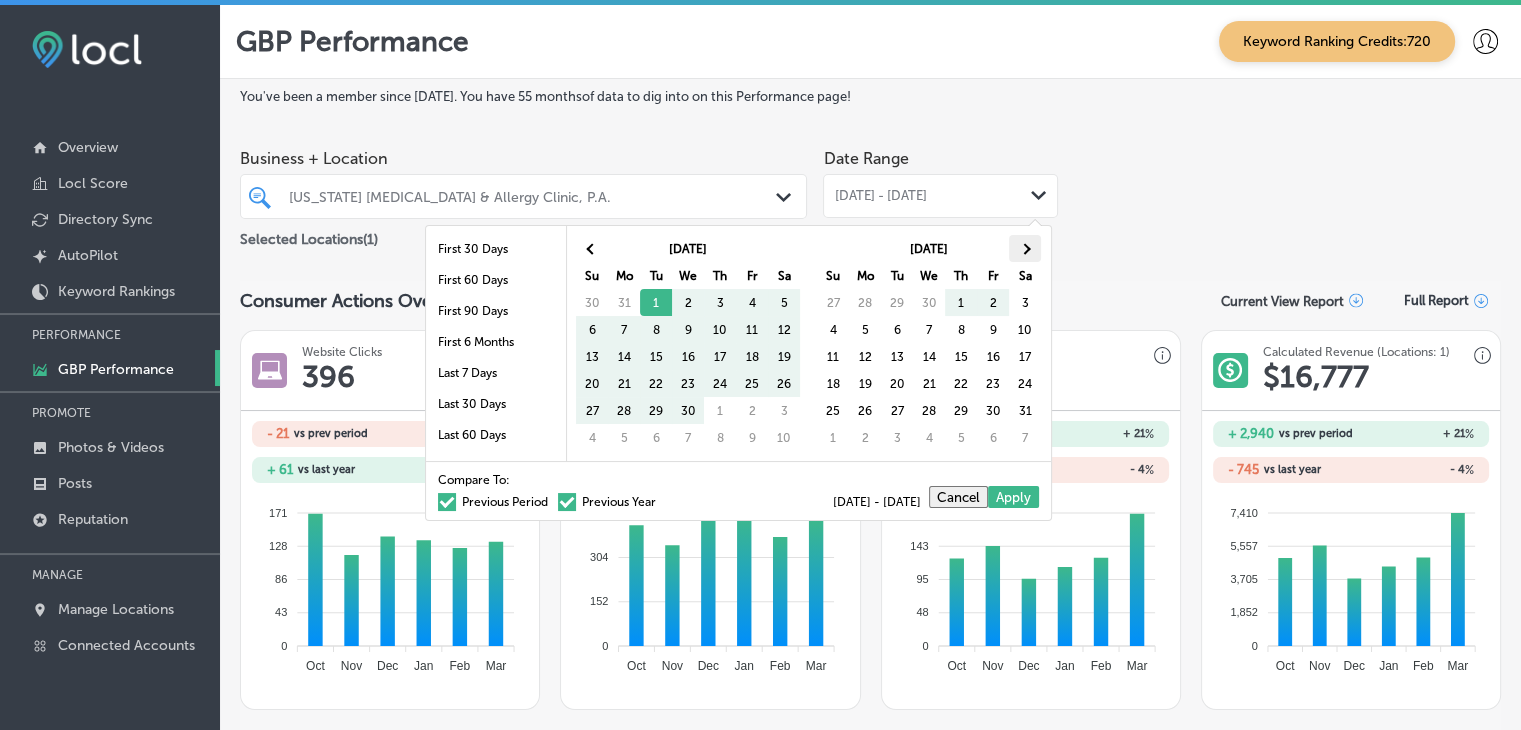 click at bounding box center [1025, 248] 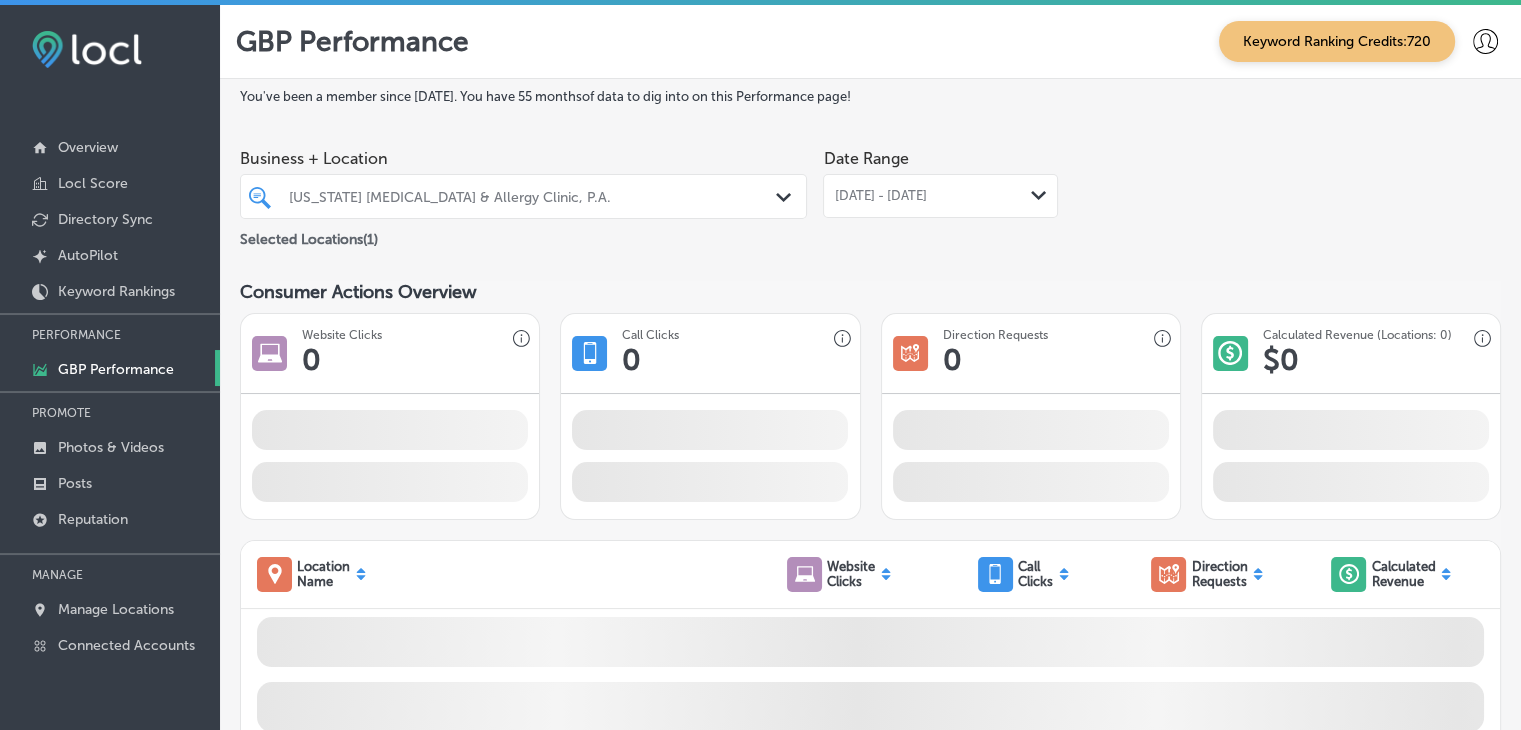 click on "You've been a member since   [DATE] . You have   55   months  of data to dig into on this Performance page! Business + Location
[US_STATE] [MEDICAL_DATA] & Allergy Clinic, P.A.
Path
Created with Sketch.
Selected Locations  ( 1 ) Date Range [DATE] - [DATE]
Path
Created with Sketch.
Consumer Actions Overview
Website Clicks   0
Call Clicks   0
iconmonstr-map-5 copy 2" at bounding box center [870, 1023] 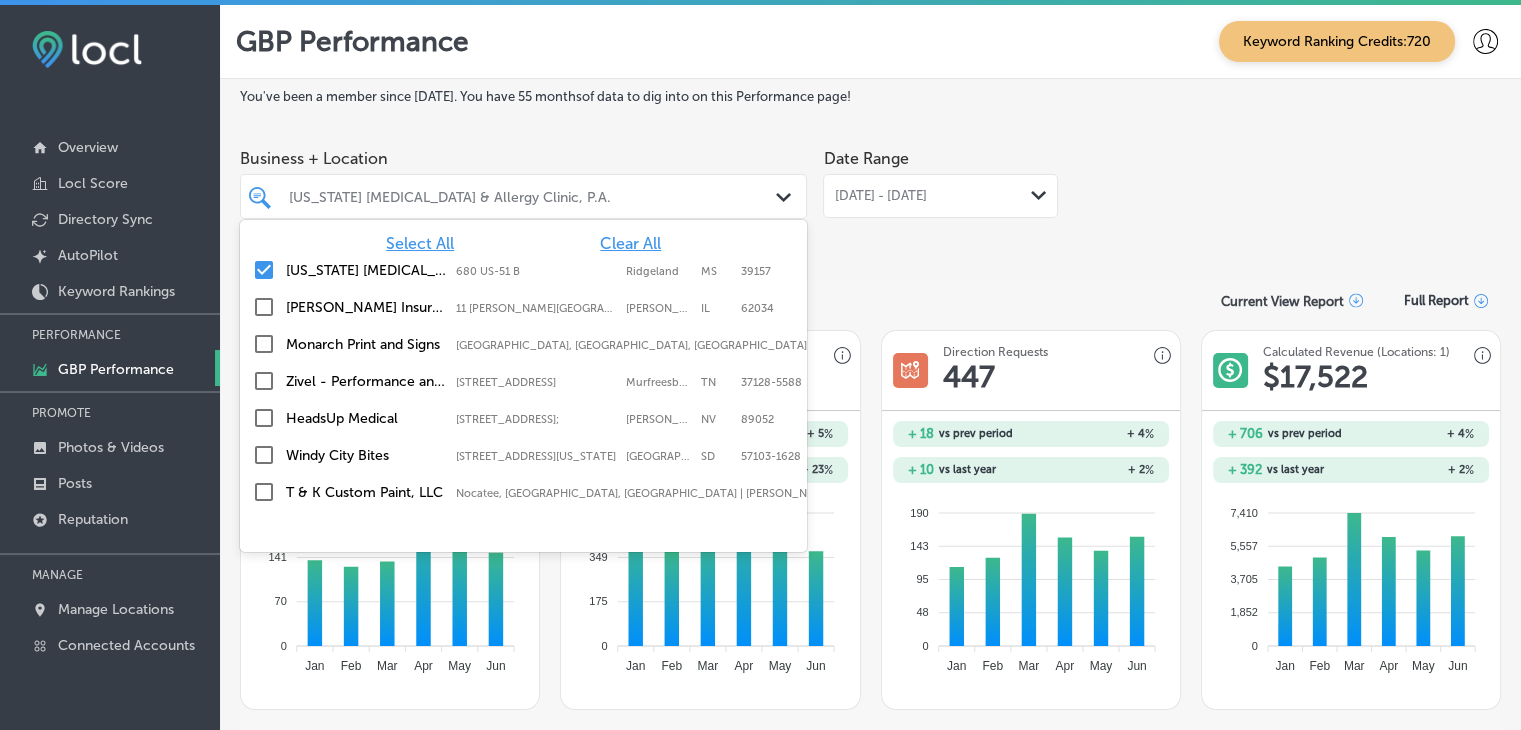 click on "[PERSON_NAME] Insurance & Financial Services" at bounding box center [366, 307] 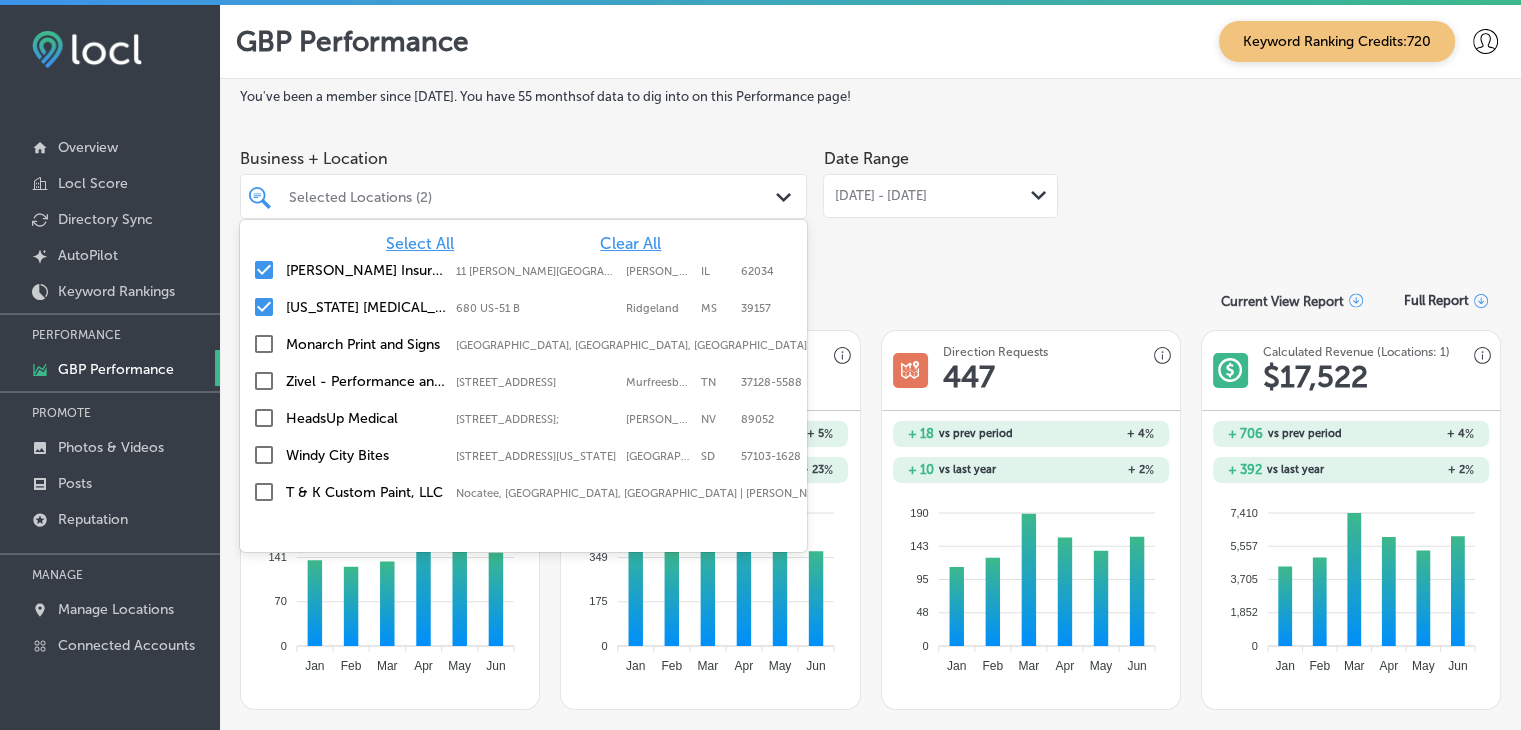 click on "[PERSON_NAME] Insurance & Financial Services" at bounding box center [366, 270] 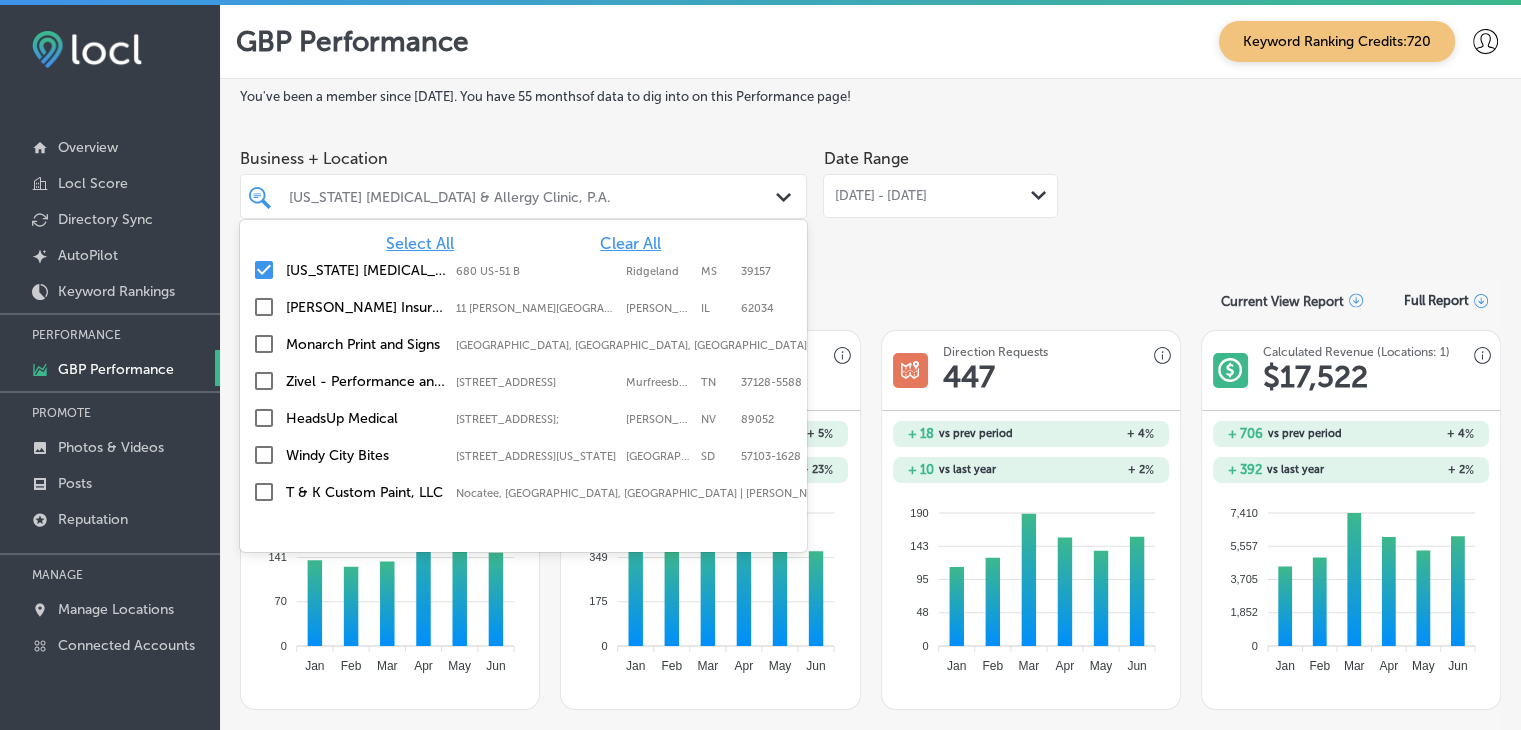 click on "[US_STATE] [MEDICAL_DATA] & Allergy Clinic, P.A." at bounding box center (366, 270) 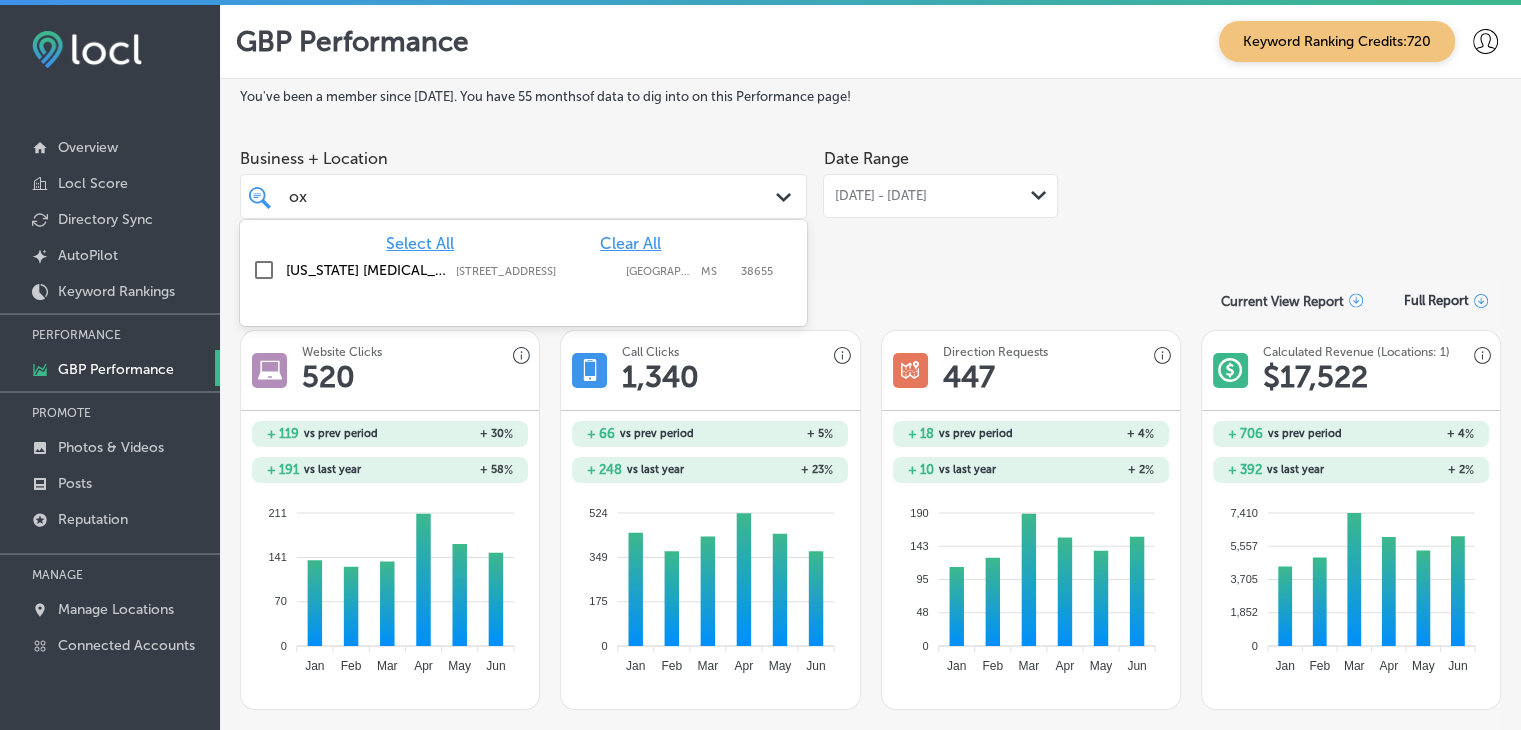 click on "[STREET_ADDRESS]" at bounding box center [536, 271] 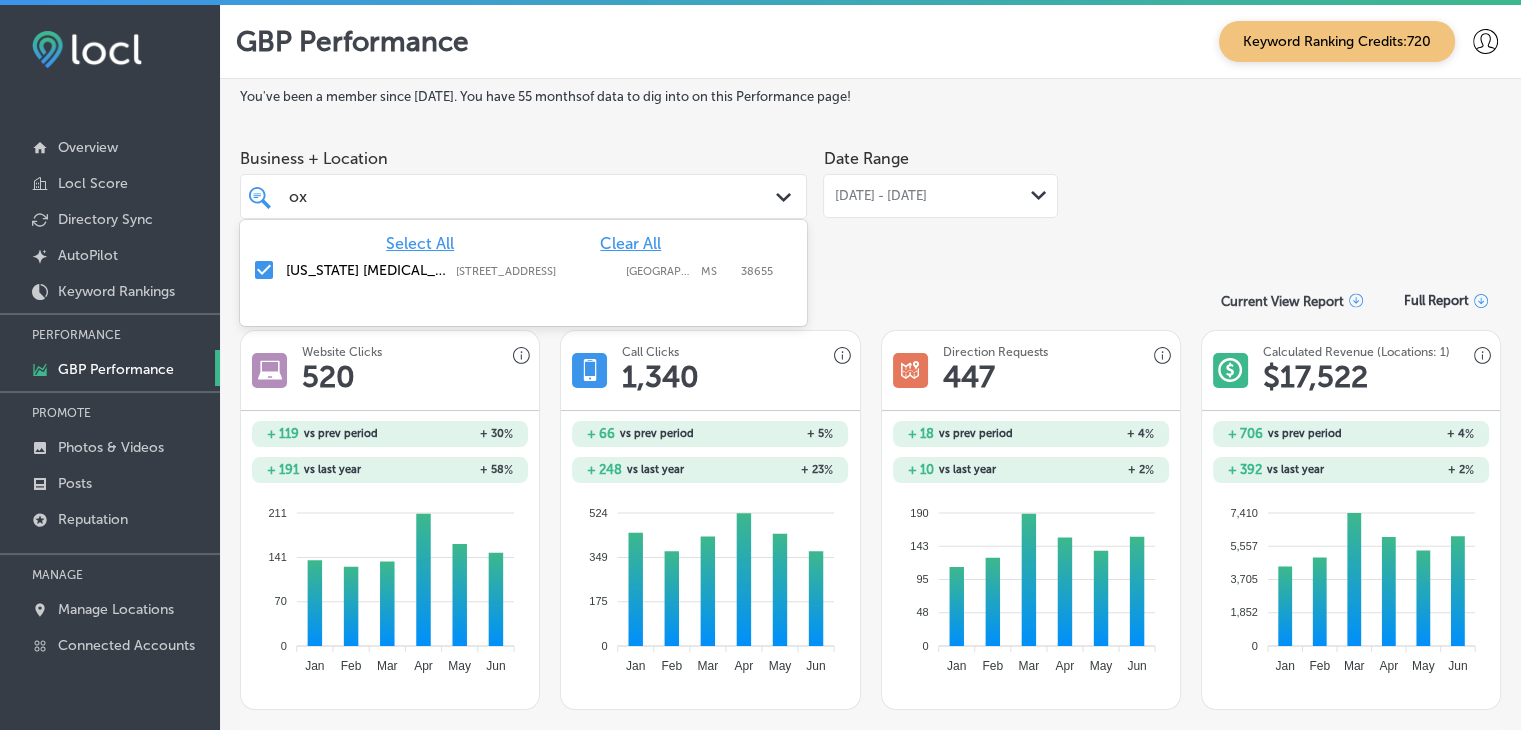 click on "You've been a member since   [DATE] . You have   55   months  of data to dig into on this Performance page! Business + Location   option [STREET_ADDRESS].    option  focused, 1 of 91. 2 results available for search term ox. Use Up and Down to choose options, press Enter to select the currently focused option, press Escape to exit the menu, press Tab to select the option and exit the menu.
ox ox
Path
Created with Sketch.
Select All Clear All [US_STATE] [MEDICAL_DATA] & Allergy Clinic, P.A. [STREET_ADDRESS] [STREET_ADDRESS] Selected Locations  ( 1 ) Date Range [DATE] - [DATE]
Path
Created with Sketch.
Consumer Actions Overview Current View Report" at bounding box center [870, 1278] 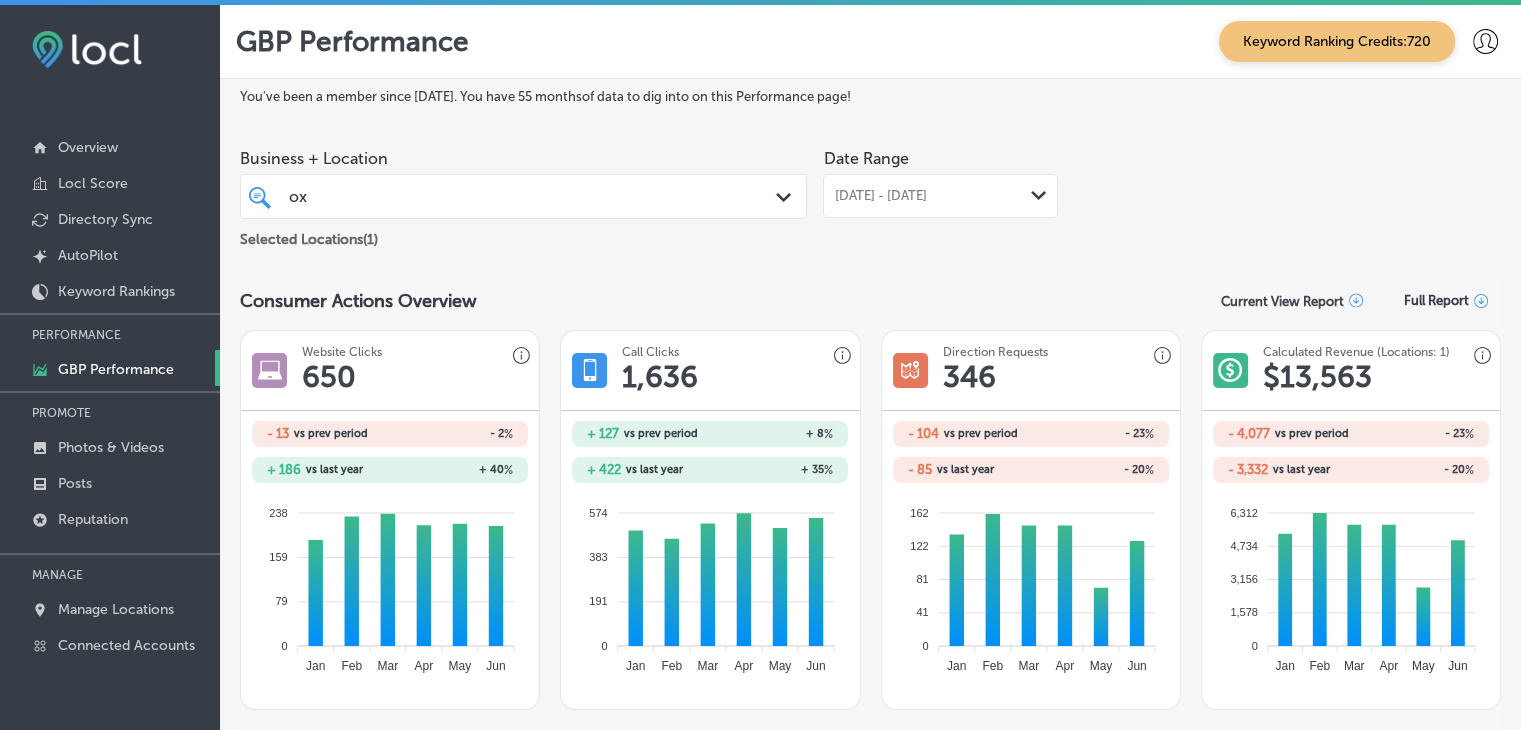 click on "ox ox" at bounding box center (500, 196) 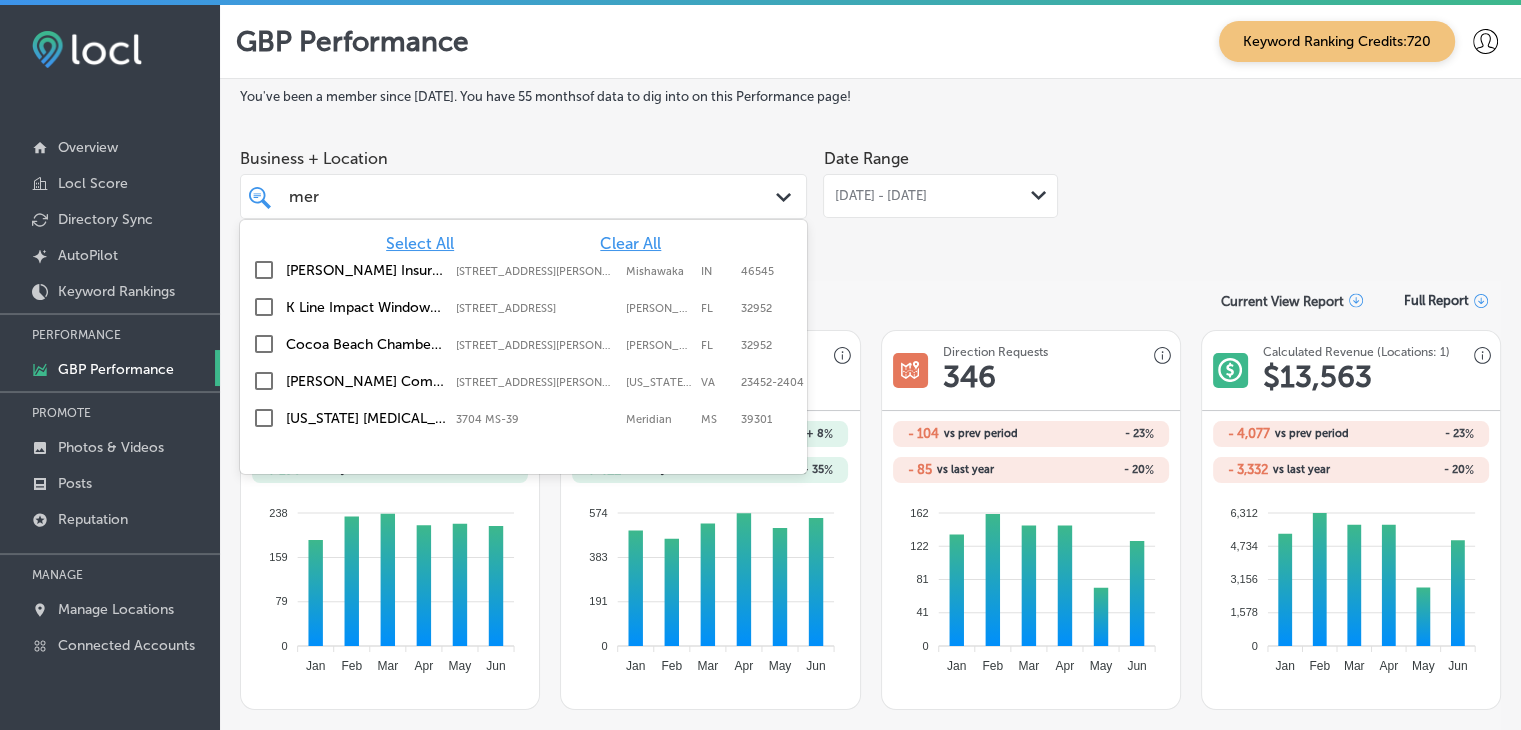 click on "[US_STATE] [MEDICAL_DATA] & Allergy Clinic, P.A." at bounding box center [366, 418] 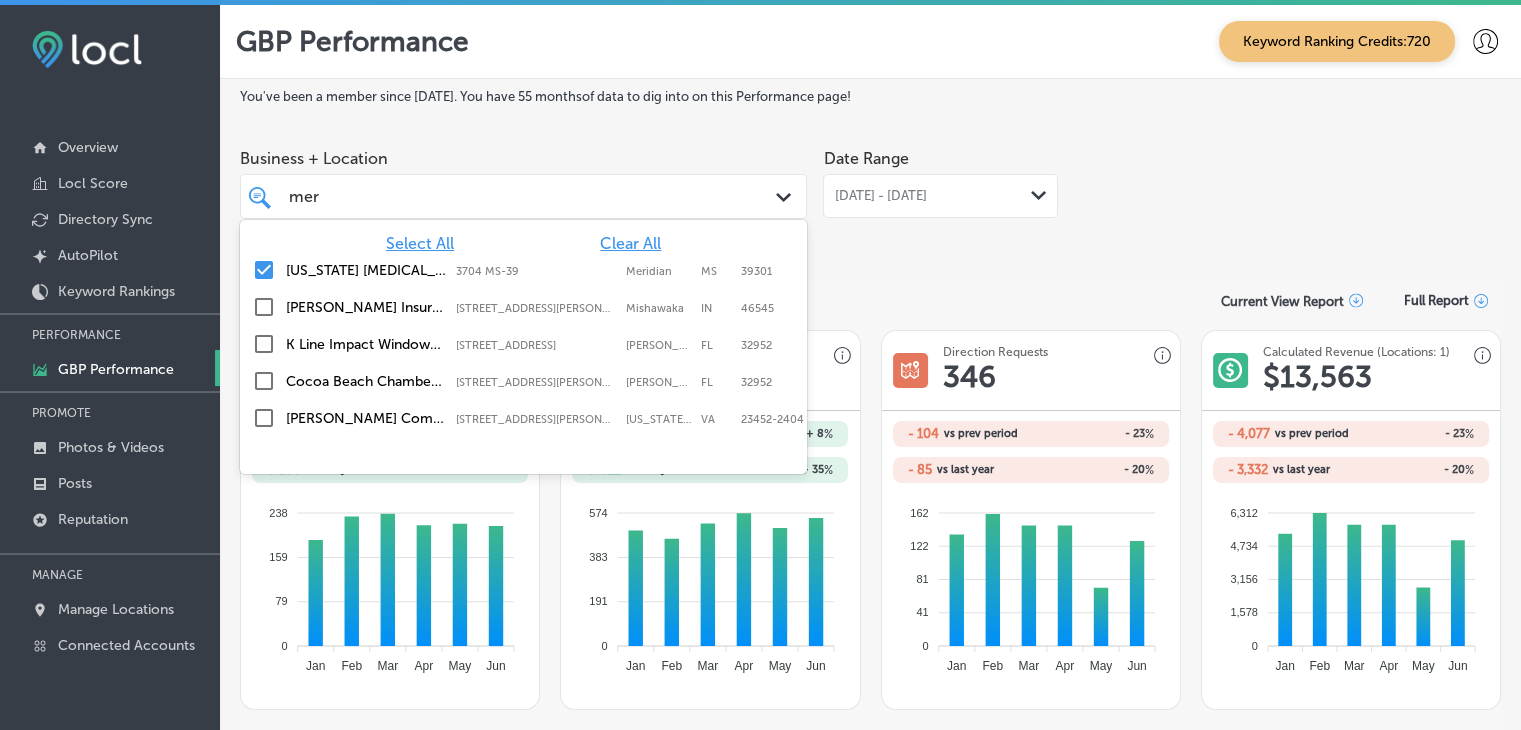 type on "mer" 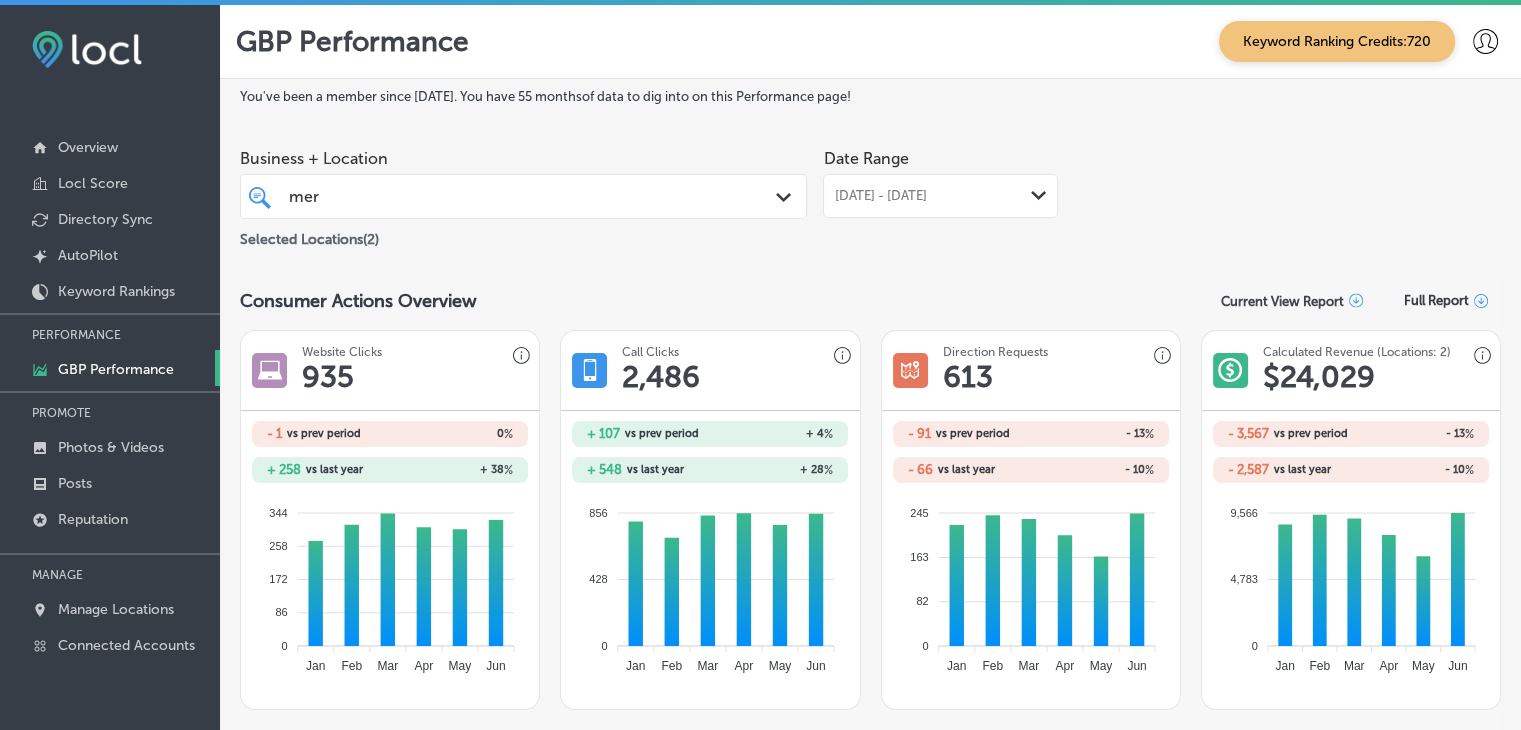 click on "mer mer" at bounding box center [500, 196] 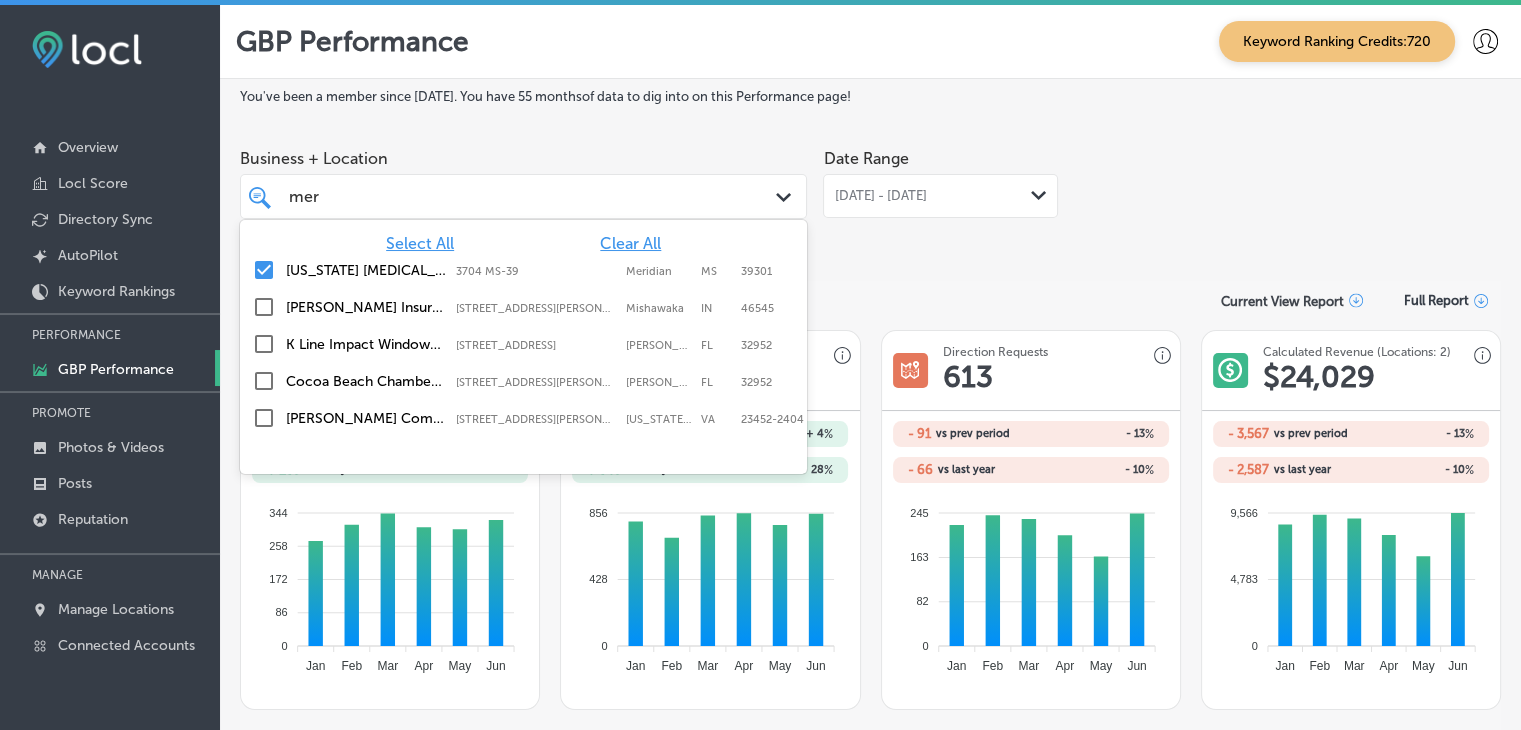 click on "[US_STATE] [MEDICAL_DATA] & Allergy Clinic, P.A. 3704 MS-[GEOGRAPHIC_DATA] 3704 MS-39 Meridian MS 39301" at bounding box center [523, 270] 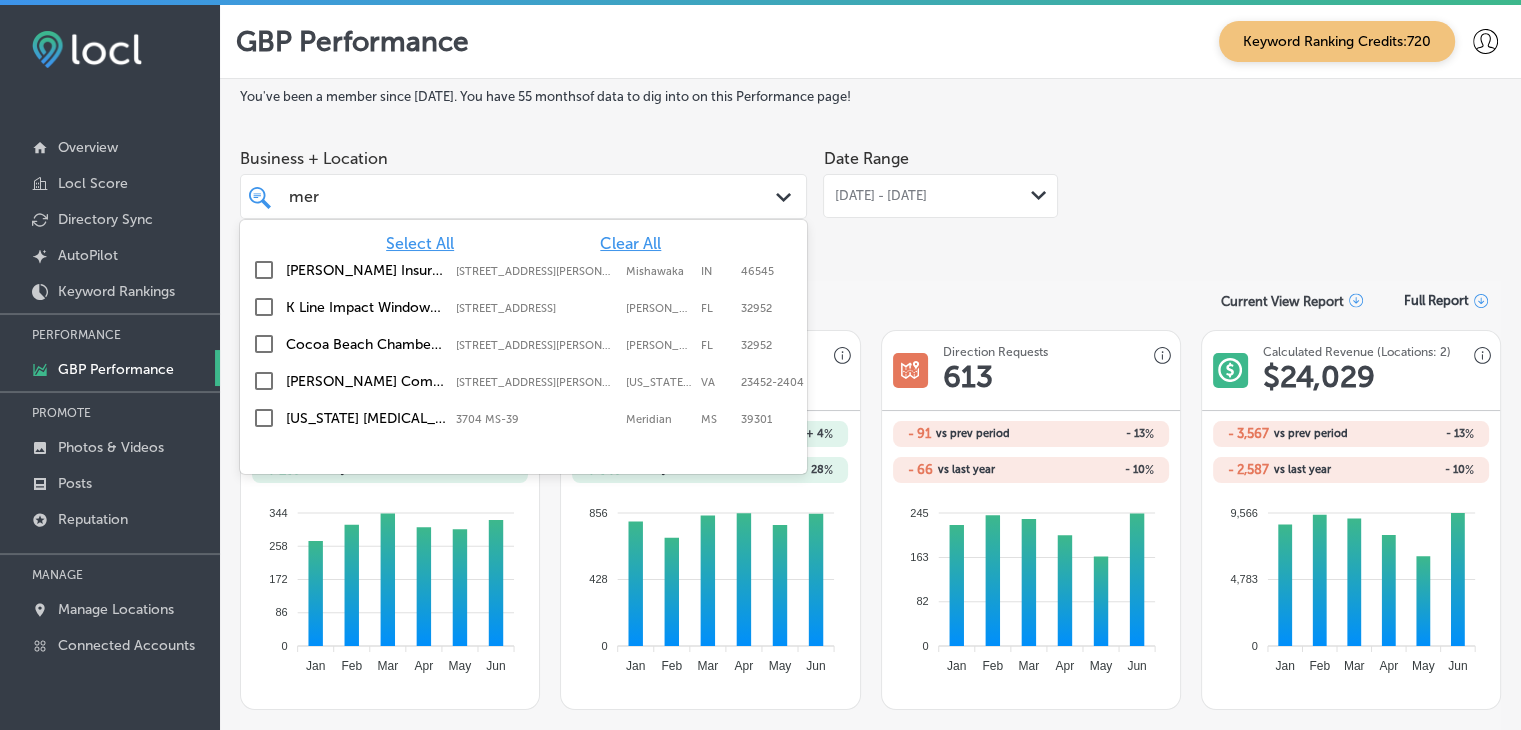 click on "Business + Location" at bounding box center (523, 158) 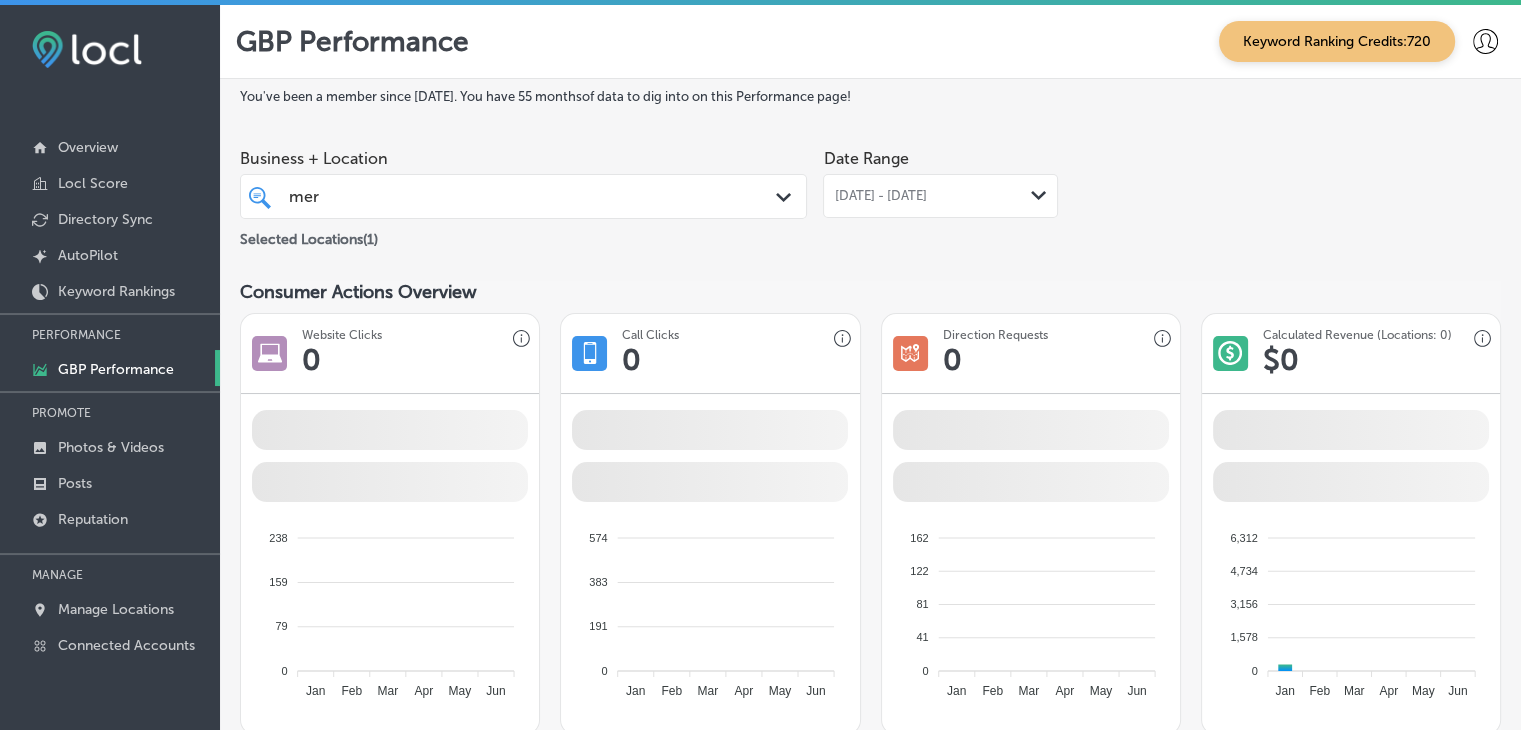 click on "mer mer" at bounding box center [500, 196] 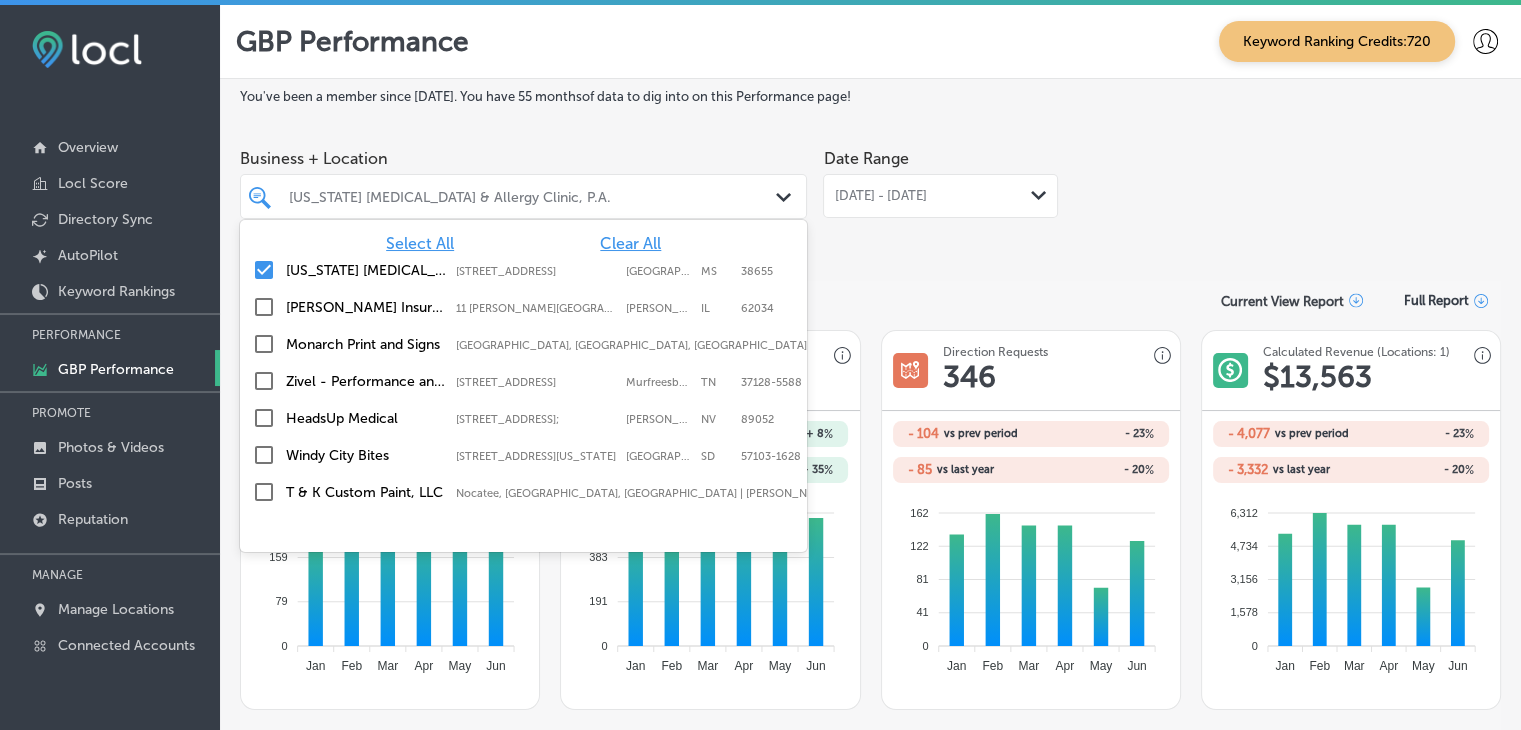 click on "Clear All" at bounding box center (630, 243) 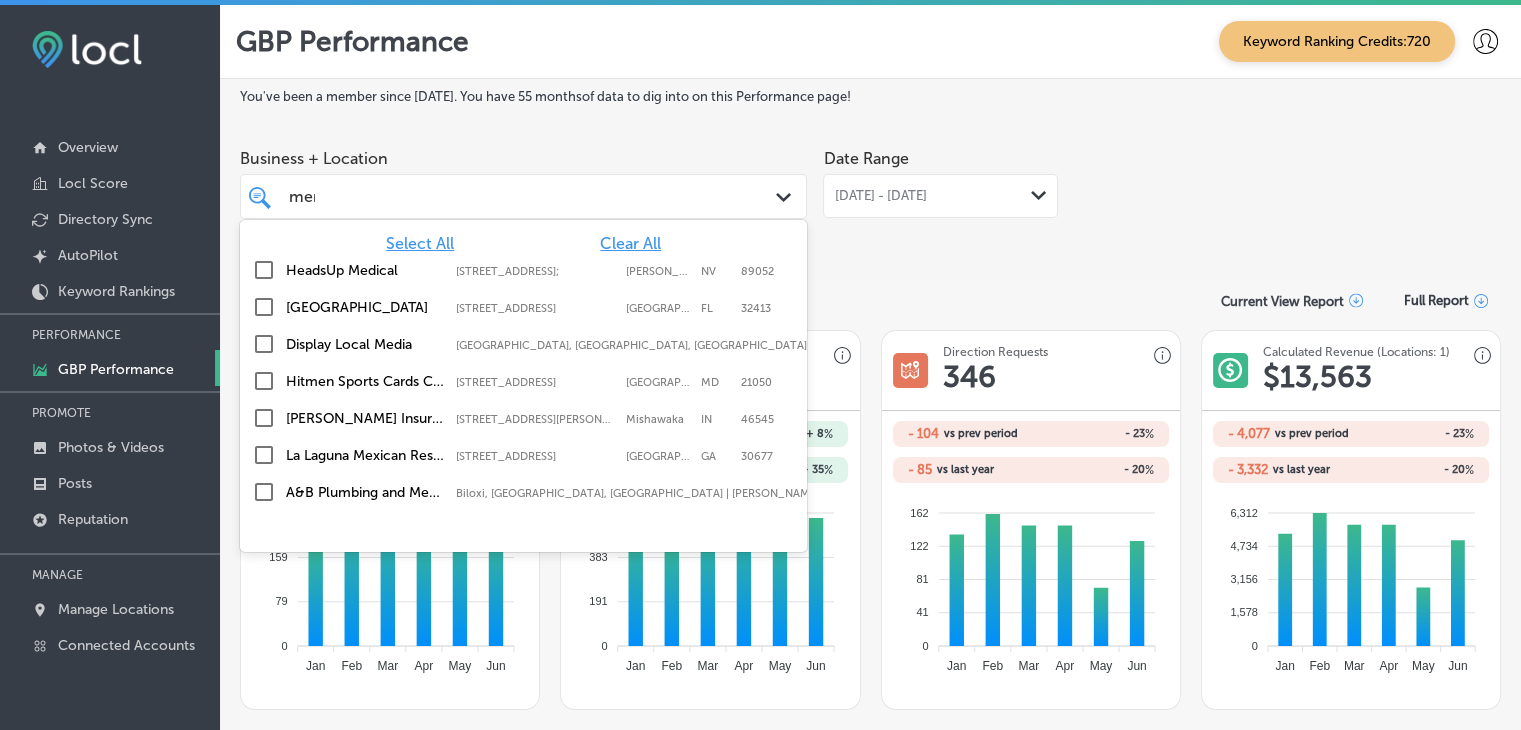 type on "mert" 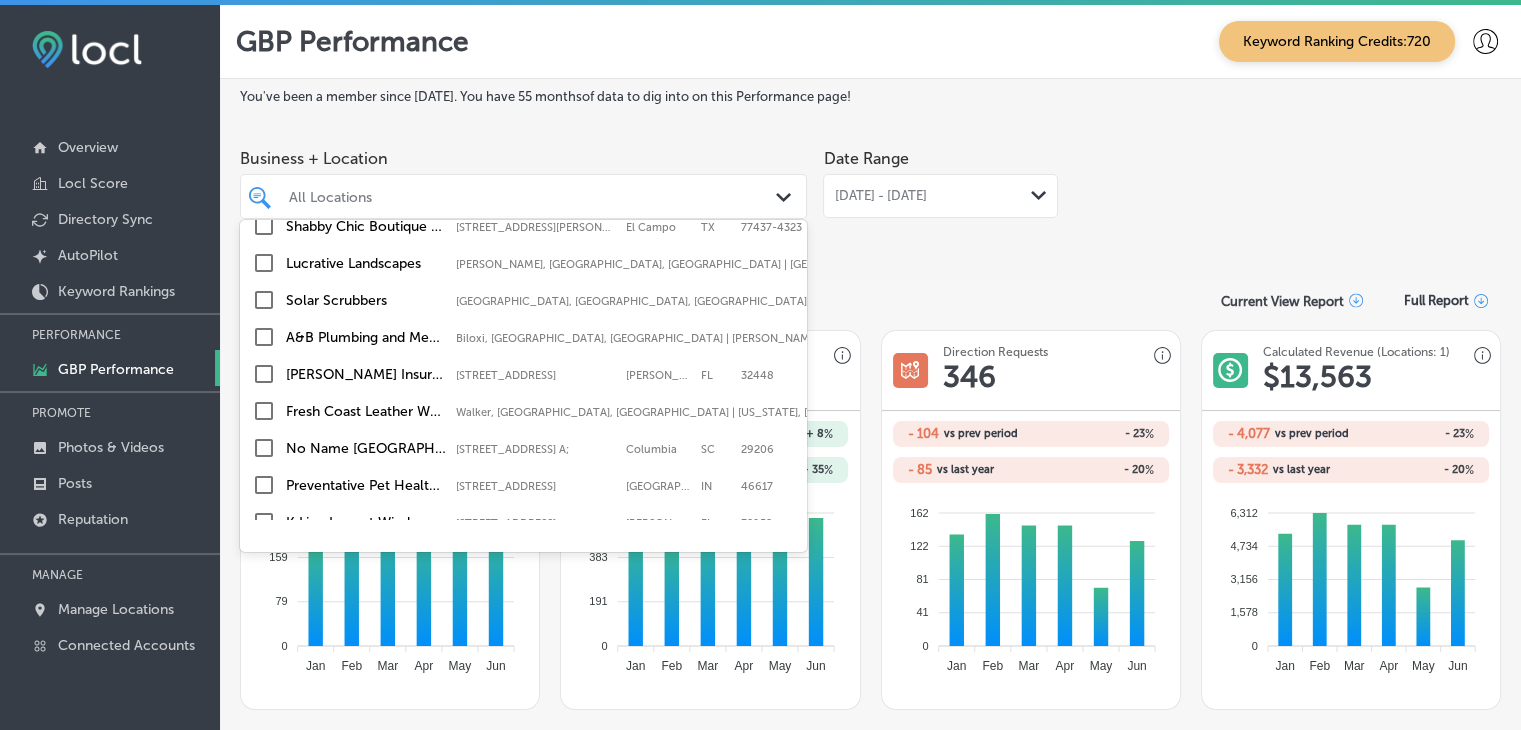 scroll, scrollTop: 1300, scrollLeft: 0, axis: vertical 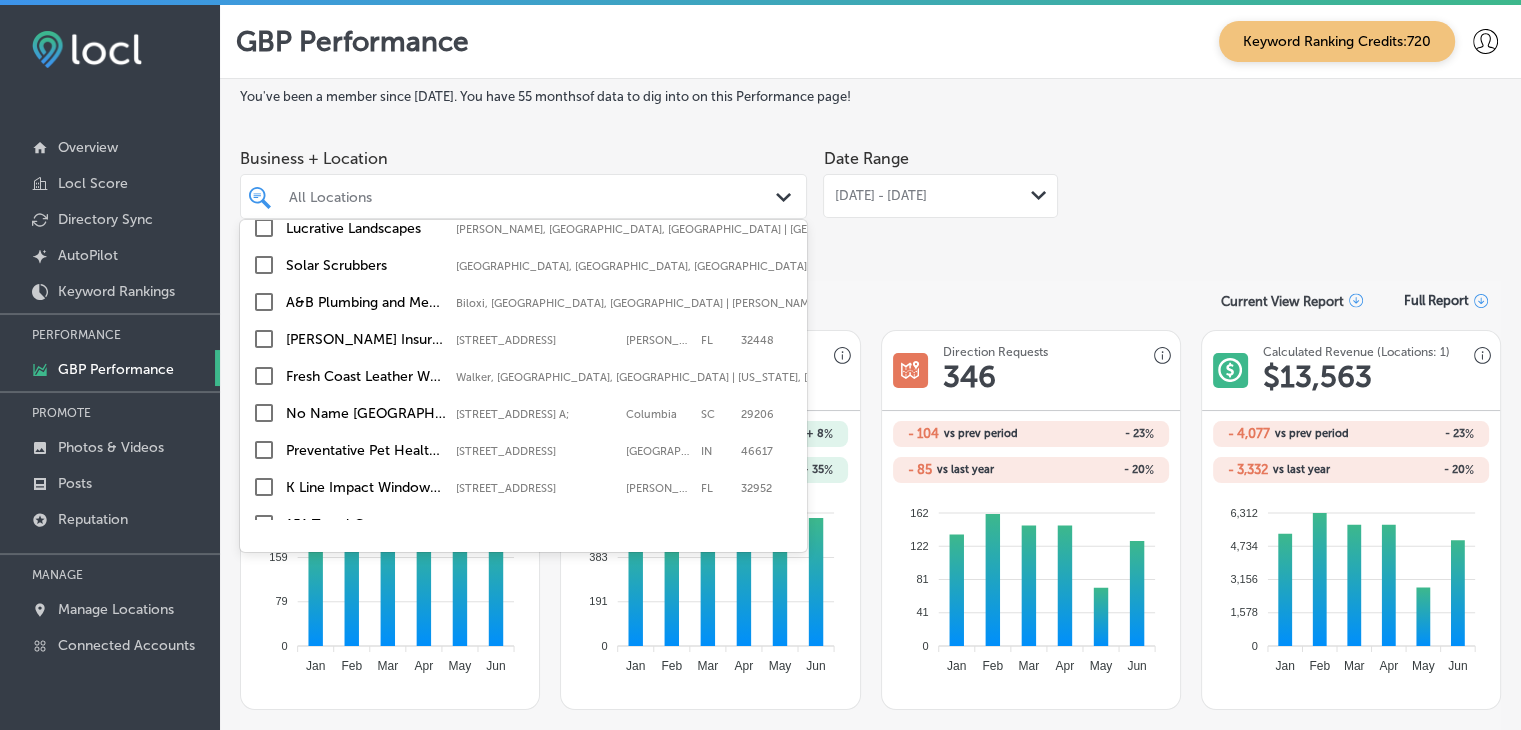 click on "[PERSON_NAME] Insurance Agency Inc [STREET_ADDRESS][PERSON_NAME] [STREET_ADDRESS][PERSON_NAME]" at bounding box center (523, 339) 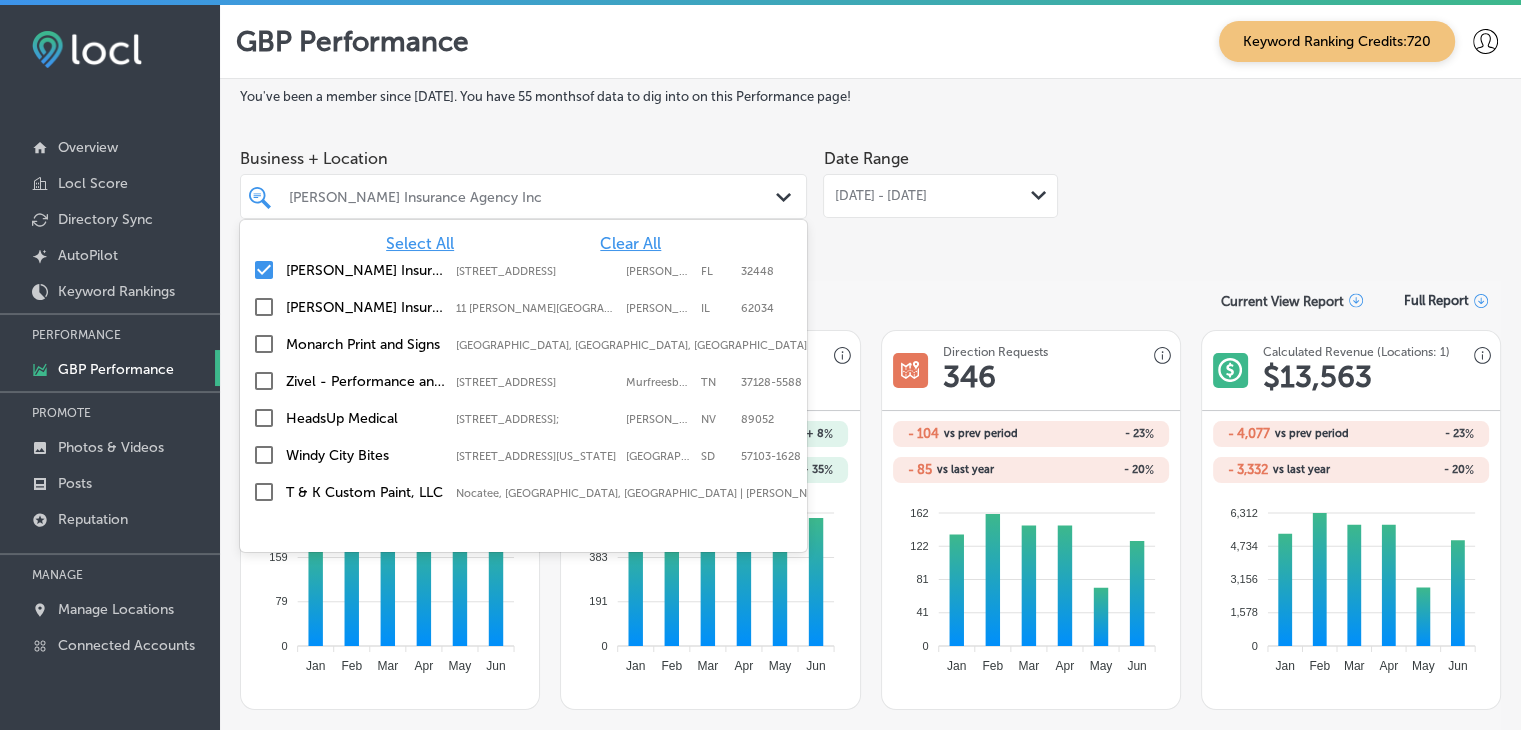click on "Consumer Actions Overview Current View Report
Full Report" at bounding box center (870, 300) 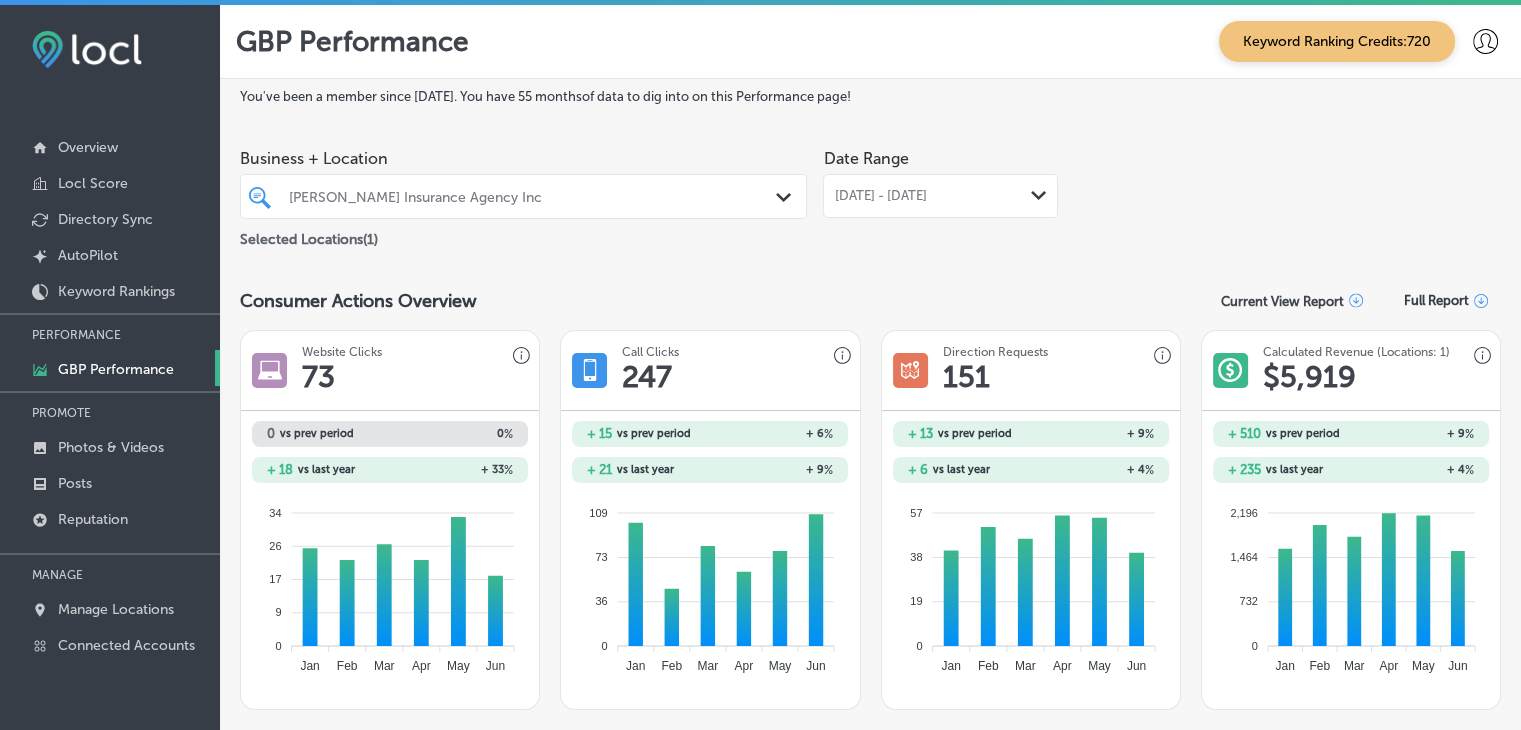 click on "[DATE] - [DATE]
Path
Created with Sketch." at bounding box center [940, 196] 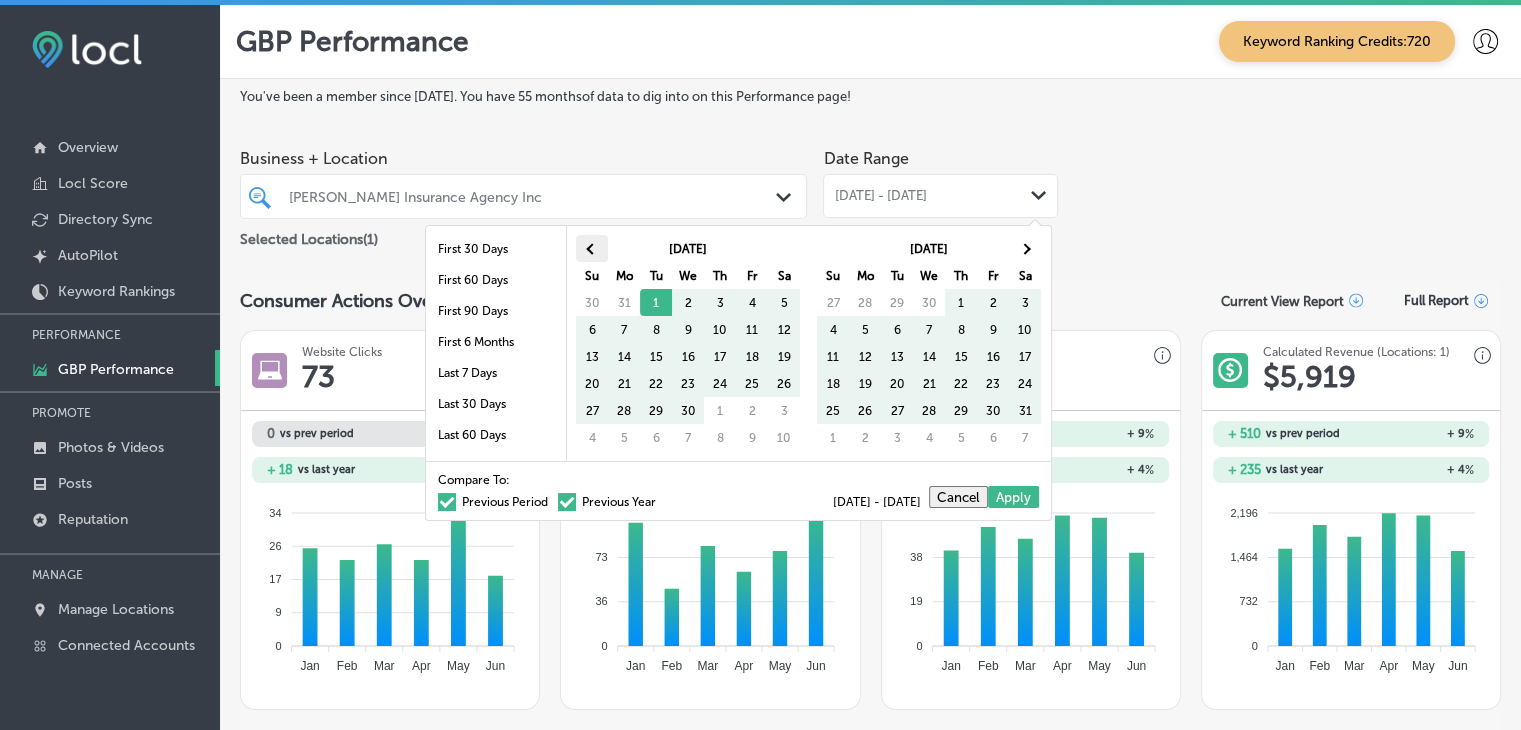 click at bounding box center (591, 248) 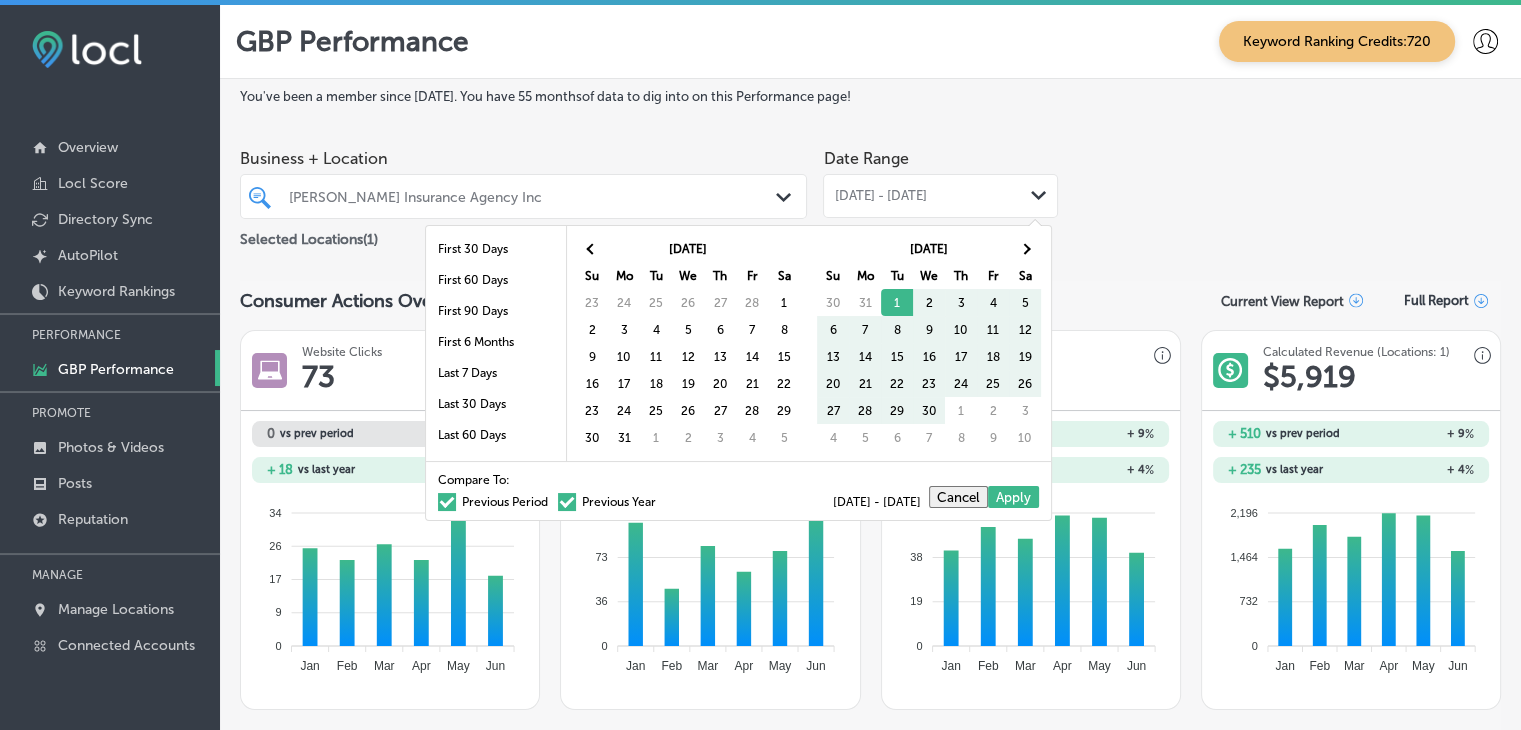 click at bounding box center [591, 248] 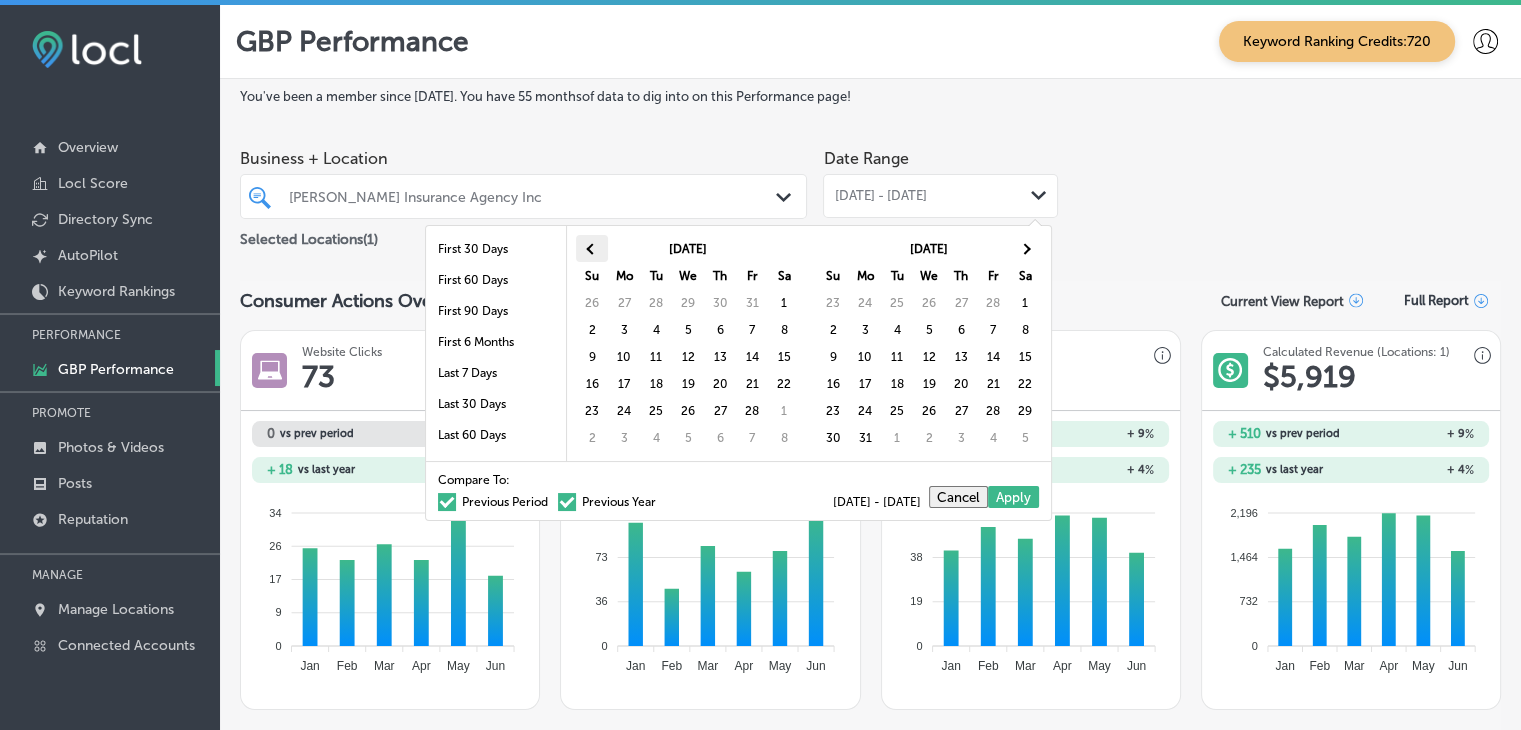 click at bounding box center [592, 248] 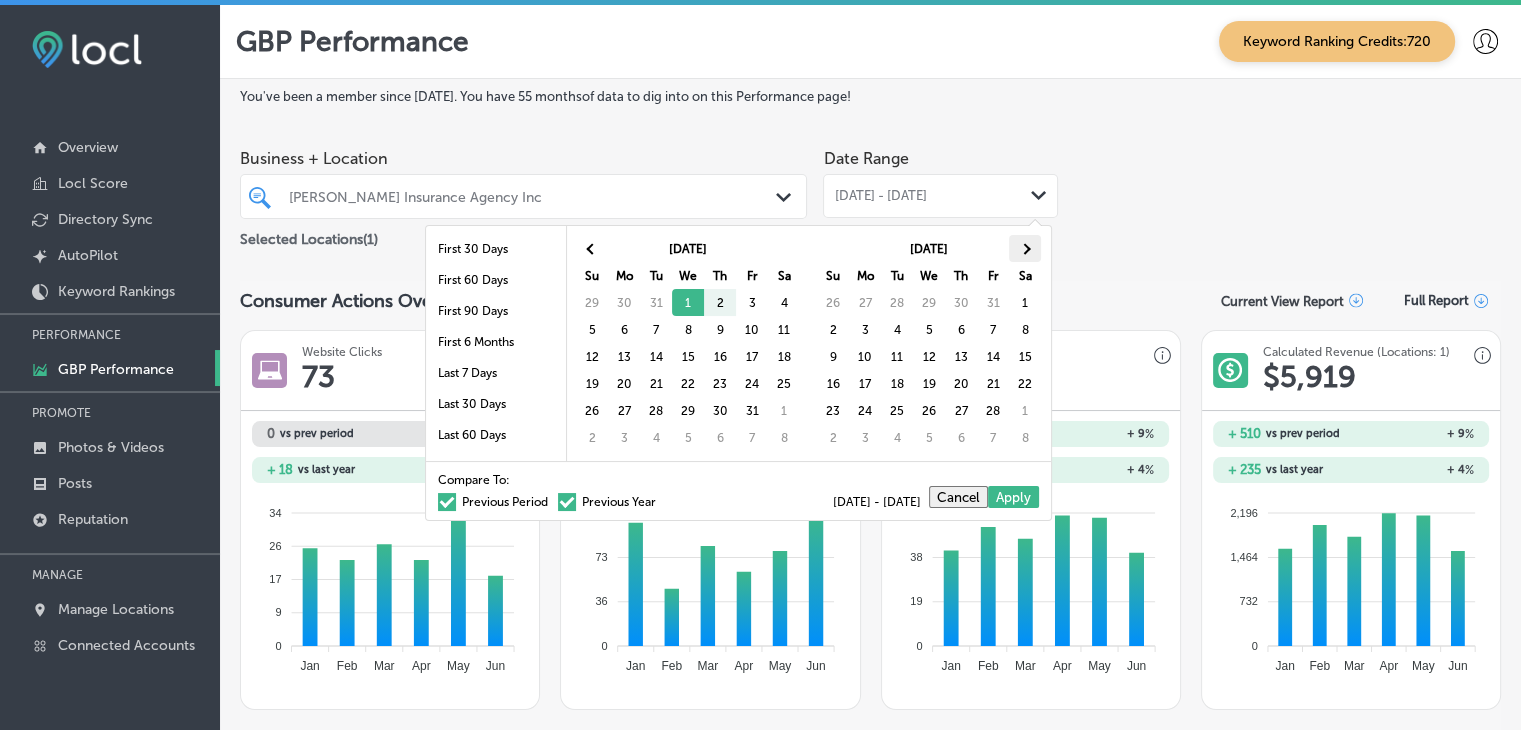click at bounding box center [1025, 248] 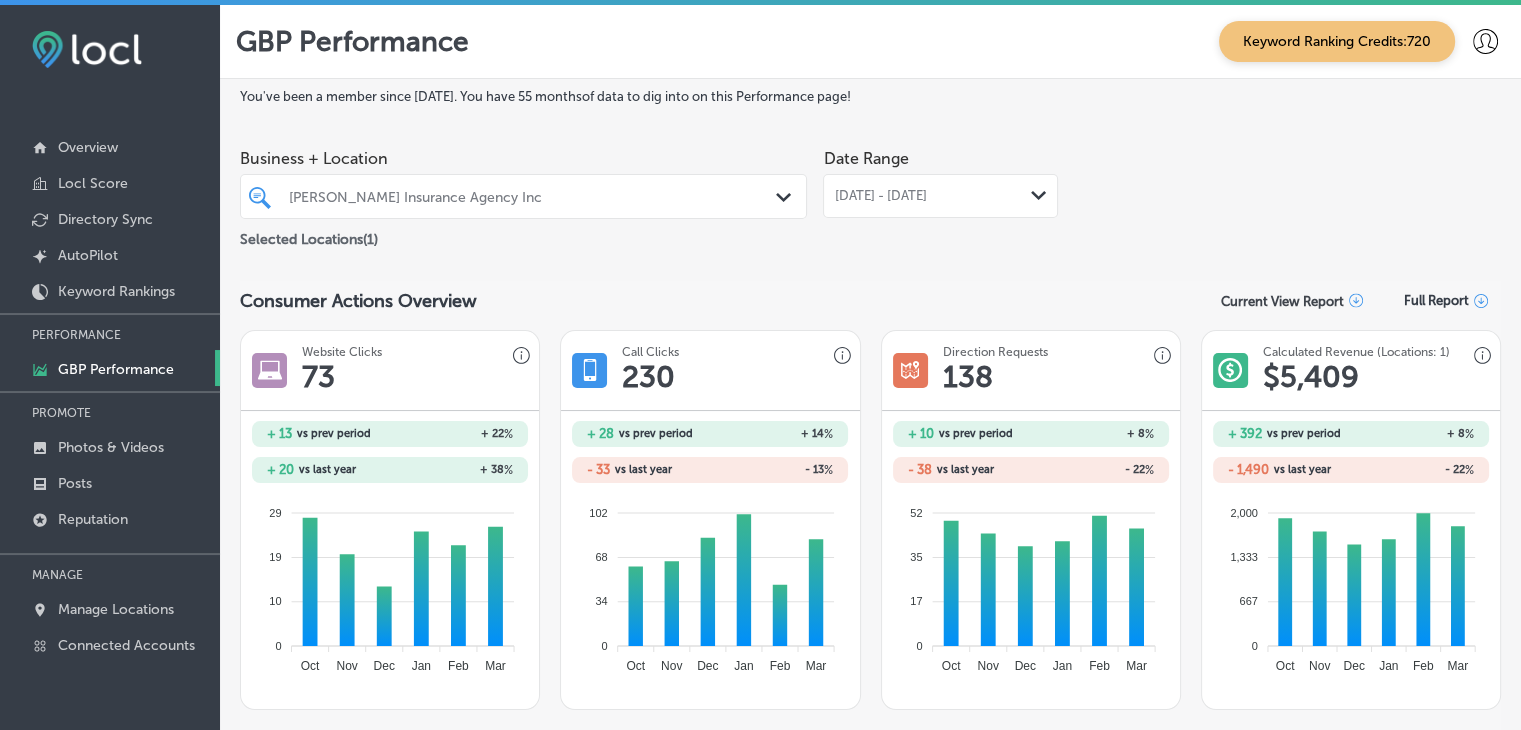 click on "Date Range [DATE] - [DATE]
Path
Created with Sketch." at bounding box center (940, 195) 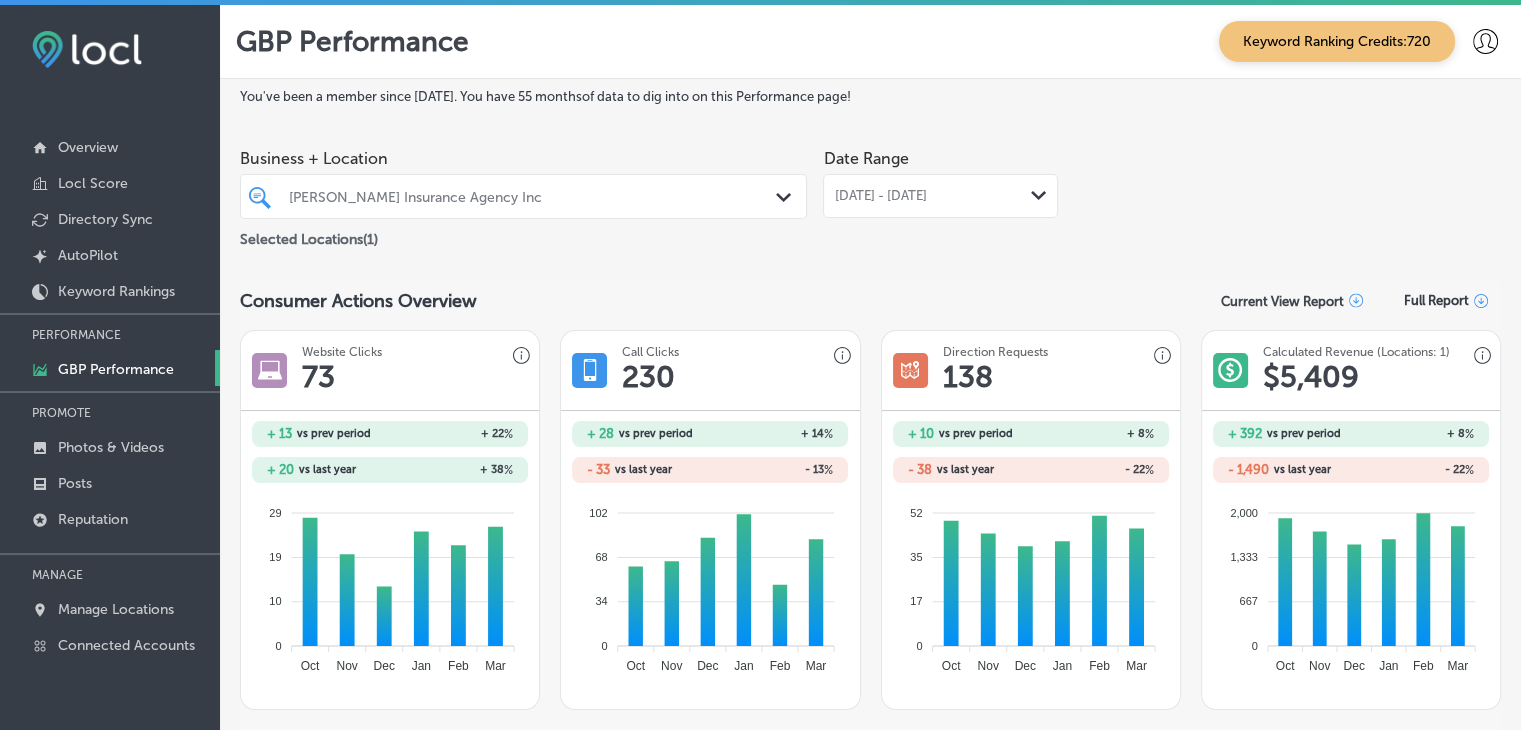 click on "[DATE] - [DATE]
Path
Created with Sketch." at bounding box center [940, 196] 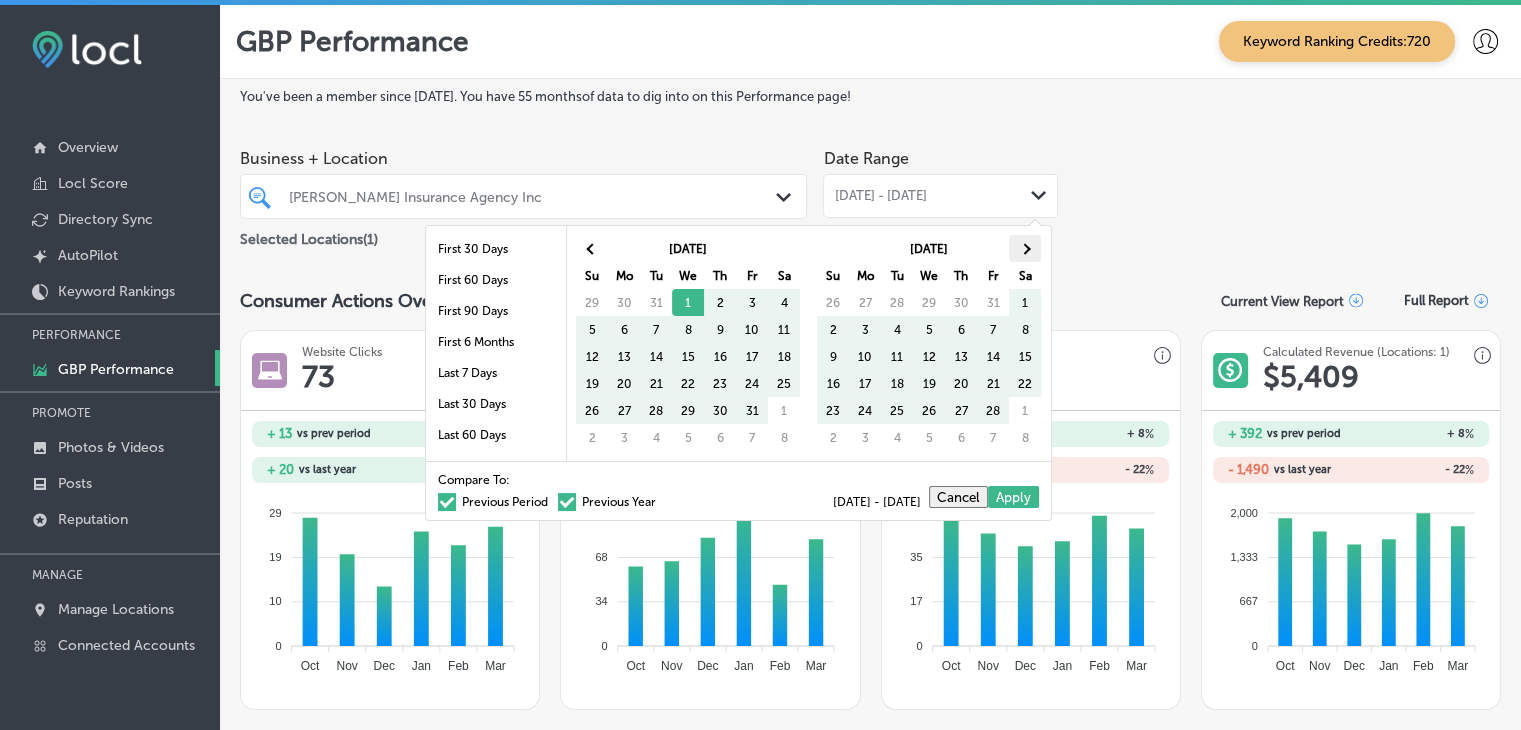 click at bounding box center (1025, 248) 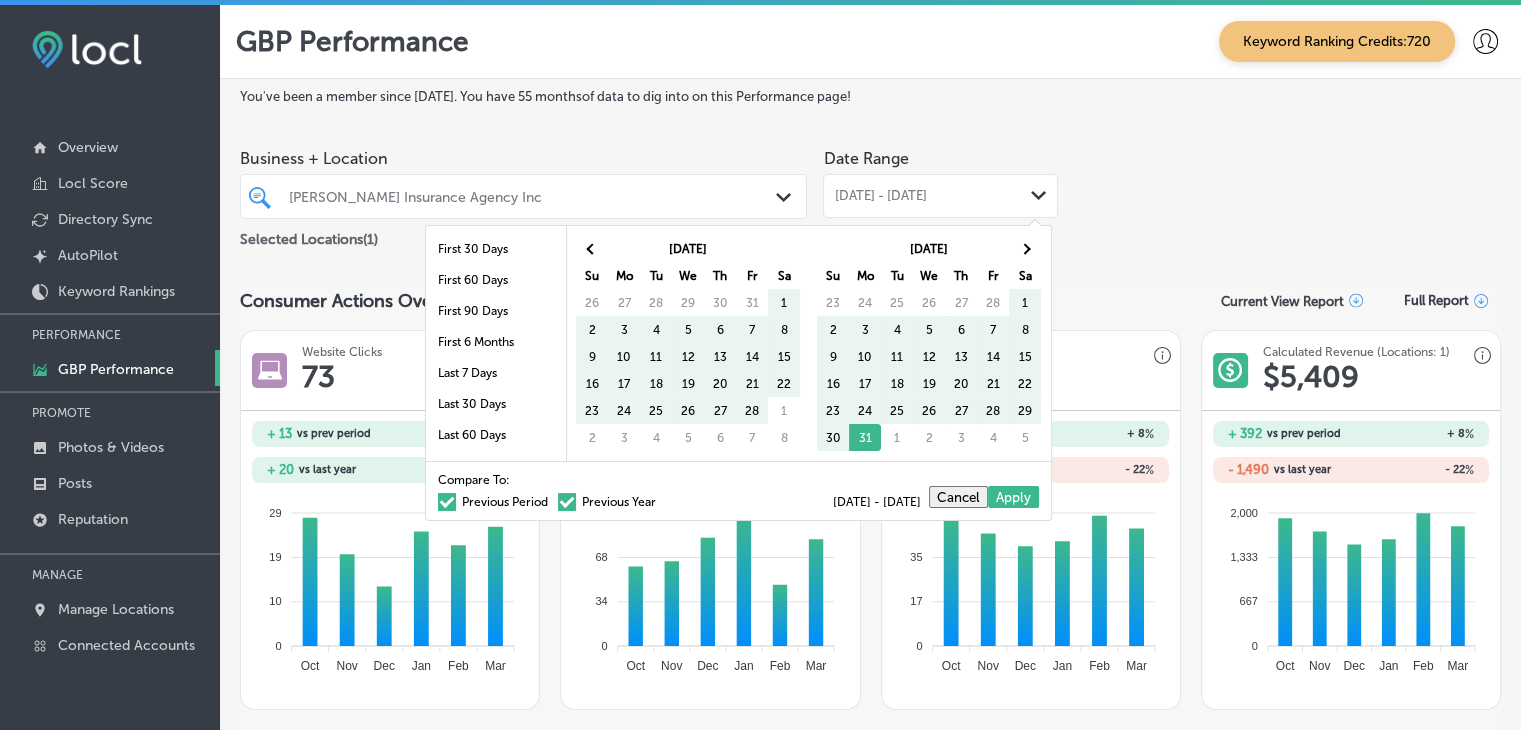 click at bounding box center (1025, 248) 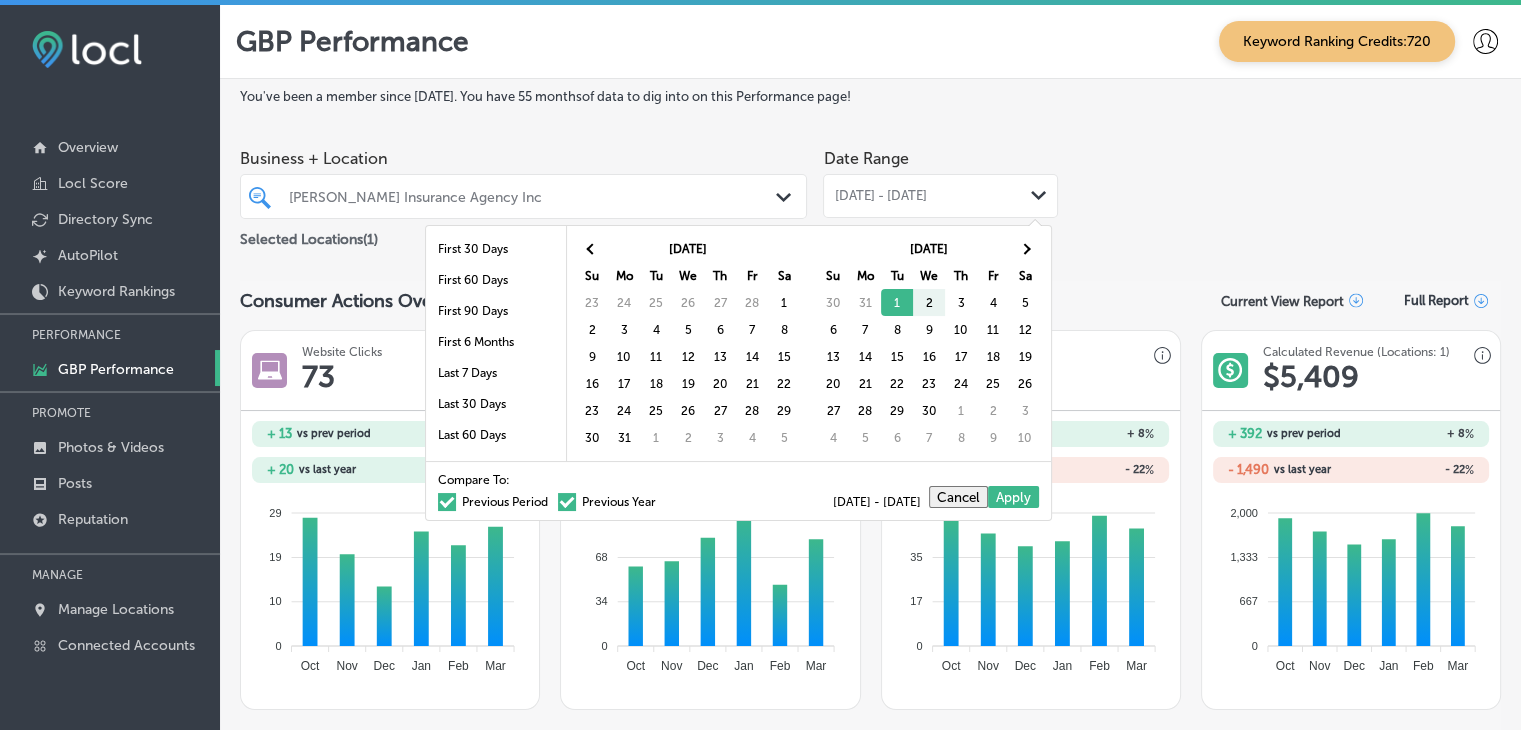 click on "Sa" at bounding box center (1025, 275) 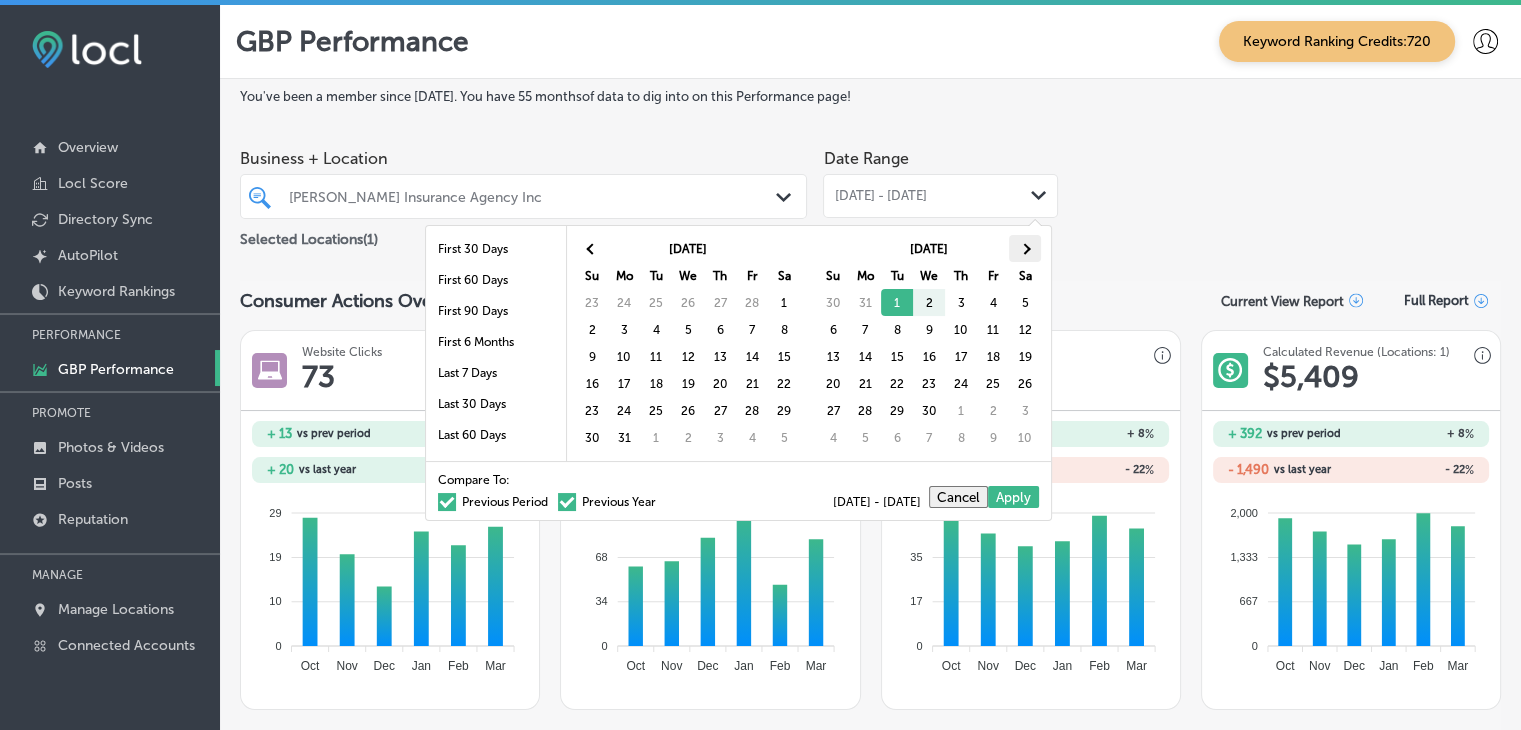 click at bounding box center (1025, 248) 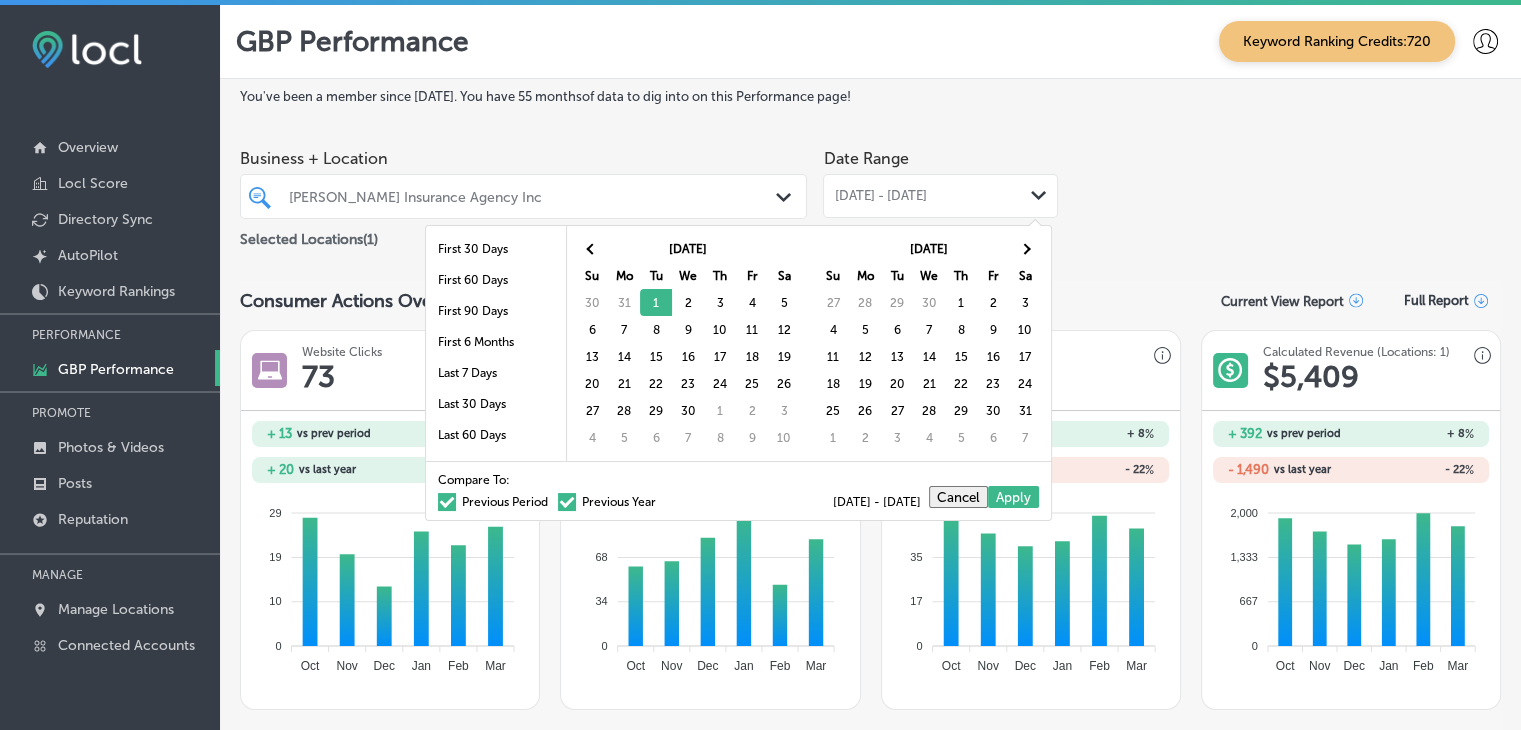 click at bounding box center [1025, 248] 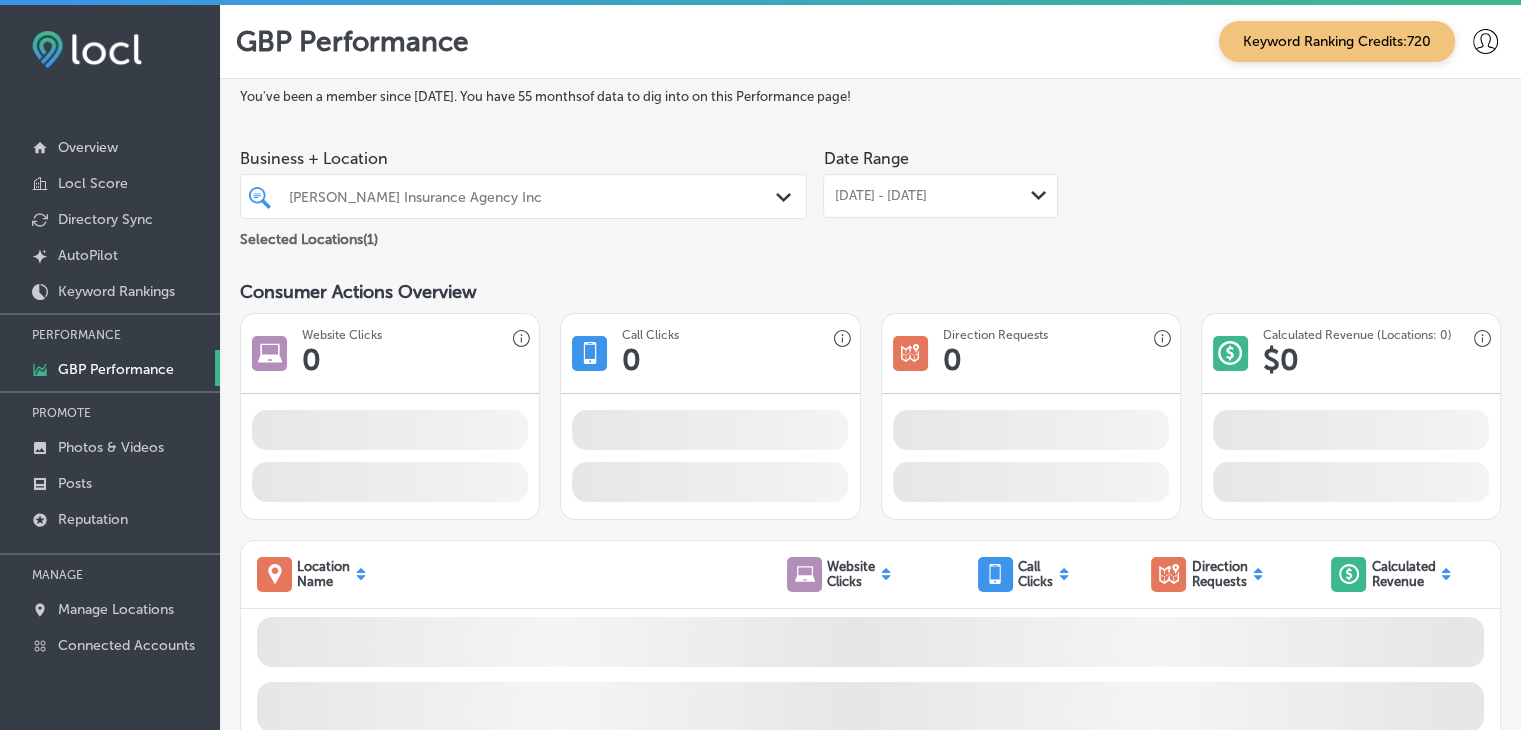 drag, startPoint x: 626, startPoint y: 250, endPoint x: 629, endPoint y: 214, distance: 36.124783 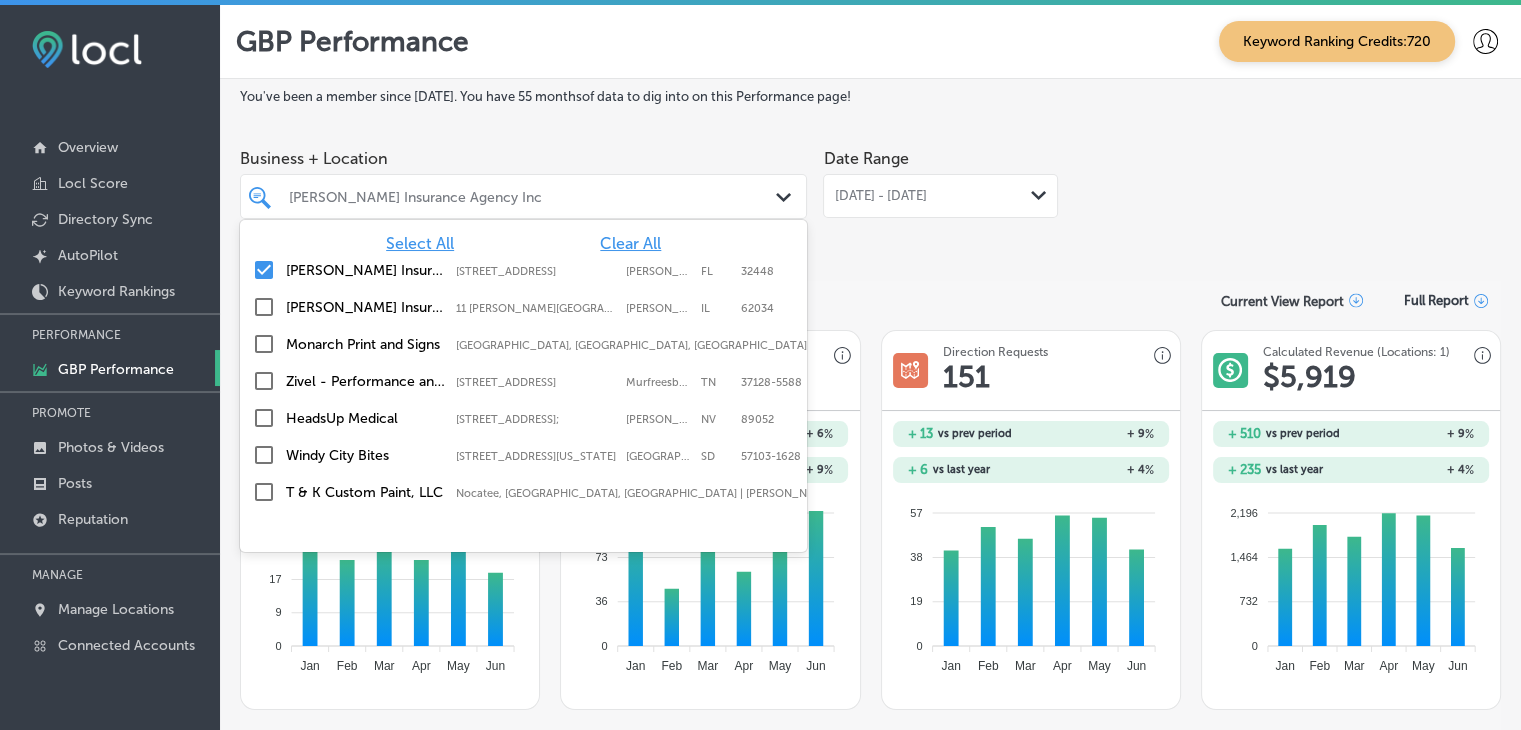 click on "[PERSON_NAME] Insurance Agency Inc" at bounding box center [533, 196] 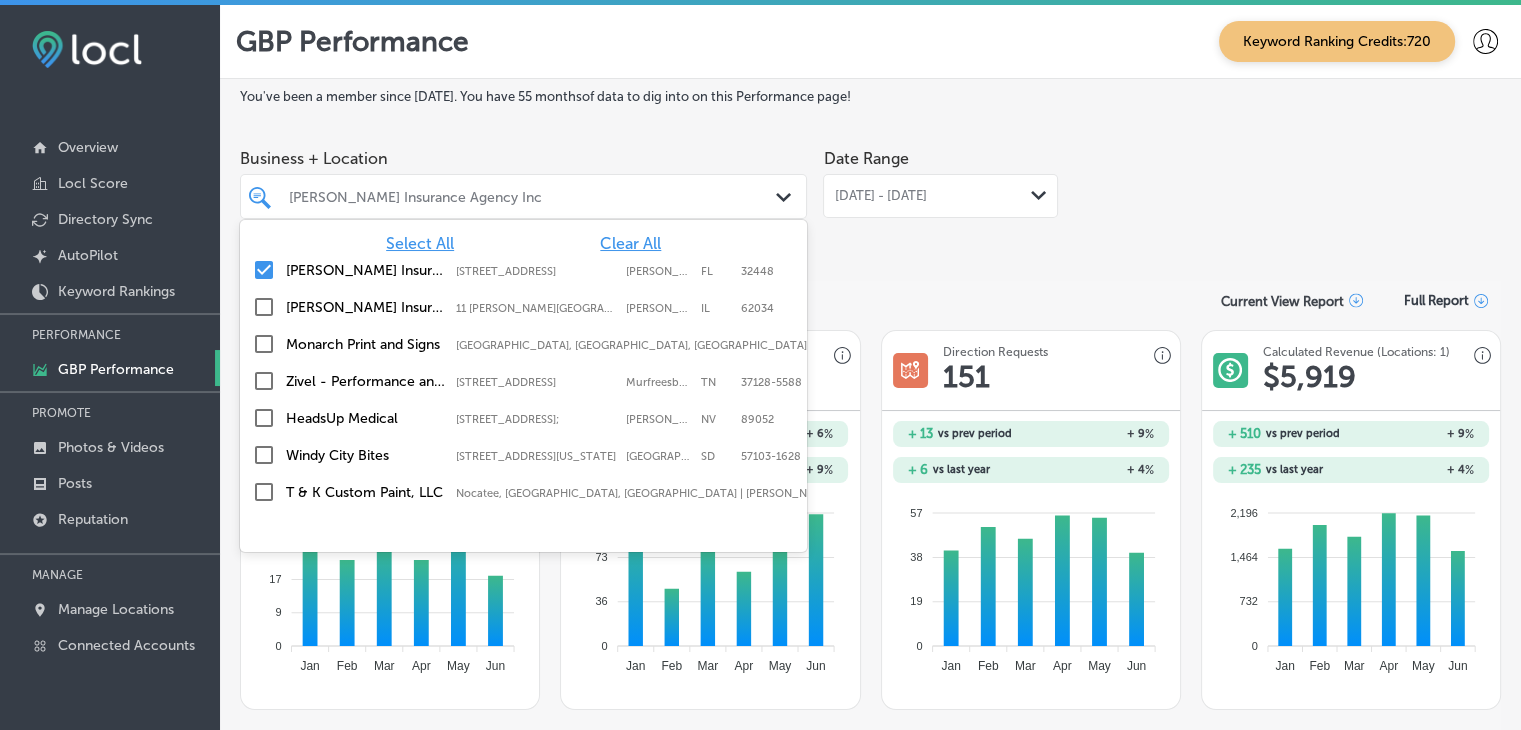 click on "Clear All" at bounding box center (630, 243) 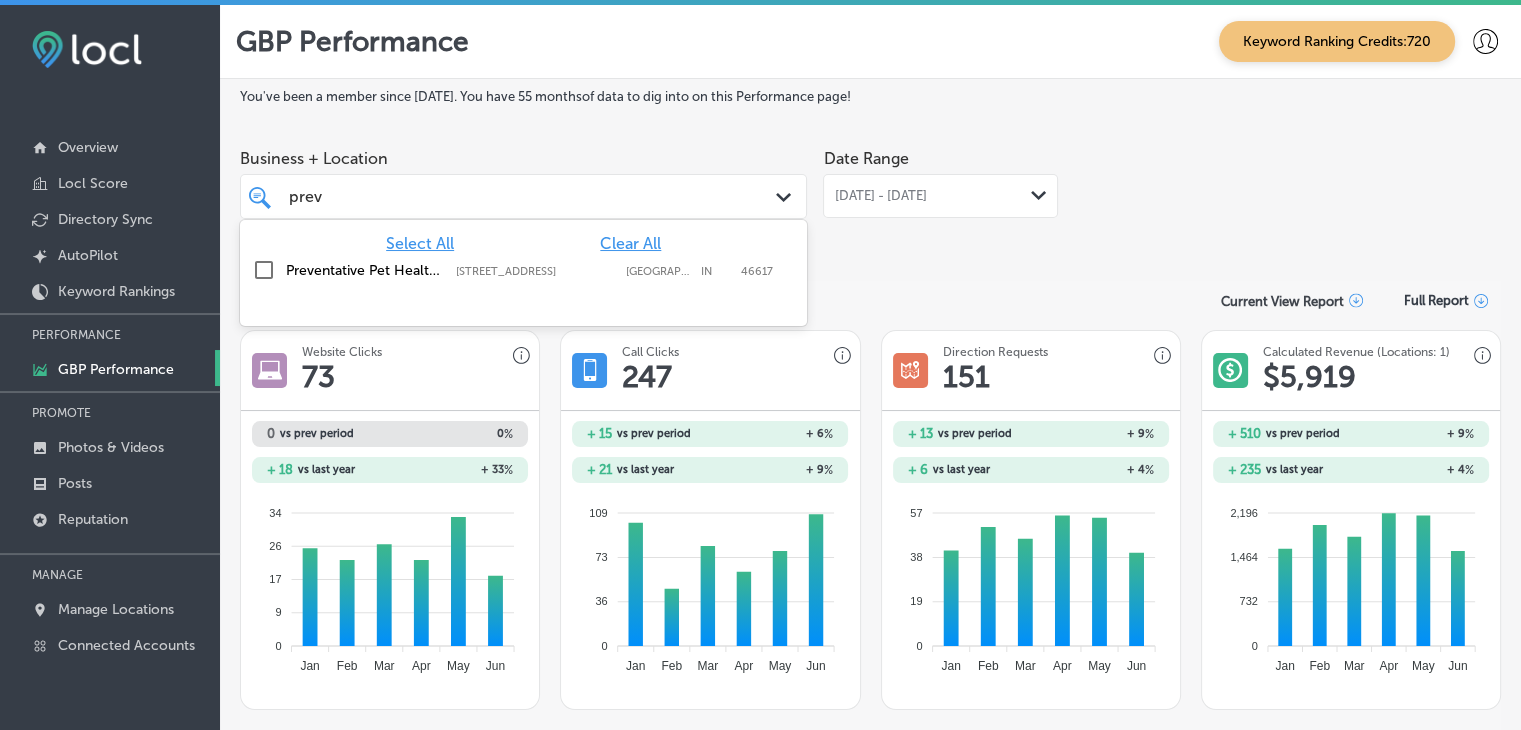 click on "Preventative Pet Health of Michiana [STREET_ADDRESS] [STREET_ADDRESS]" at bounding box center (523, 271) 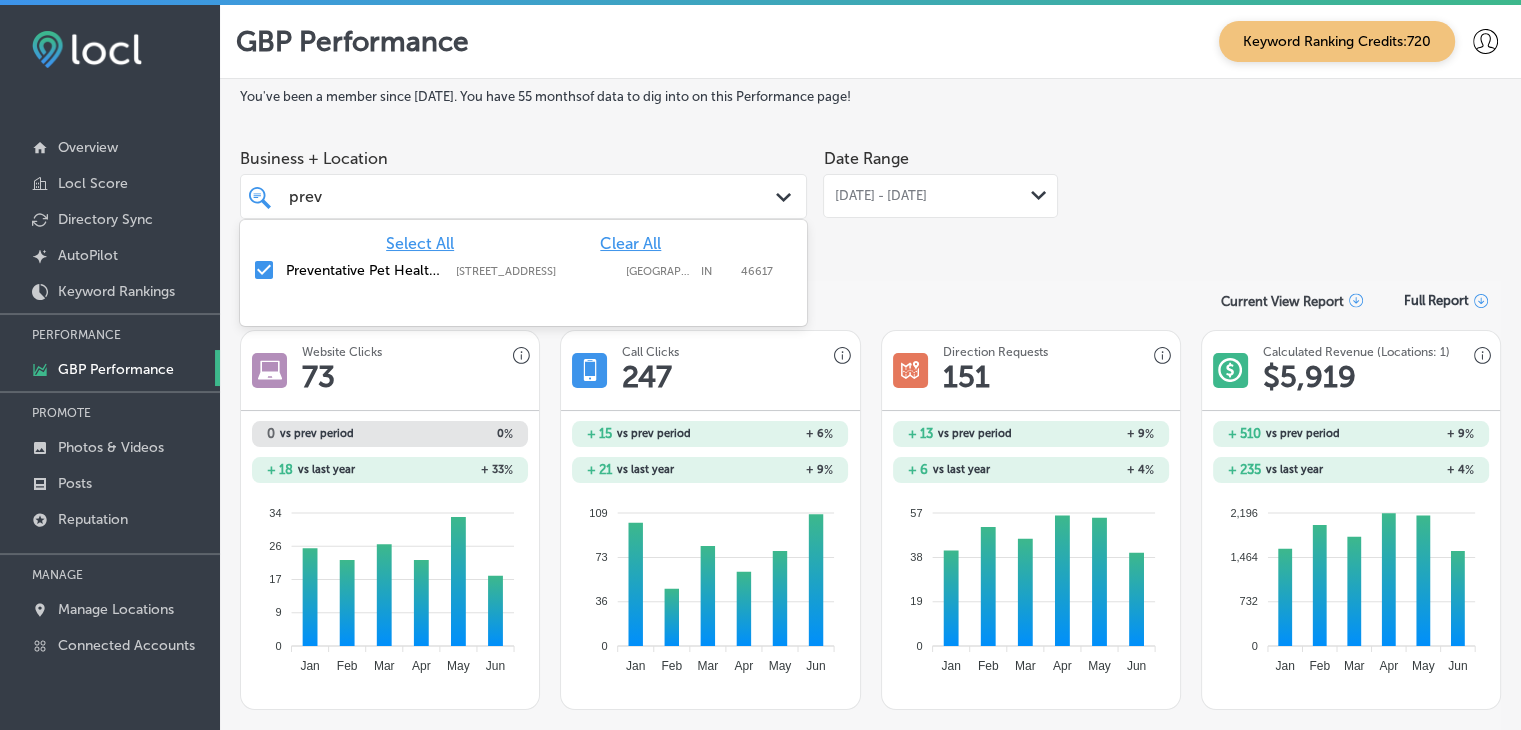click on "prev prev" at bounding box center (500, 196) 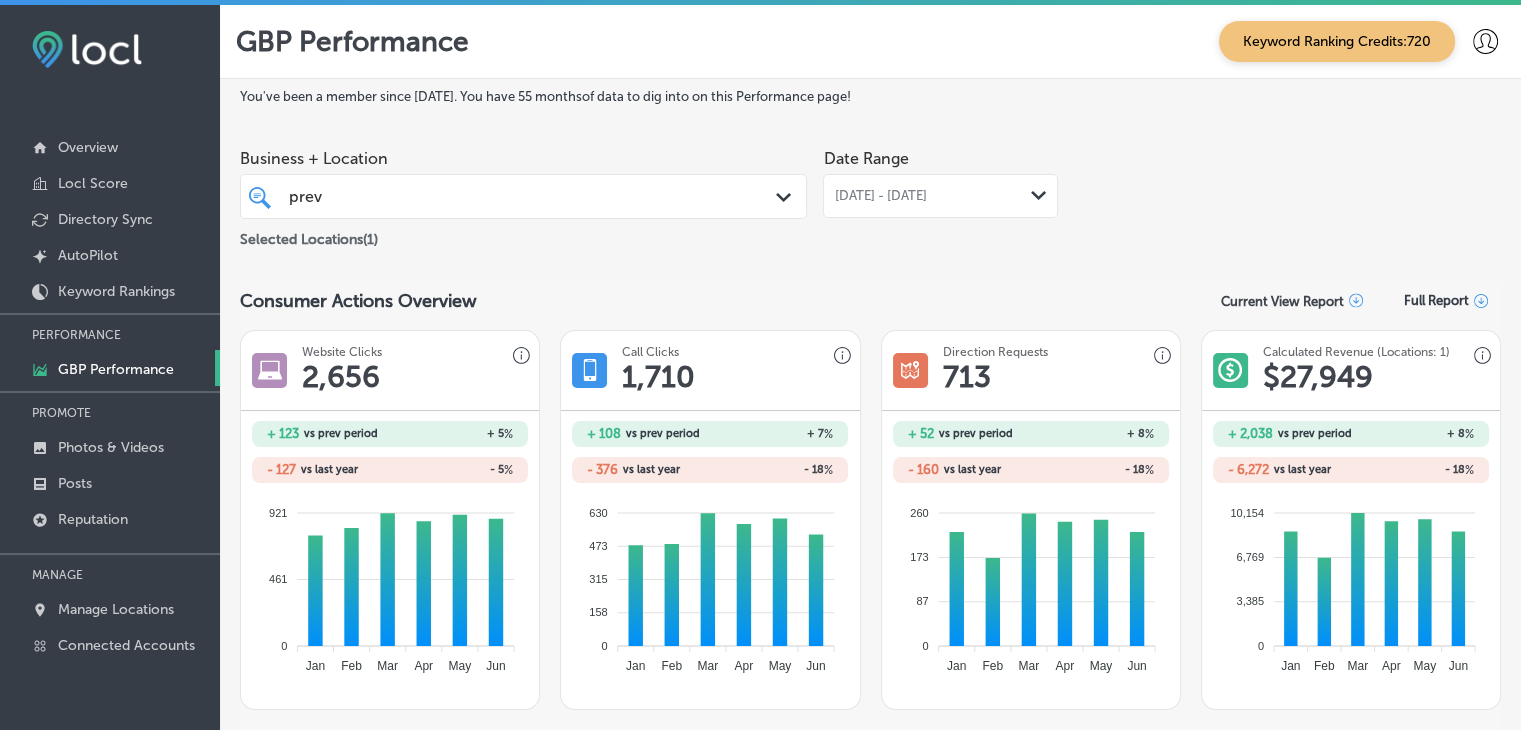 type on "prev" 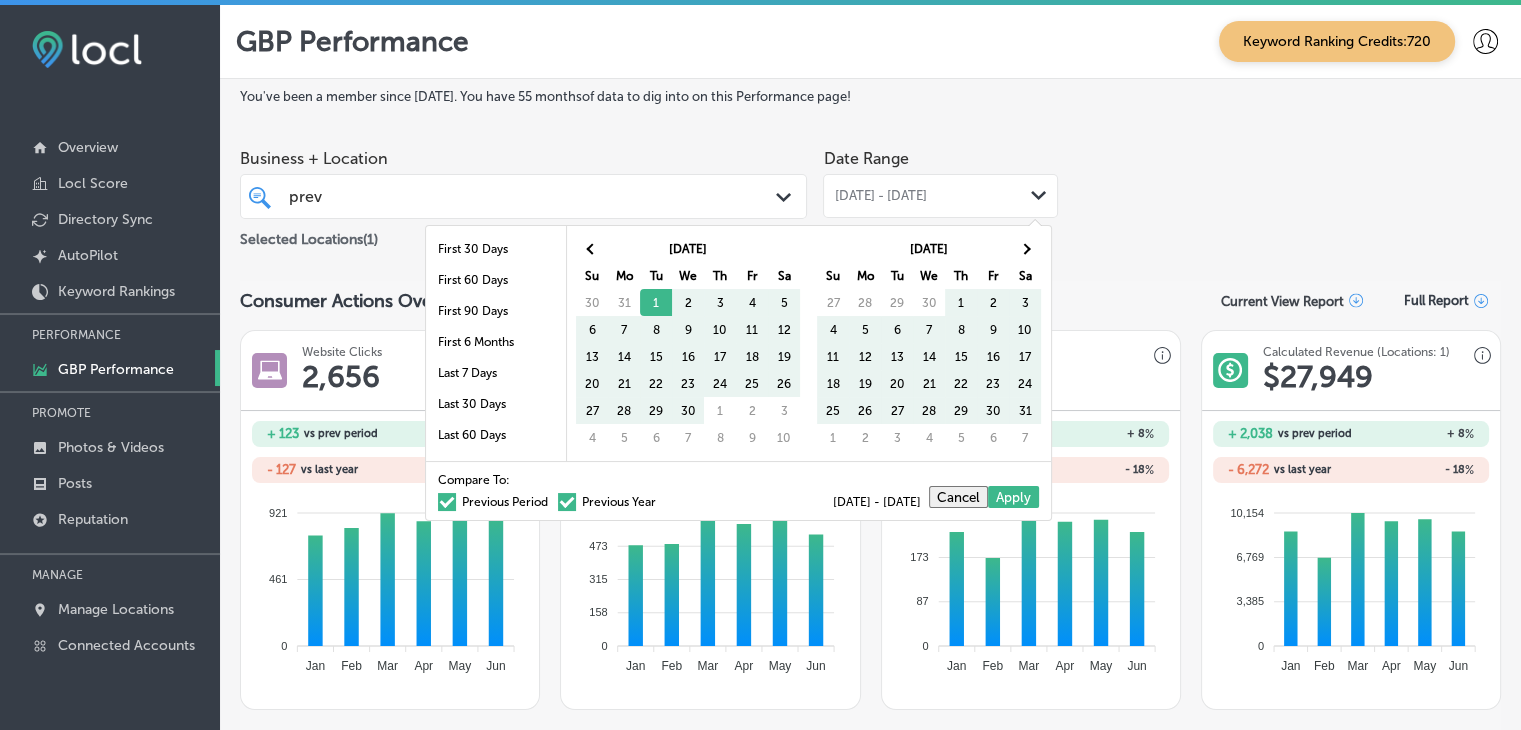 click on "Su" at bounding box center (592, 275) 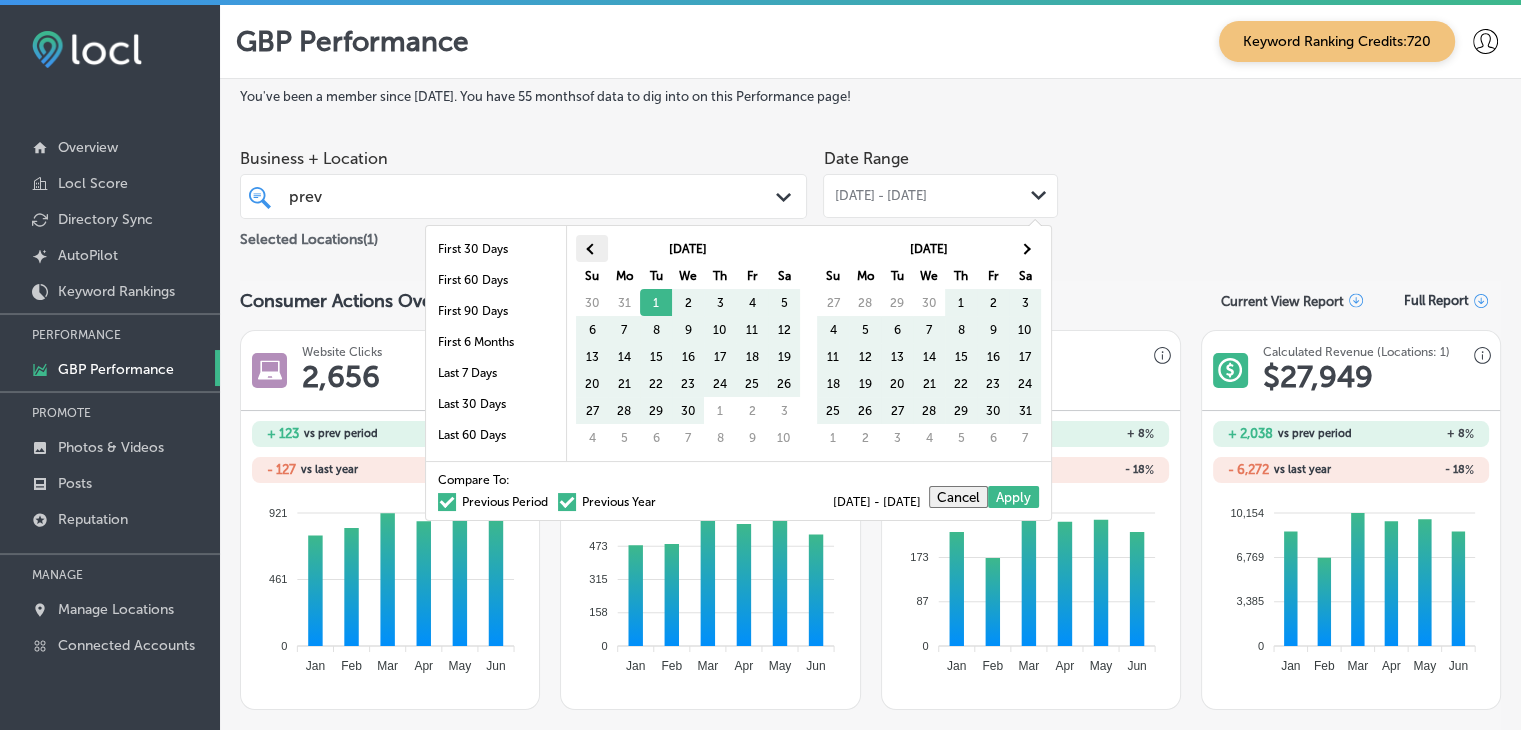 click at bounding box center [592, 248] 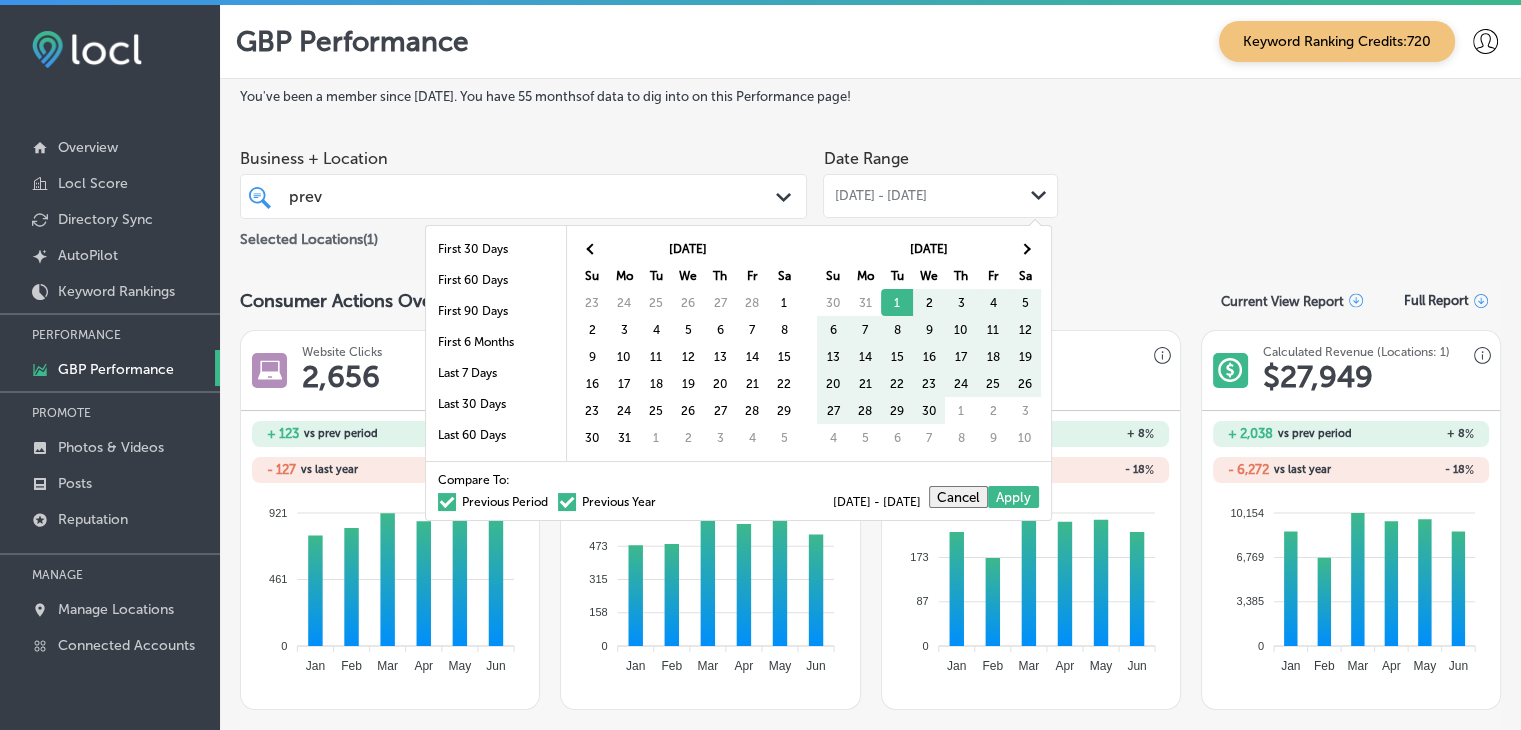 click at bounding box center [592, 248] 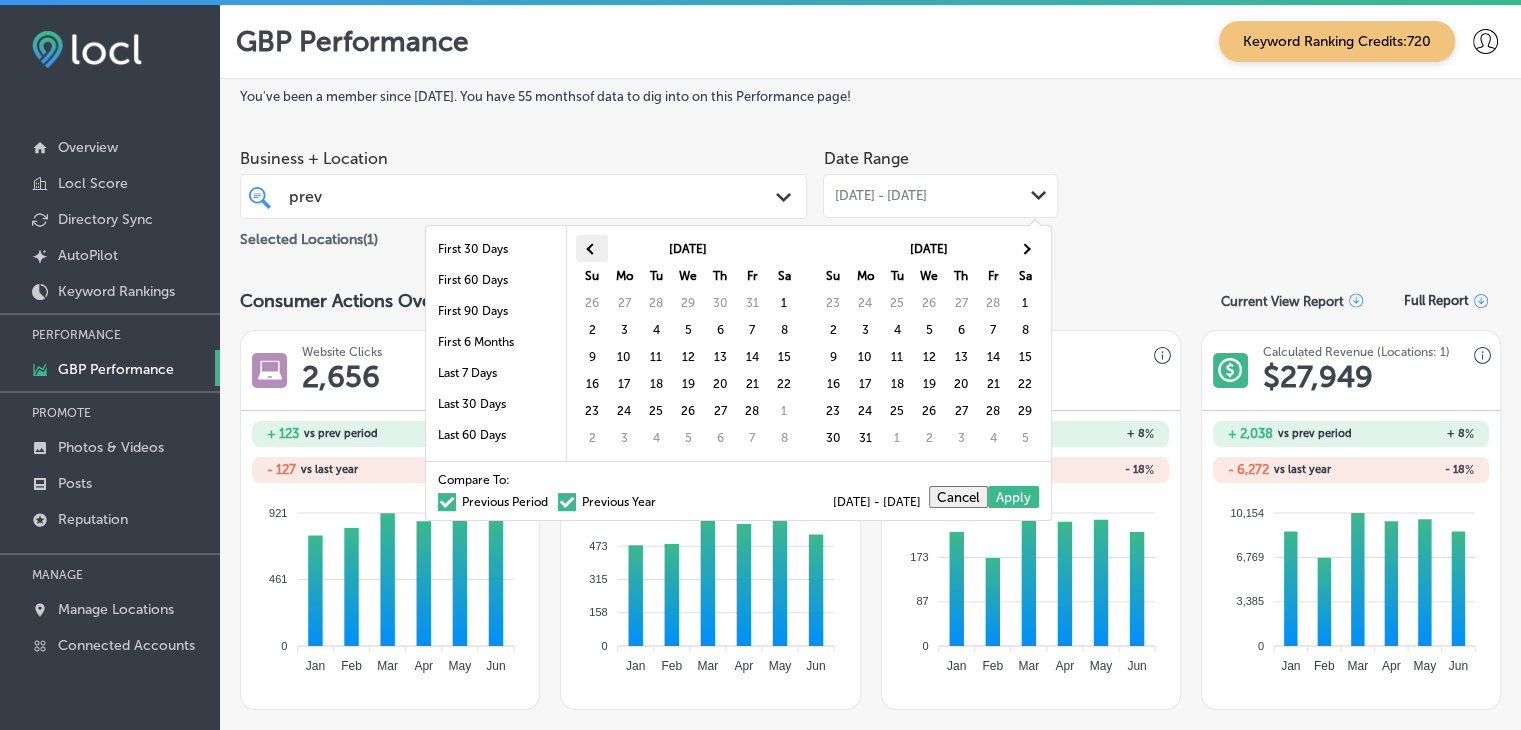 click at bounding box center [592, 248] 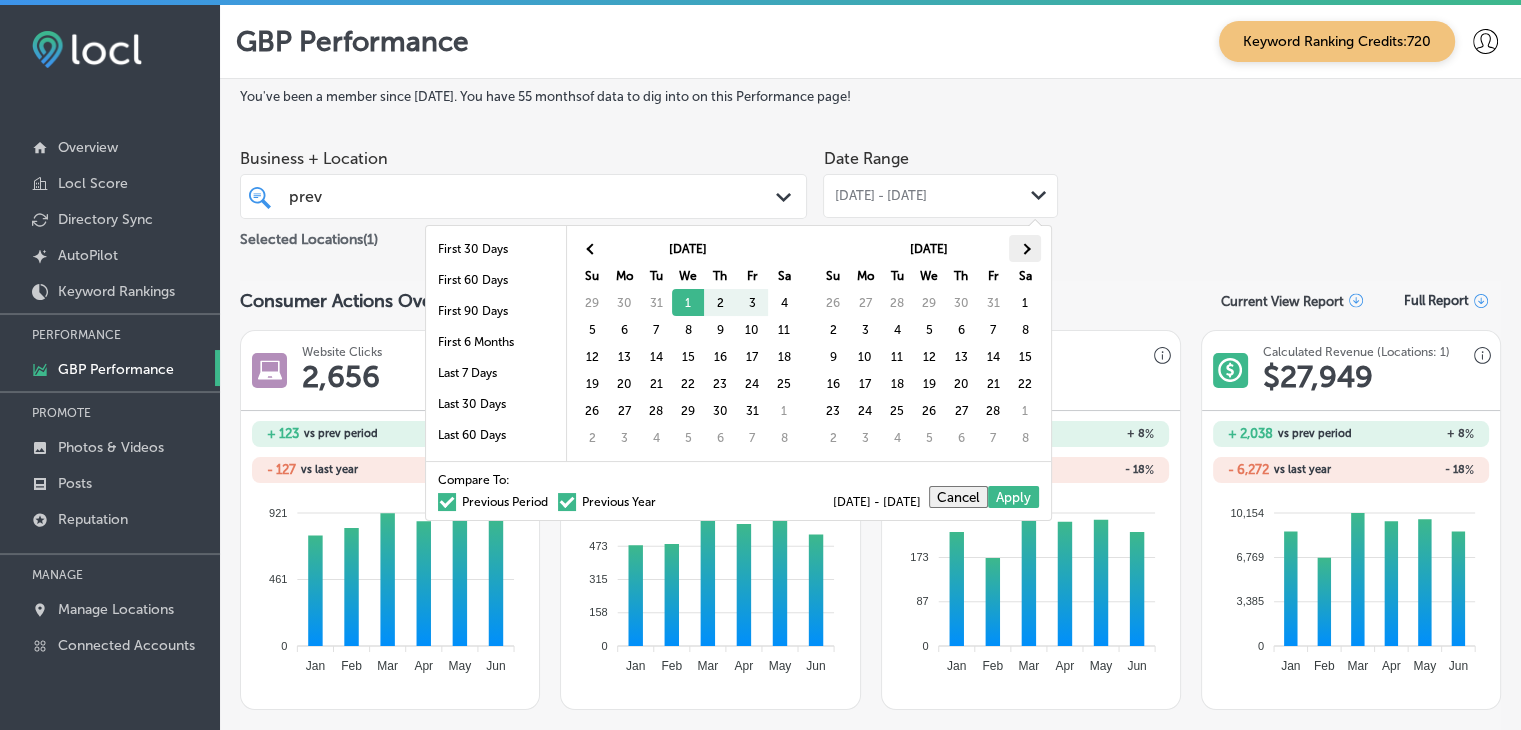 click at bounding box center (1024, 248) 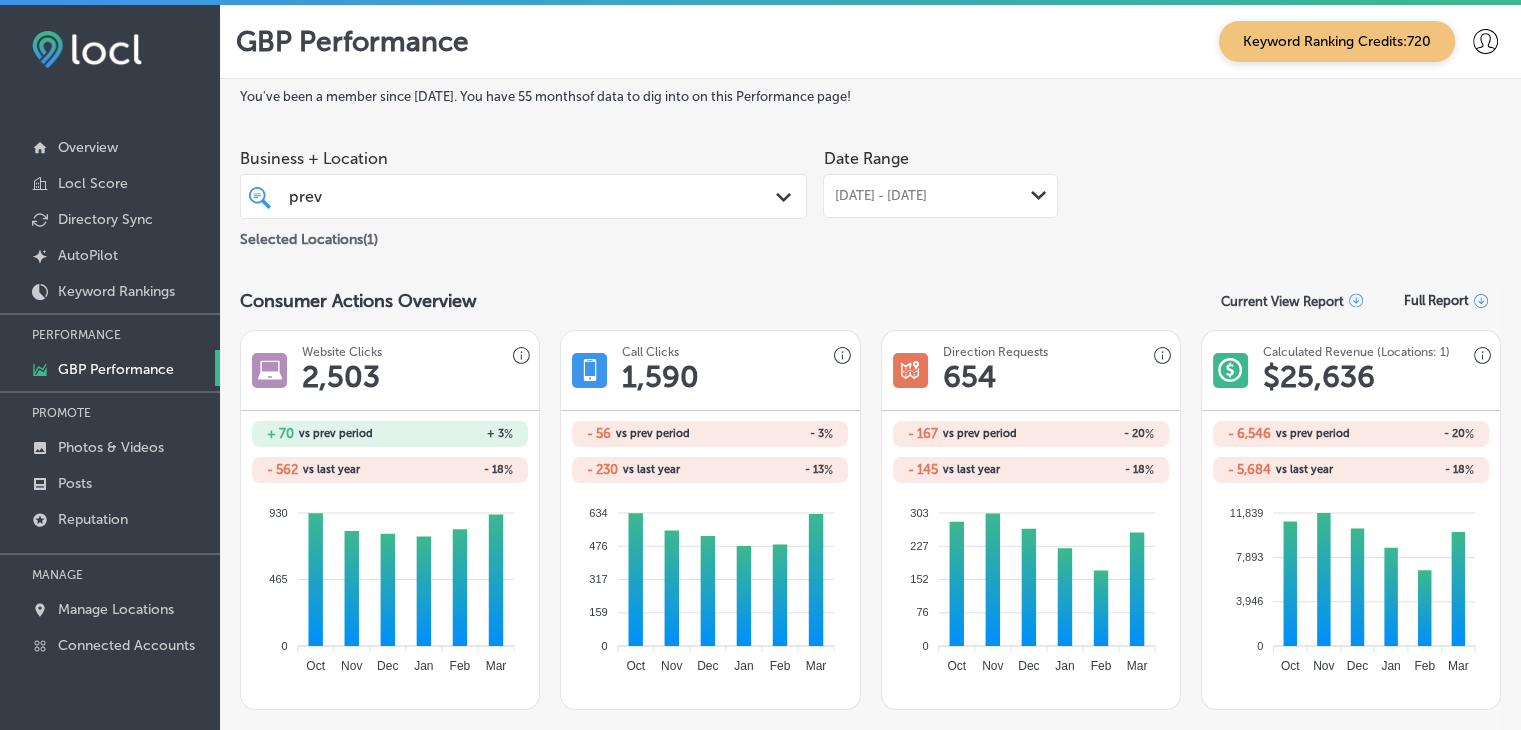 click on "[DATE] - [DATE]
Path
Created with Sketch." at bounding box center (940, 196) 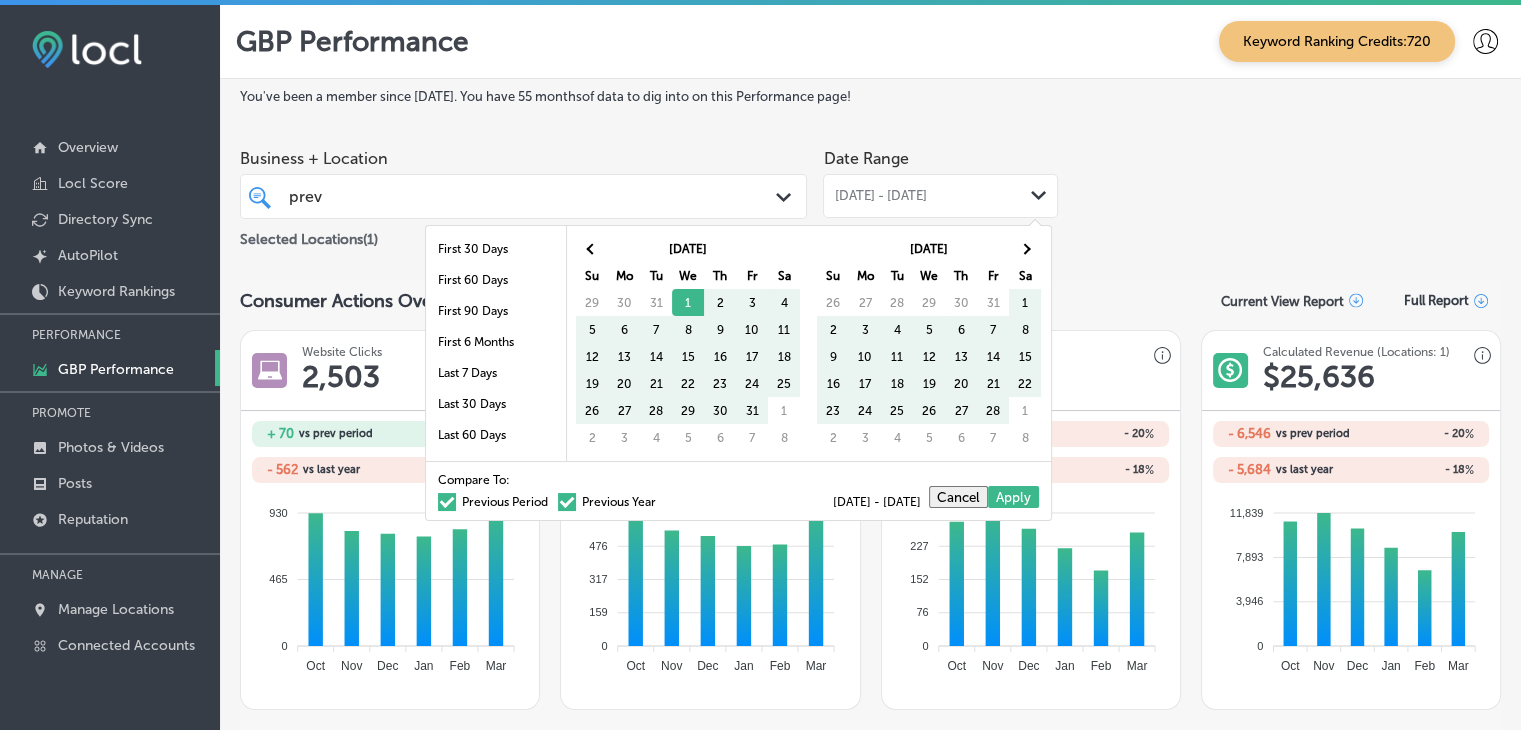click on "Previous Year" at bounding box center [607, 502] 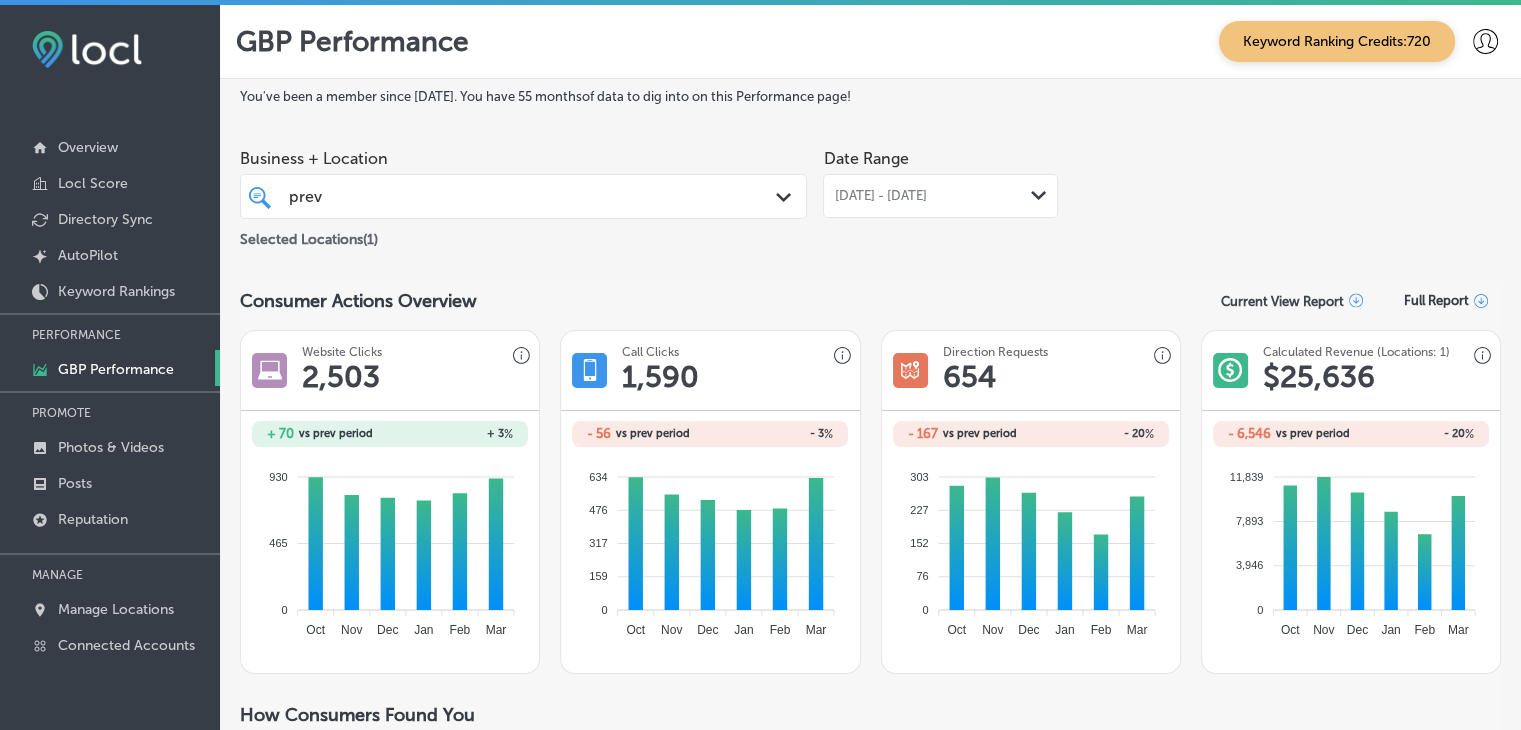 click on "Selected Locations  ( 1 )" at bounding box center (523, 235) 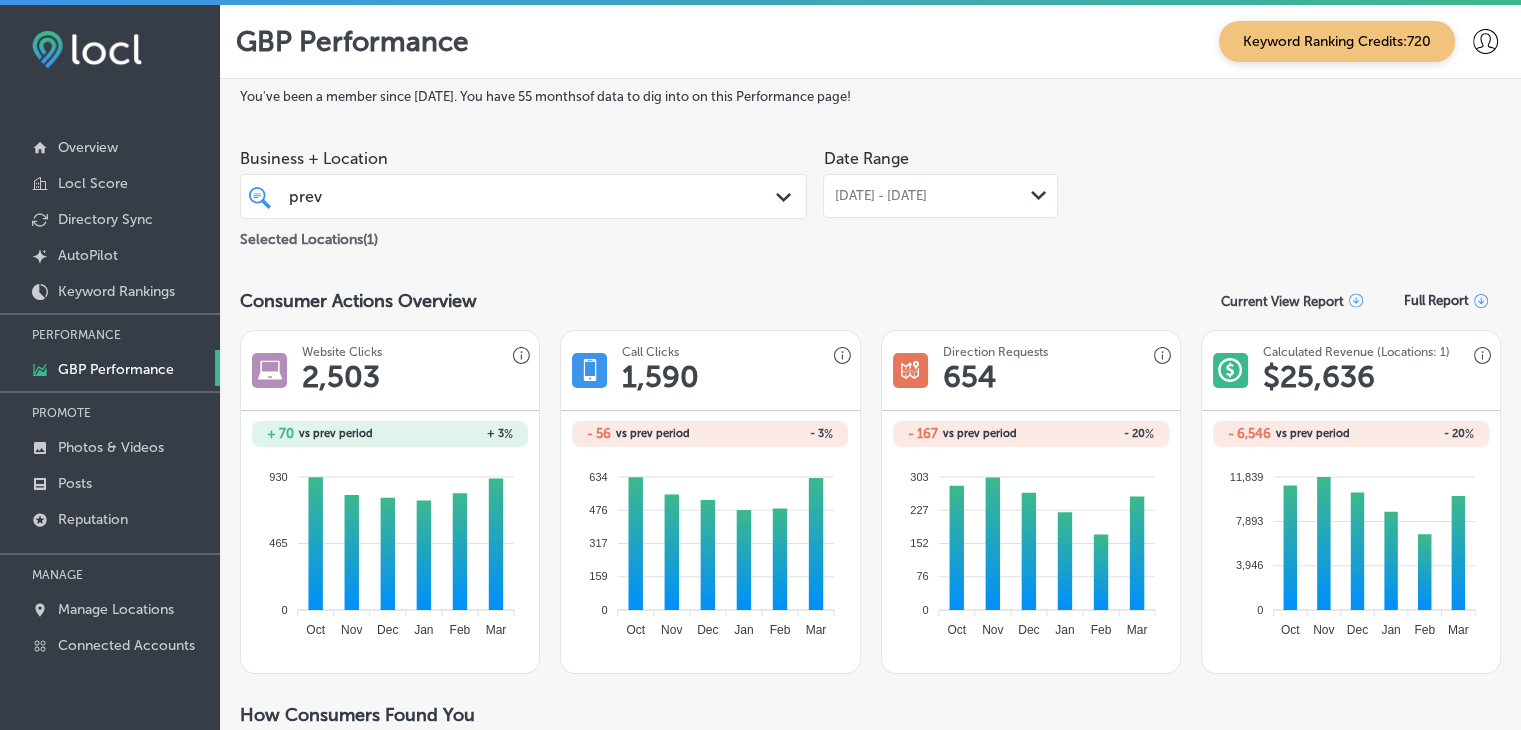 click on "prev prev" at bounding box center [500, 196] 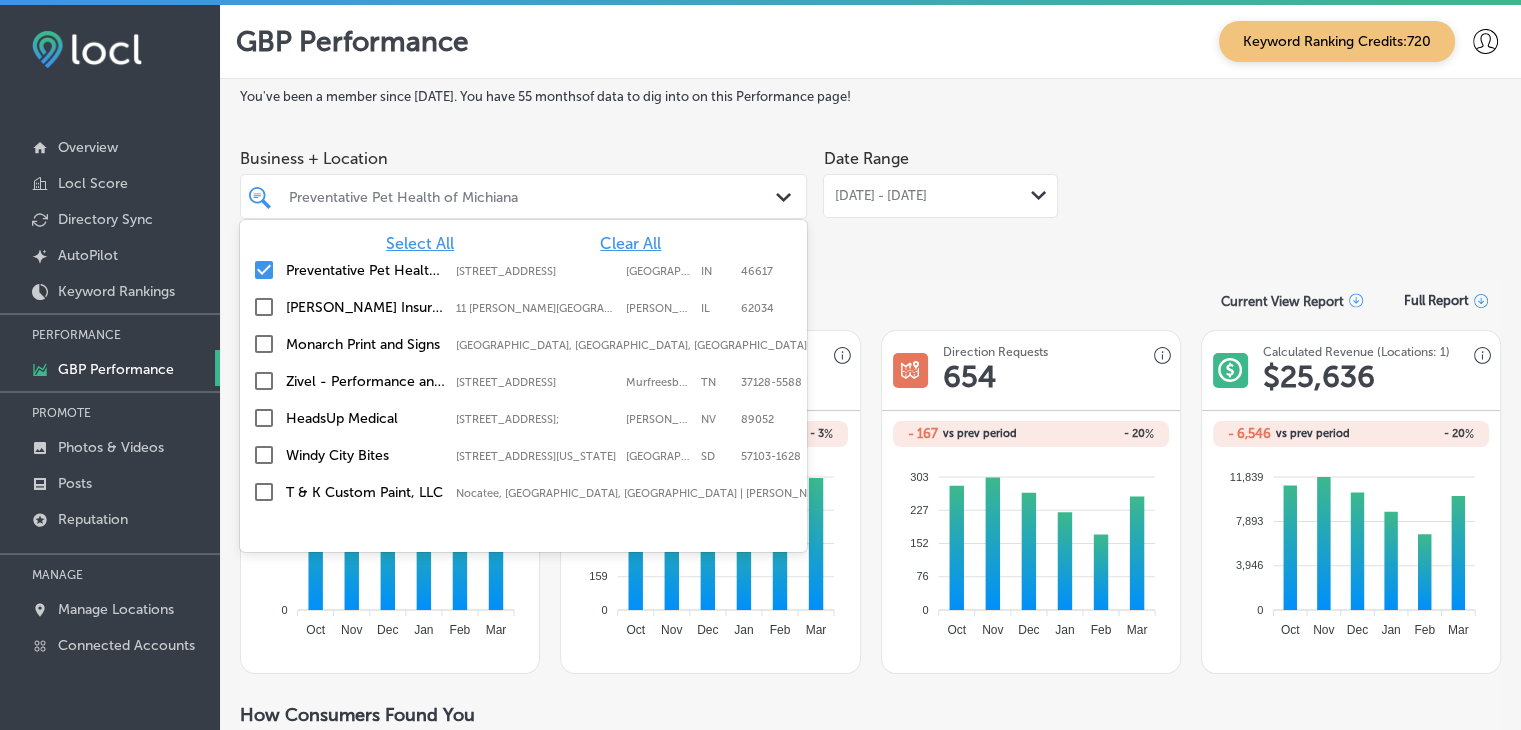 click on "You've been a member since   [DATE] . You have   55   months  of data to dig into on this Performance page! Business + Location   option [STREET_ADDRESS].    option  focused, 1 of 91. 91 results available. Use Up and Down to choose options, press Enter to select the currently focused option, press Escape to exit the menu, press Tab to select the option and exit the menu.
Preventative Pet Health of Michiana
Path
Created with Sketch.
Select All Clear All Preventative Pet Health of Michiana [STREET_ADDRESS] [STREET_ADDRESS] [PERSON_NAME] Insurance & Financial Services [STREET_ADDRESS][PERSON_NAME] [GEOGRAPHIC_DATA][PERSON_NAME] Monarch Print and Signs [GEOGRAPHIC_DATA], [GEOGRAPHIC_DATA], [GEOGRAPHIC_DATA] Zivel - Performance and Recovery [STREET_ADDRESS] 1" at bounding box center (870, 1247) 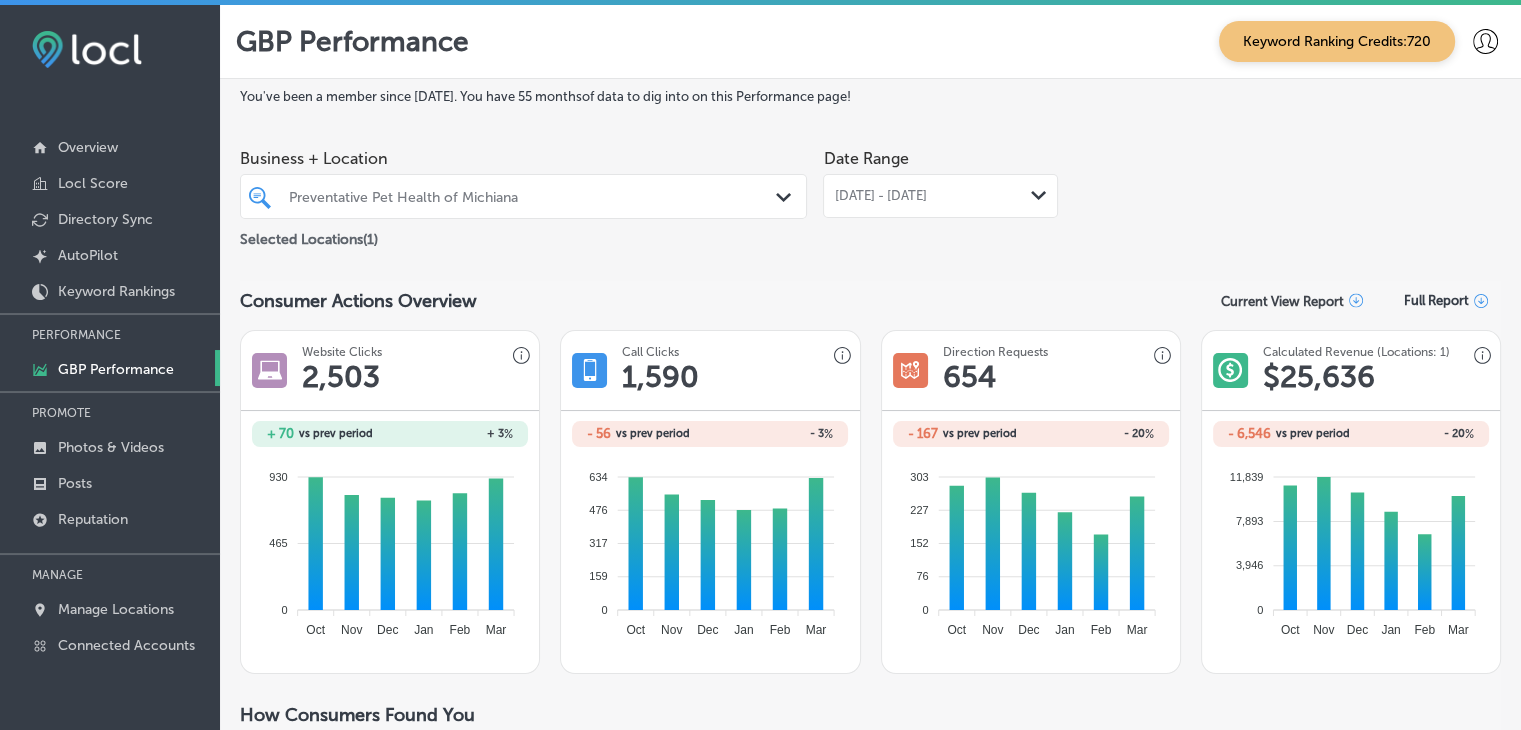 click on "[DATE] - [DATE]
Path
Created with Sketch." at bounding box center (940, 196) 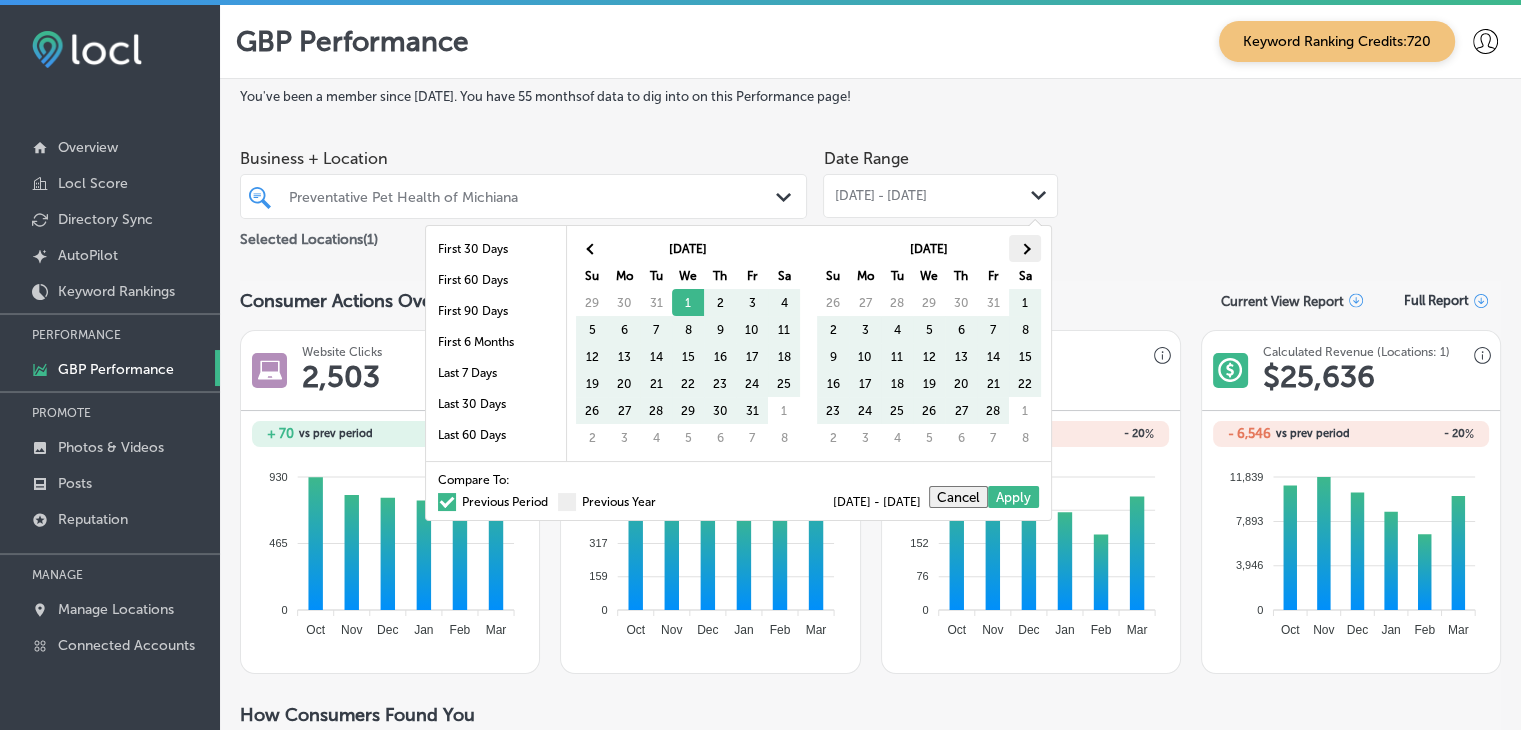 click at bounding box center [1025, 248] 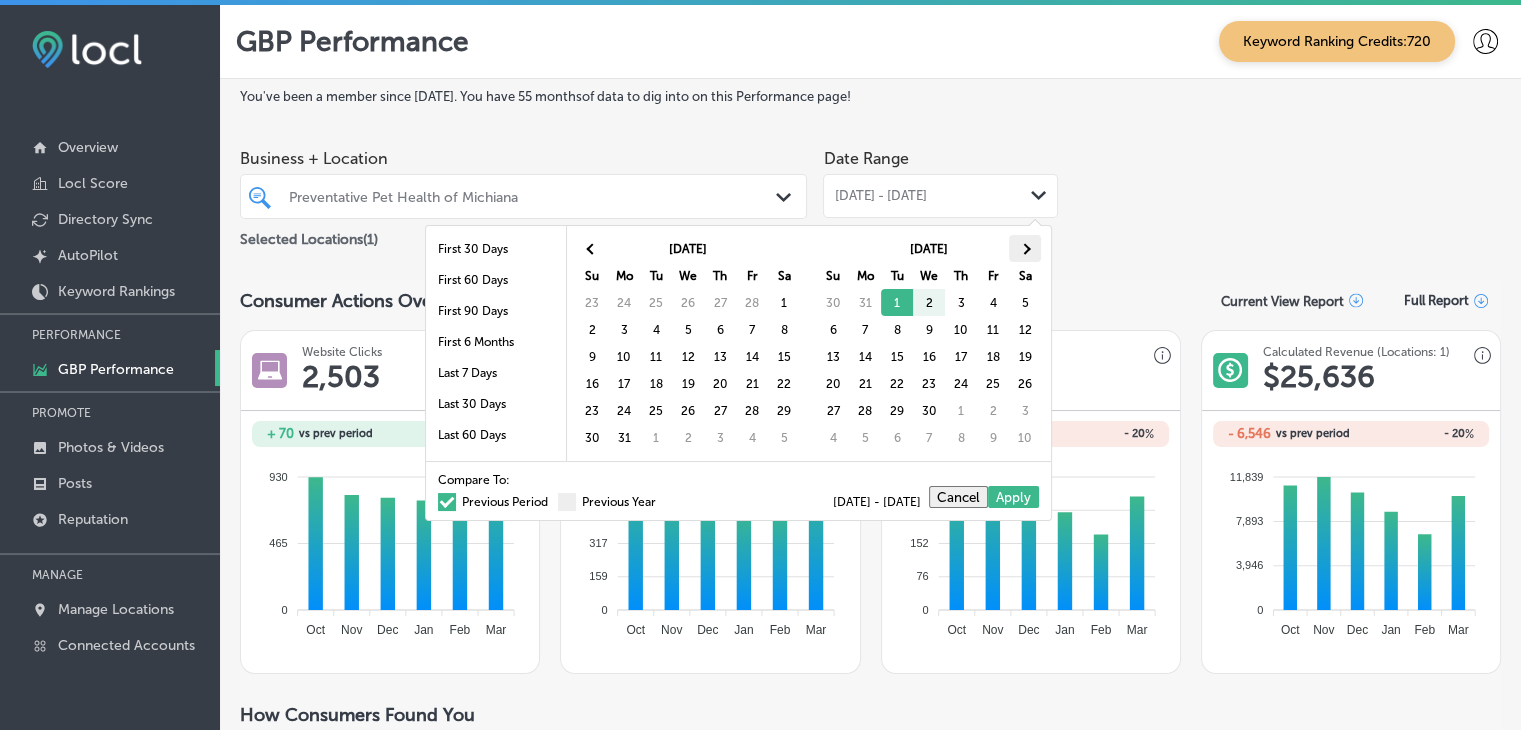 click at bounding box center (1025, 248) 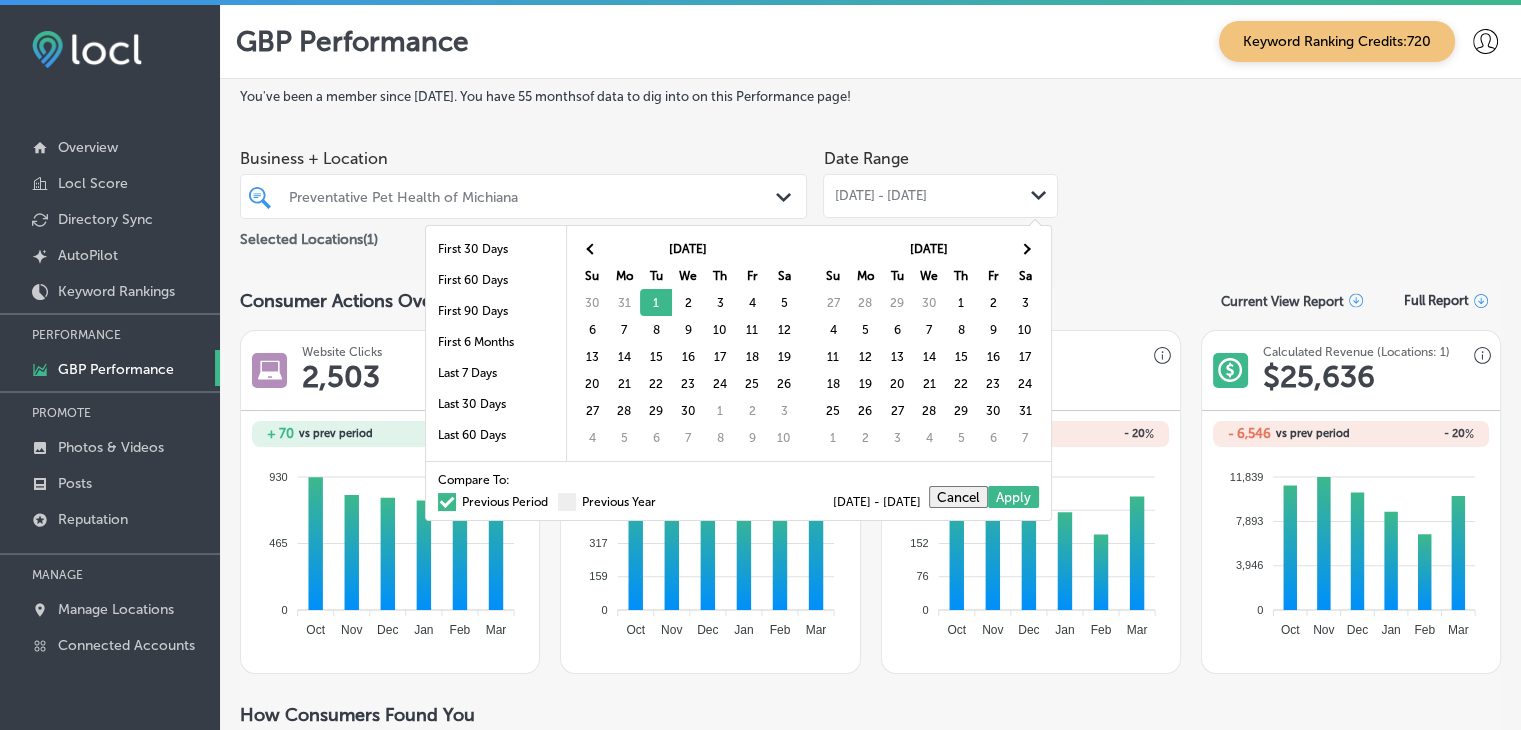 click at bounding box center [1025, 248] 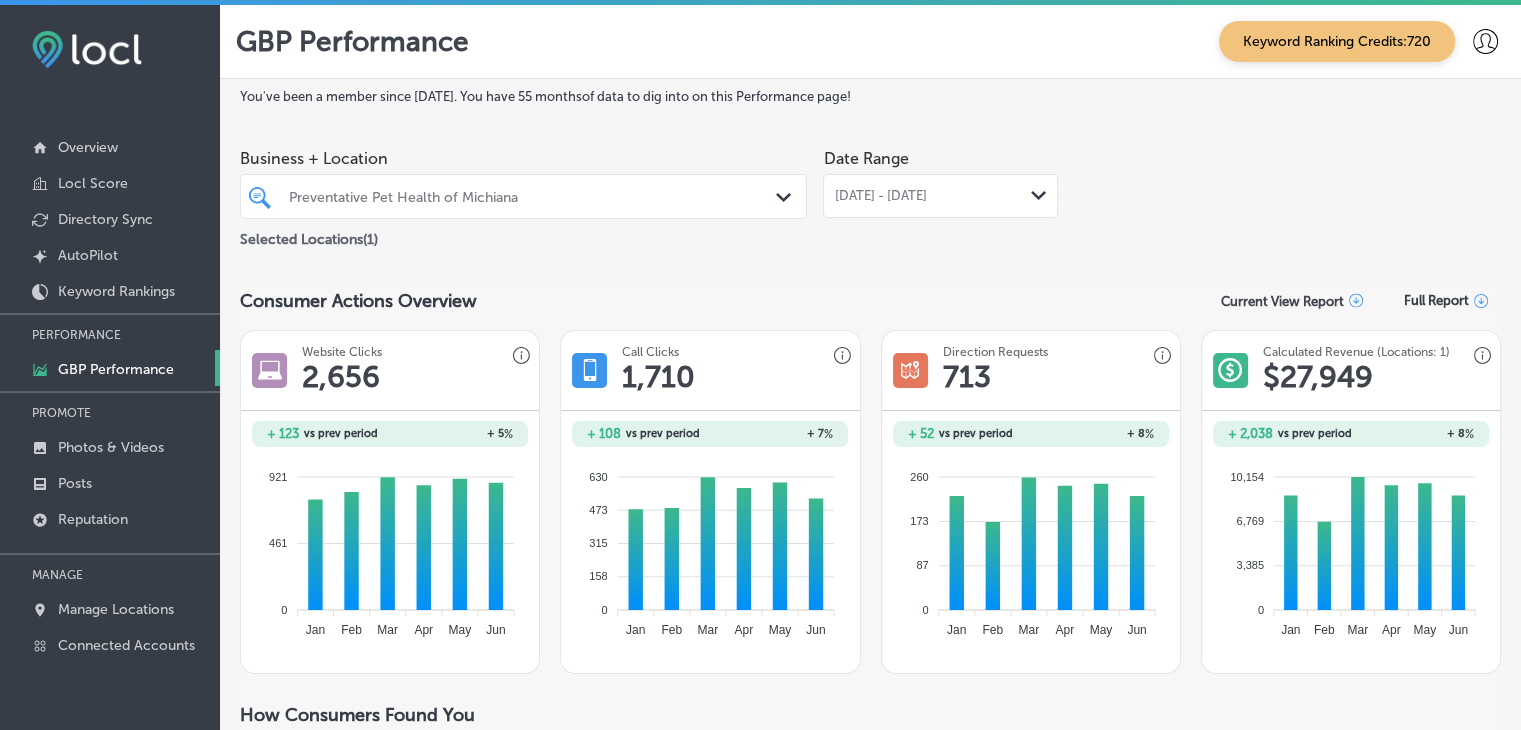 click on "Preventative Pet Health of Michiana" at bounding box center [523, 196] 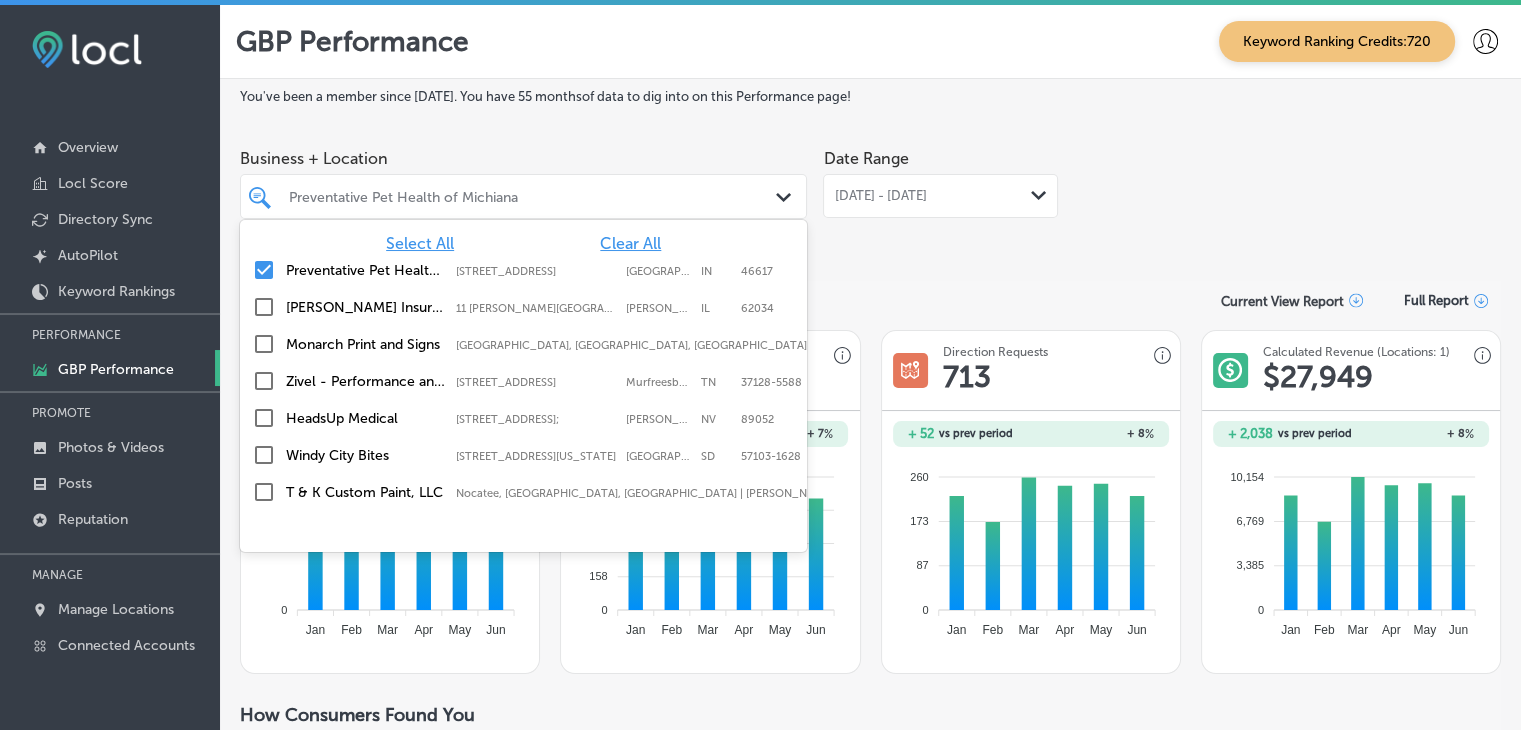 click on "Preventative Pet Health of Michiana" at bounding box center (533, 196) 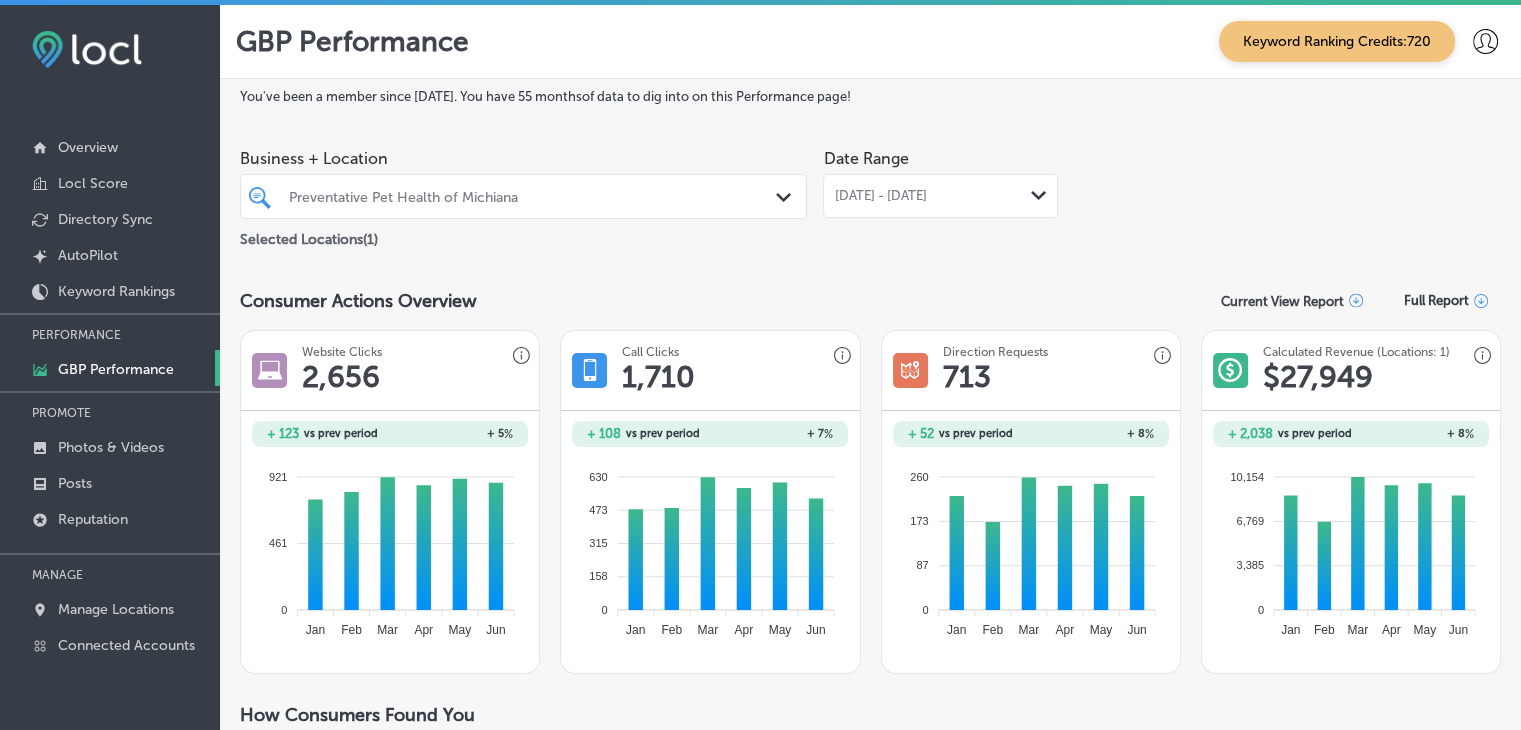 click on "Preventative Pet Health of Michiana" at bounding box center (533, 196) 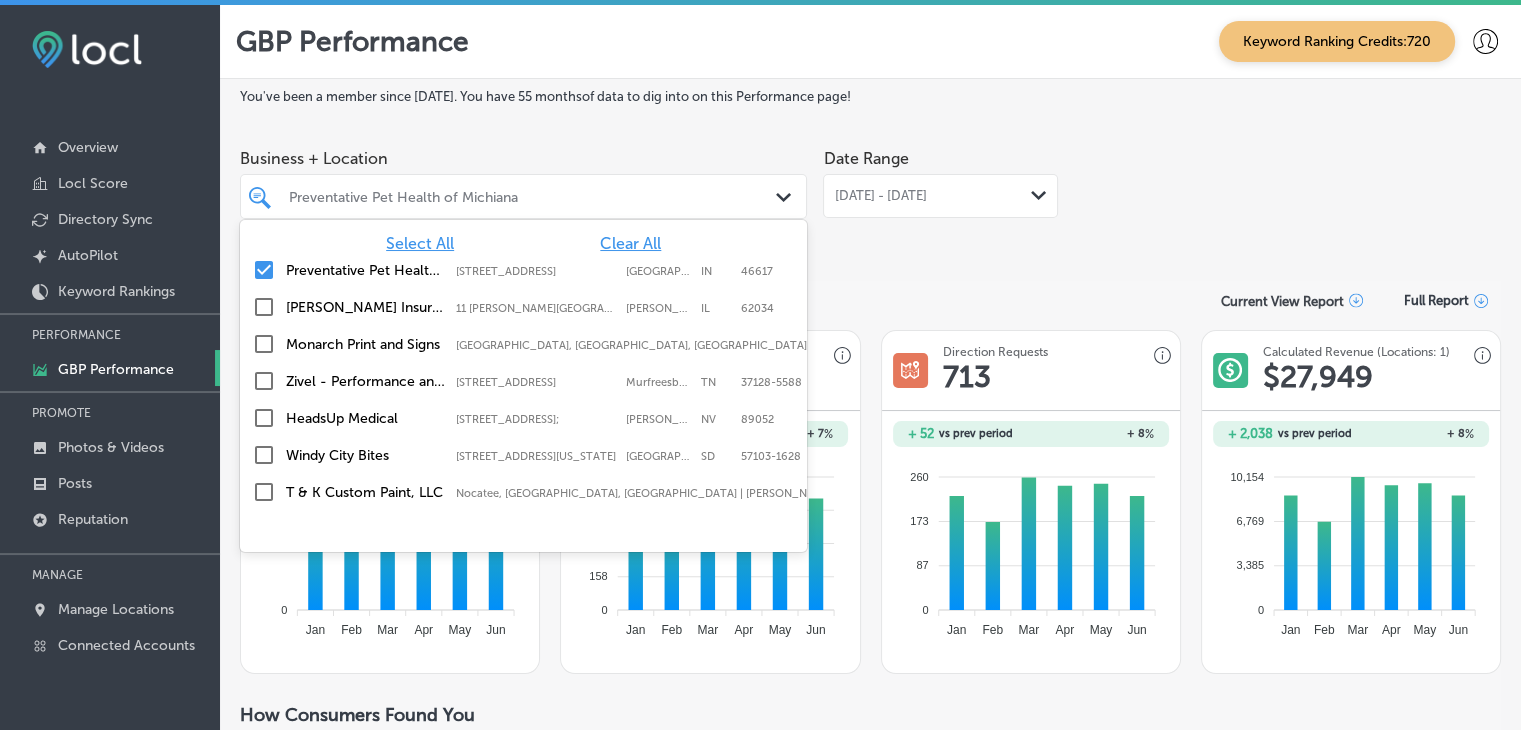 click on "Clear All" at bounding box center (630, 243) 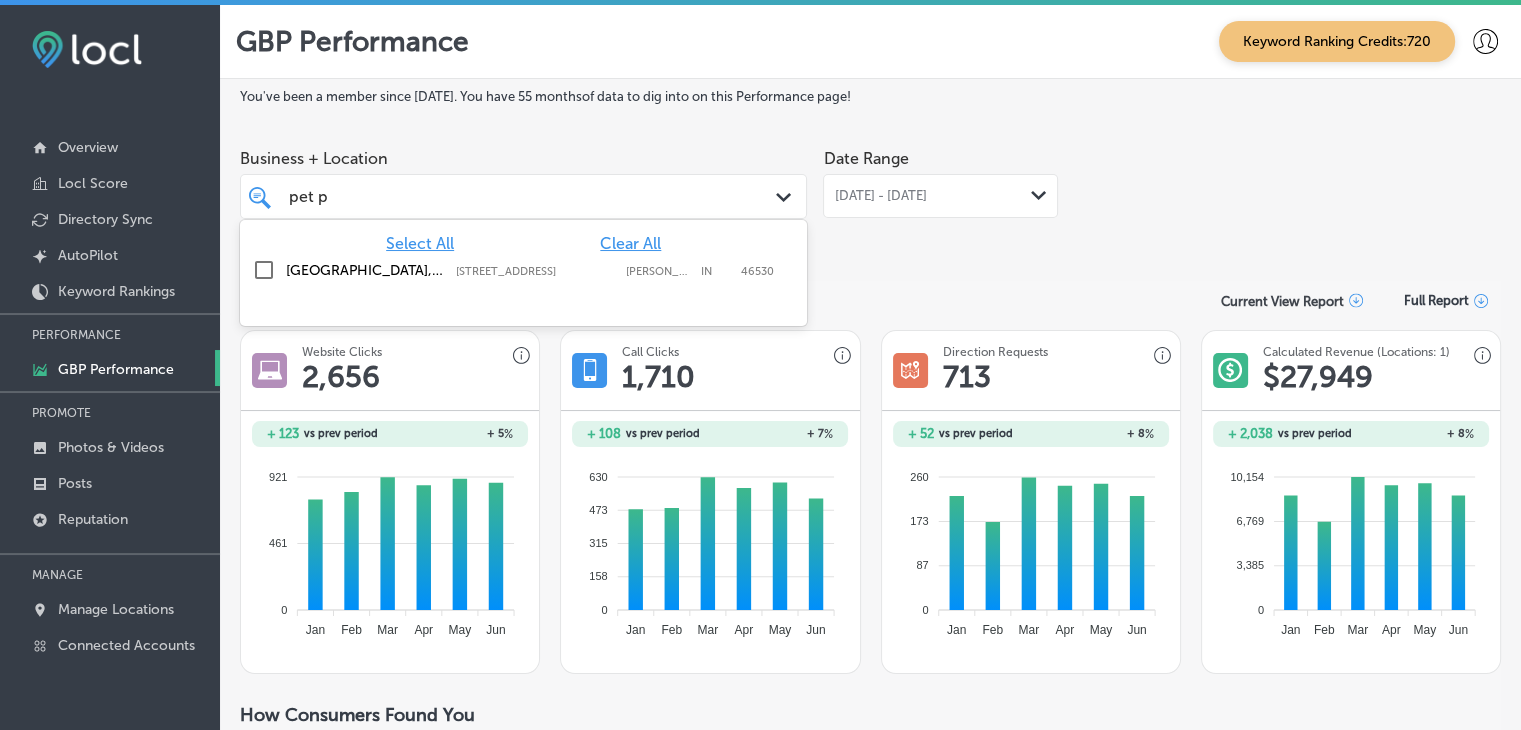 click on "[PERSON_NAME]" at bounding box center (658, 271) 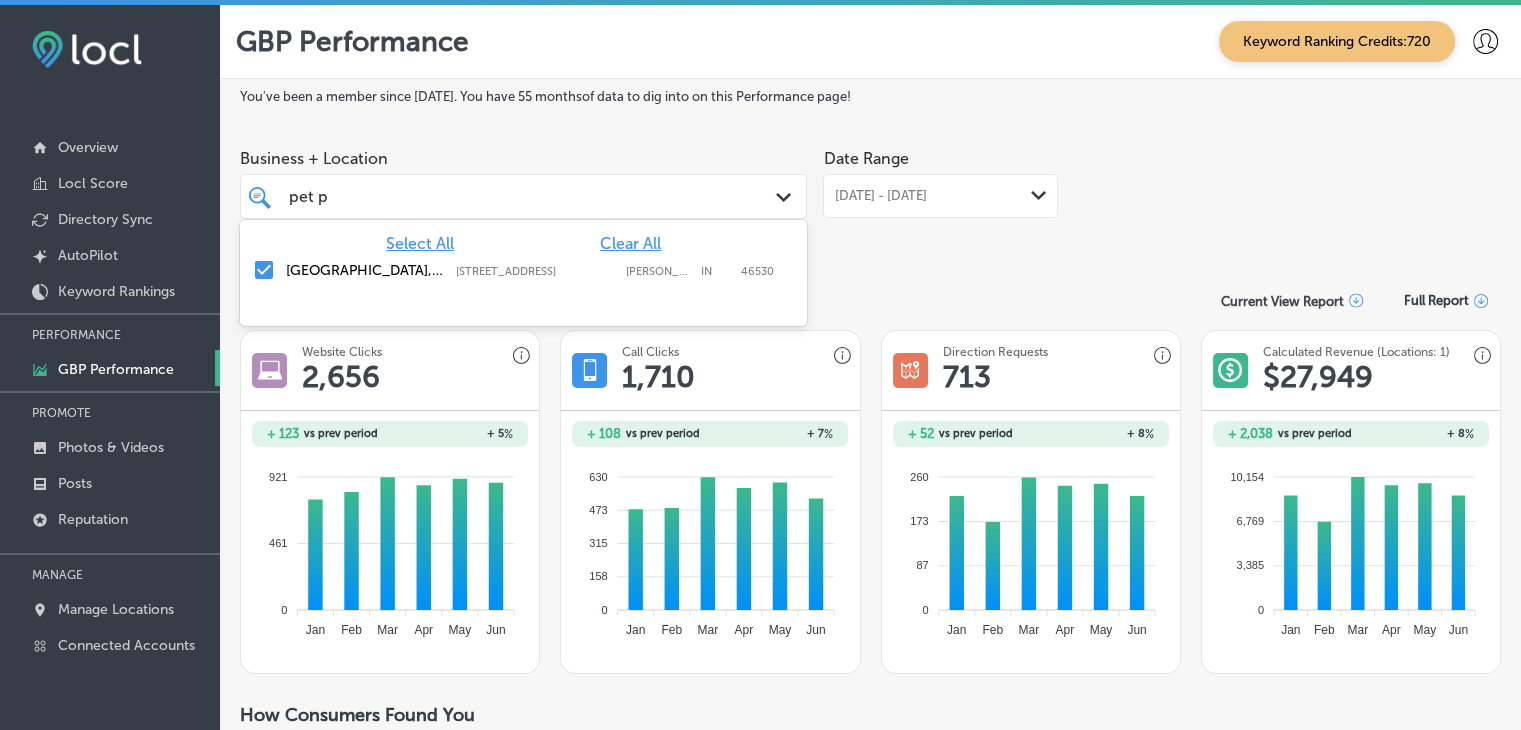drag, startPoint x: 661, startPoint y: 269, endPoint x: 679, endPoint y: 213, distance: 58.821766 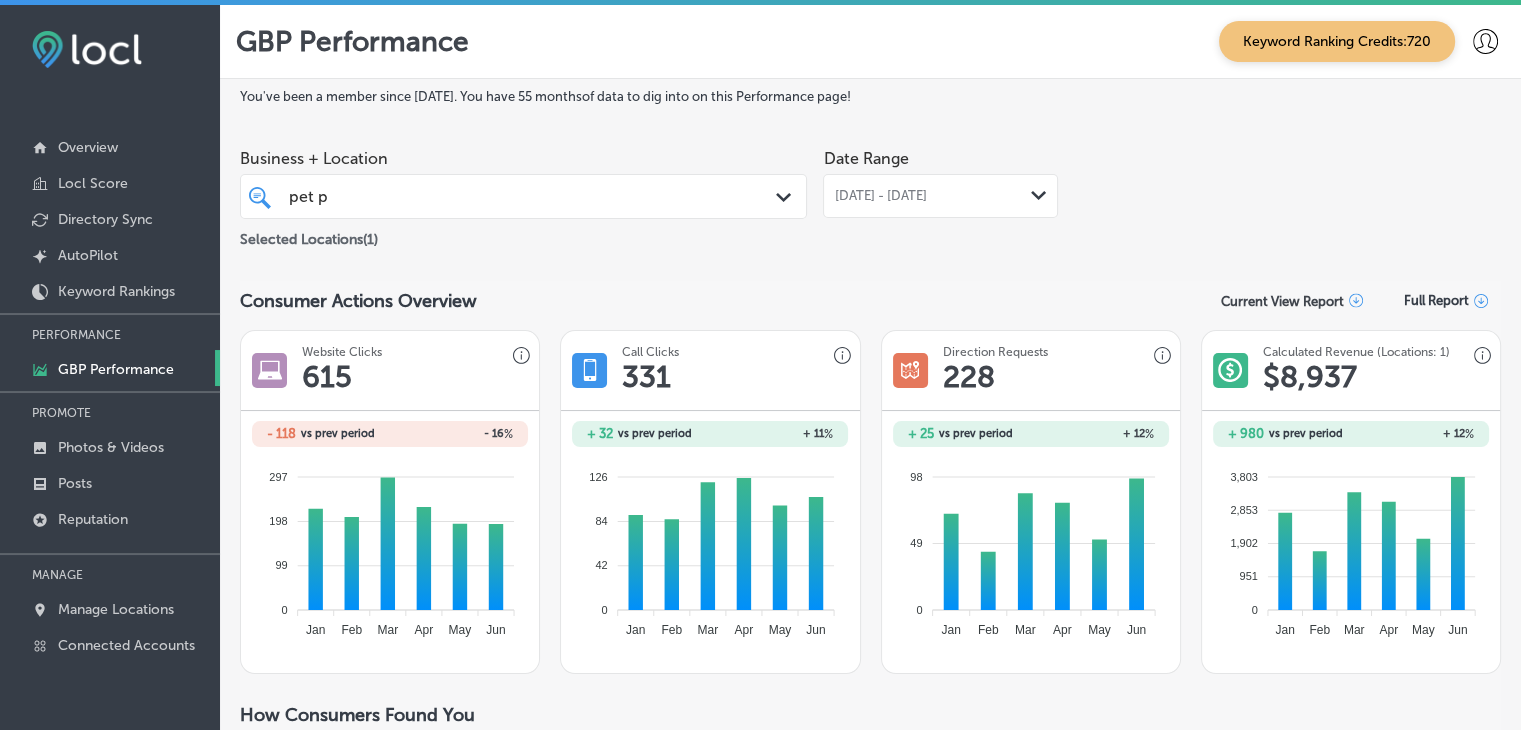 click on "[DATE] - [DATE]
Path
Created with Sketch." at bounding box center (940, 196) 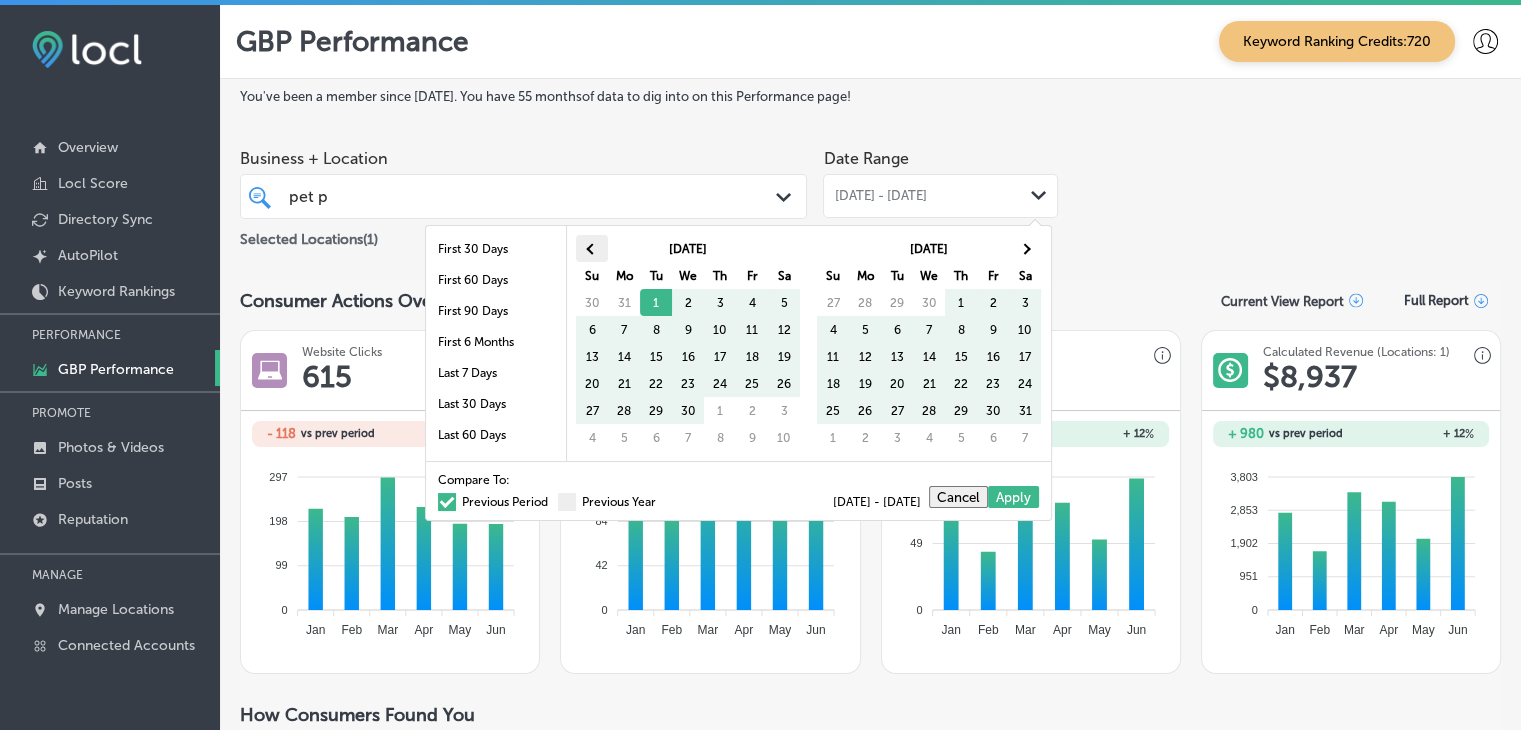 click at bounding box center (592, 248) 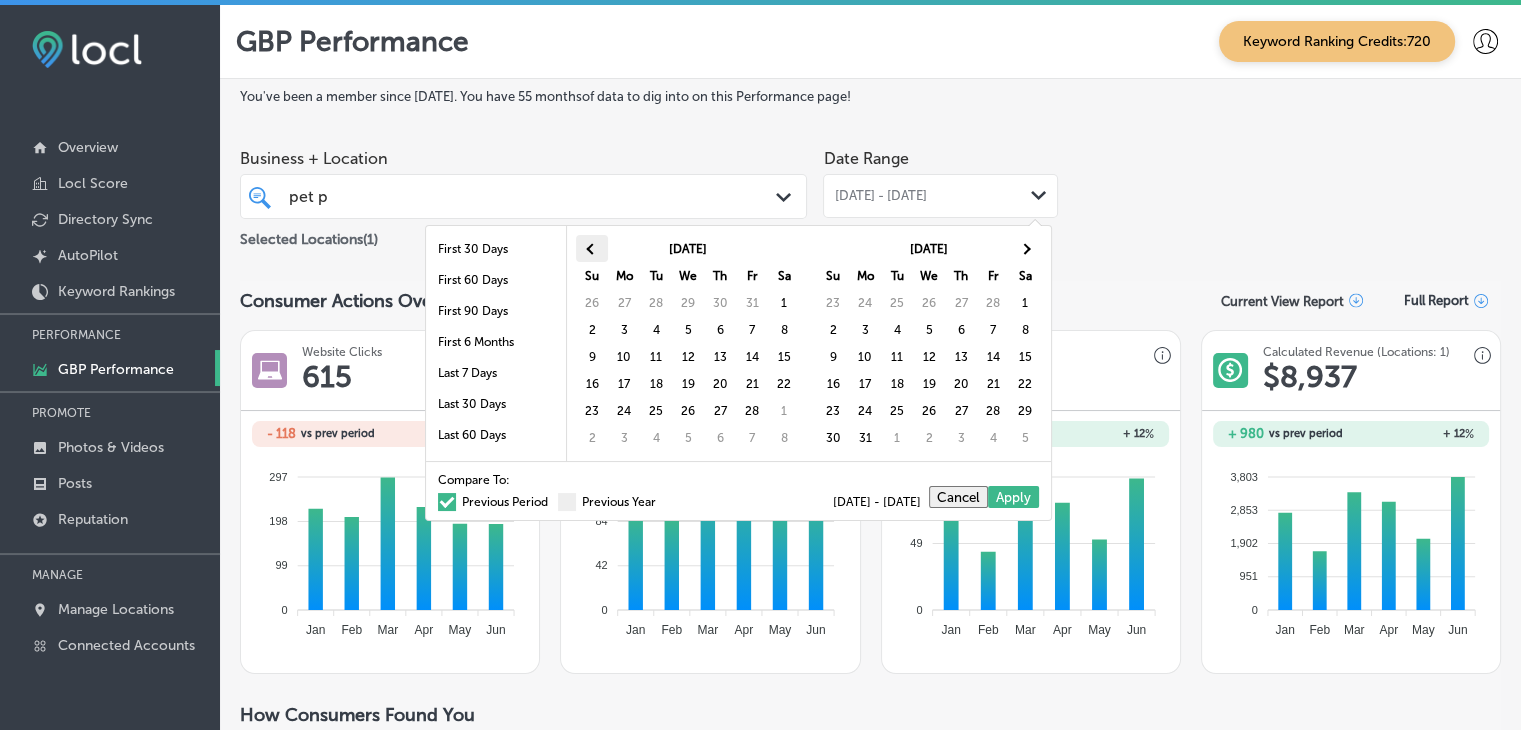 click at bounding box center (592, 248) 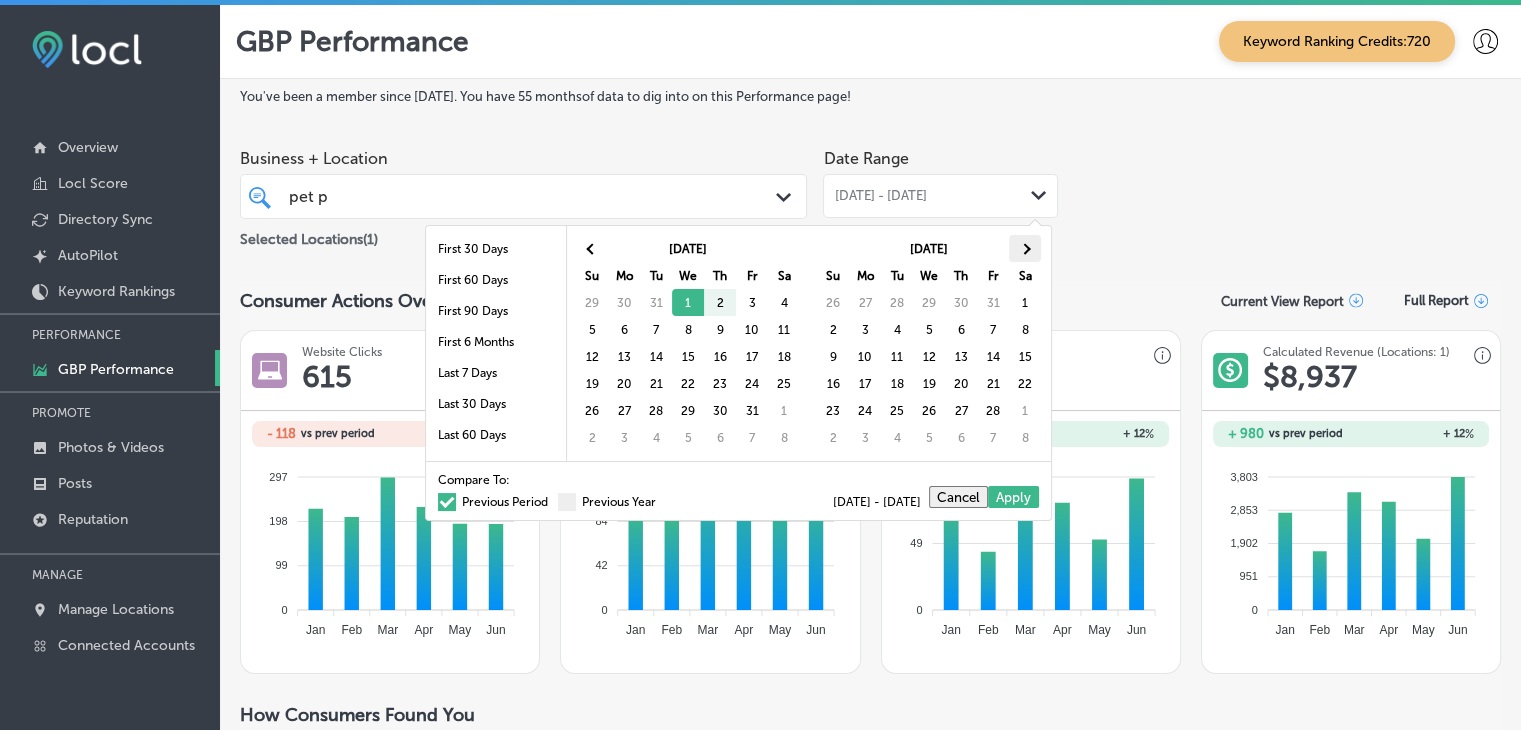 click at bounding box center (1025, 248) 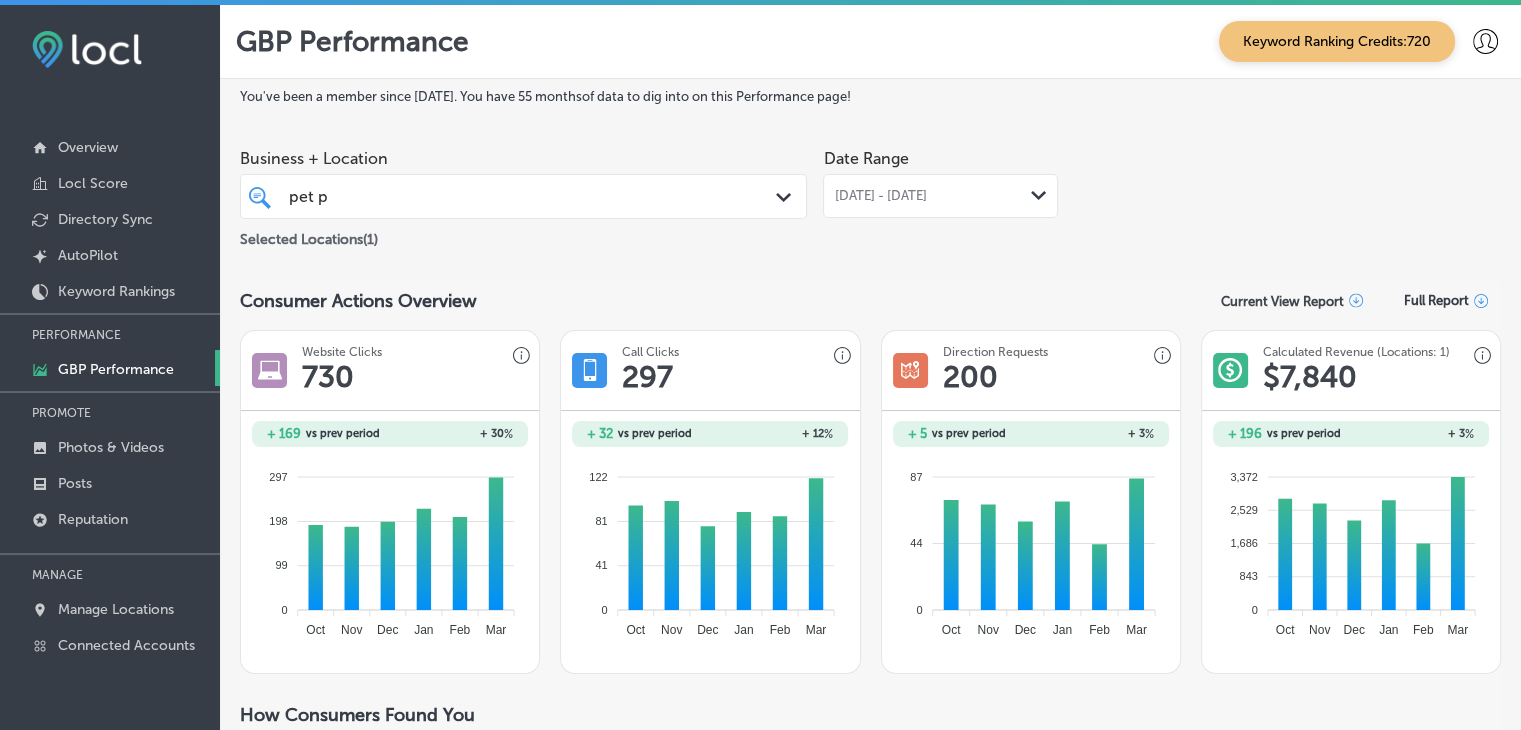 click on "Business + Location" at bounding box center [523, 158] 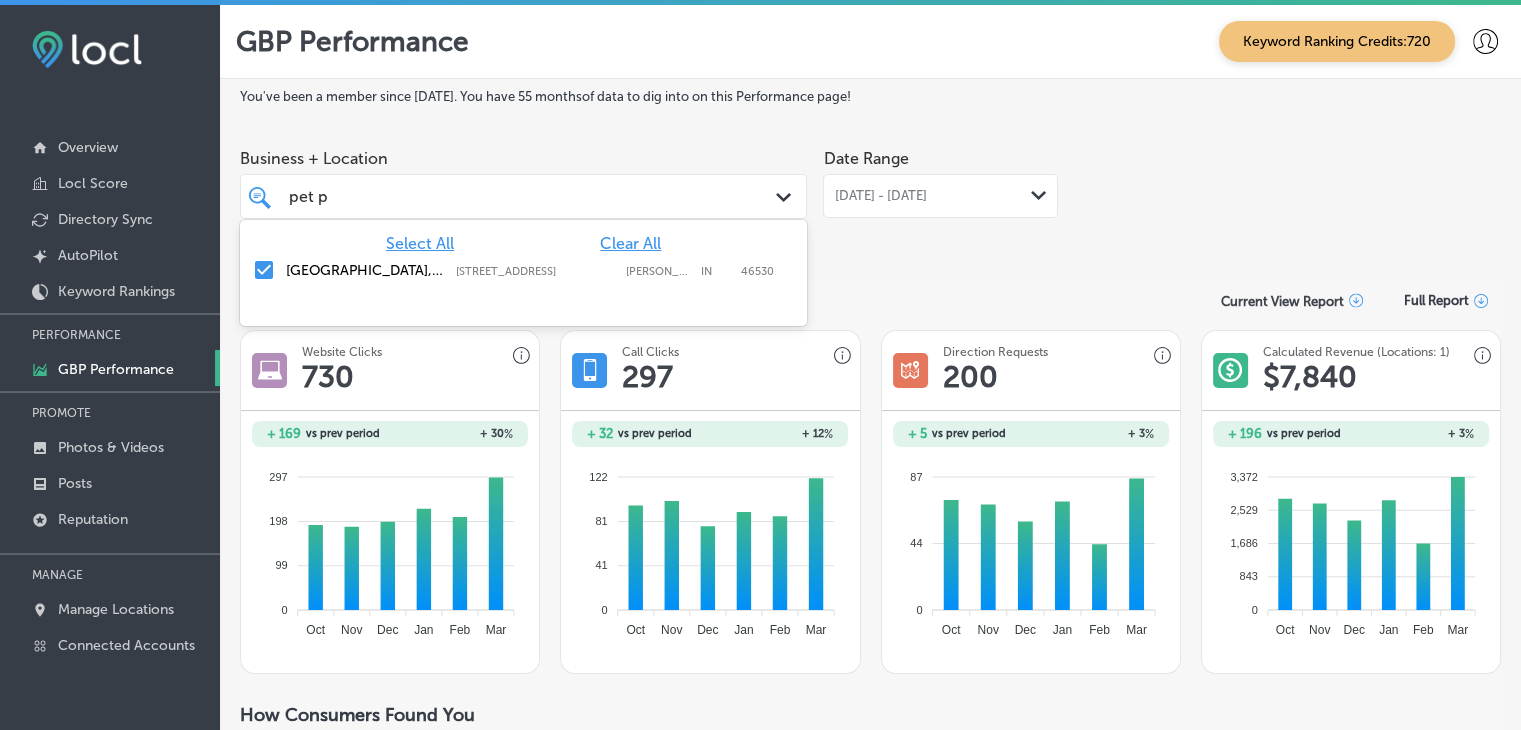 click on "Clear All" at bounding box center [630, 243] 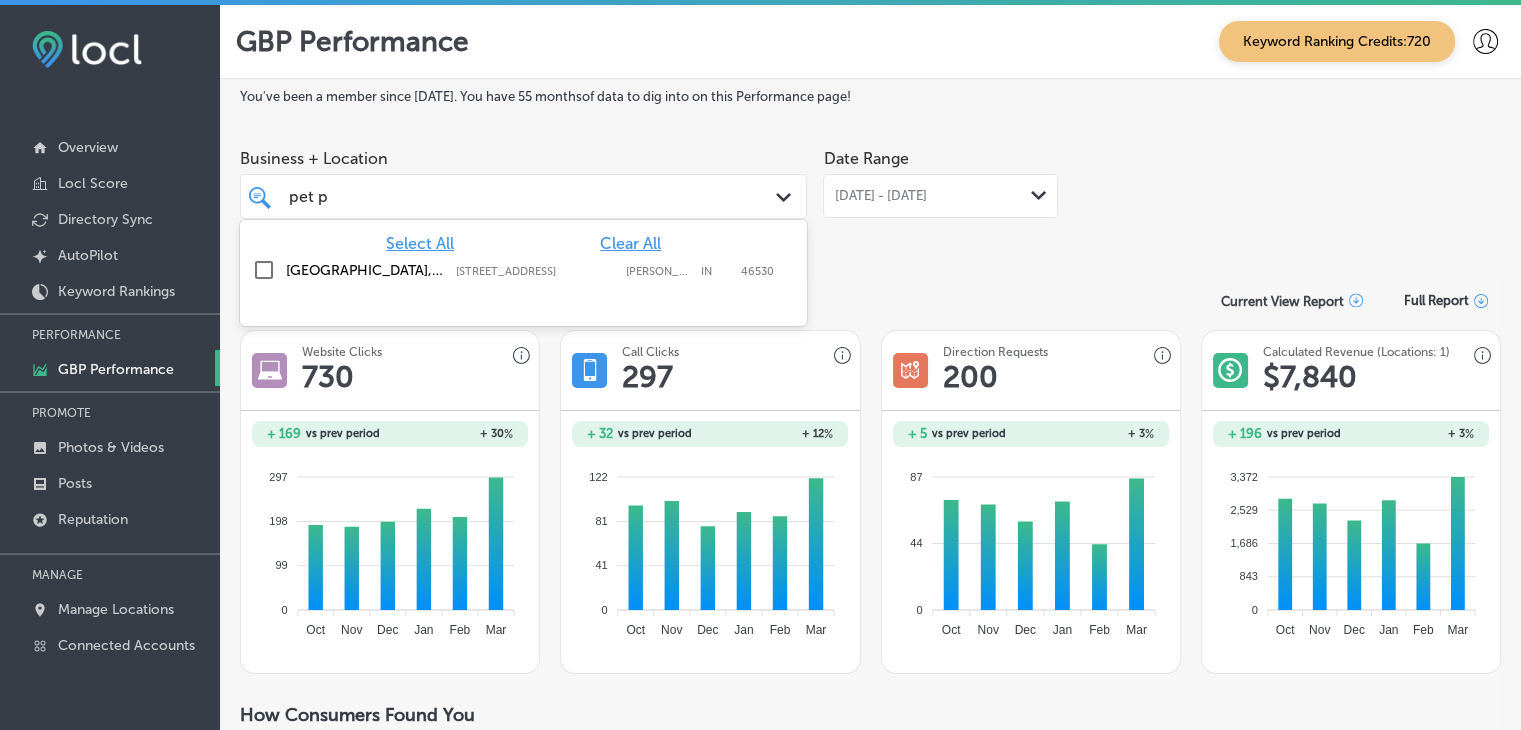 click on "[DATE] - [DATE]" at bounding box center (880, 196) 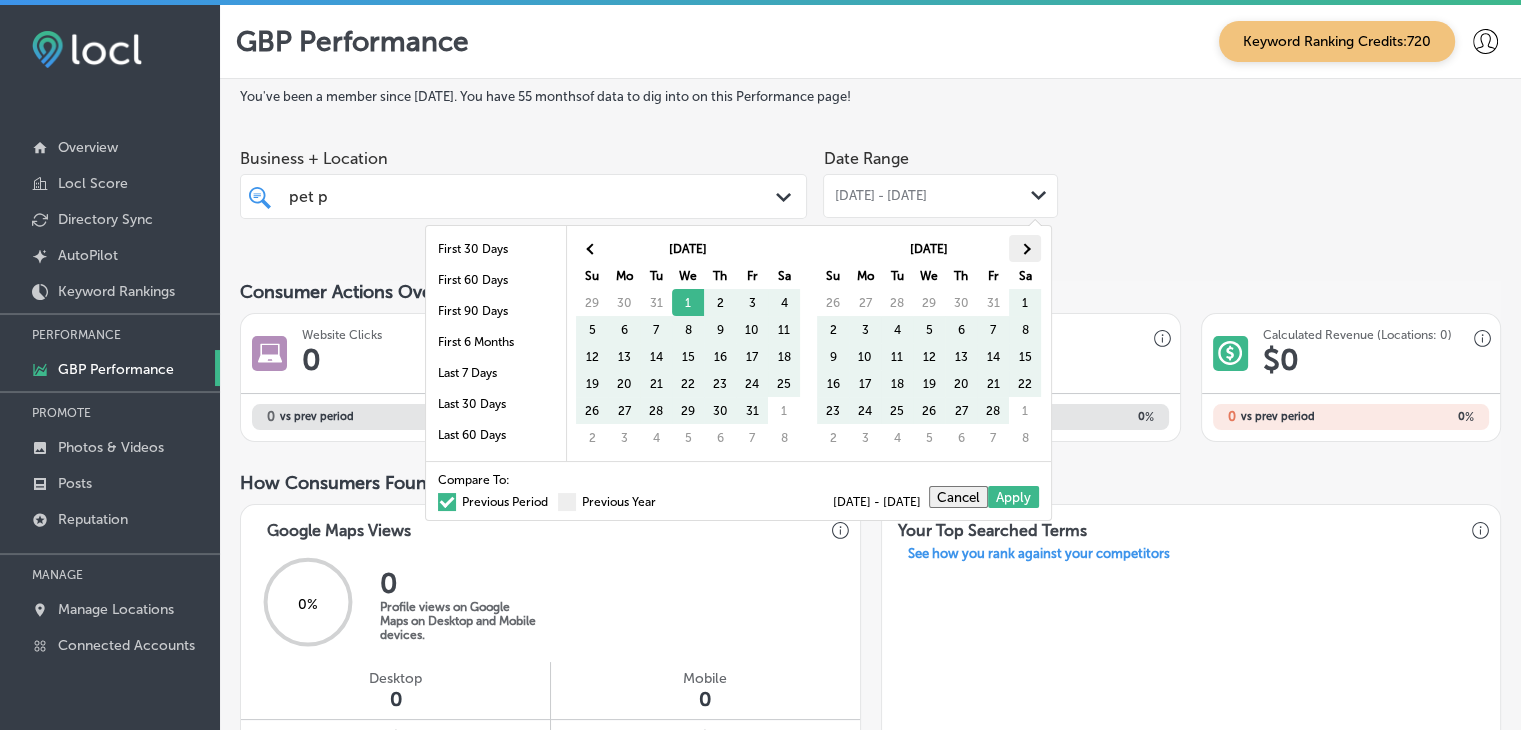 click at bounding box center (1025, 248) 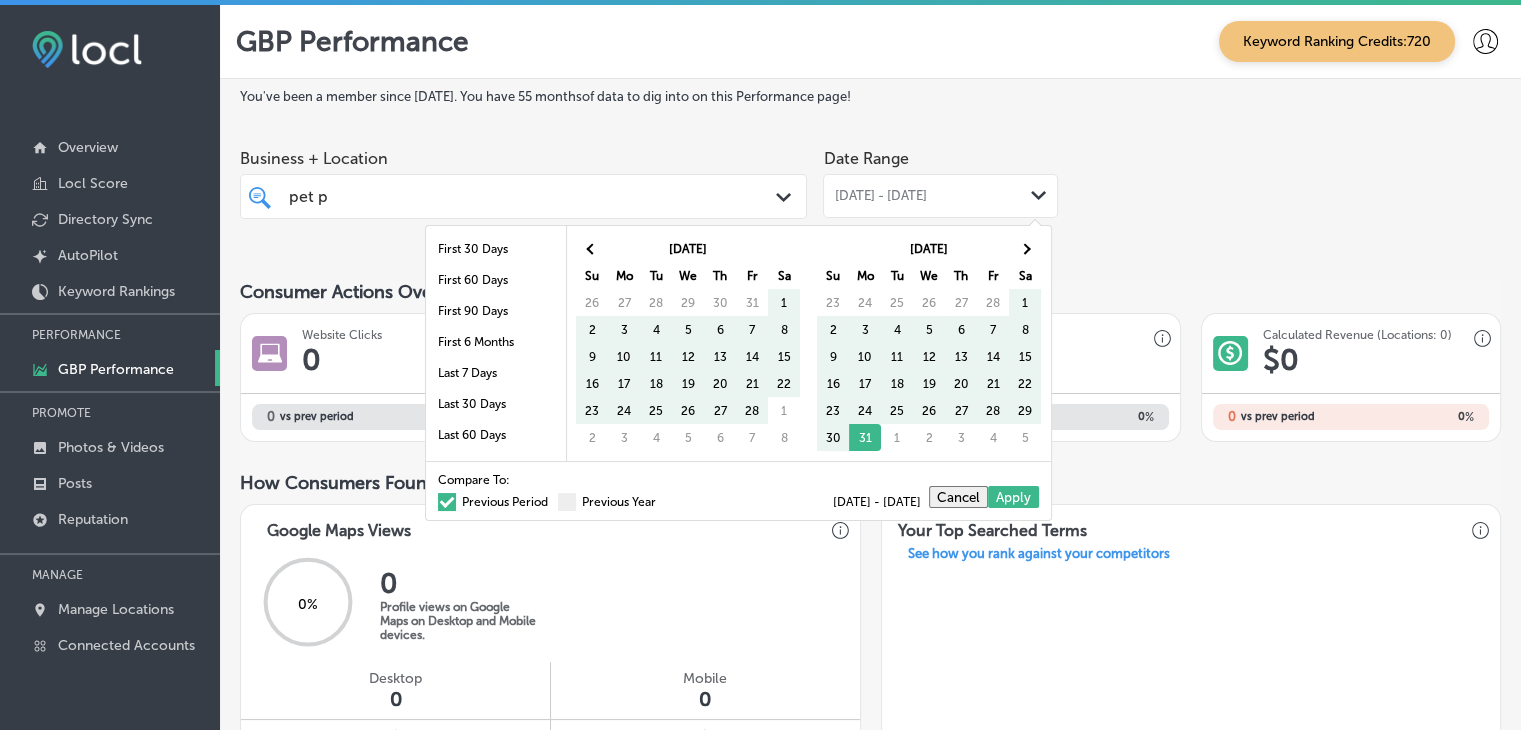 click at bounding box center [1025, 248] 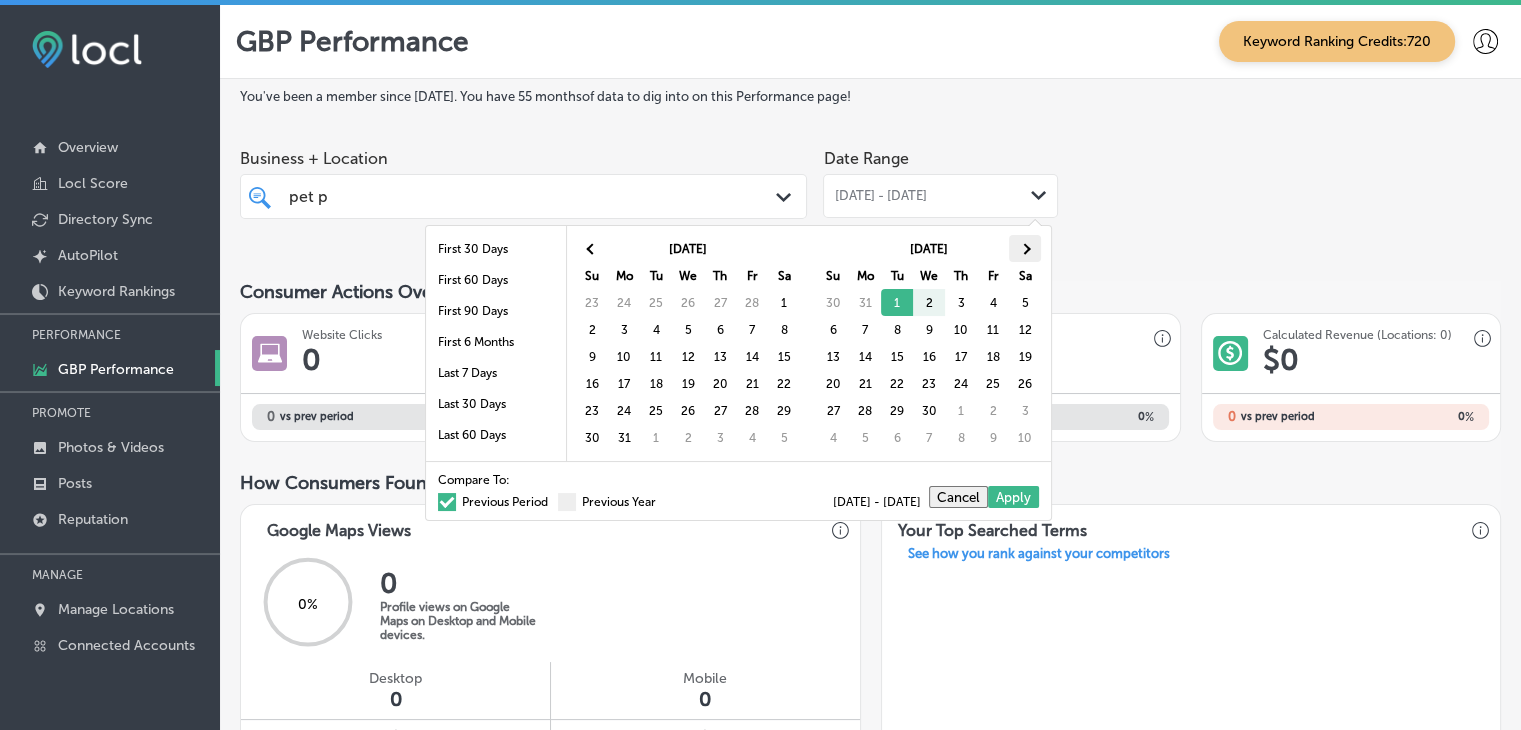 click at bounding box center [1025, 248] 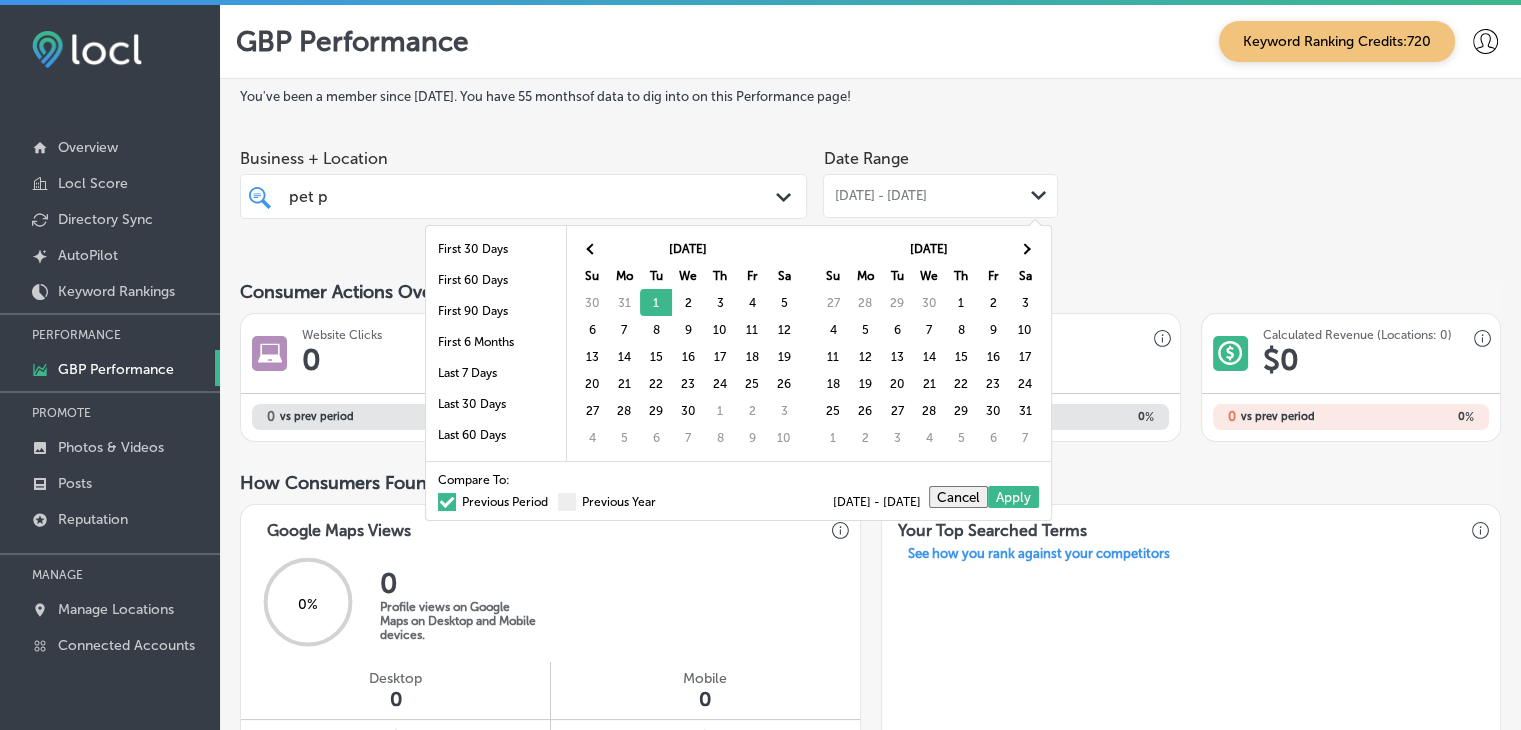 click at bounding box center (1025, 248) 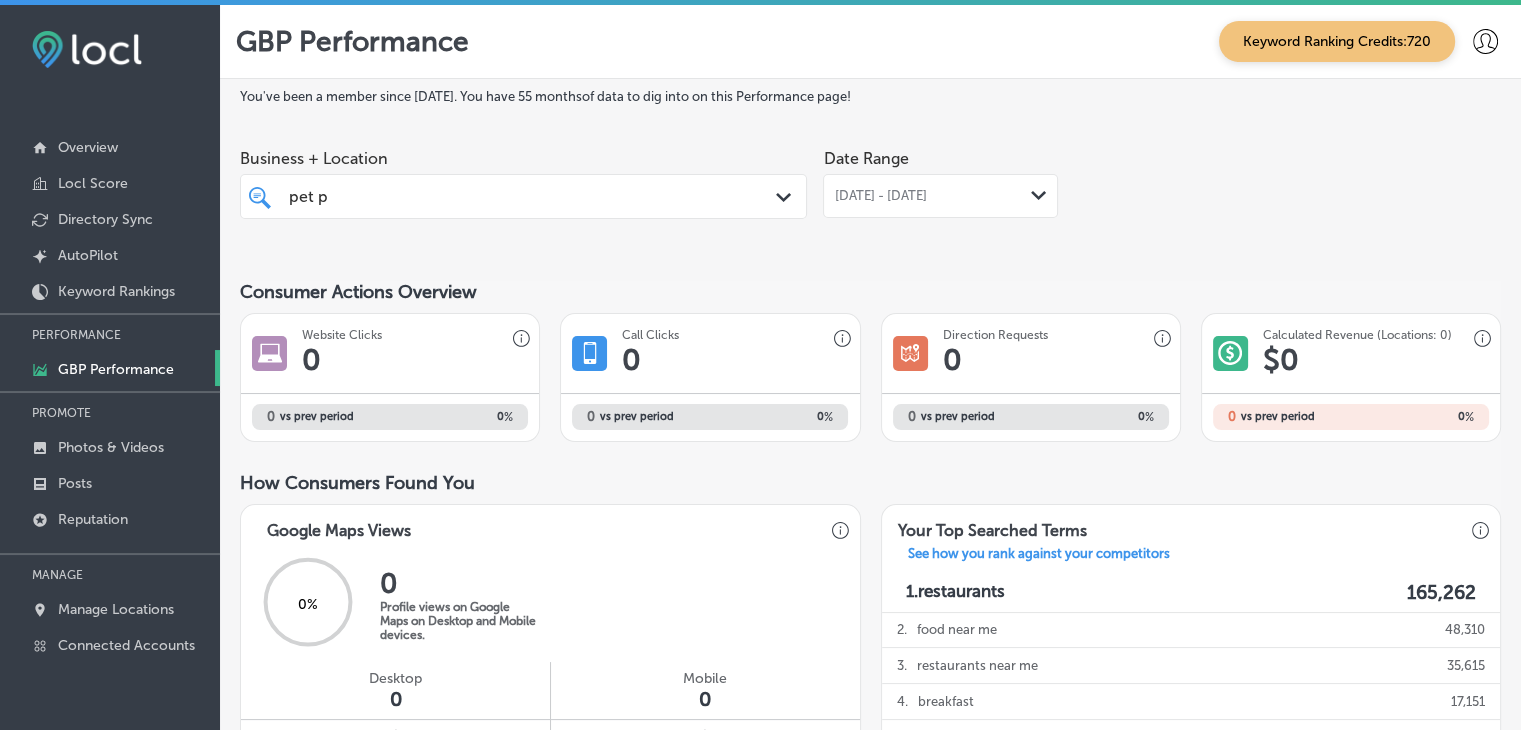click on "pet p pet p
Path
Created with Sketch." at bounding box center (523, 196) 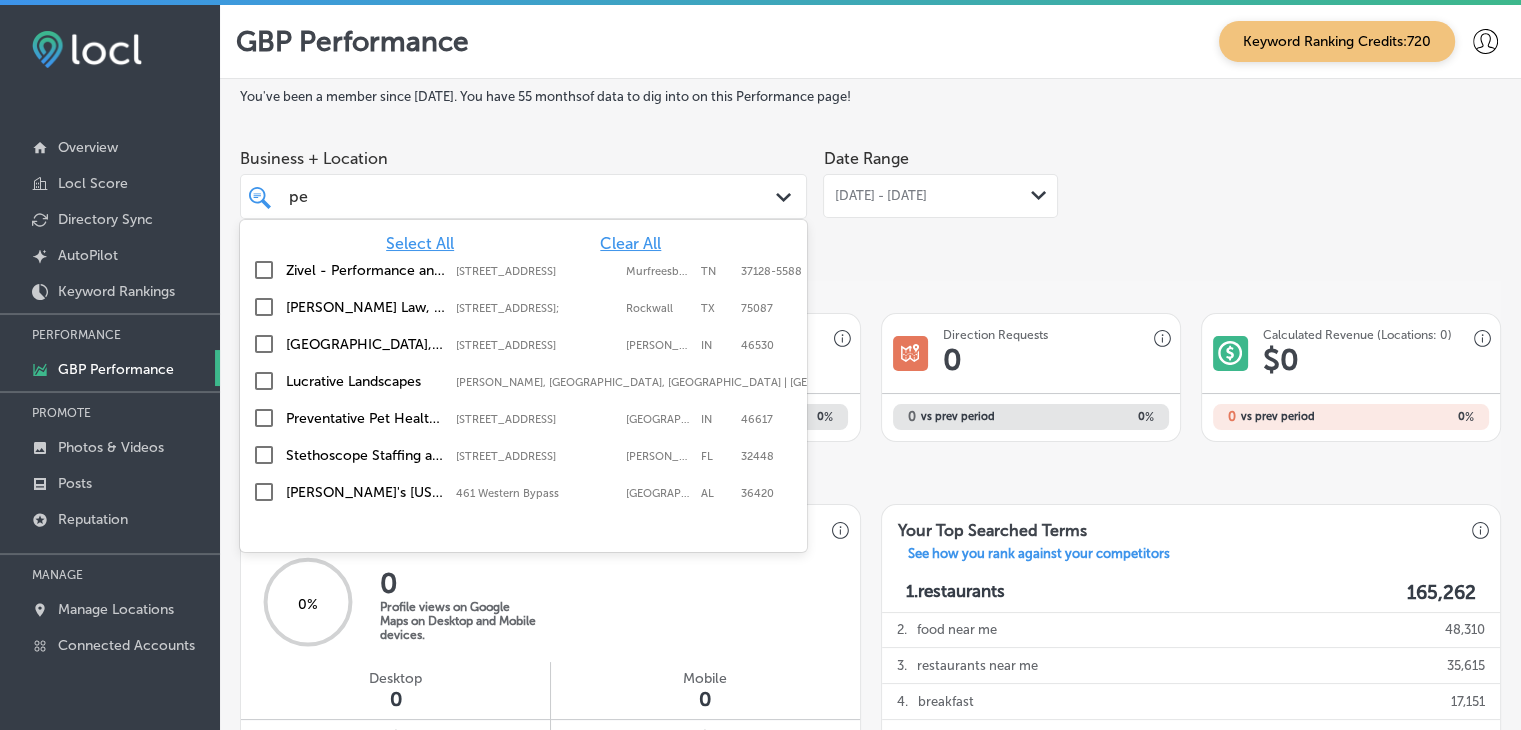type on "p" 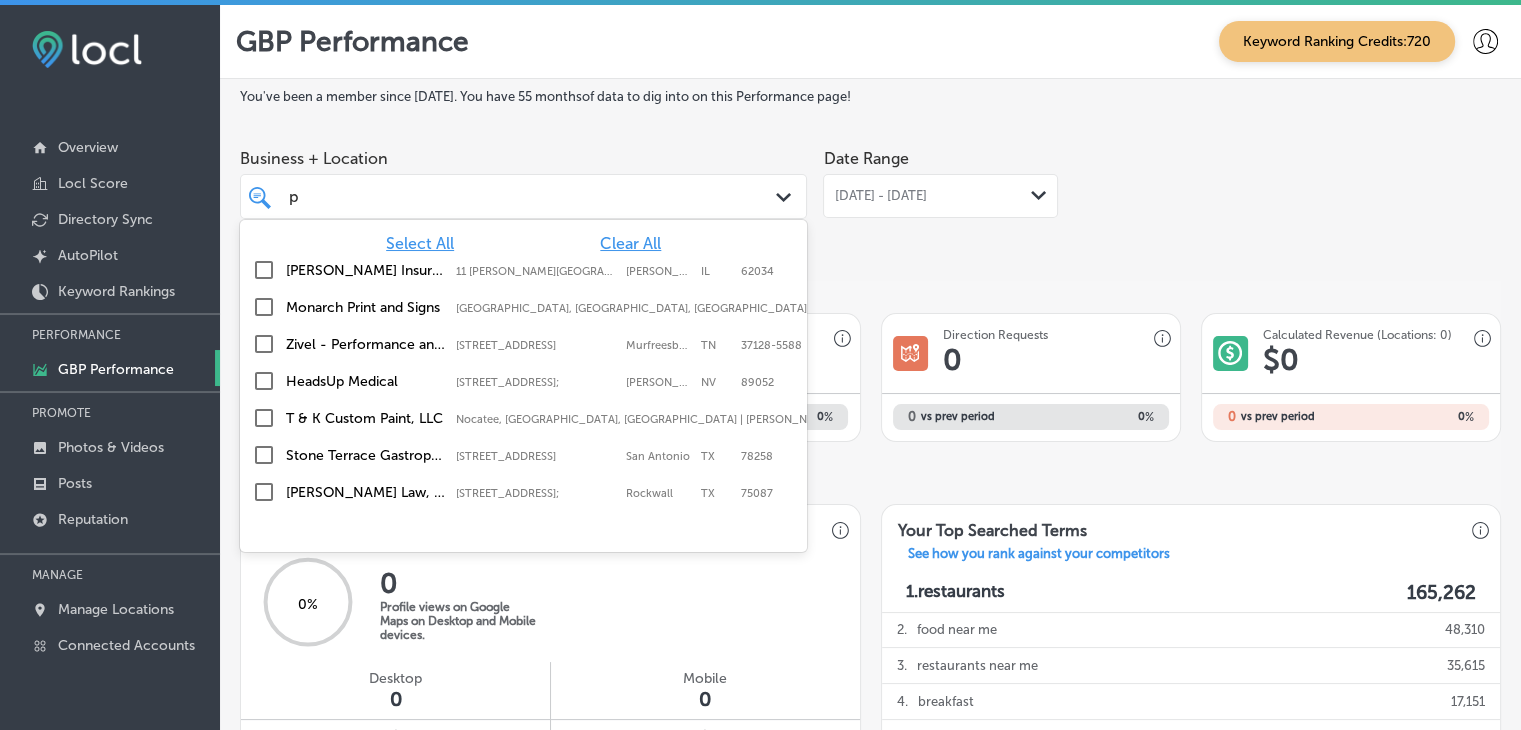 type 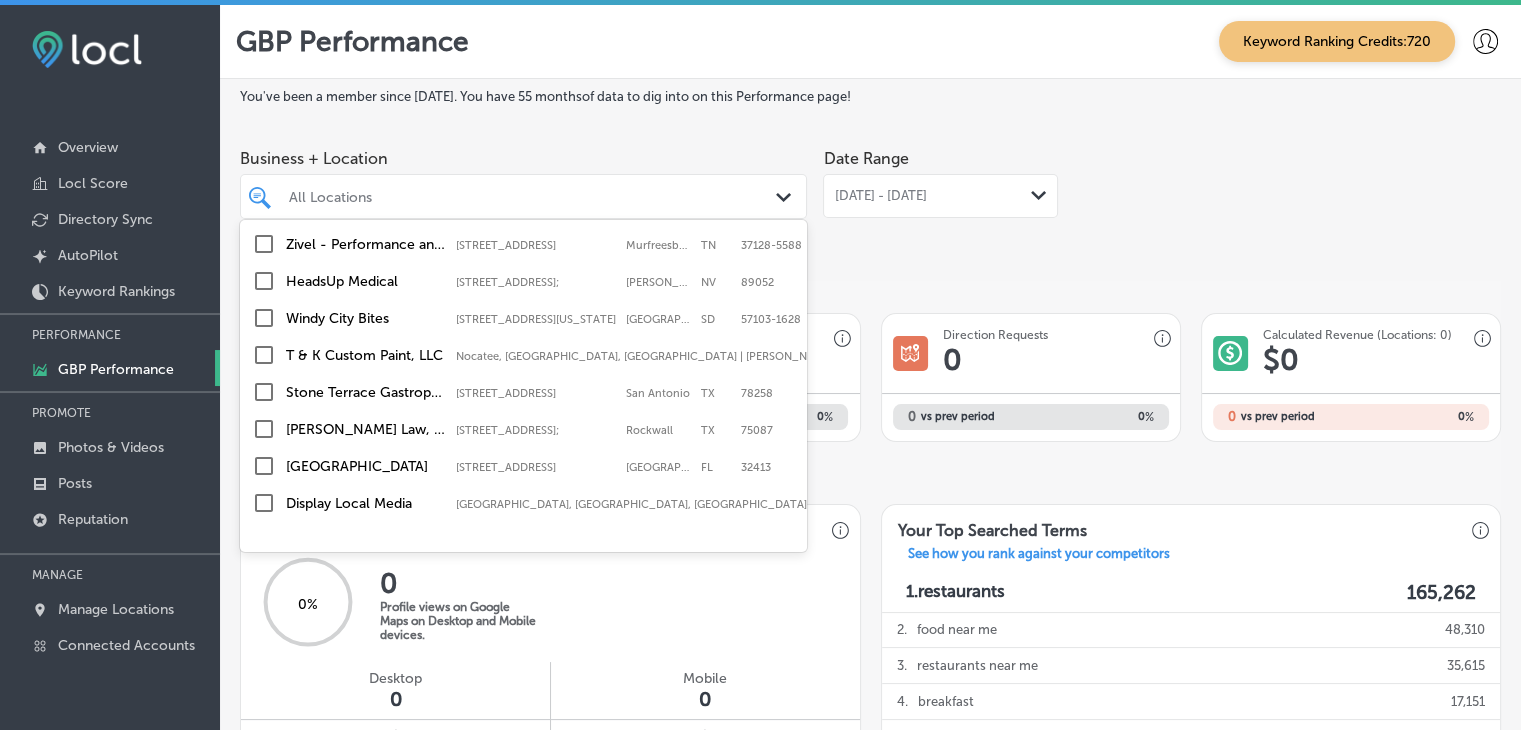 scroll, scrollTop: 200, scrollLeft: 0, axis: vertical 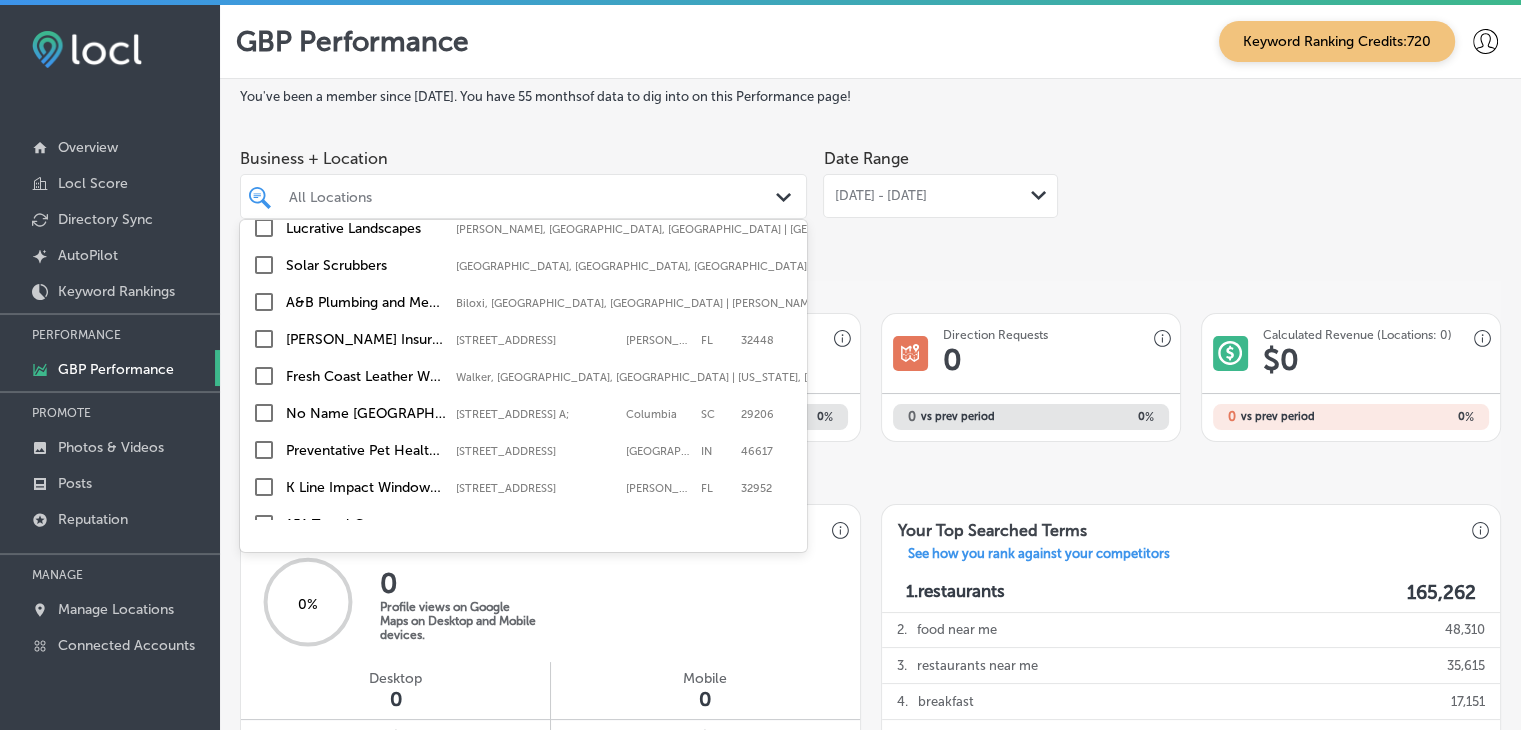click on "[STREET_ADDRESS]" at bounding box center (536, 340) 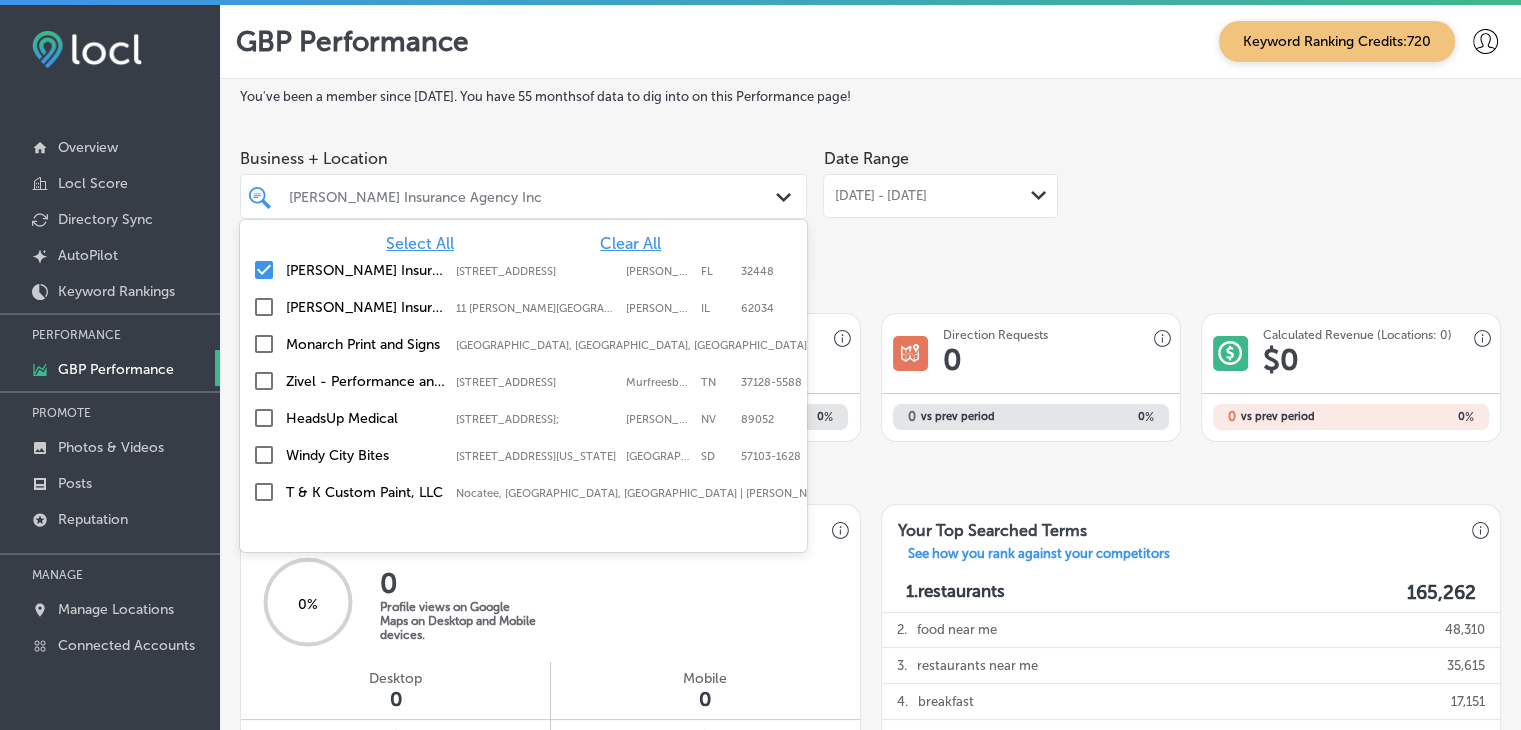 click on "Consumer Actions Overview" at bounding box center [870, 292] 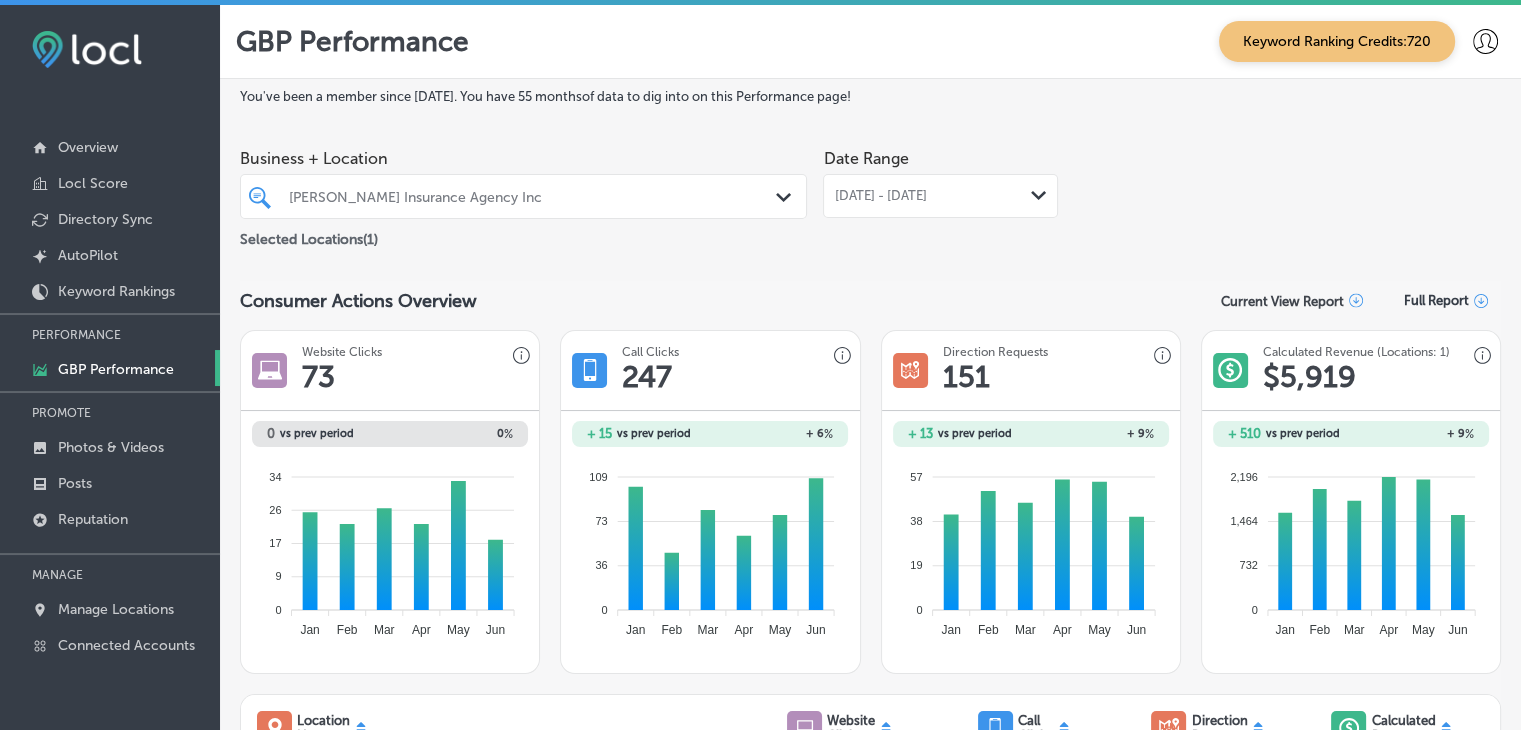 click on "[PERSON_NAME] Insurance Agency Inc" at bounding box center (533, 196) 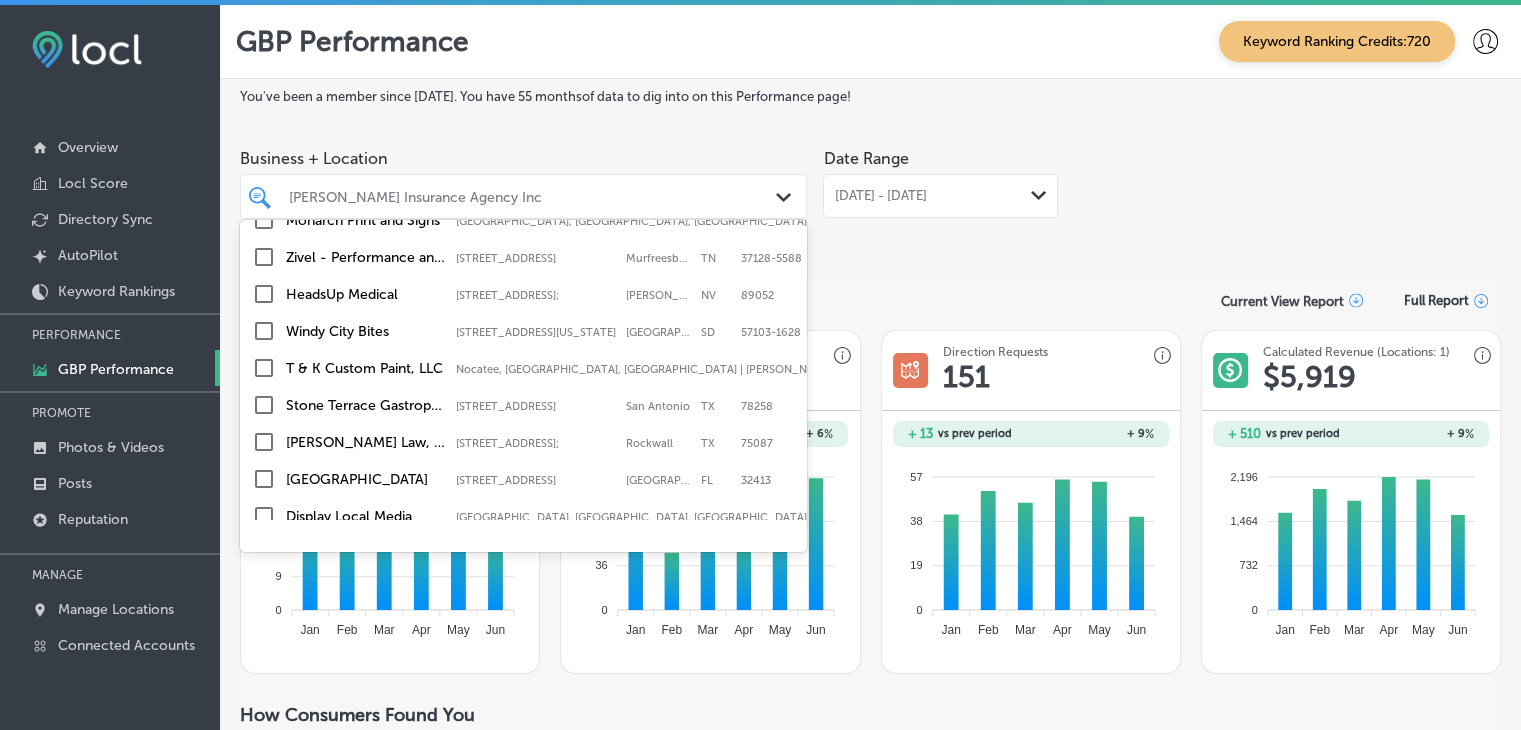 scroll, scrollTop: 0, scrollLeft: 0, axis: both 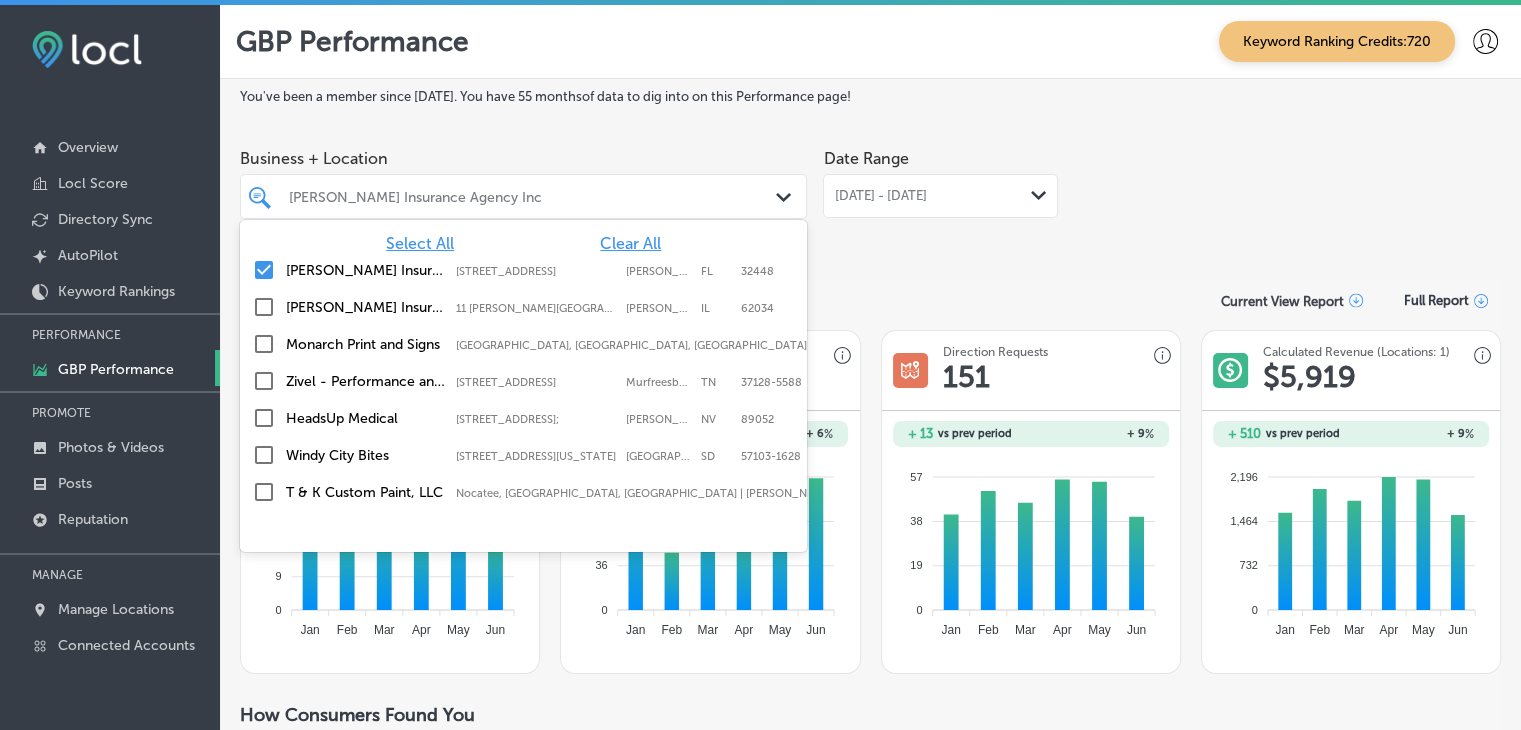 click on "[PERSON_NAME] Insurance Agency Inc [STREET_ADDRESS][PERSON_NAME] [STREET_ADDRESS][PERSON_NAME]" at bounding box center [530, 270] 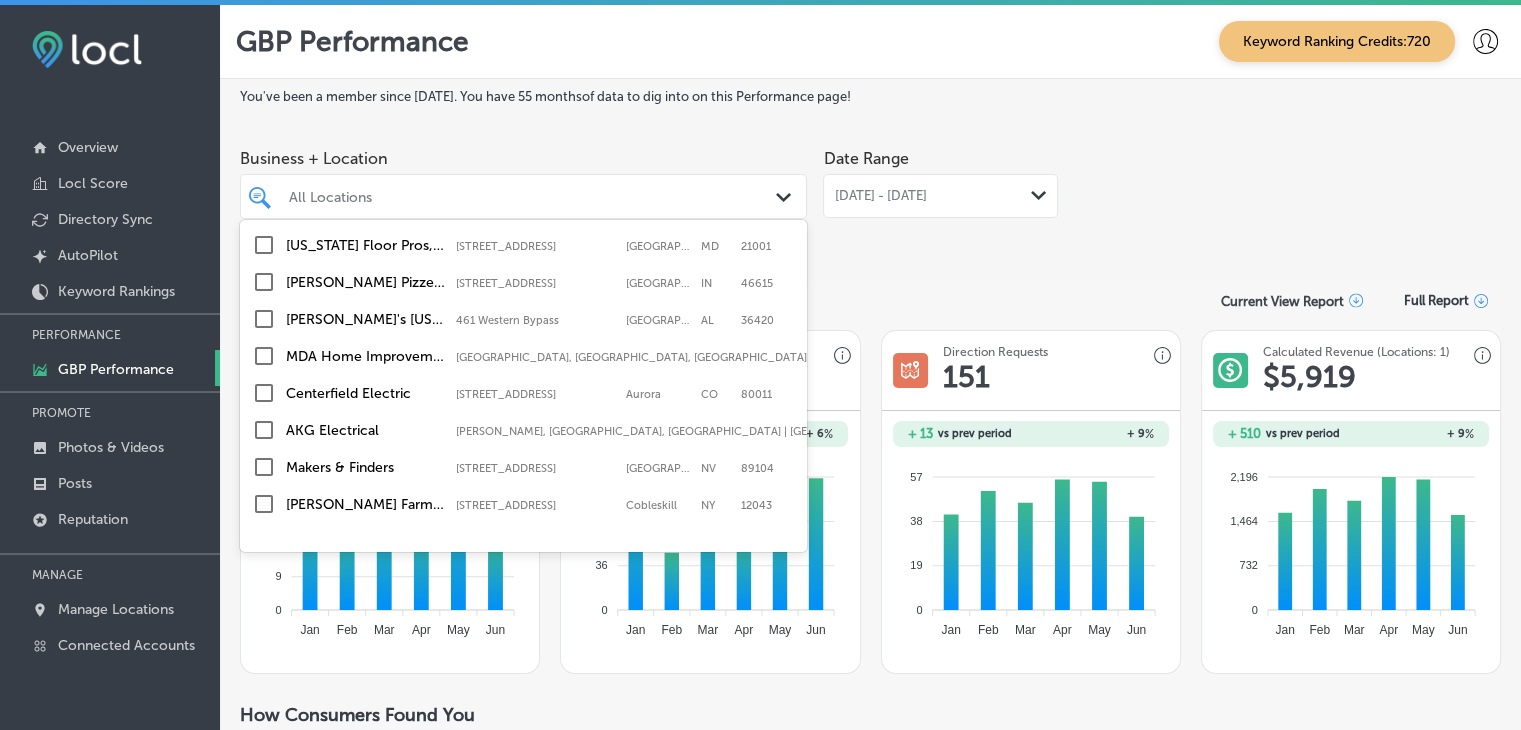scroll, scrollTop: 2100, scrollLeft: 0, axis: vertical 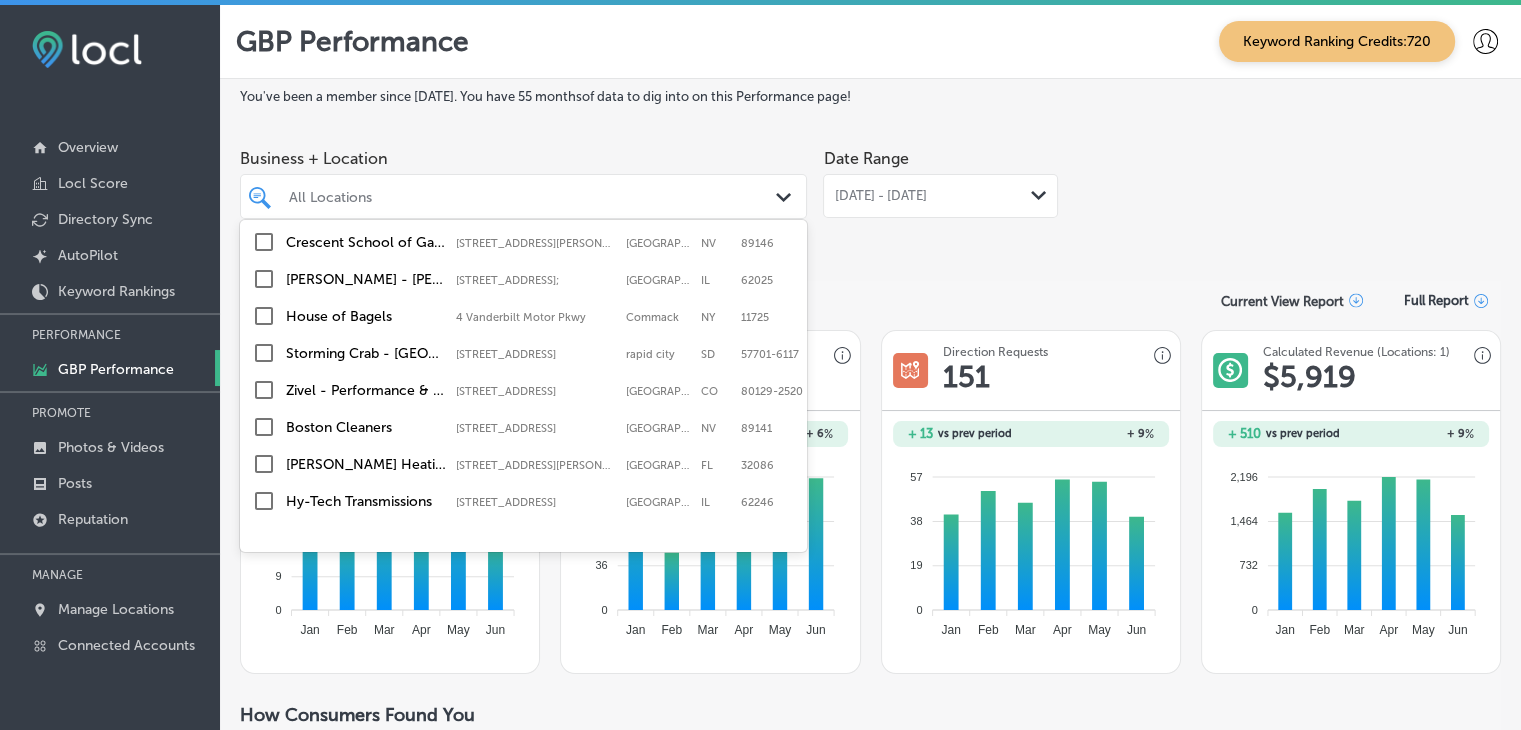 click on "Boston Cleaners 10530 Southern Highlands Pkwy # 100, Las Vegas, NV, 89141 10530 Southern Highlands Pkwy # 100 Las Vegas NV 89141" at bounding box center [523, 427] 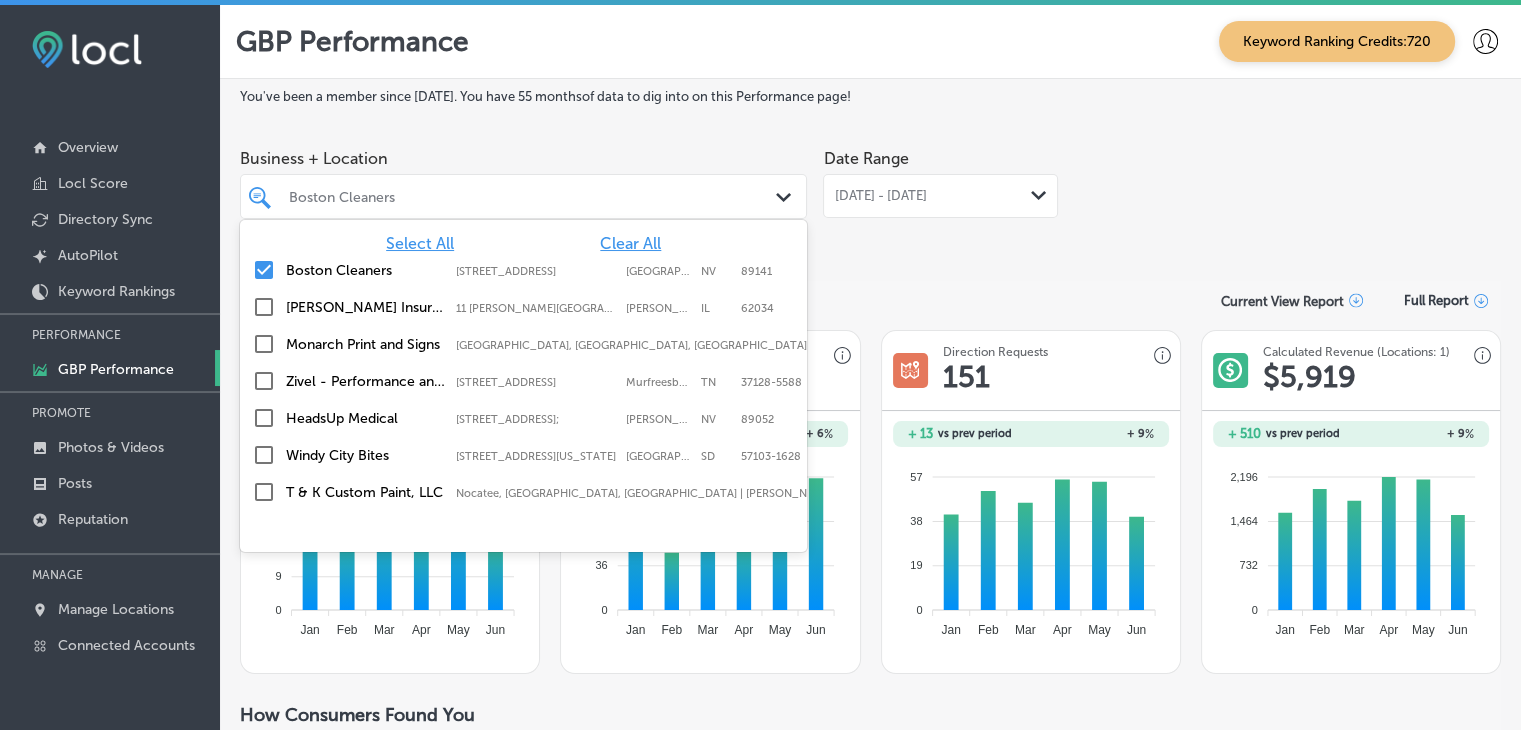 click on "Business + Location   option 10530 Southern Highlands Pkwy # 100, selected.    option 1144 Fortress Blvd Suite E focused, 5 of 91. 91 results available. Use Up and Down to choose options, press Enter to select the currently focused option, press Escape to exit the menu, press Tab to select the option and exit the menu.
Boston Cleaners
Path
Created with Sketch.
Select All Clear All Boston Cleaners 10530 Southern Highlands Pkwy # 100, Las Vegas, NV, 89141 10530 Southern Highlands Pkwy # 100 Las Vegas NV 89141 Babcock Insurance & Financial Services 11 Glen Ed Professional Park, Glen Carbon, IL, 62034 11 Glen Ed Professional Park Glen Carbon IL 62034 Monarch Print and Signs Las Vegas, NV, USA Zivel - Performance and Recovery 1144 Fortress Blvd Suite E, Murfreesboro, TN, 37128-5588 1144 Fortress Blvd Suite E Murfreesboro TN 37128-5588 HeadsUp Medical 2610 W Horizon Ridge Pkwy #103;, Henderson, NV, 89052 NV" at bounding box center [870, 195] 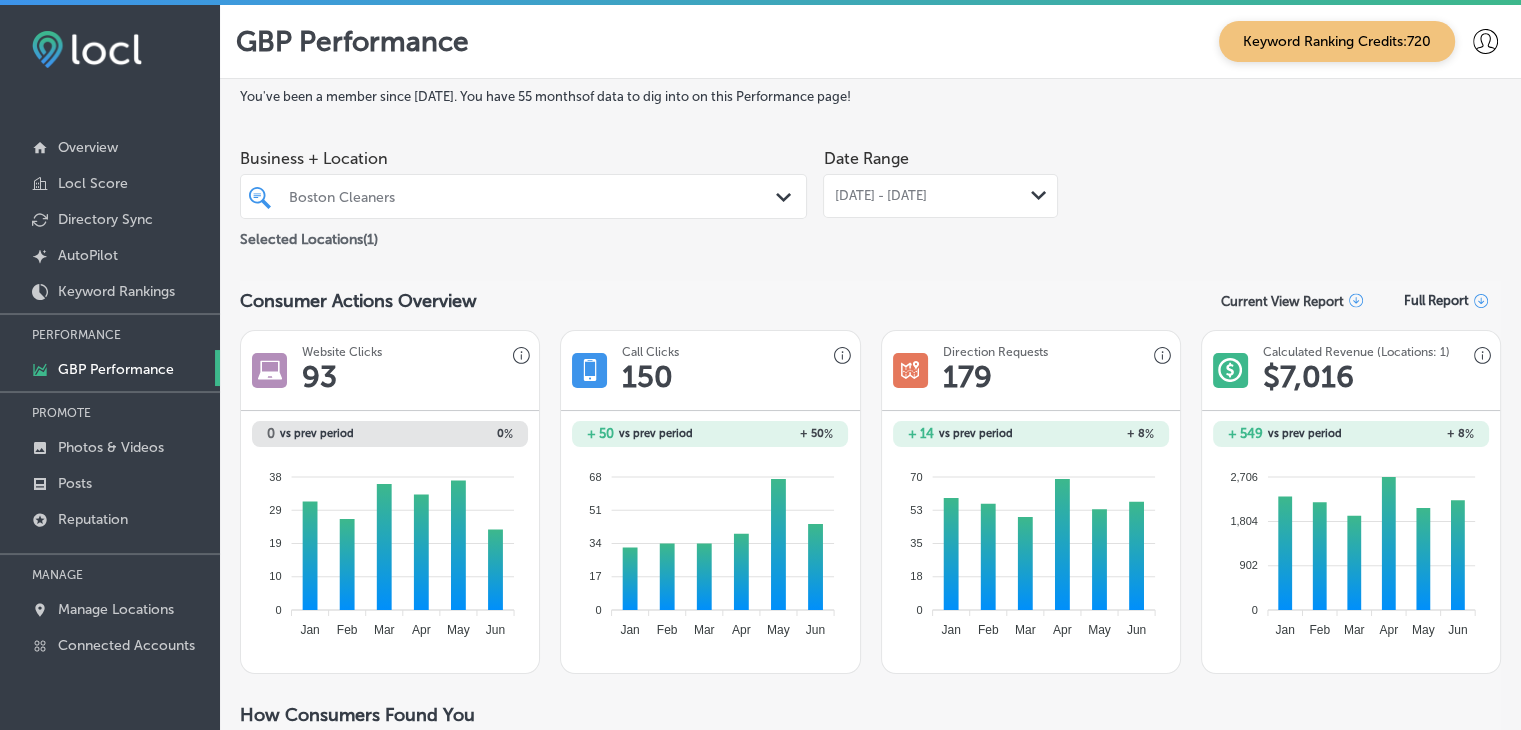 click on "[DATE] - [DATE]
Path
Created with Sketch." at bounding box center (940, 196) 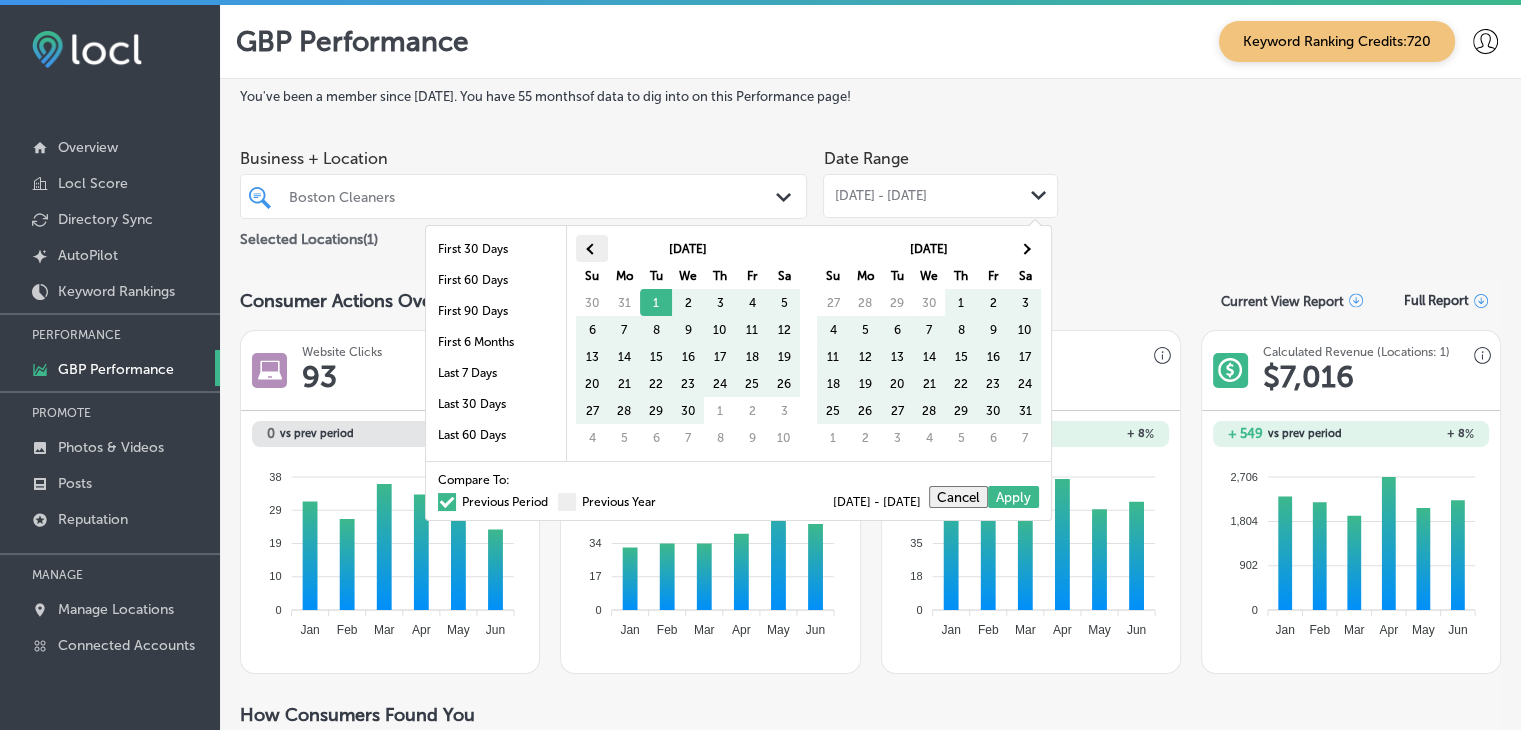click at bounding box center (592, 248) 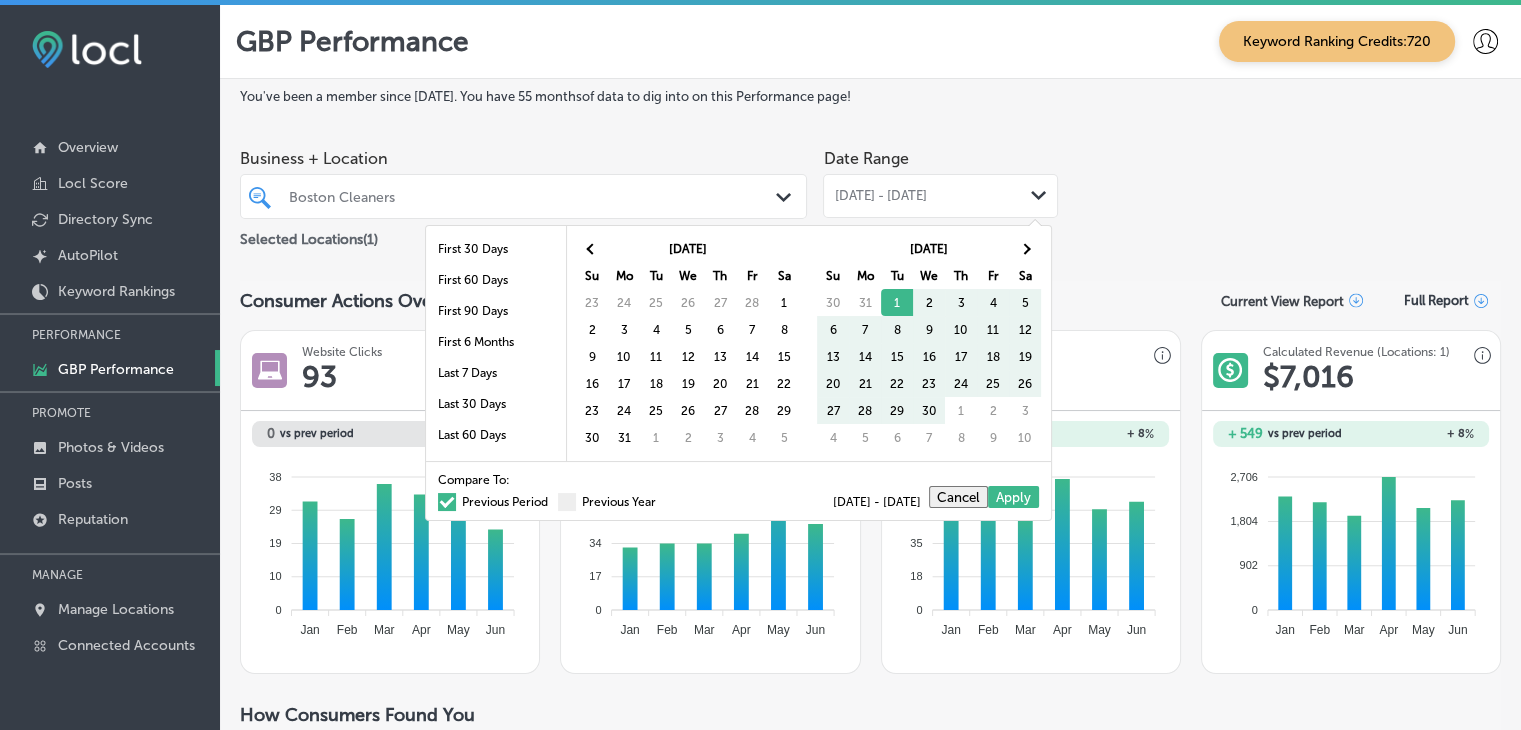 click at bounding box center (592, 248) 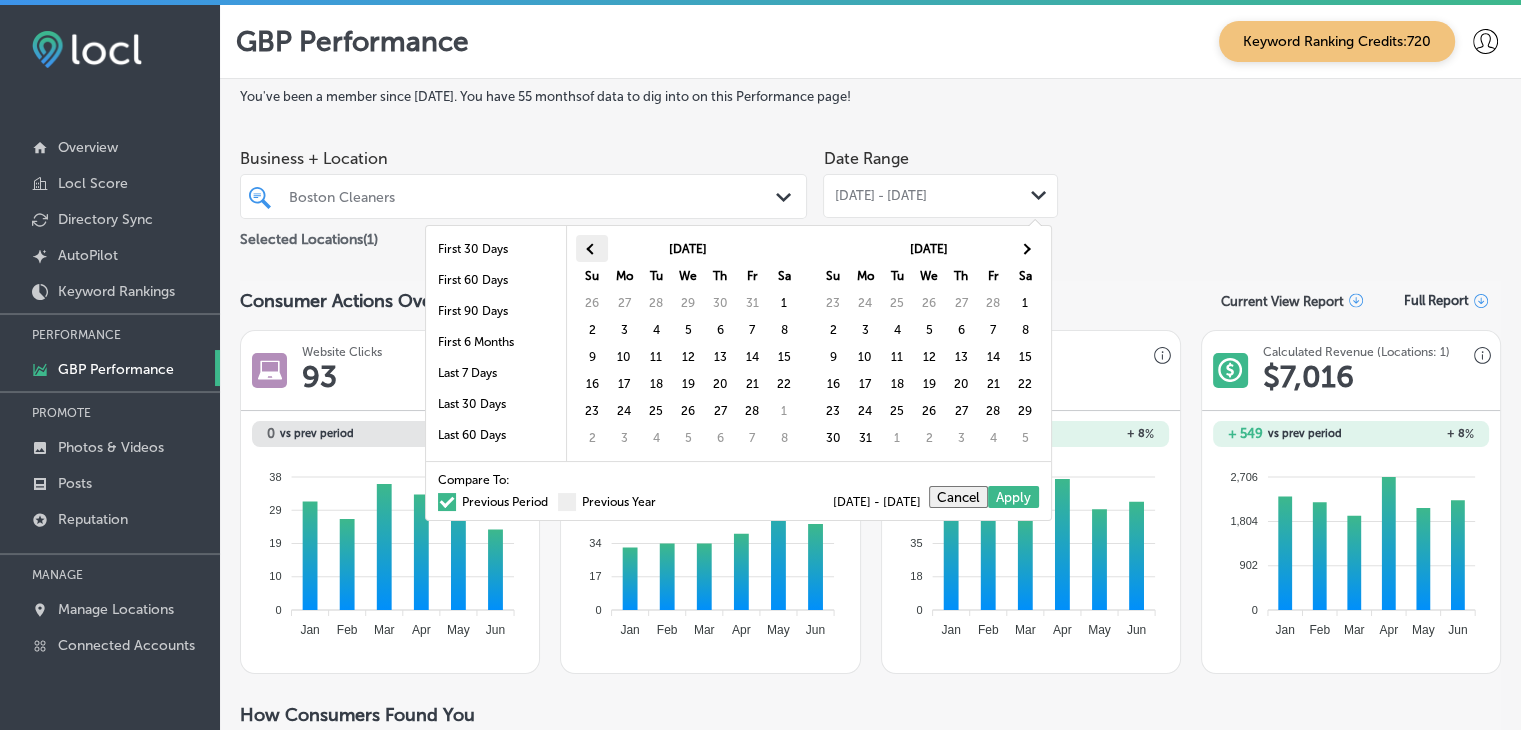 click at bounding box center (591, 248) 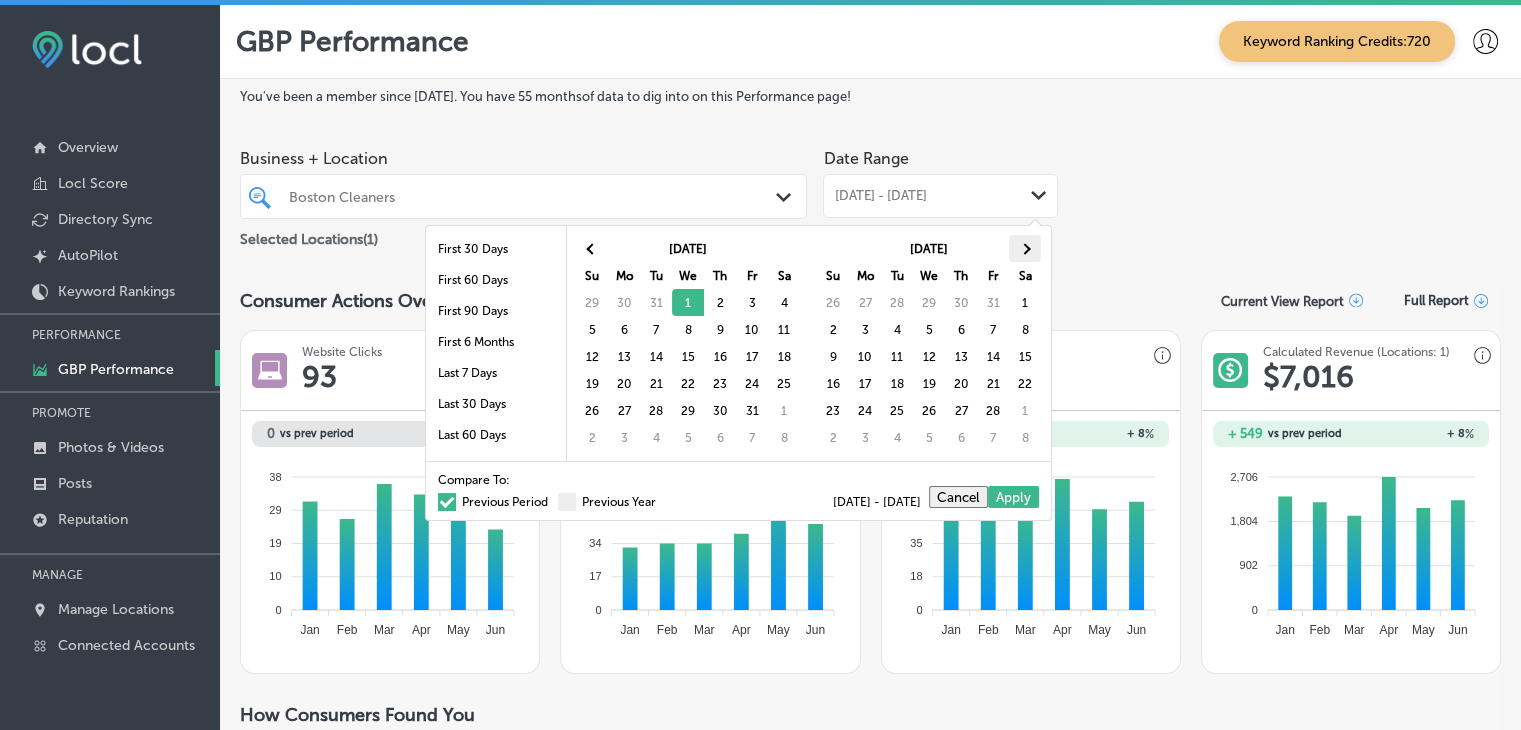 click at bounding box center [1024, 248] 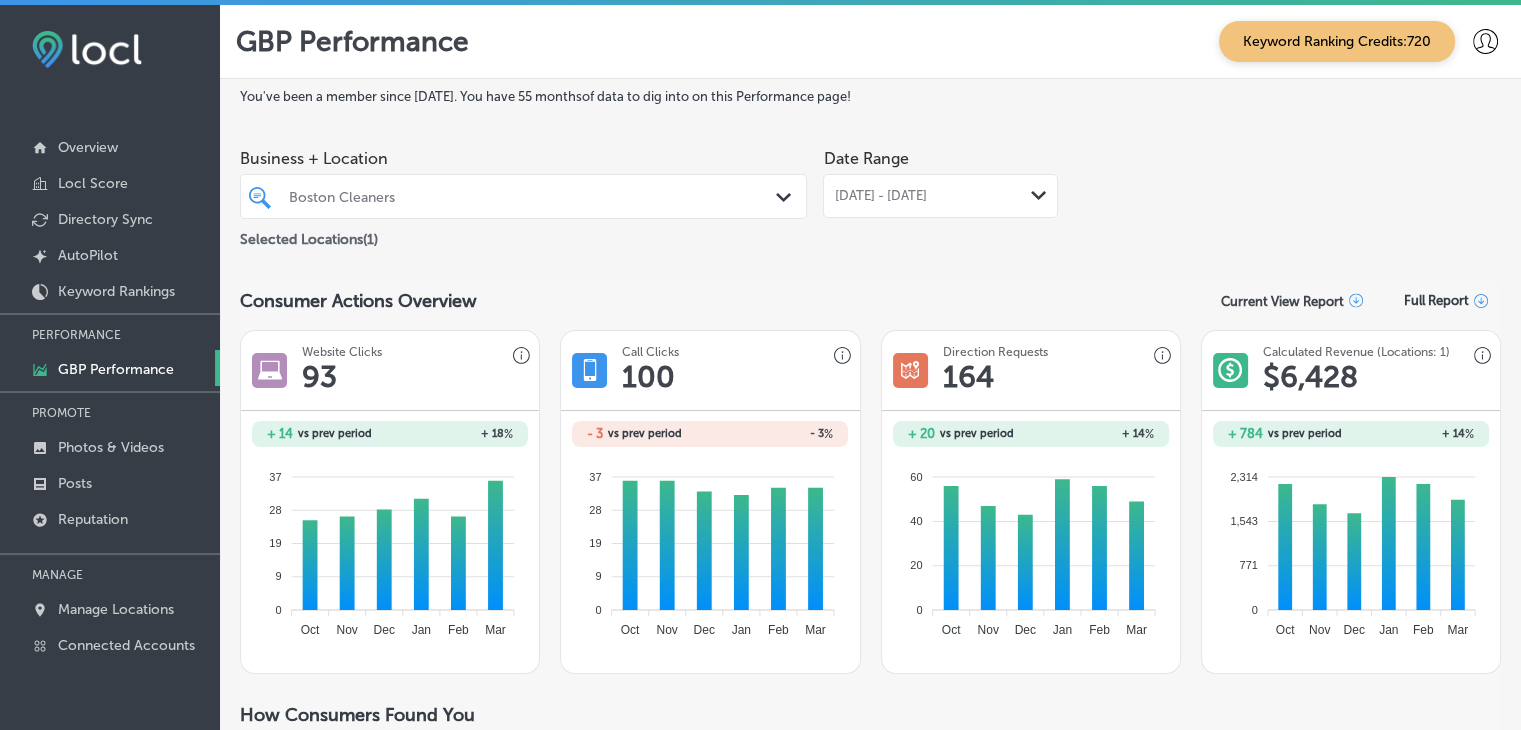 click on "[DATE] - [DATE]
Path
Created with Sketch." at bounding box center (940, 196) 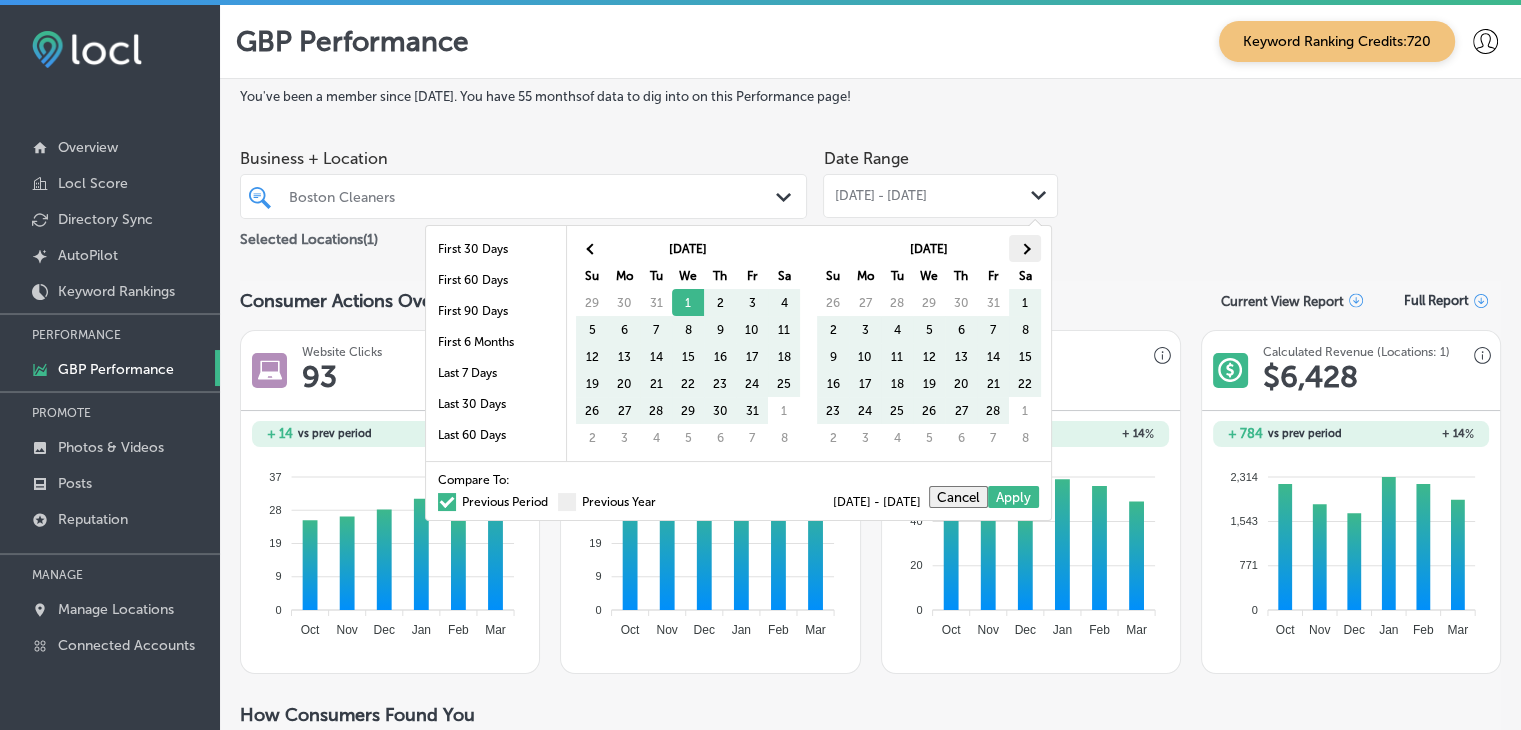 click at bounding box center (1025, 248) 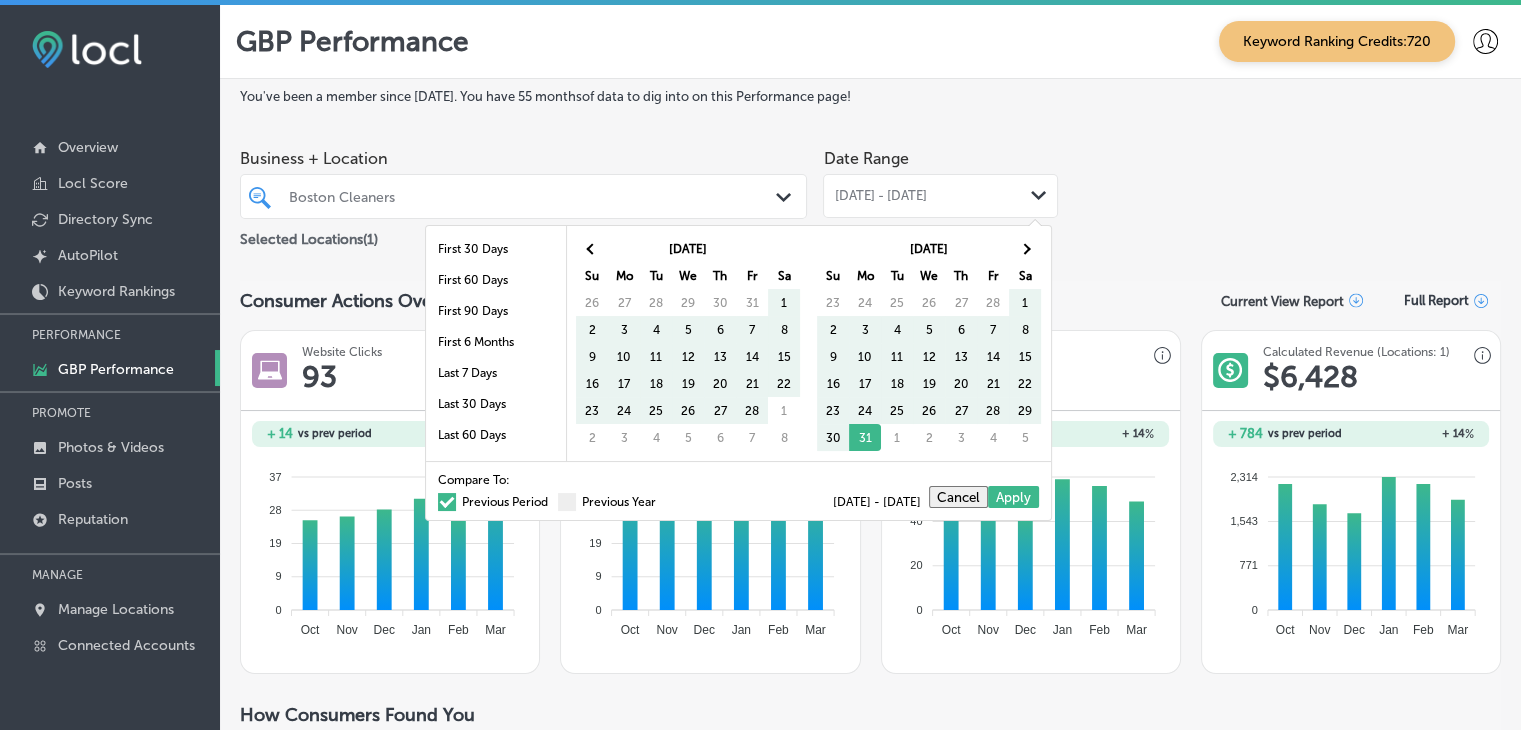 click at bounding box center [1025, 248] 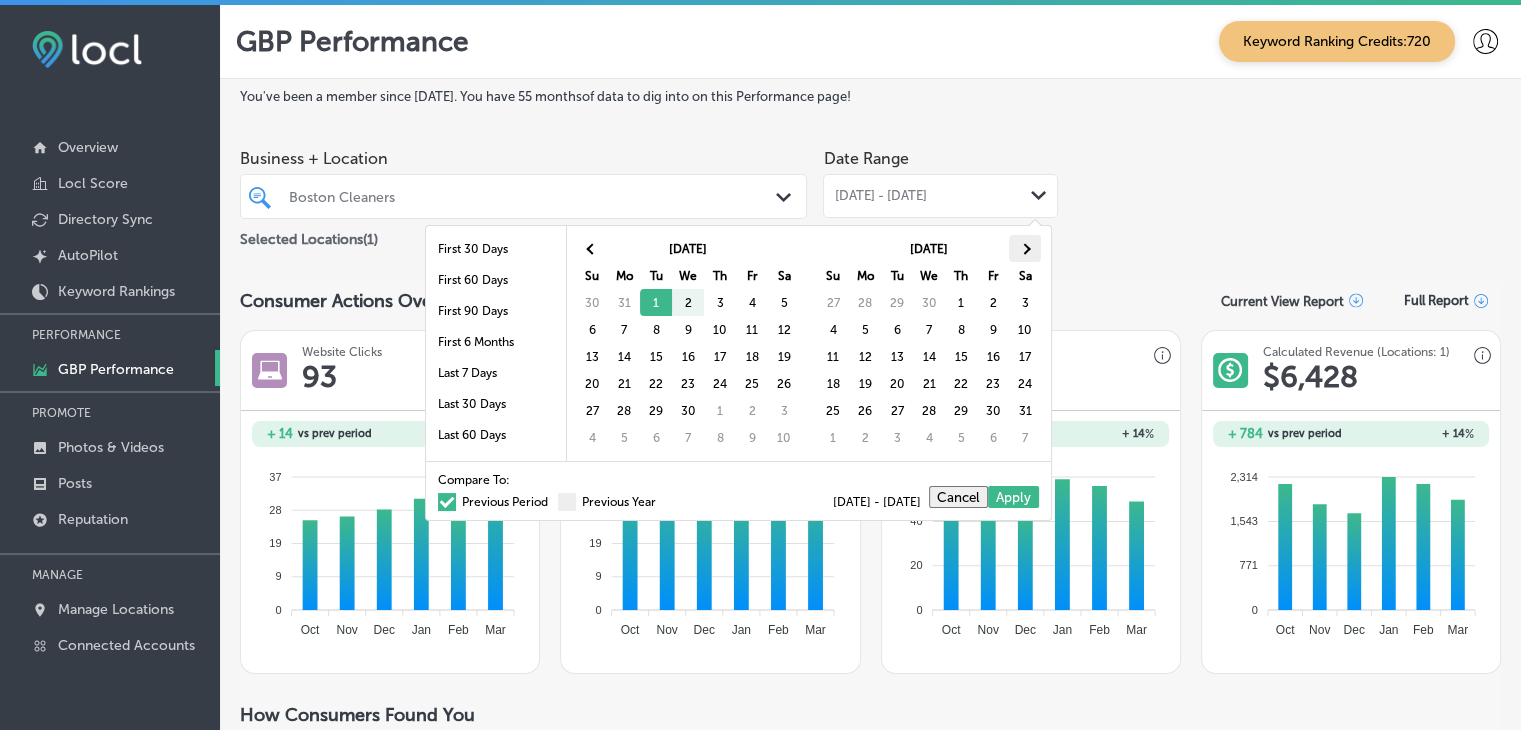 click at bounding box center (1024, 248) 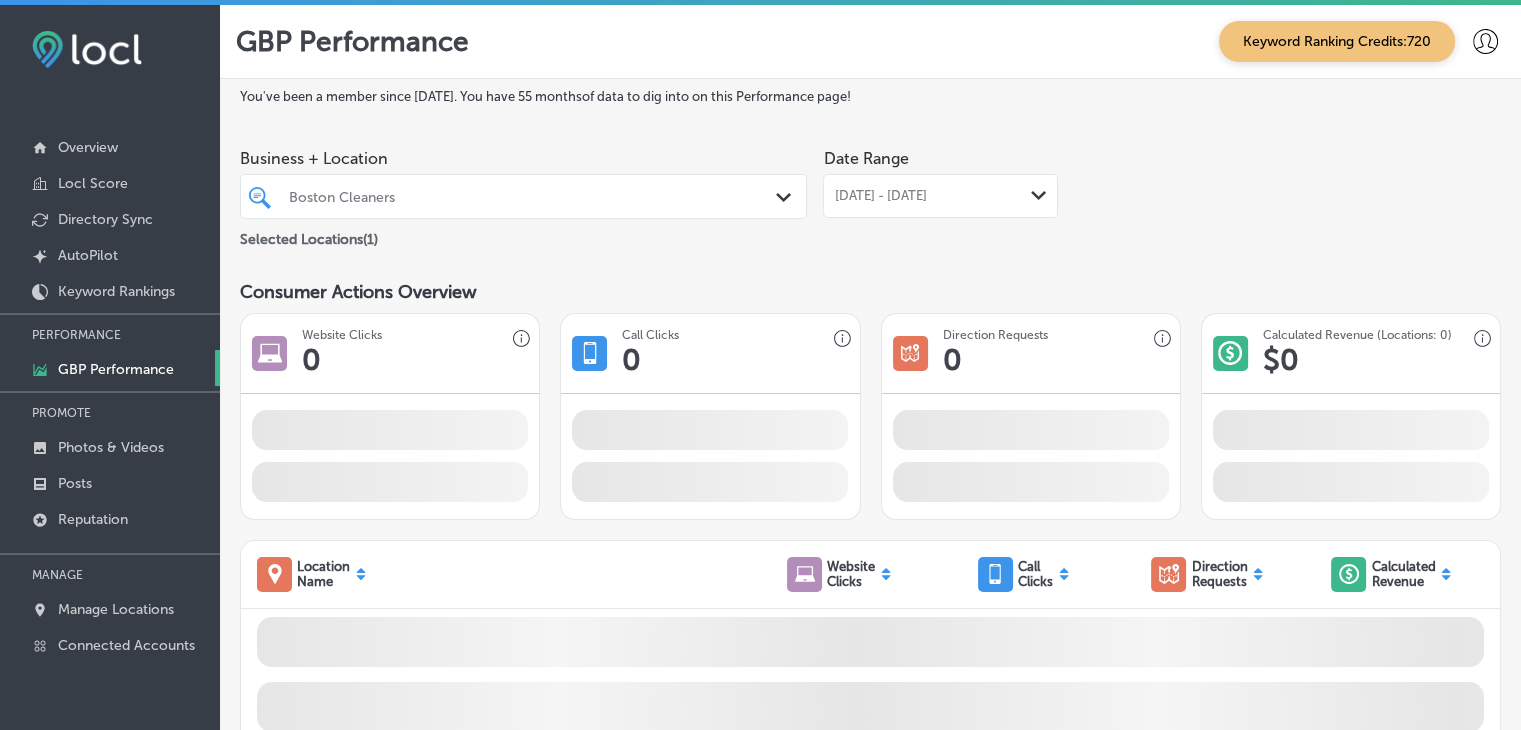 click on "Selected Locations  ( 1 )" at bounding box center [523, 235] 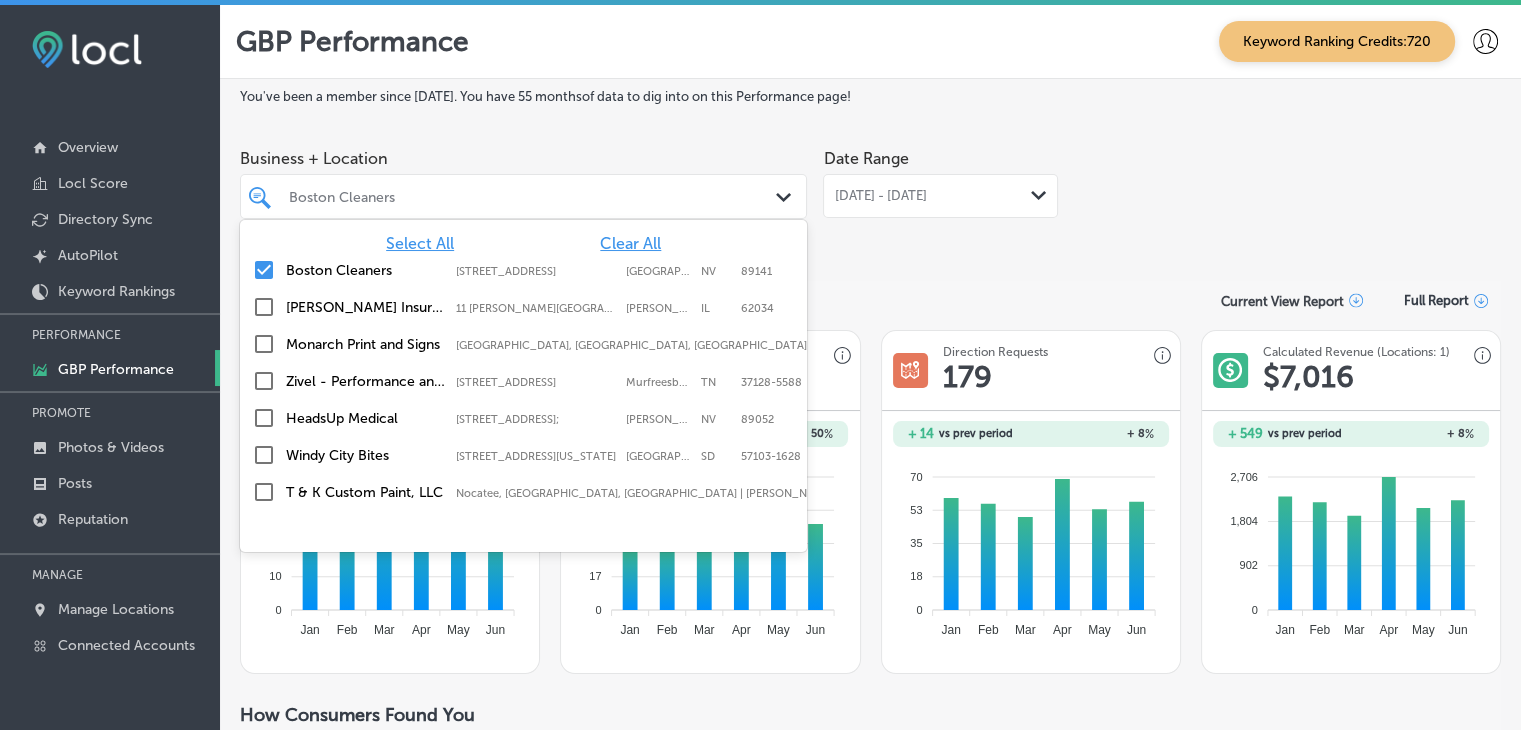 click on "Clear All" at bounding box center (630, 243) 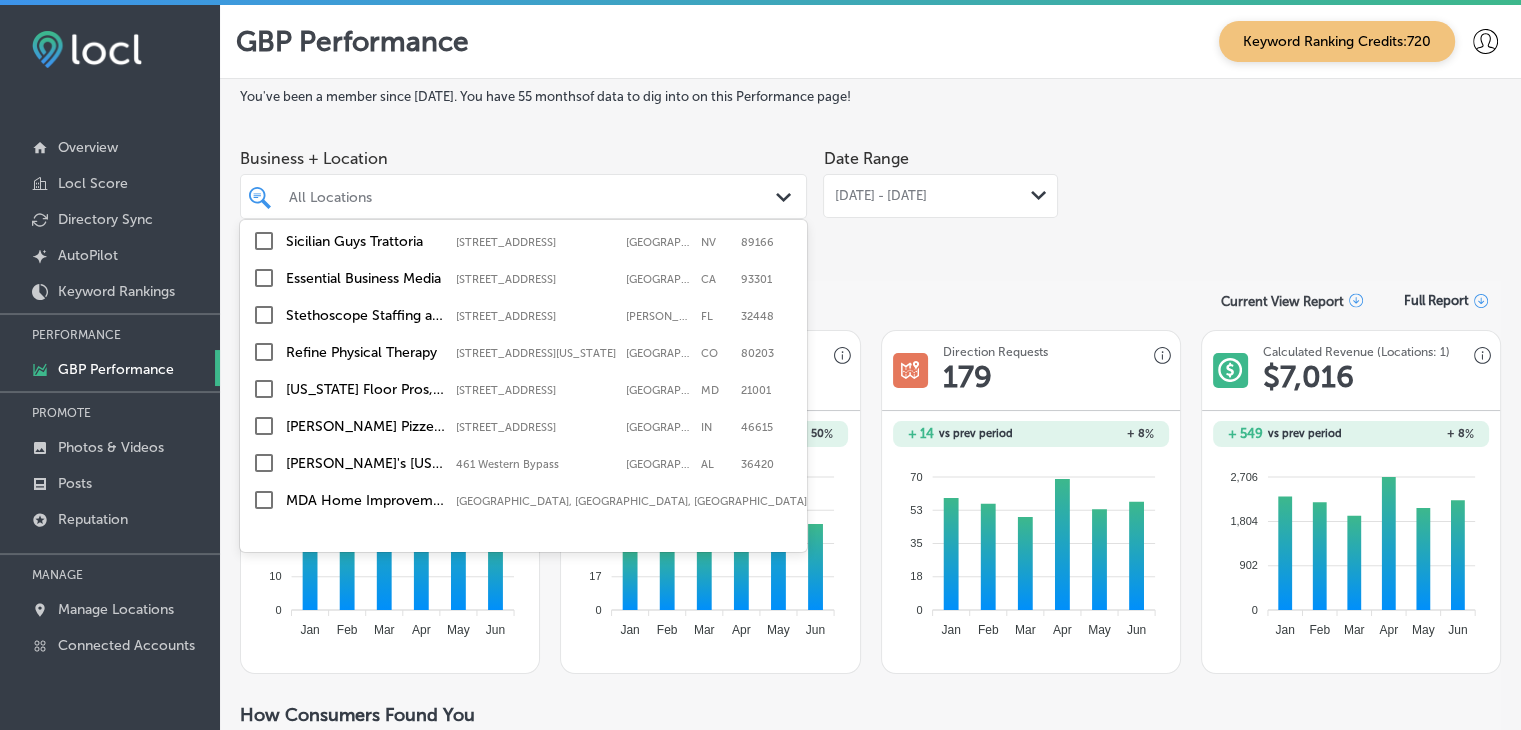 scroll, scrollTop: 1500, scrollLeft: 0, axis: vertical 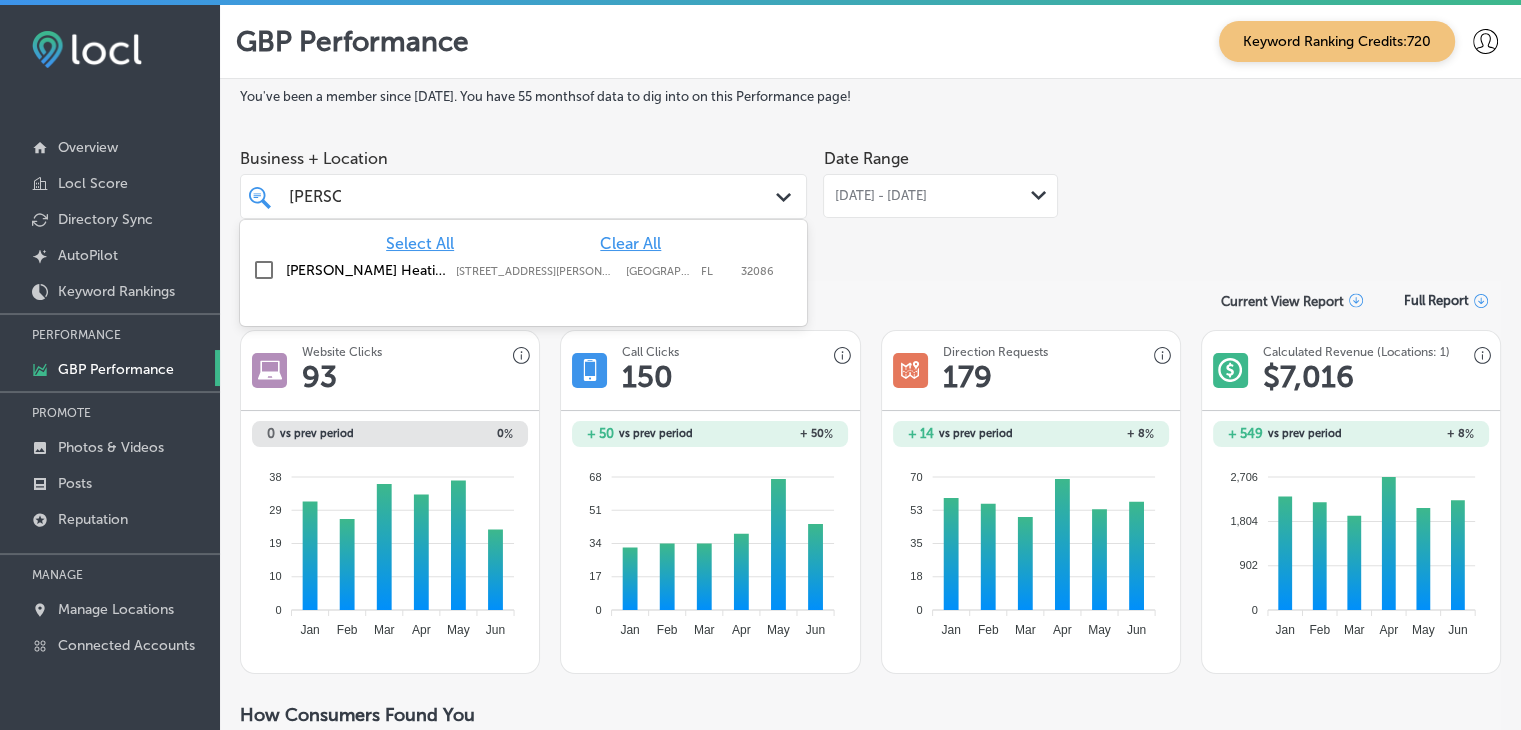 click on "[GEOGRAPHIC_DATA]" at bounding box center [658, 271] 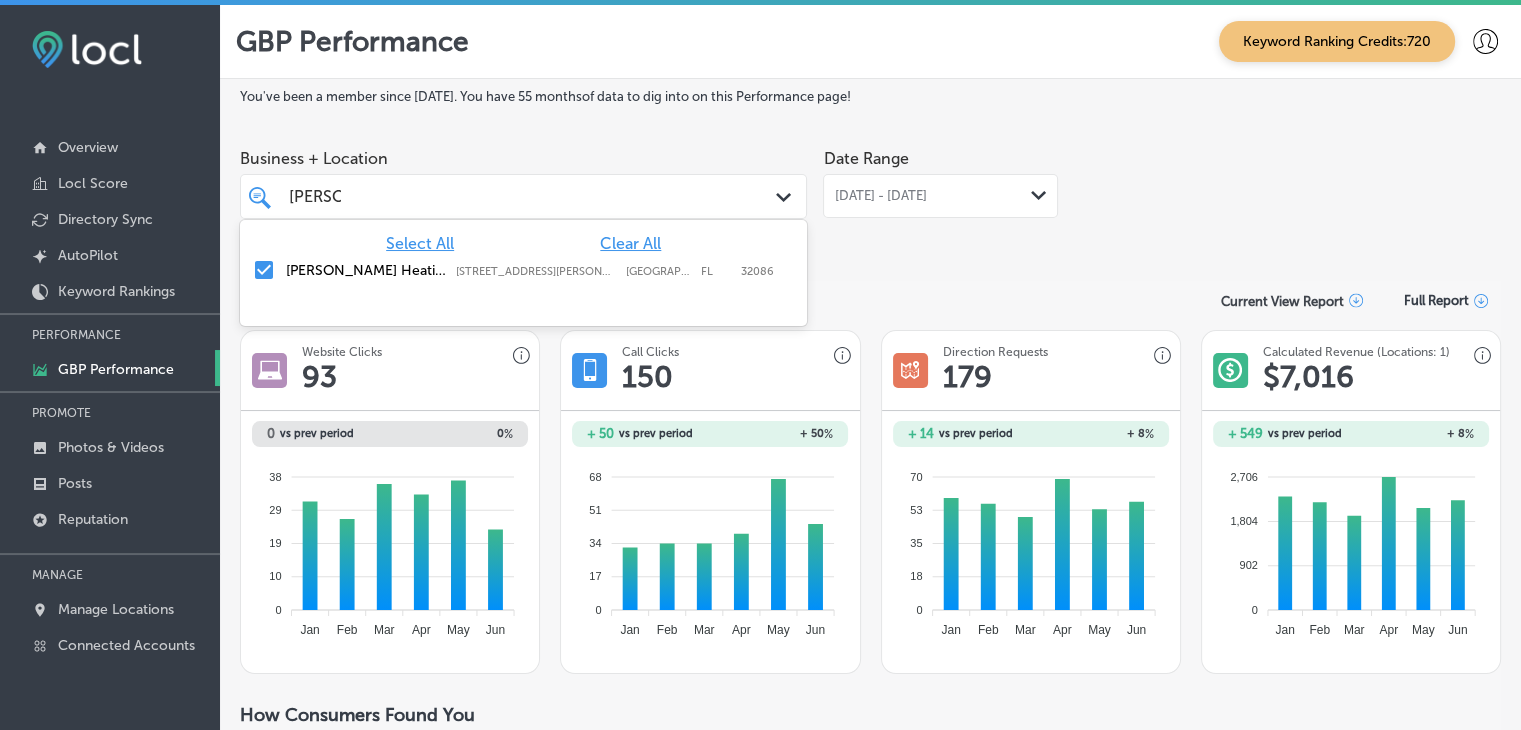 click on "gibson gibson" at bounding box center (523, 196) 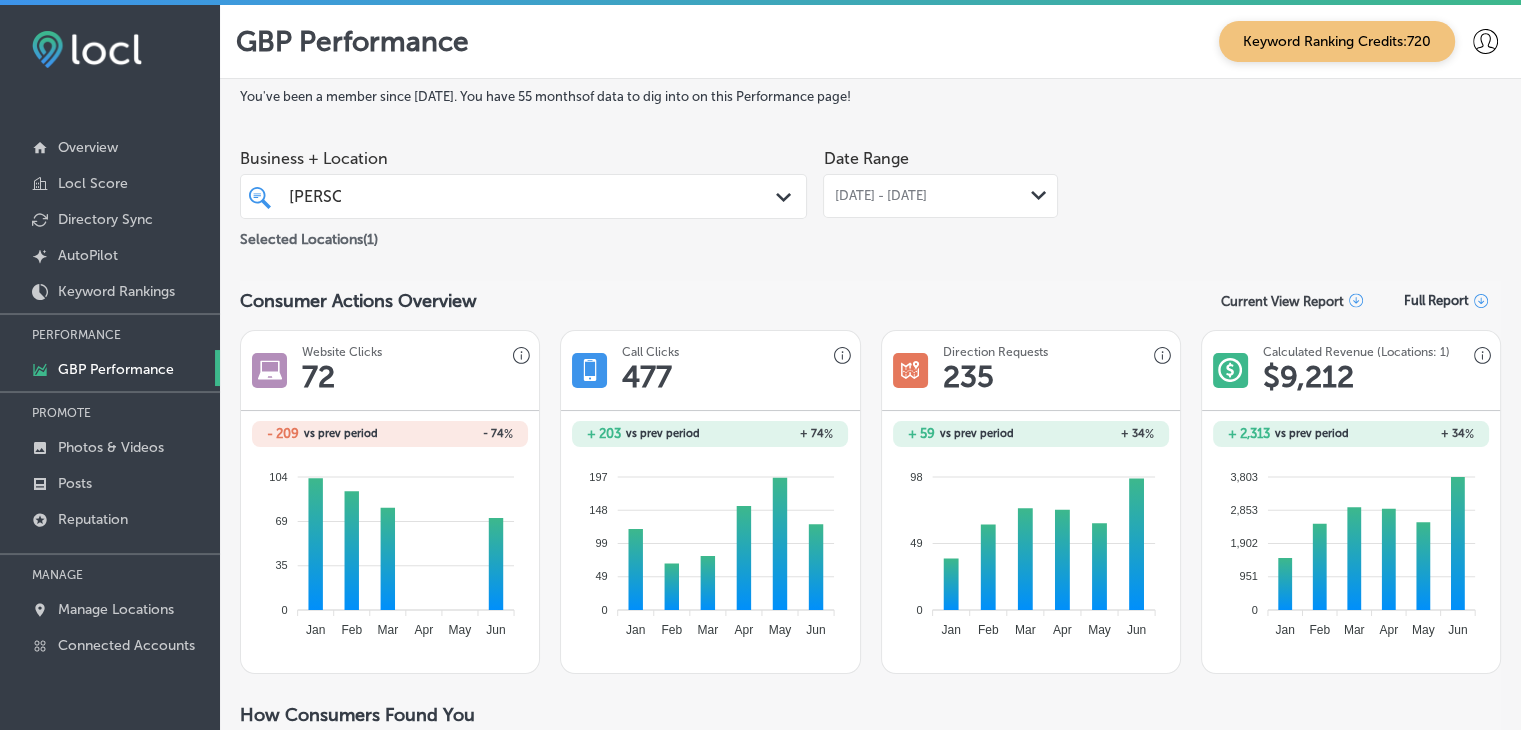click on "gibson gibson" at bounding box center [500, 196] 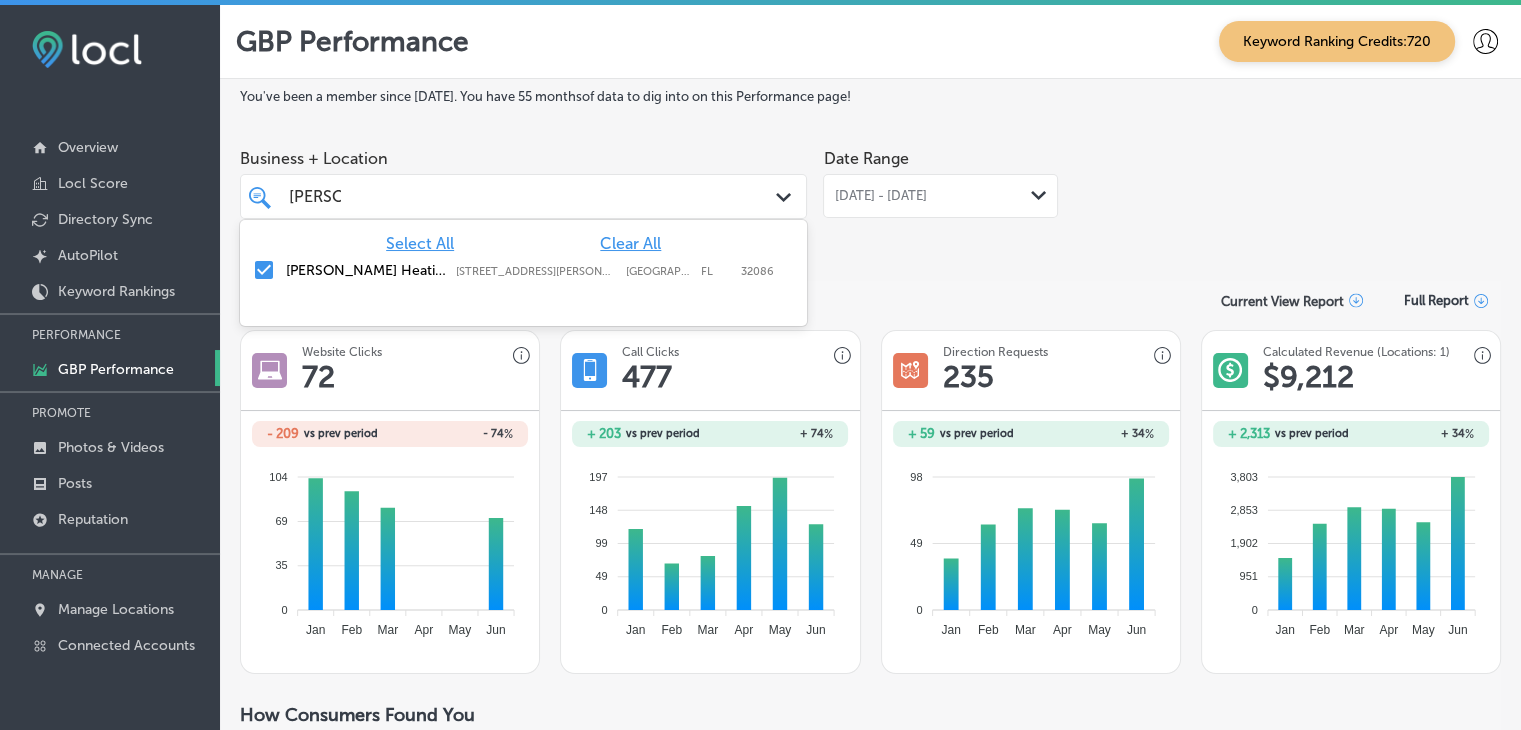click on "gibson gibson" at bounding box center [500, 196] 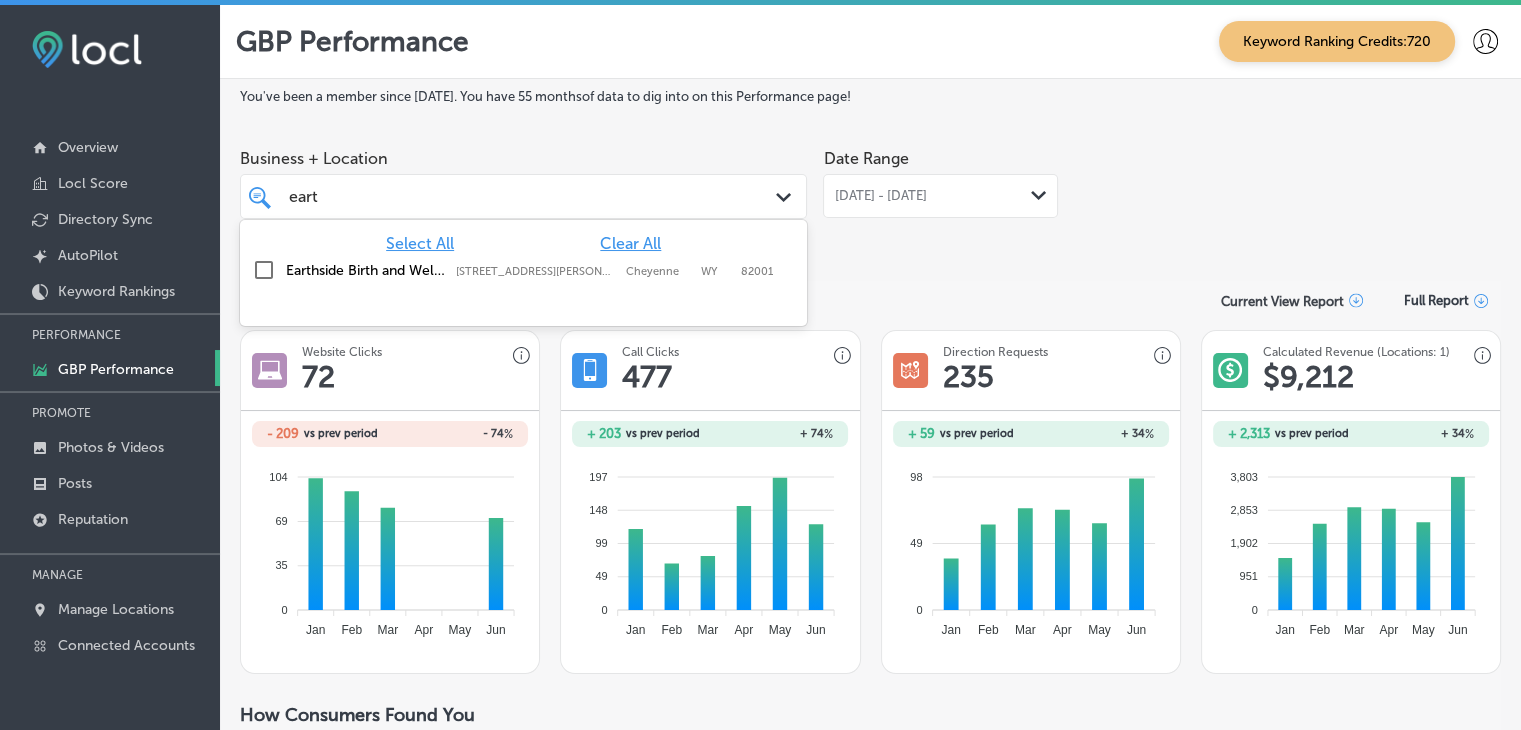 click on "Clear All" at bounding box center [630, 243] 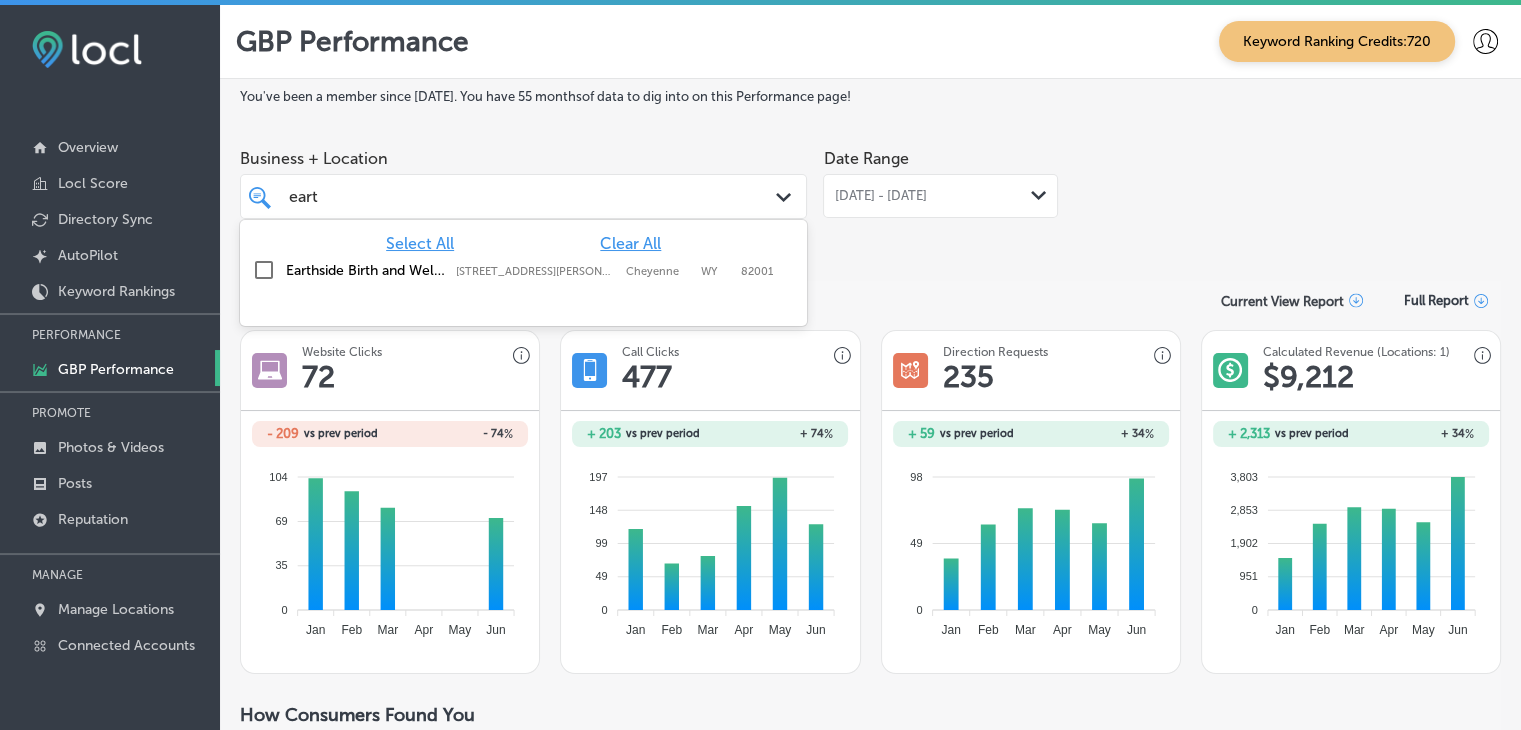click on "[STREET_ADDRESS][PERSON_NAME]" at bounding box center (536, 271) 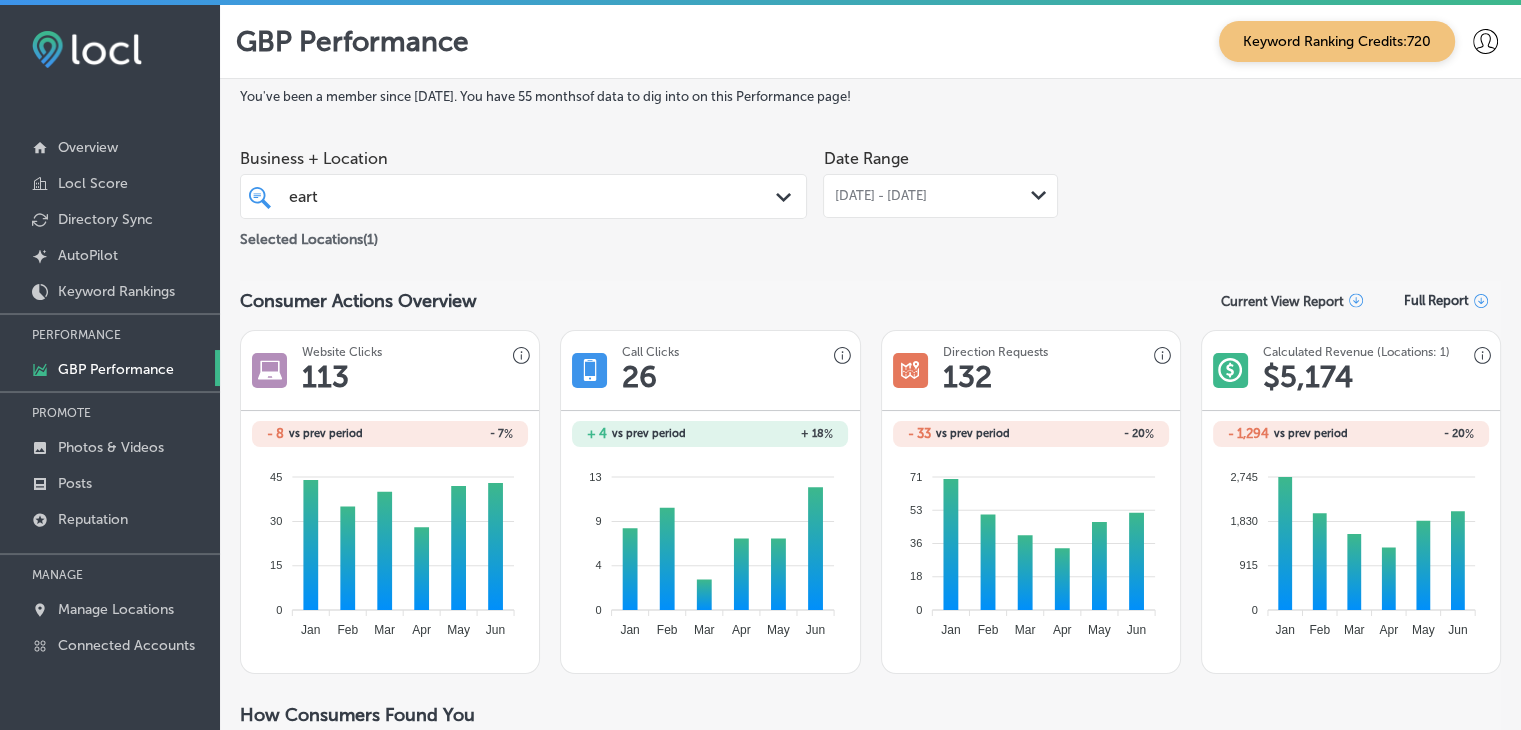 click on "eart eart" at bounding box center (500, 196) 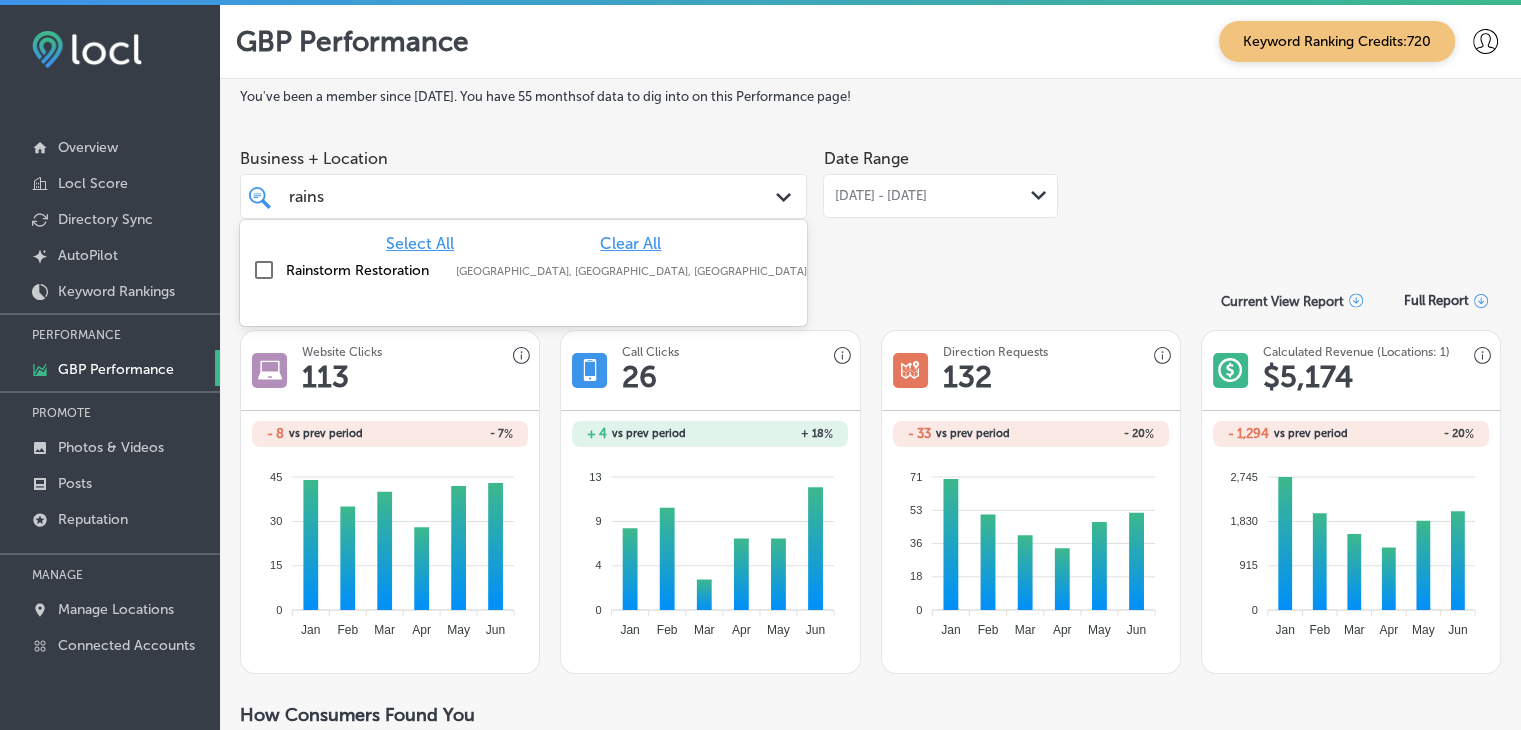 click on "Clear All" at bounding box center [630, 243] 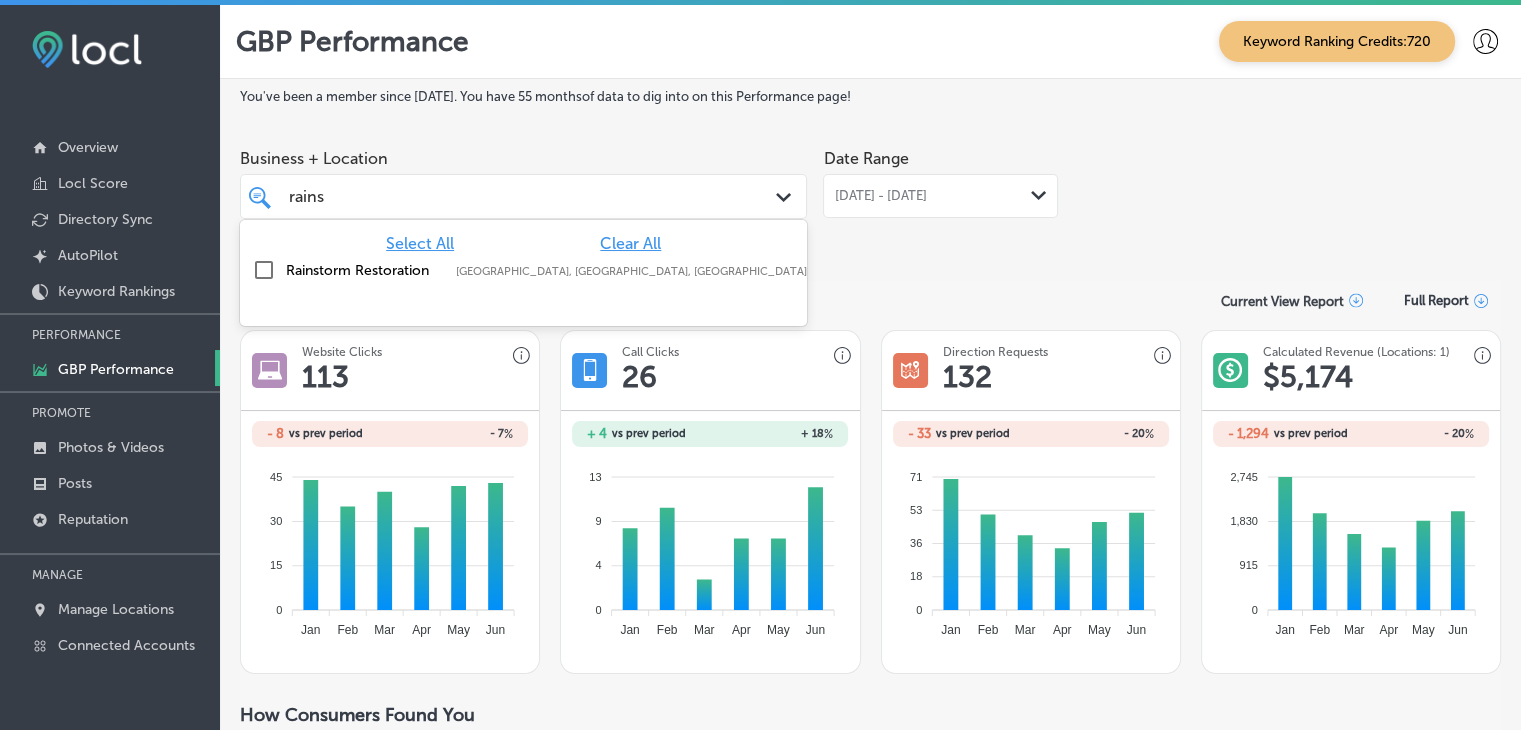 click on "Brooklyn, NY, USA | Red Hook, NY 12571,  ..." at bounding box center [773, 271] 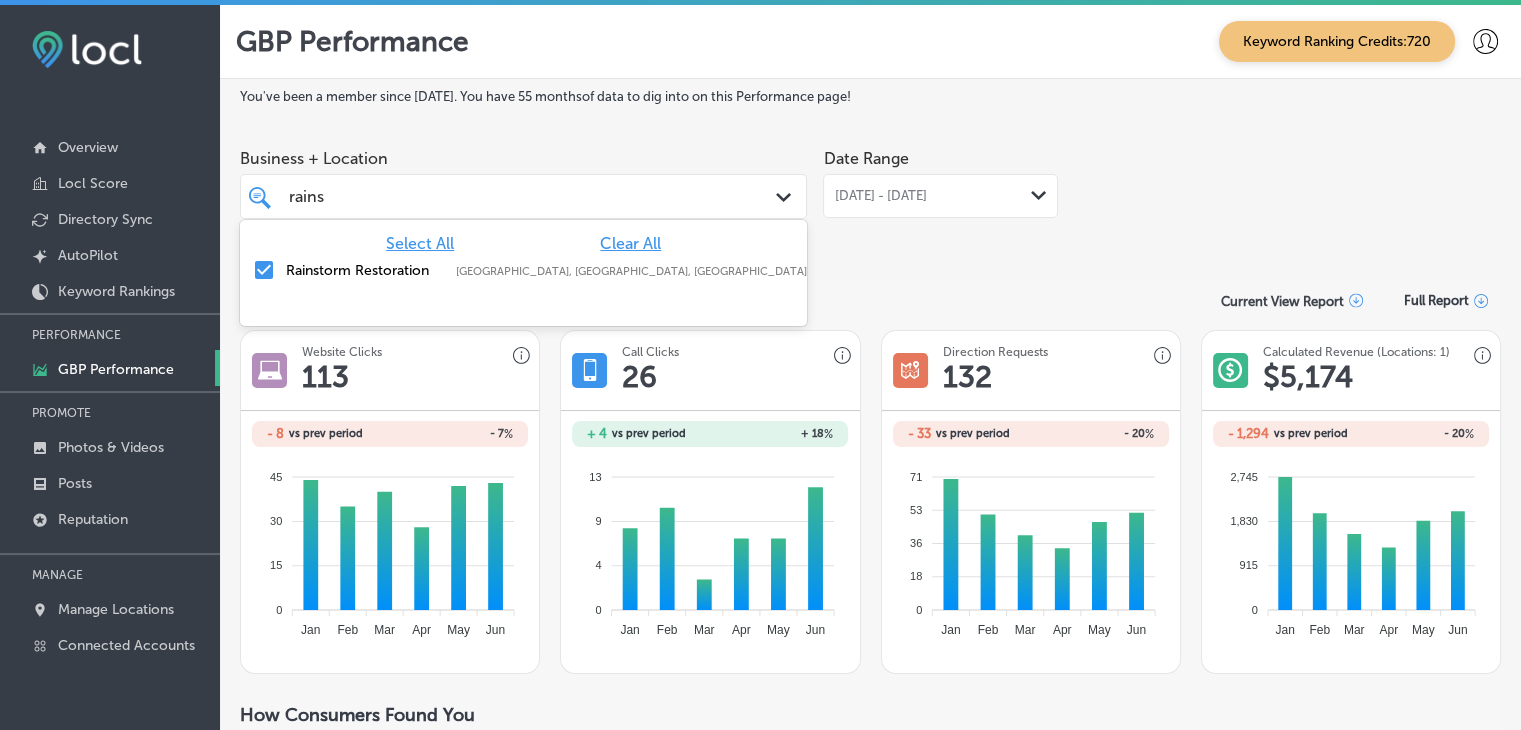 click on "Business + Location" at bounding box center [523, 158] 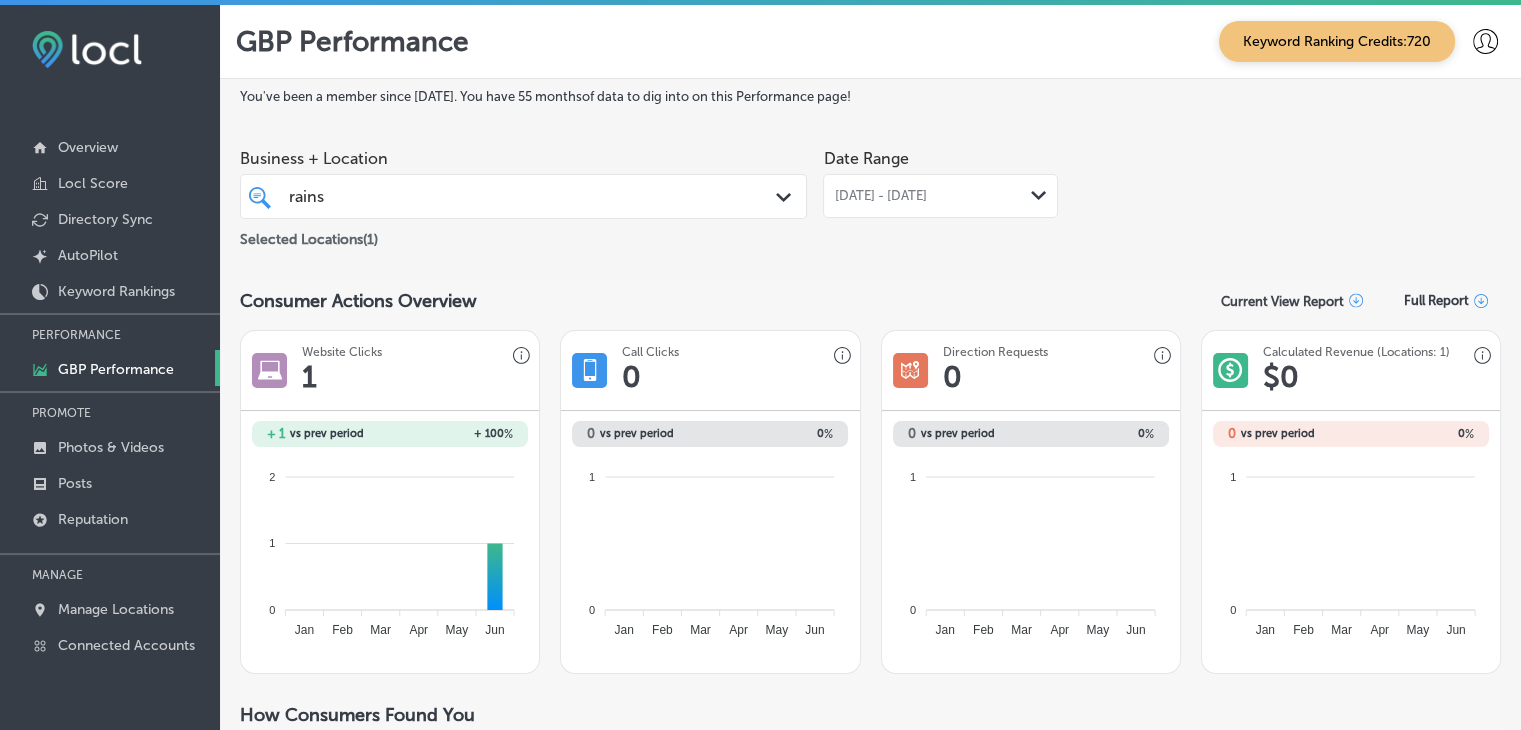 click on "Business + Location" at bounding box center (523, 158) 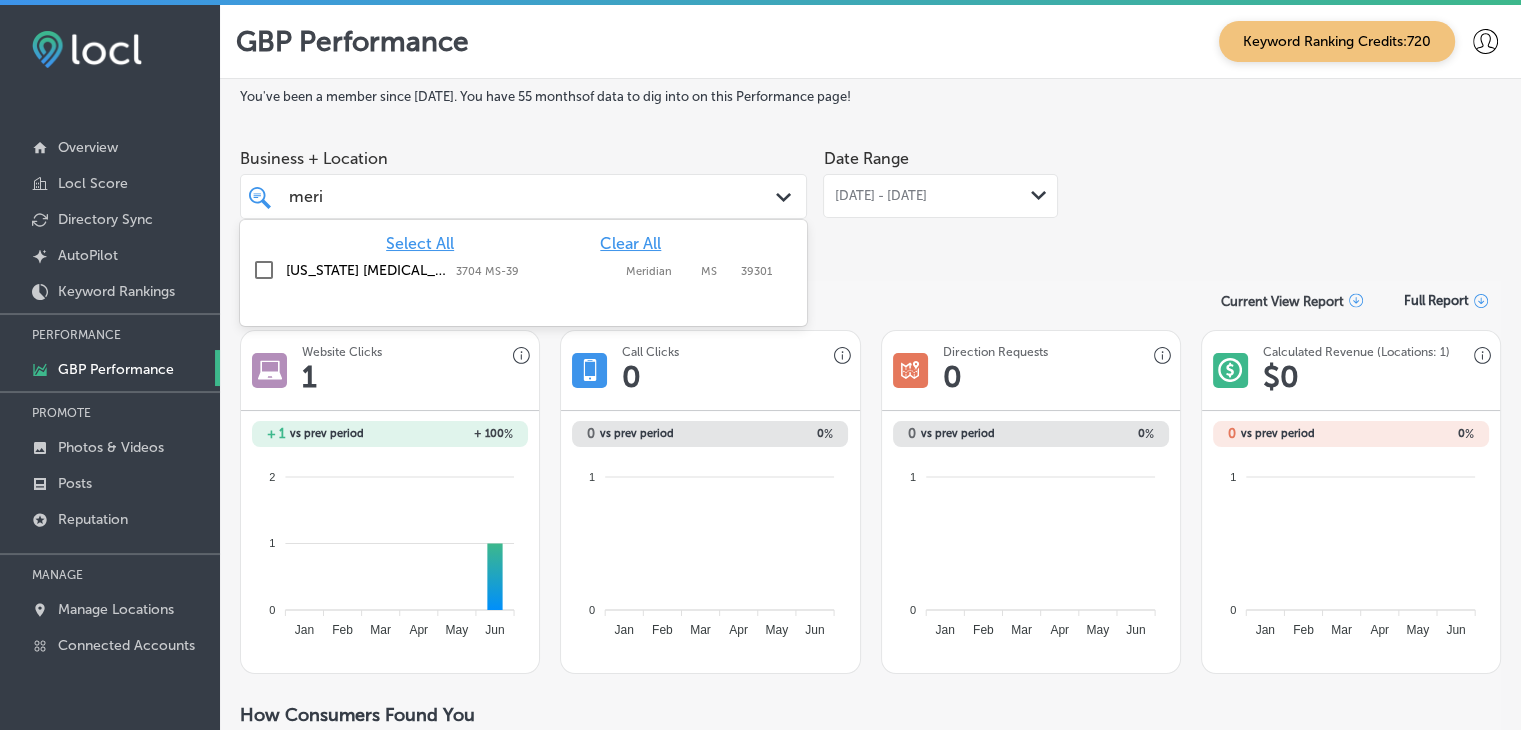 click on "3704 MS-39" at bounding box center (536, 271) 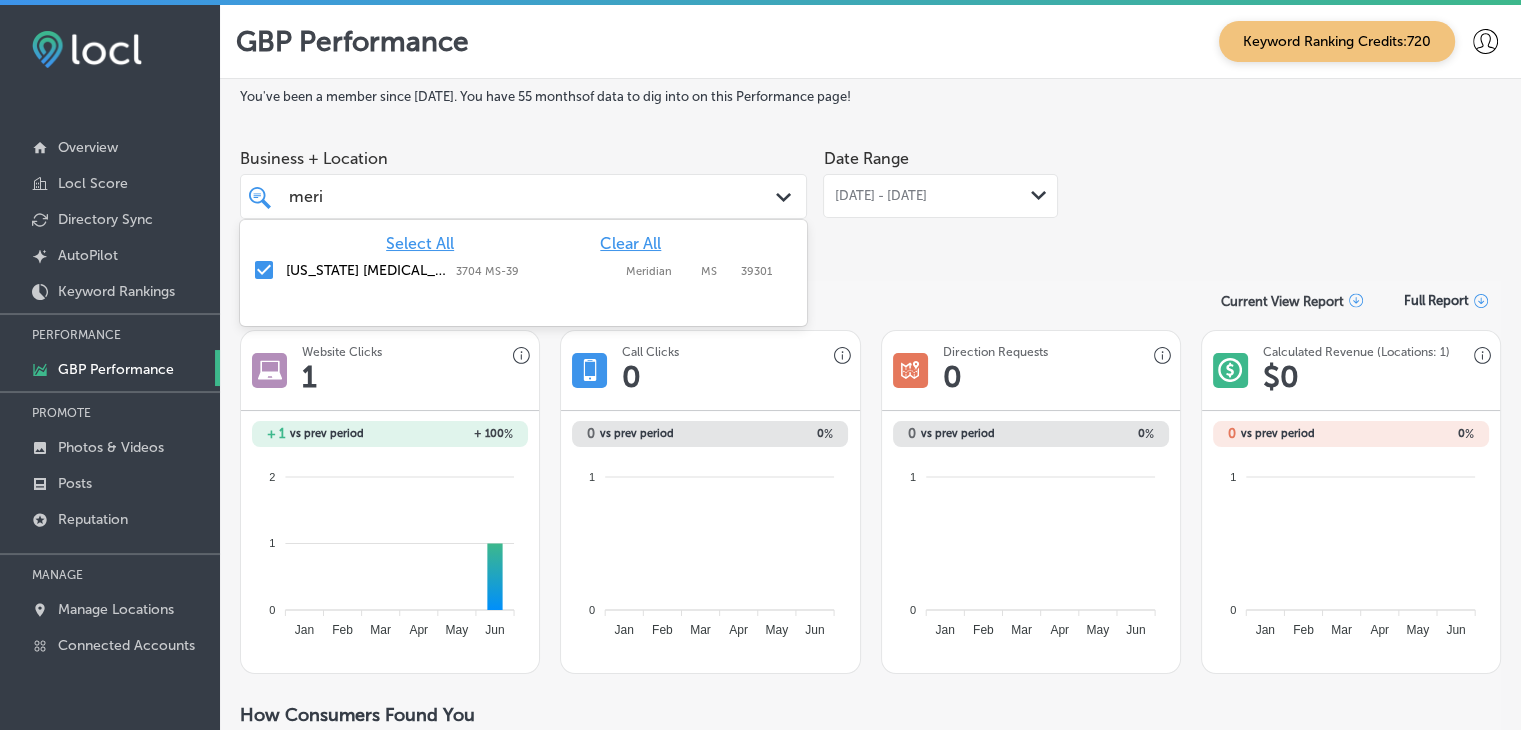 click on "Business + Location" at bounding box center [523, 158] 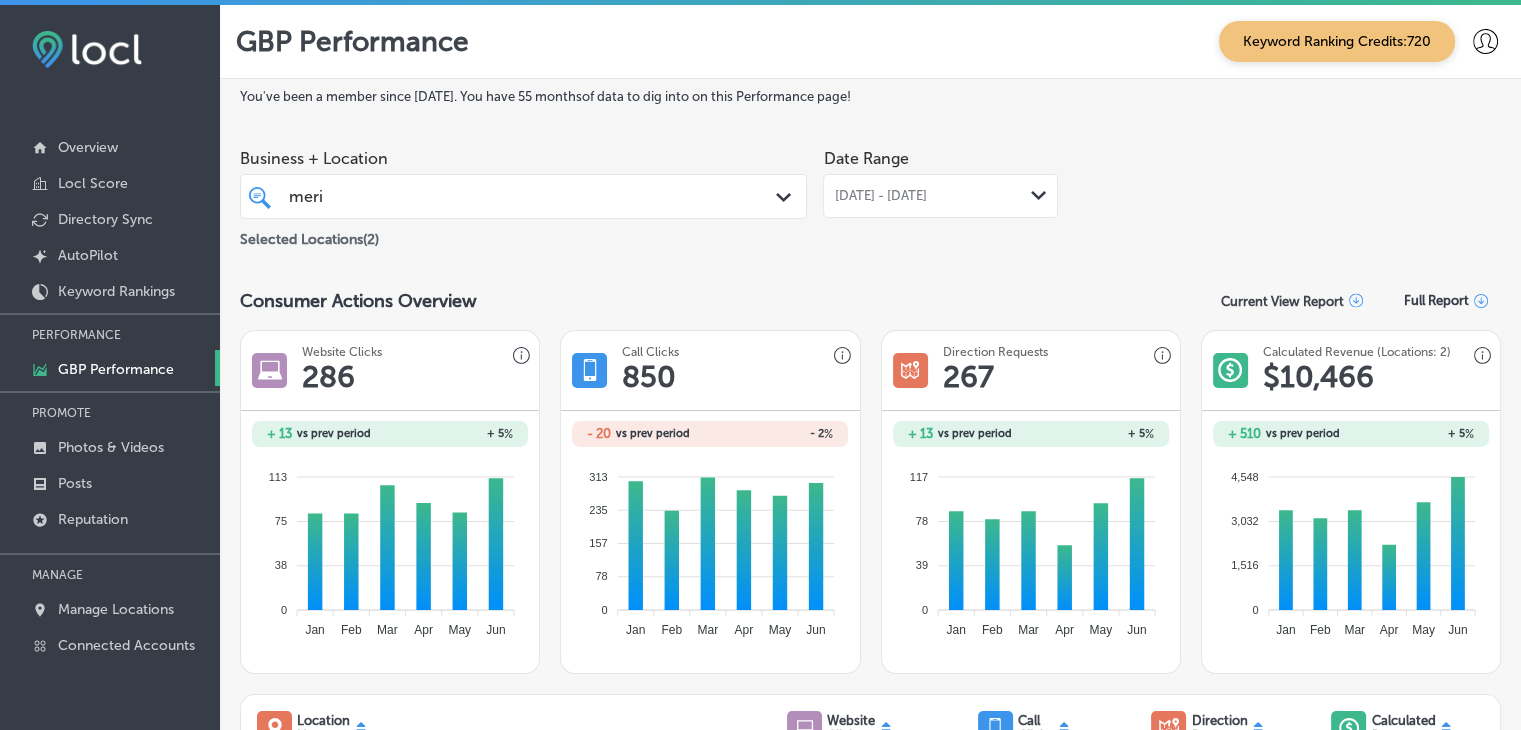 click on "meri meri" at bounding box center (500, 196) 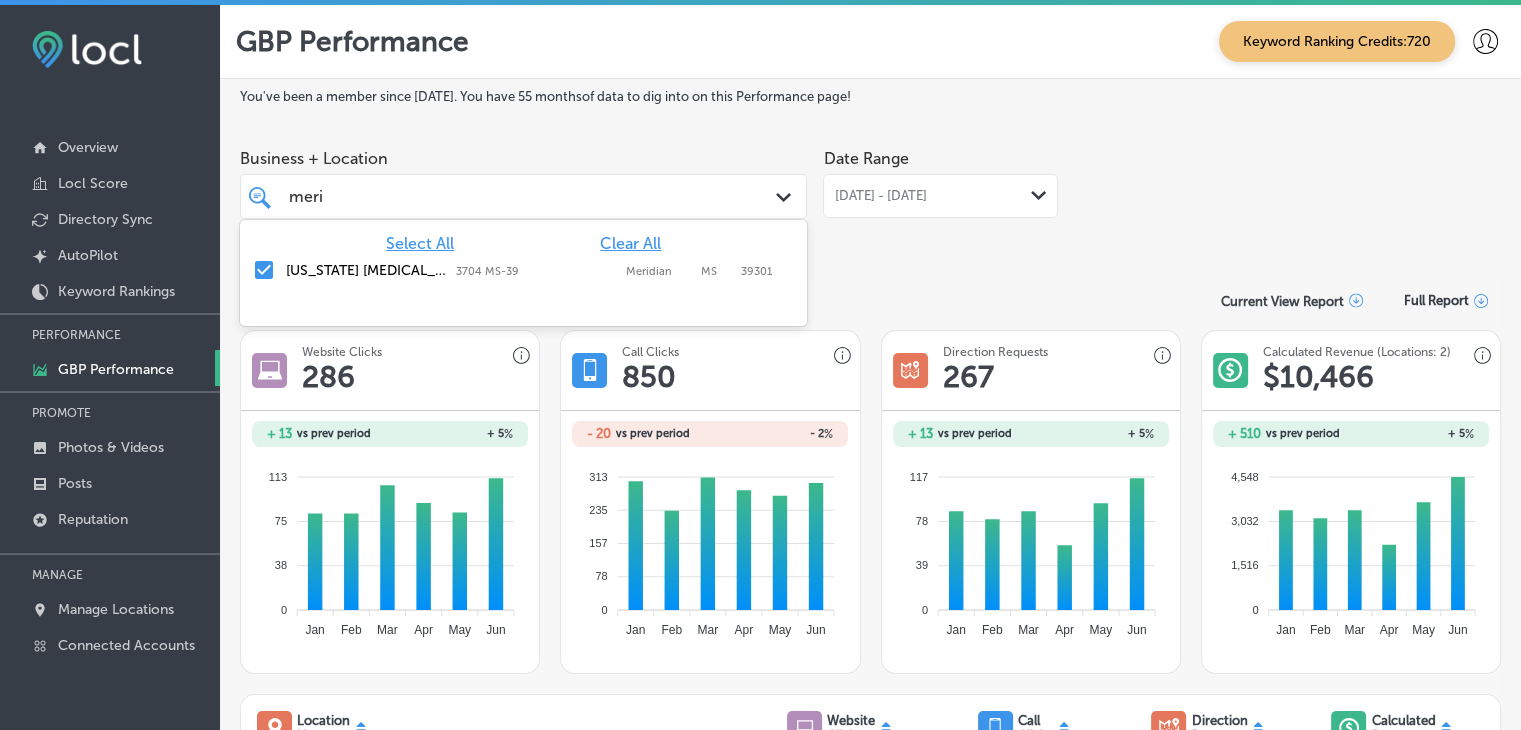 click on "Clear All" at bounding box center [630, 243] 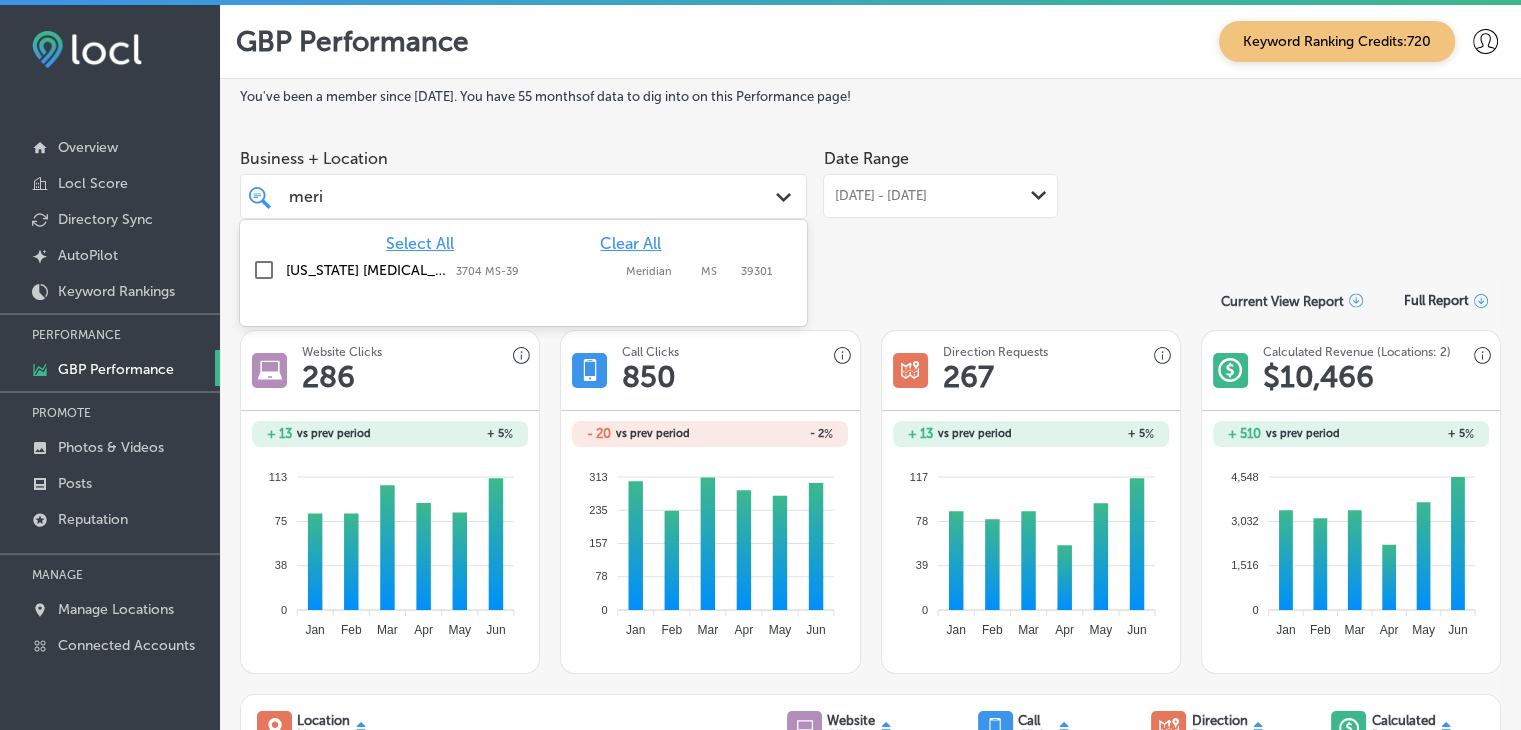 click on "[US_STATE] [MEDICAL_DATA] & Allergy Clinic, P.A. 3704 MS-[GEOGRAPHIC_DATA] 3704 MS-39 Meridian MS 39301" at bounding box center [523, 270] 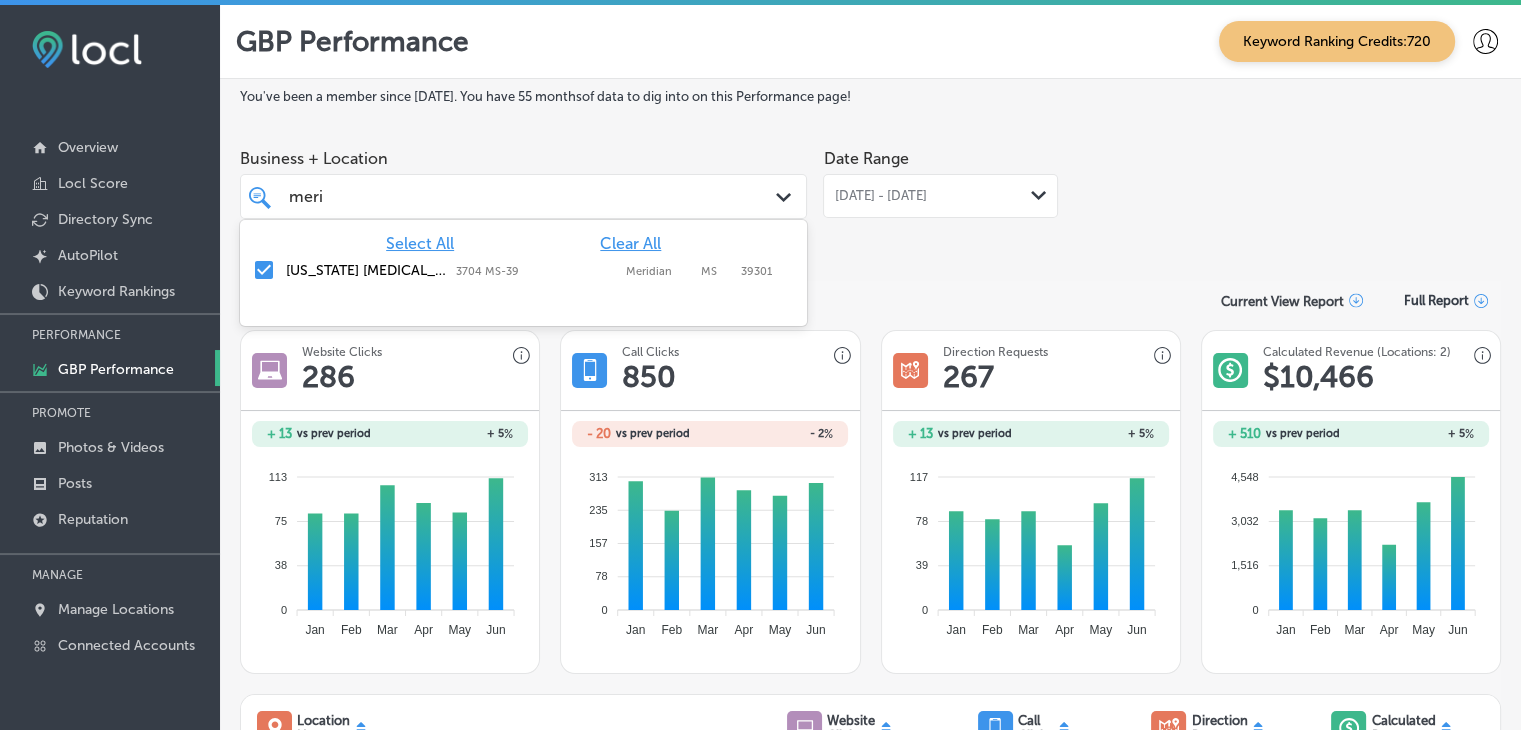 click on "meri meri" at bounding box center [523, 196] 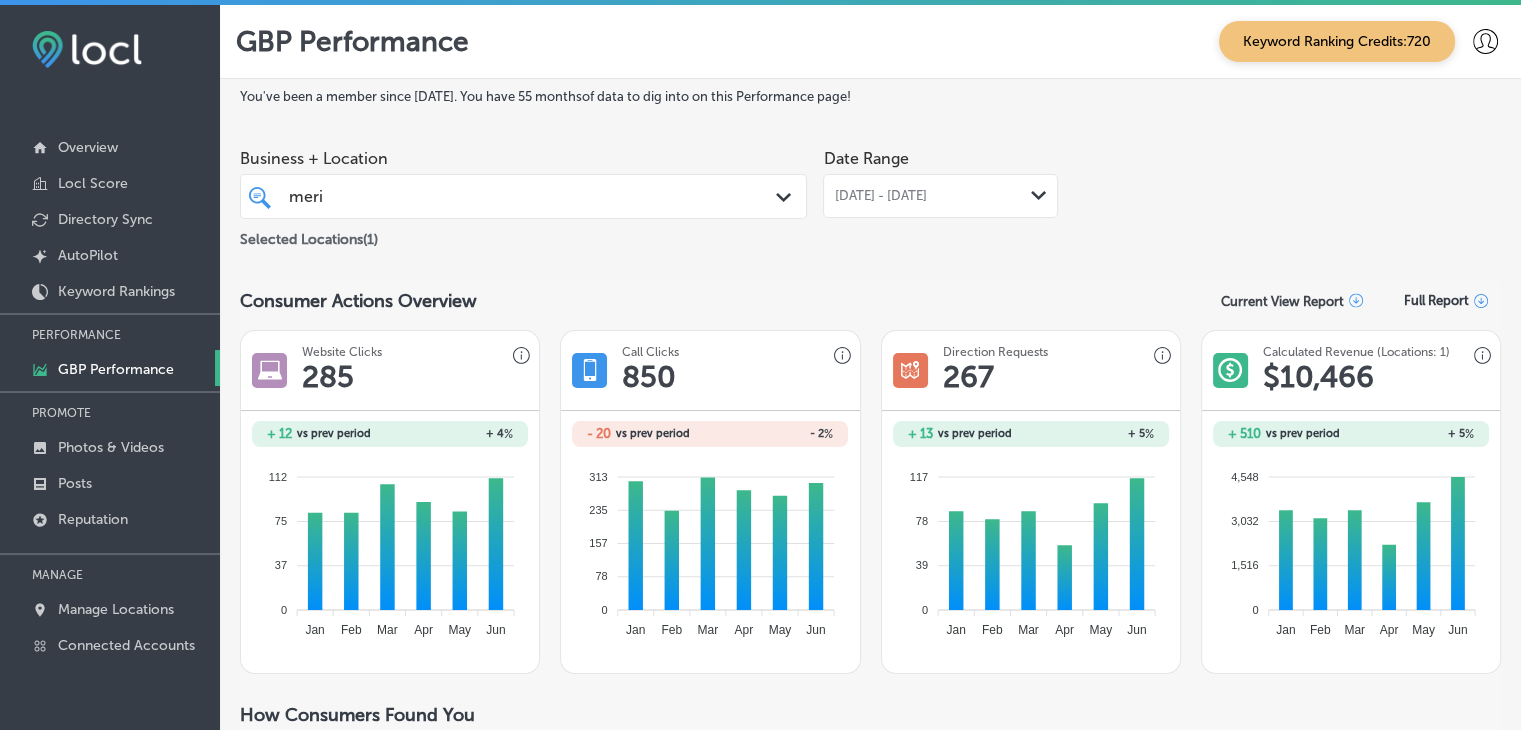 click on "Selected Locations  ( 1 )" at bounding box center [523, 235] 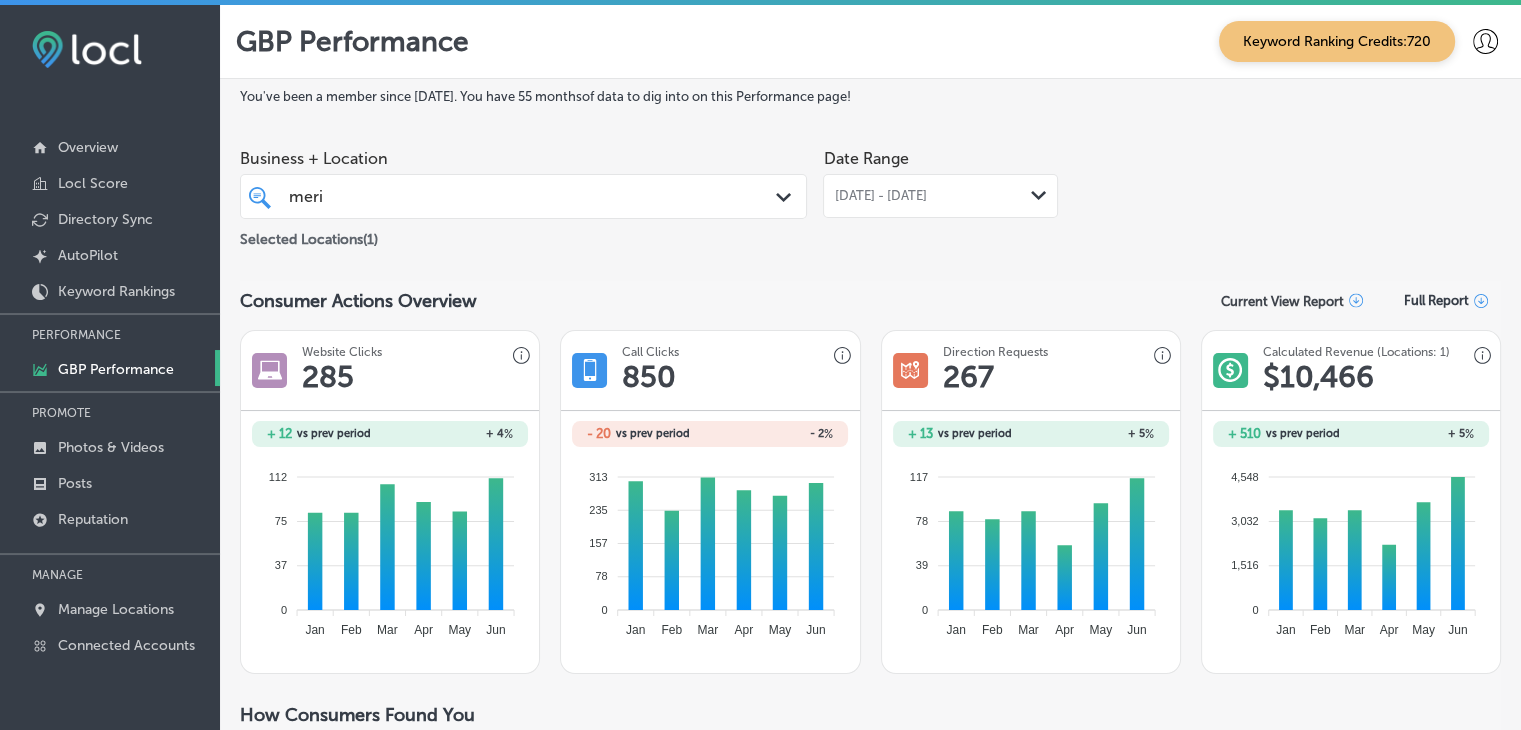 click on "meri meri
Path
Created with Sketch." at bounding box center [523, 196] 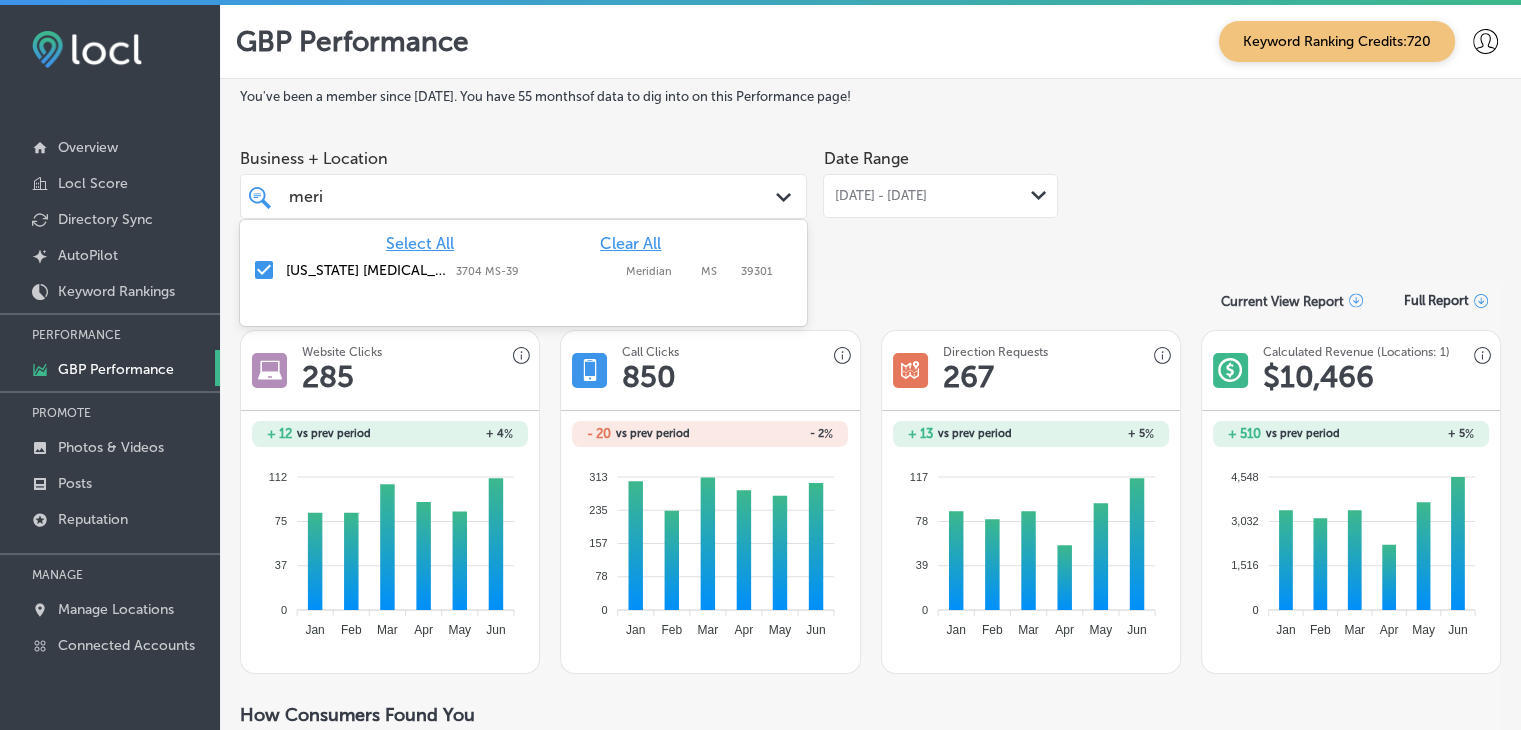 click on "[US_STATE] [MEDICAL_DATA] & Allergy Clinic, P.A. 3704 MS-[GEOGRAPHIC_DATA] 3704 MS-39 Meridian MS 39301" at bounding box center [523, 271] 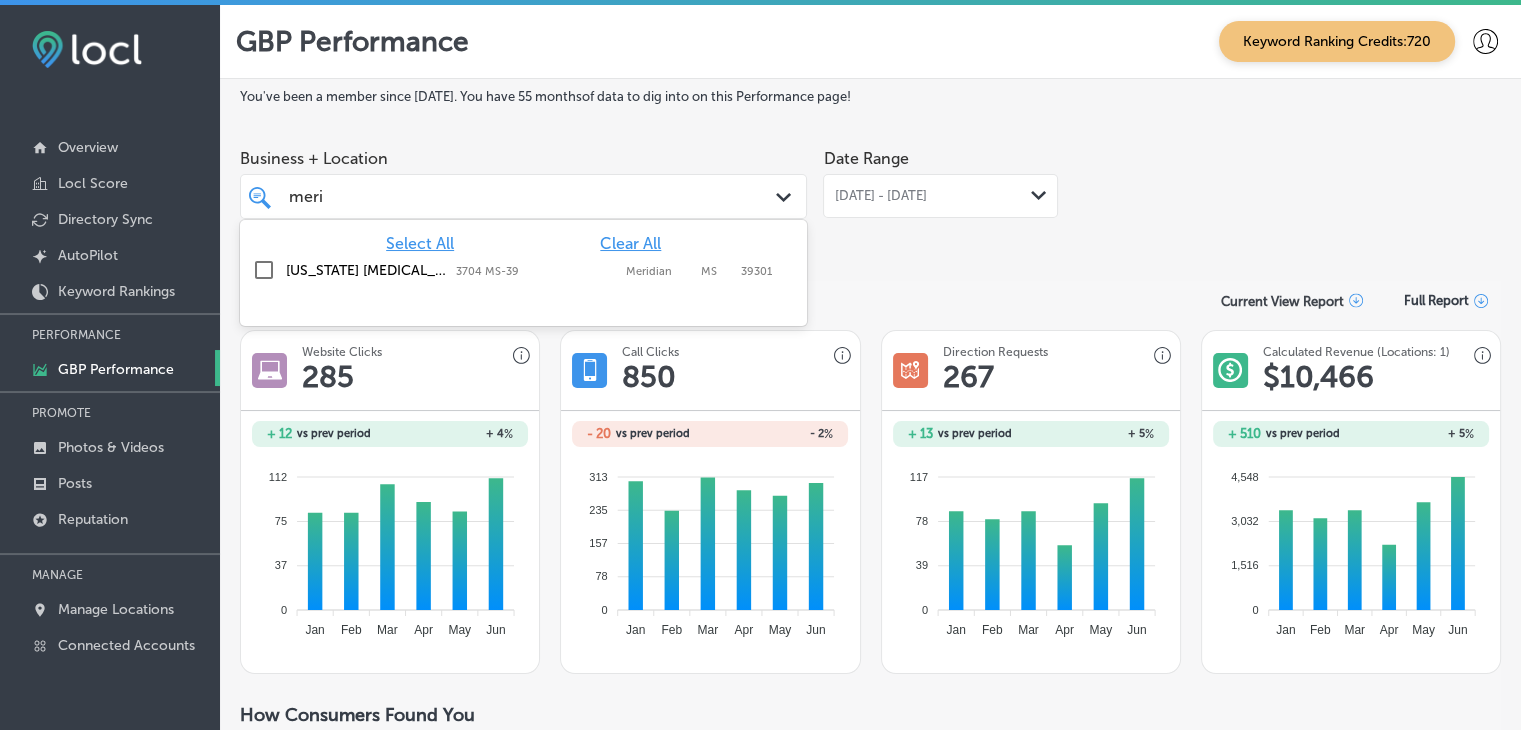 click on "Clear All" at bounding box center (630, 243) 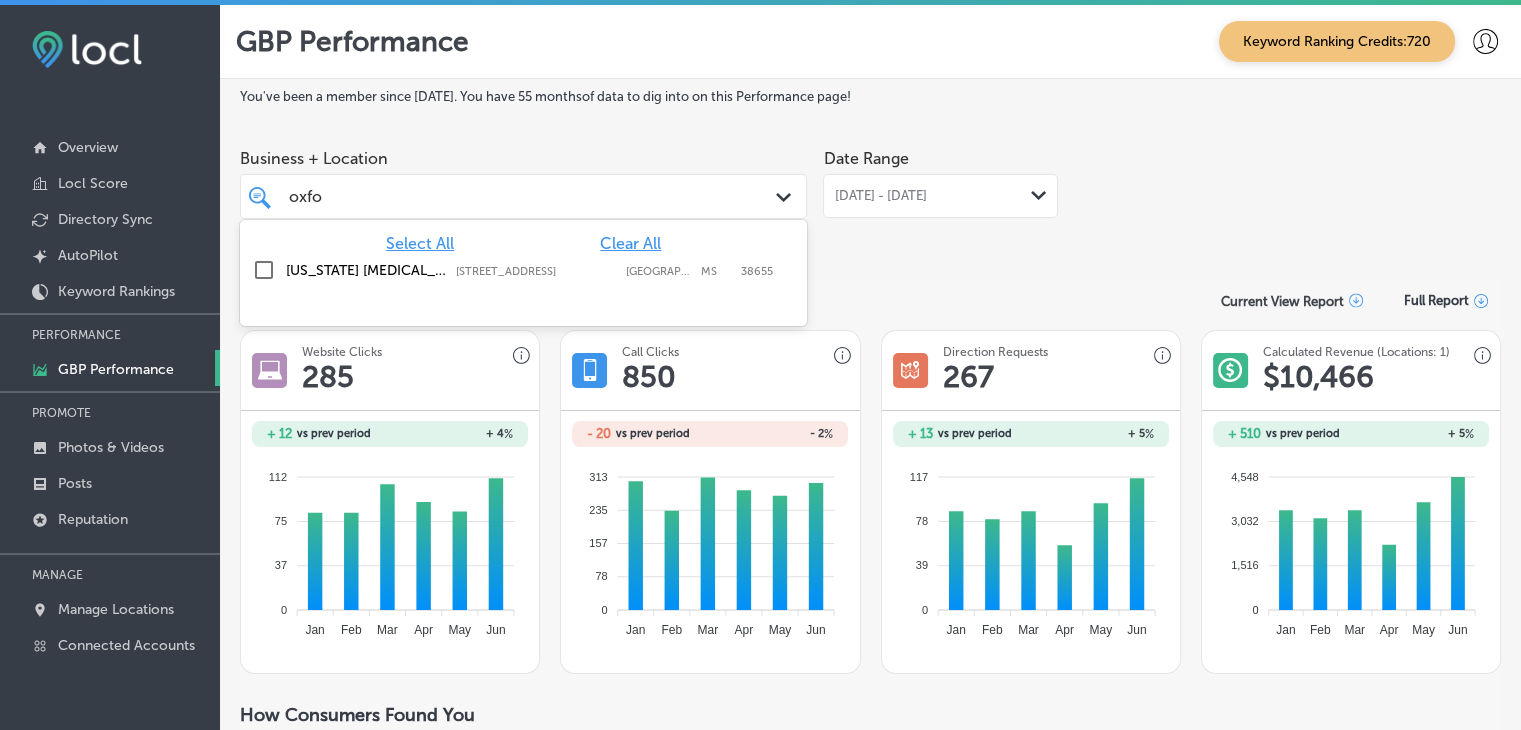 click on "Mississippi Asthma & Allergy Clinic, P.A. 1190 South 18th Street, Oxford, MS, 38655 1190 South 18th Street Oxford MS 38655" at bounding box center [523, 270] 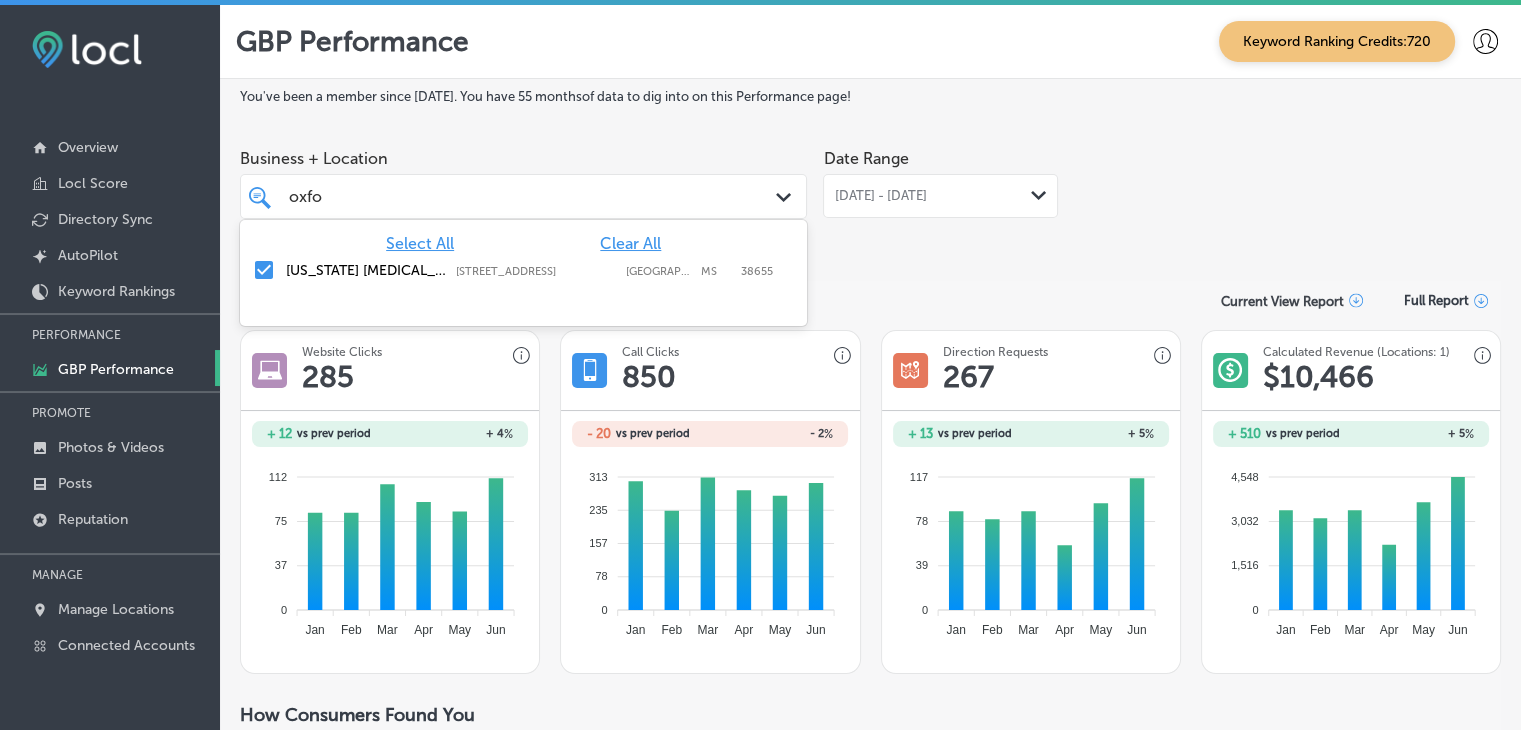 click on "Business + Location   option 1190 South 18th Street, selected.    option 1190 South 18th Street focused, 2 of 91. 2 results available for search term oxfo. Use Up and Down to choose options, press Enter to select the currently focused option, press Escape to exit the menu, press Tab to select the option and exit the menu.
oxfo oxfo
Path
Created with Sketch.
Select All Clear All Mississippi Asthma & Allergy Clinic, P.A. 1190 South 18th Street, Oxford, MS, 38655 1190 South 18th Street Oxford MS 38655" at bounding box center [523, 179] 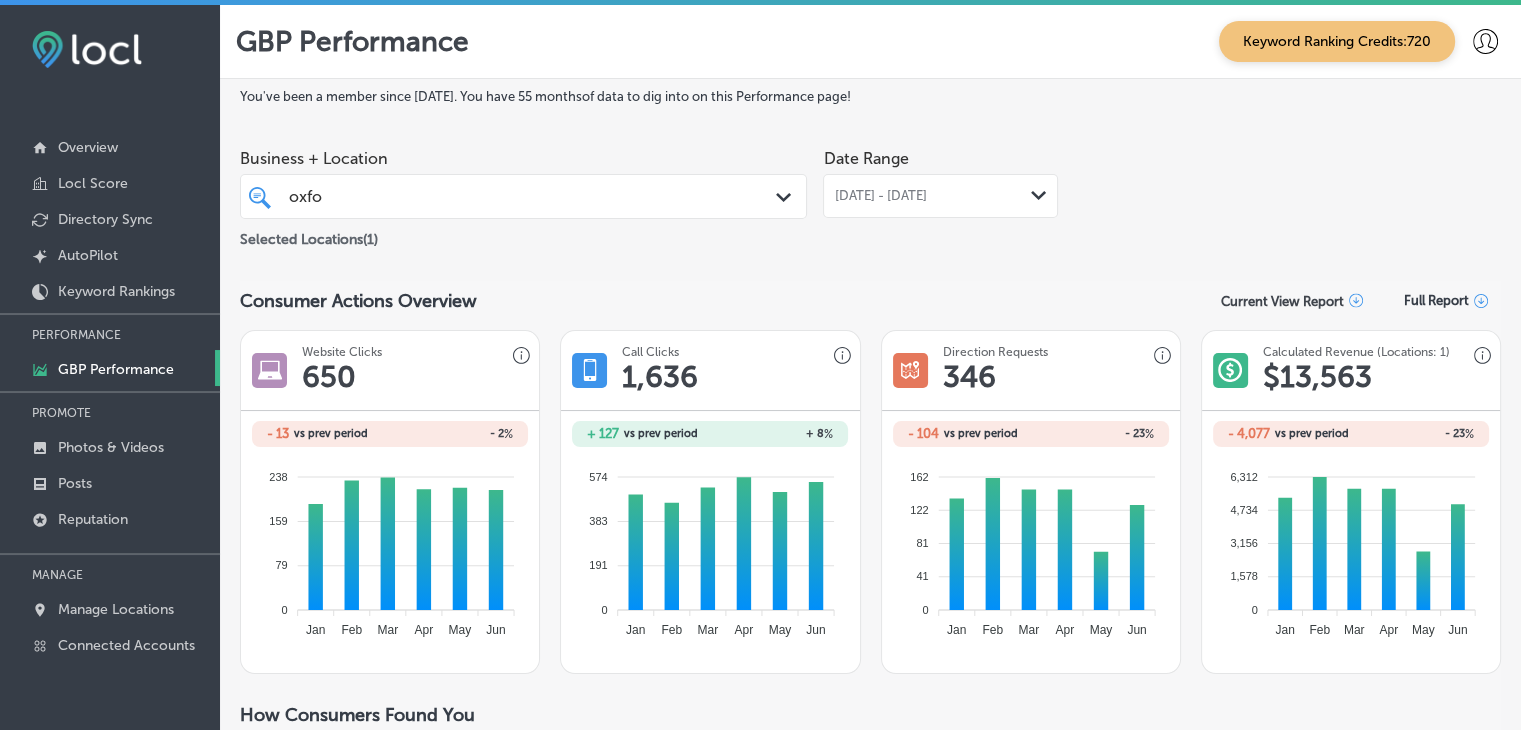 click on "oxfo oxfo" at bounding box center (500, 196) 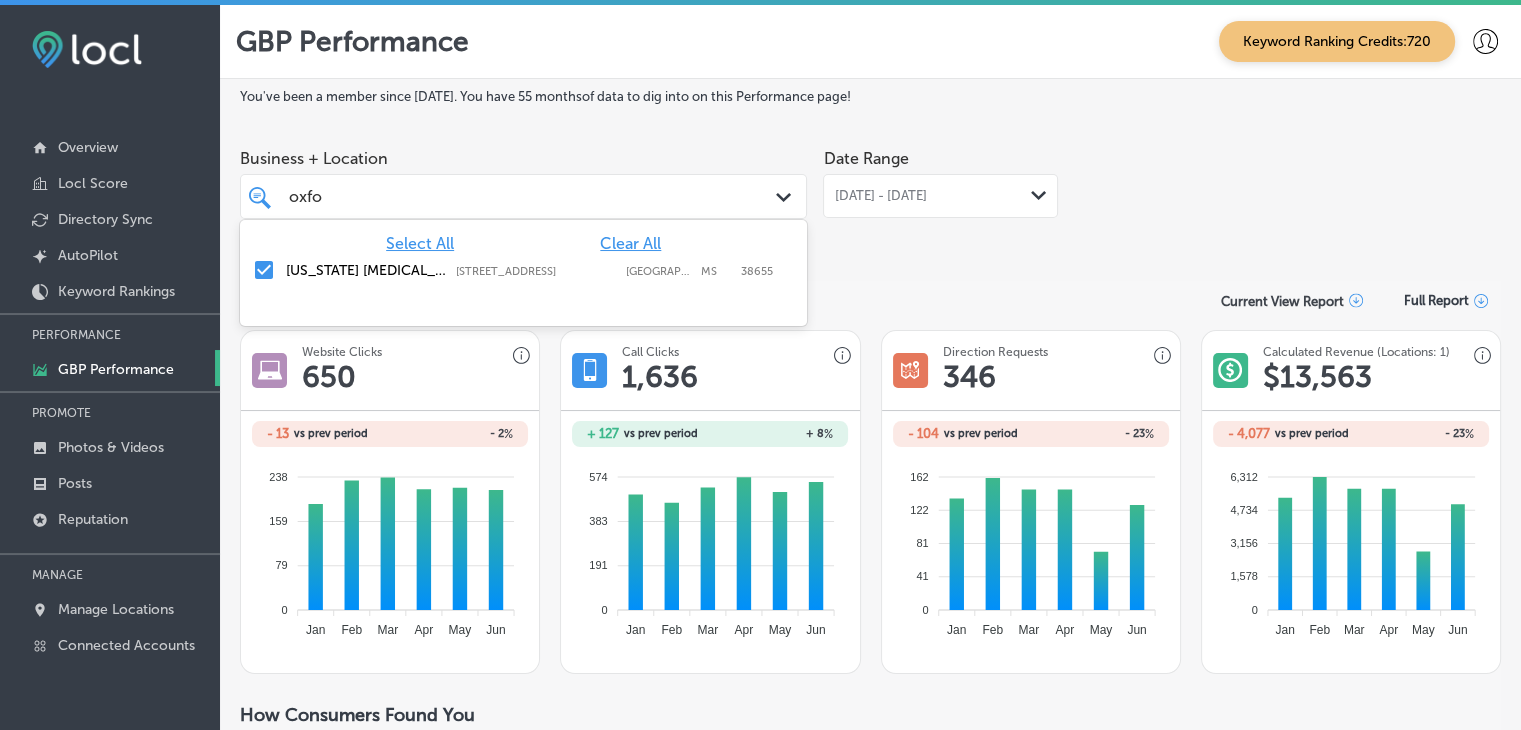 click on "Clear All" at bounding box center [630, 243] 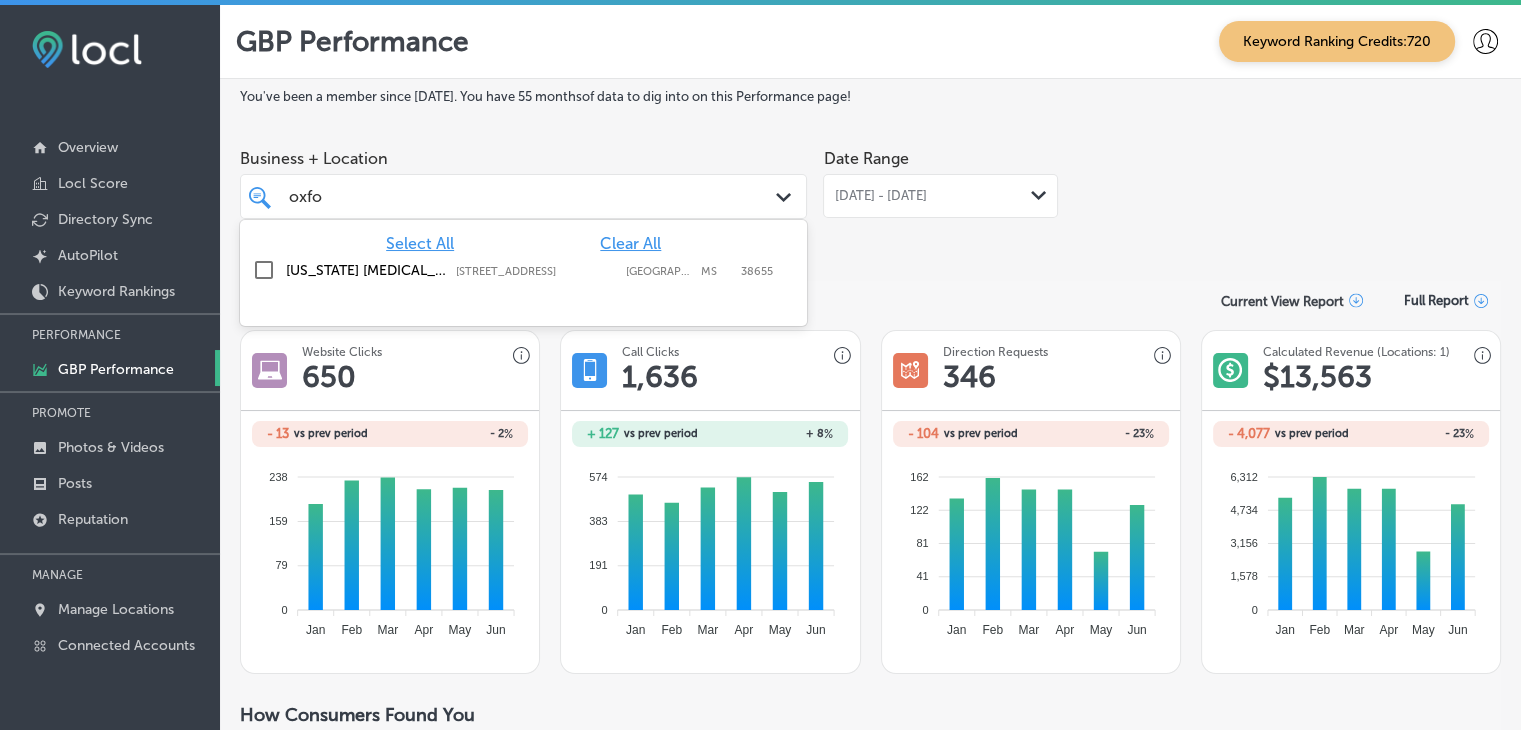 click on "Business + Location" at bounding box center [523, 158] 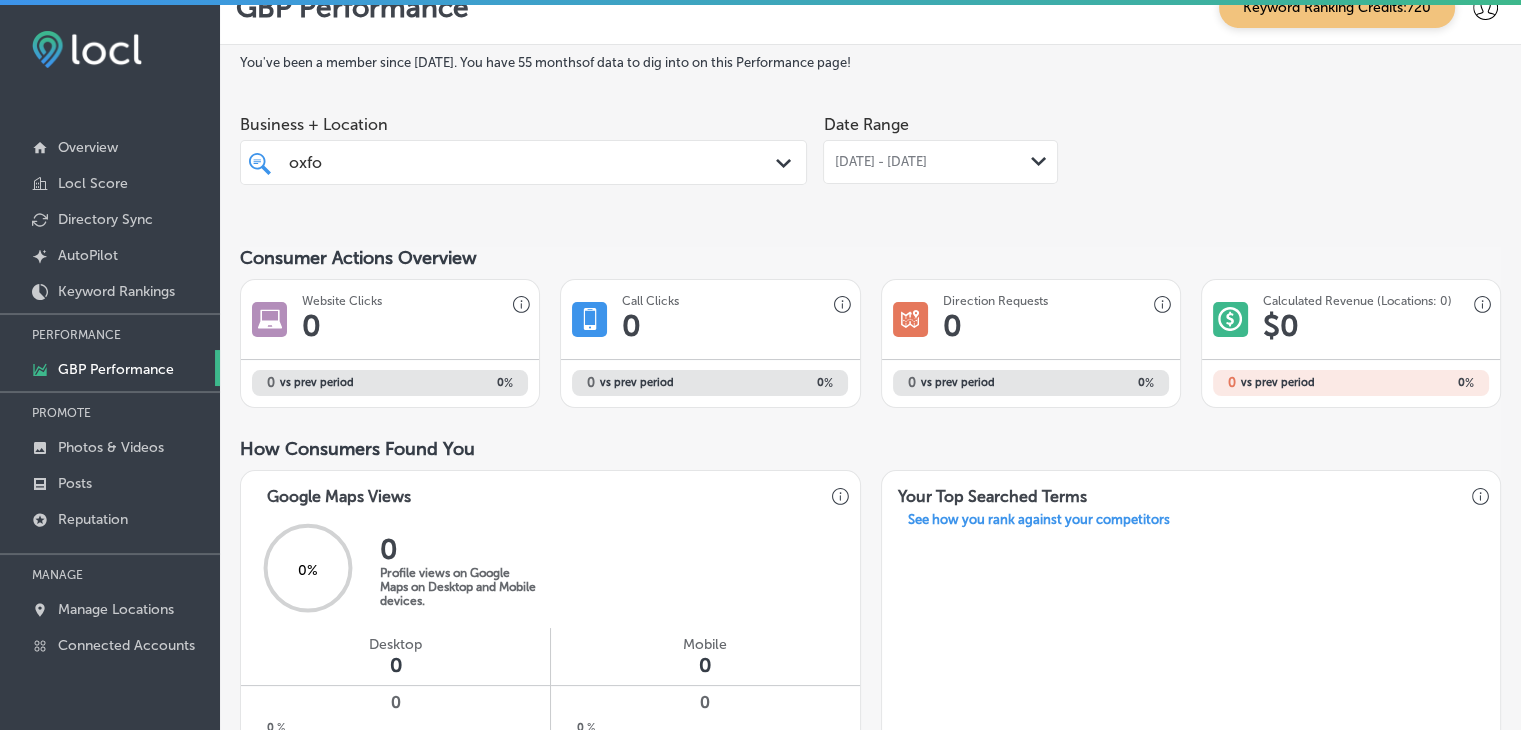 scroll, scrollTop: 0, scrollLeft: 0, axis: both 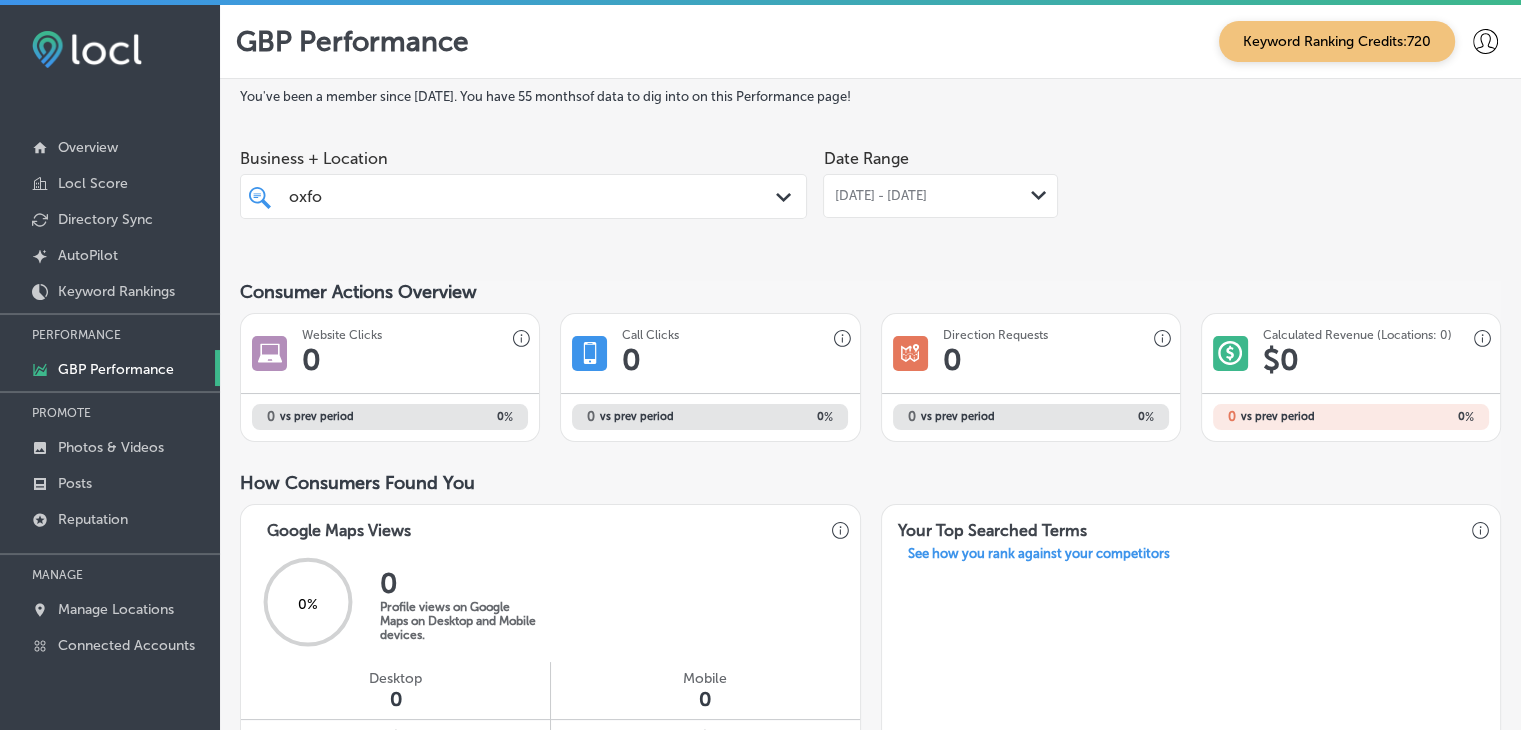 click on "Business + Location" at bounding box center (523, 158) 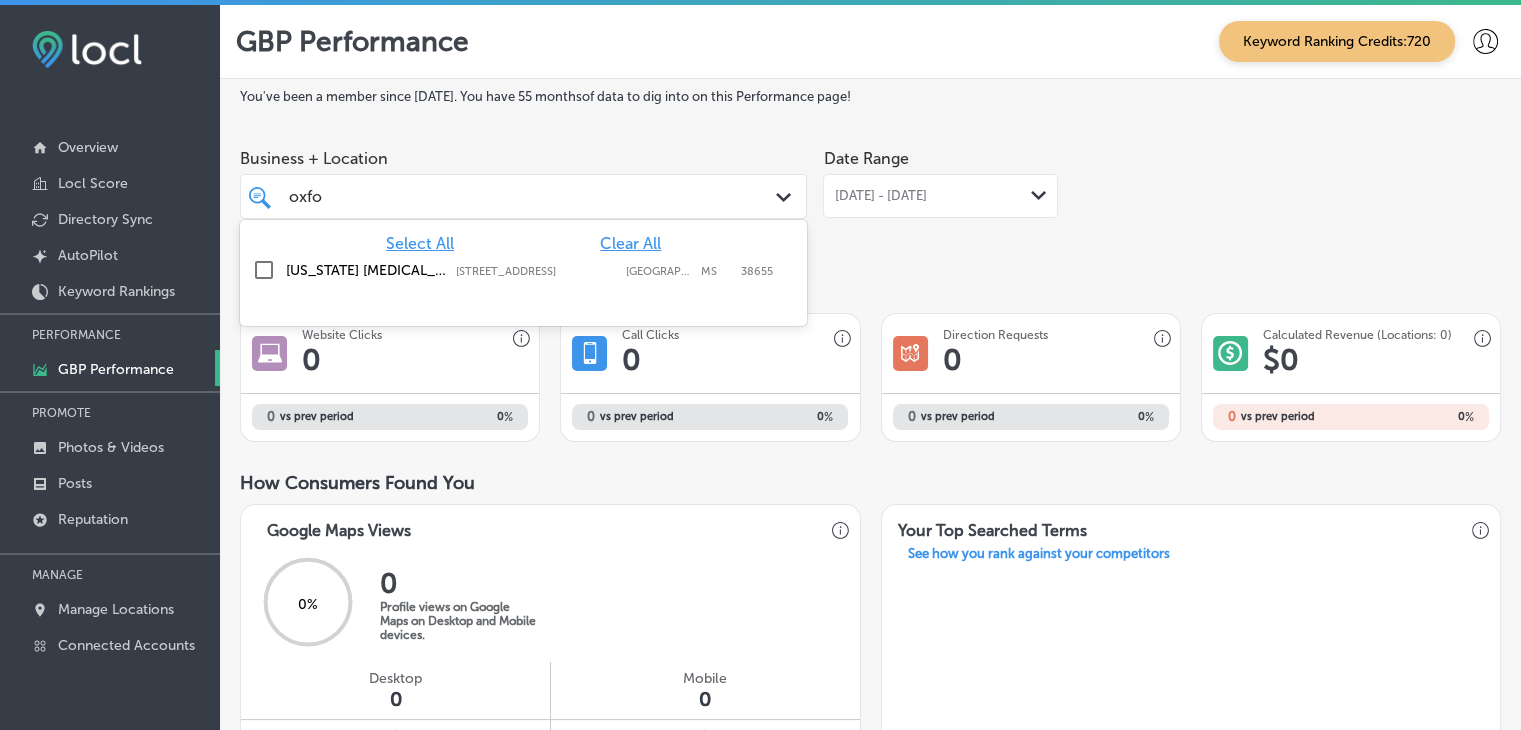 click on "Select All" at bounding box center [420, 243] 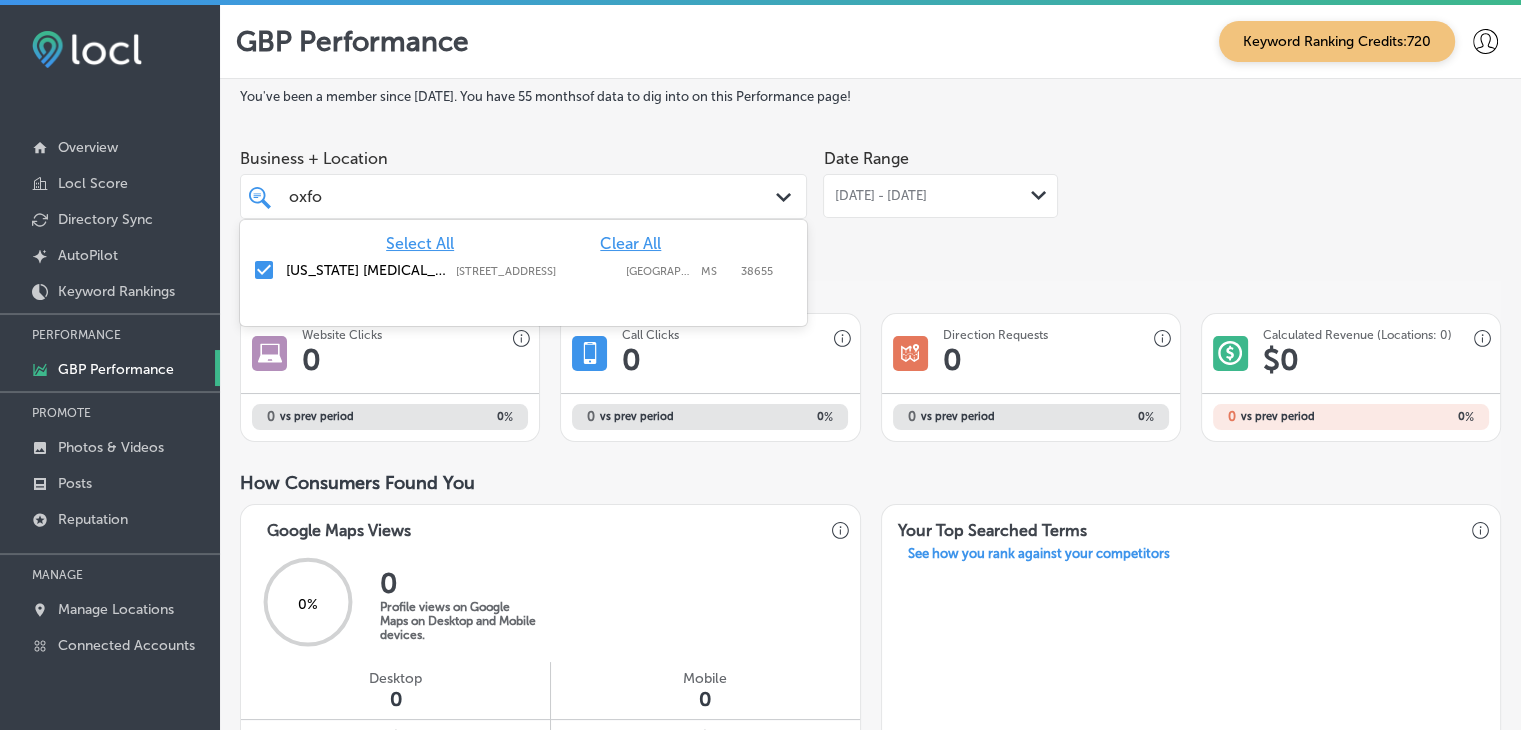 click on "Business + Location   option 1190 South 18th Street, selected.    option  focused, 1 of 91. 2 results available for search term oxfo. Use Up and Down to choose options, press Enter to select the currently focused option, press Escape to exit the menu, press Tab to select the option and exit the menu.
oxfo oxfo
Path
Created with Sketch.
Select All Clear All Mississippi Asthma & Allergy Clinic, P.A. 1190 South 18th Street, Oxford, MS, 38655 1190 South 18th Street Oxford MS 38655" at bounding box center [523, 179] 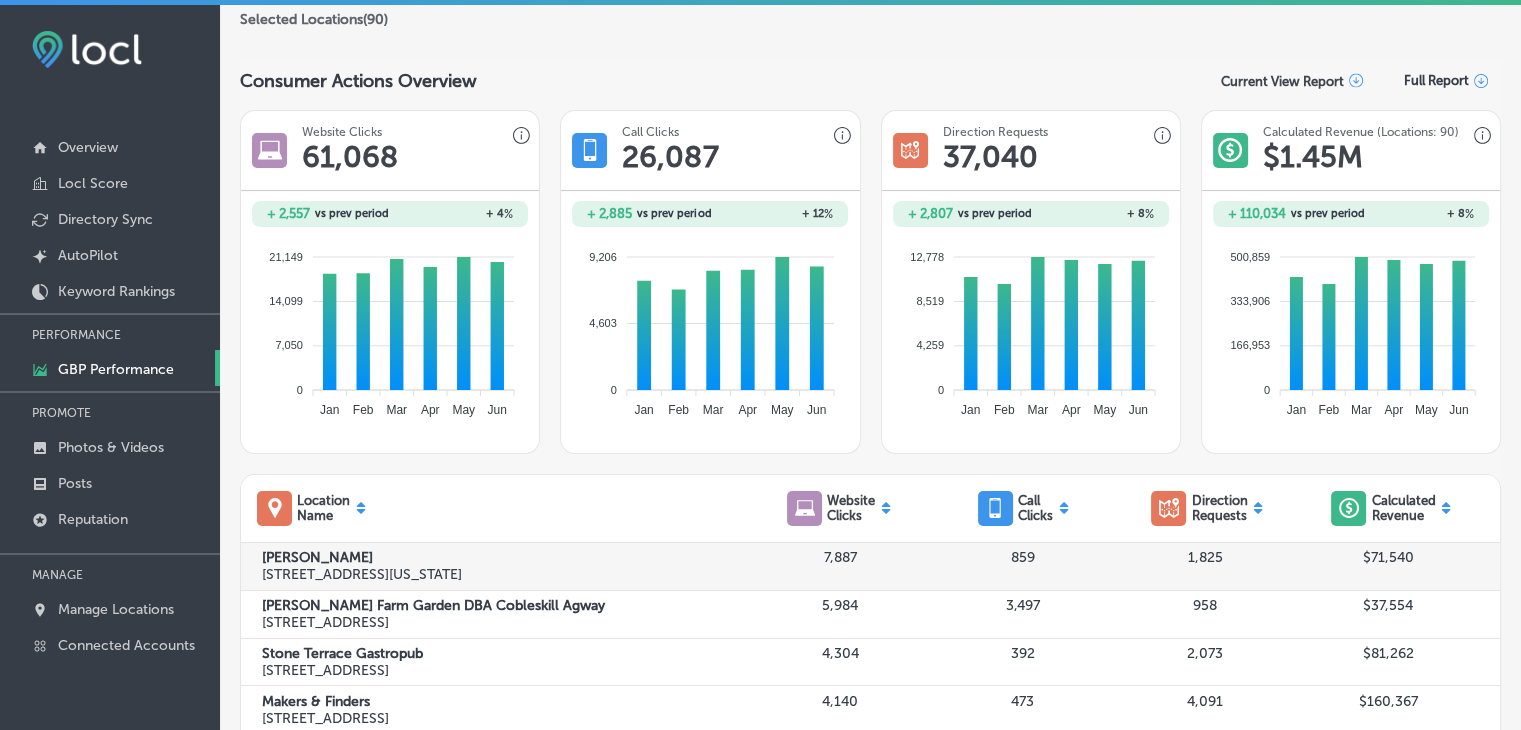 scroll, scrollTop: 117, scrollLeft: 0, axis: vertical 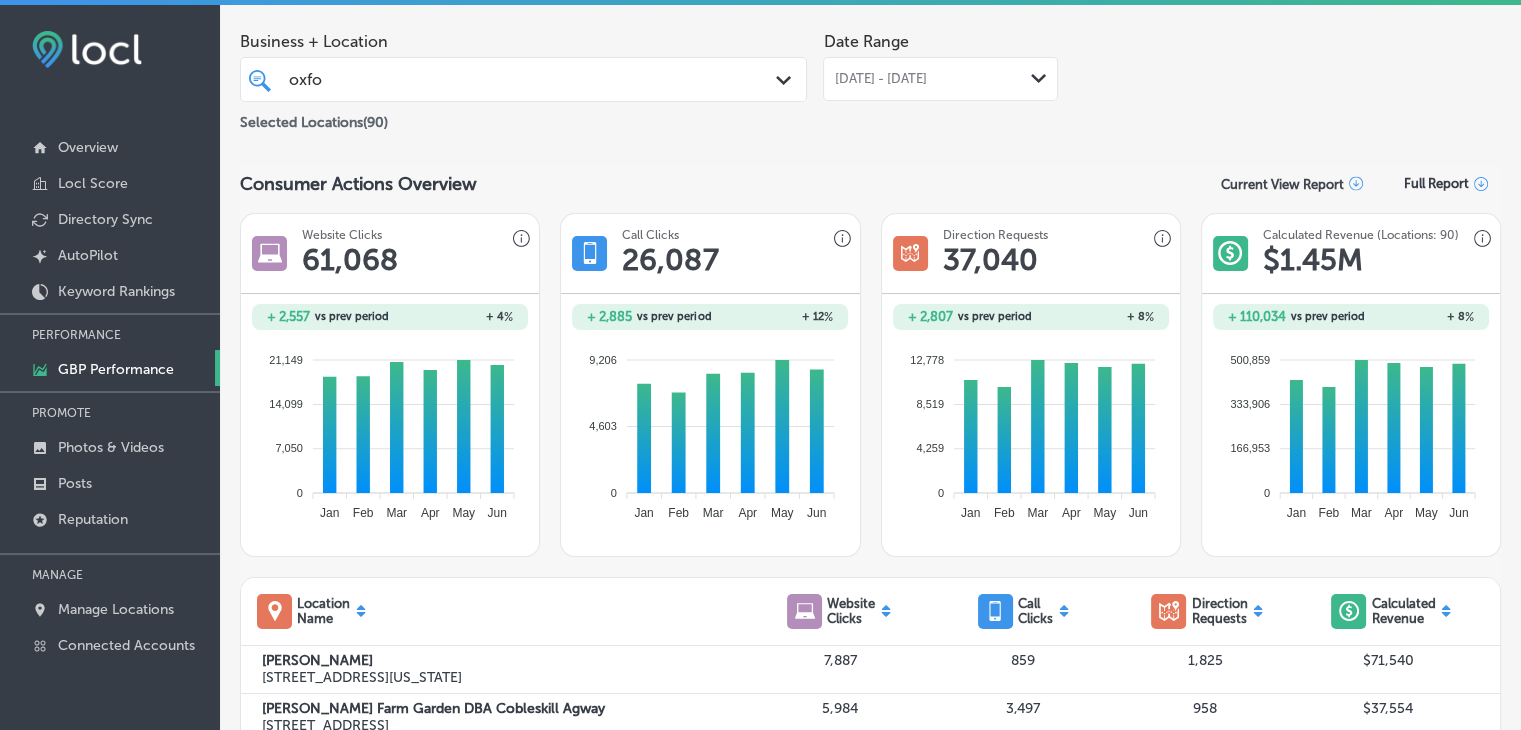 click on "vs prev period" at bounding box center (352, 316) 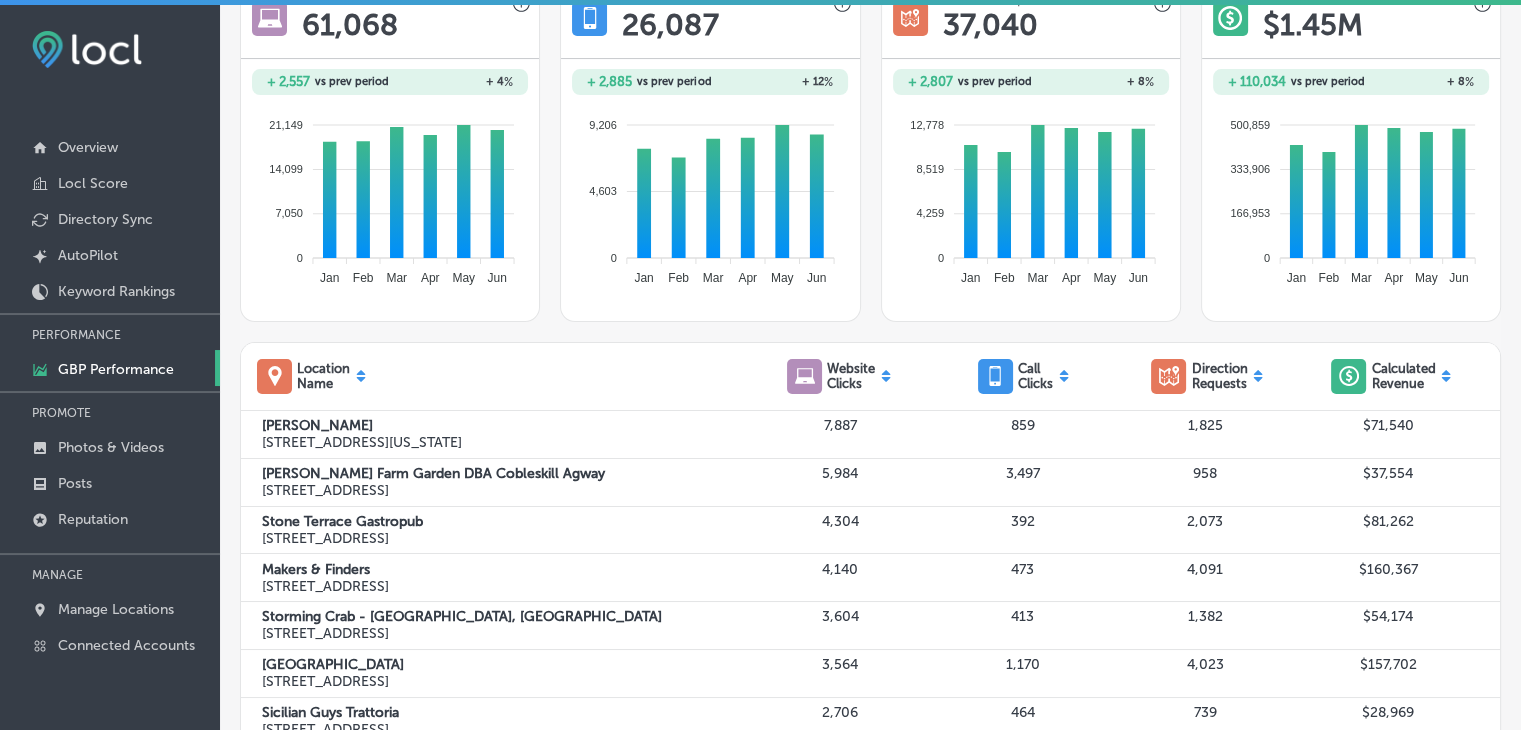 scroll, scrollTop: 317, scrollLeft: 0, axis: vertical 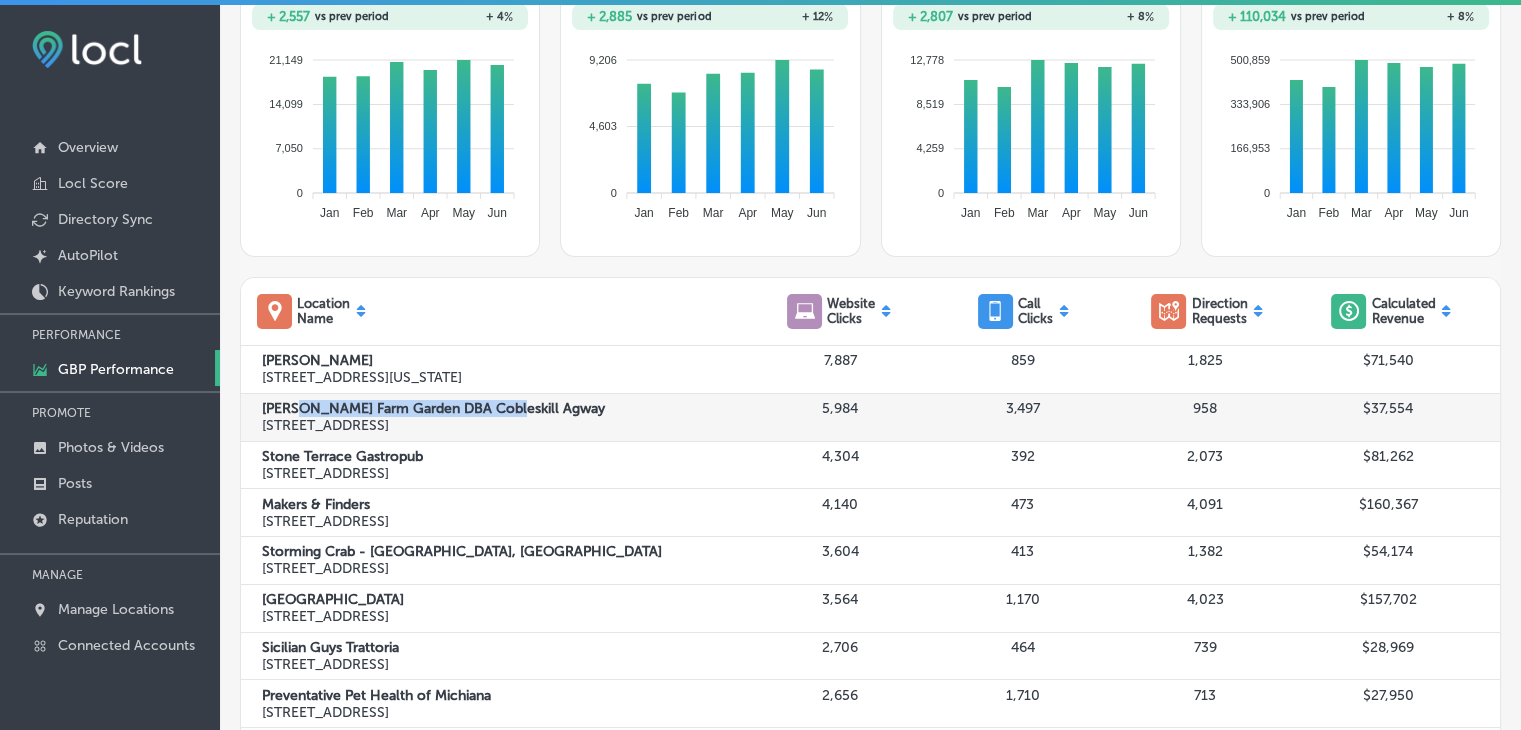 drag, startPoint x: 483, startPoint y: 401, endPoint x: 292, endPoint y: 404, distance: 191.02356 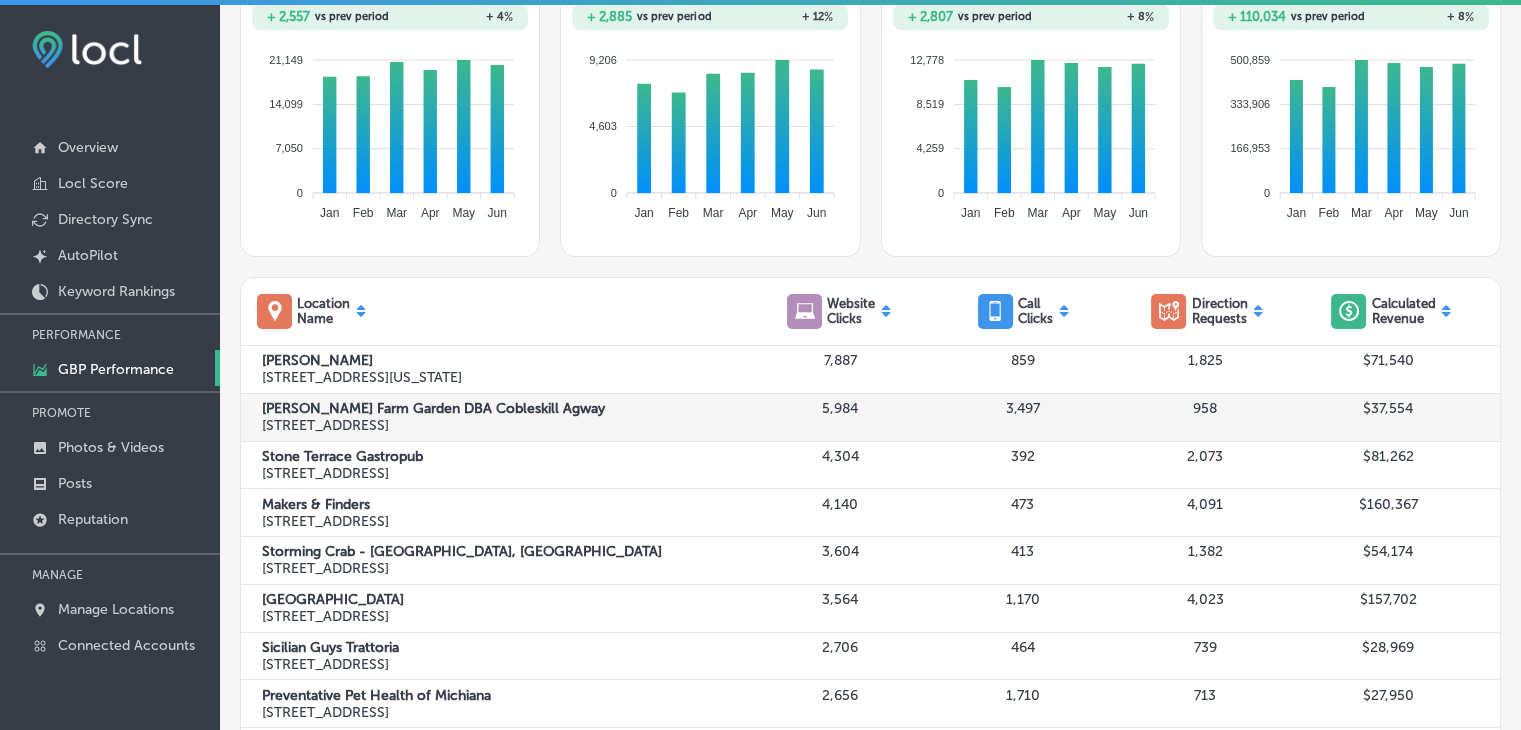 click on "[PERSON_NAME] Farm Garden DBA Cobleskill Agway" at bounding box center [505, 408] 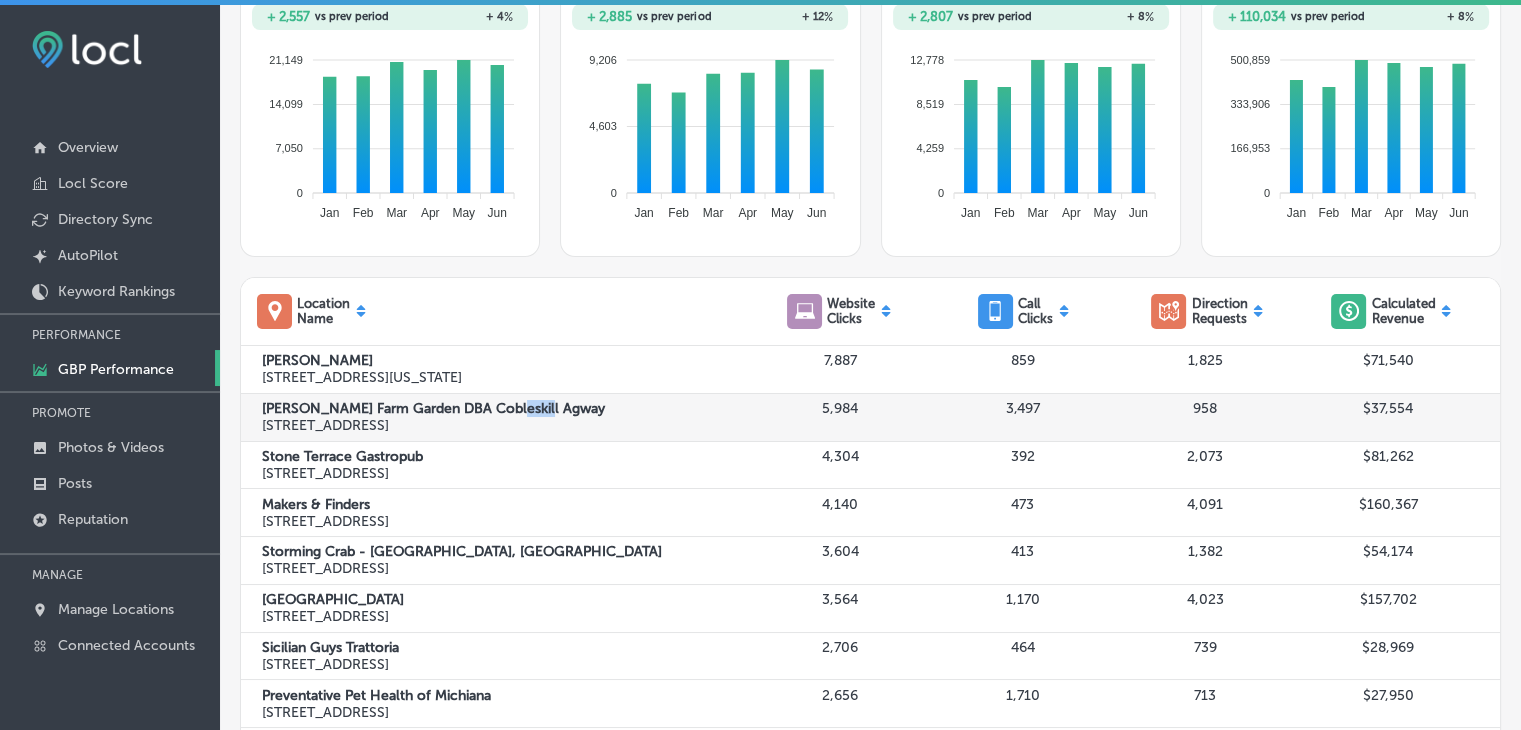 drag, startPoint x: 539, startPoint y: 404, endPoint x: 492, endPoint y: 407, distance: 47.095646 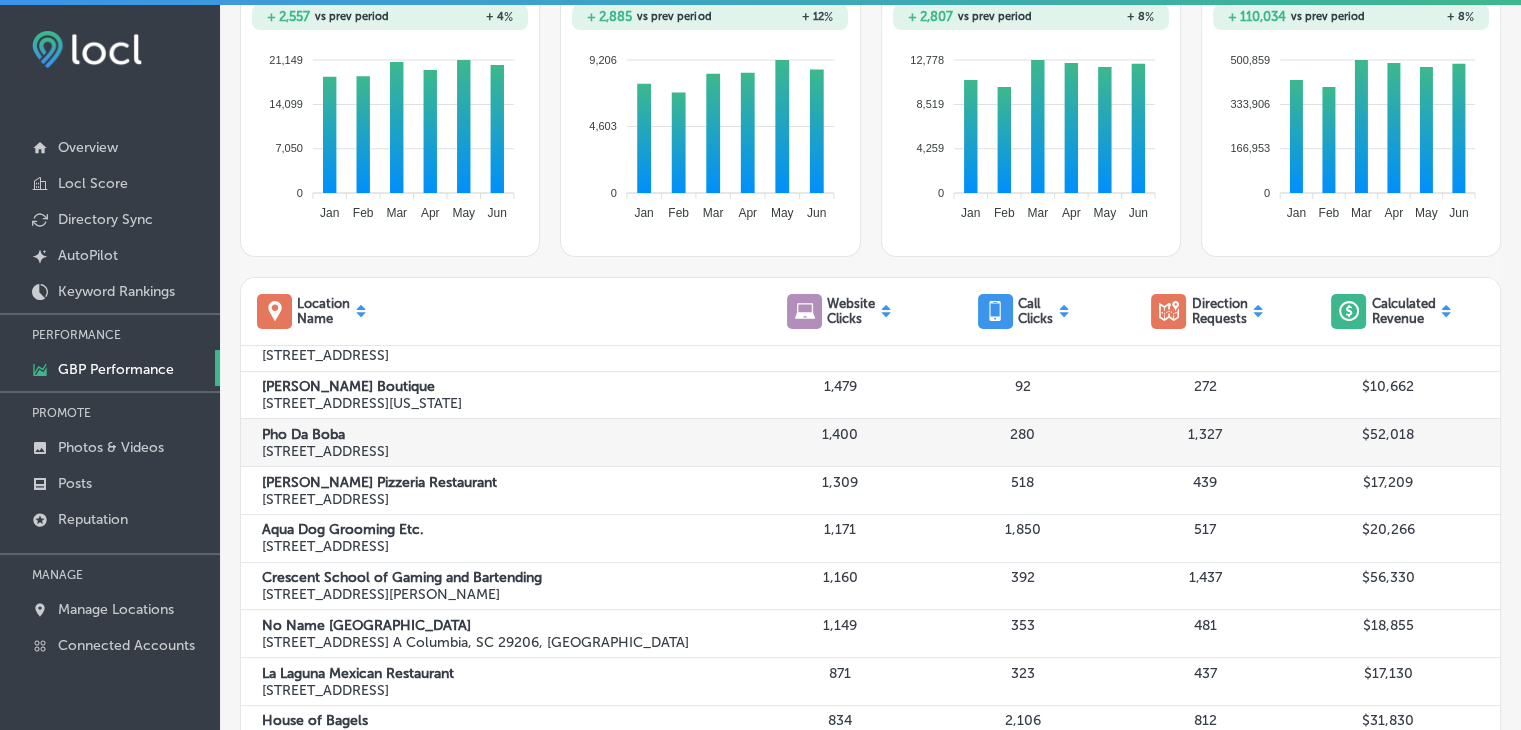 scroll, scrollTop: 600, scrollLeft: 0, axis: vertical 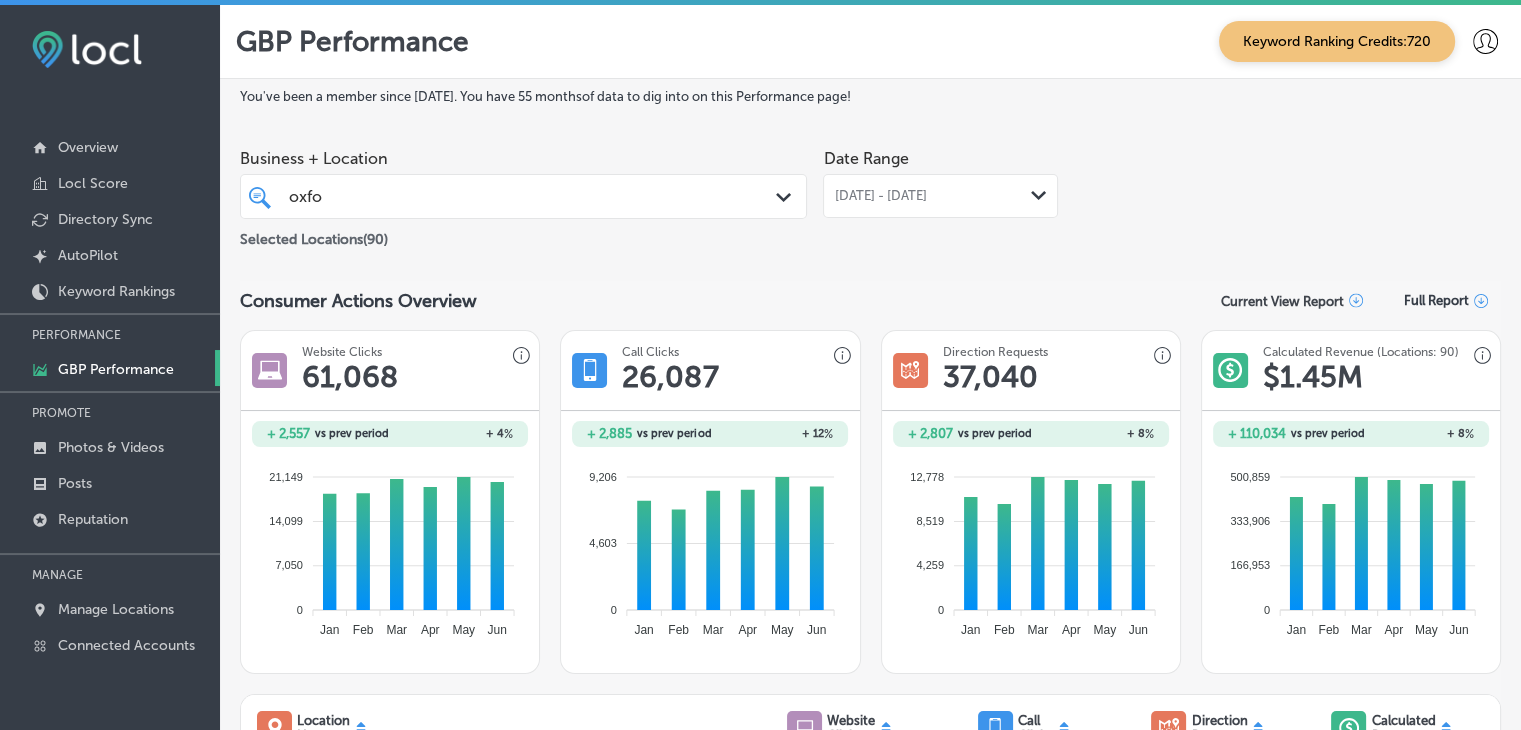 click on "Selected Locations  ( 90 )" at bounding box center (523, 235) 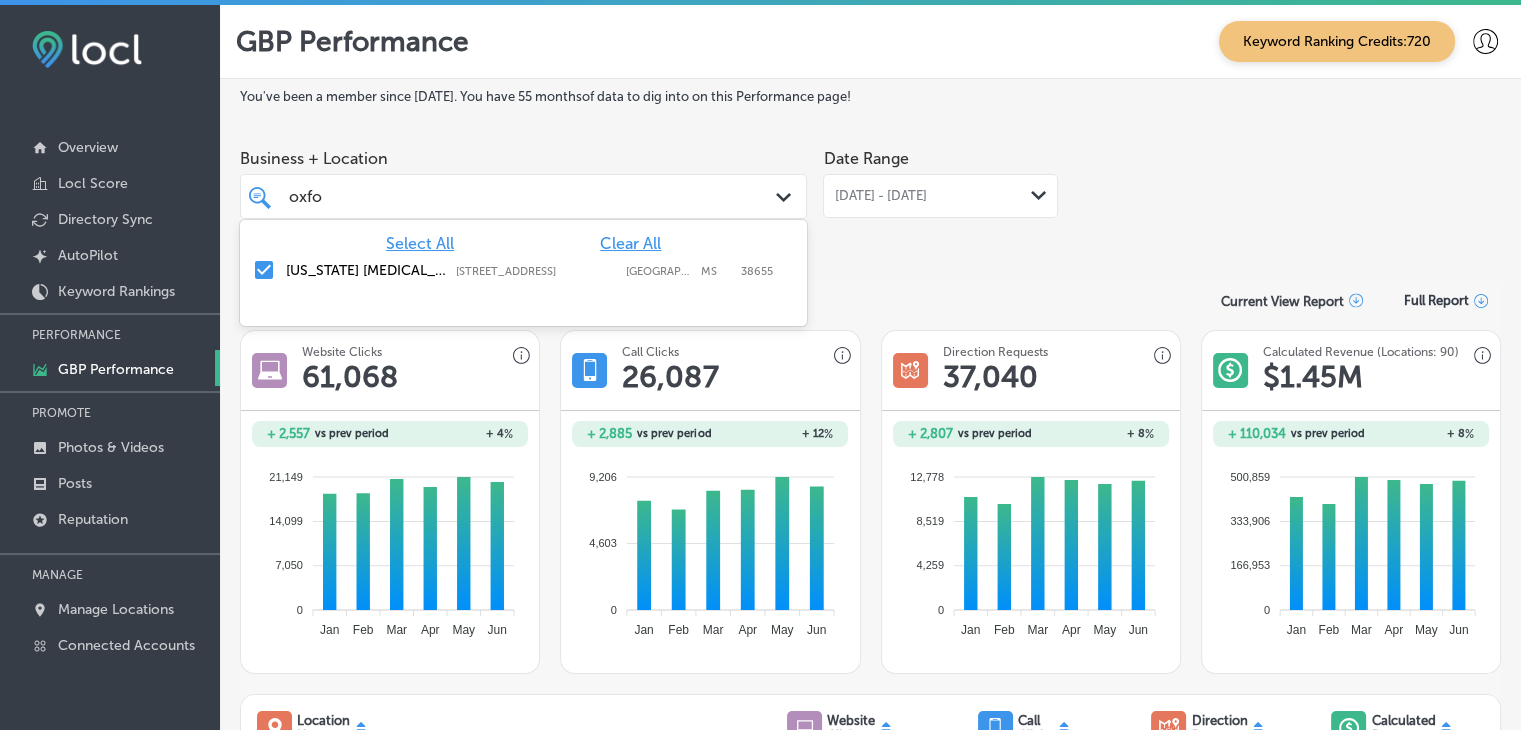 click on "Clear All" at bounding box center (630, 243) 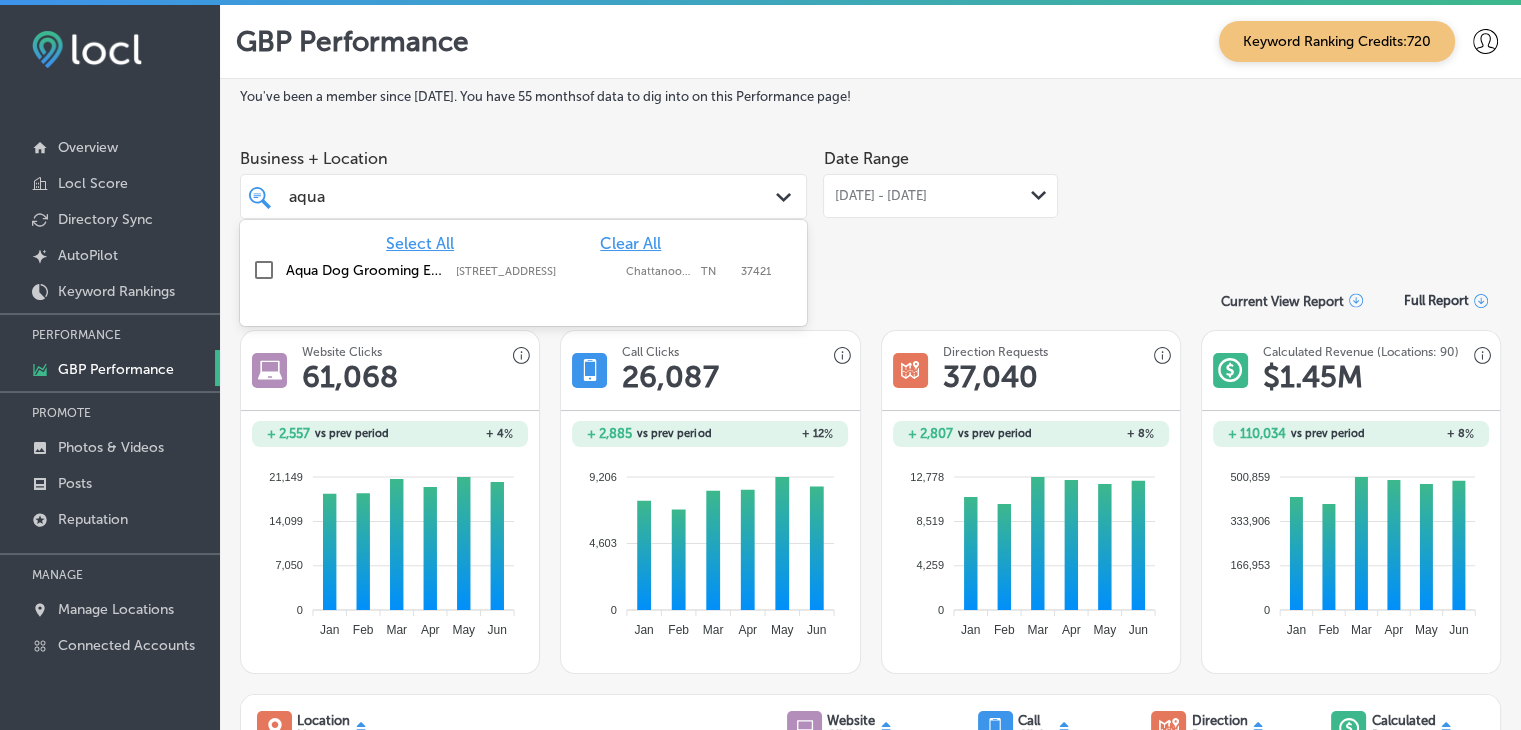 click at bounding box center (523, 310) 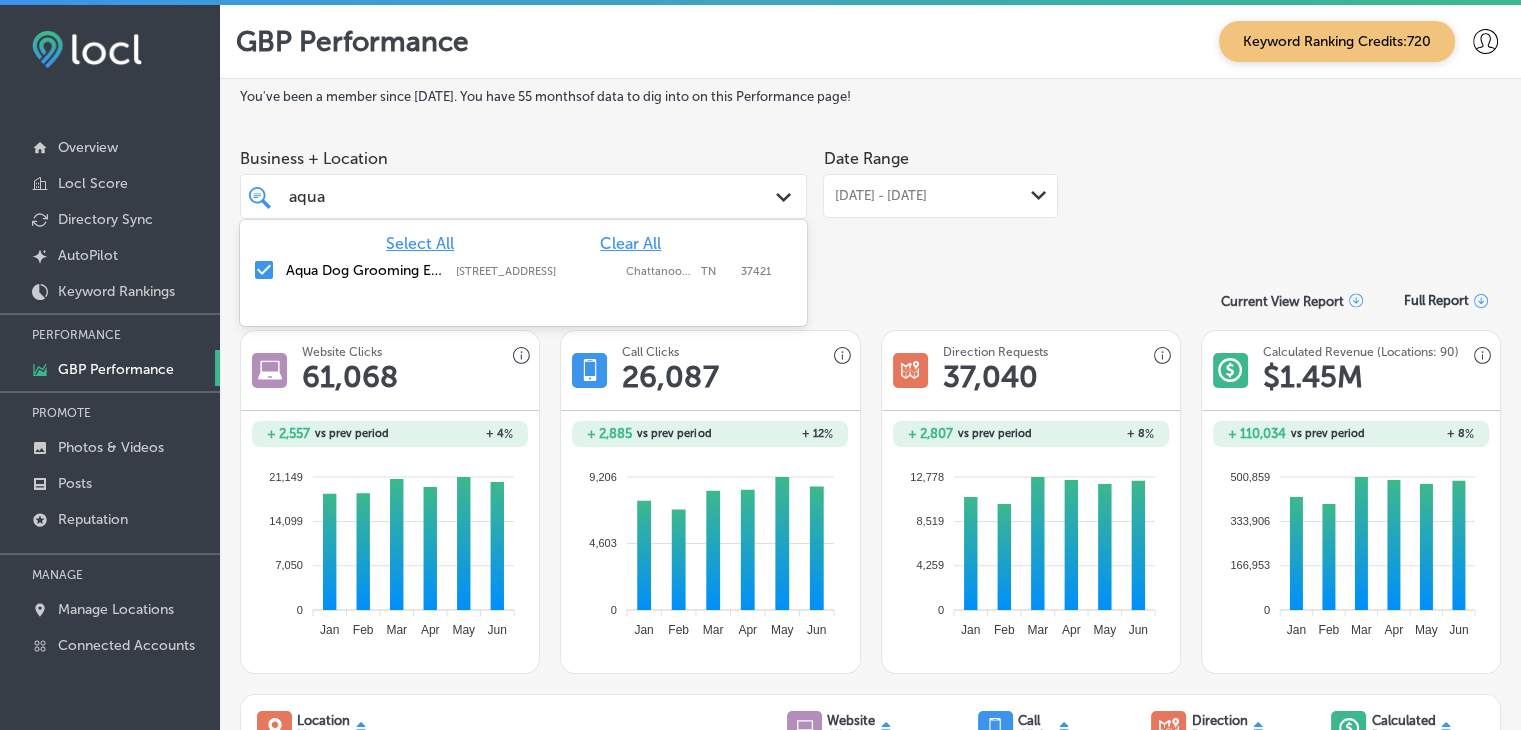 click on "Business + Location   option 1325 Mackey Branch Dr. Chattanooga TN 37421, selected.    option 1325 Mackey Branch Dr. Chattanooga TN 37421 focused, 2 of 91. 2 results available for search term aqua. Use Up and Down to choose options, press Enter to select the currently focused option, press Escape to exit the menu, press Tab to select the option and exit the menu.
aqua aqua
Path
Created with Sketch.
Select All Clear All Aqua Dog Grooming Etc. 1325 Mackey Branch Dr. Chattanooga TN 37421, Chattanooga, TN, 37421 1325 Mackey Branch Dr. Chattanooga TN 37421 Chattanooga TN 37421" at bounding box center (523, 179) 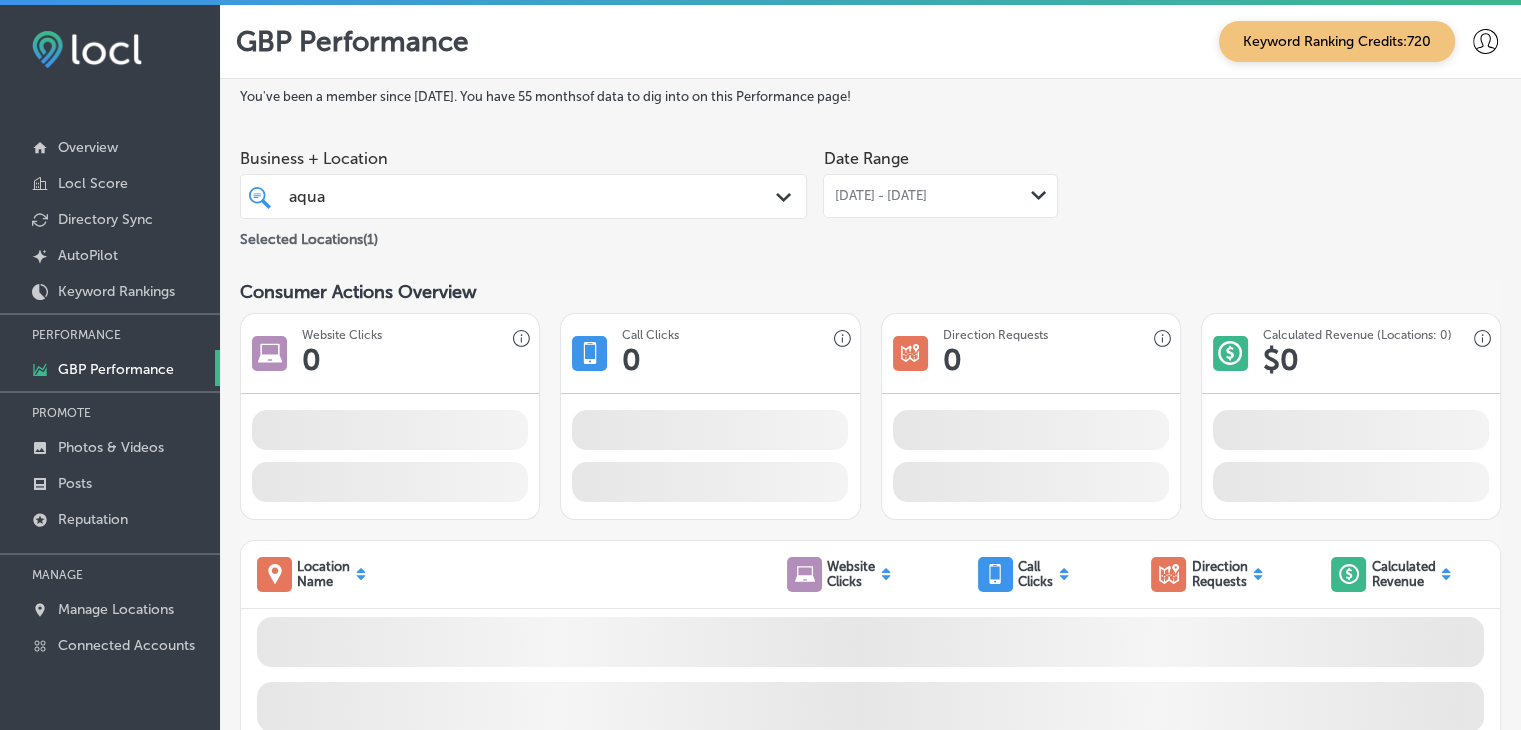 scroll, scrollTop: 0, scrollLeft: 0, axis: both 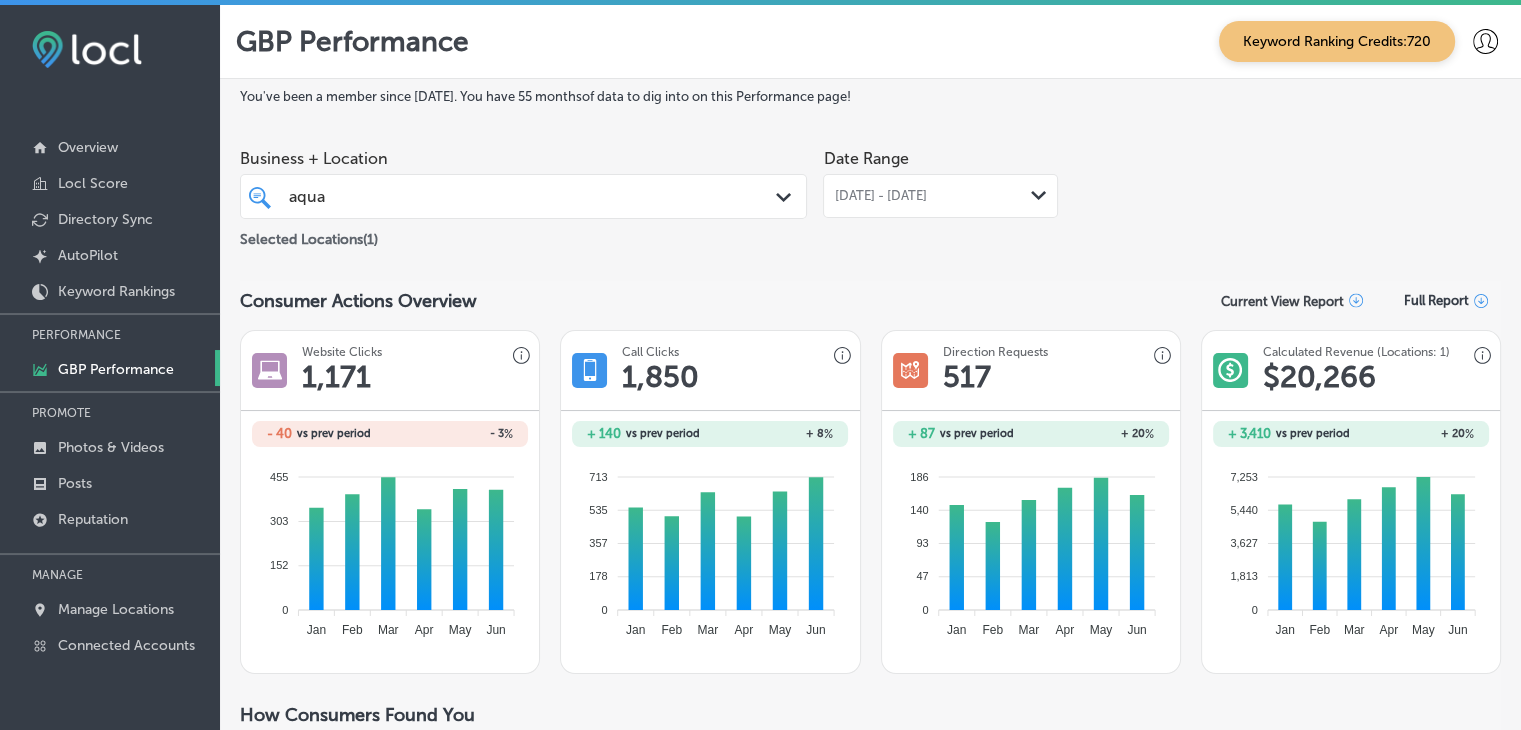 click on "aqua aqua
Path
Created with Sketch." at bounding box center [523, 196] 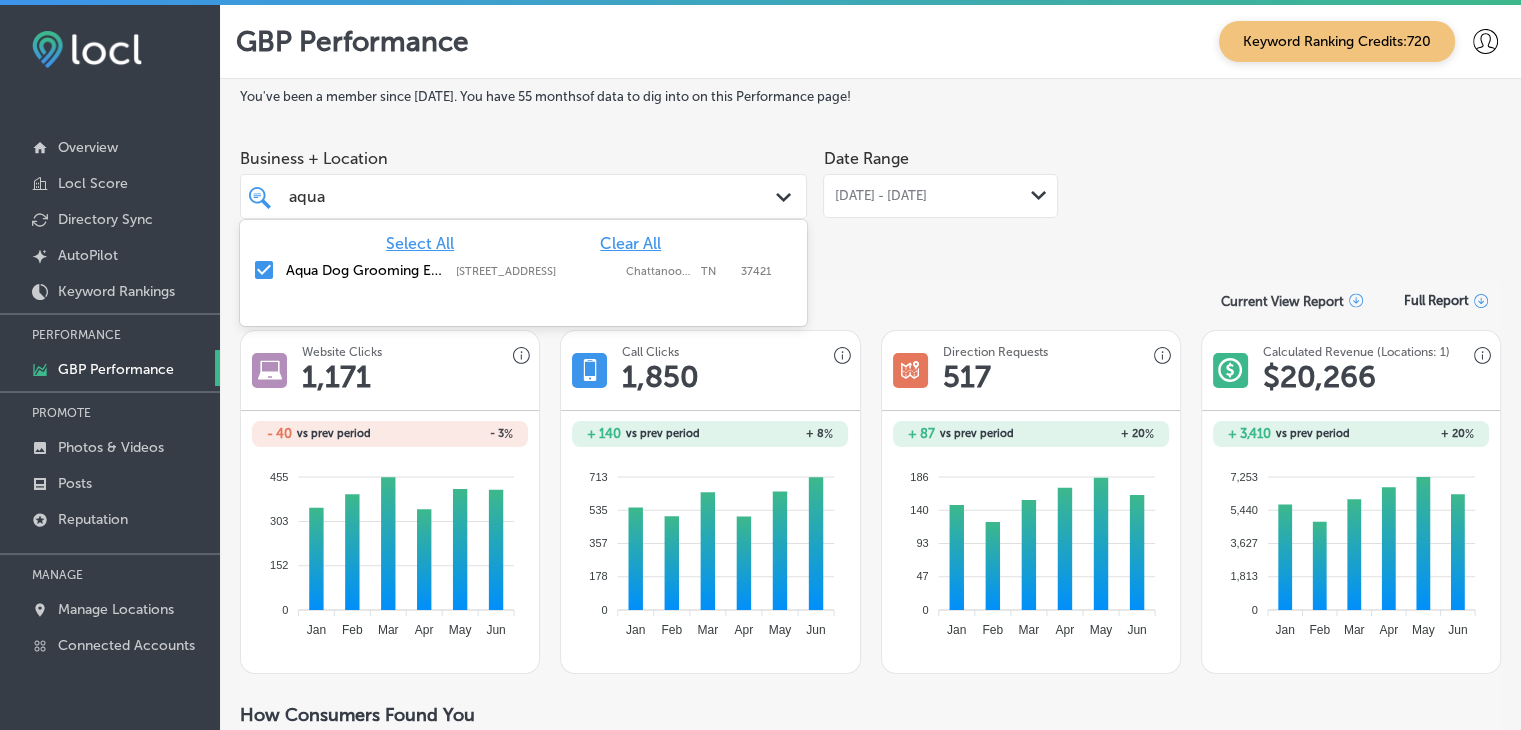 click on "Select All Clear All Aqua Dog Grooming Etc. 1325 Mackey Branch Dr. Chattanooga TN 37421, Chattanooga, TN, 37421 1325 Mackey Branch Dr. Chattanooga TN 37421 Chattanooga TN 37421" at bounding box center (523, 257) 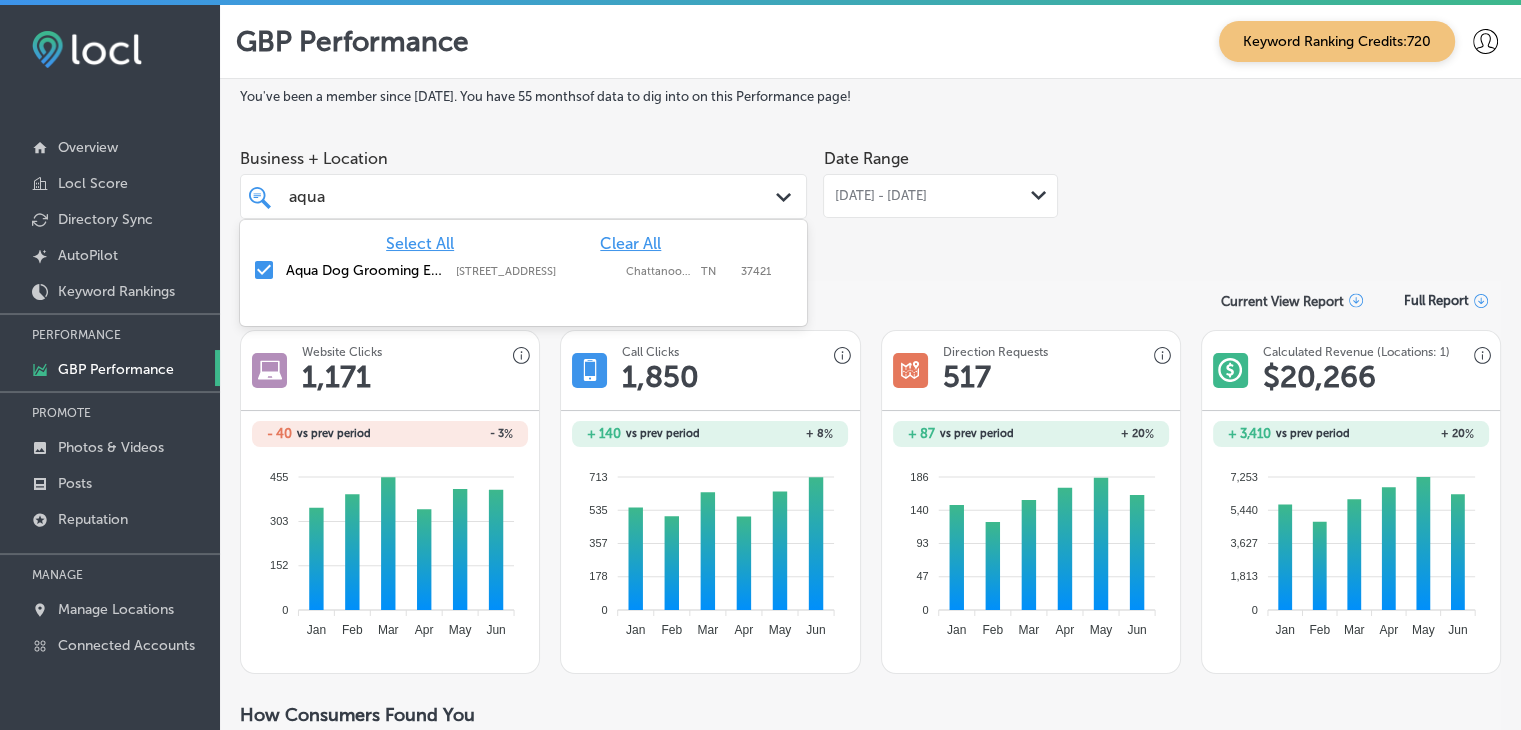 click on "Business + Location   option 1325 Mackey Branch Dr. Chattanooga TN 37421, selected.    option  focused, 1 of 91. 2 results available for search term aqua. Use Up and Down to choose options, press Enter to select the currently focused option, press Escape to exit the menu, press Tab to select the option and exit the menu.
aqua aqua
Path
Created with Sketch.
Select All Clear All Aqua Dog Grooming Etc. 1325 Mackey Branch Dr. Chattanooga TN 37421, Chattanooga, TN, 37421 1325 Mackey Branch Dr. Chattanooga TN 37421 Chattanooga TN 37421" at bounding box center (523, 179) 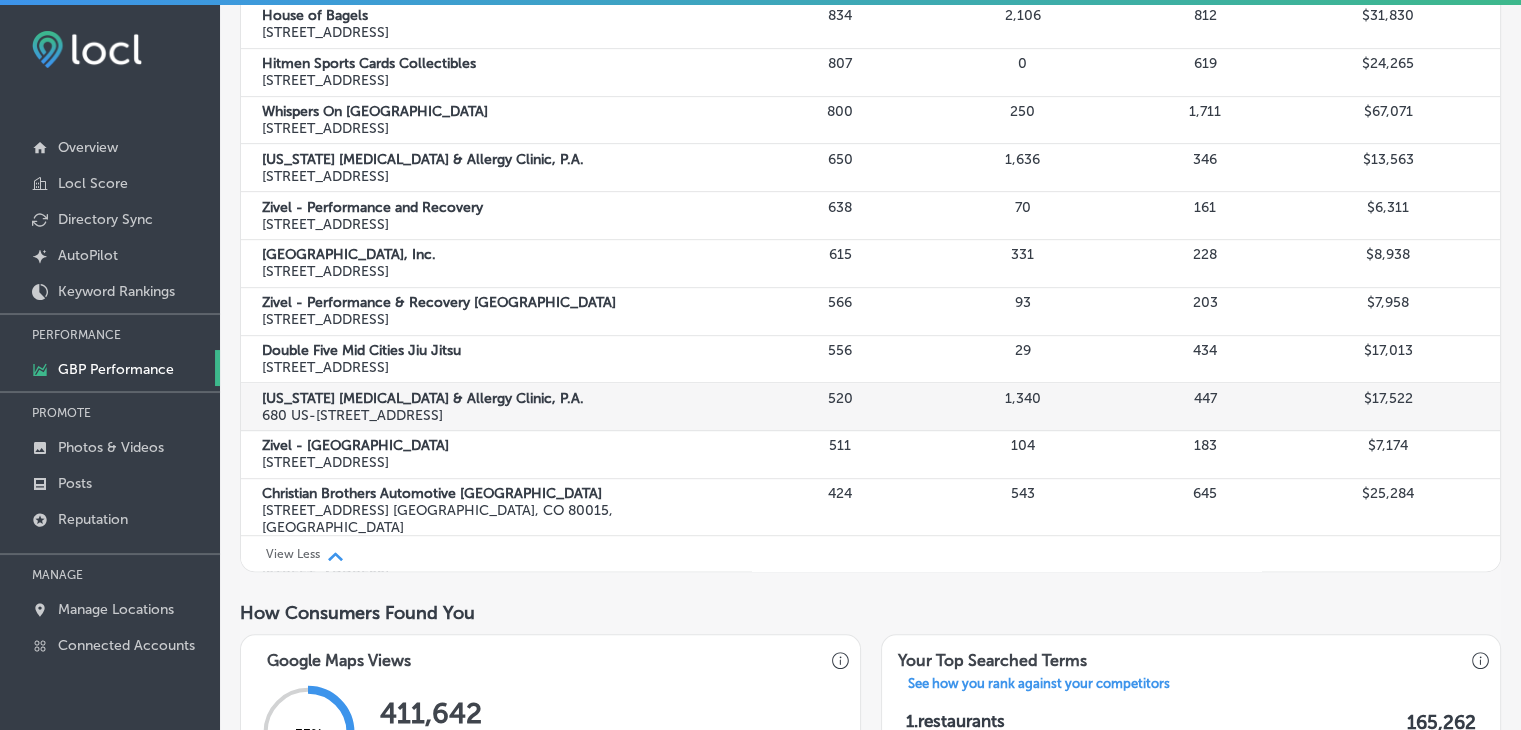 scroll, scrollTop: 1620, scrollLeft: 0, axis: vertical 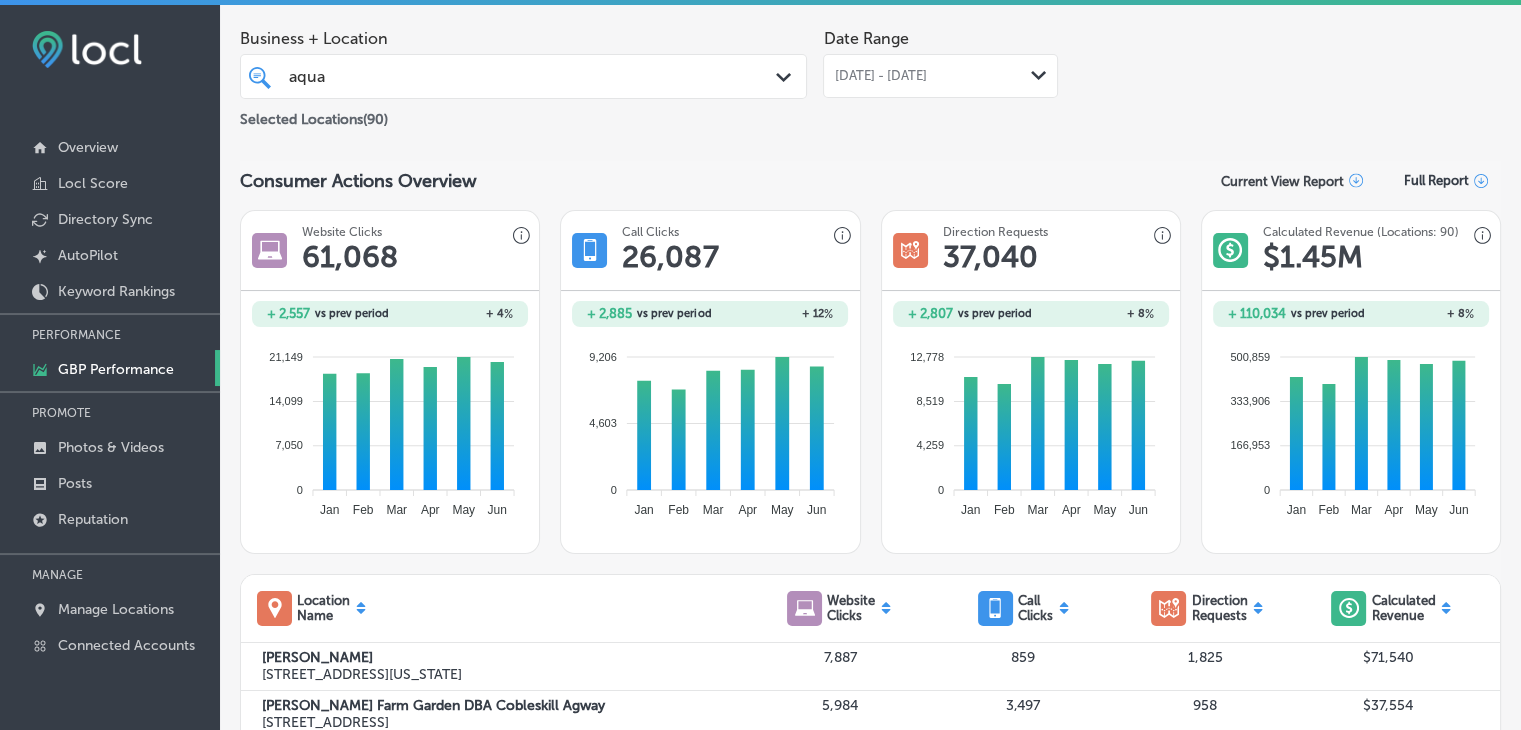 click on "Selected Locations  ( 90 )" at bounding box center [523, 115] 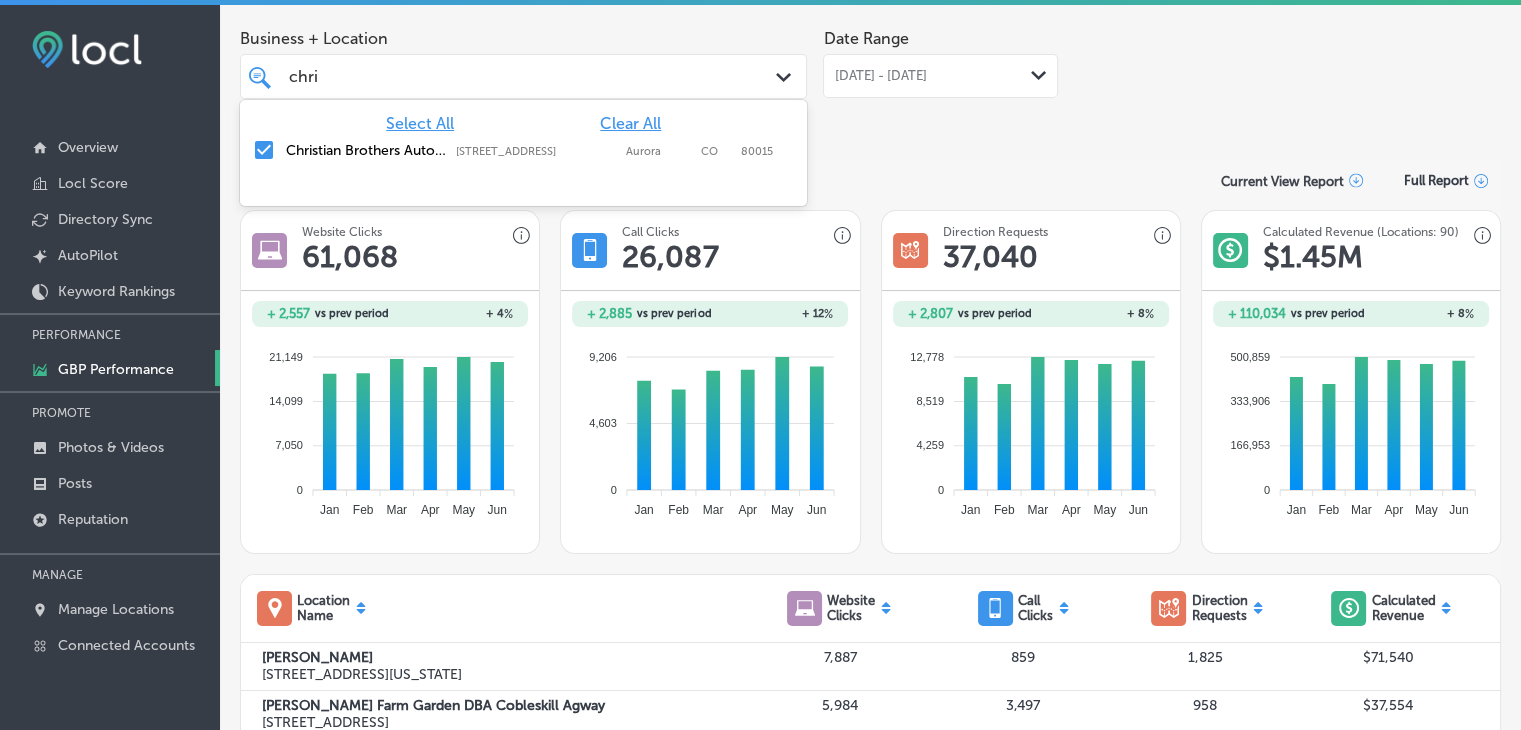 click on "Clear All" at bounding box center (630, 123) 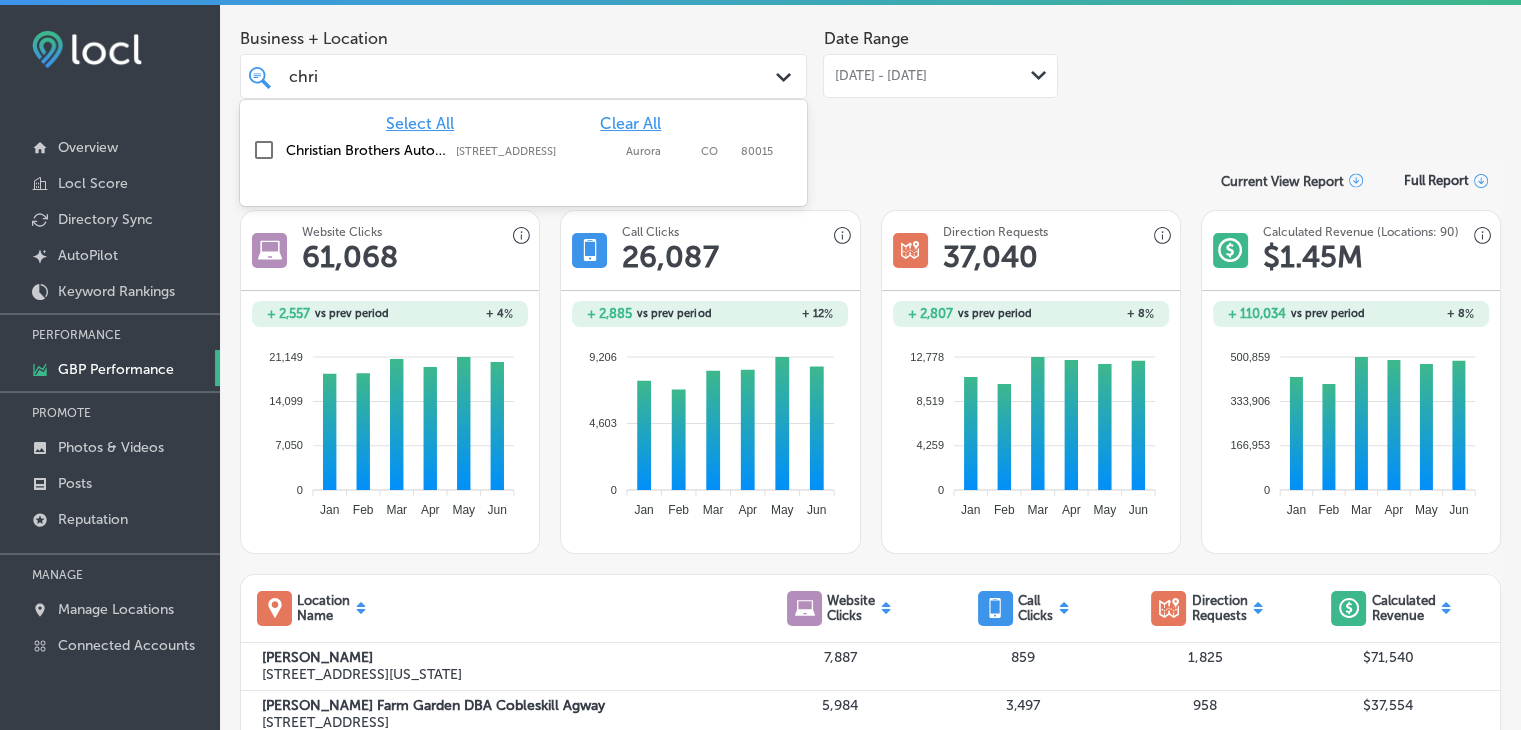 click on "Christian Brothers Automotive South Aurora 21550 E Quincy Ave., Aurora, CO, 80015 21550 E Quincy Ave. Aurora CO 80015" at bounding box center [523, 150] 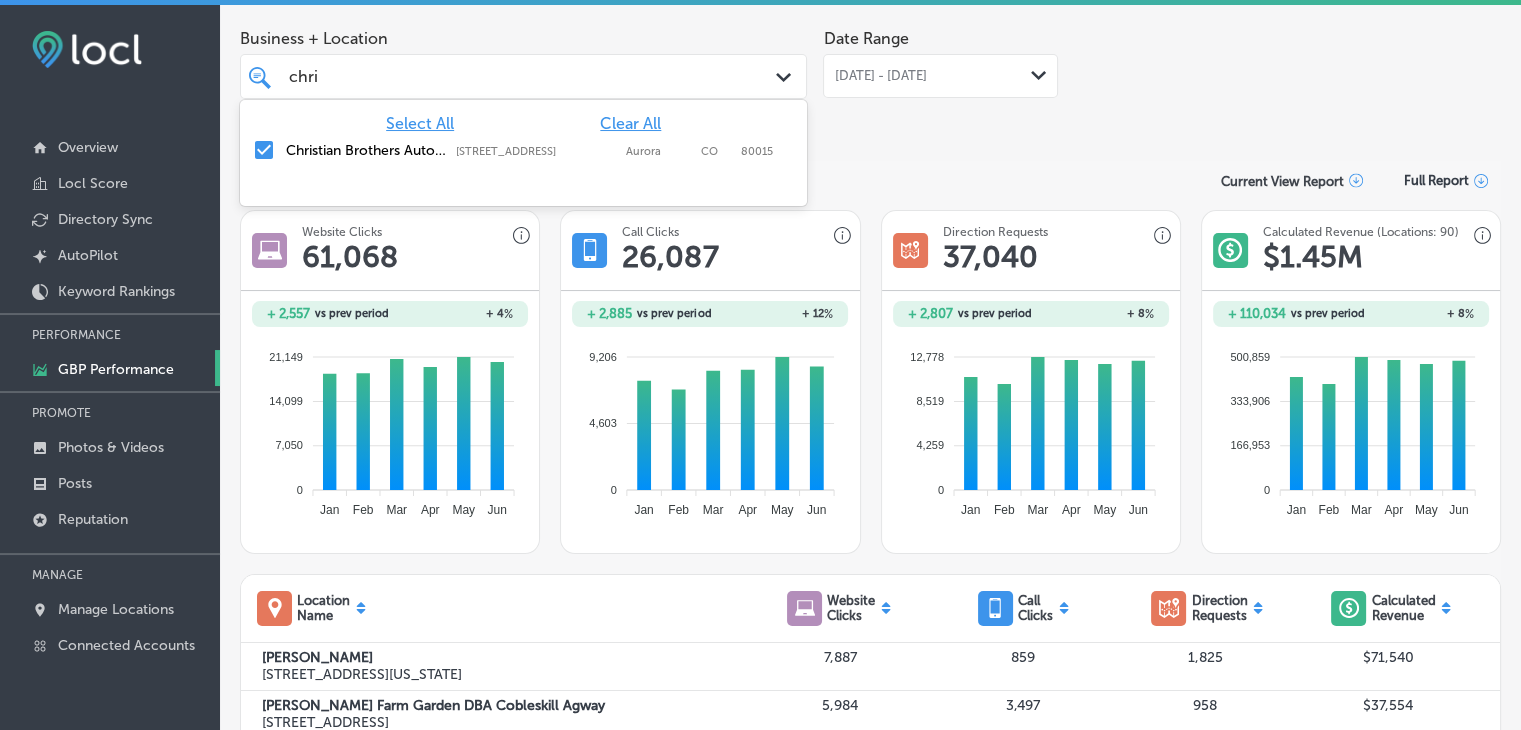 click on "Business + Location   option 21550 E Quincy Ave., selected.    option 21550 E Quincy Ave. focused, 2 of 91. 2 results available for search term chri. Use Up and Down to choose options, press Enter to select the currently focused option, press Escape to exit the menu, press Tab to select the option and exit the menu.
chri chri
Path
Created with Sketch.
Select All Clear All Christian Brothers Automotive South Aurora 21550 E Quincy Ave., Aurora, CO, 80015 21550 E Quincy Ave. Aurora CO 80015" at bounding box center (523, 59) 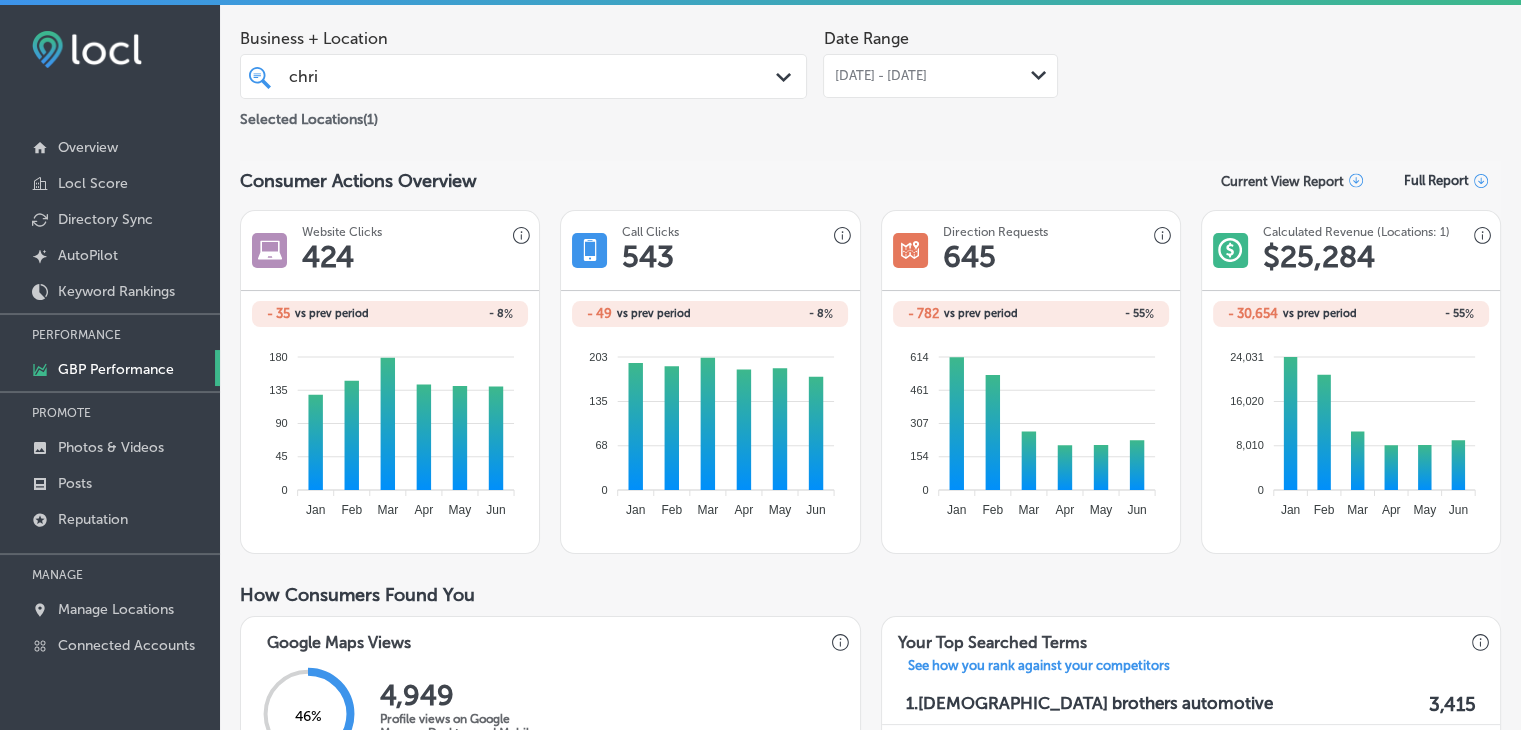 click on "chri chri" at bounding box center [500, 76] 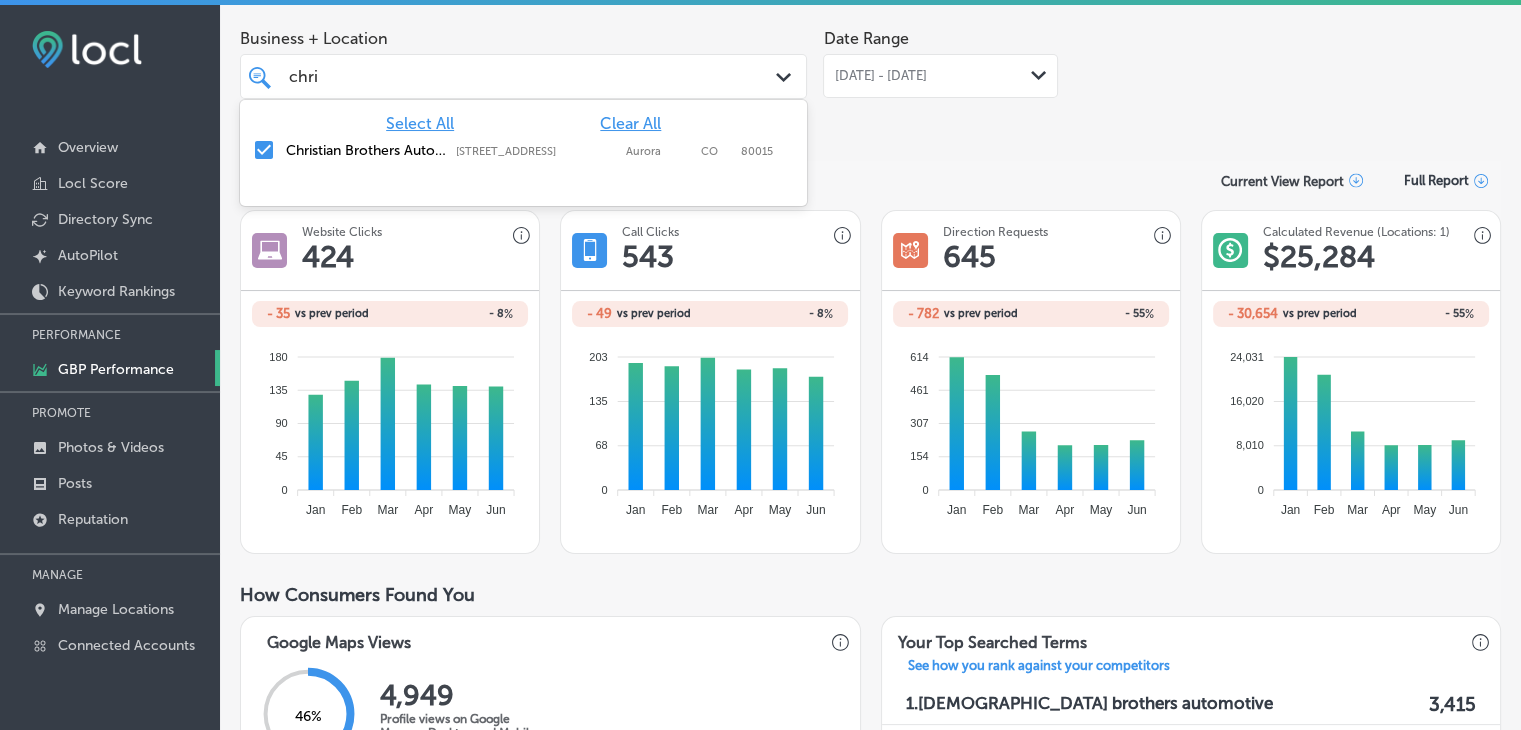 click on "Select All" at bounding box center [420, 123] 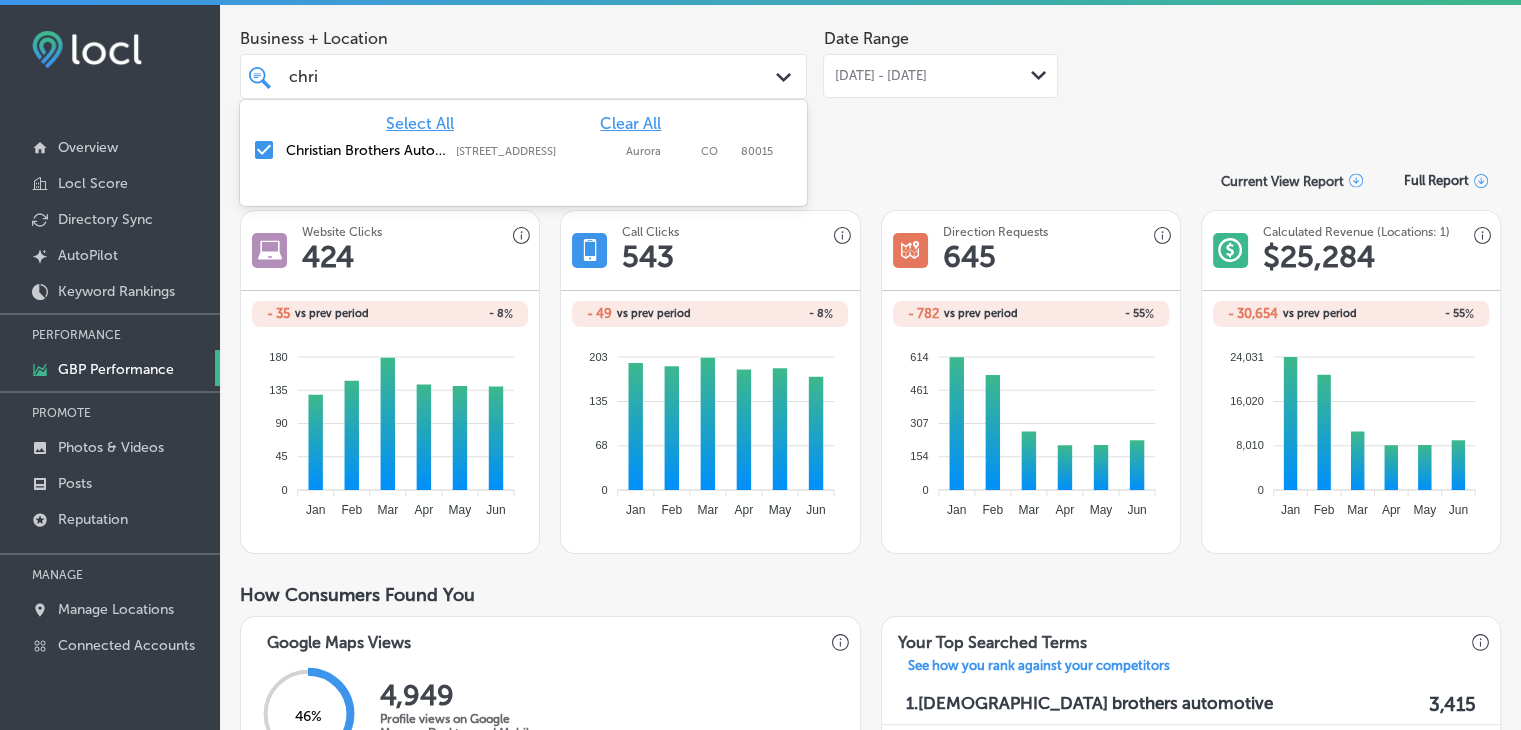 click on "Business + Location" at bounding box center [523, 38] 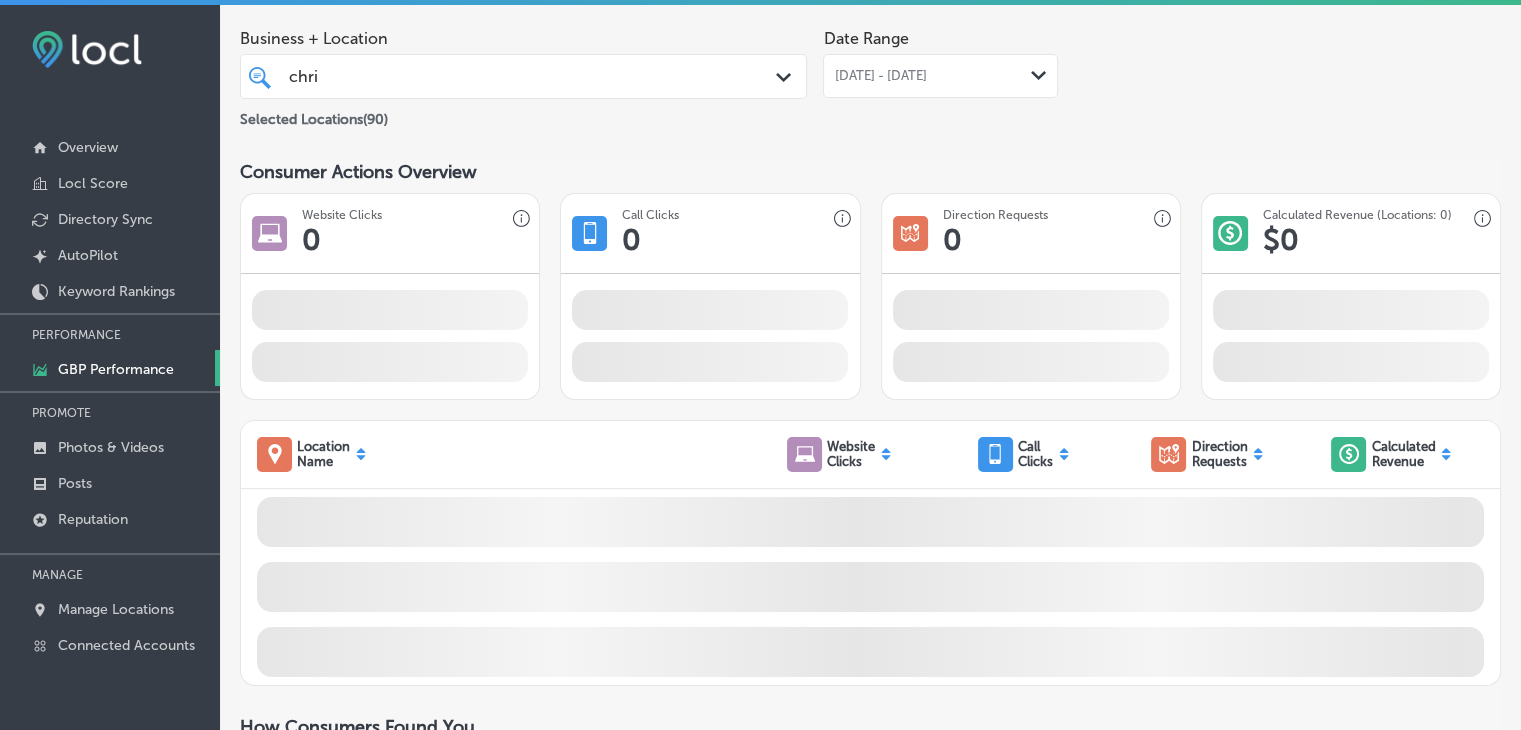 click on "chri chri" at bounding box center [500, 76] 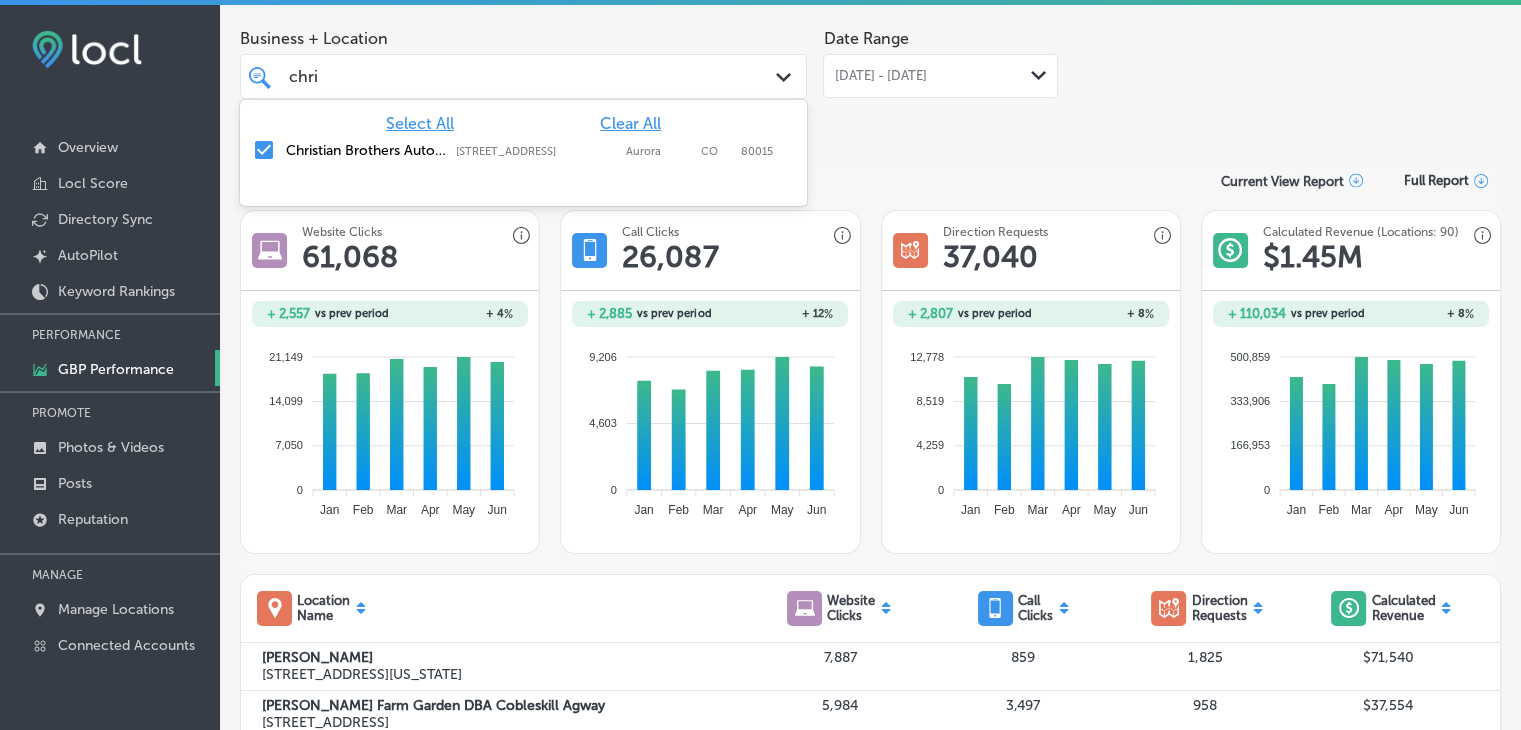 click on "chri chri
Path
Created with Sketch." at bounding box center [523, 76] 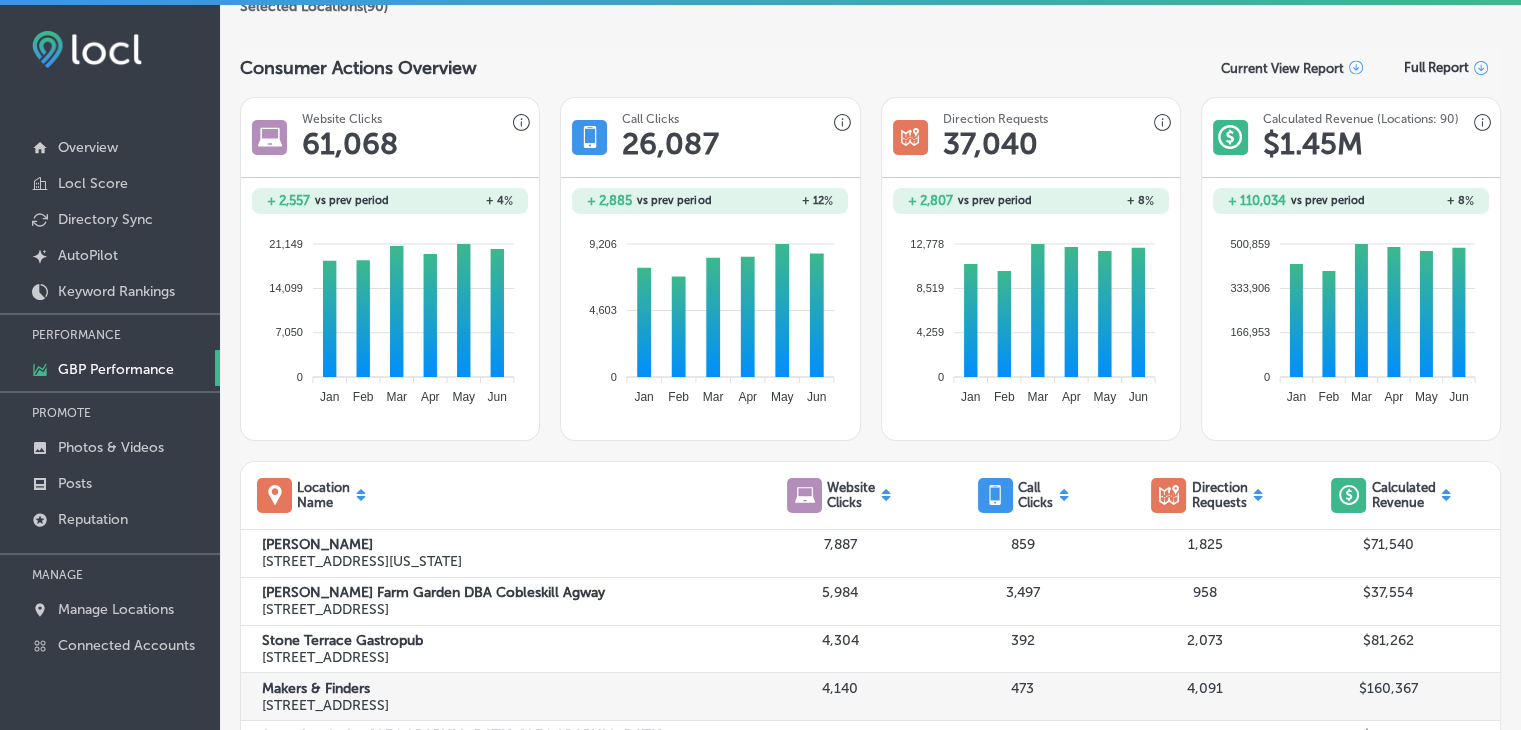 scroll, scrollTop: 620, scrollLeft: 0, axis: vertical 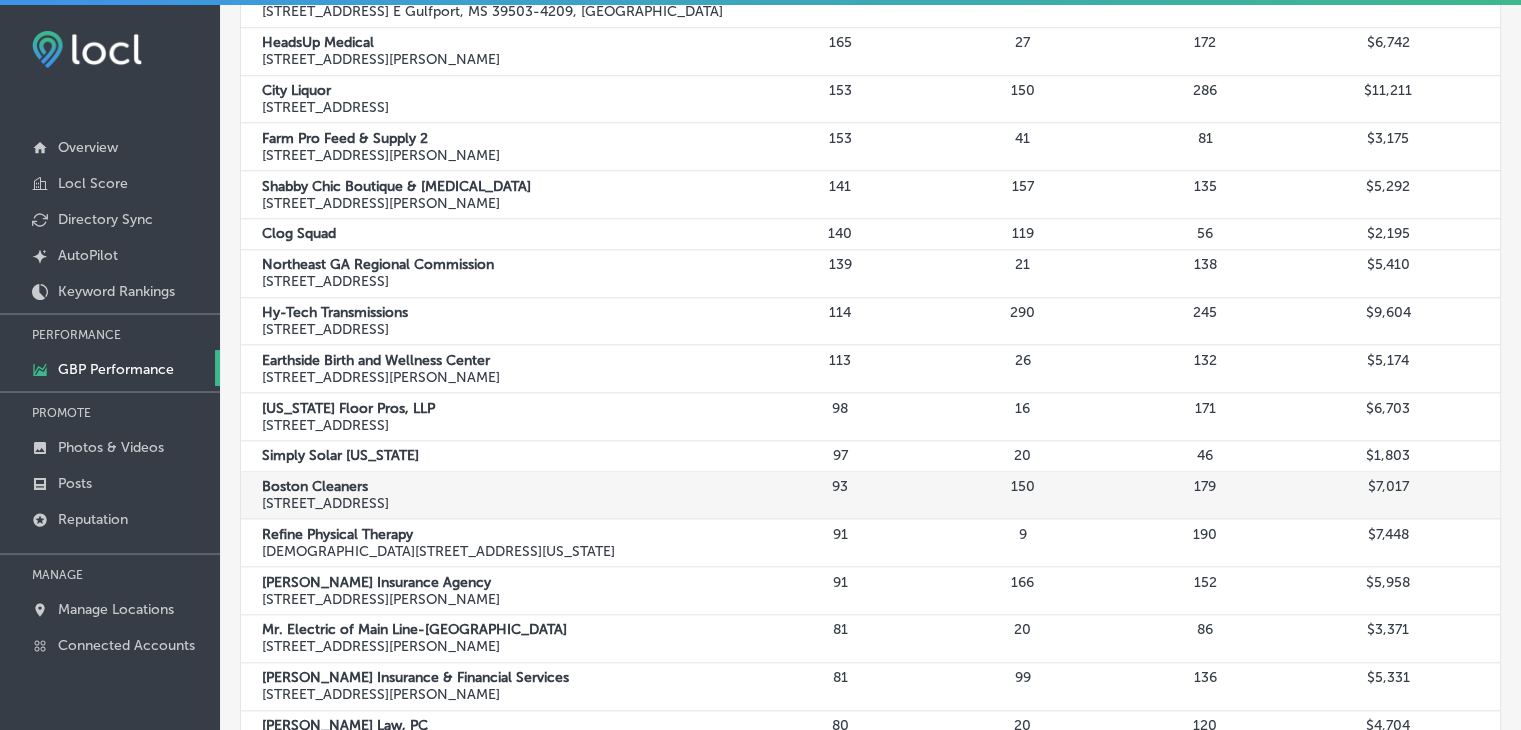 click on "Boston Cleaners" at bounding box center (505, 486) 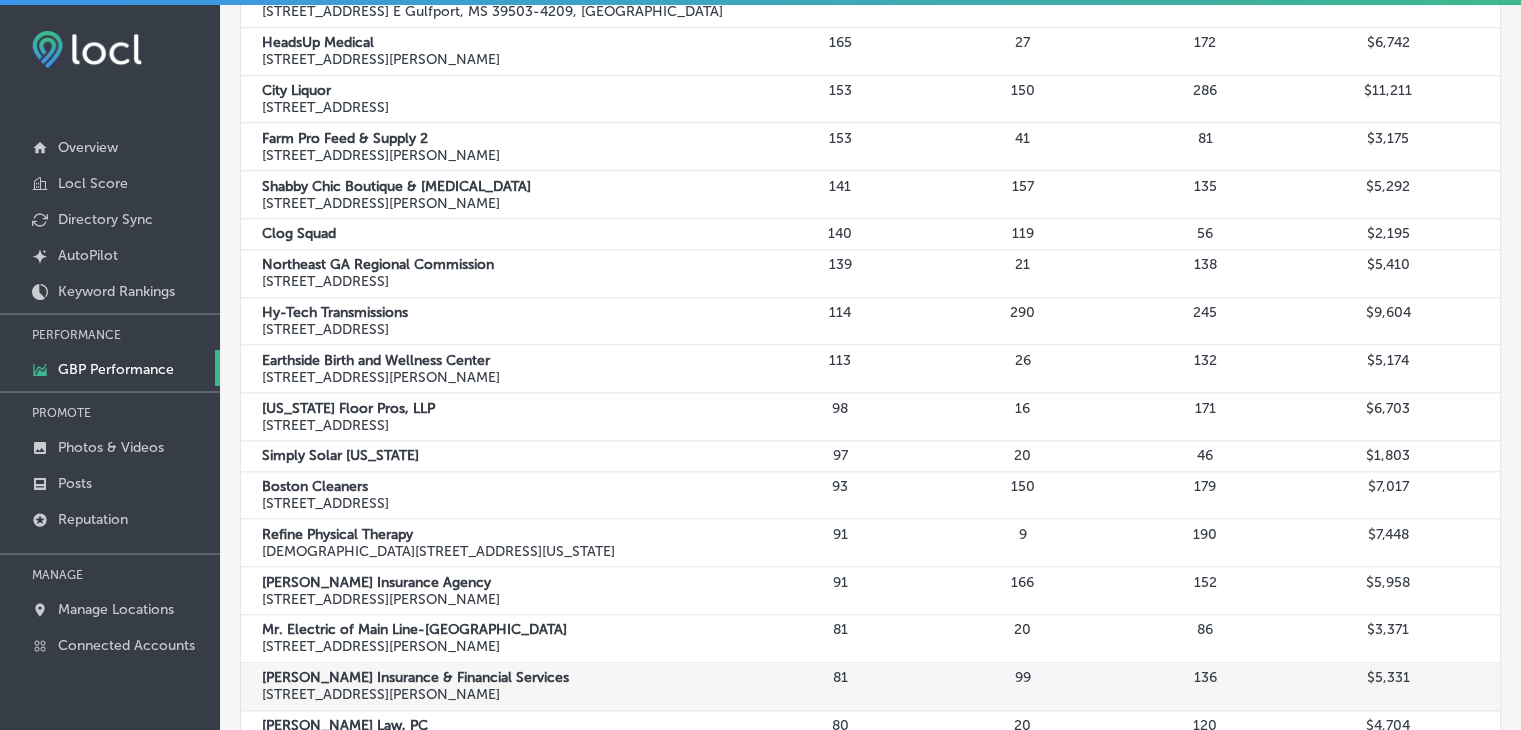 click on "Babcock Insurance & Financial Services 11 Glen Ed Professional Park Glen Carbon, IL 62034, US 81 99 136 $5,331" at bounding box center [870, 687] 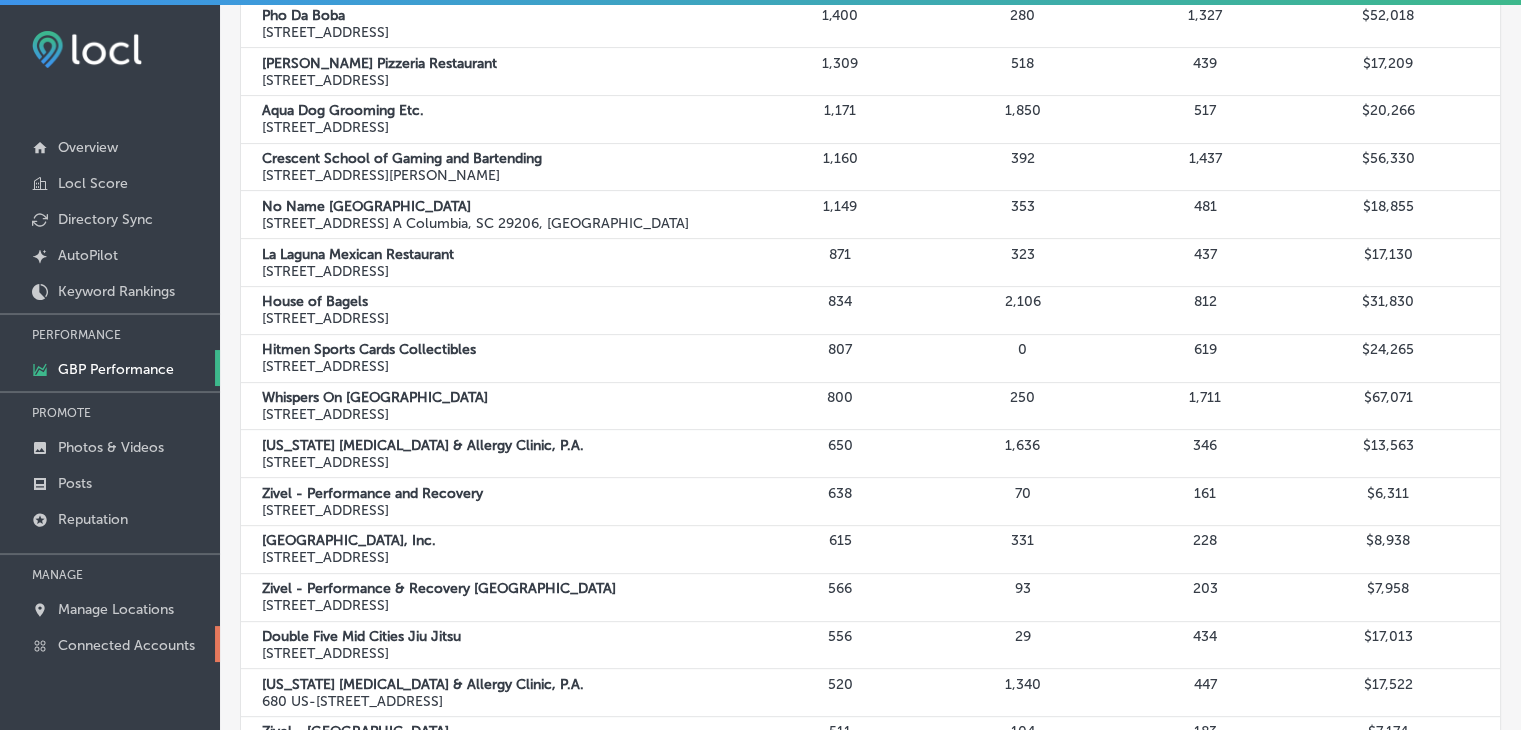 scroll, scrollTop: 0, scrollLeft: 0, axis: both 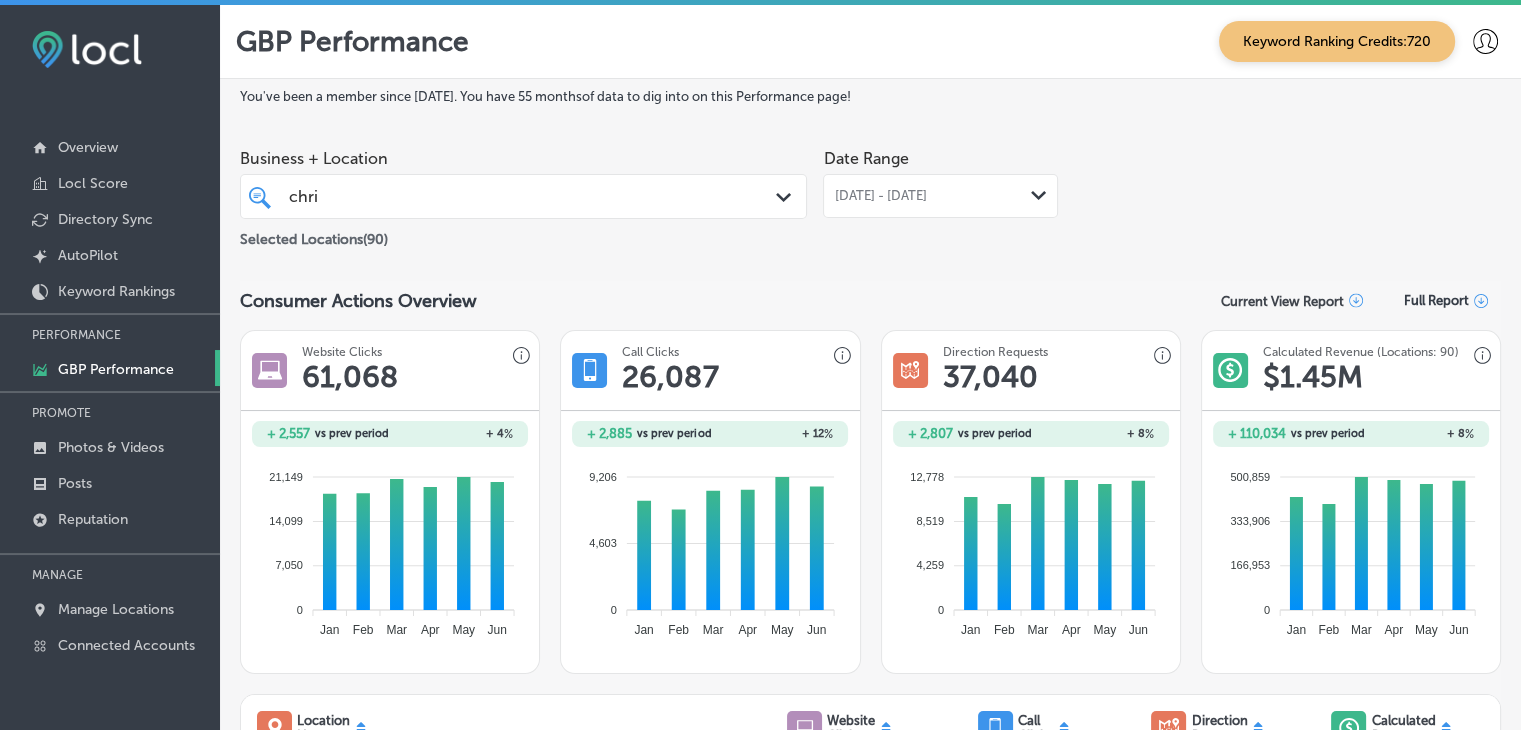 click on "chri chri" at bounding box center [500, 196] 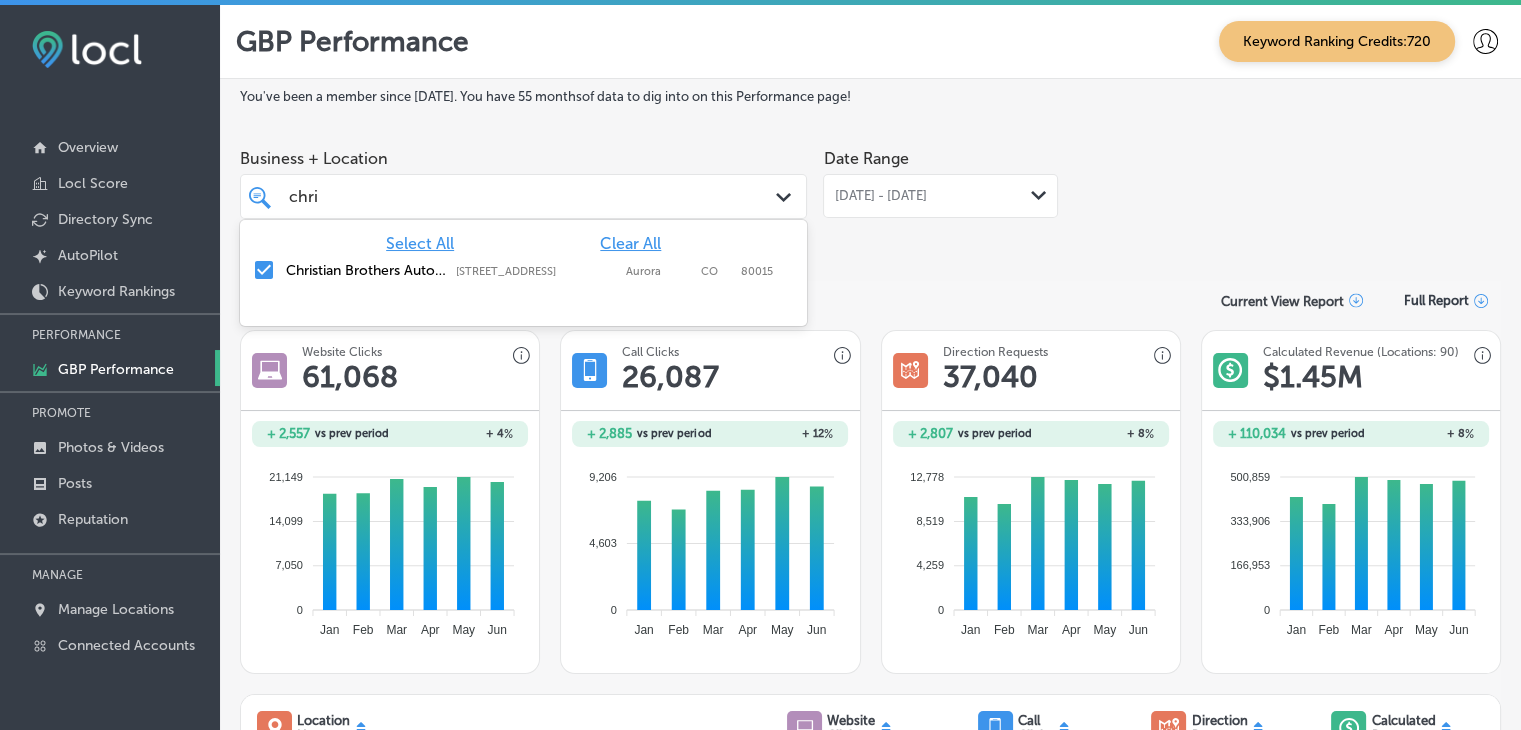 click on "Clear All" at bounding box center [630, 243] 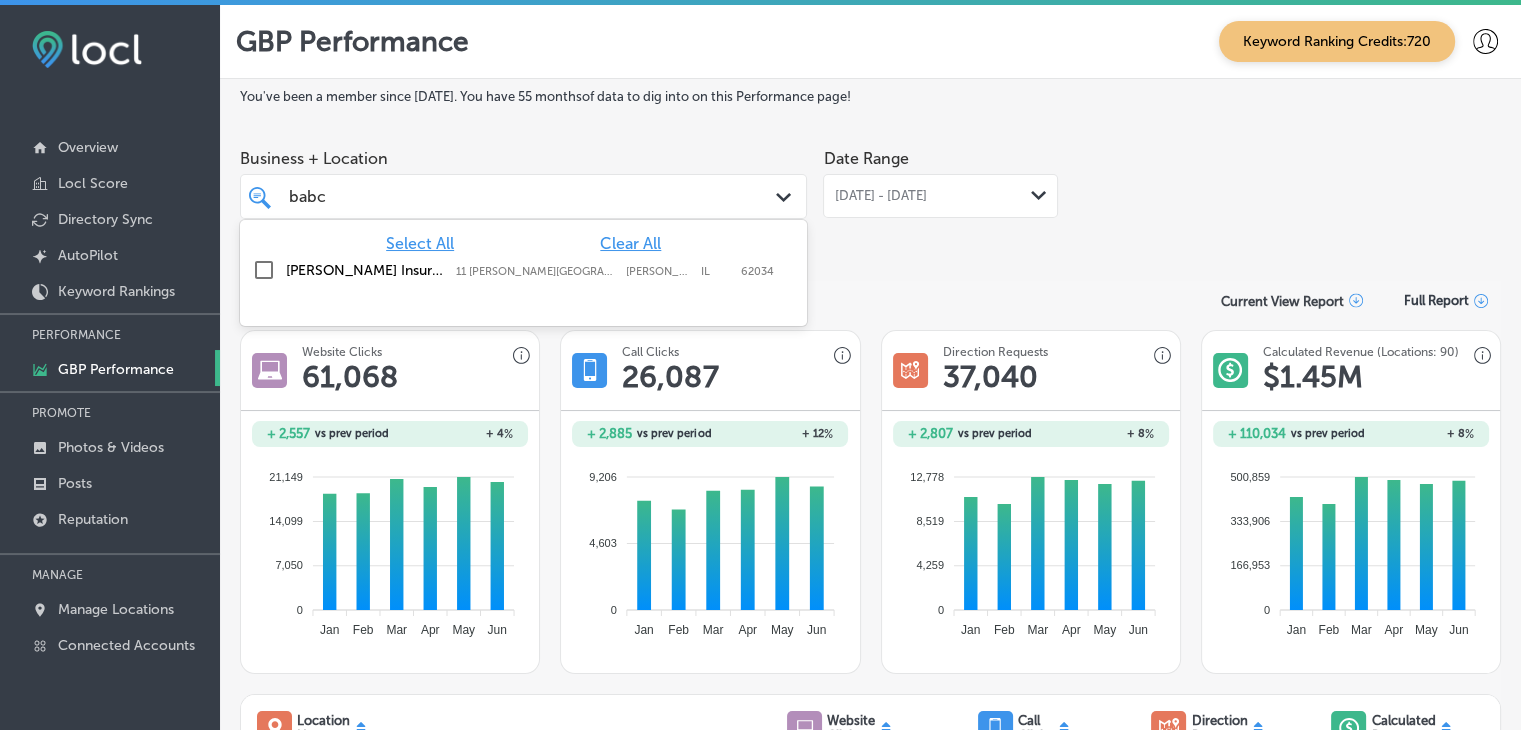 click on "Babcock Insurance & Financial Services 11 Glen Ed Professional Park, Glen Carbon, IL, 62034 11 Glen Ed Professional Park Glen Carbon IL 62034" at bounding box center (523, 271) 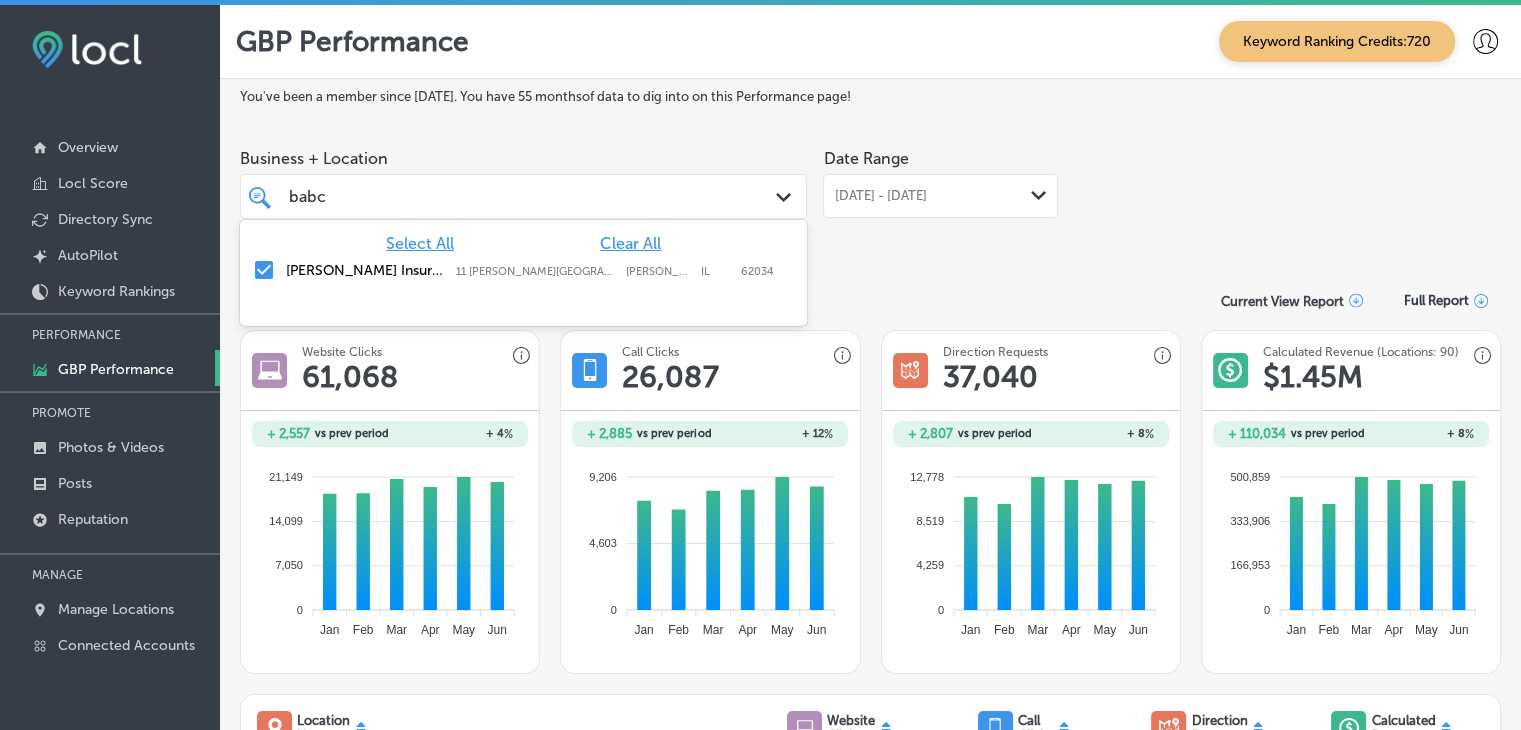 click on "Business + Location" at bounding box center (523, 158) 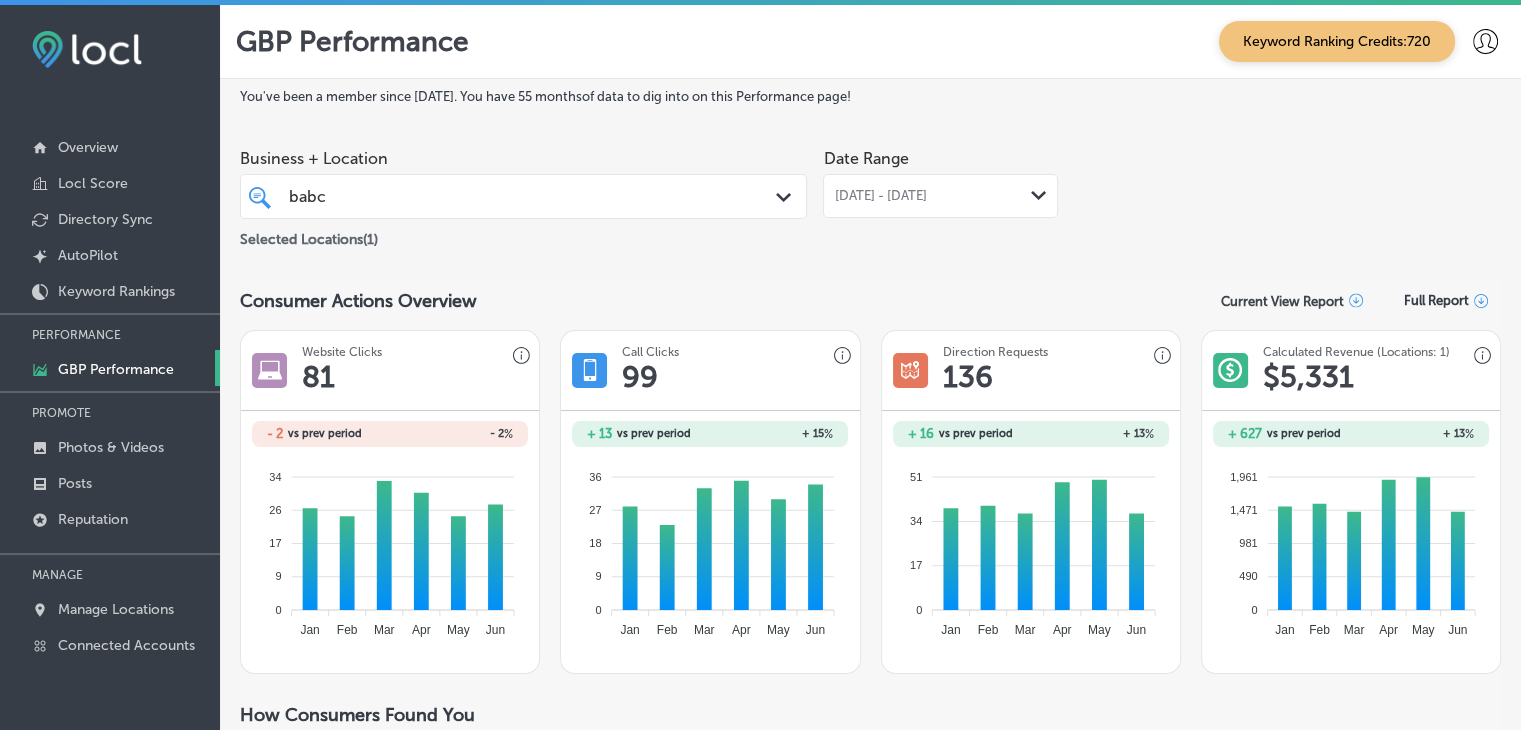 click on "babc babc" at bounding box center (500, 196) 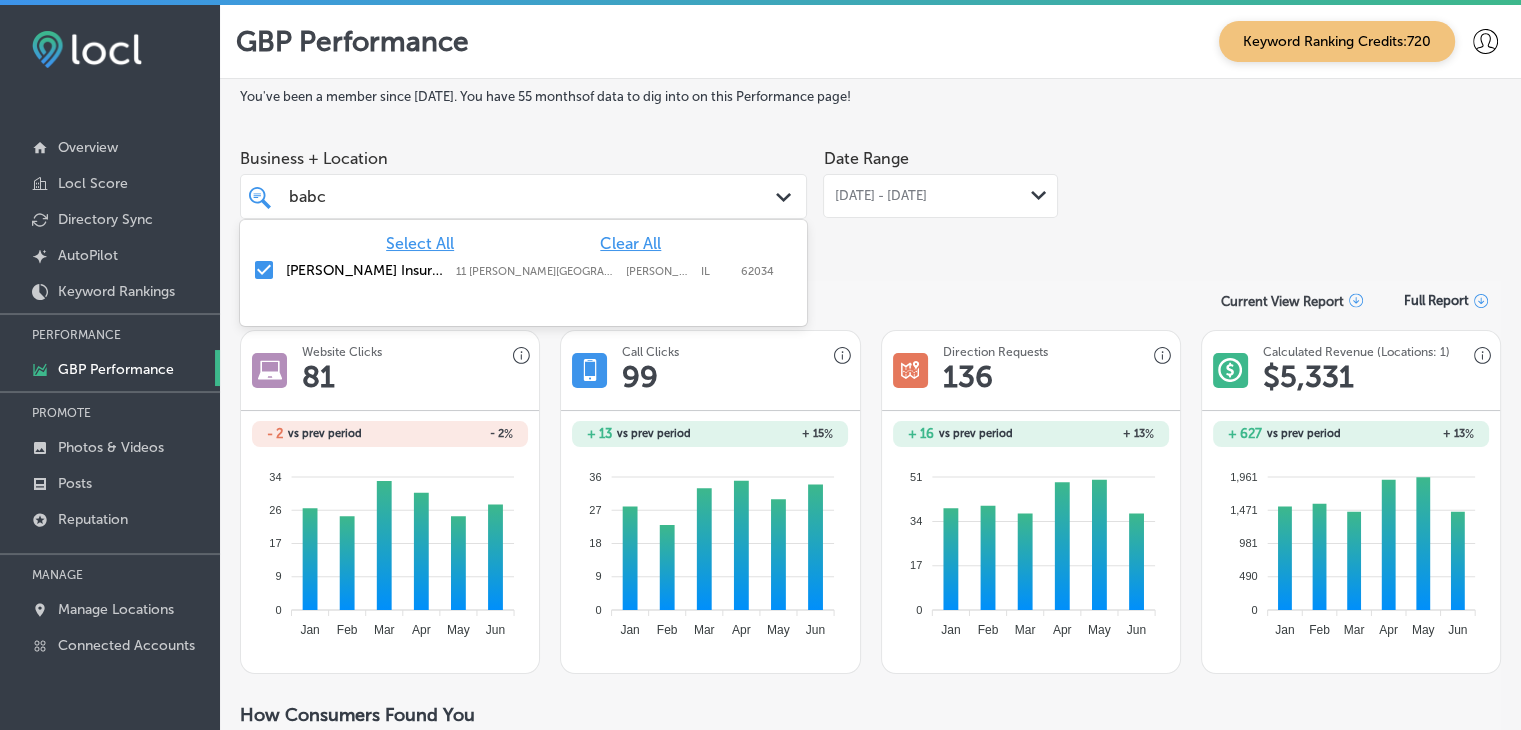 click on "Clear All" at bounding box center [630, 243] 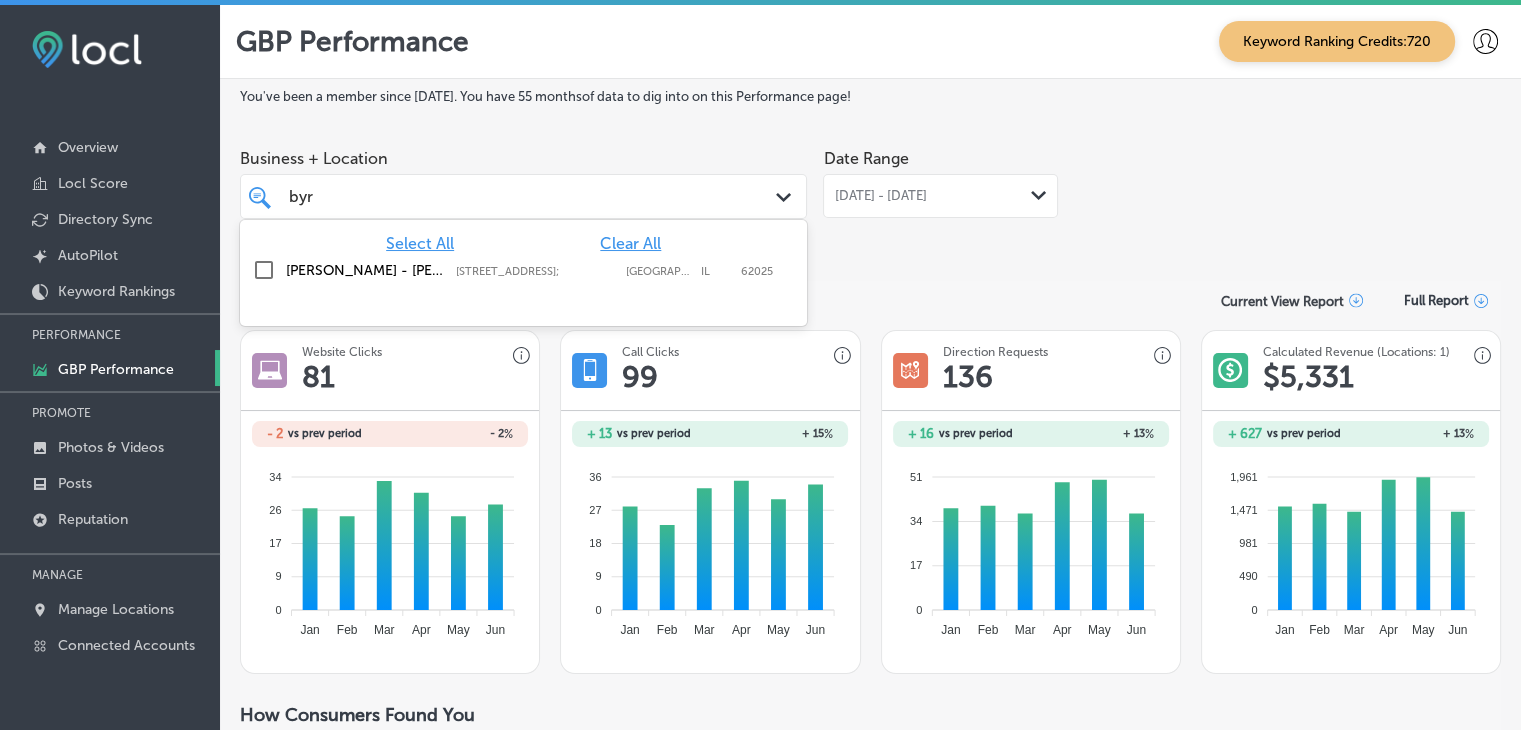 click on "[STREET_ADDRESS];" at bounding box center (536, 271) 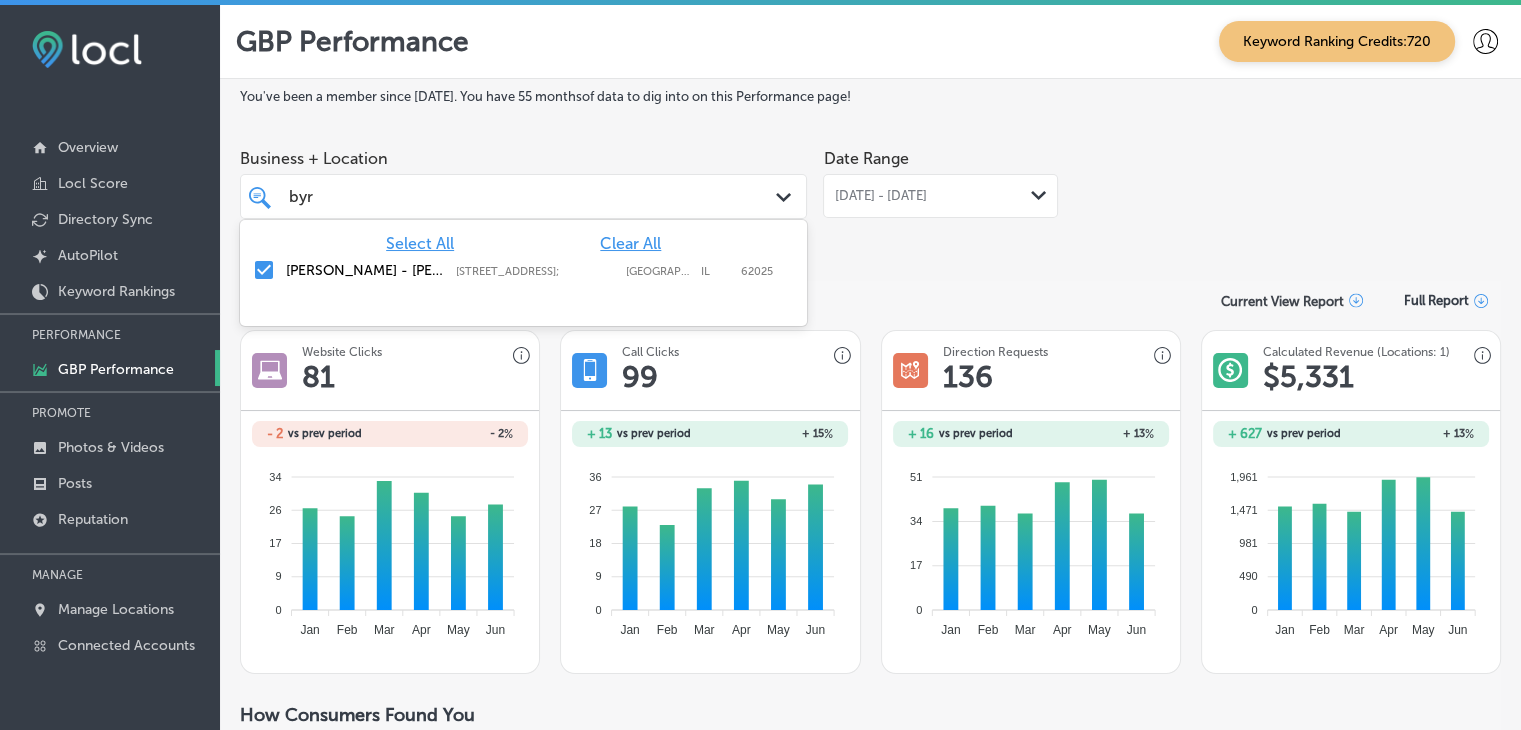 type on "byr" 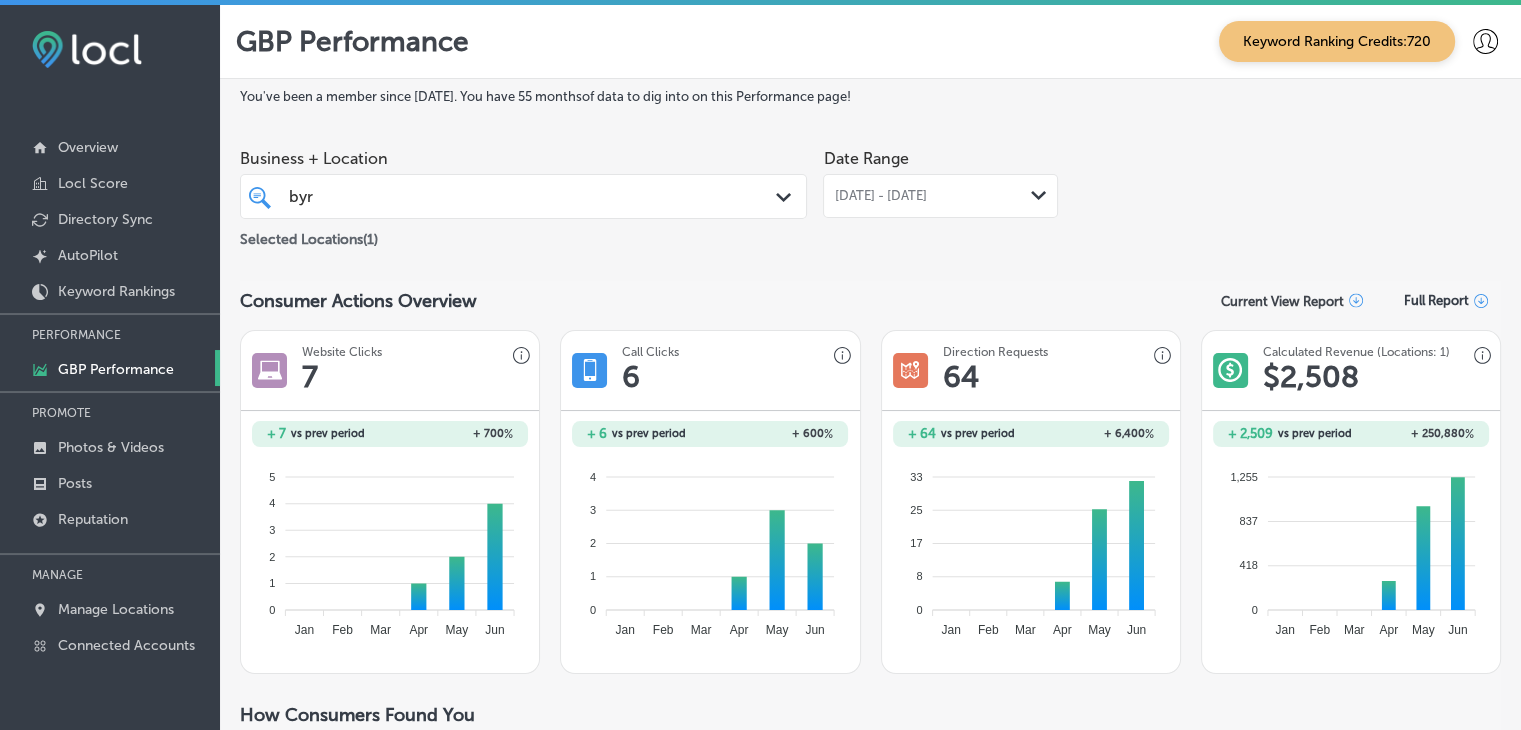 click on "[DATE] - [DATE]
Path
Created with Sketch." at bounding box center [940, 196] 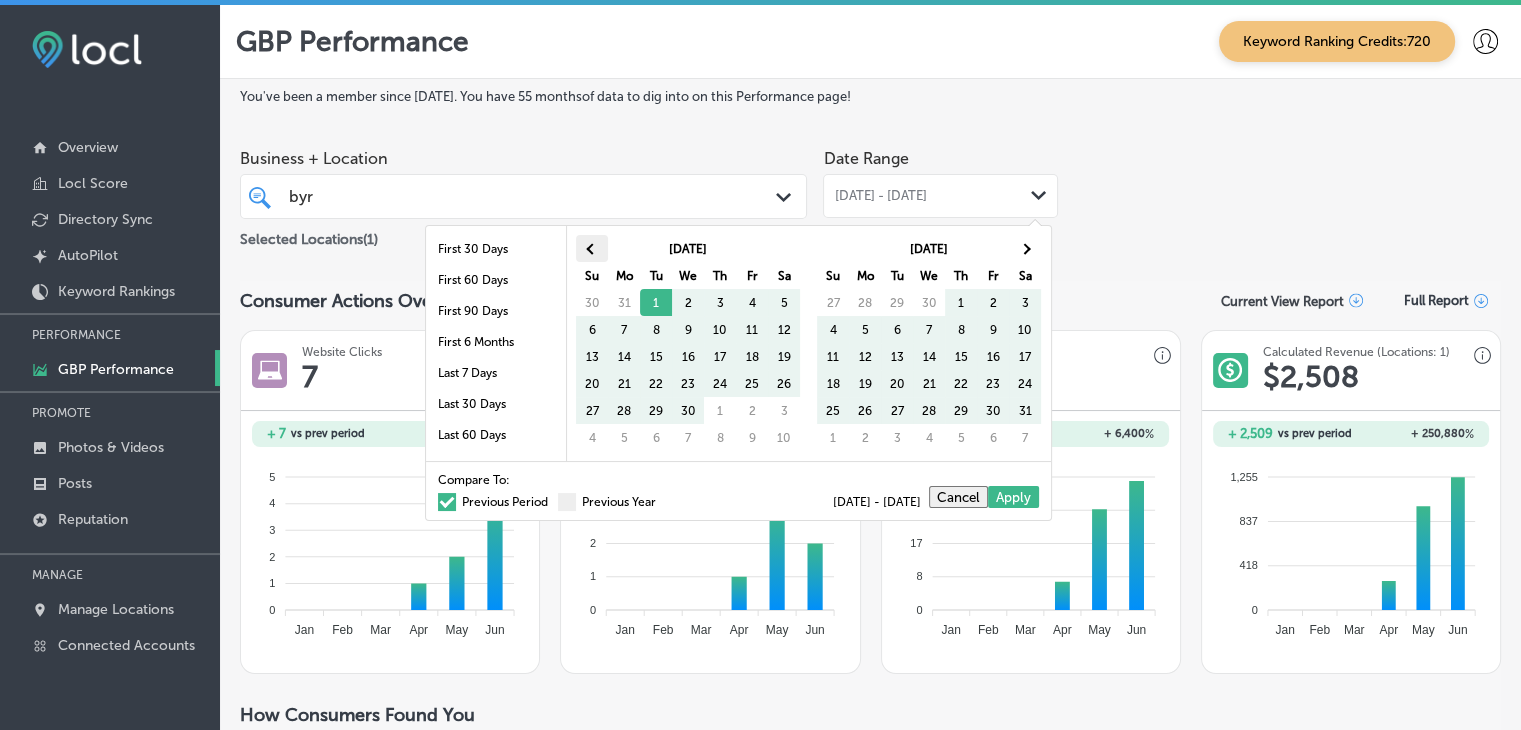 click at bounding box center [592, 248] 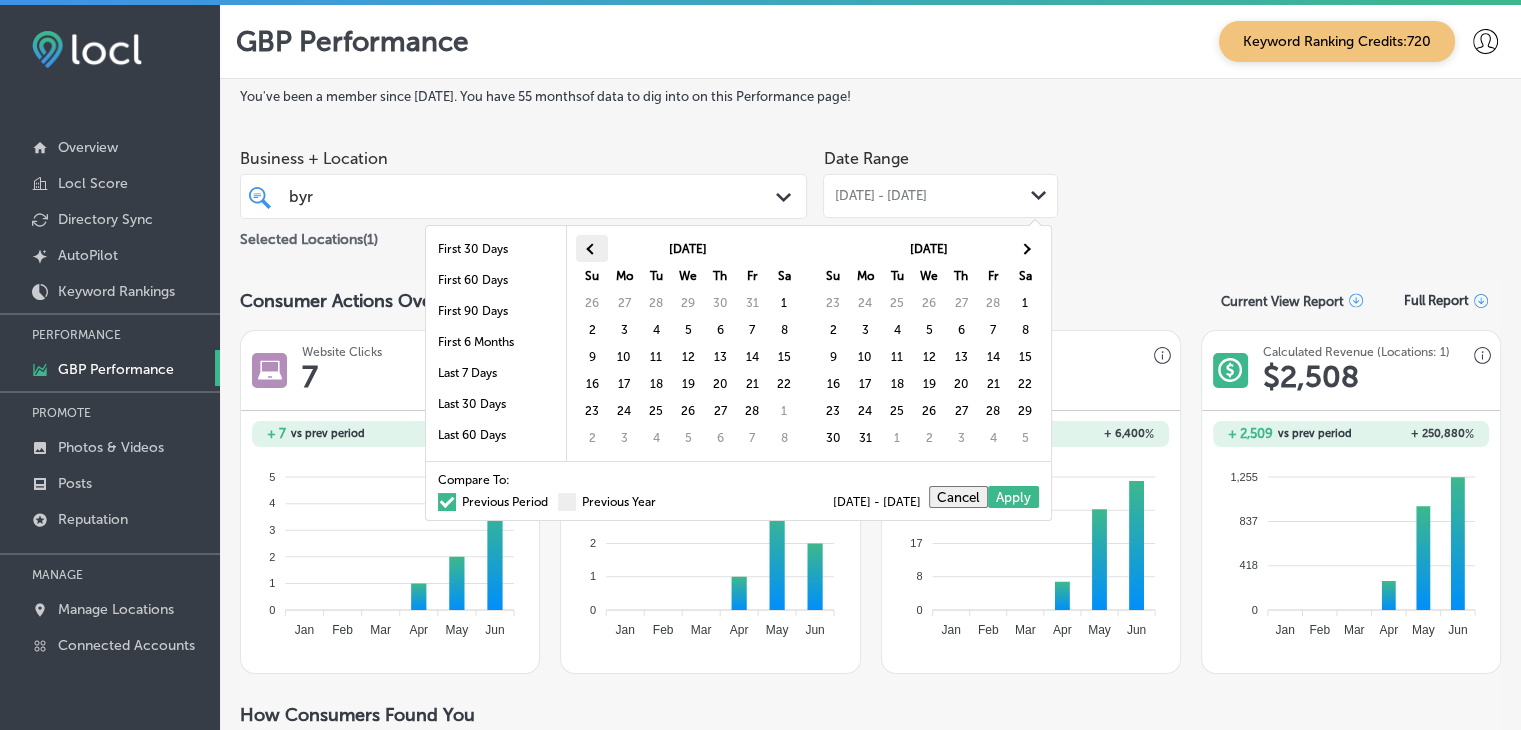 click at bounding box center (592, 248) 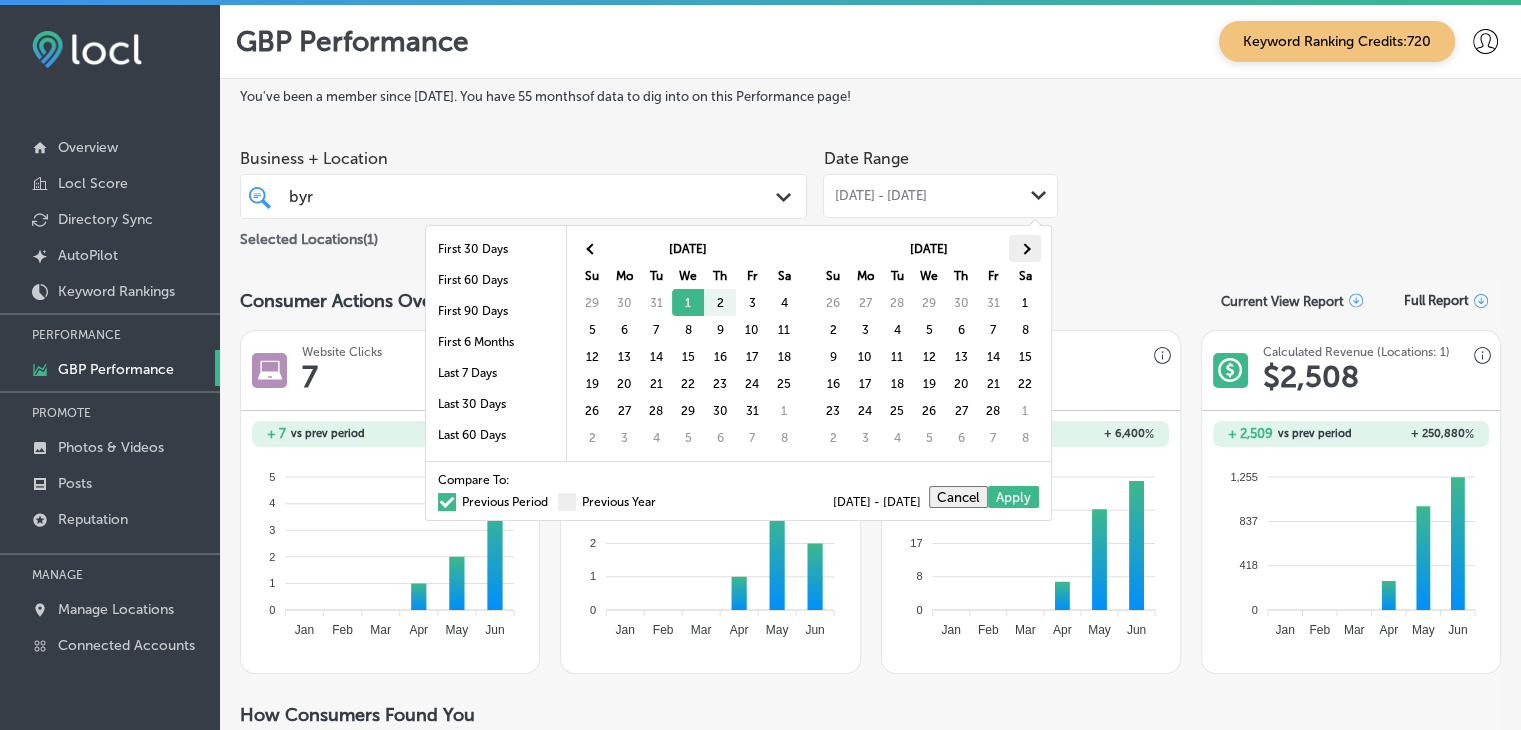 click at bounding box center (1025, 248) 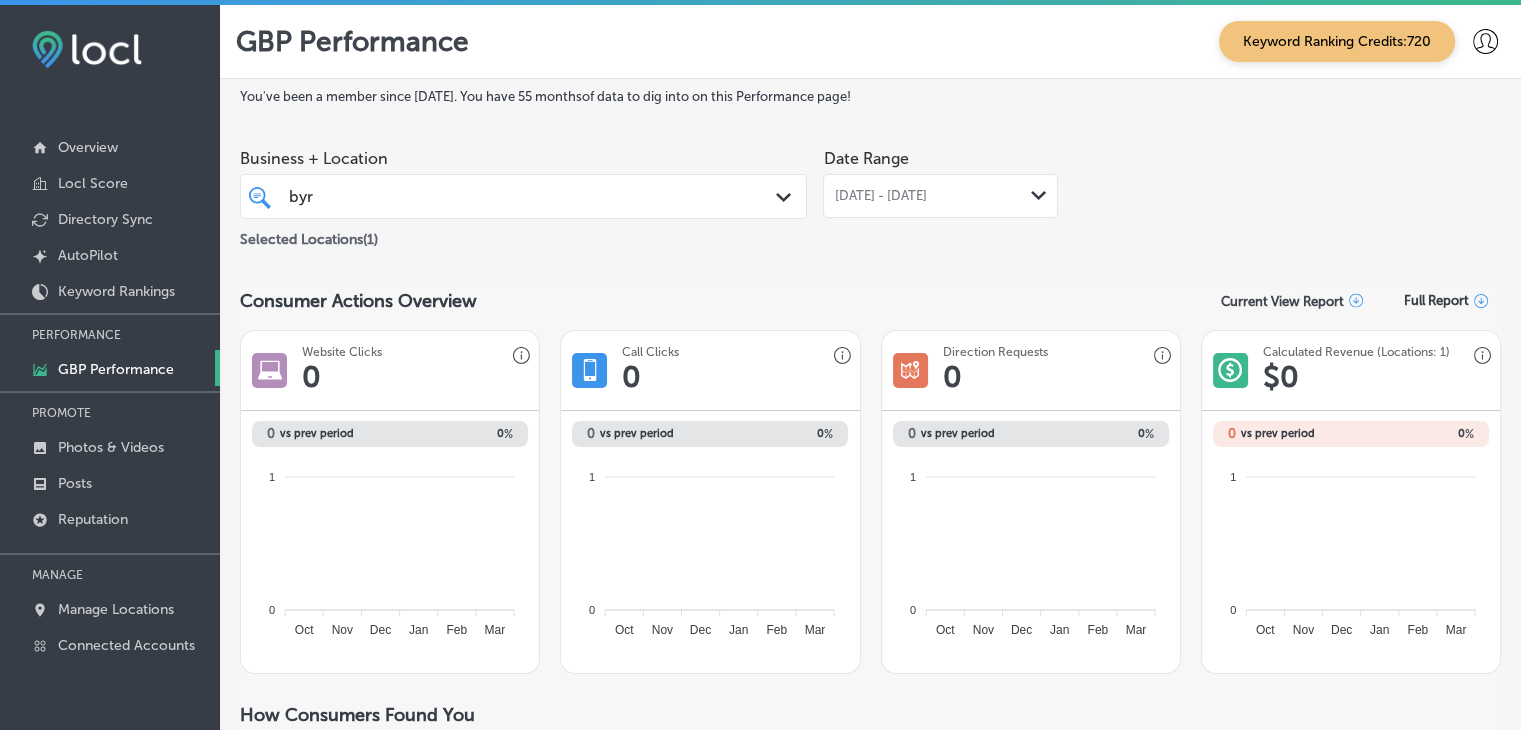 click on "Date Range [DATE] - [DATE]
Path
Created with Sketch." at bounding box center [940, 178] 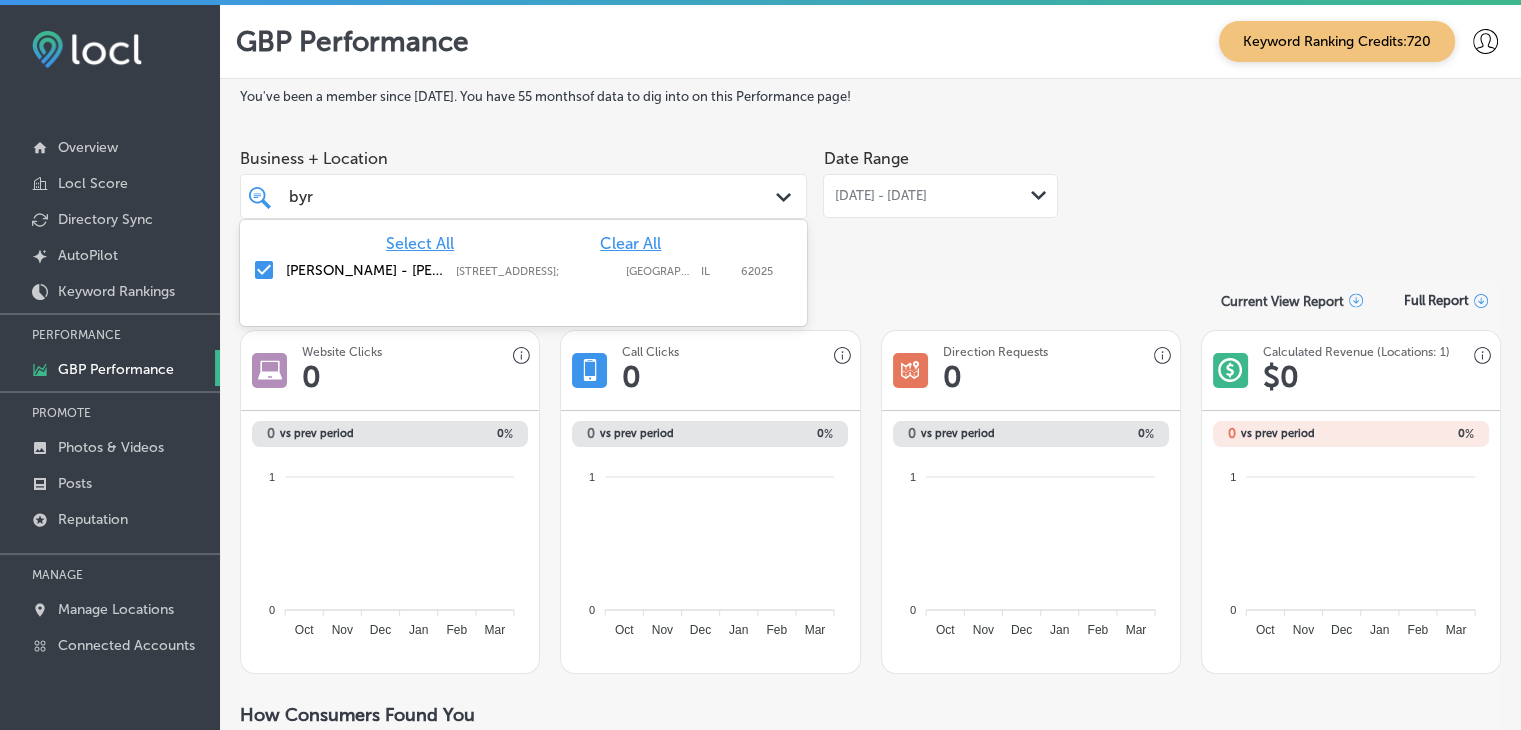 click on "byr byr" at bounding box center (500, 196) 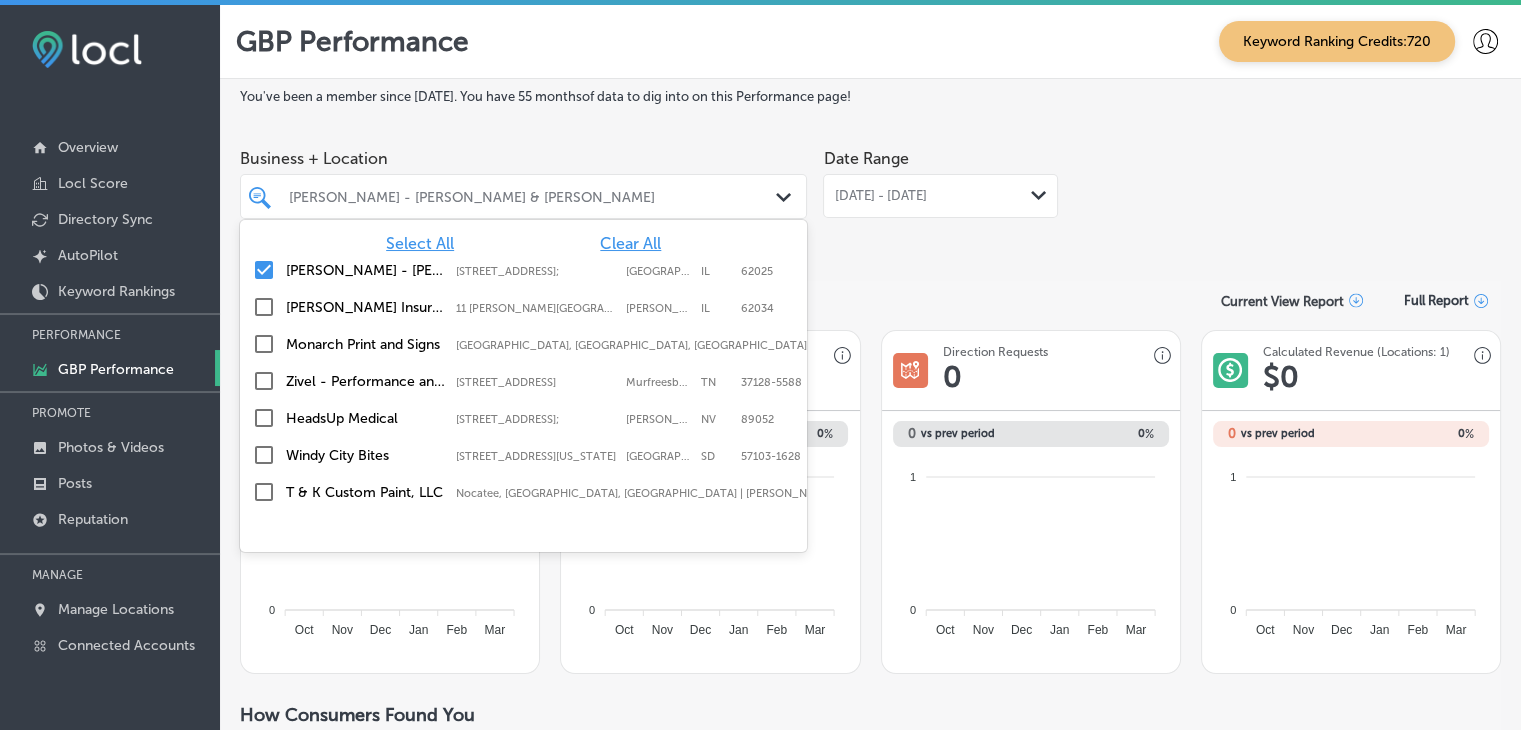 click on "Consumer Actions Overview Current View Report
Full Report" at bounding box center (870, 300) 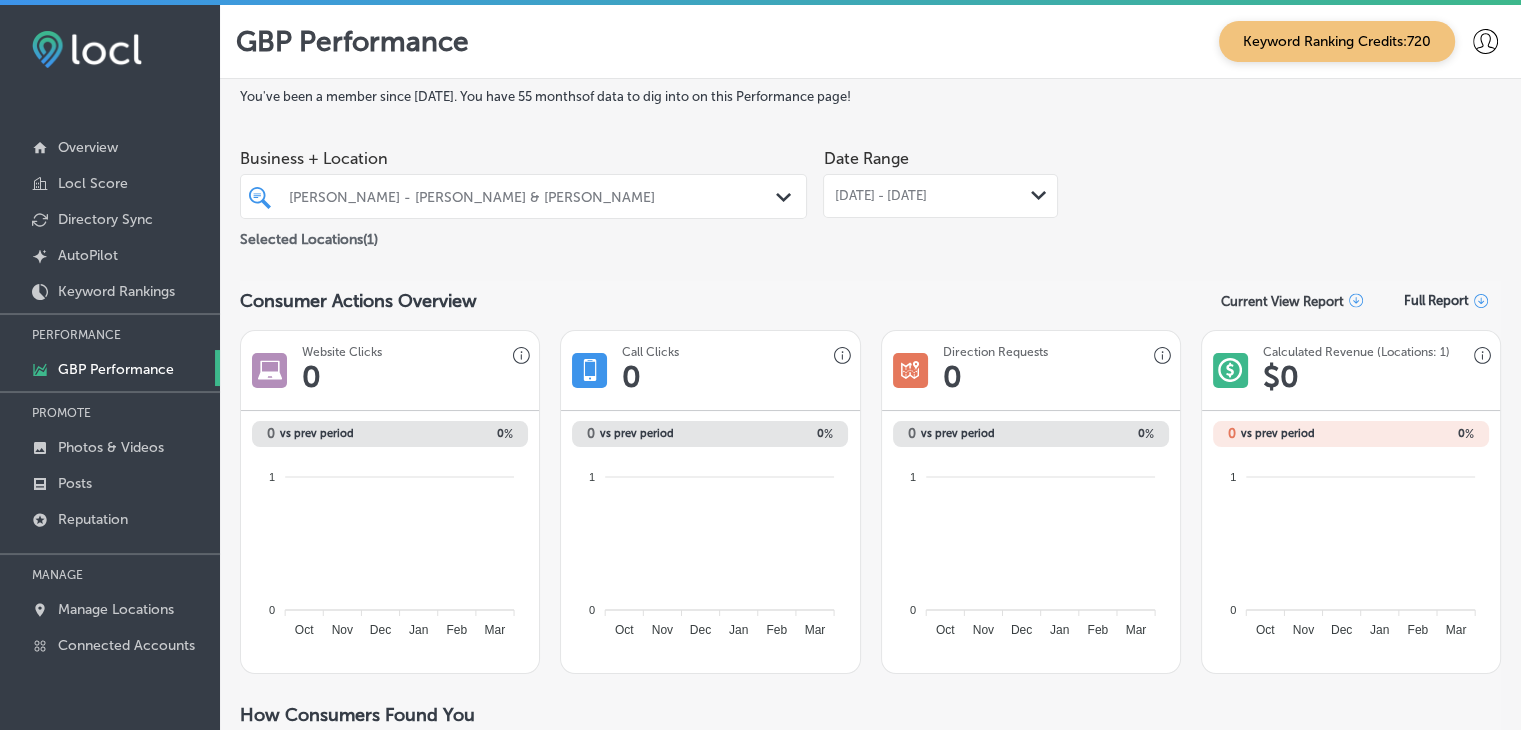 click on "Date Range [DATE] - [DATE]
Path
Created with Sketch." at bounding box center (940, 178) 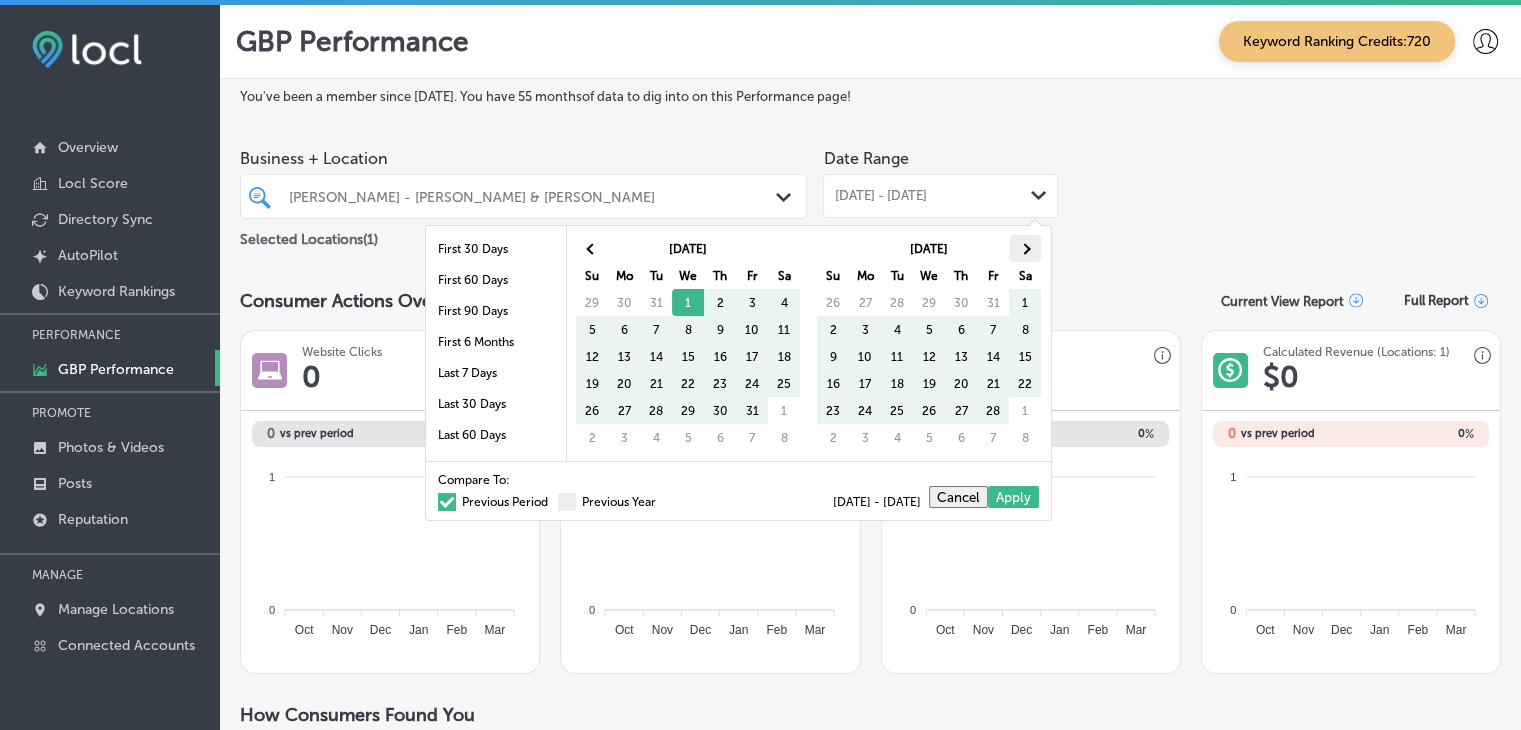 click at bounding box center [1025, 248] 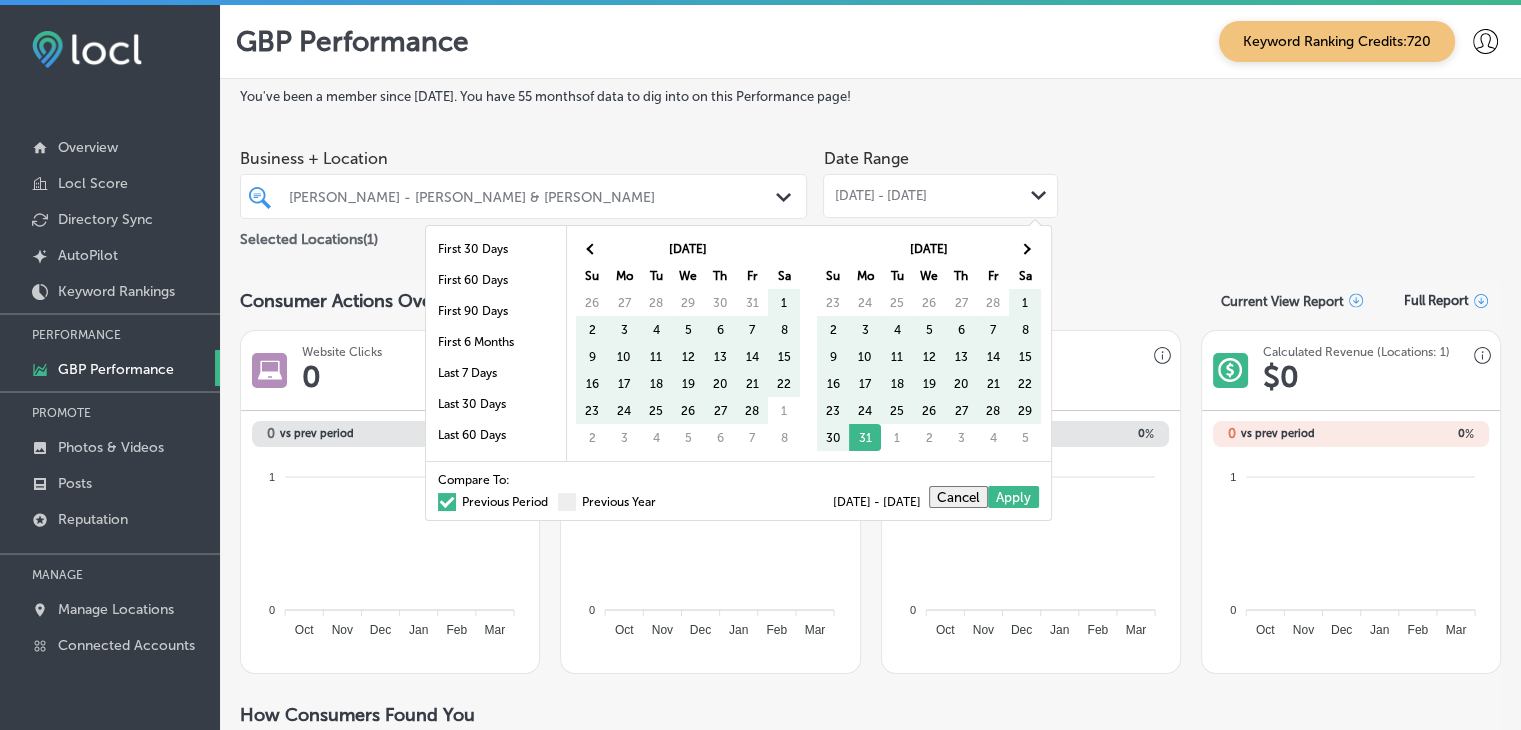 click at bounding box center [1025, 248] 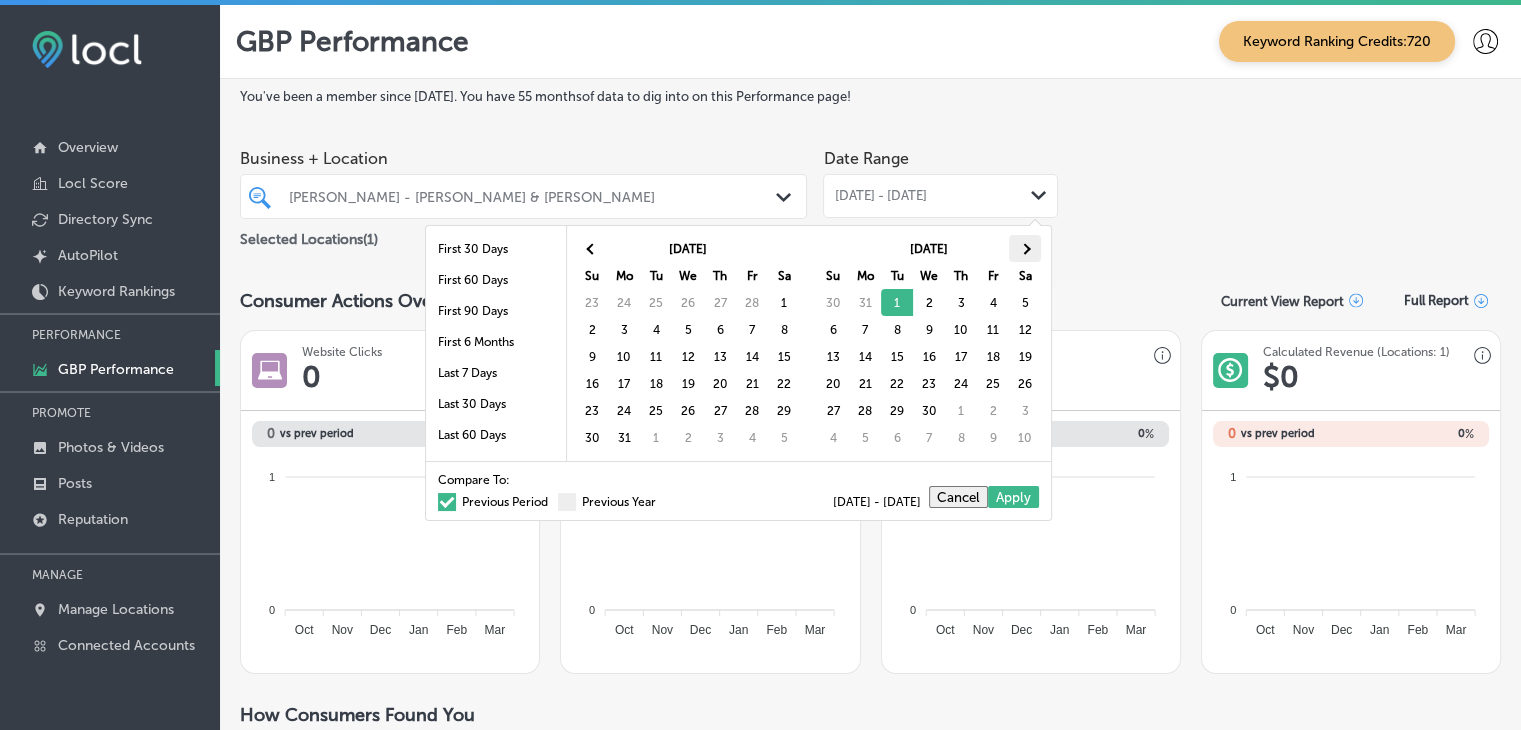 click at bounding box center [1025, 248] 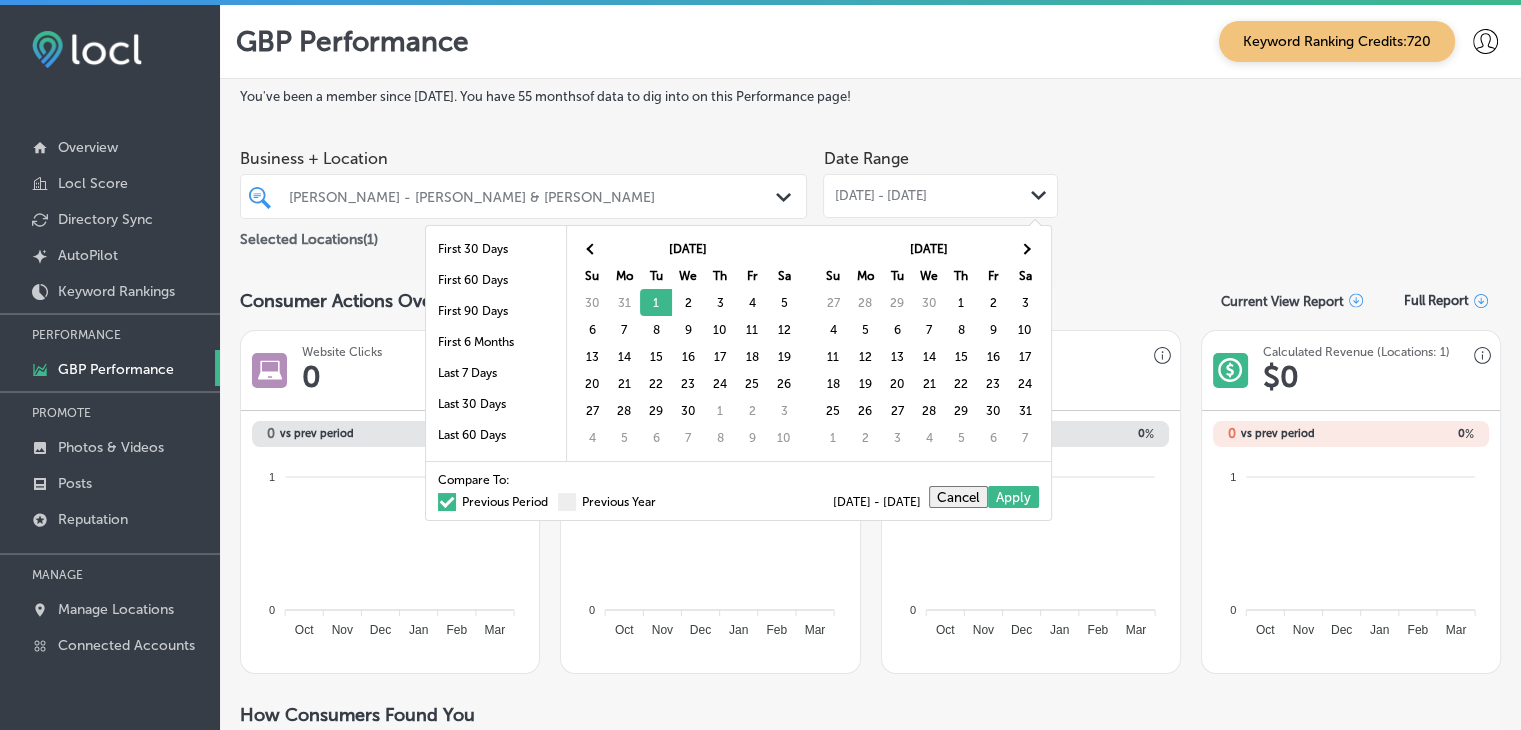 click at bounding box center (1025, 248) 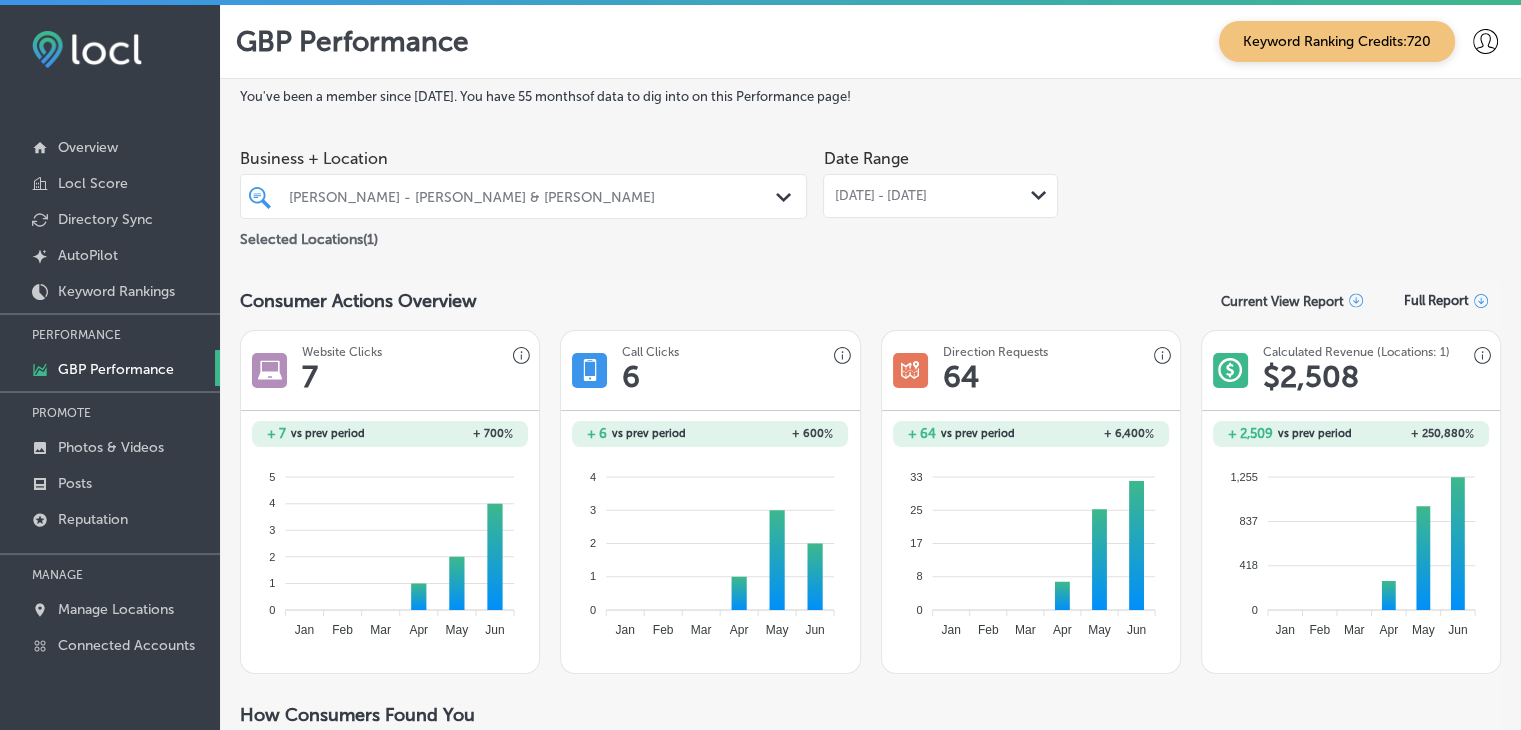 click on "[PERSON_NAME] - [PERSON_NAME] & [PERSON_NAME]" at bounding box center [523, 196] 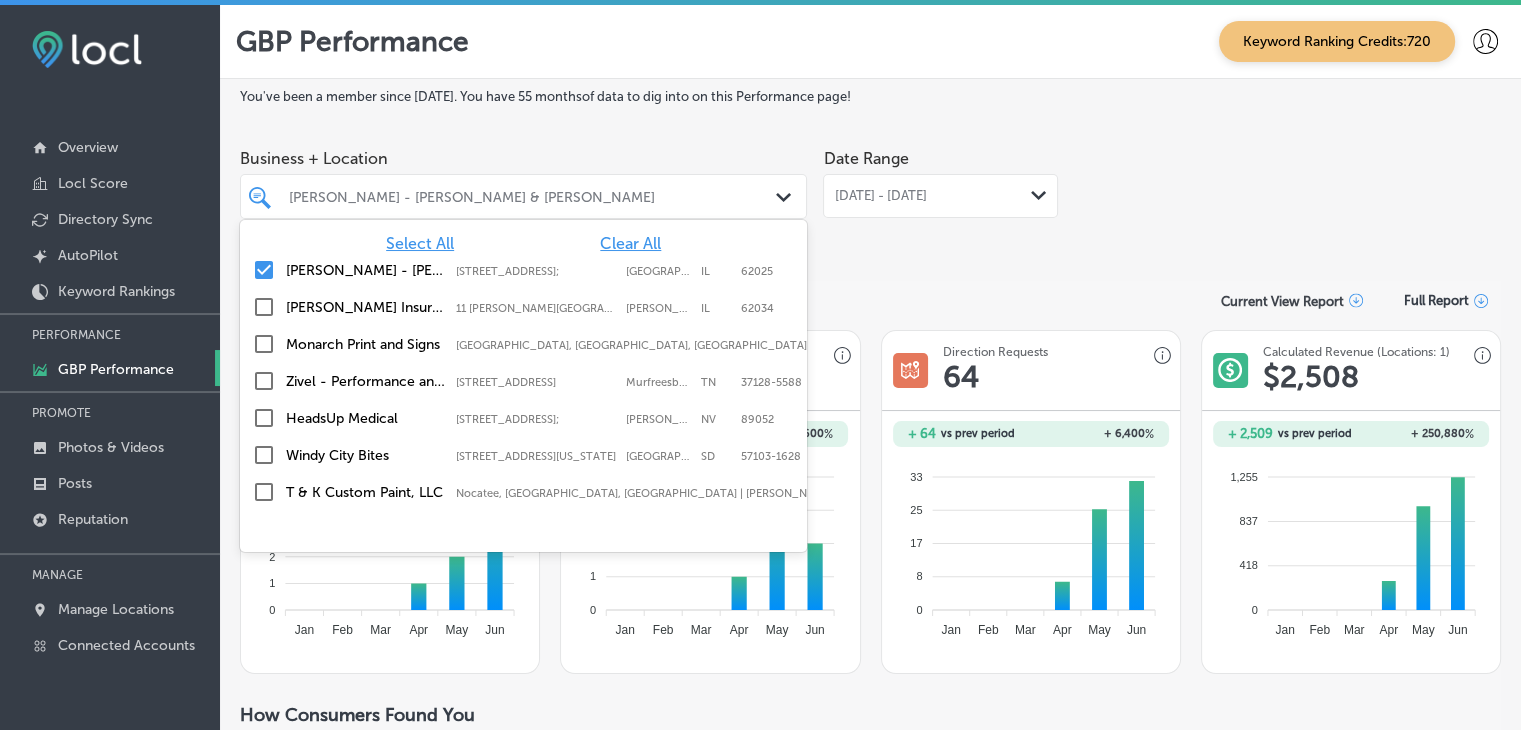 click on "Select All Clear All Eric Carlson - Byron Carlson Petri & Kalb 411 St Louis St;, Edwardsville, IL, 62025 411 St Louis St; Edwardsville IL 62025 Babcock Insurance & Financial Services 11 Glen Ed Professional Park, Glen Carbon, IL, 62034 11 Glen Ed Professional Park Glen Carbon IL 62034 Monarch Print and Signs Las Vegas, NV, USA Zivel - Performance and Recovery 1144 Fortress Blvd Suite E, Murfreesboro, TN, 37128-5588 1144 Fortress Blvd Suite E Murfreesboro TN 37128-5588 HeadsUp Medical 2610 W Horizon Ridge Pkwy #103;, Henderson, NV, 89052 2610 W Horizon Ridge Pkwy #103; Henderson NV 89052 Windy City Bites 114 N Indiana Ave, Sioux Falls, SD, 57103-1628 114 N Indiana Ave Sioux Falls SD 57103-1628 T & K Custom Paint, LLC Nocatee, FL, USA | Asbury Lake, FL, USA  ... Stone Terrace Gastropub 20626 Stone Oak Pkwy, Unit 103, San Antonio, TX, 78258 20626 Stone Oak Pkwy, Unit 103 San Antonio TX 78258 Israel Perez Law, PC 722, East Interstate 30;, Rockwall, TX, 75087 722, East Interstate 30; Rockwall TX 75087 FL 32413 ..." at bounding box center [523, 370] 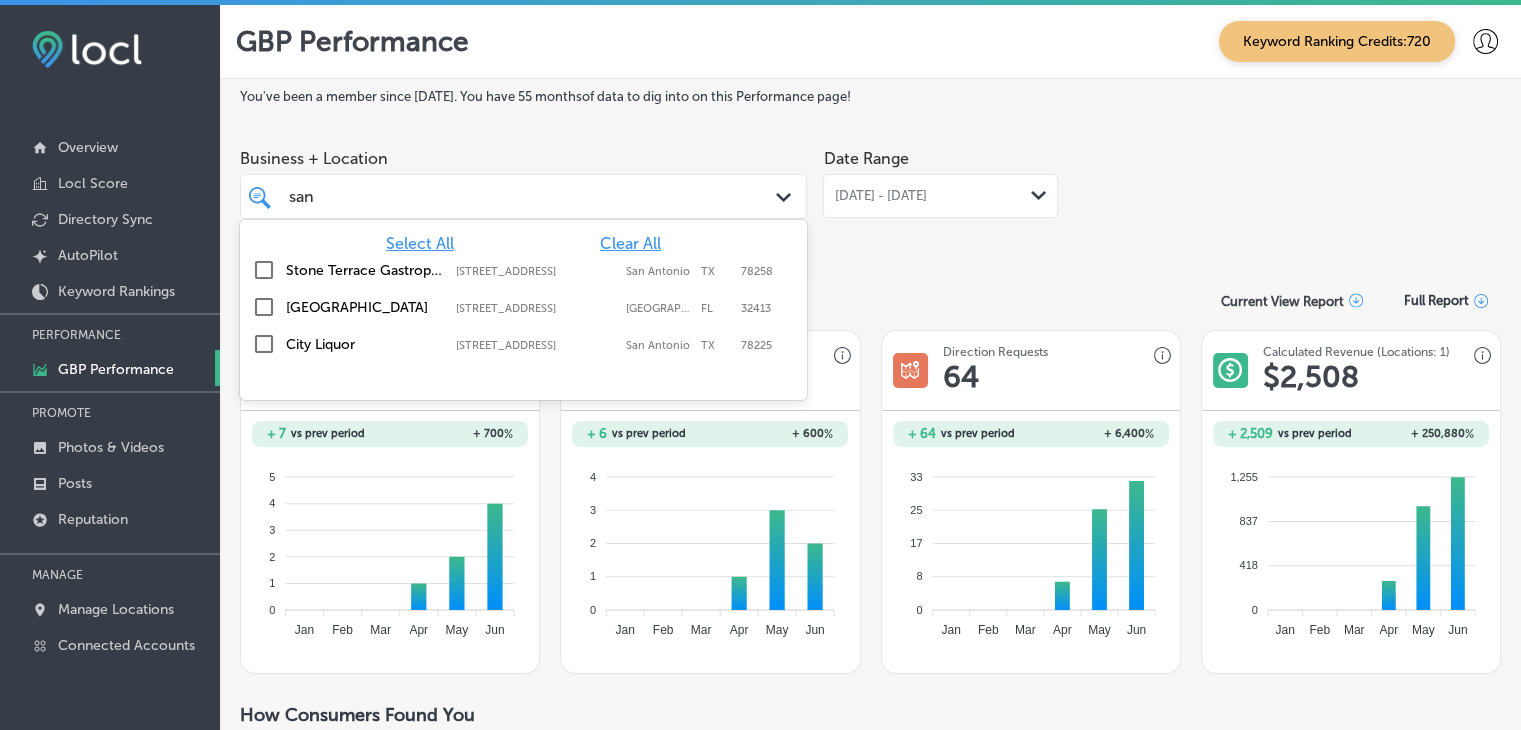 click on "[STREET_ADDRESS]" at bounding box center [536, 308] 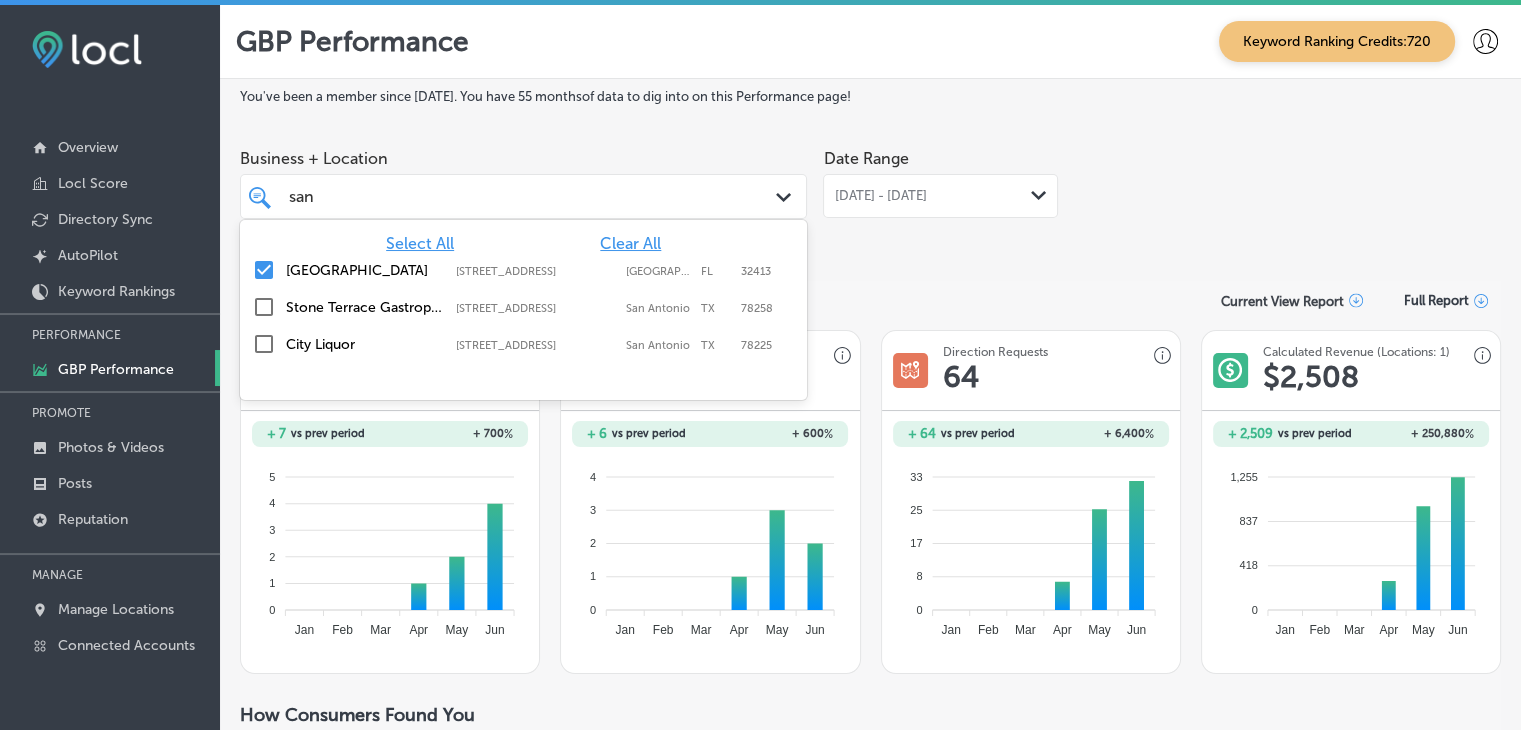 click on "Business + Location" at bounding box center [523, 158] 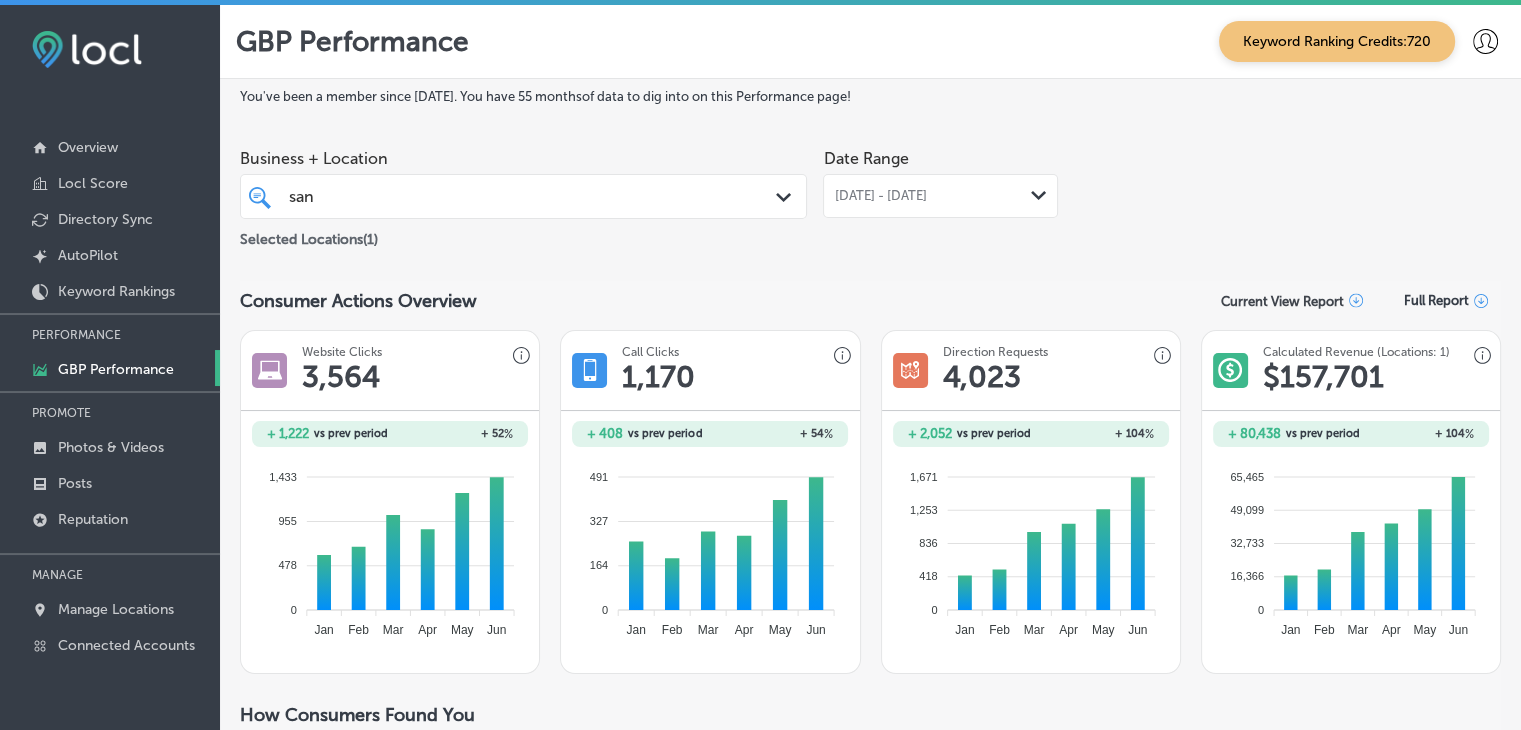 click on "san san
Path
Created with Sketch." at bounding box center [523, 196] 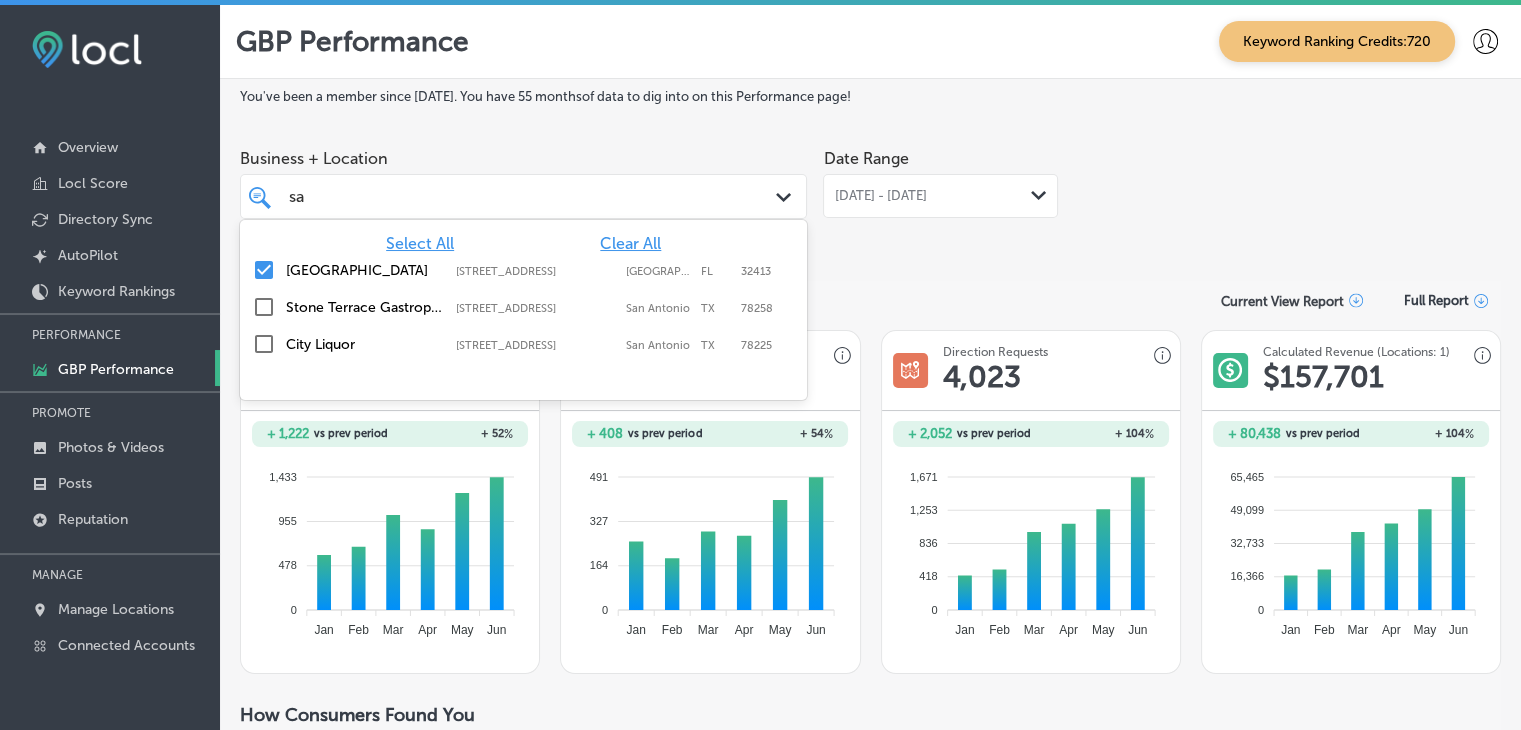 type on "s" 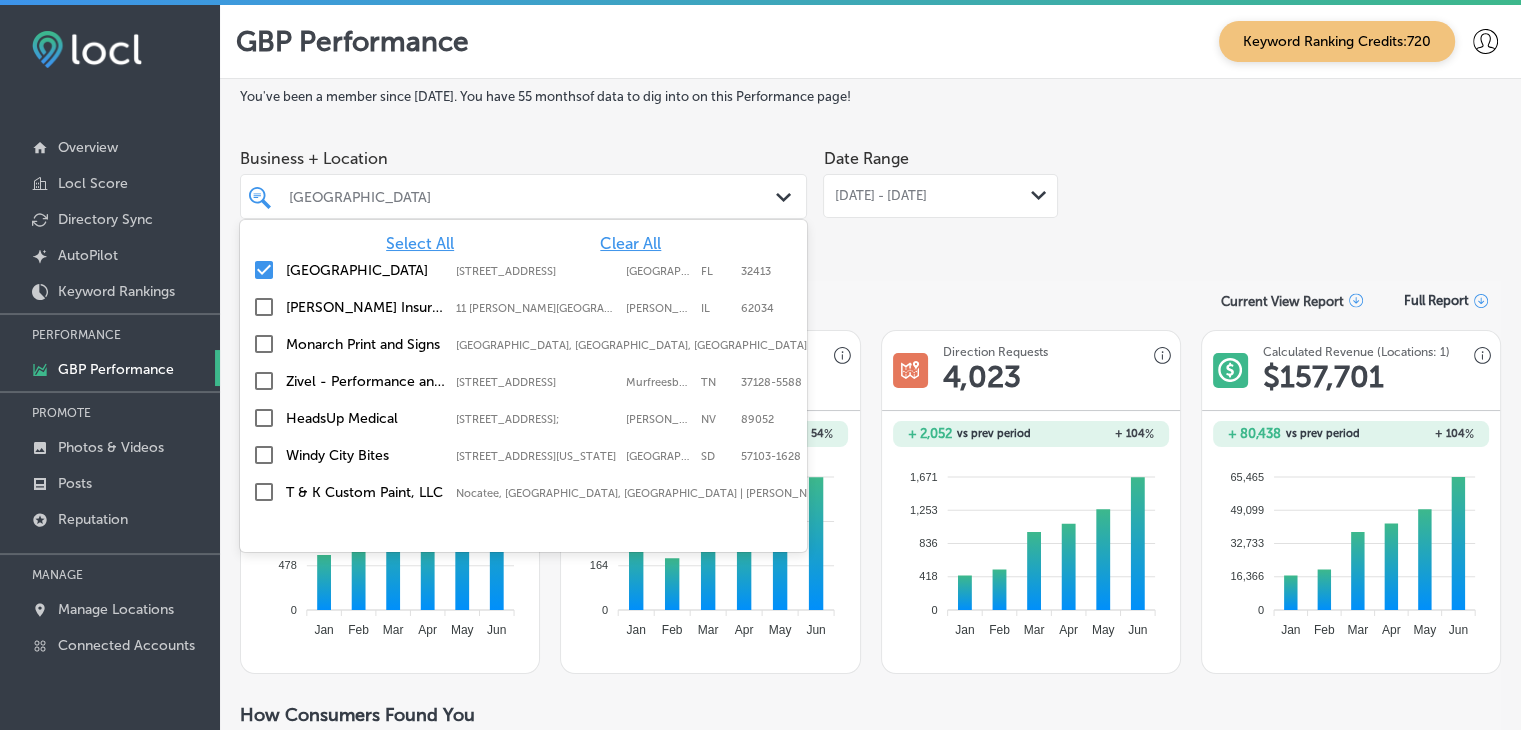 type 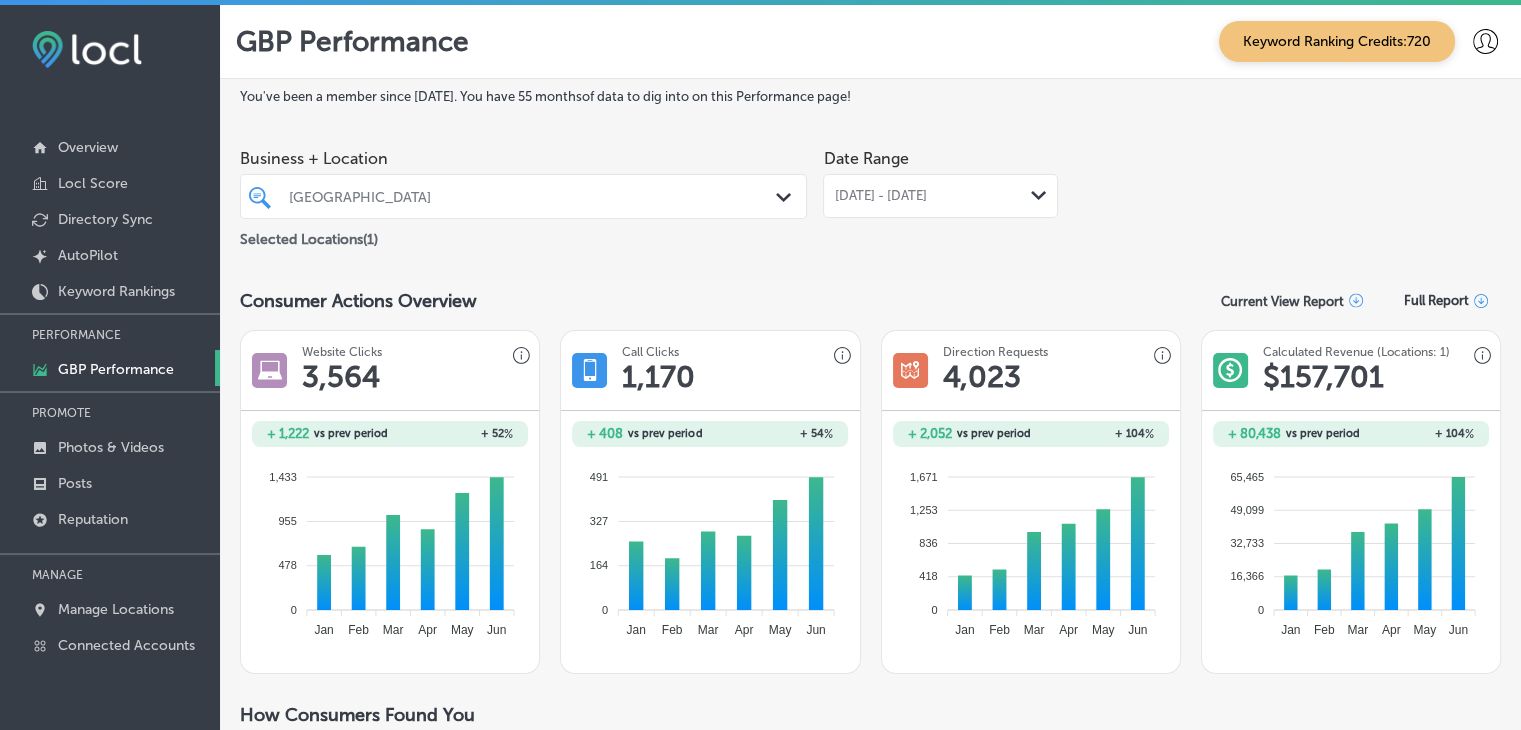 click on "[DATE] - [DATE]
Path
Created with Sketch." at bounding box center (940, 196) 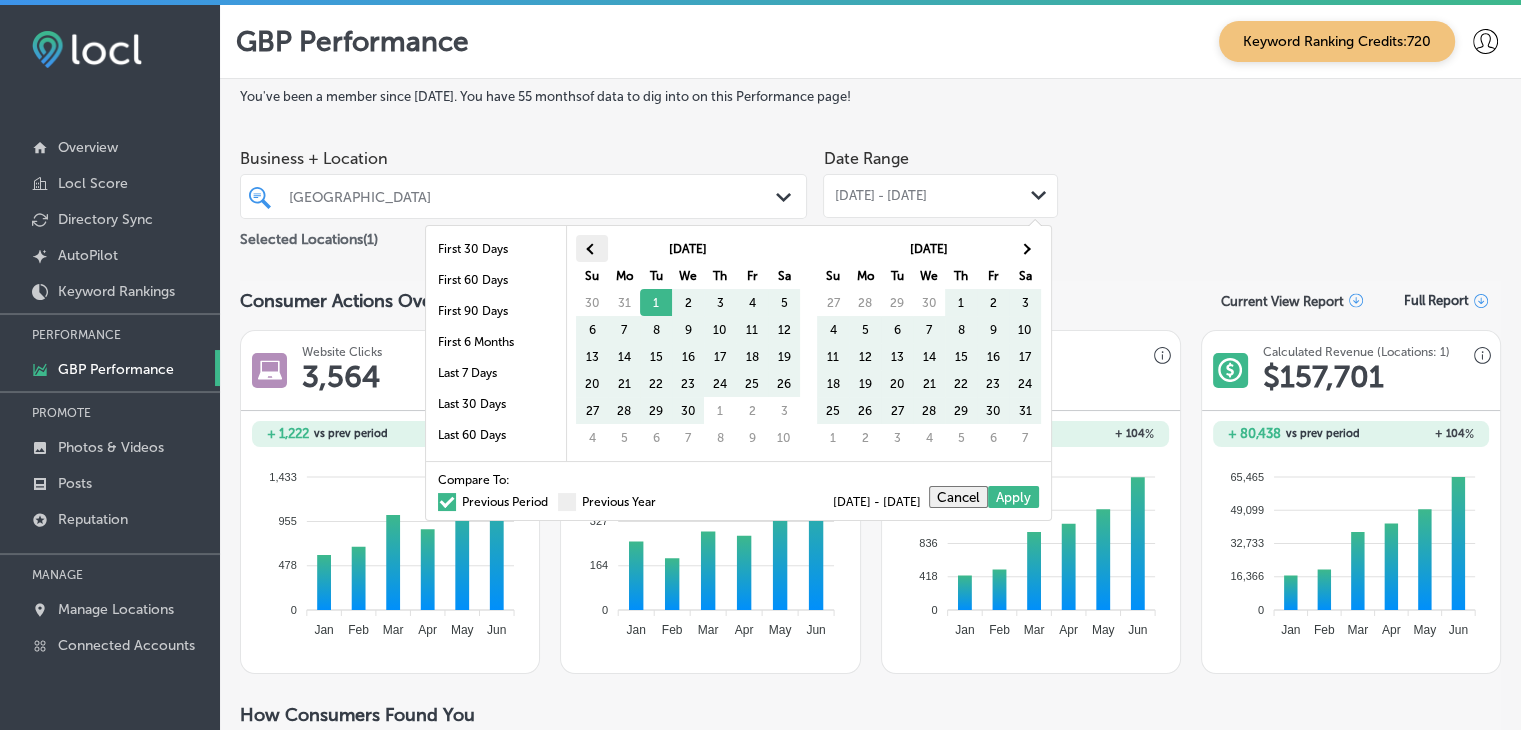 click at bounding box center (591, 248) 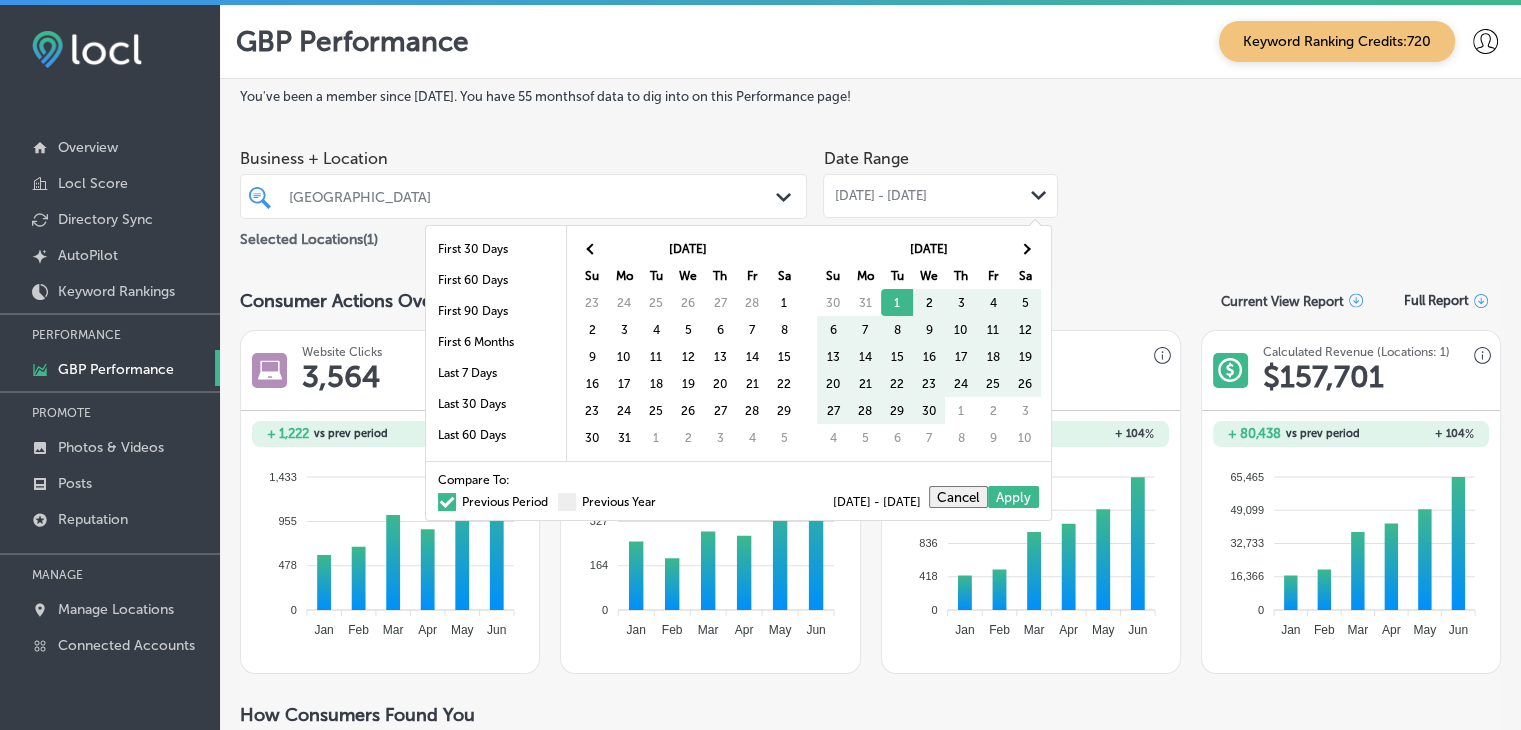 click at bounding box center (591, 248) 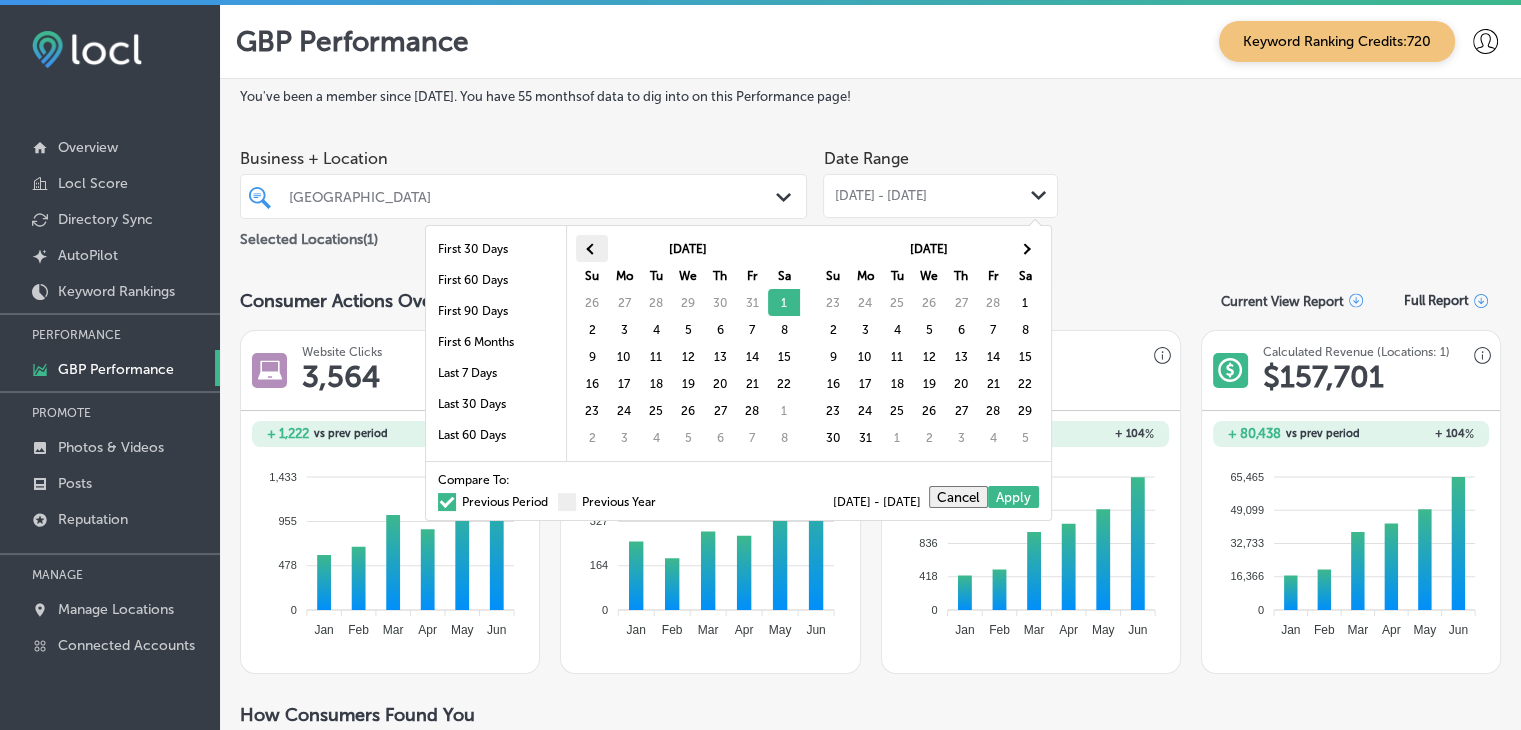 click at bounding box center (591, 248) 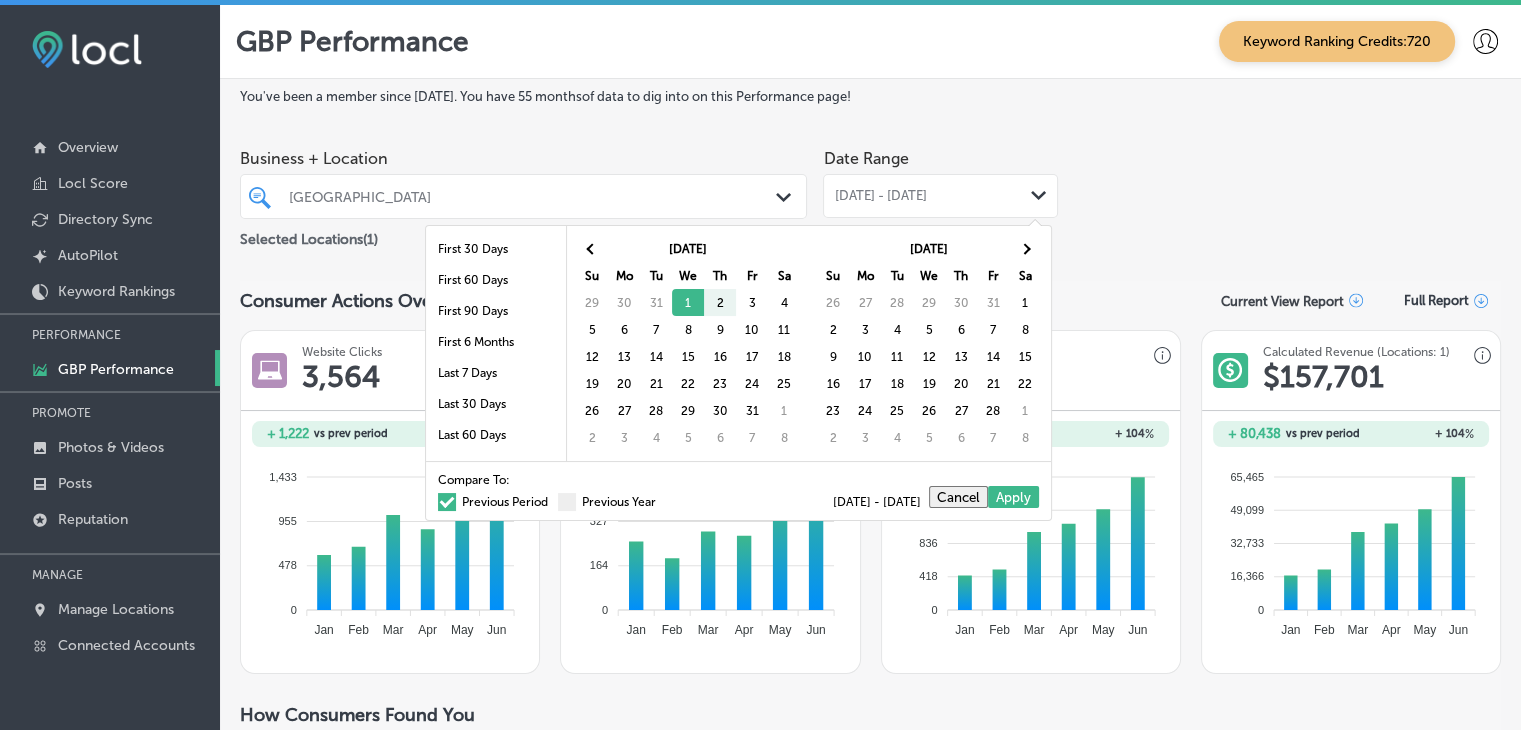 click on "Business + Location
San Marcos Mexican Grill Pier Park
Path
Created with Sketch.
Selected Locations  ( 1 ) Date Range Apr 01, 2025 - Jun 30, 2025
Path
Created with Sketch." at bounding box center [870, 195] 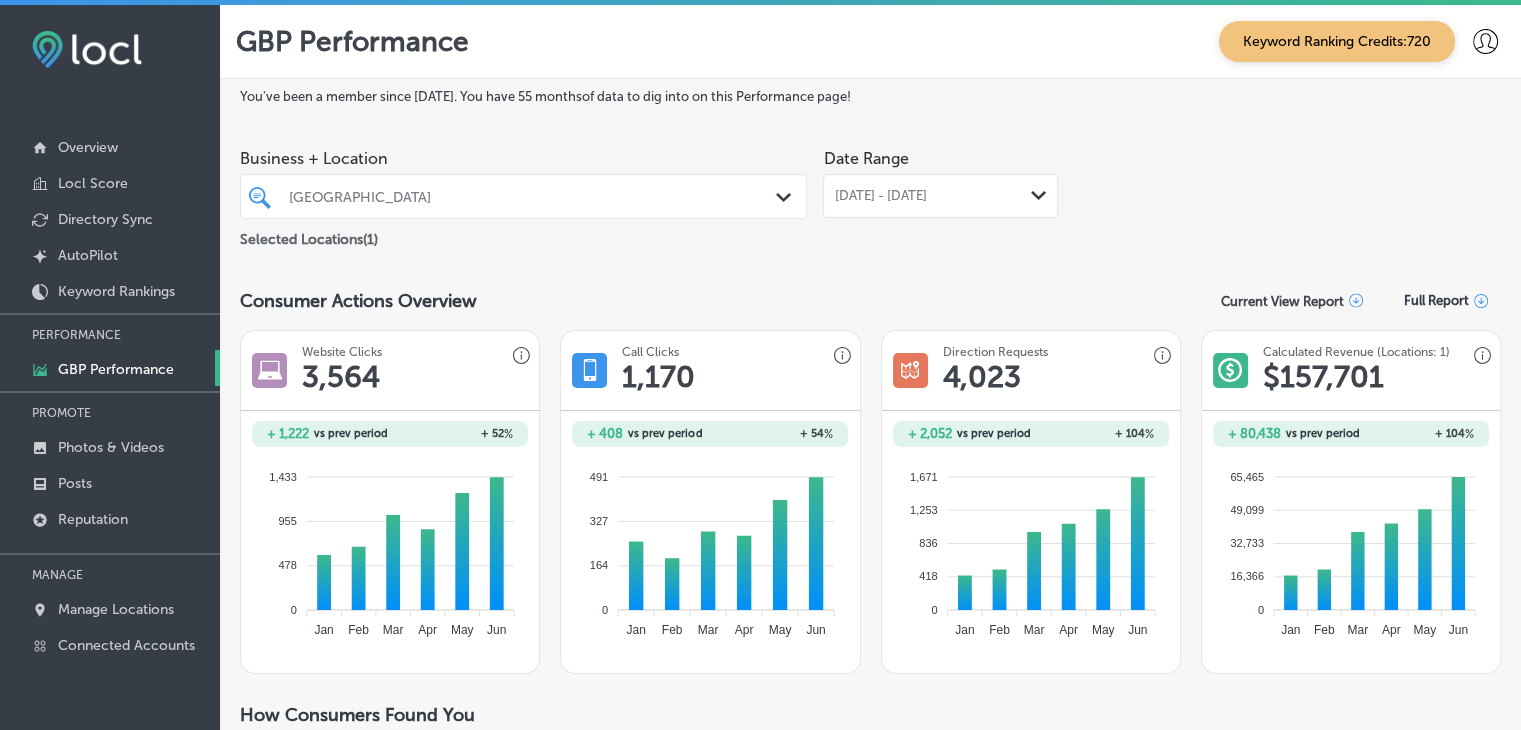 click on "[DATE] - [DATE]" at bounding box center [880, 196] 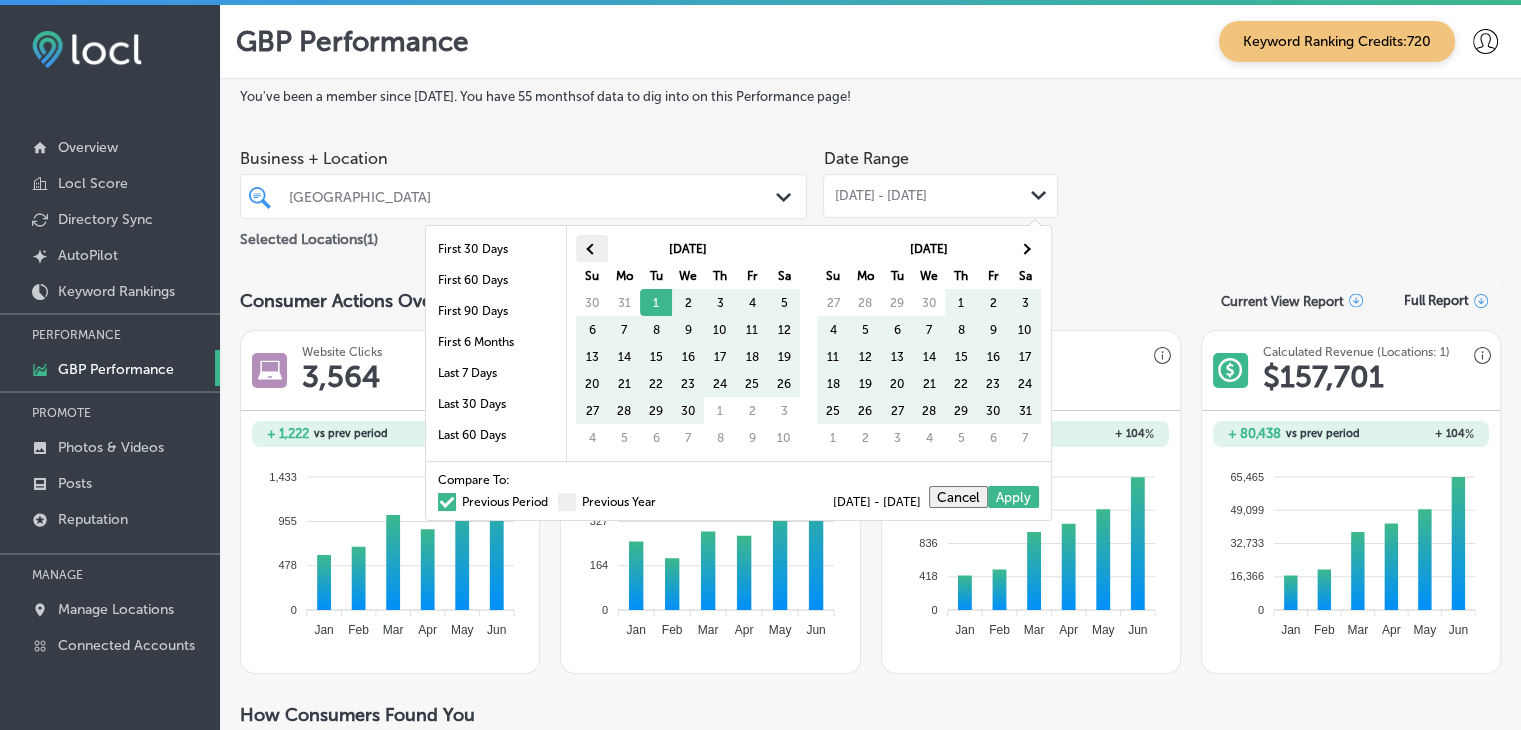 click at bounding box center (592, 248) 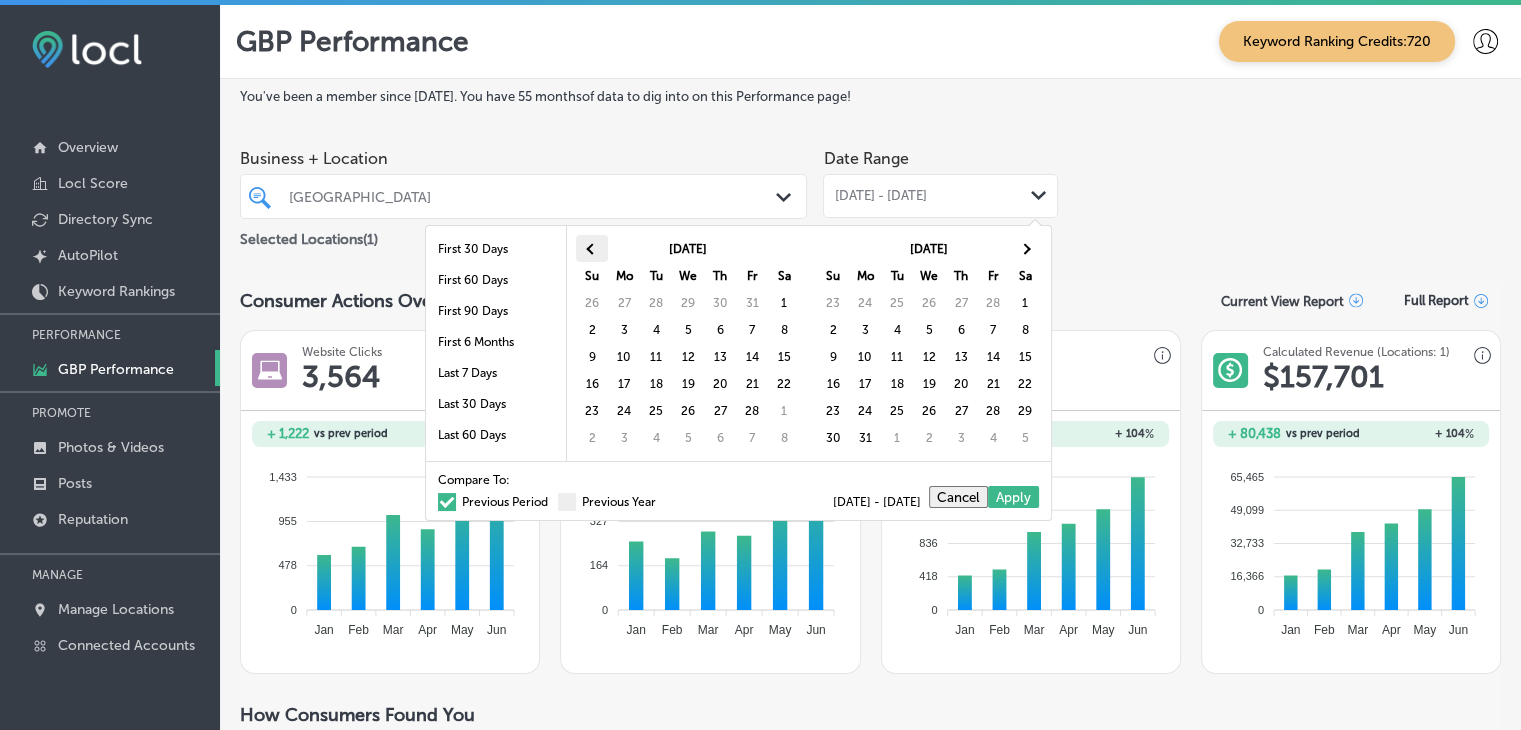 click at bounding box center (592, 248) 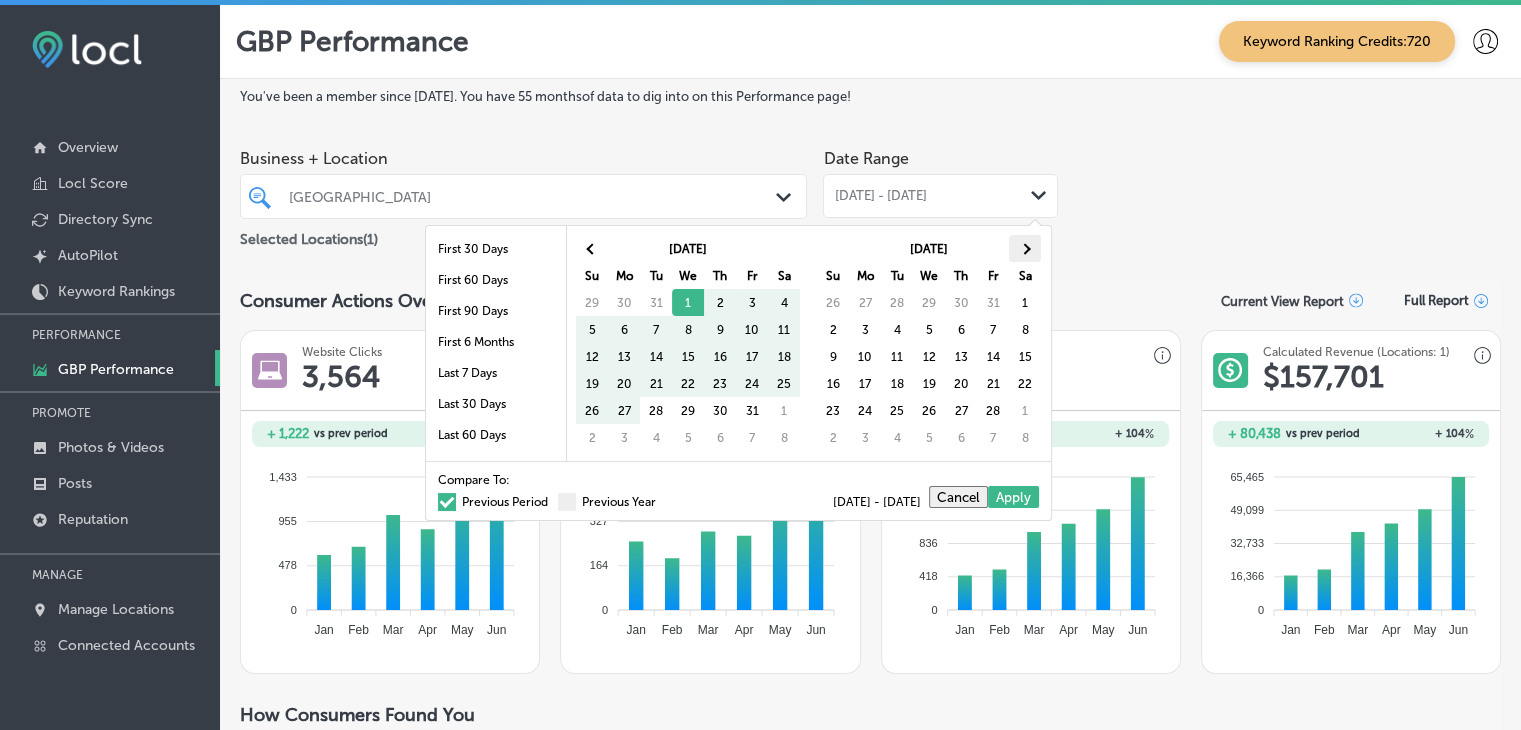 drag, startPoint x: 1006, startPoint y: 253, endPoint x: 1032, endPoint y: 253, distance: 26 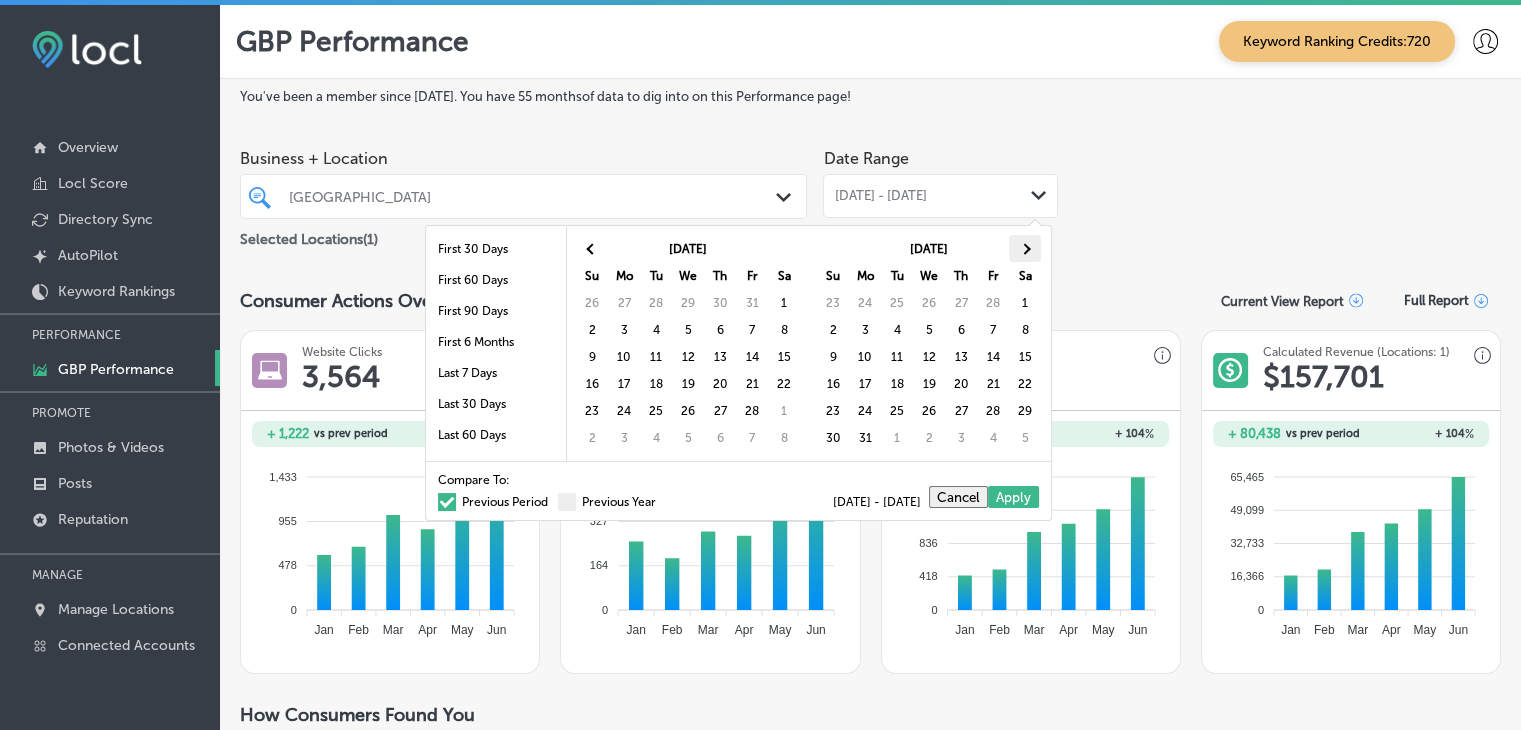 click at bounding box center (1025, 248) 